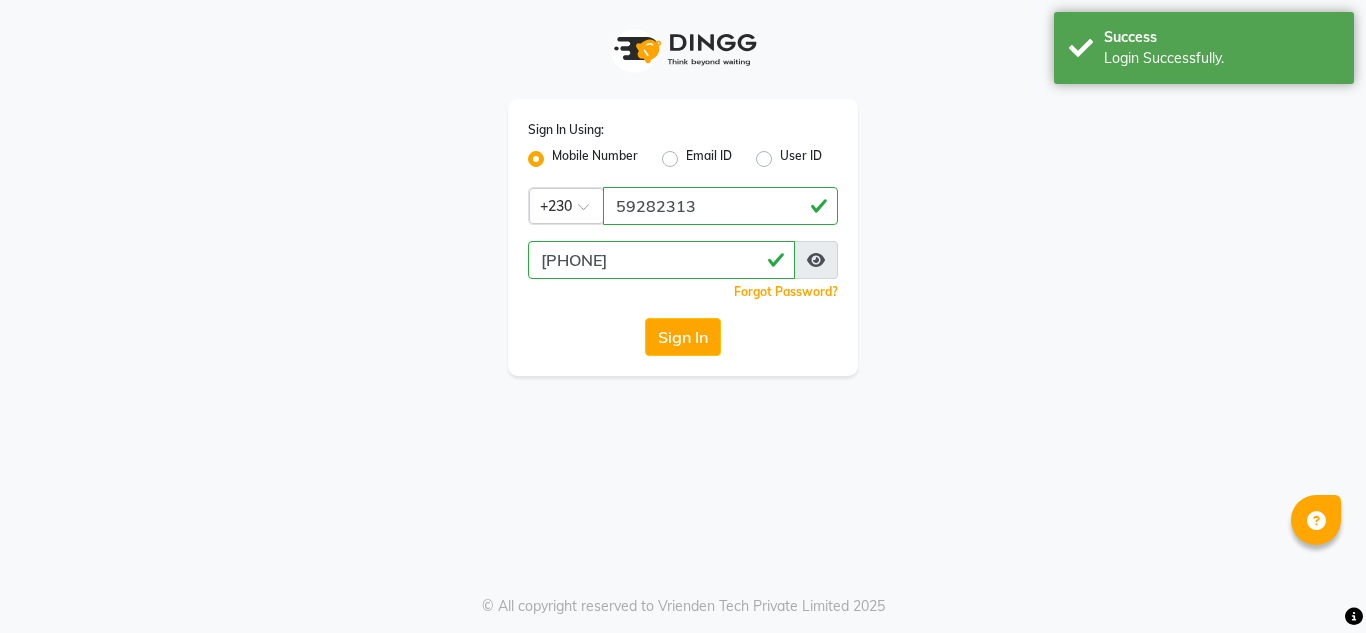 scroll, scrollTop: 0, scrollLeft: 0, axis: both 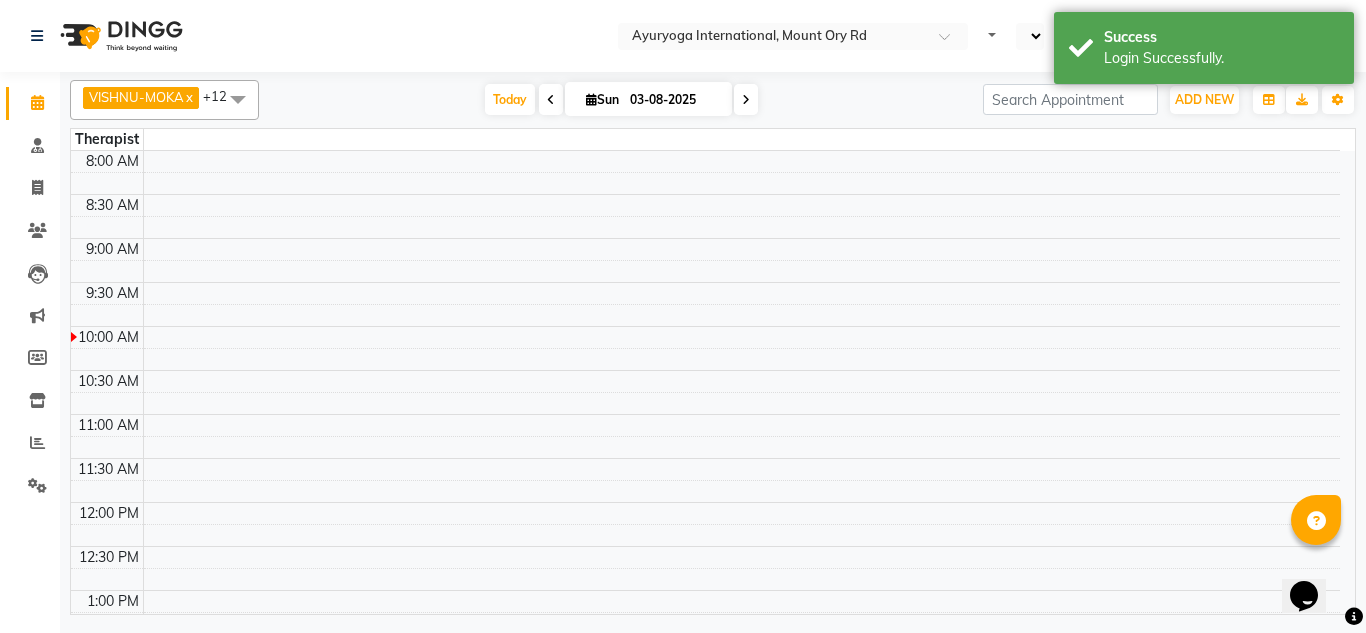 select on "en" 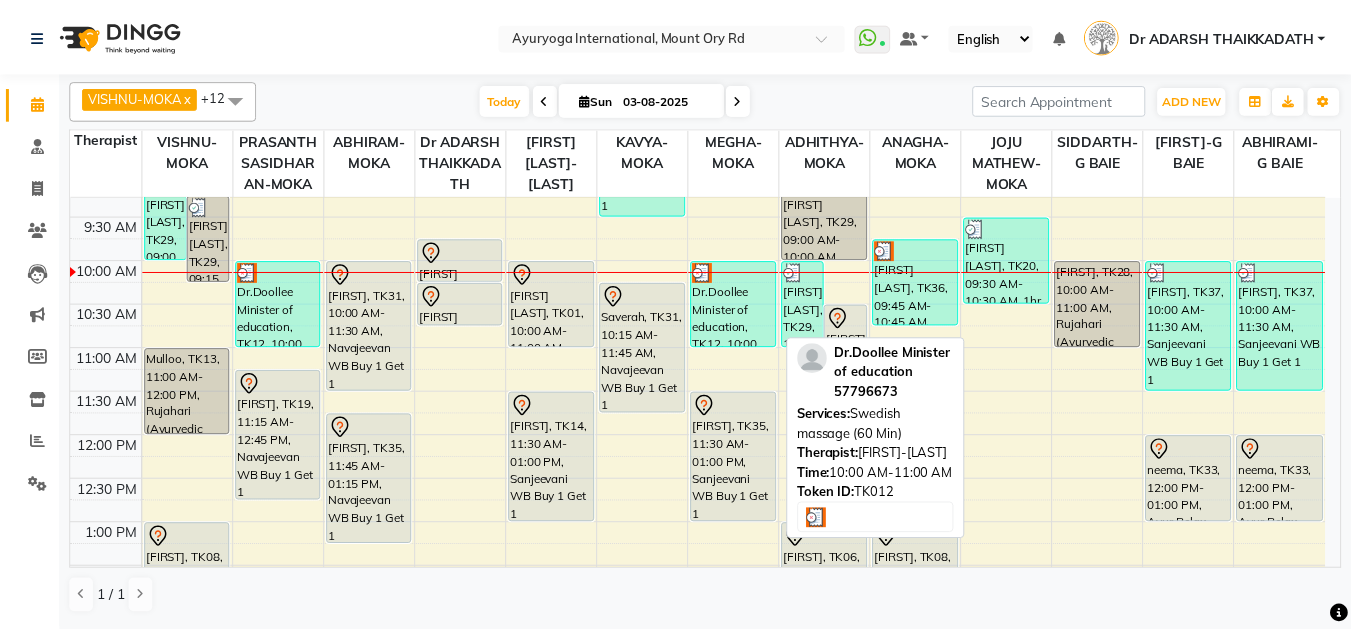 scroll, scrollTop: 100, scrollLeft: 0, axis: vertical 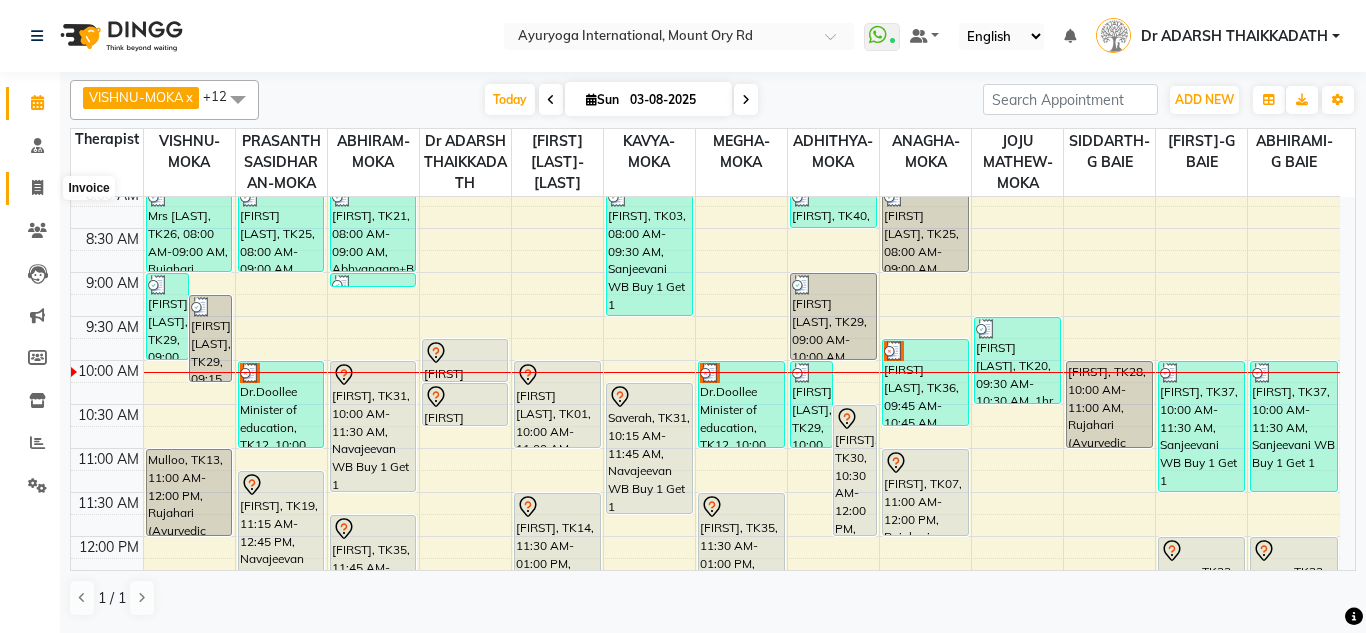 click 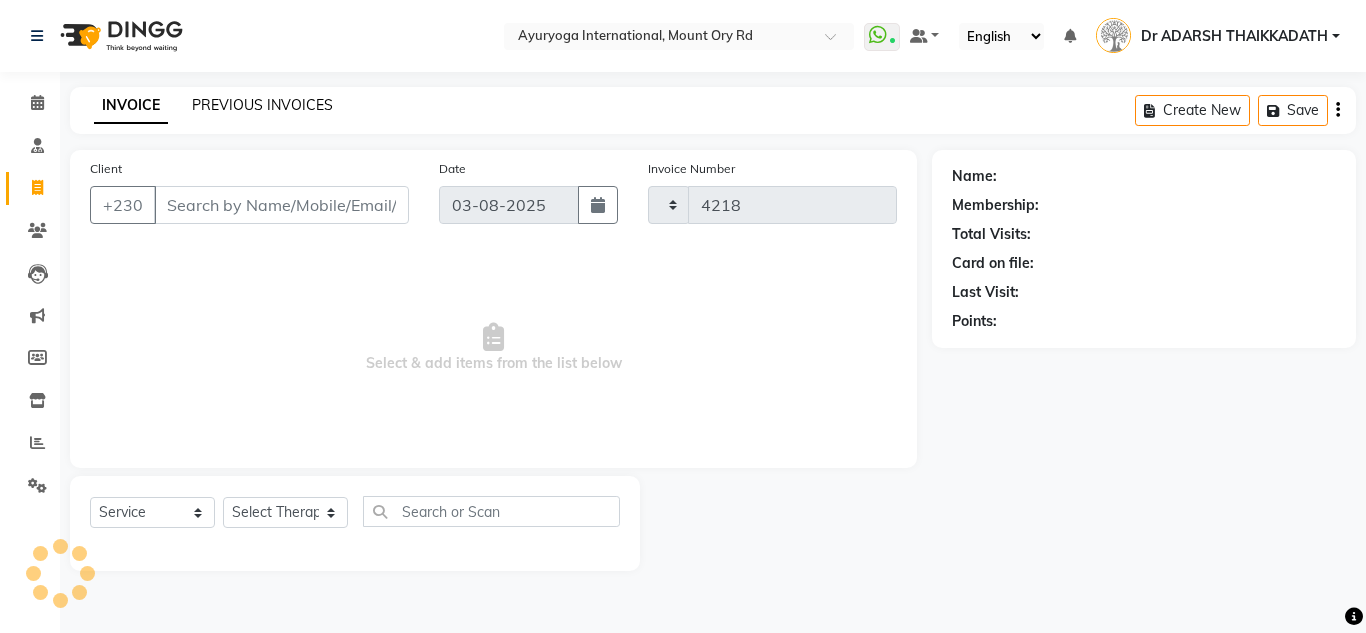 click on "PREVIOUS INVOICES" 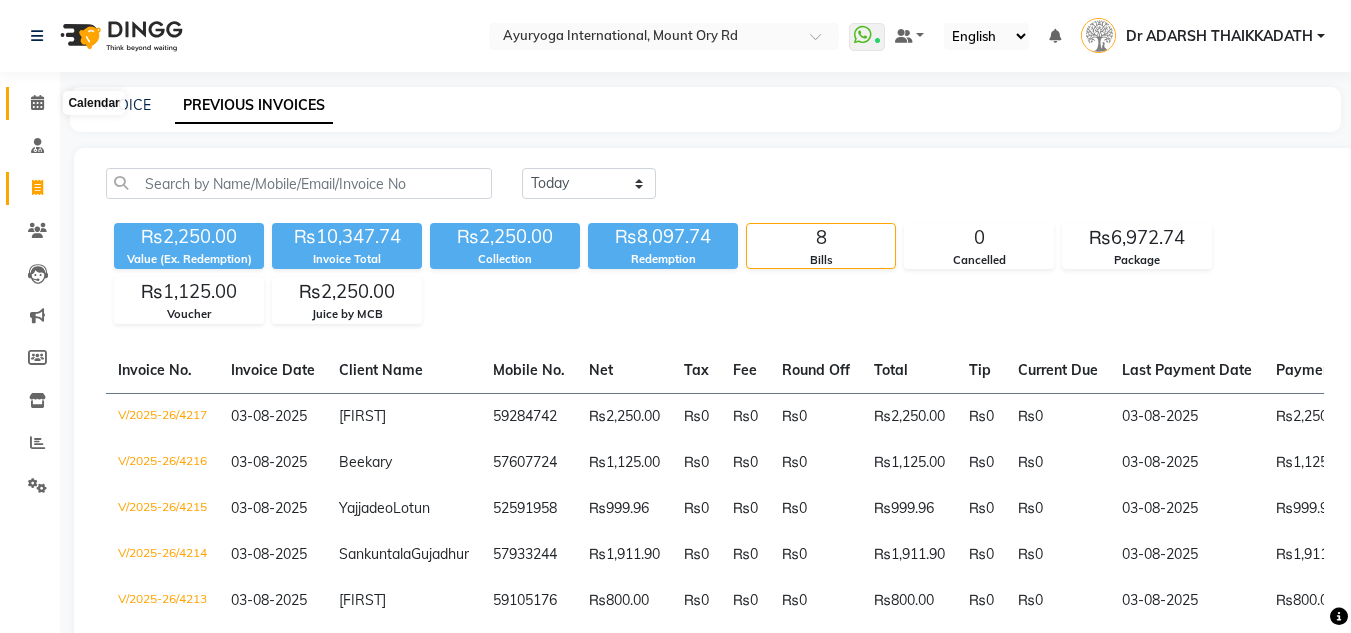 click 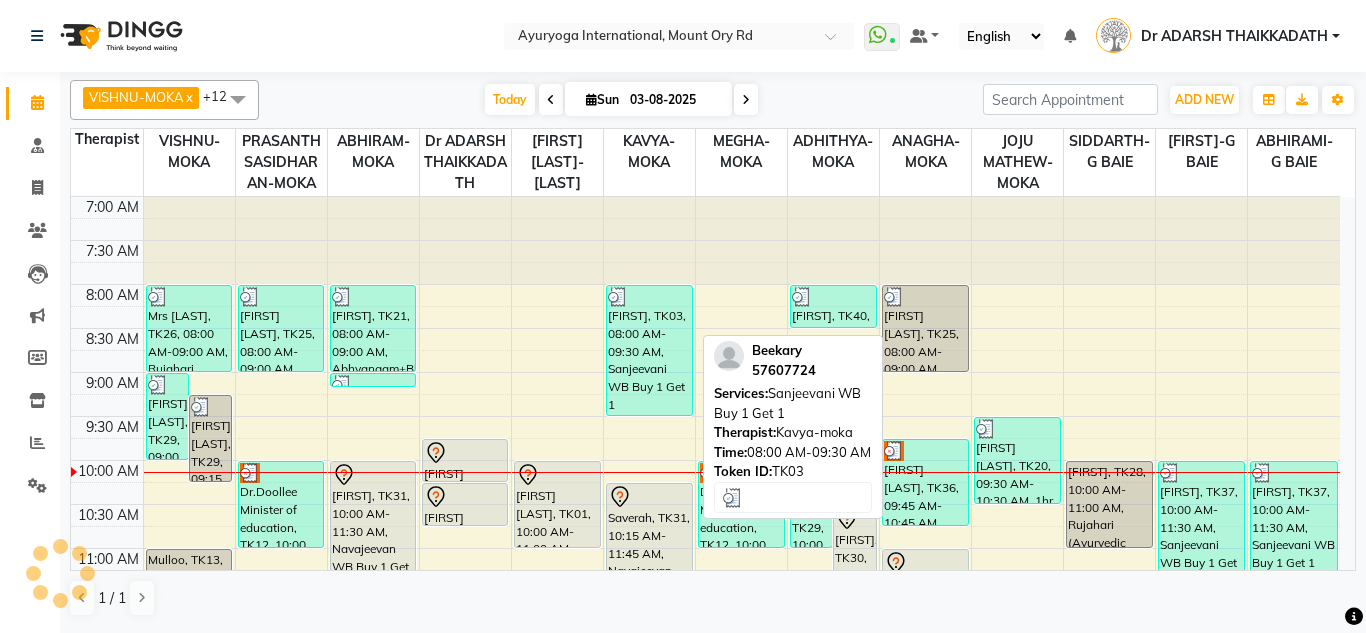 scroll, scrollTop: 100, scrollLeft: 0, axis: vertical 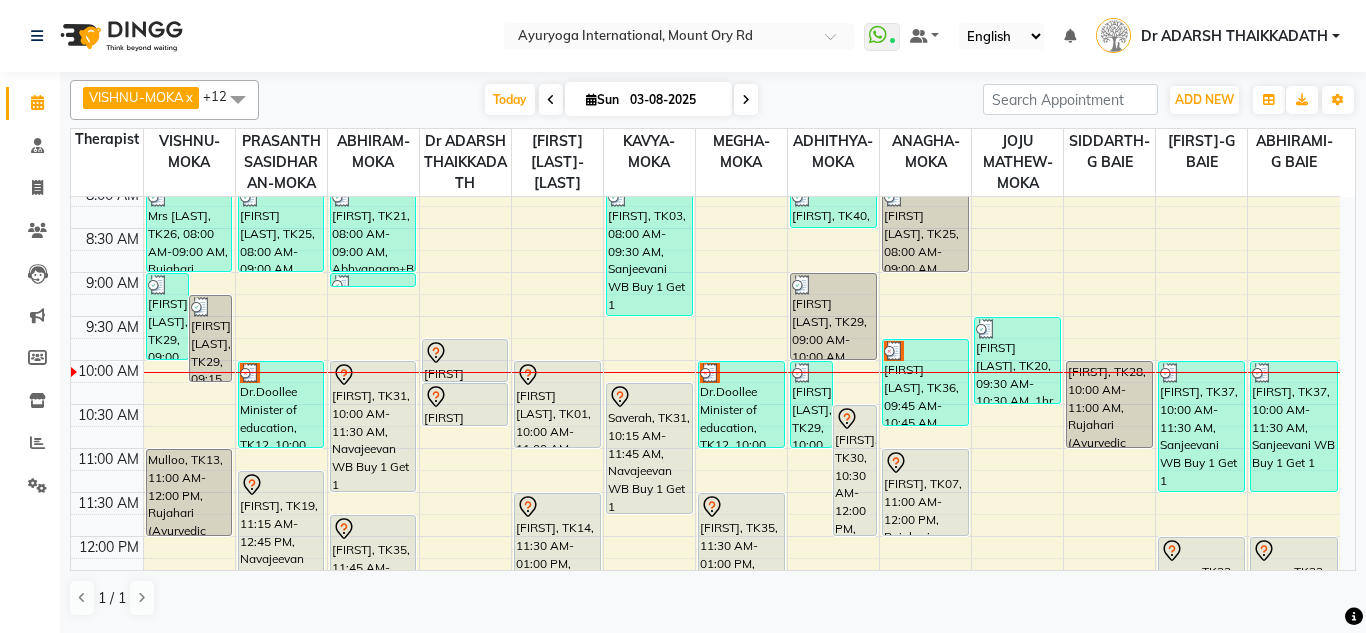 click at bounding box center (591, 99) 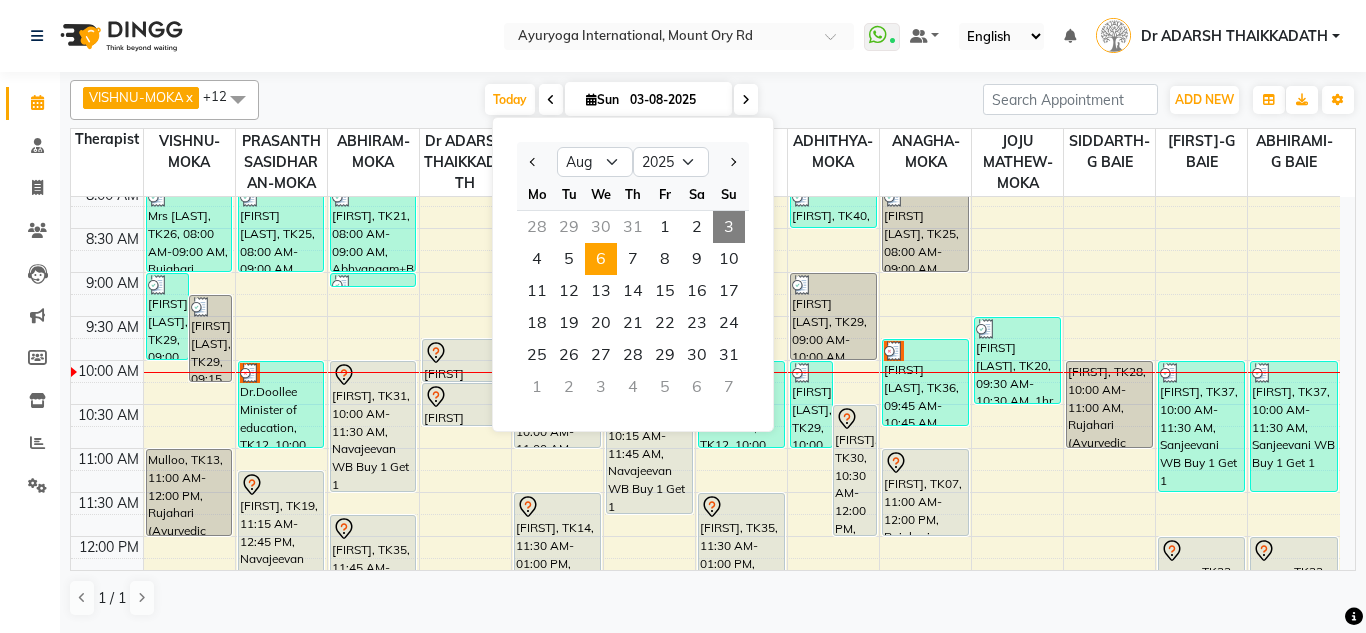 click on "6" at bounding box center (601, 259) 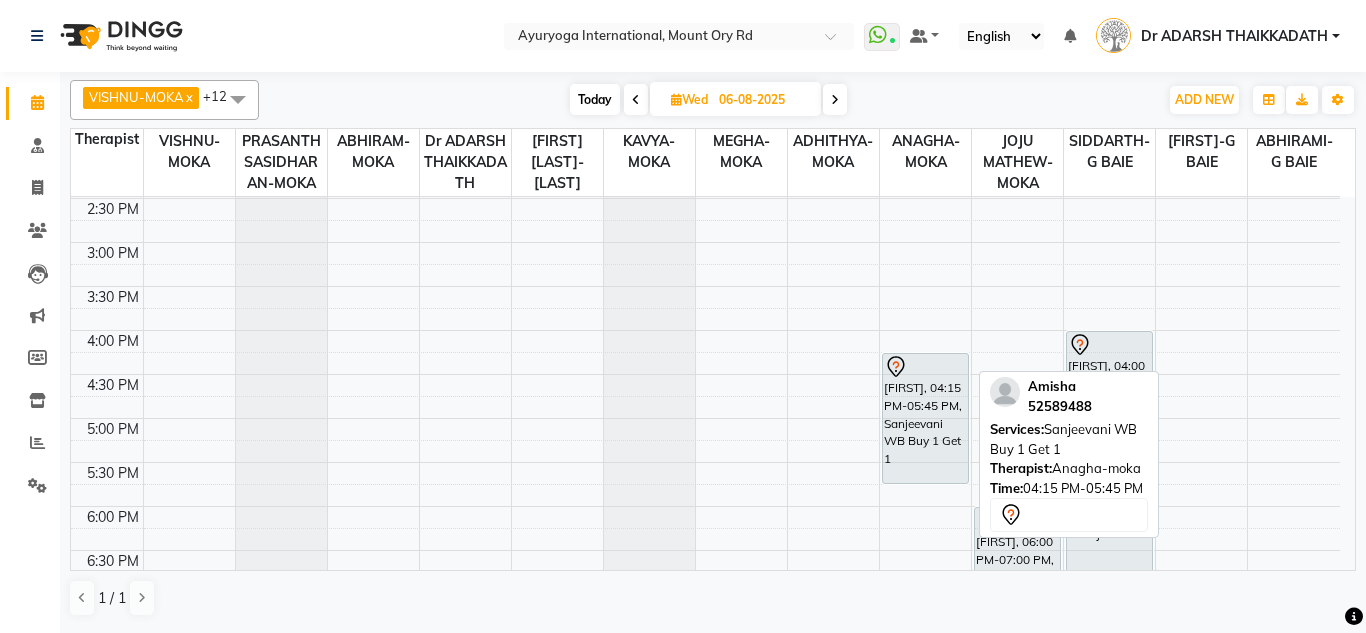 scroll, scrollTop: 758, scrollLeft: 0, axis: vertical 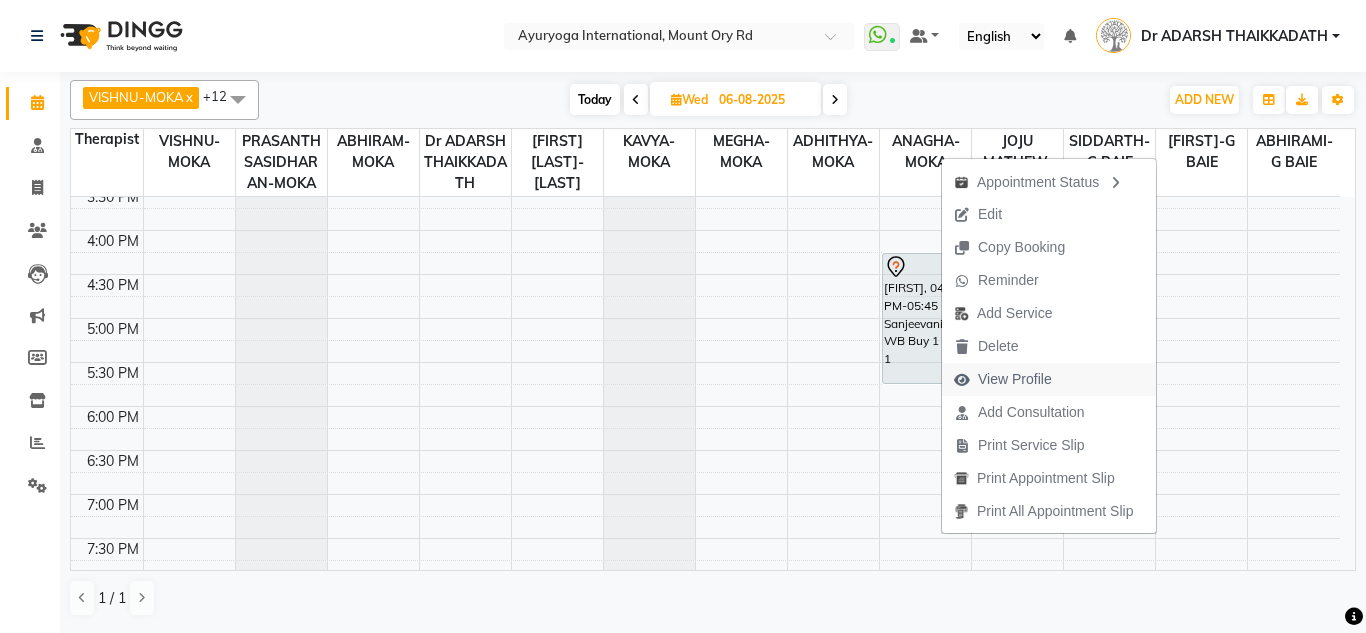 click on "View Profile" at bounding box center [1015, 379] 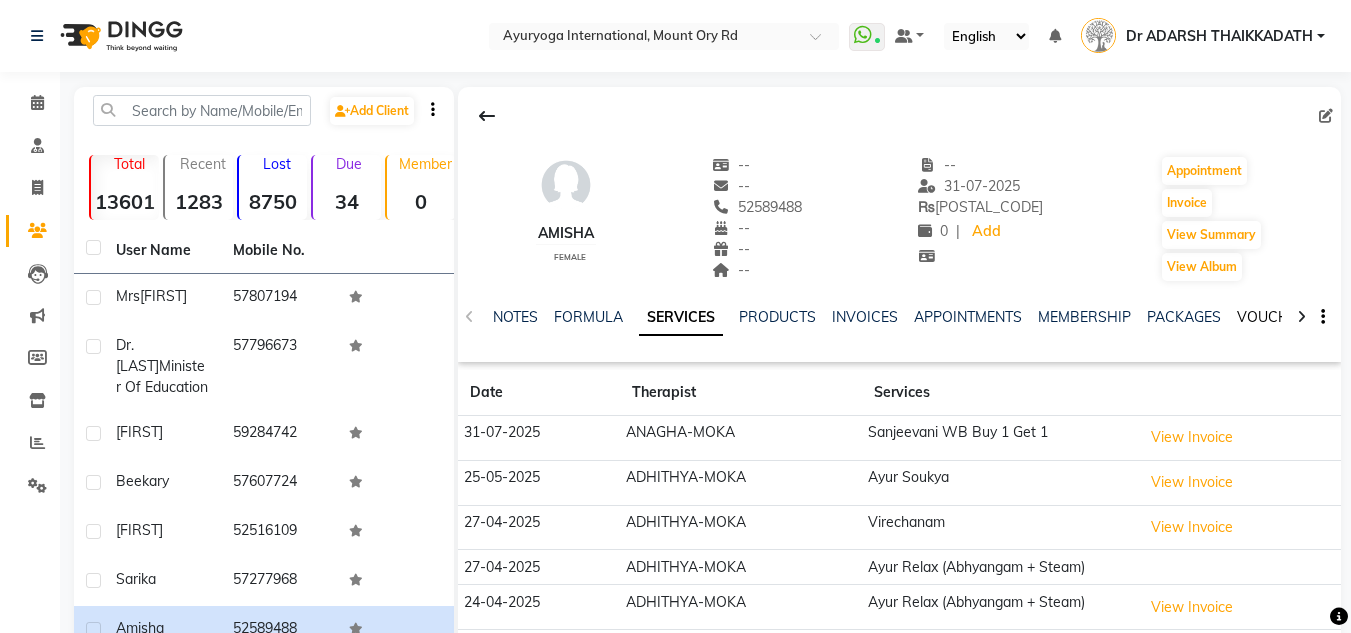 click on "VOUCHERS" 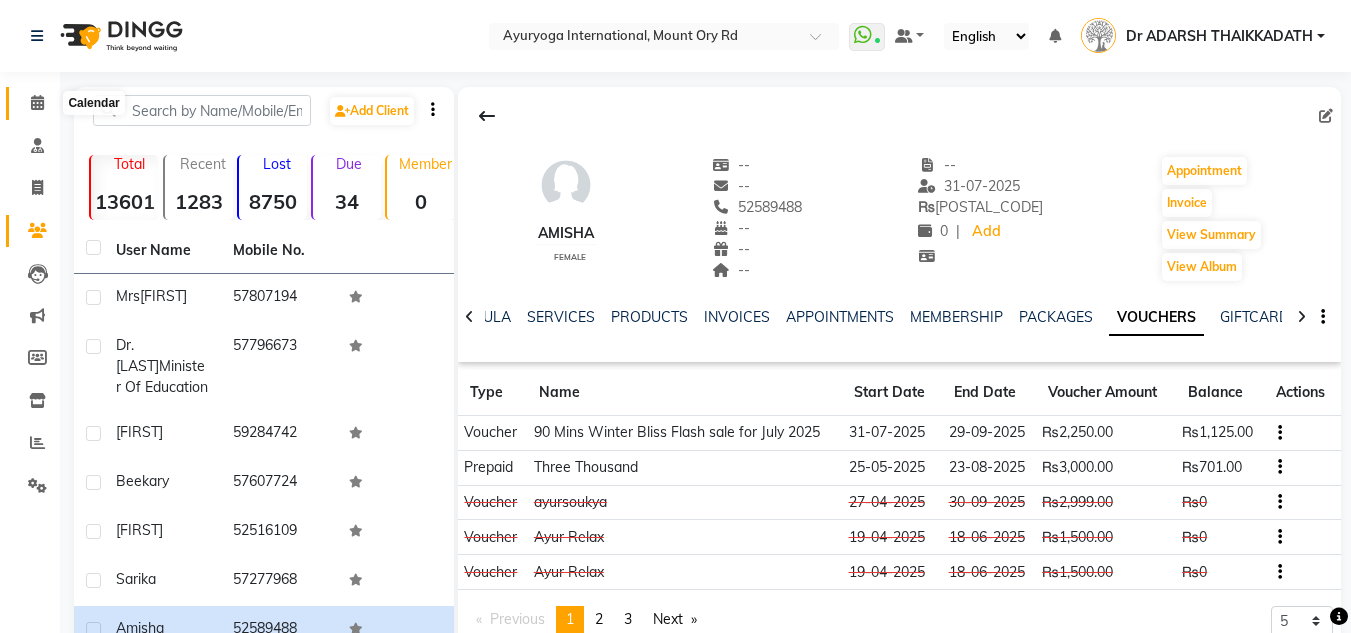 click 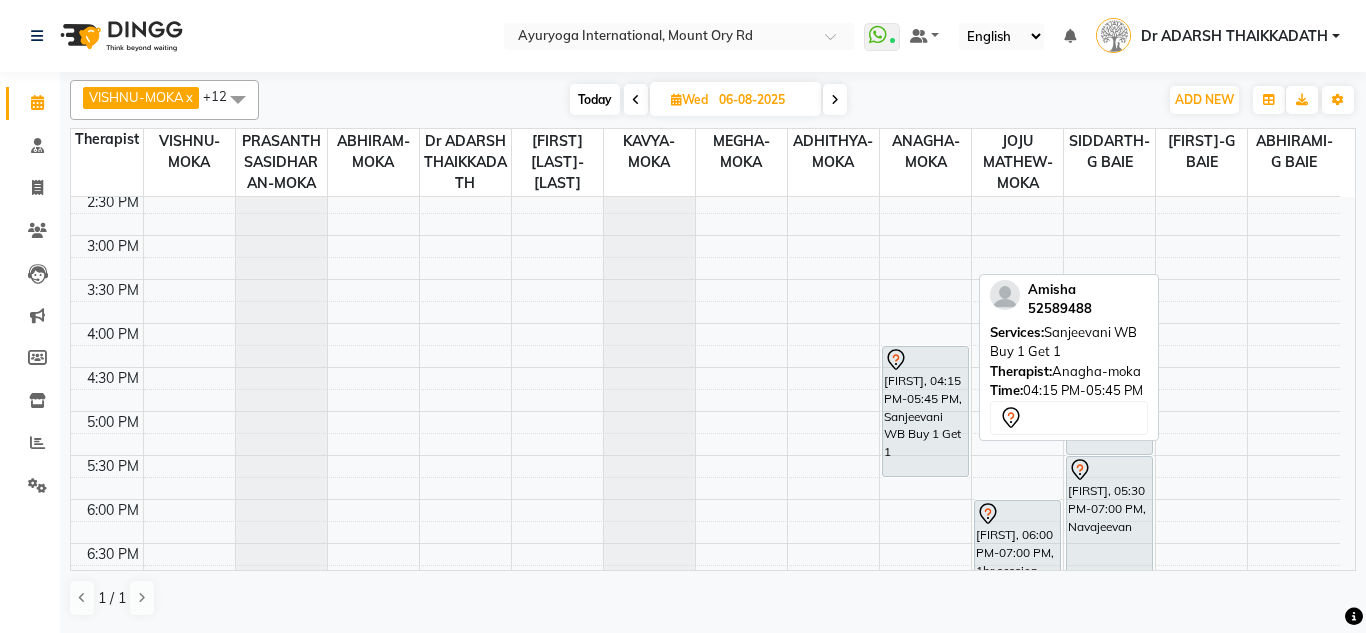 scroll, scrollTop: 658, scrollLeft: 0, axis: vertical 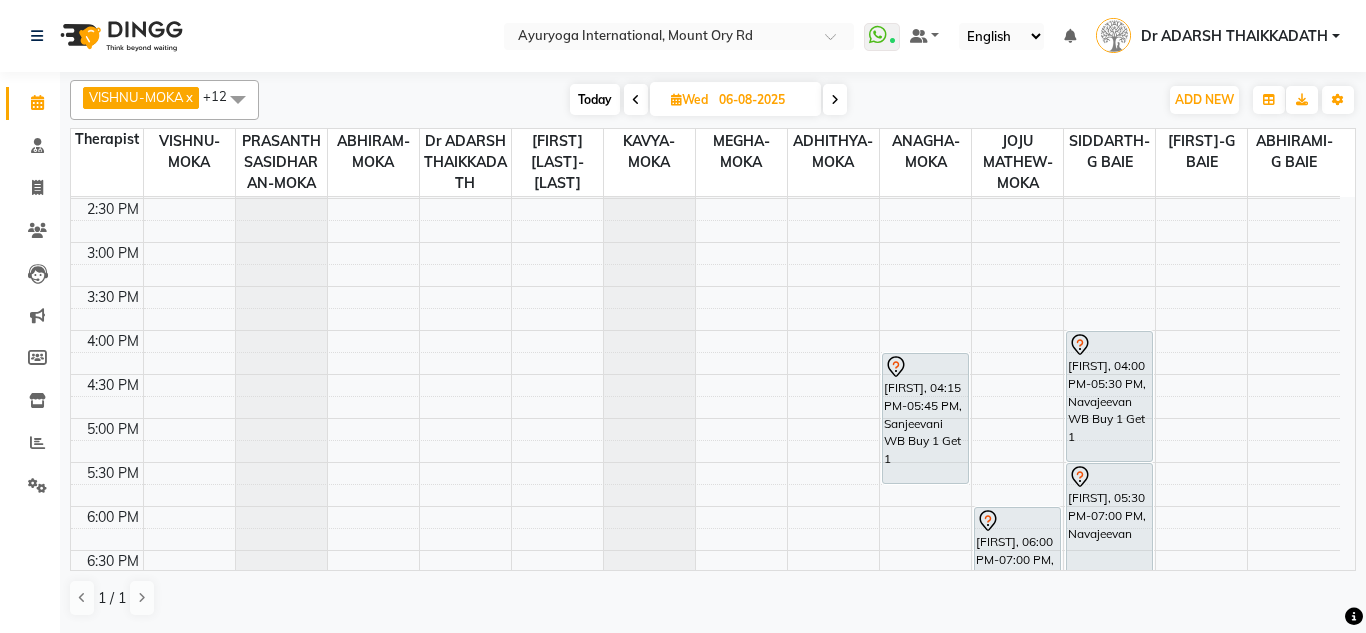 click on "Today" at bounding box center [595, 99] 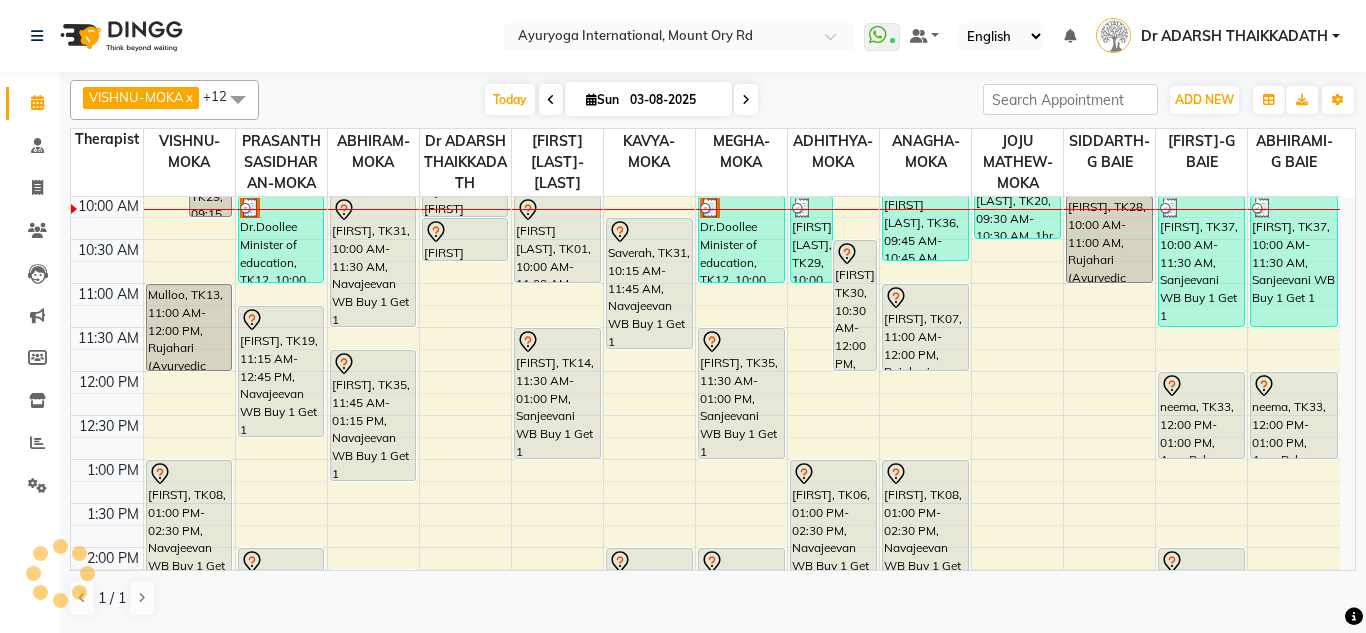 scroll, scrollTop: 165, scrollLeft: 0, axis: vertical 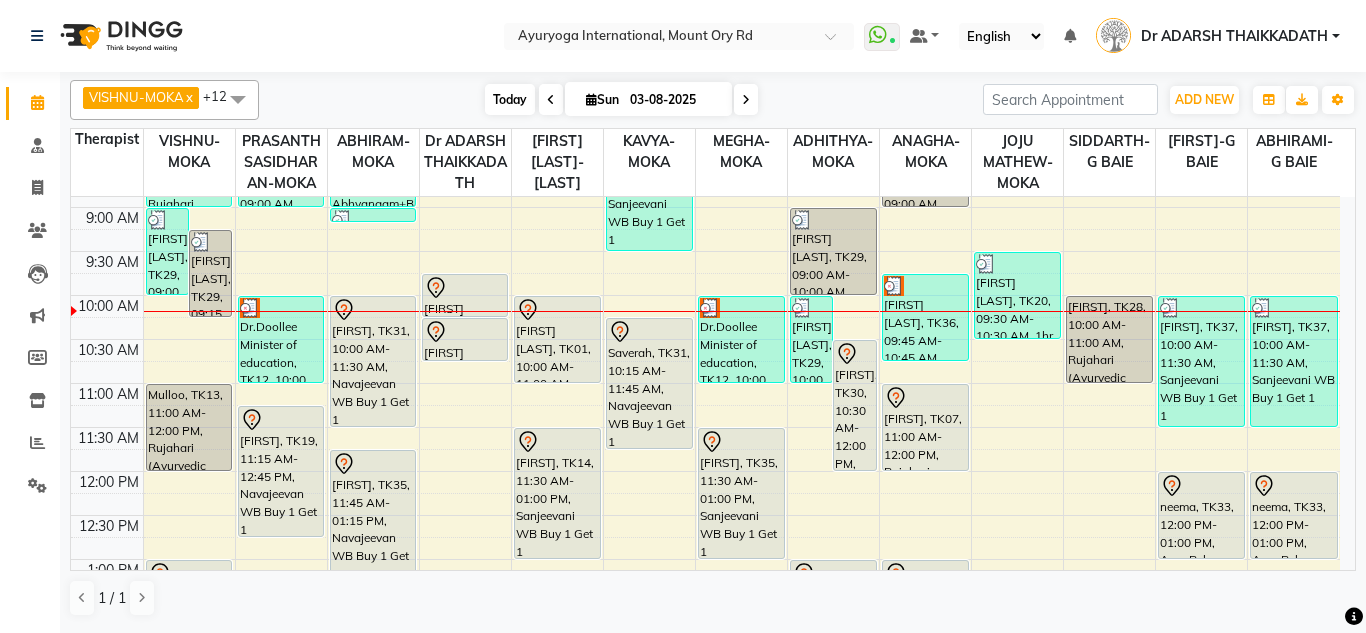 click on "Today" at bounding box center (510, 99) 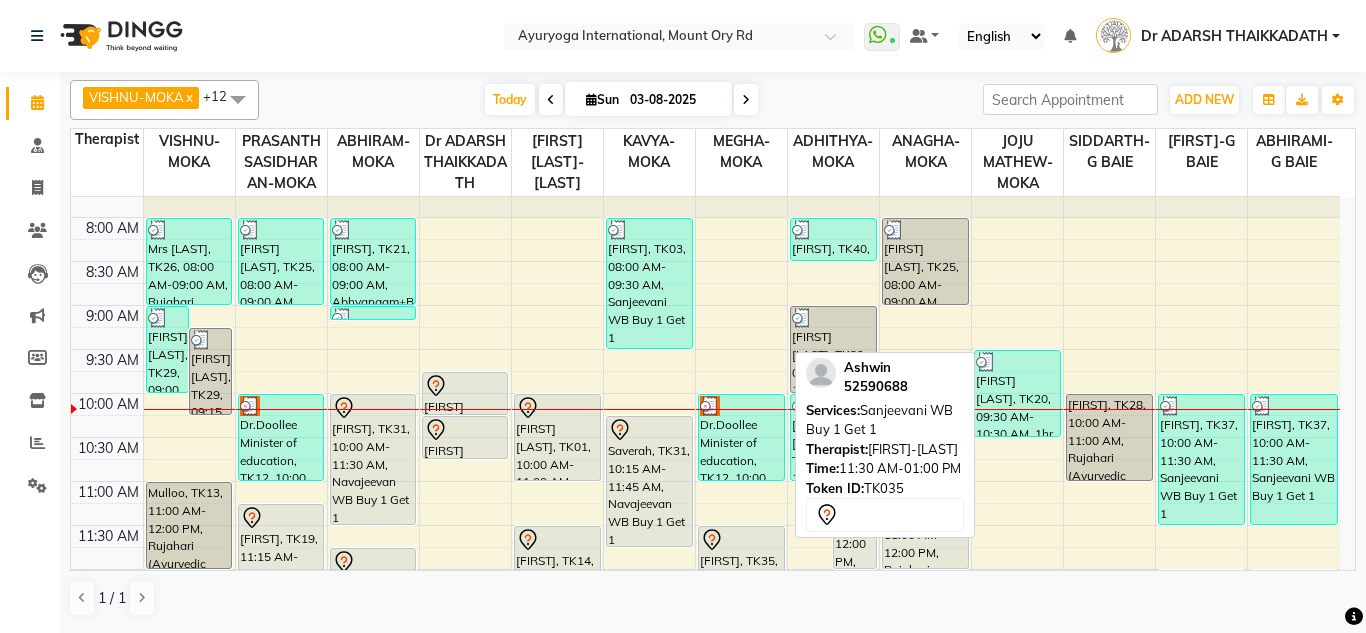 scroll, scrollTop: 65, scrollLeft: 0, axis: vertical 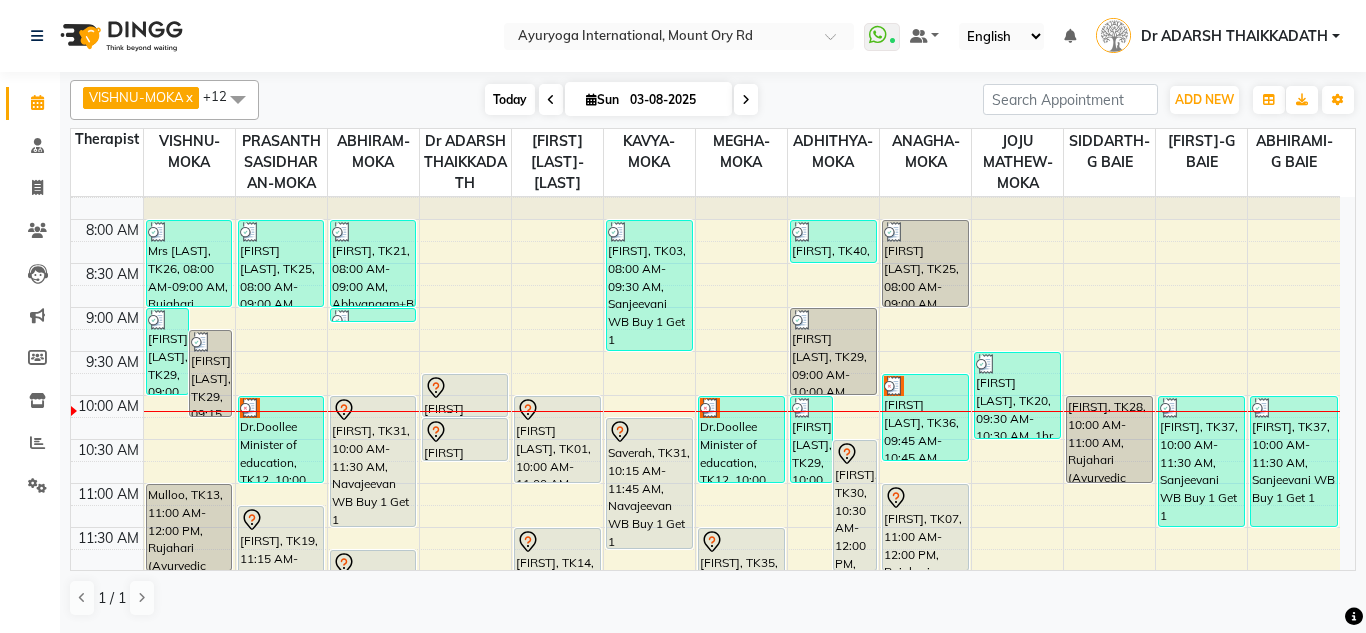 click on "Today" at bounding box center (510, 99) 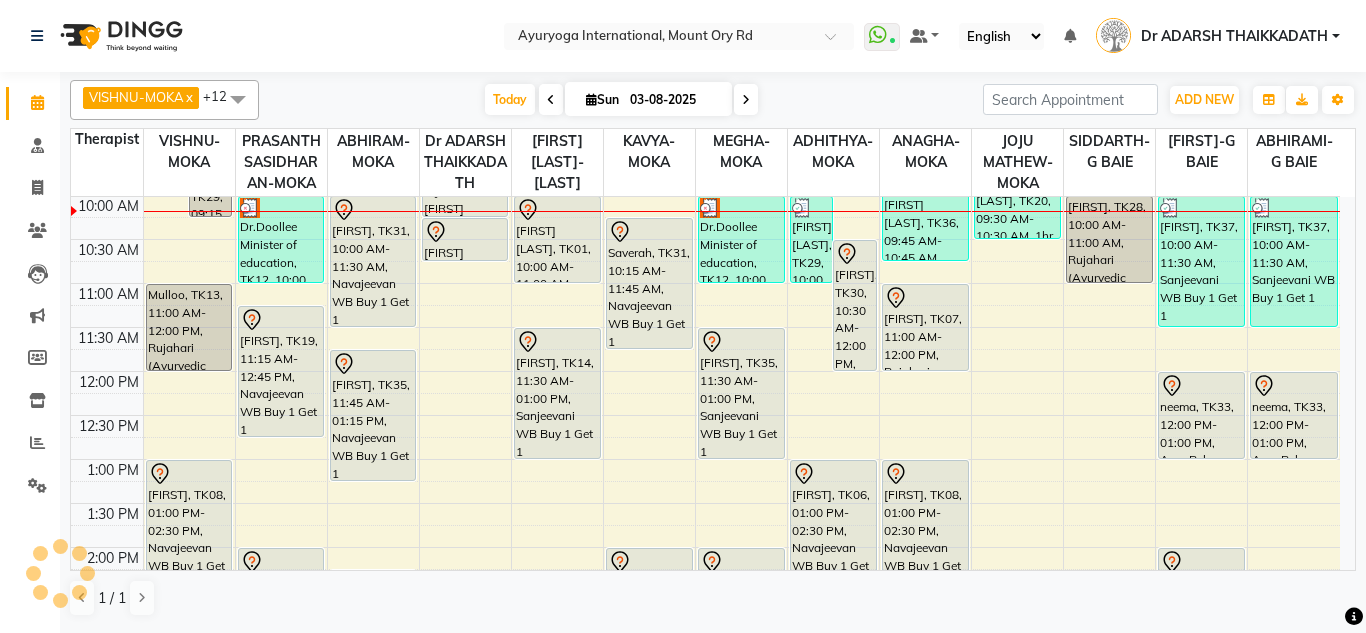 scroll, scrollTop: 0, scrollLeft: 0, axis: both 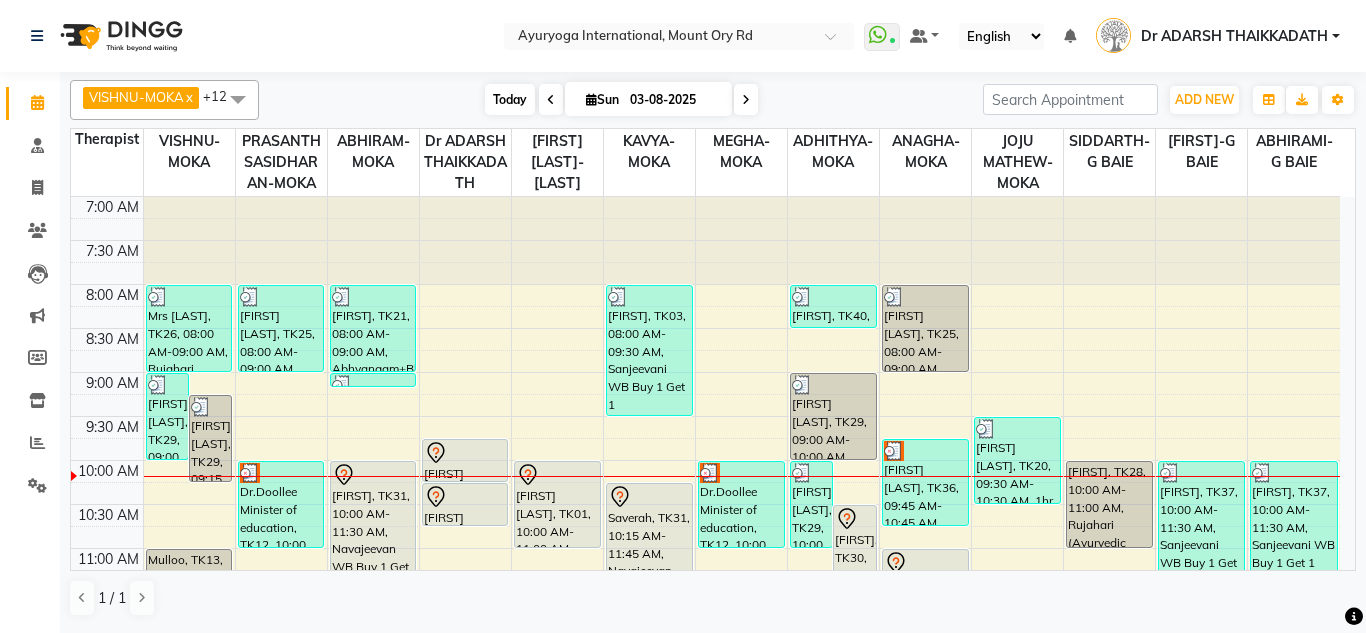 click on "Today" at bounding box center [510, 99] 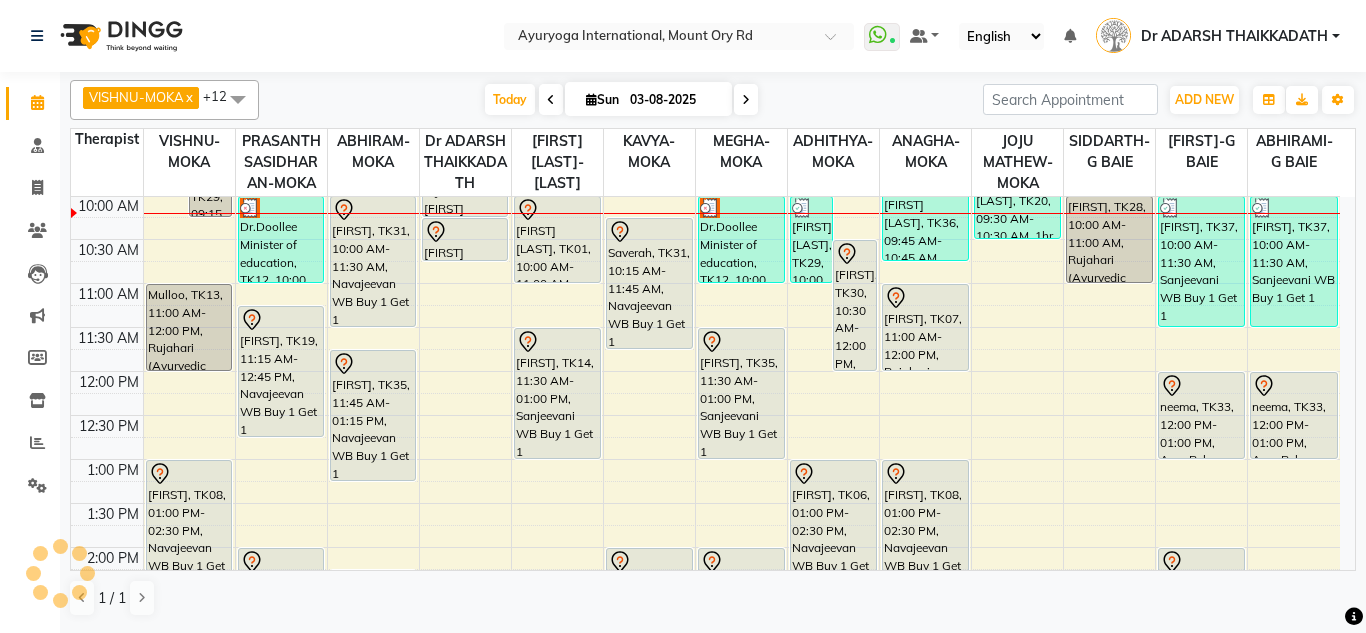 scroll, scrollTop: 0, scrollLeft: 0, axis: both 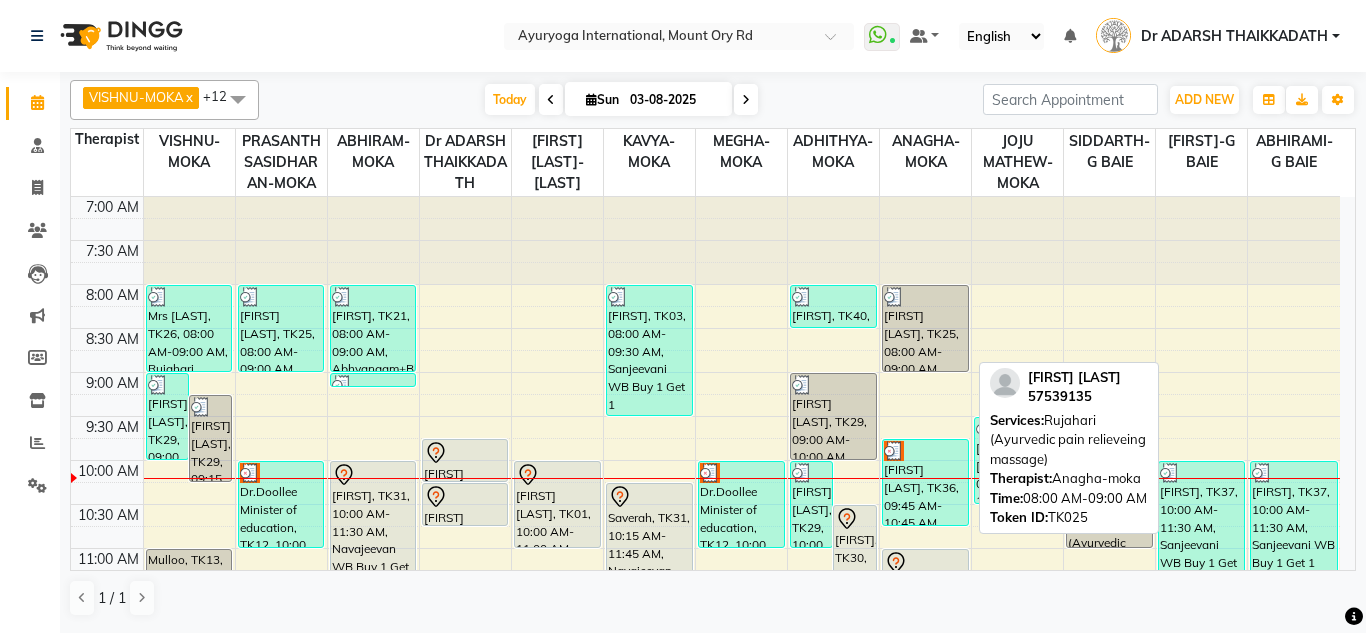 click on "[FIRST] [LAST], TK25, 08:00 AM-09:00 AM, Rujahari (Ayurvedic pain relieveing massage)" at bounding box center (925, 328) 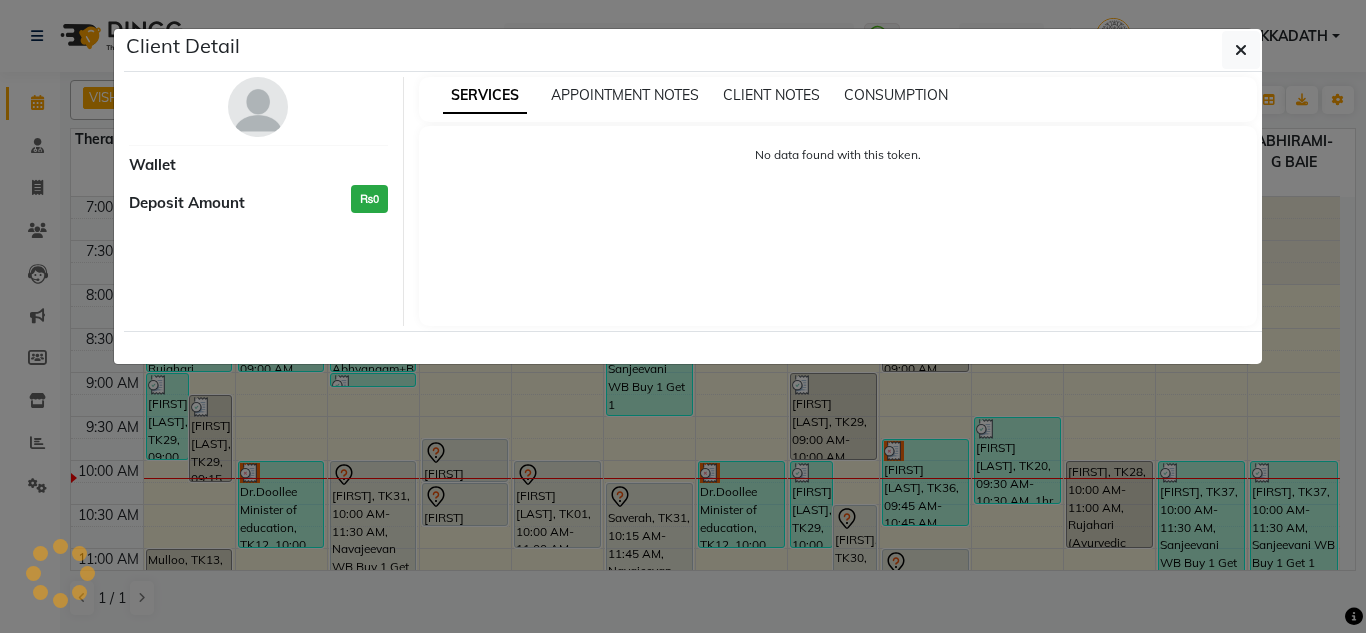 select on "3" 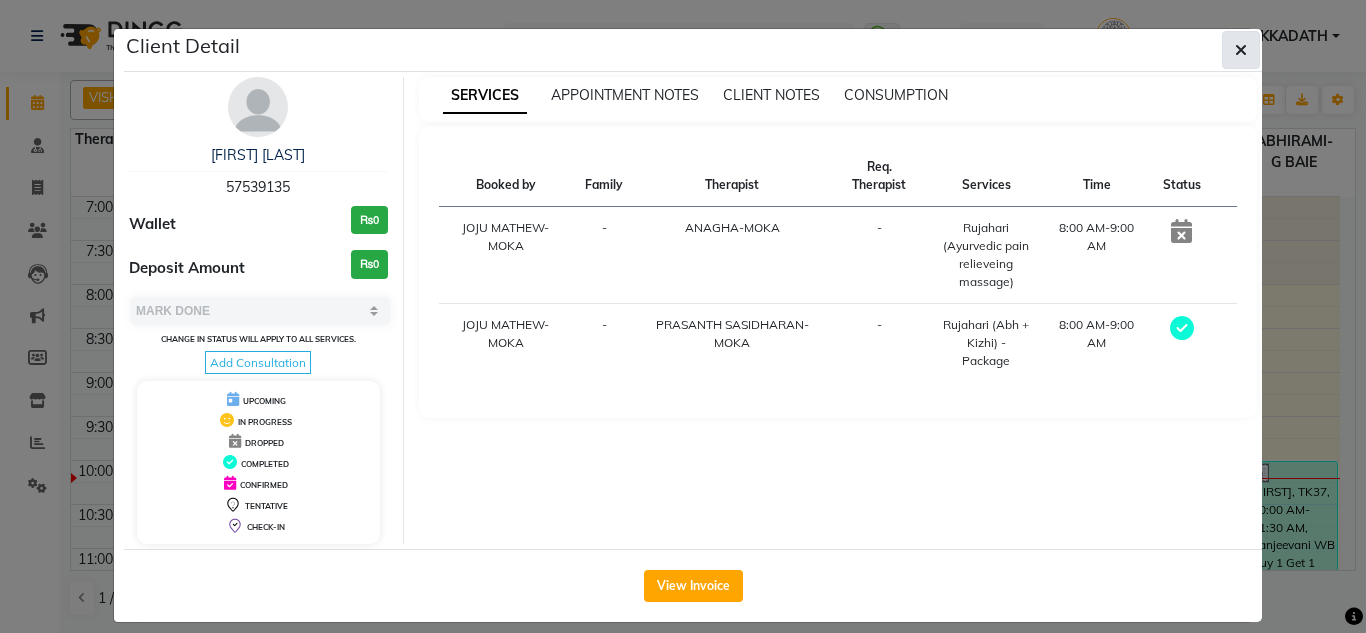 click 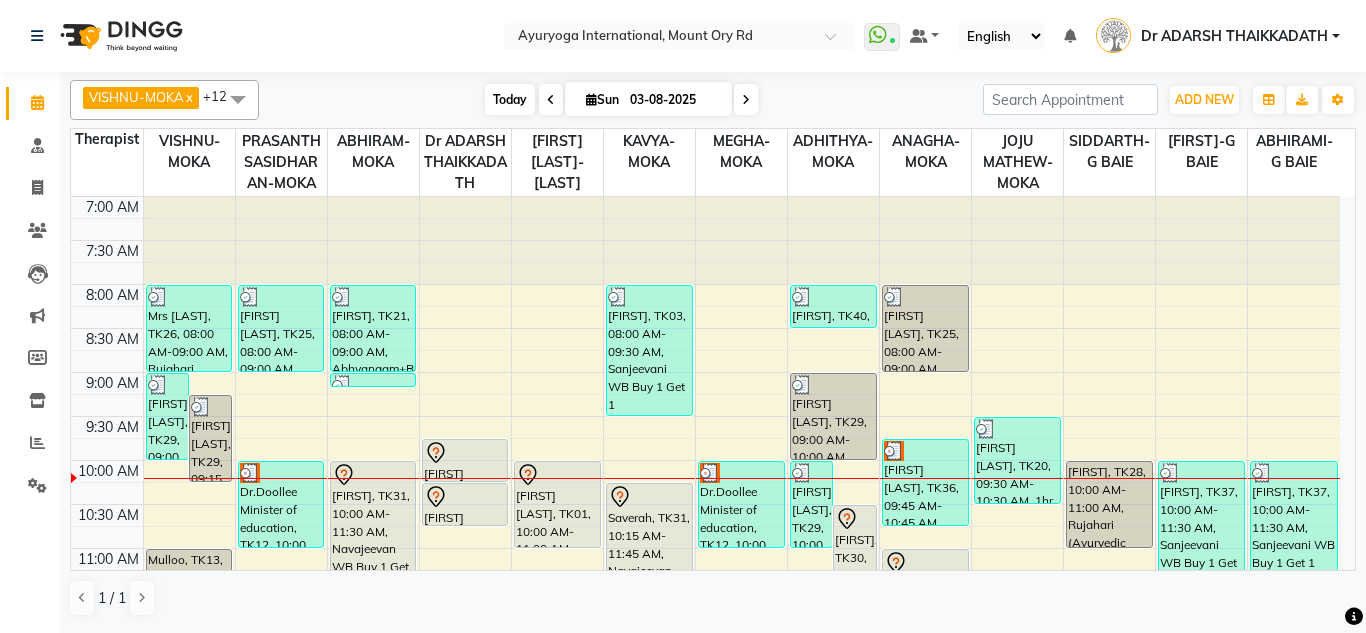 click on "Today" at bounding box center (510, 99) 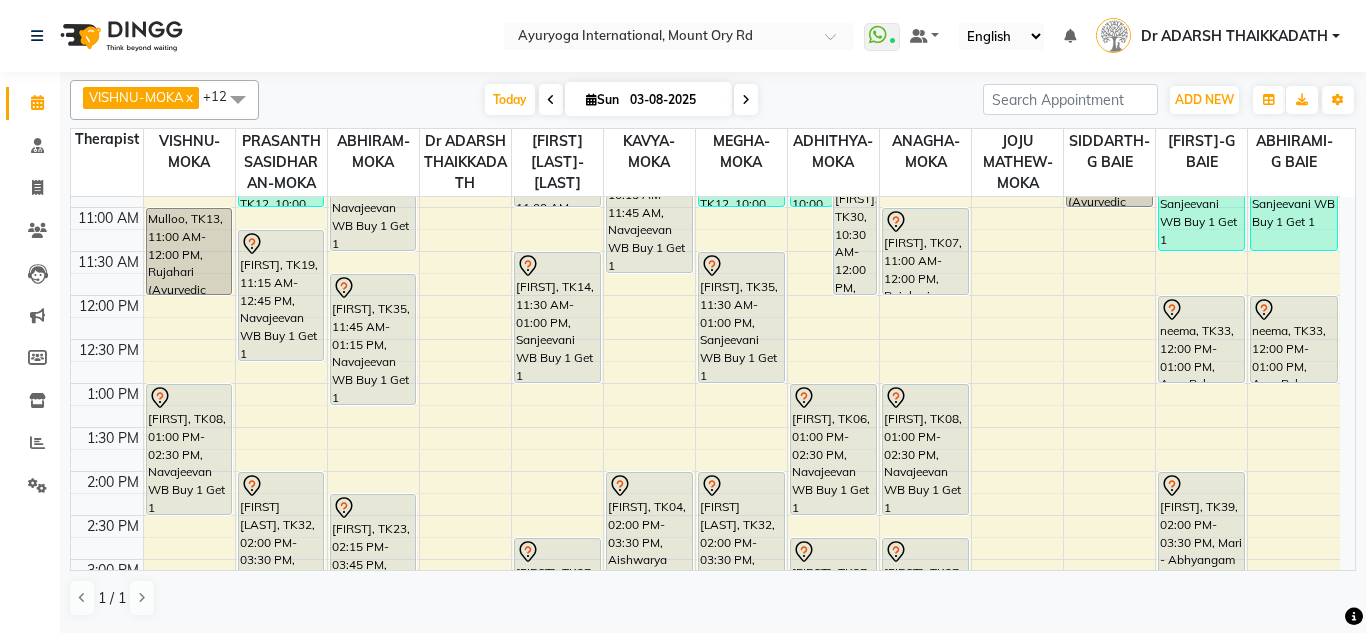 scroll, scrollTop: 565, scrollLeft: 0, axis: vertical 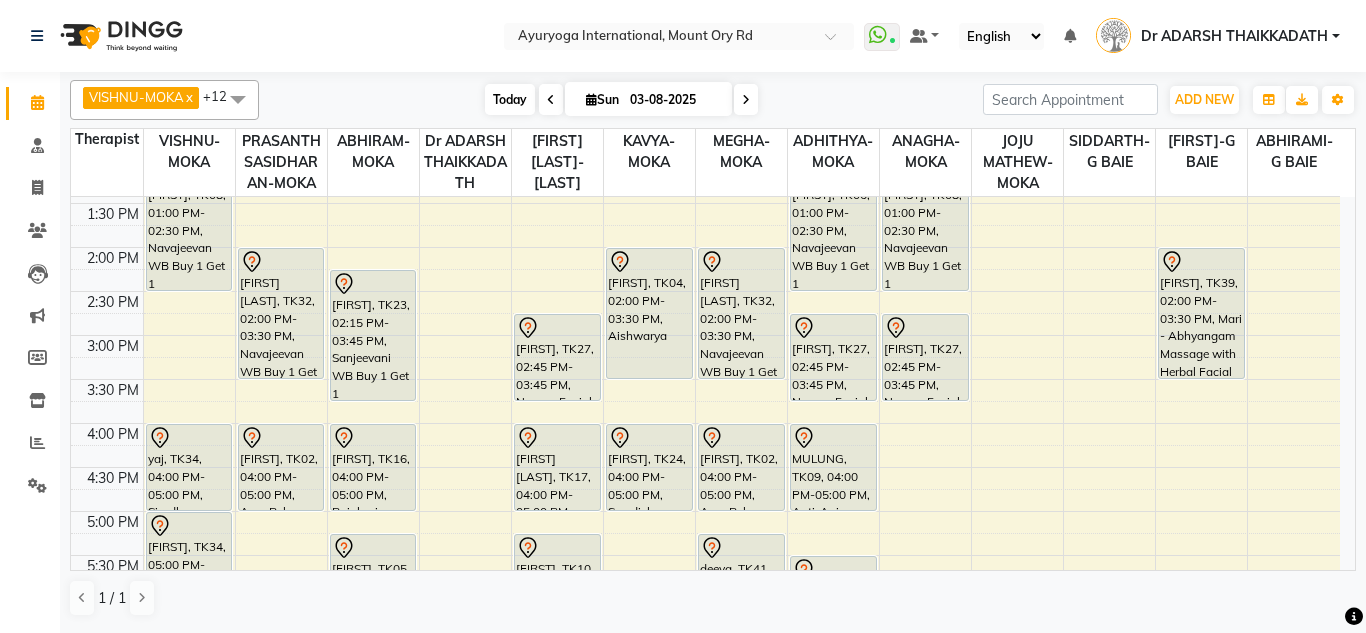 click on "Today" at bounding box center [510, 99] 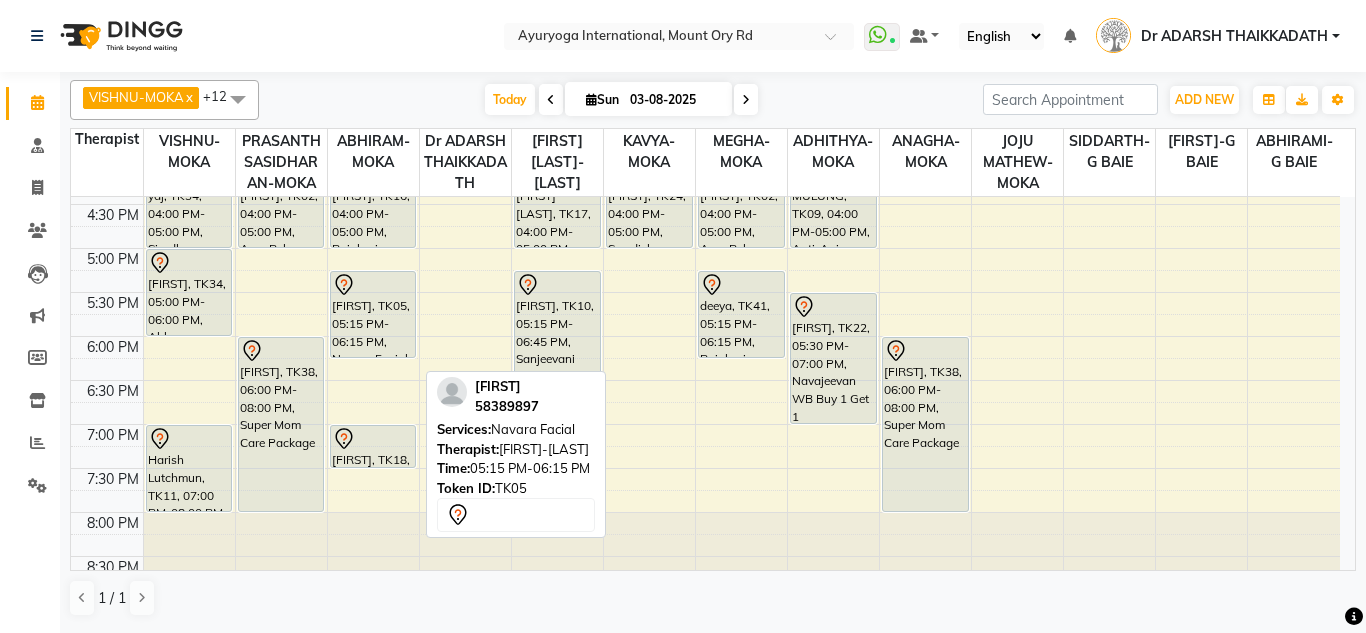 scroll, scrollTop: 858, scrollLeft: 0, axis: vertical 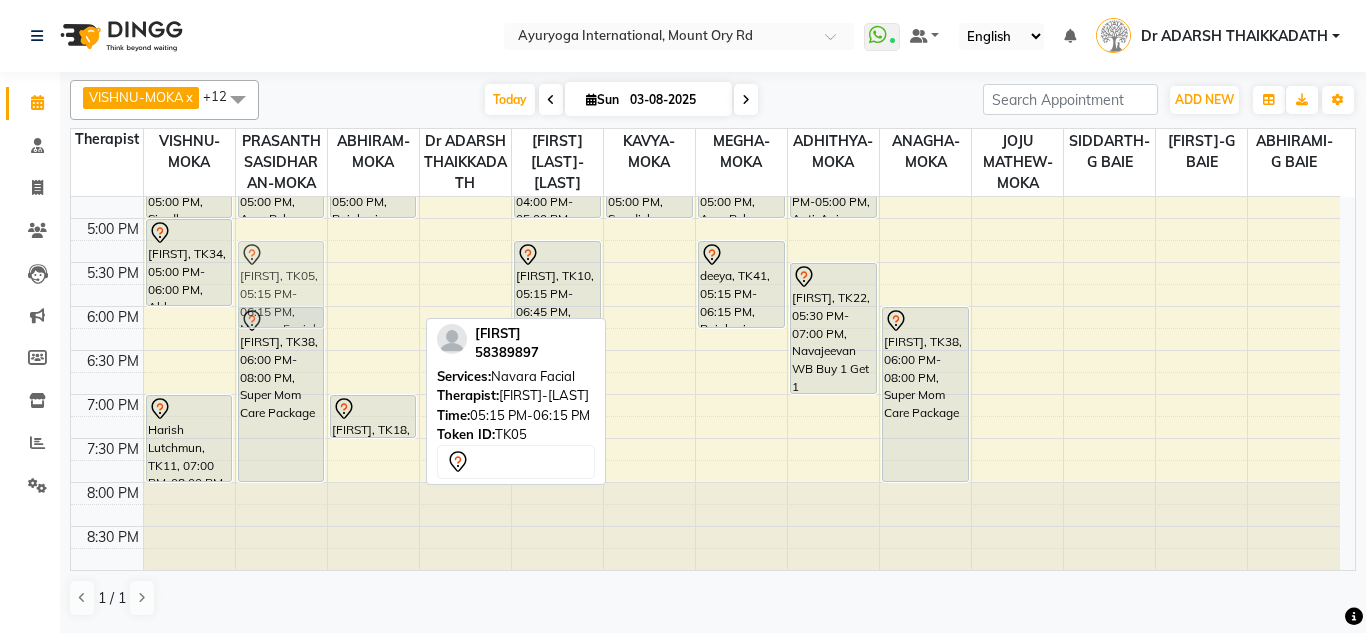 drag, startPoint x: 360, startPoint y: 275, endPoint x: 288, endPoint y: 276, distance: 72.00694 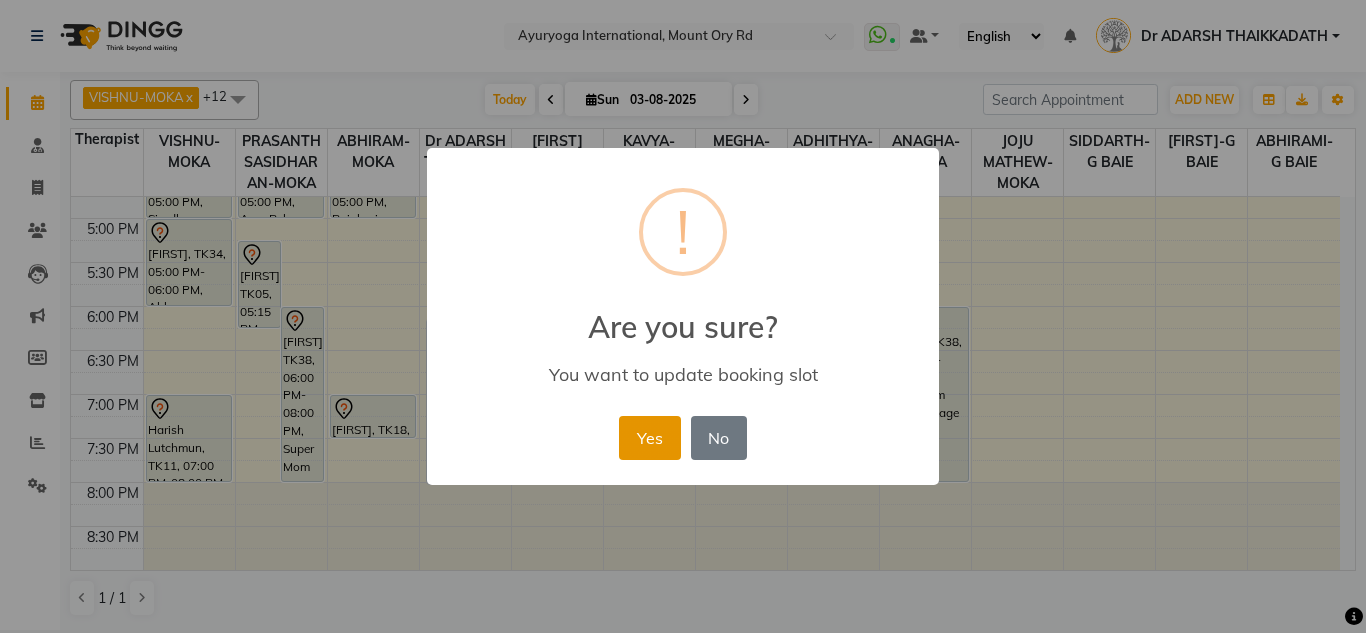 click on "Yes" at bounding box center (649, 438) 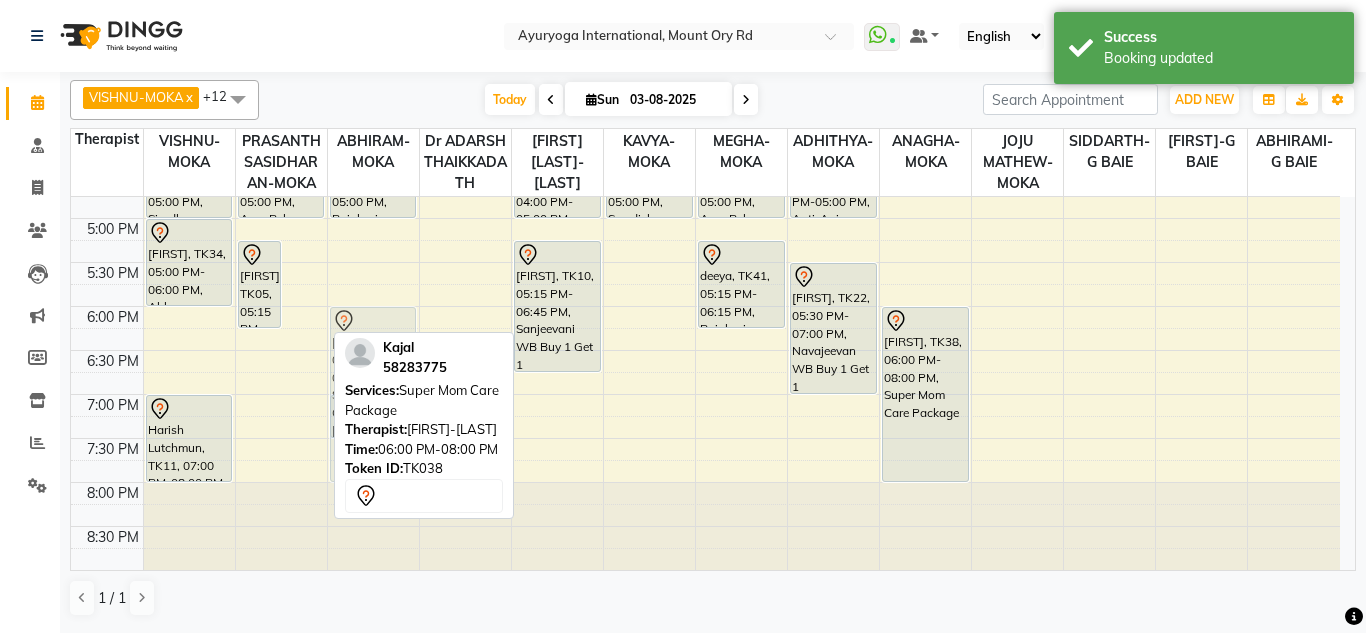 drag, startPoint x: 306, startPoint y: 341, endPoint x: 358, endPoint y: 341, distance: 52 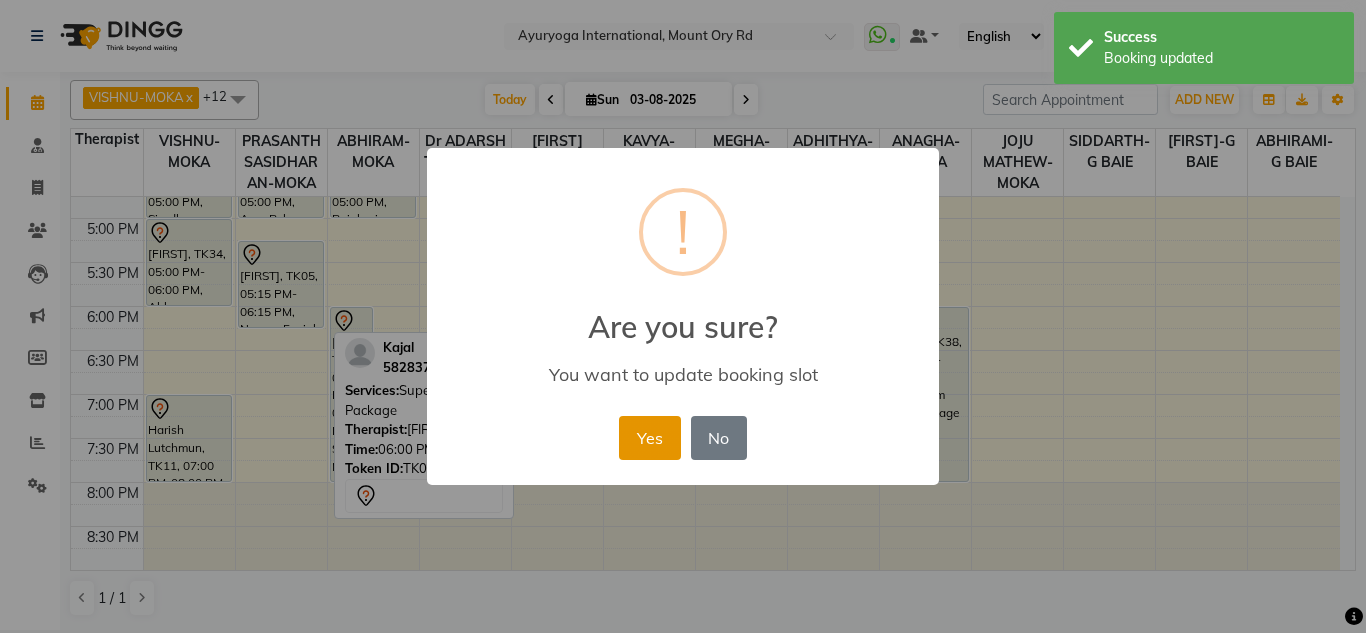 click on "Yes" at bounding box center (649, 438) 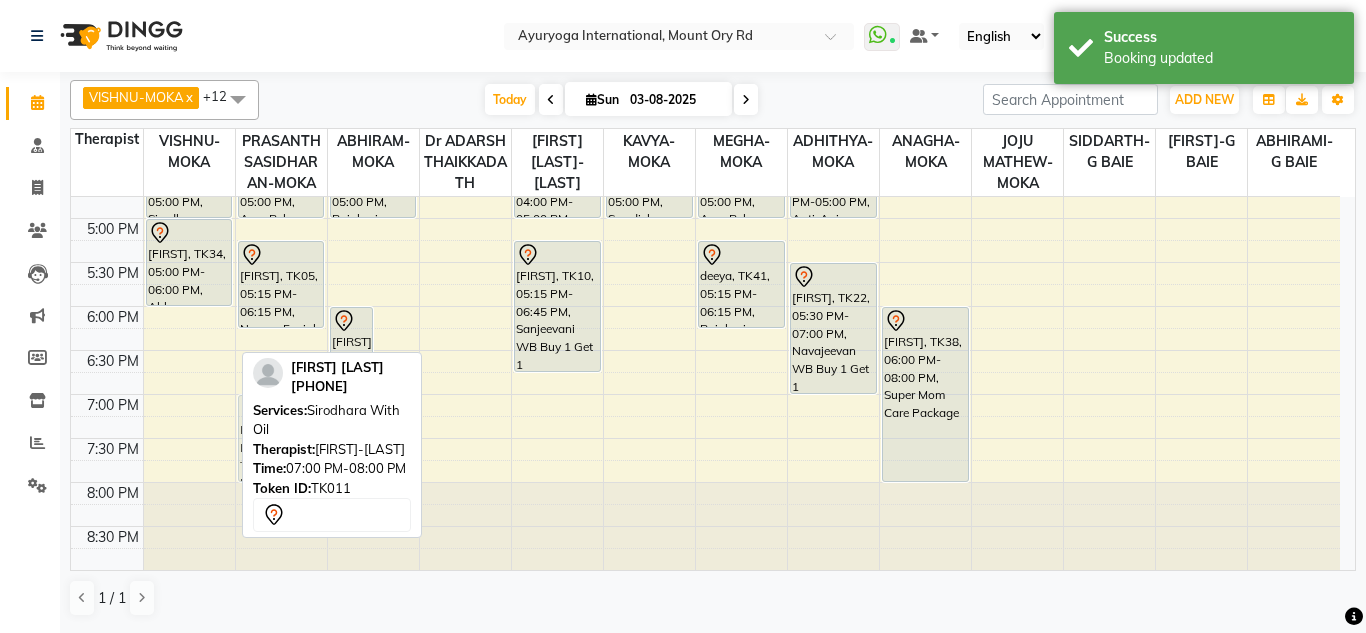 drag, startPoint x: 203, startPoint y: 429, endPoint x: 250, endPoint y: 429, distance: 47 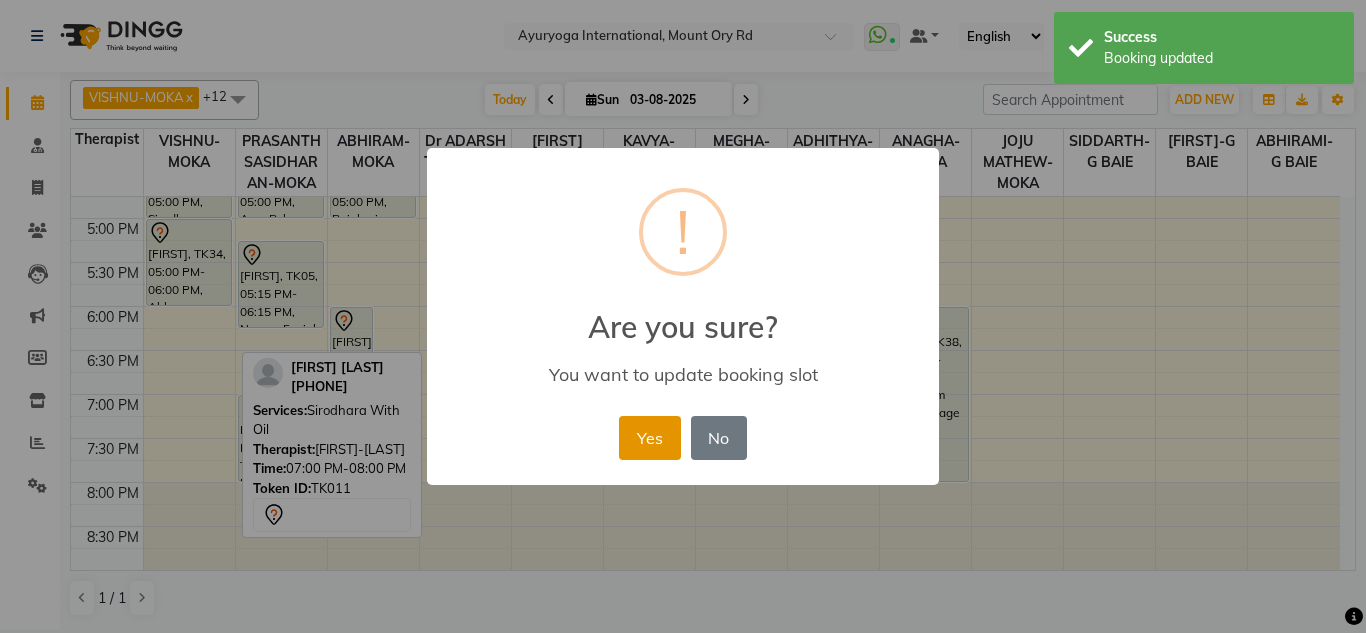click on "Yes" at bounding box center [649, 438] 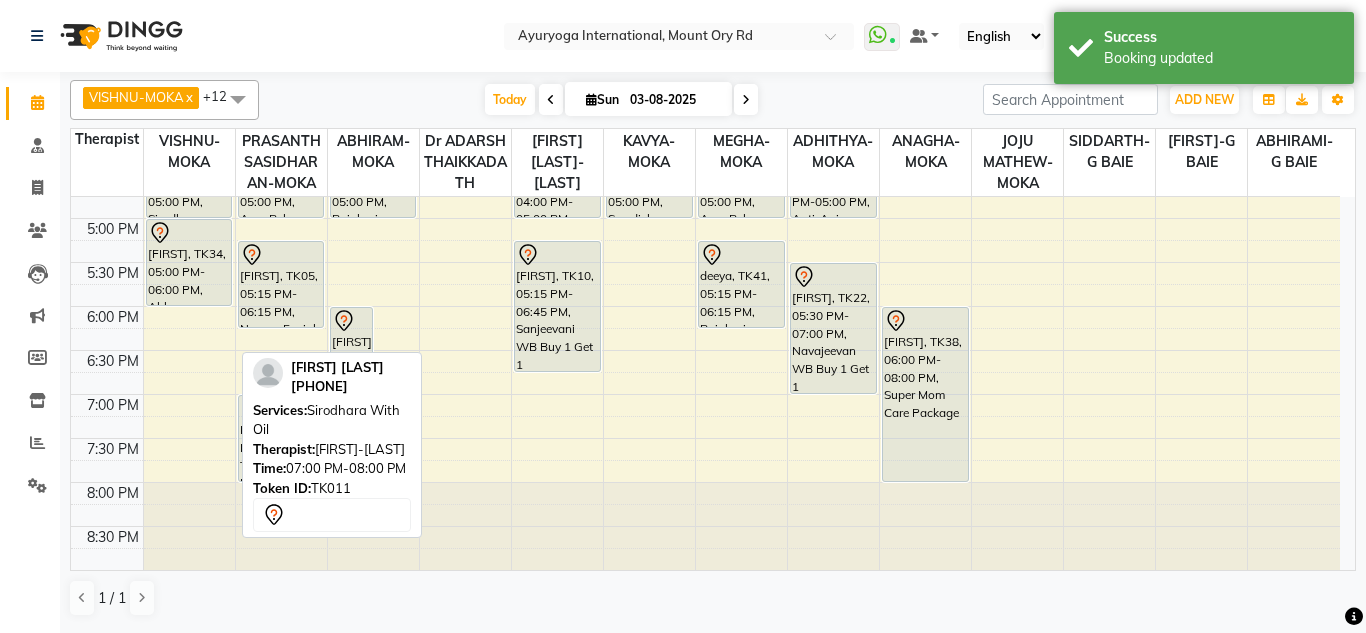 click on "Today  Sun 03-08-2025" at bounding box center (621, 100) 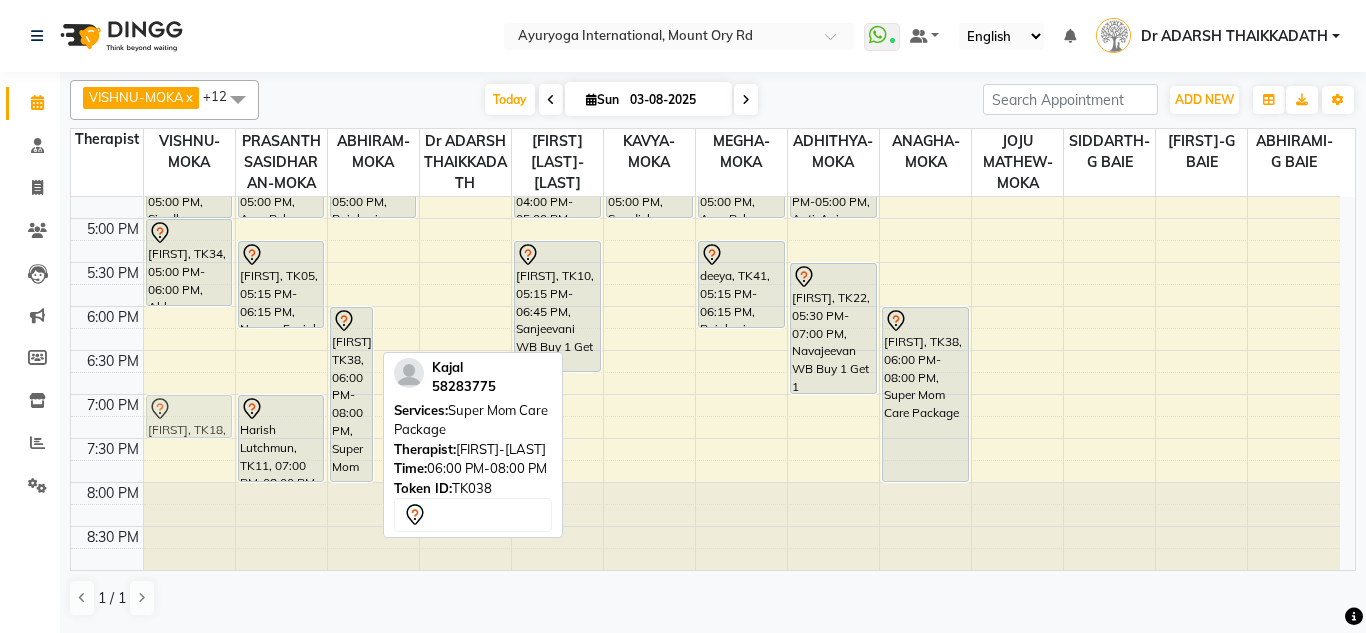 drag, startPoint x: 384, startPoint y: 404, endPoint x: 215, endPoint y: 404, distance: 169 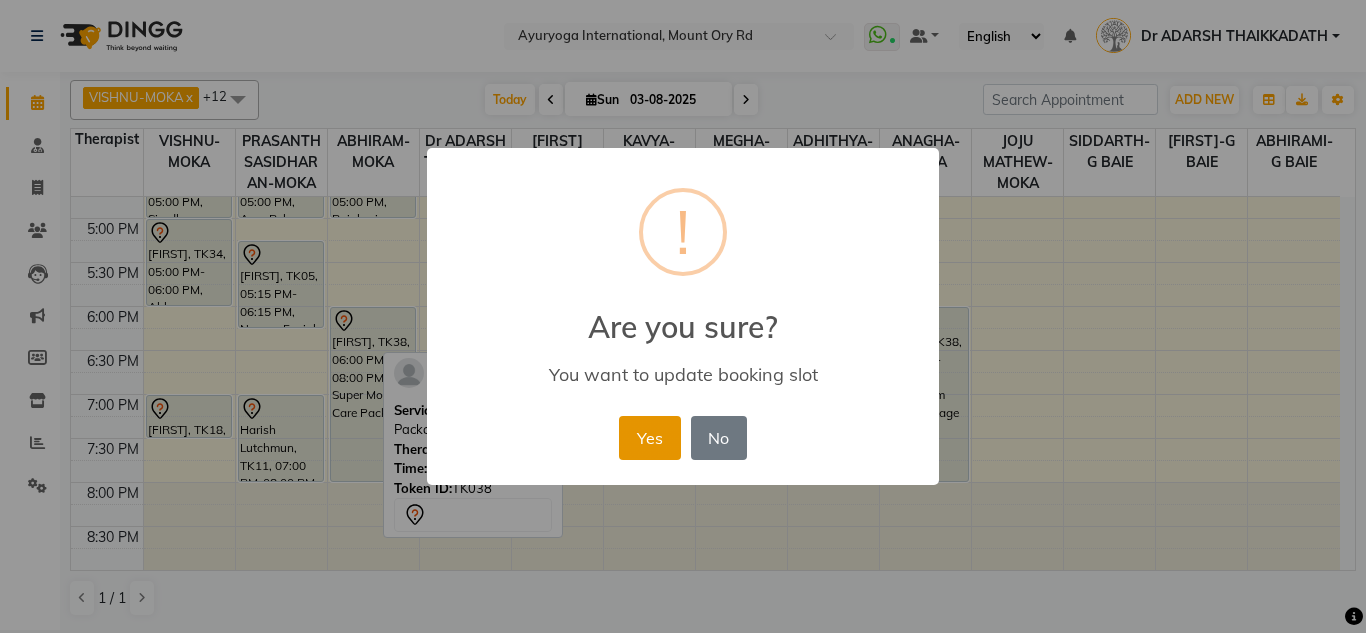 click on "Yes" at bounding box center [649, 438] 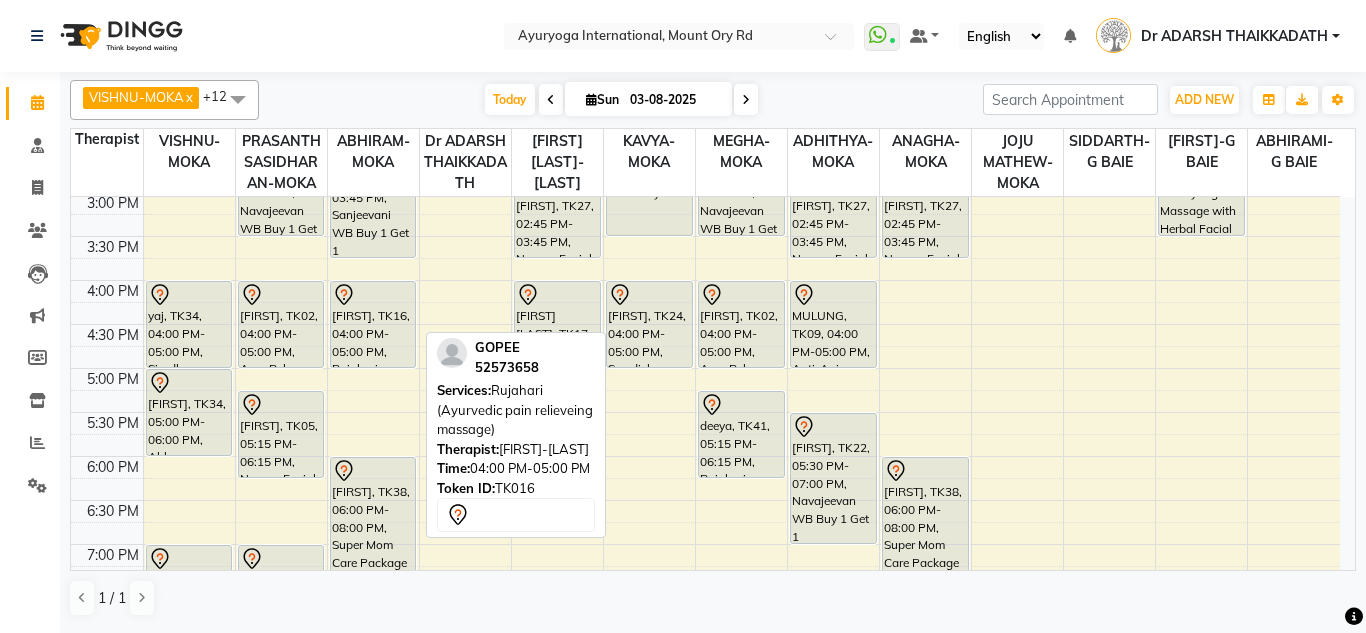 scroll, scrollTop: 758, scrollLeft: 0, axis: vertical 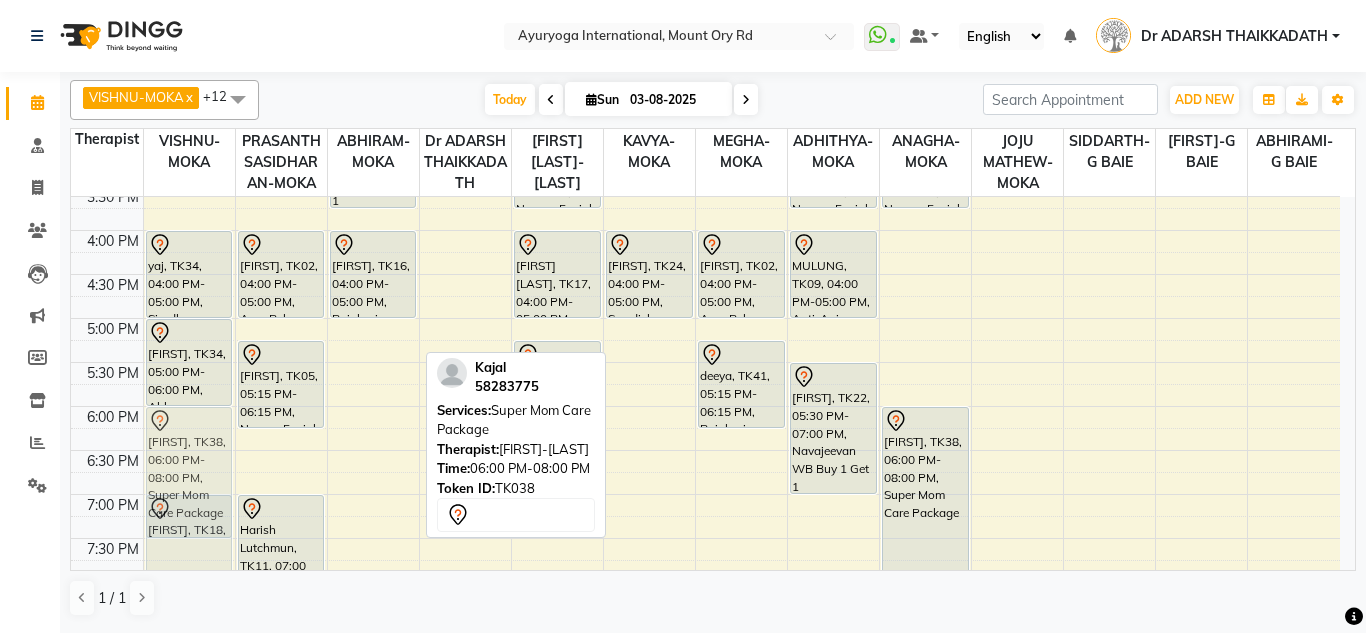 drag, startPoint x: 362, startPoint y: 477, endPoint x: 217, endPoint y: 482, distance: 145.08618 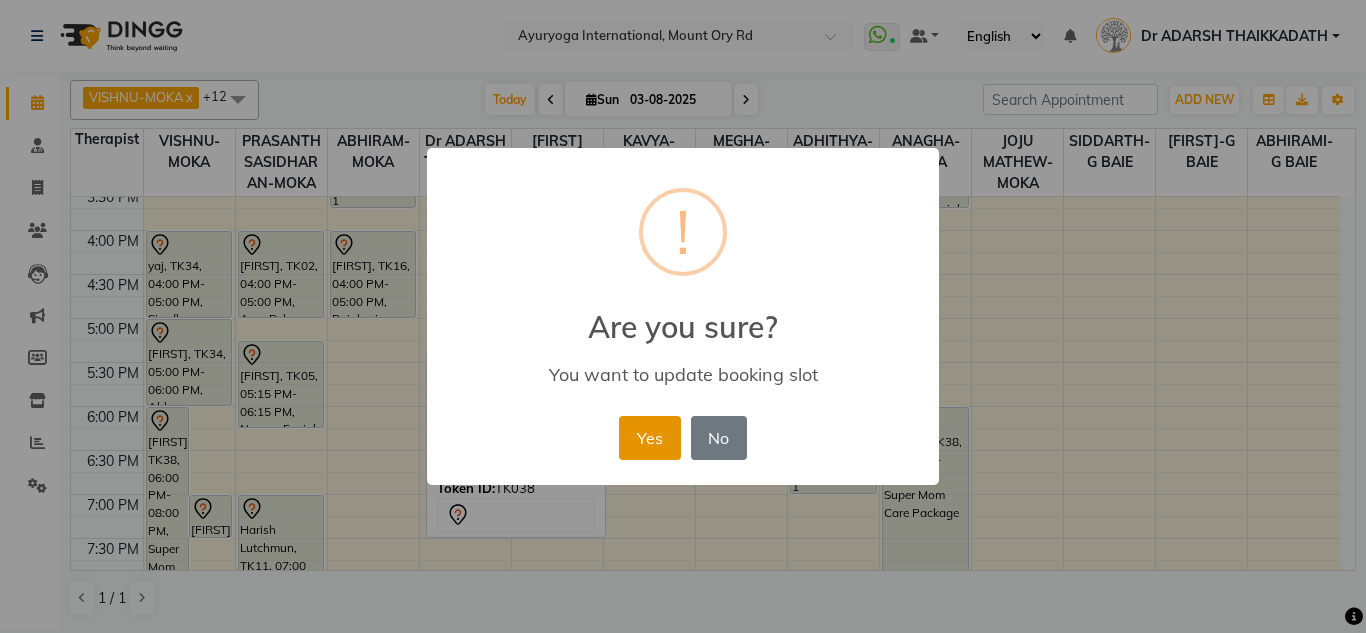 click on "Yes" at bounding box center [649, 438] 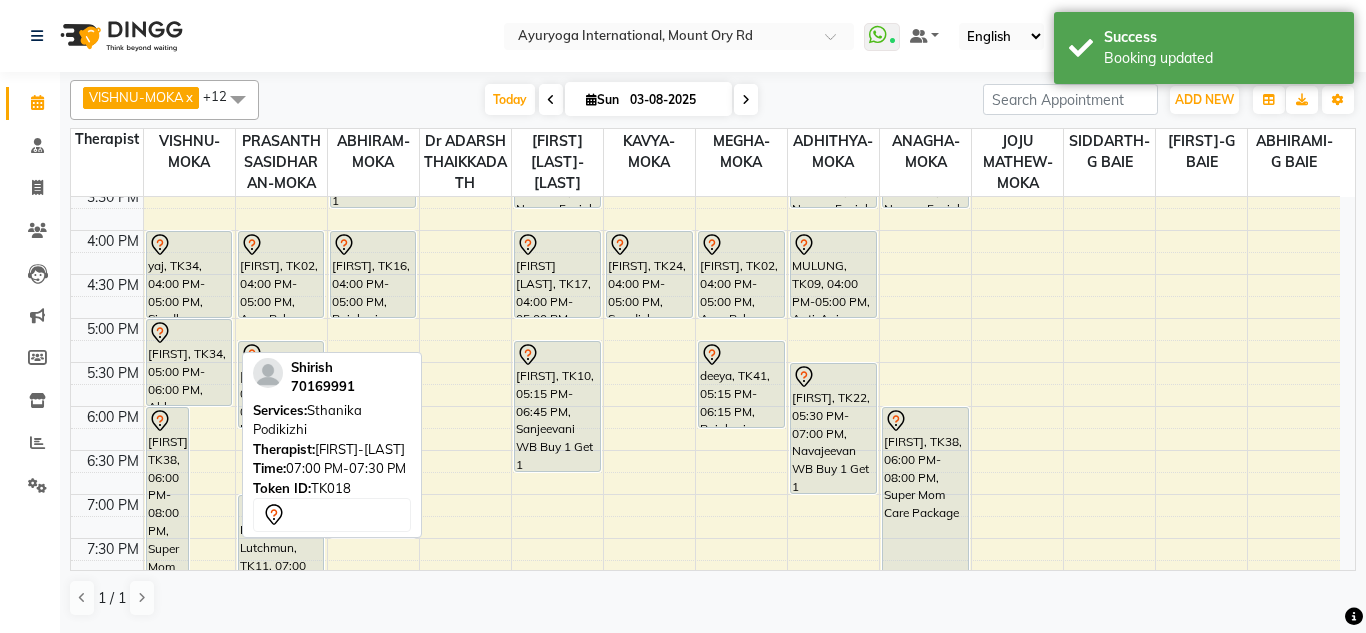 drag, startPoint x: 214, startPoint y: 511, endPoint x: 370, endPoint y: 511, distance: 156 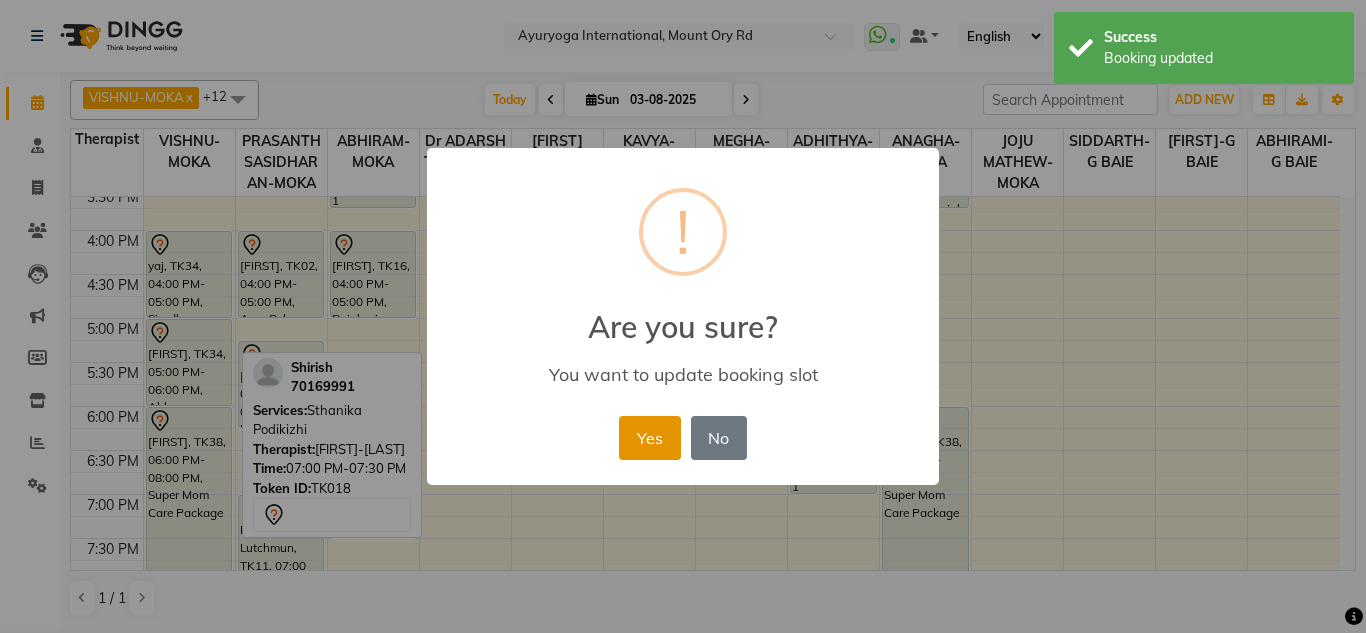 click on "Yes" at bounding box center (649, 438) 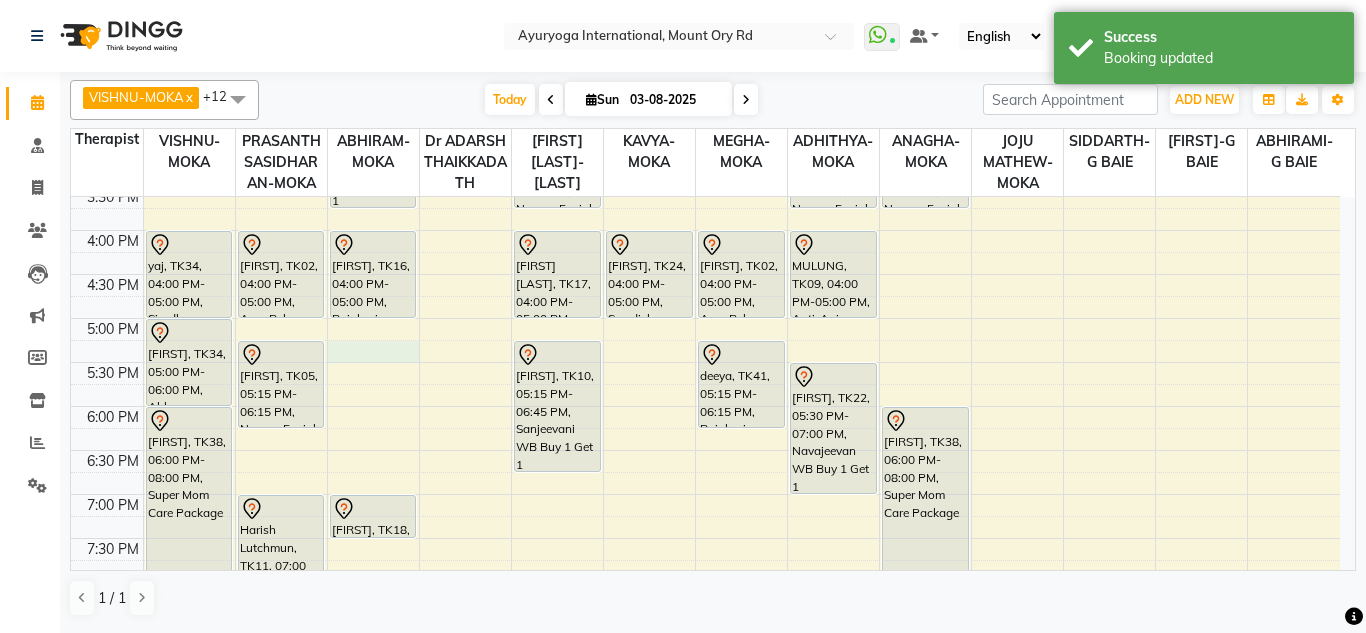 click on "7:00 AM 7:30 AM 8:00 AM 8:30 AM 9:00 AM 9:30 AM 10:00 AM 10:30 AM 11:00 AM 11:30 AM 12:00 PM 12:30 PM 1:00 PM 1:30 PM 2:00 PM 2:30 PM 3:00 PM 3:30 PM 4:00 PM 4:30 PM 5:00 PM 5:30 PM 6:00 PM 6:30 PM 7:00 PM 7:30 PM 8:00 PM 8:30 PM [FIRST] [LAST], TK29, 09:00 AM-10:00 AM, Deep tissue massage [FIRST] [LAST], TK29, 09:15 AM-10:15 AM, Rujahari (Ayurvedic pain relieveing massage) Mrs [LAST], TK26, 08:00 AM-09:00 AM, Rujahari (Ayurvedic pain relieveing massage) [FIRST], TK13, 11:00 AM-12:00 PM, Rujahari (Ayurvedic pain relieveing massage) [FIRST], TK08, 01:00 PM-02:30 PM, Navajeevan WB Buy 1 Get 1 [FIRST], TK34, 04:00 PM-05:00 PM, Sirodhara With Oil [FIRST], TK34, 05:00 PM-06:00 PM, Abhyangam Wellness Massage [FIRST], TK38, 06:00 PM-08:00 PM, Super Mom Care Package [FIRST] [LAST], TK25, 08:00 AM-09:00 AM, Rujahari (Abh + Kizhi) - Package Dr.[LAST] Minister of education, TK12, 10:00 AM-11:00 AM, Swedish massage (60 Min)" at bounding box center (705, 54) 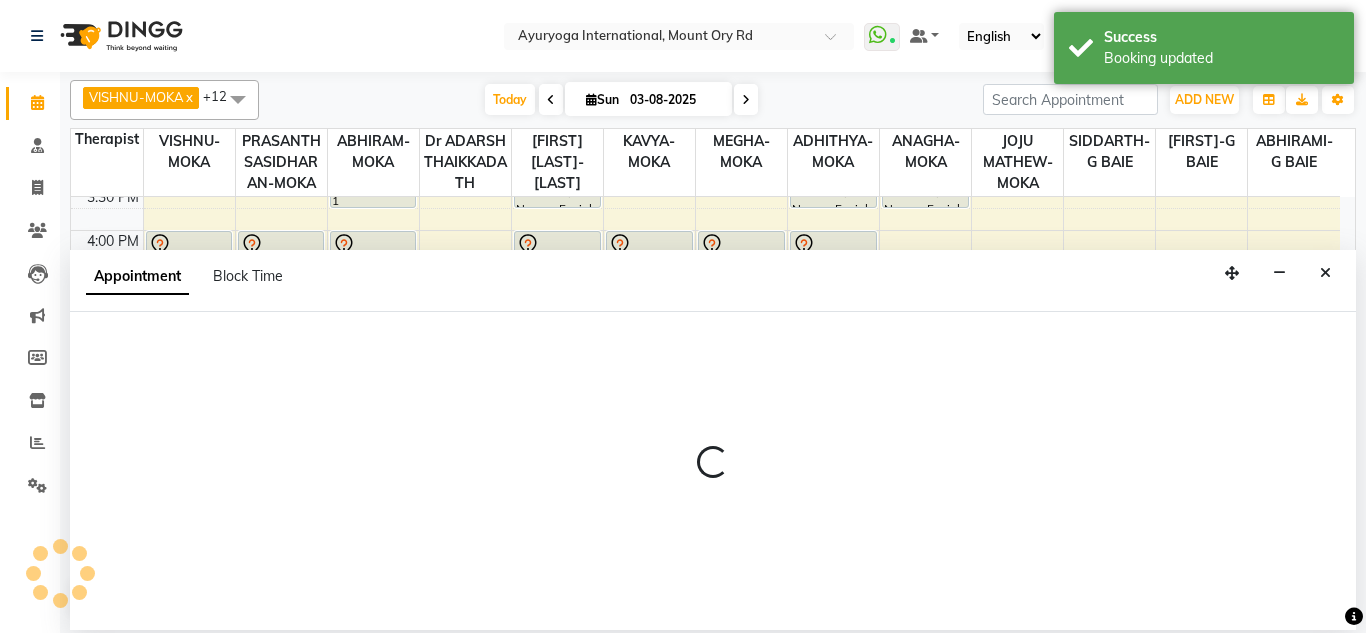 select on "60458" 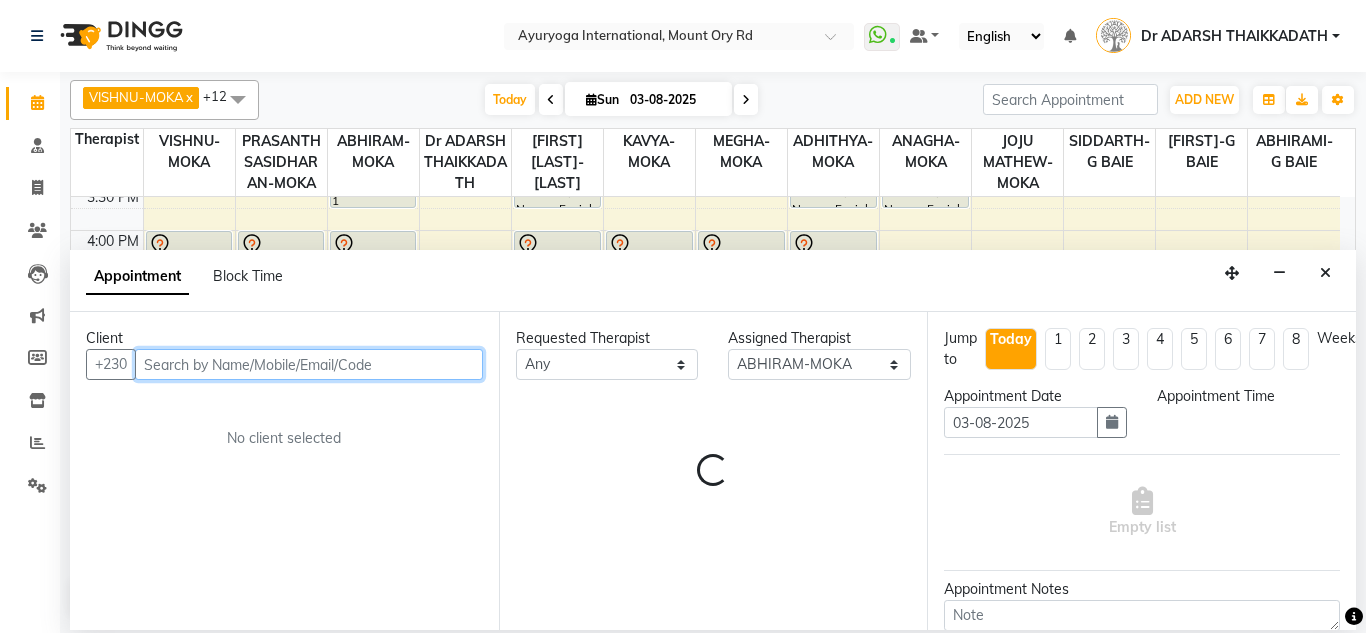select on "1035" 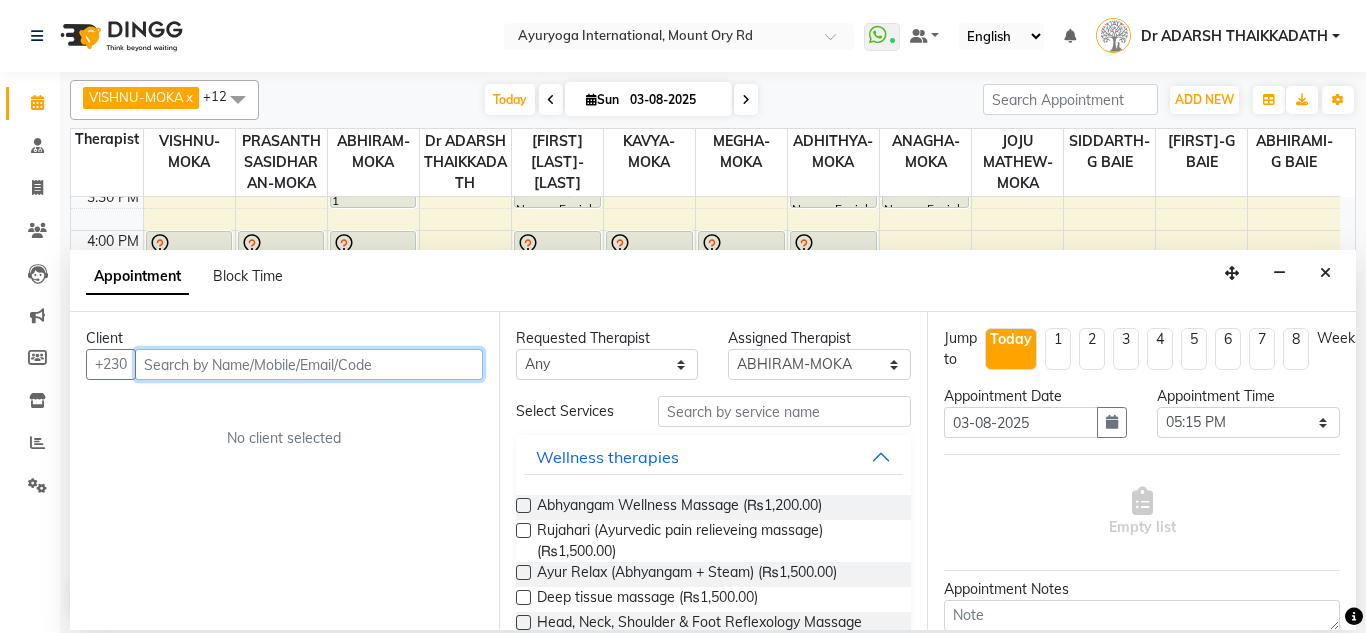 click at bounding box center (309, 364) 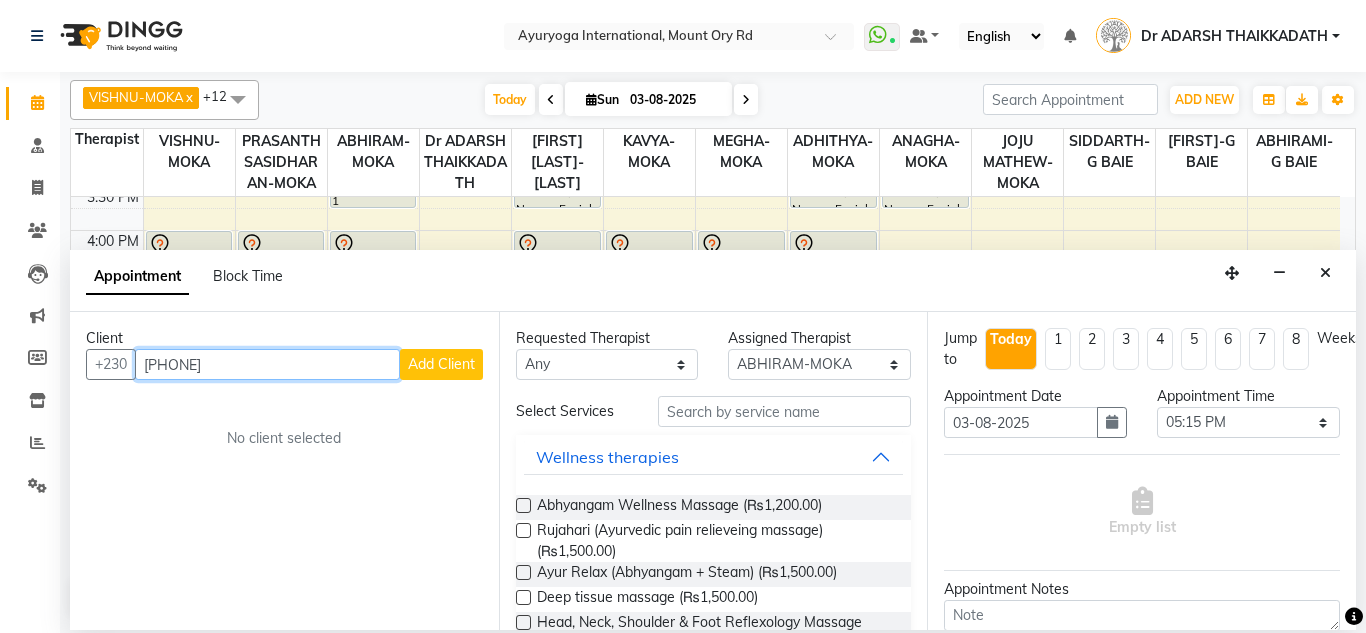 click on "[PHONE]" at bounding box center (267, 364) 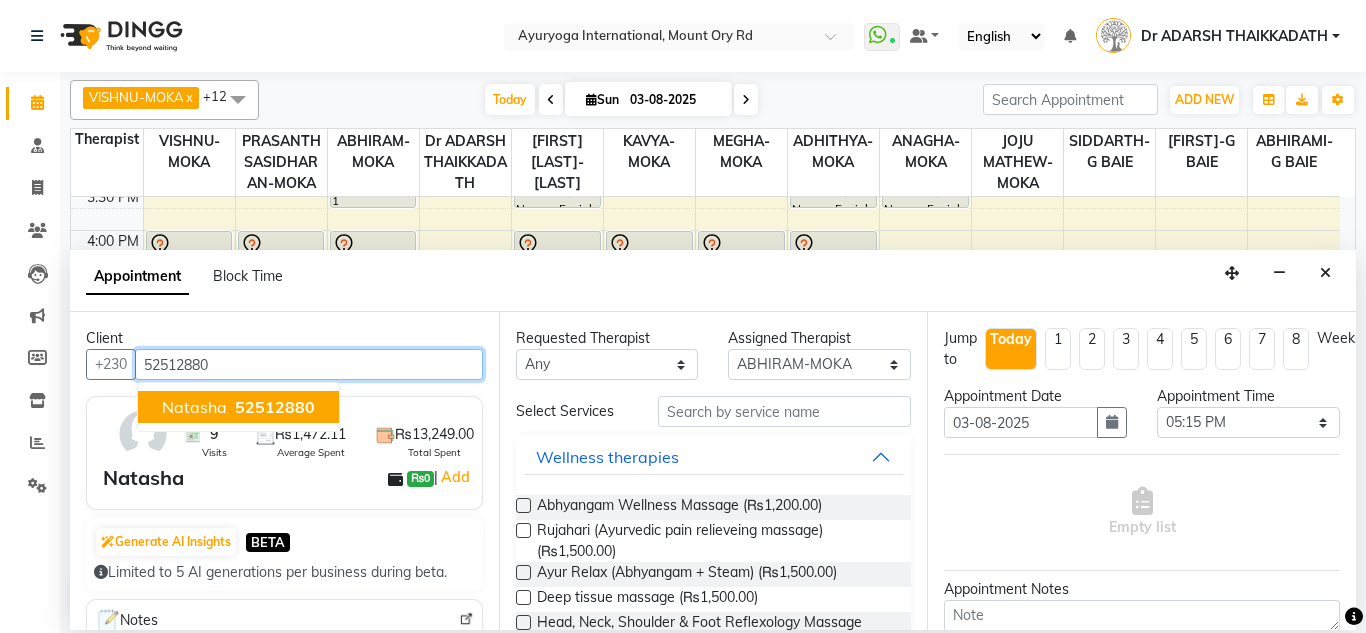 click on "Natasha" at bounding box center [194, 407] 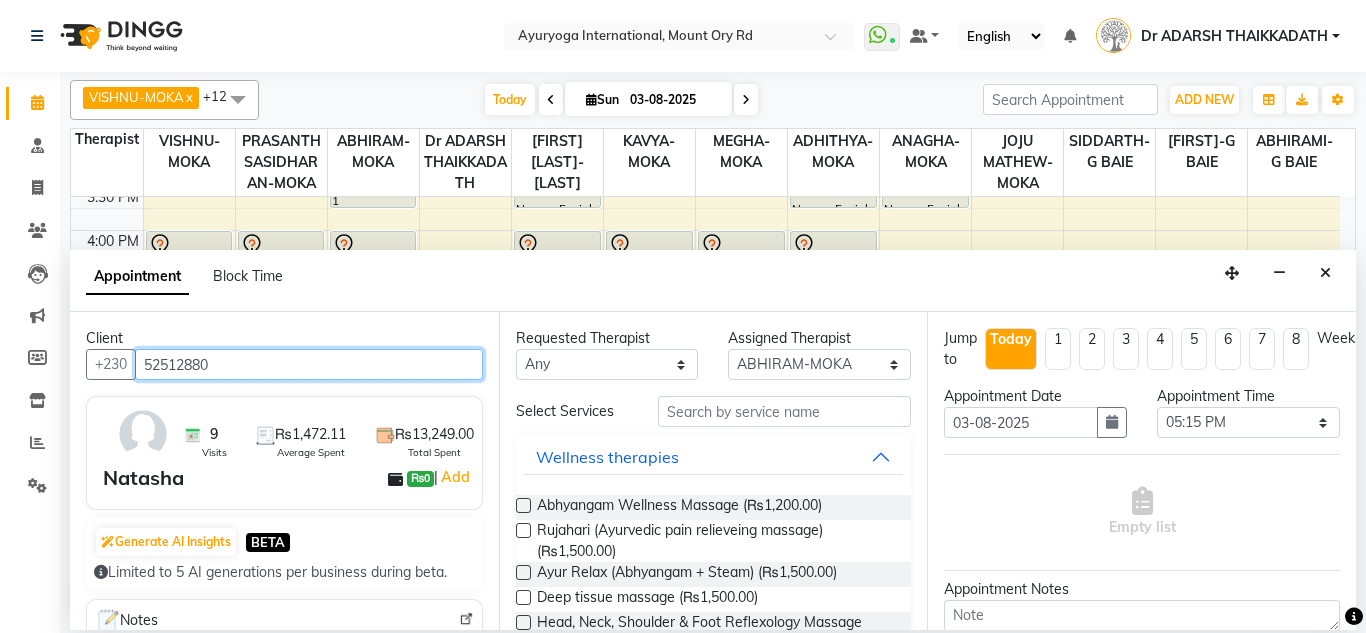 type on "52512880" 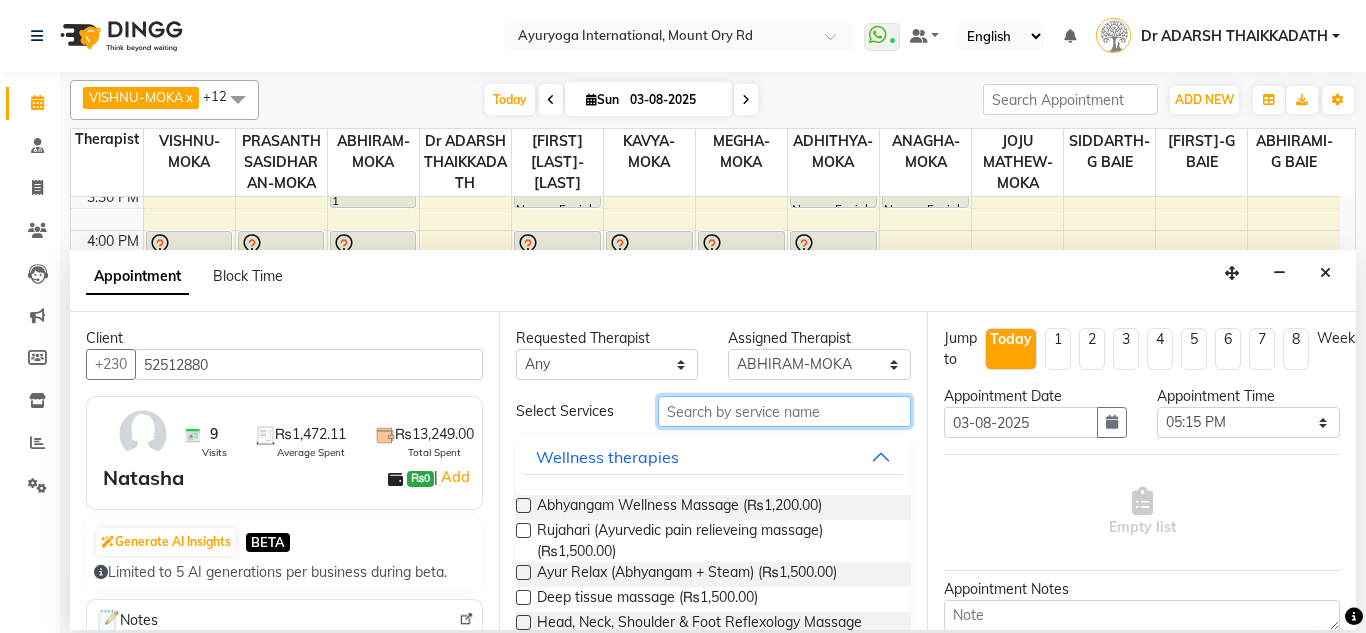 click at bounding box center (785, 411) 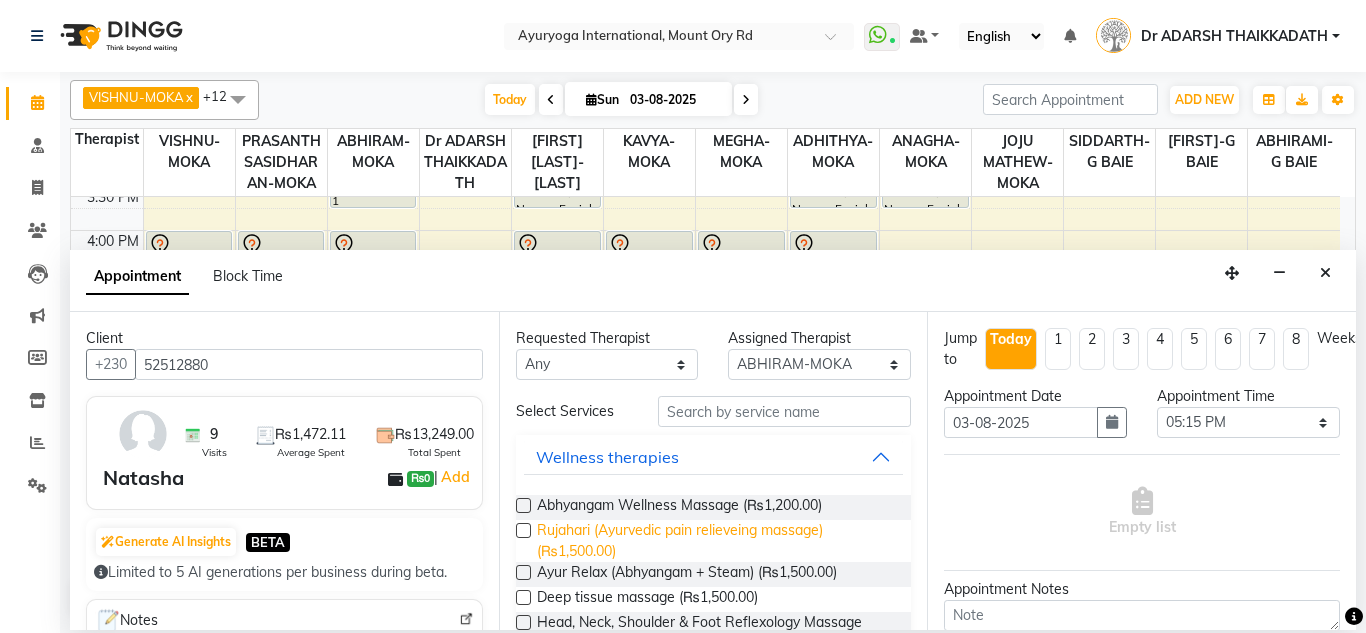 click on "Rujahari (Ayurvedic pain relieveing massage) (₨1,500.00)" at bounding box center (716, 541) 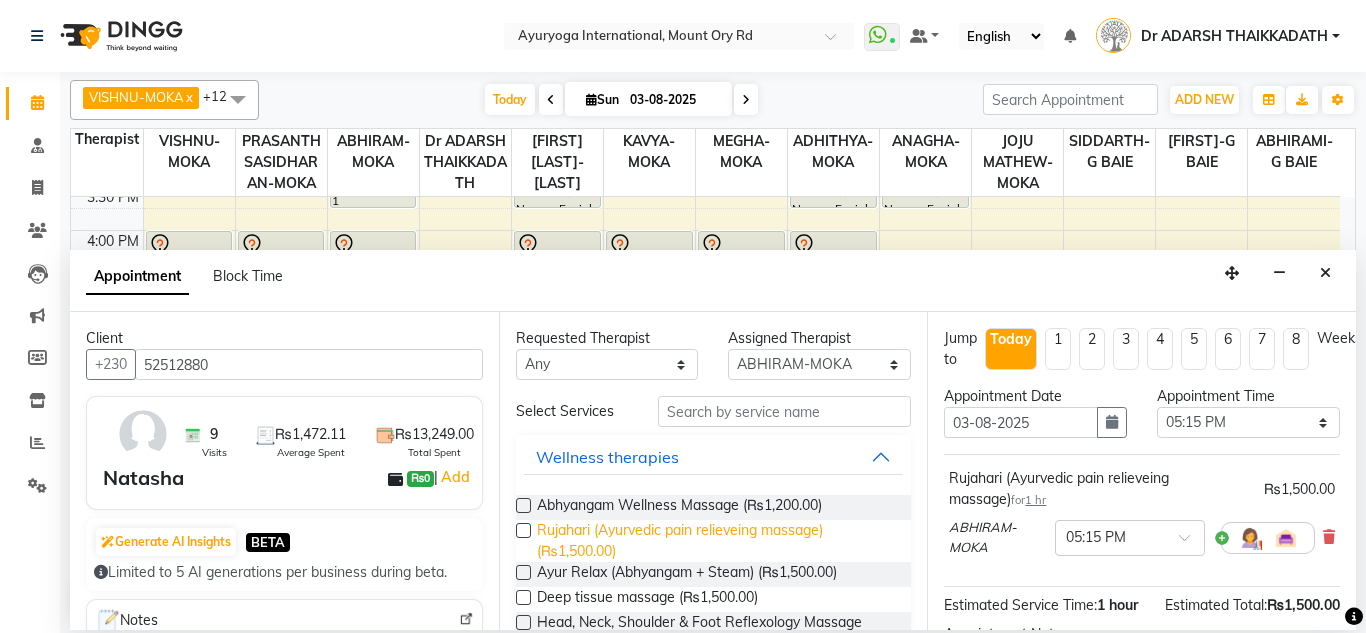 click on "Rujahari (Ayurvedic pain relieveing massage) (₨1,500.00)" at bounding box center (716, 541) 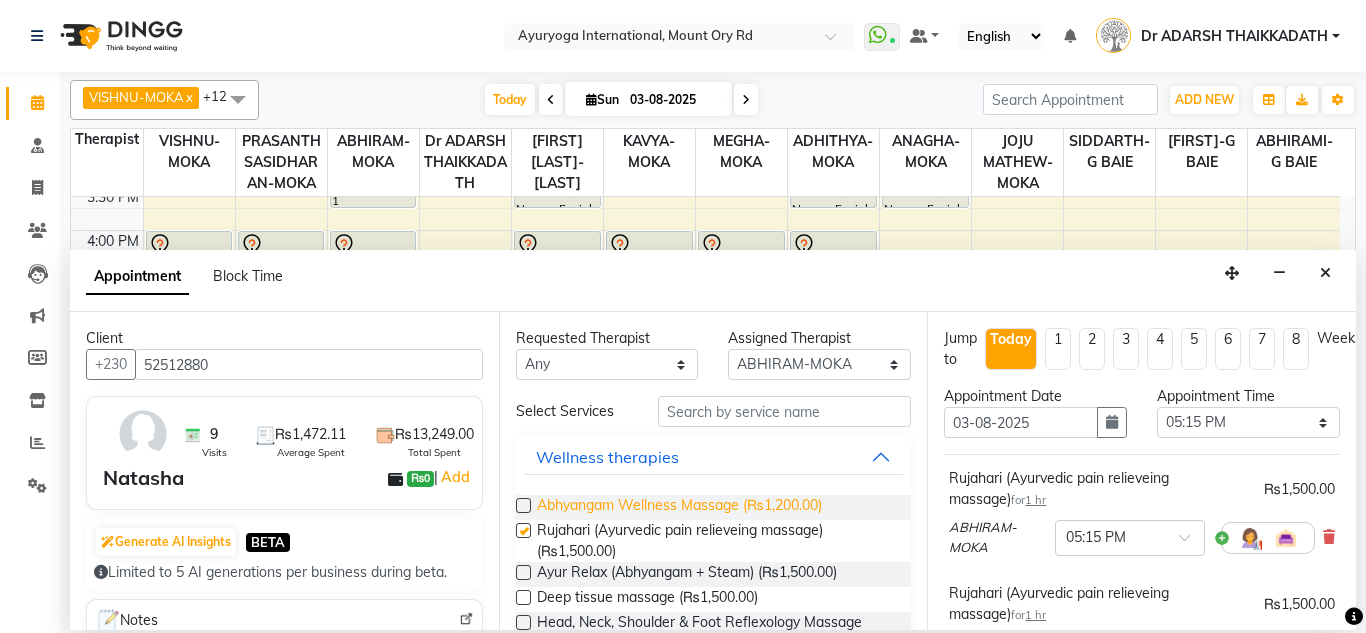 checkbox on "false" 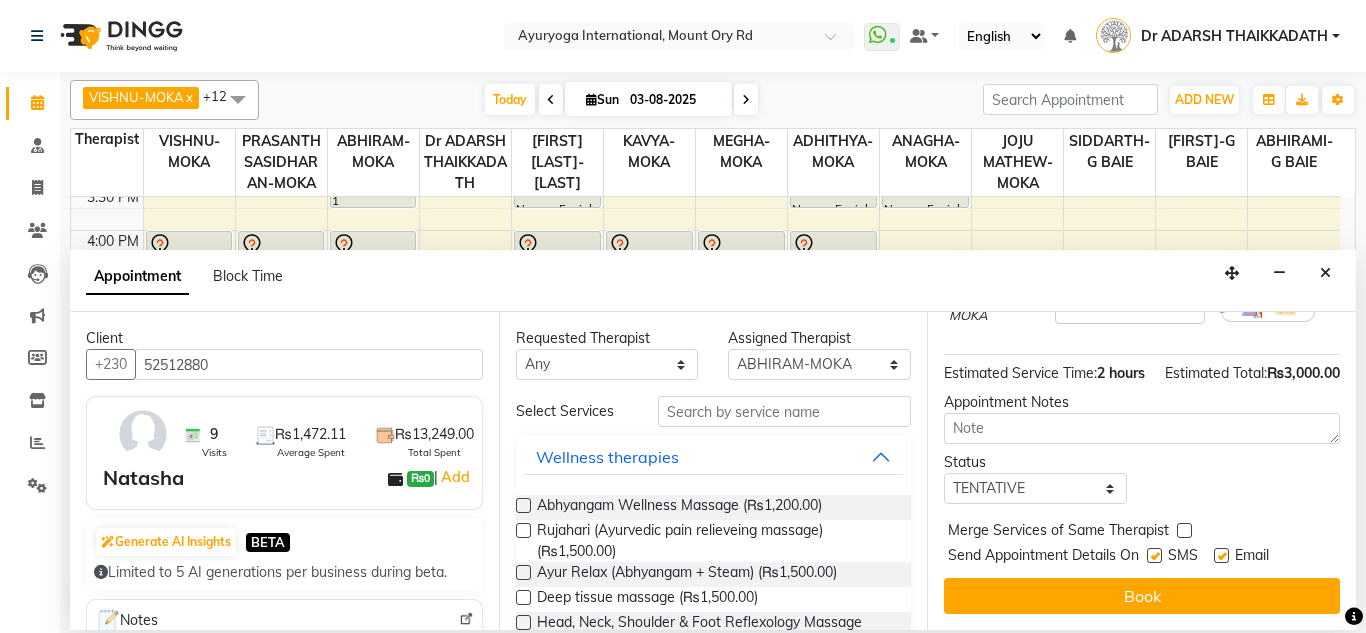 scroll, scrollTop: 383, scrollLeft: 0, axis: vertical 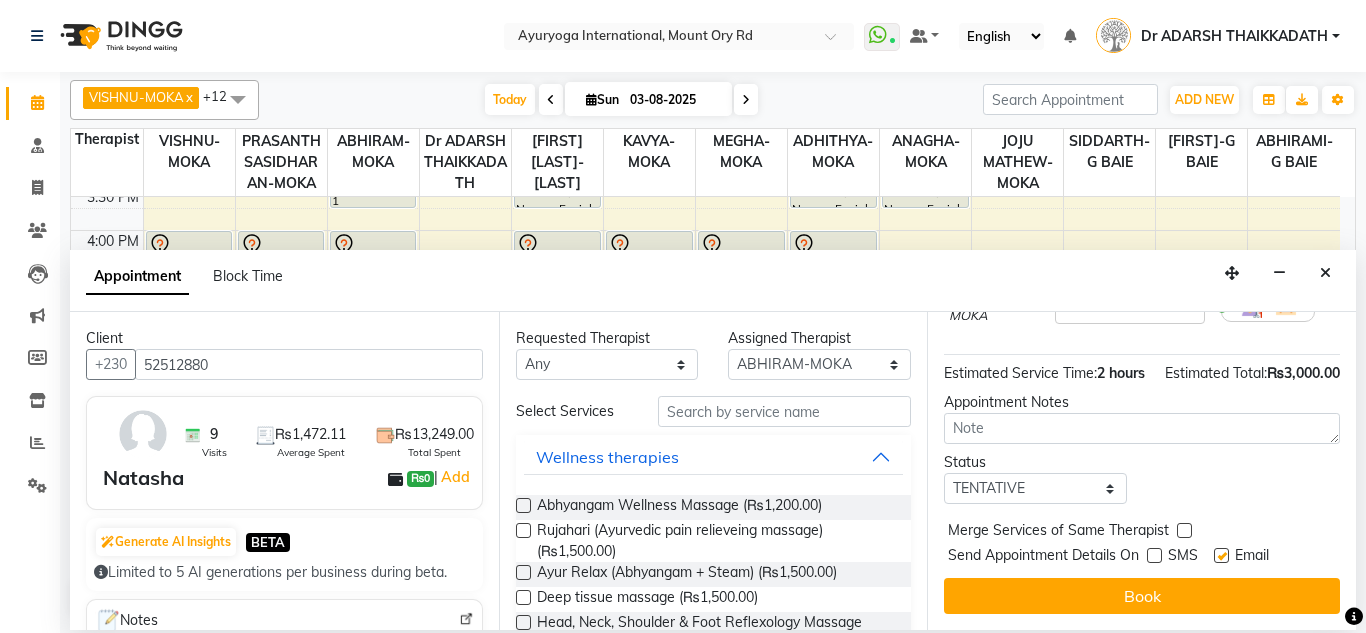 click at bounding box center (1221, 555) 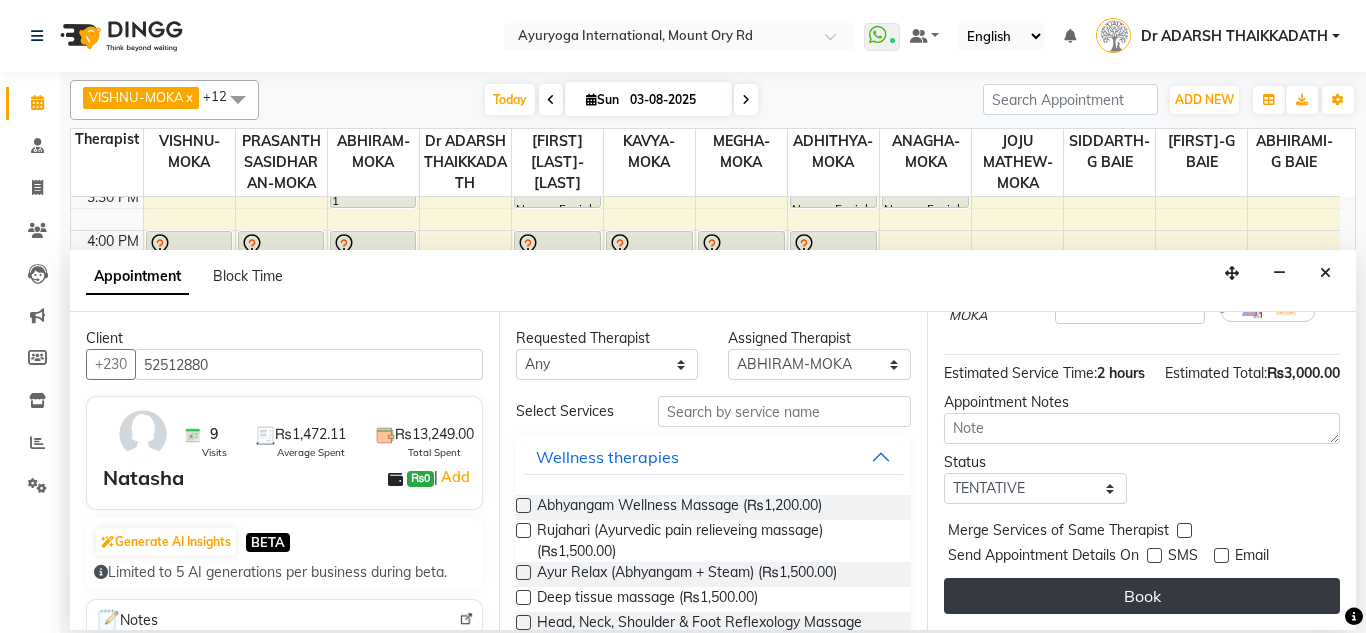 click on "Book" at bounding box center (1142, 596) 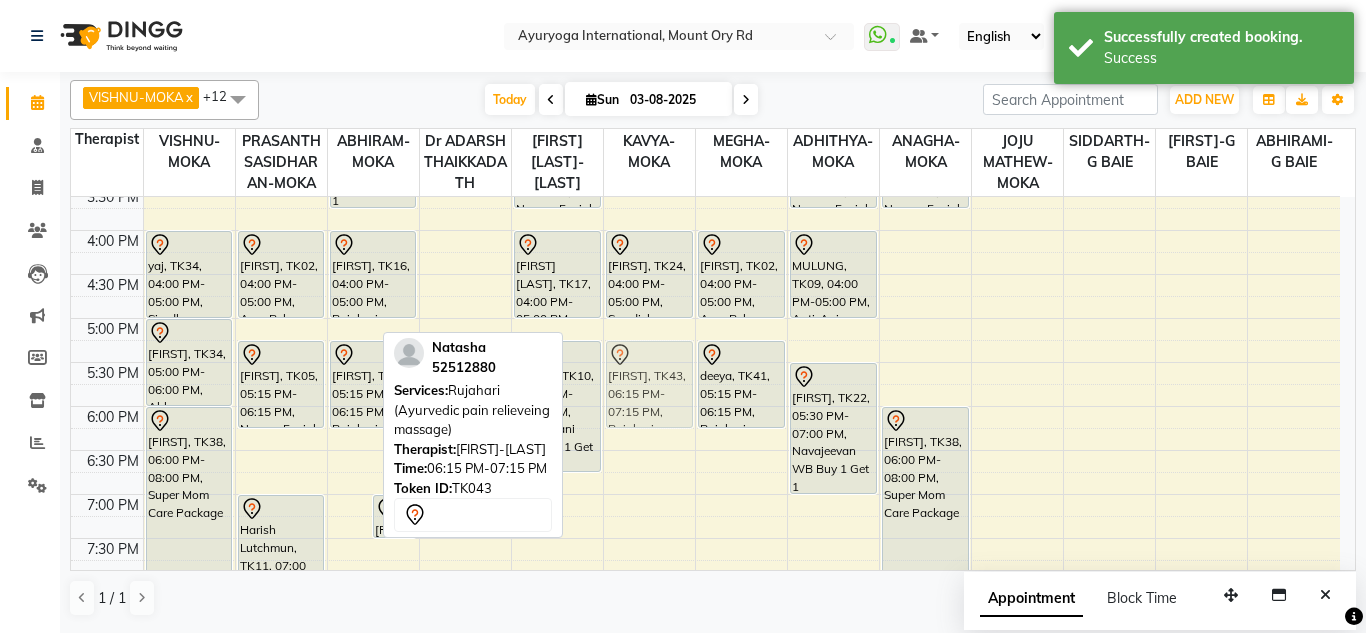 drag, startPoint x: 352, startPoint y: 484, endPoint x: 685, endPoint y: 401, distance: 343.188 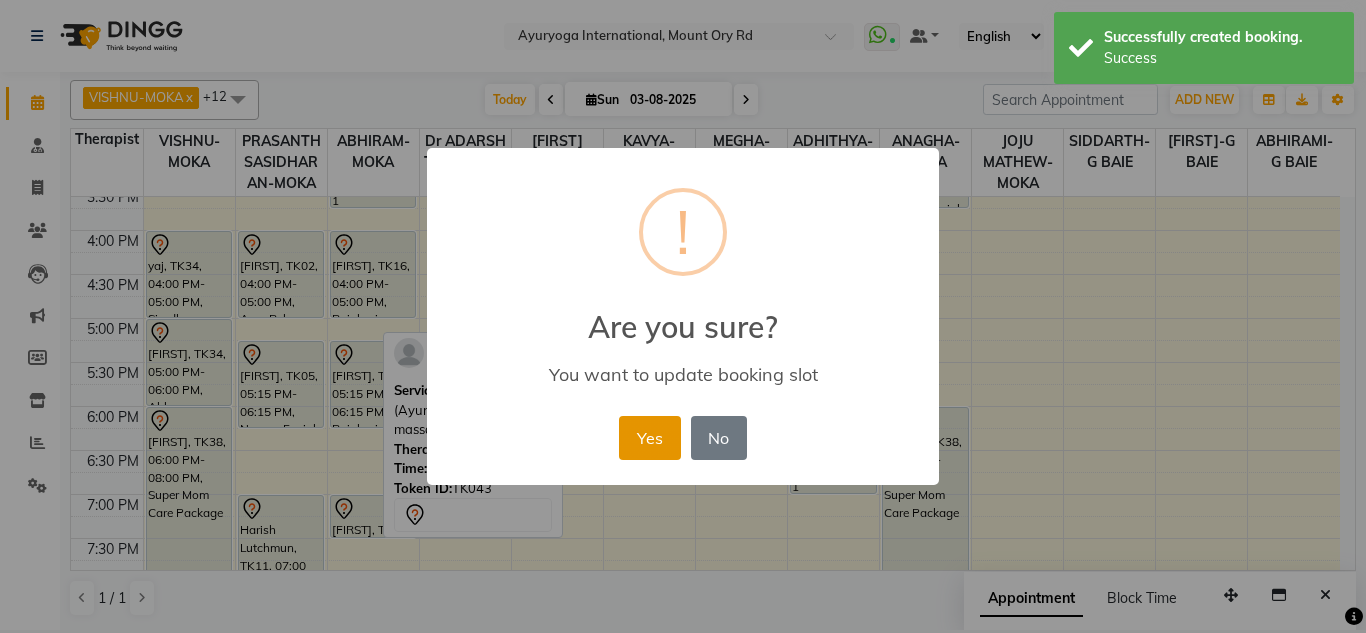 click on "Yes" at bounding box center [649, 438] 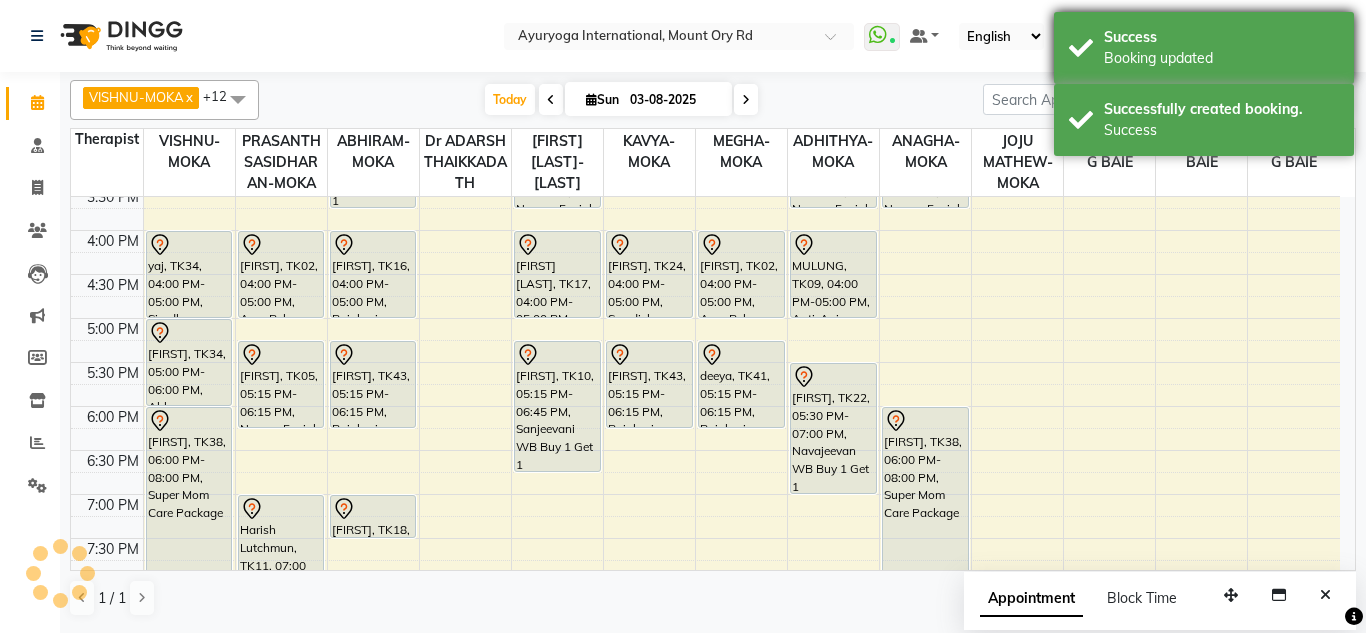 click on "Success   Booking updated" at bounding box center [1204, 48] 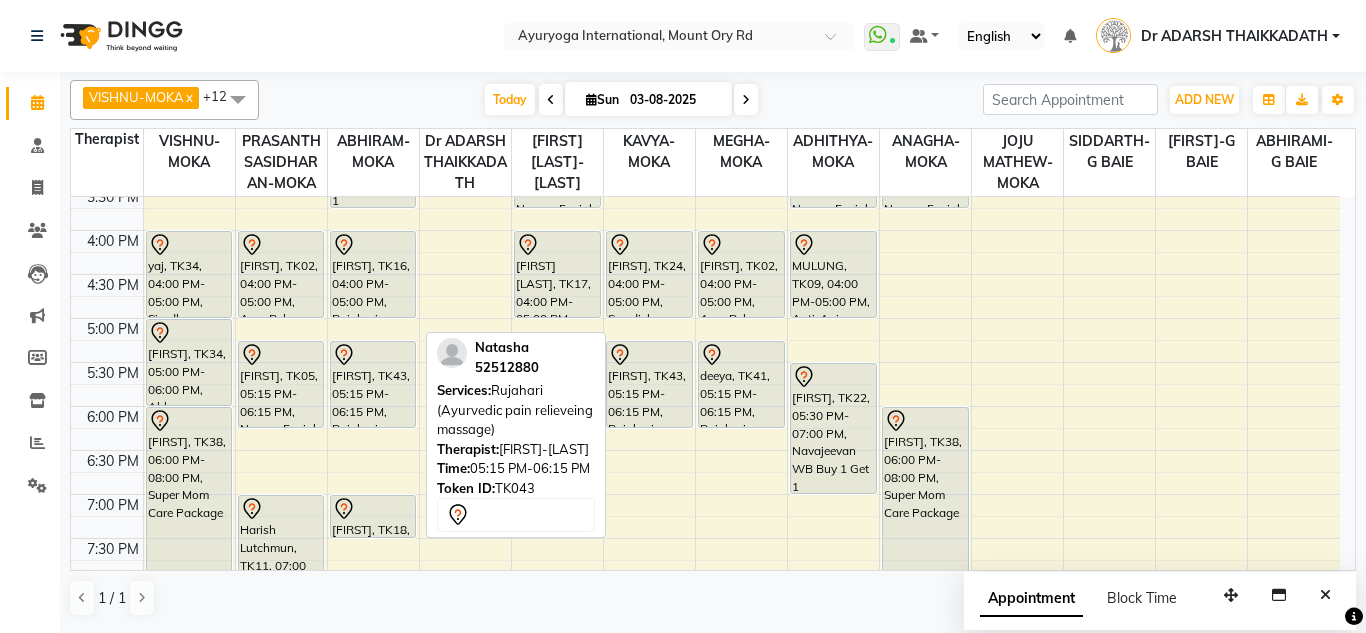 click on "[FIRST], TK43, 05:15 PM-06:15 PM, Rujahari (Ayurvedic pain relieveing massage)" at bounding box center (373, 384) 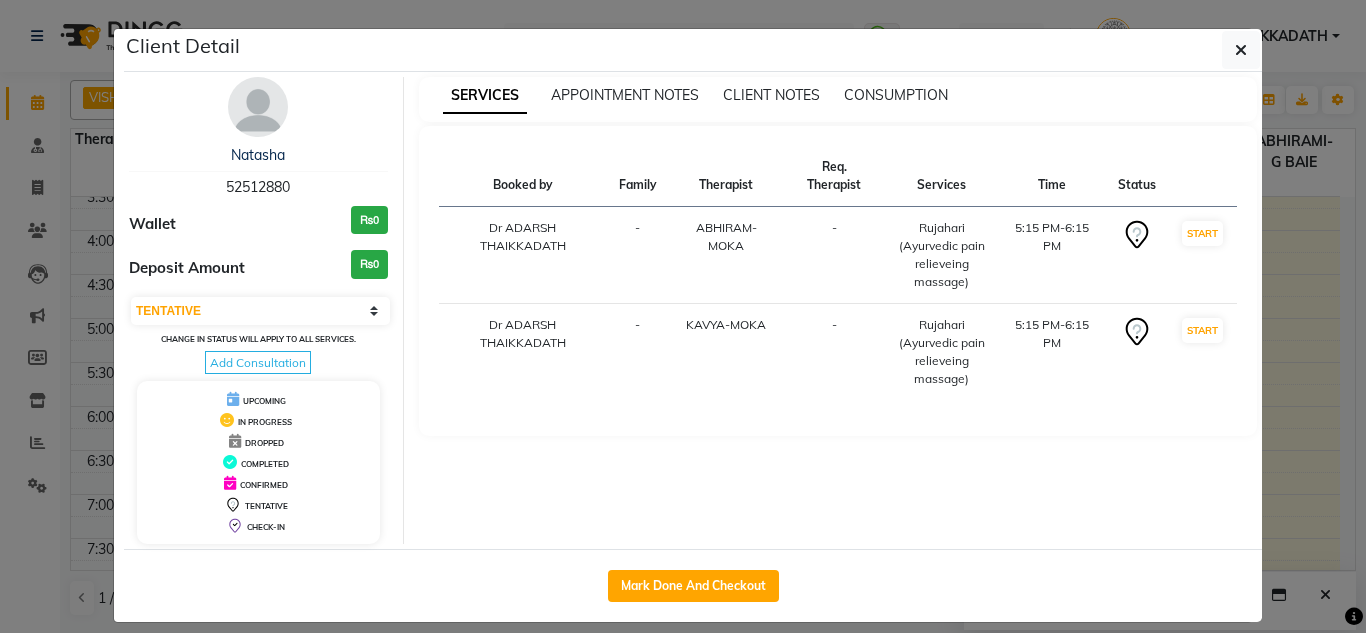 drag, startPoint x: 214, startPoint y: 184, endPoint x: 299, endPoint y: 177, distance: 85.28775 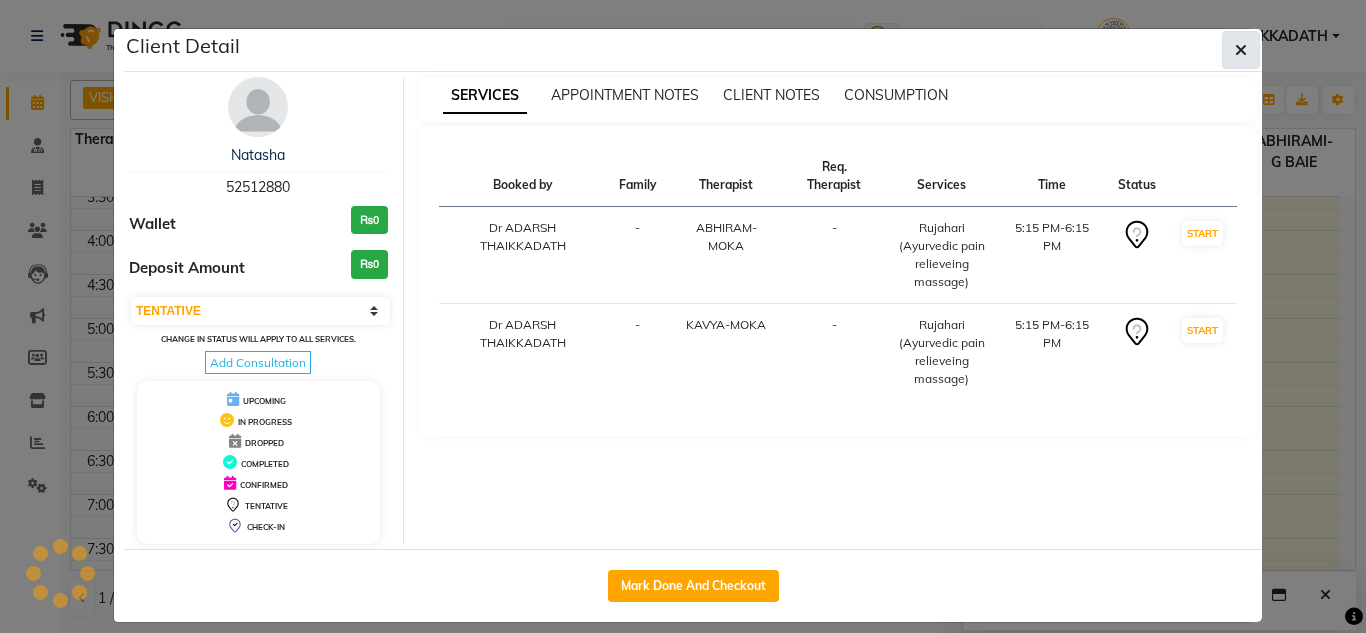 click 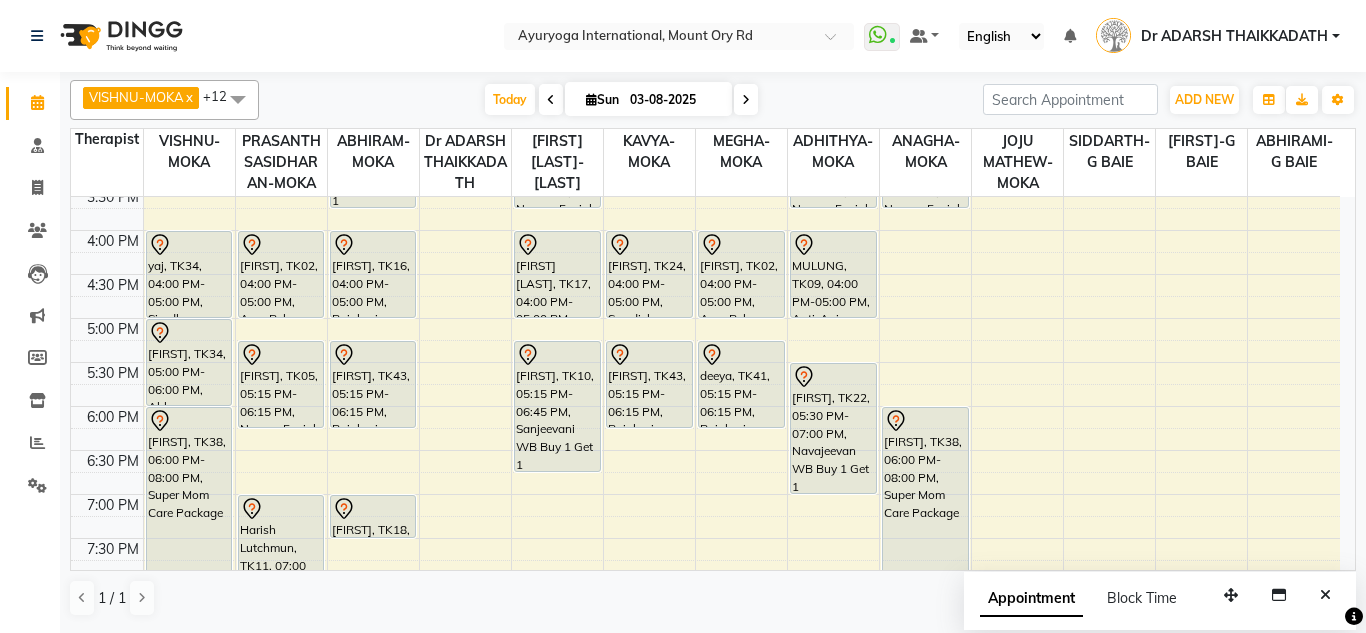 click on "7:00 AM 7:30 AM 8:00 AM 8:30 AM 9:00 AM 9:30 AM 10:00 AM 10:30 AM 11:00 AM 11:30 AM 12:00 PM 12:30 PM 1:00 PM 1:30 PM 2:00 PM 2:30 PM 3:00 PM 3:30 PM 4:00 PM 4:30 PM 5:00 PM 5:30 PM 6:00 PM 6:30 PM 7:00 PM 7:30 PM 8:00 PM 8:30 PM [FIRST] [LAST], TK29, 09:00 AM-10:00 AM, Deep tissue massage [FIRST] [LAST], TK29, 09:15 AM-10:15 AM, Rujahari (Ayurvedic pain relieveing massage) Mrs [LAST], TK26, 08:00 AM-09:00 AM, Rujahari (Ayurvedic pain relieveing massage) [FIRST], TK13, 11:00 AM-12:00 PM, Rujahari (Ayurvedic pain relieveing massage) [FIRST], TK08, 01:00 PM-02:30 PM, Navajeevan WB Buy 1 Get 1 [FIRST], TK34, 04:00 PM-05:00 PM, Sirodhara With Oil [FIRST], TK34, 05:00 PM-06:00 PM, Abhyangam Wellness Massage [FIRST], TK38, 06:00 PM-08:00 PM, Super Mom Care Package [FIRST] [LAST], TK25, 08:00 AM-09:00 AM, Rujahari (Abh + Kizhi) - Package Dr.[LAST] Minister of education, TK12, 10:00 AM-11:00 AM, Swedish massage (60 Min)" at bounding box center [705, 54] 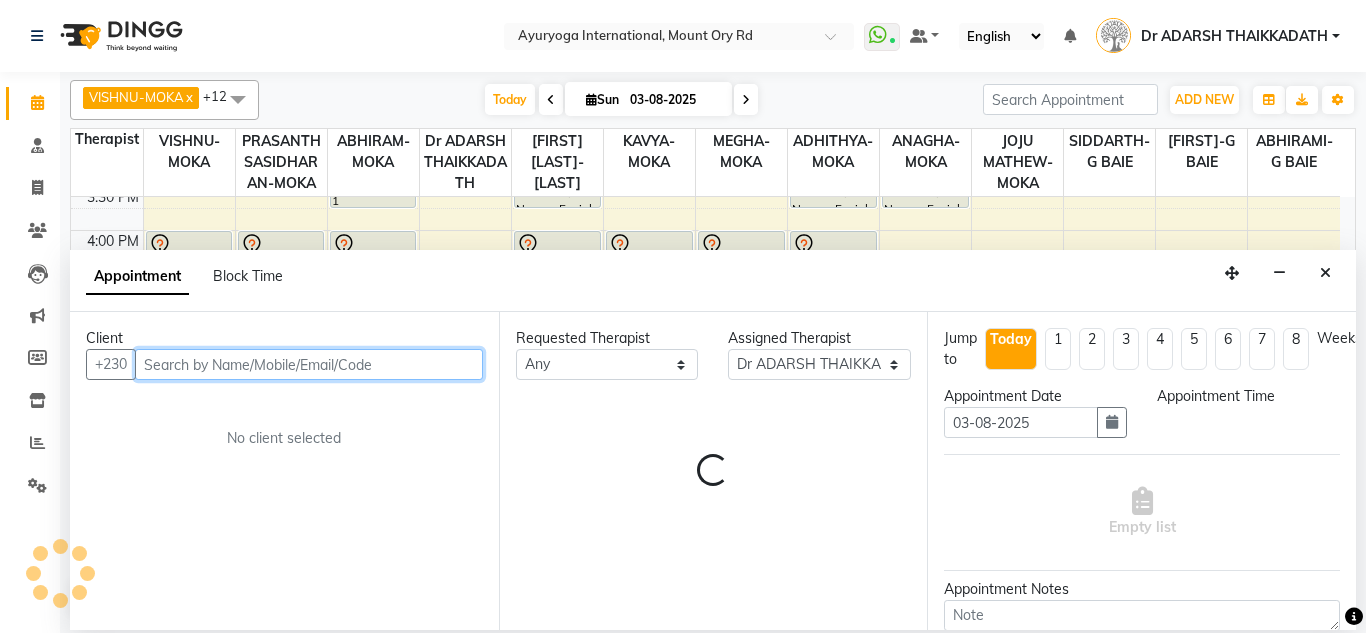 select on "1005" 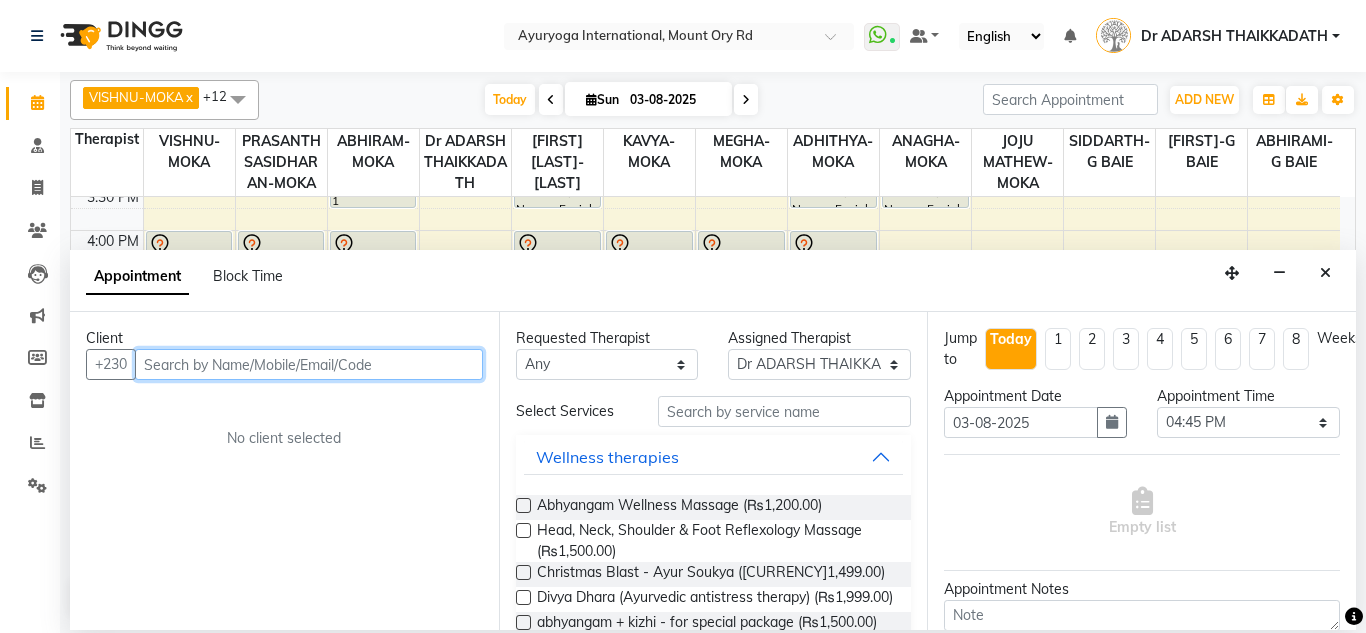 click at bounding box center [309, 364] 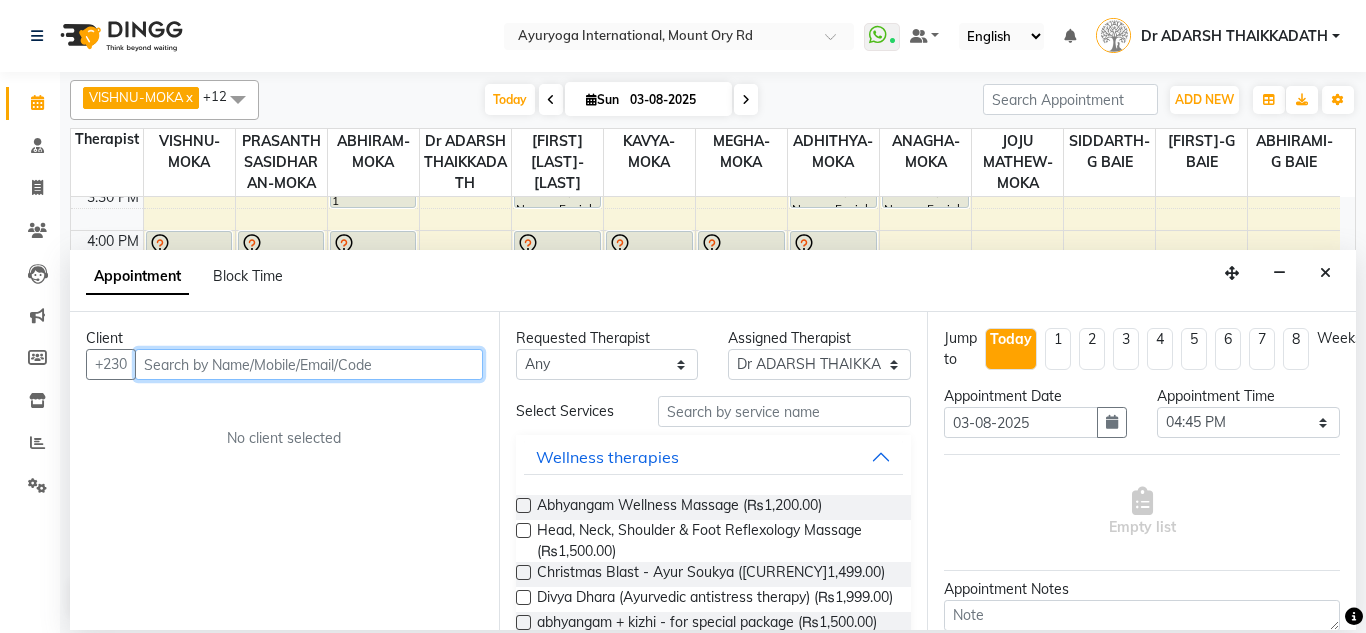 paste on "52512880" 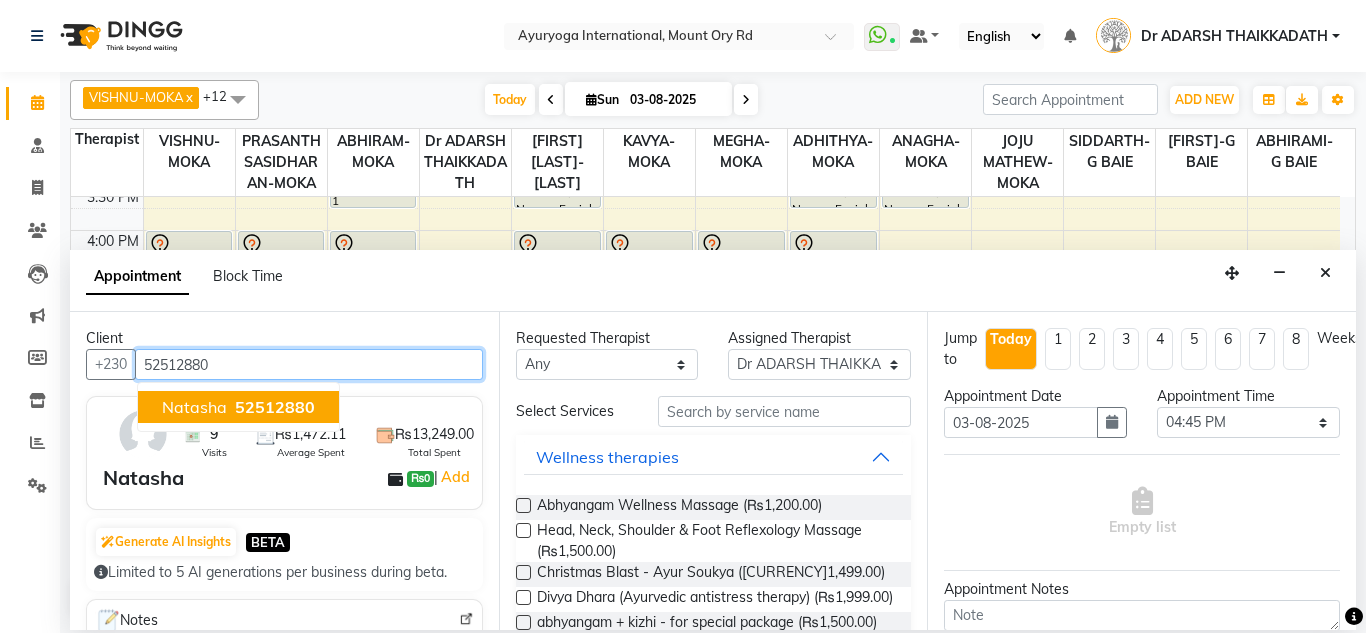 type on "52512880" 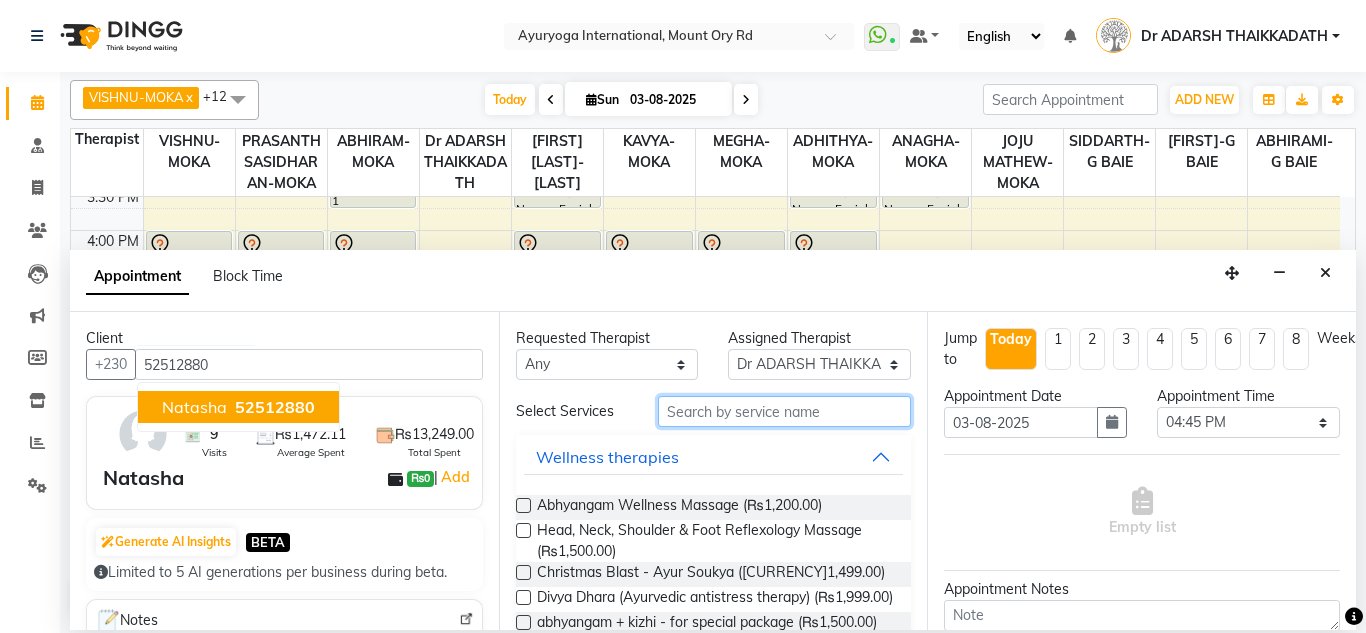 click at bounding box center [785, 411] 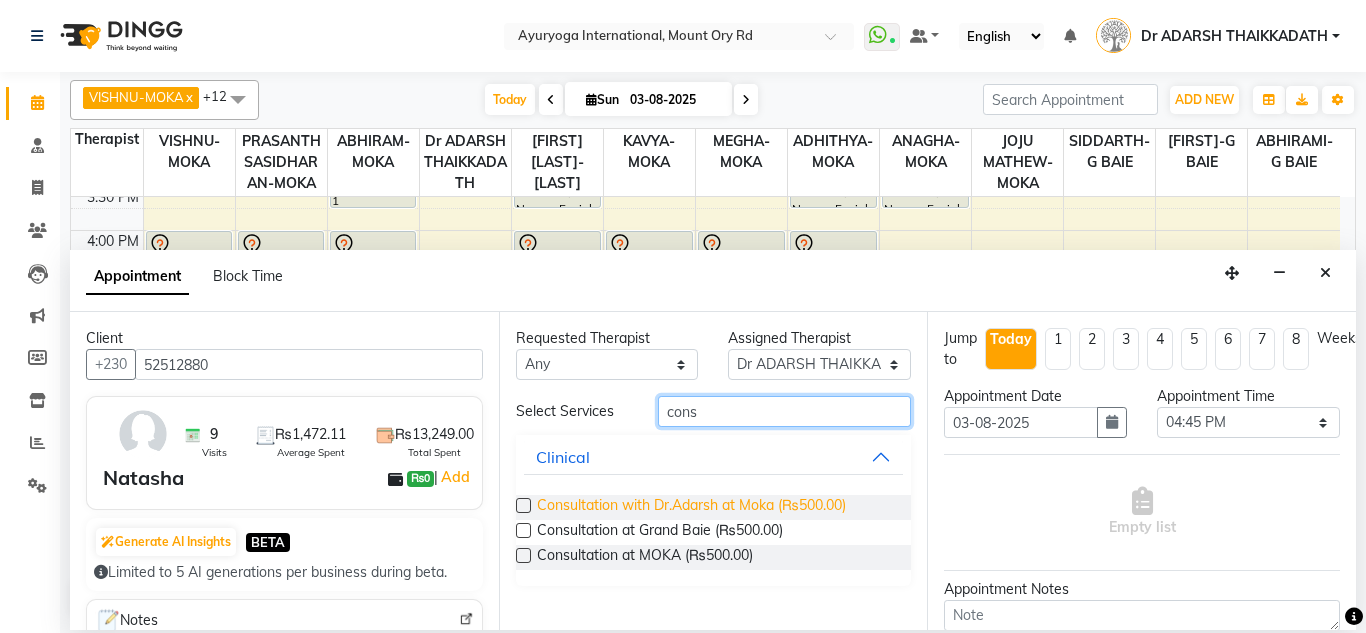 type on "cons" 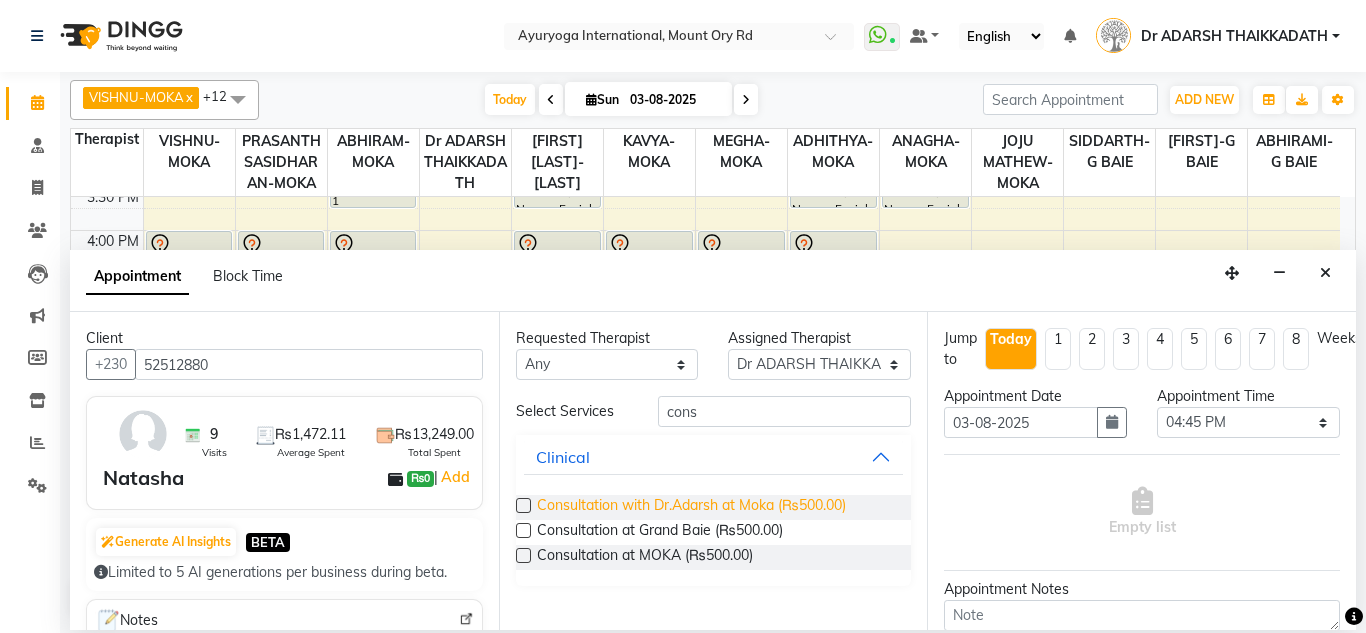 click on "Consultation with Dr.Adarsh at Moka (₨500.00)" at bounding box center [691, 507] 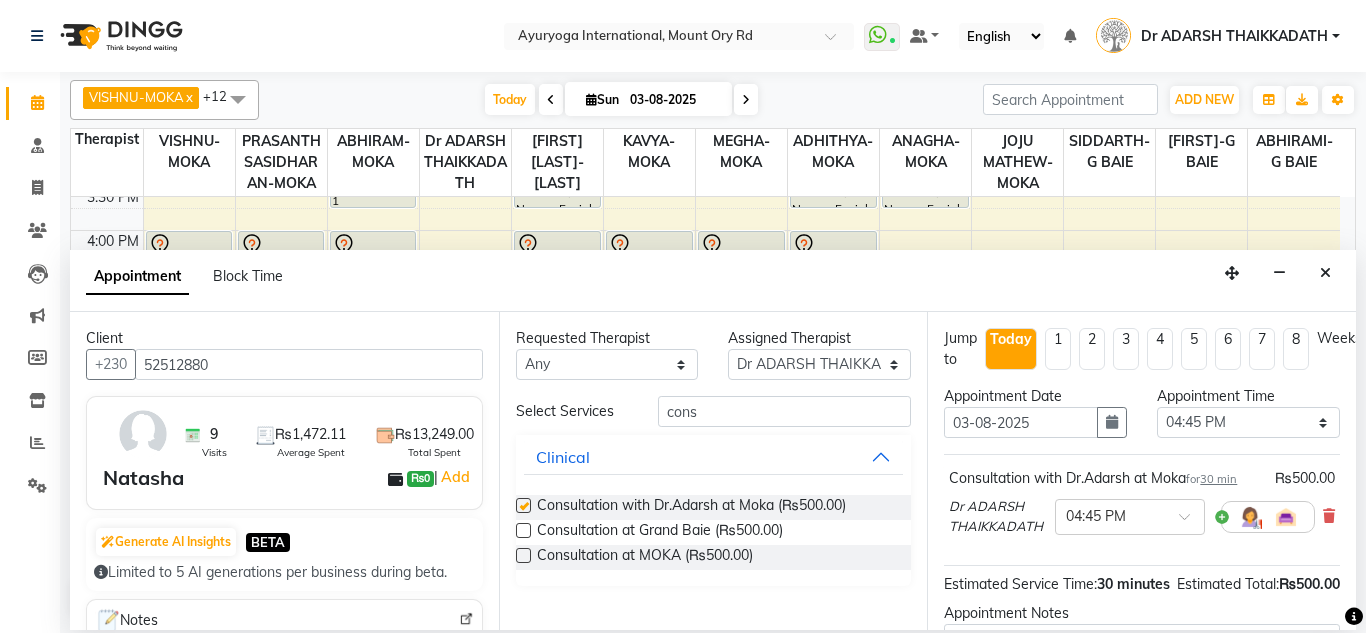checkbox on "false" 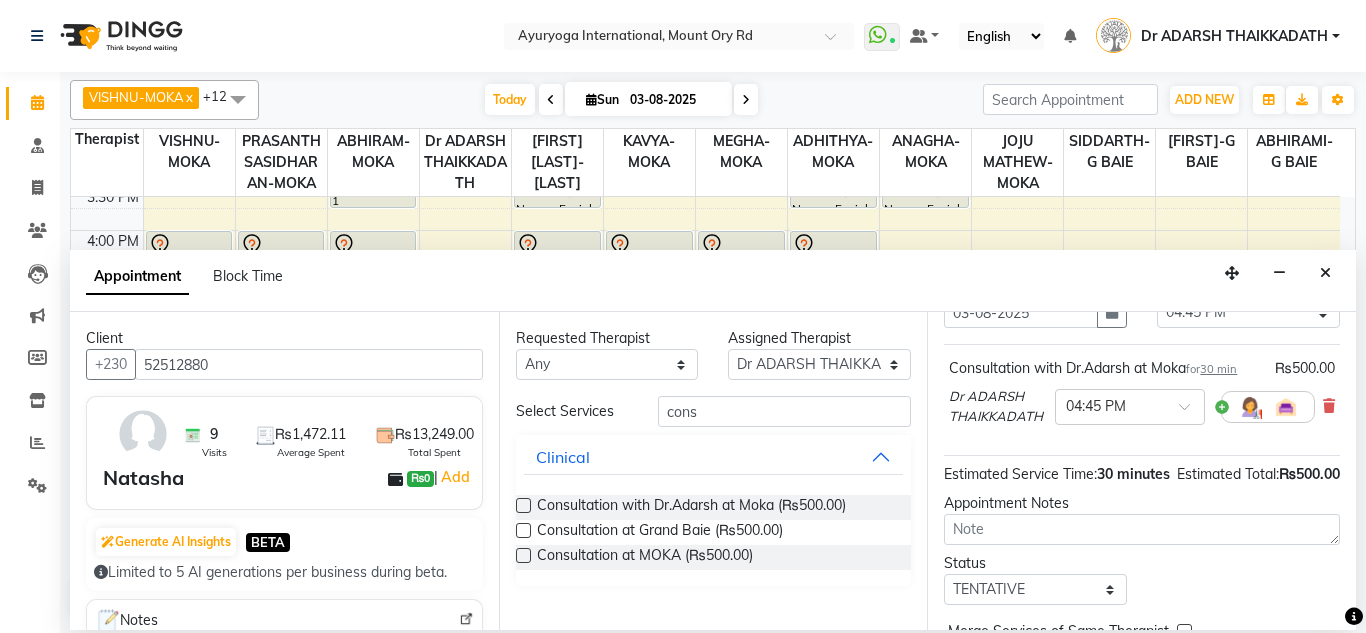 scroll, scrollTop: 247, scrollLeft: 0, axis: vertical 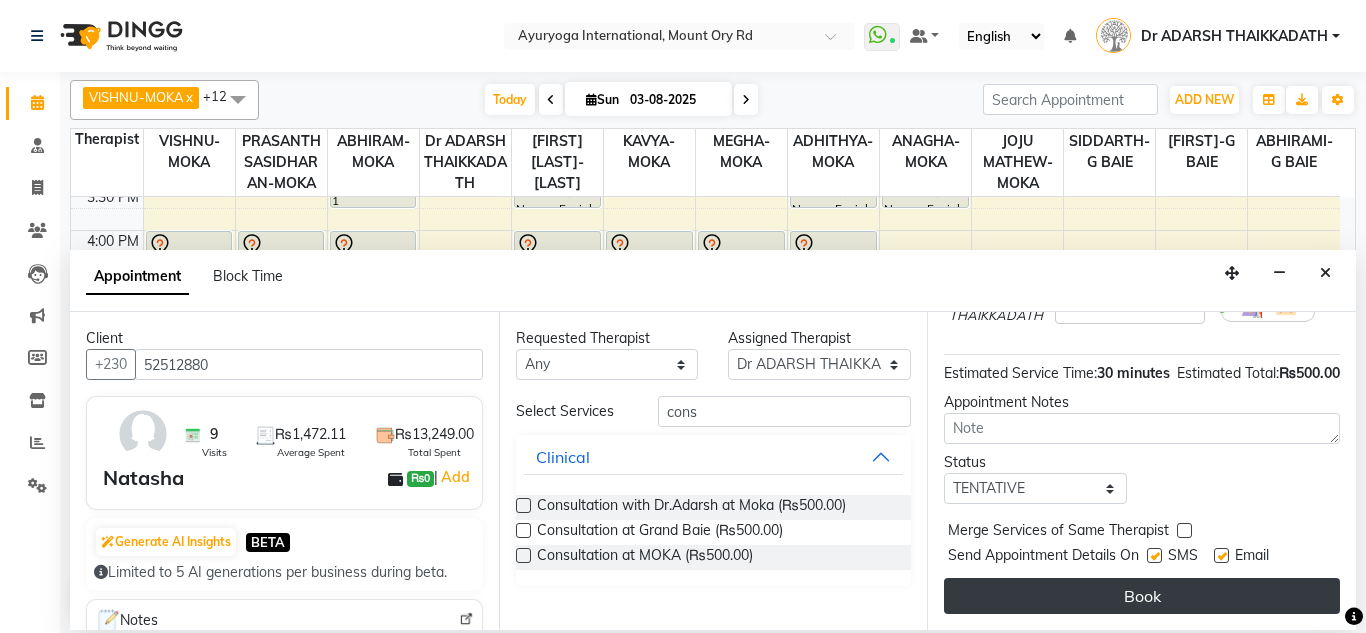 click on "Book" at bounding box center (1142, 596) 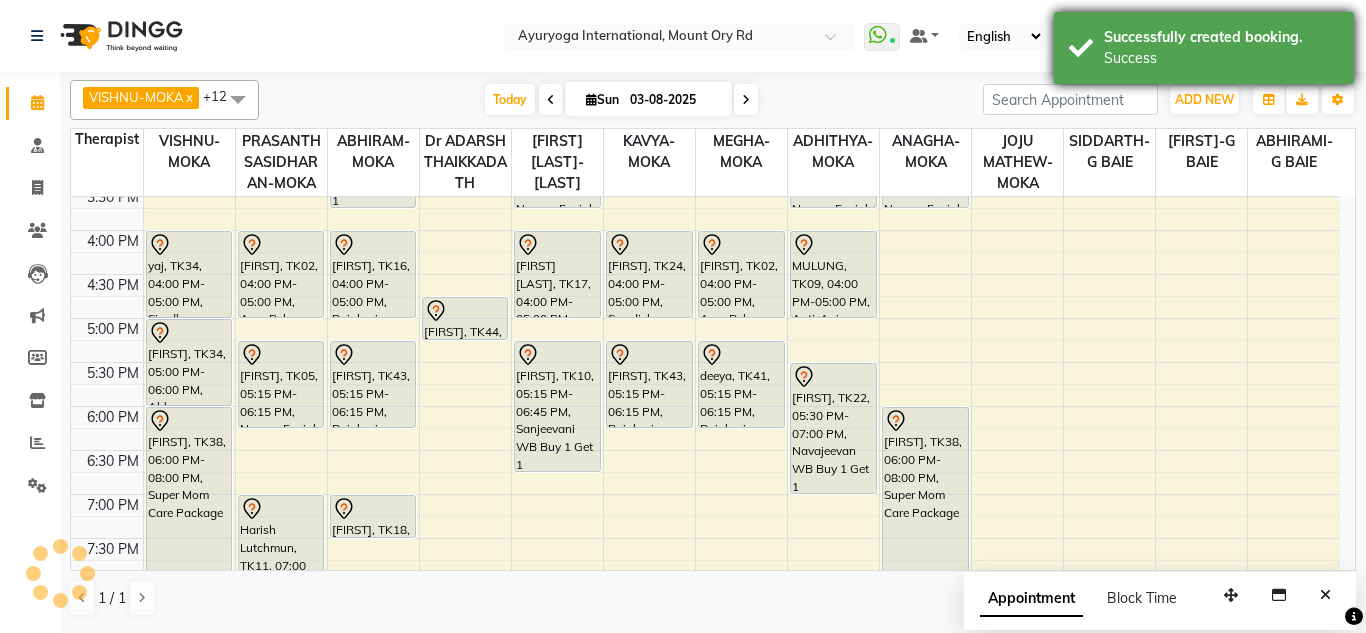 click on "Successfully created booking." at bounding box center [1221, 37] 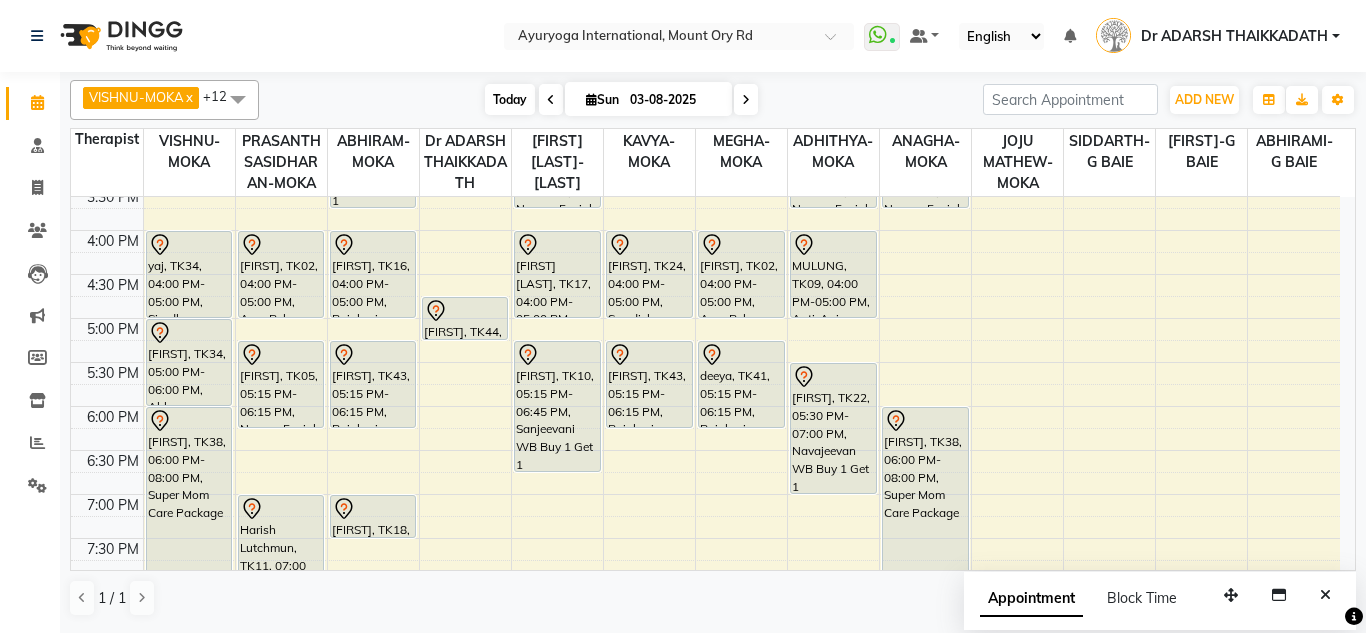click on "Today" at bounding box center [510, 99] 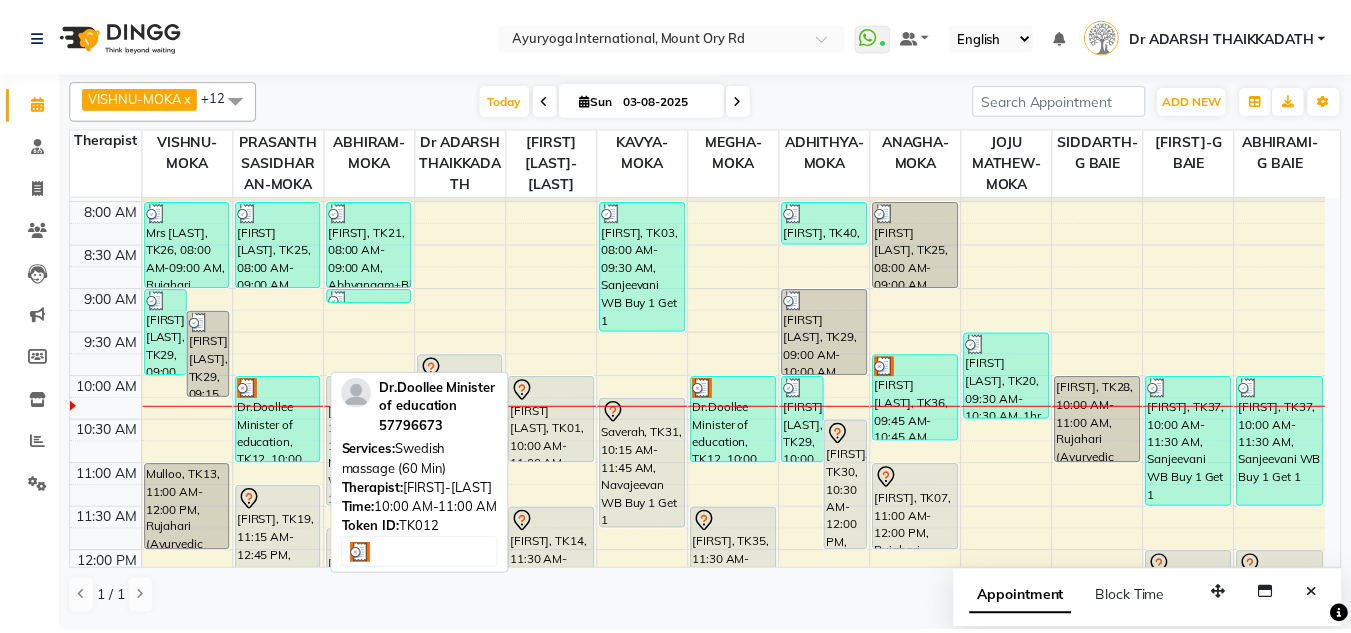 scroll, scrollTop: 0, scrollLeft: 0, axis: both 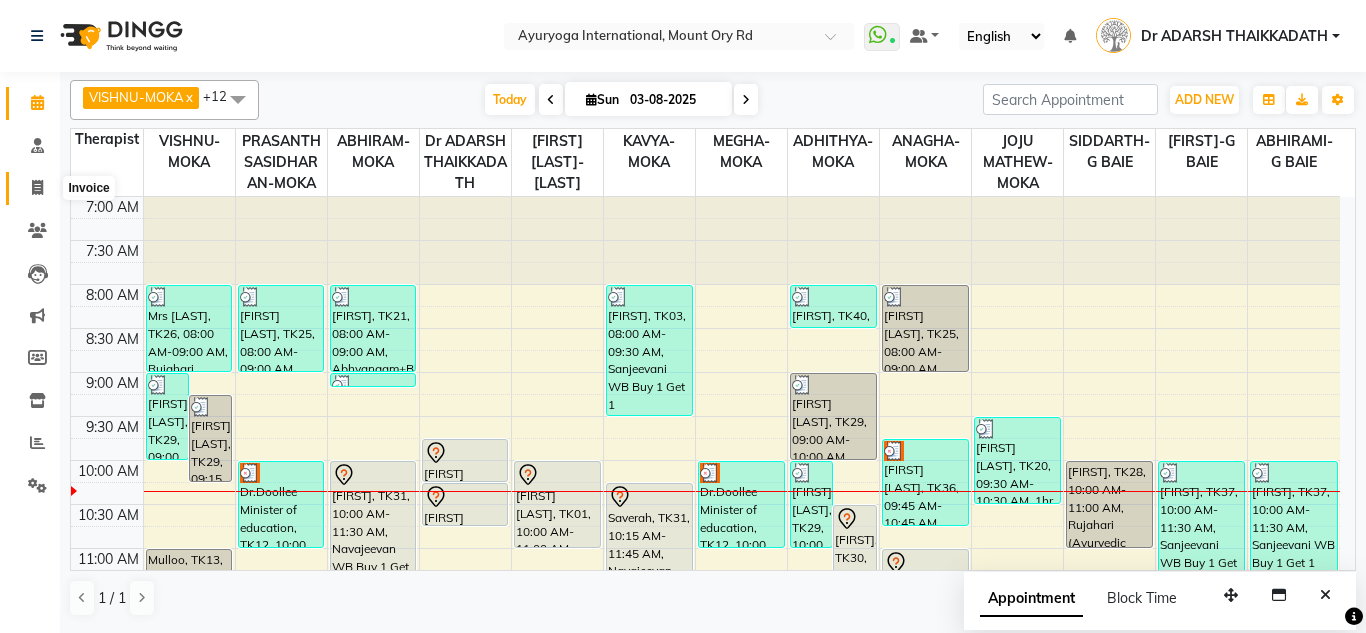 click 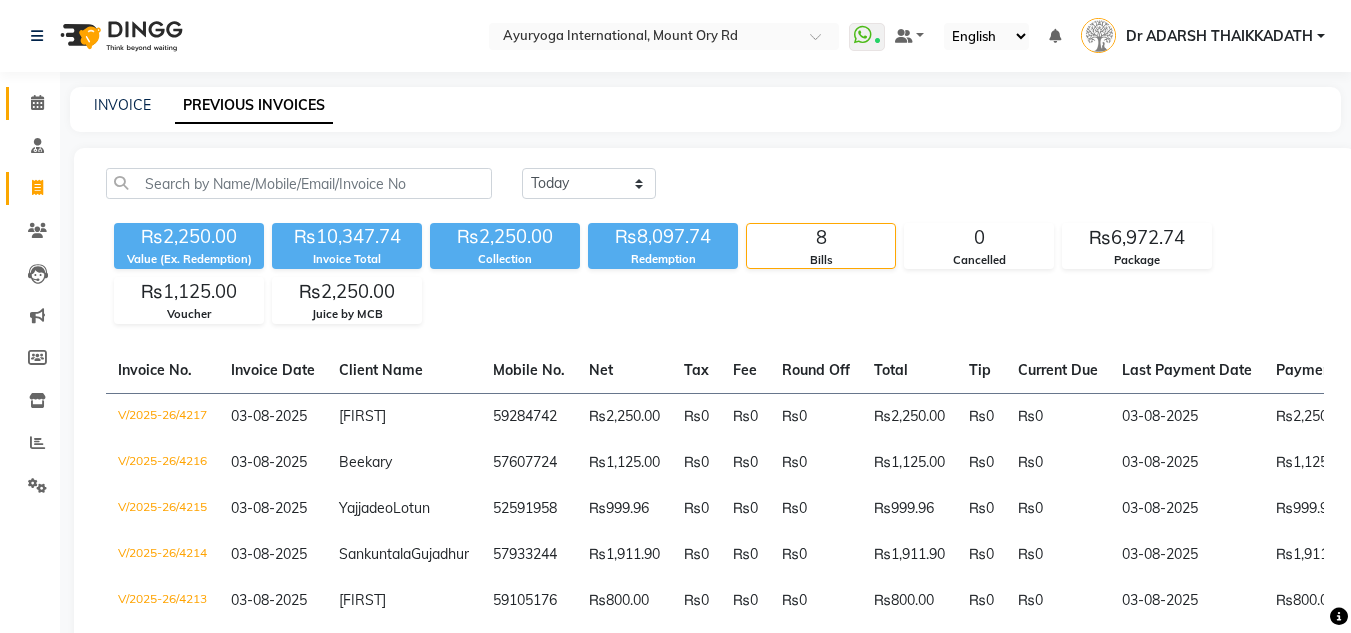 click on "Calendar" 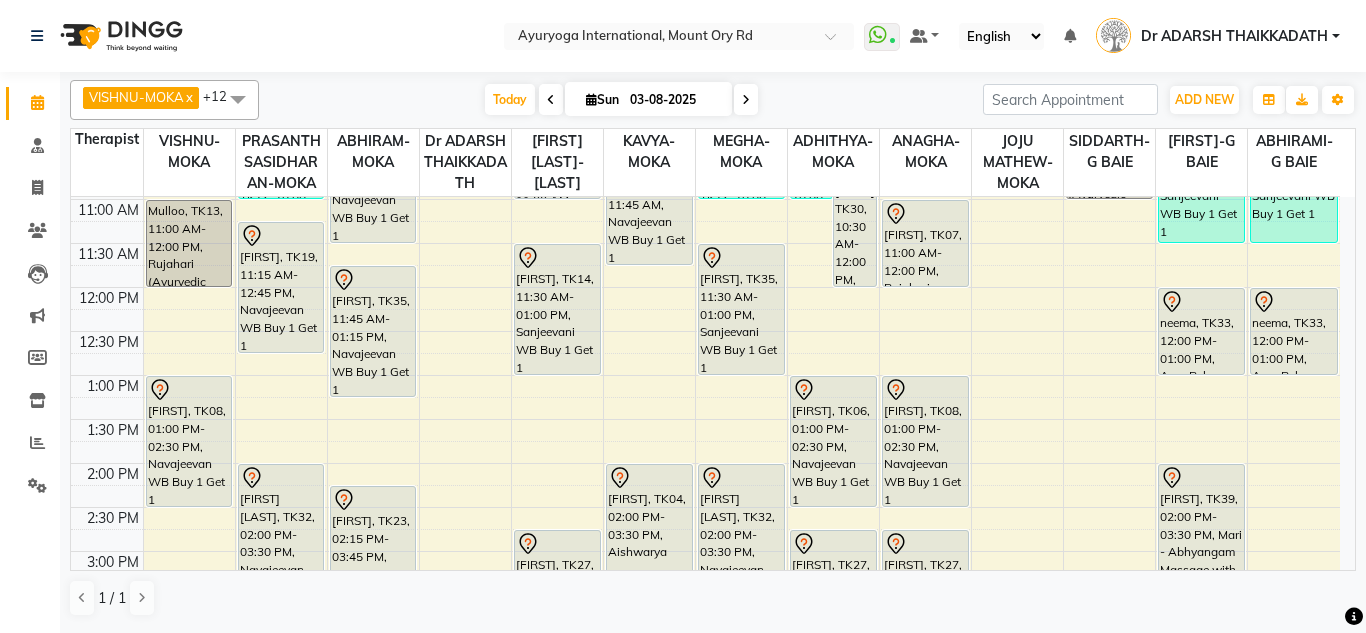 scroll, scrollTop: 300, scrollLeft: 0, axis: vertical 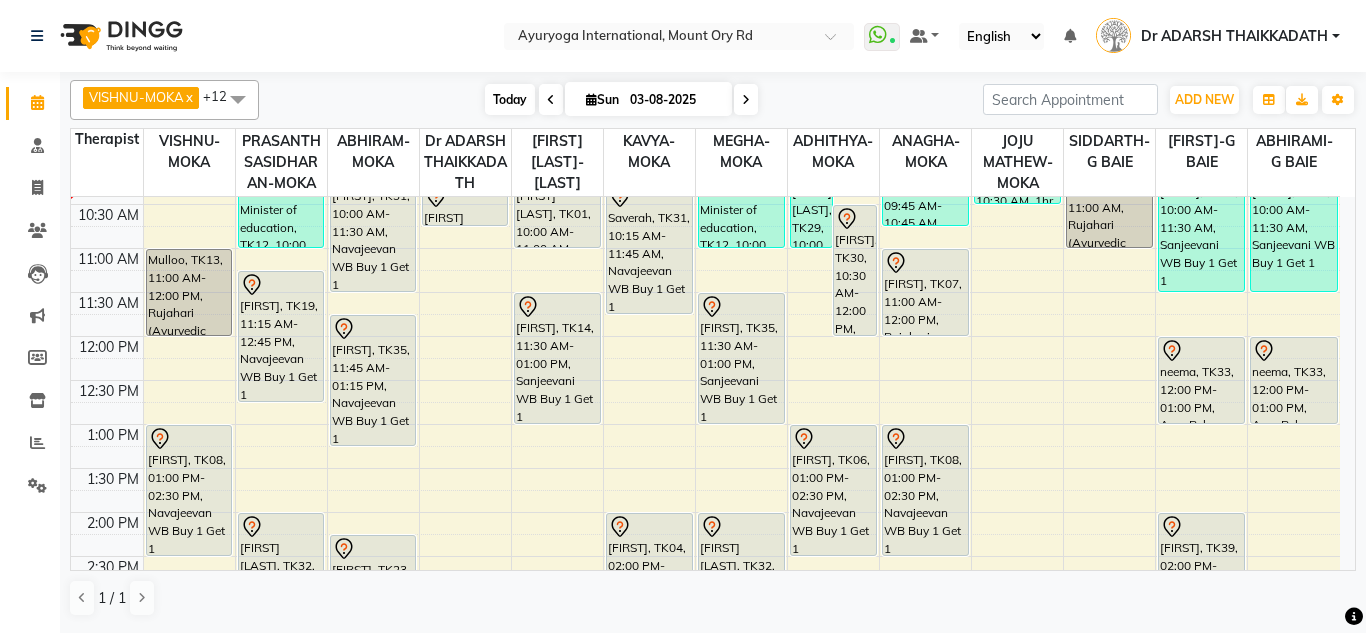 click on "Today" at bounding box center [510, 99] 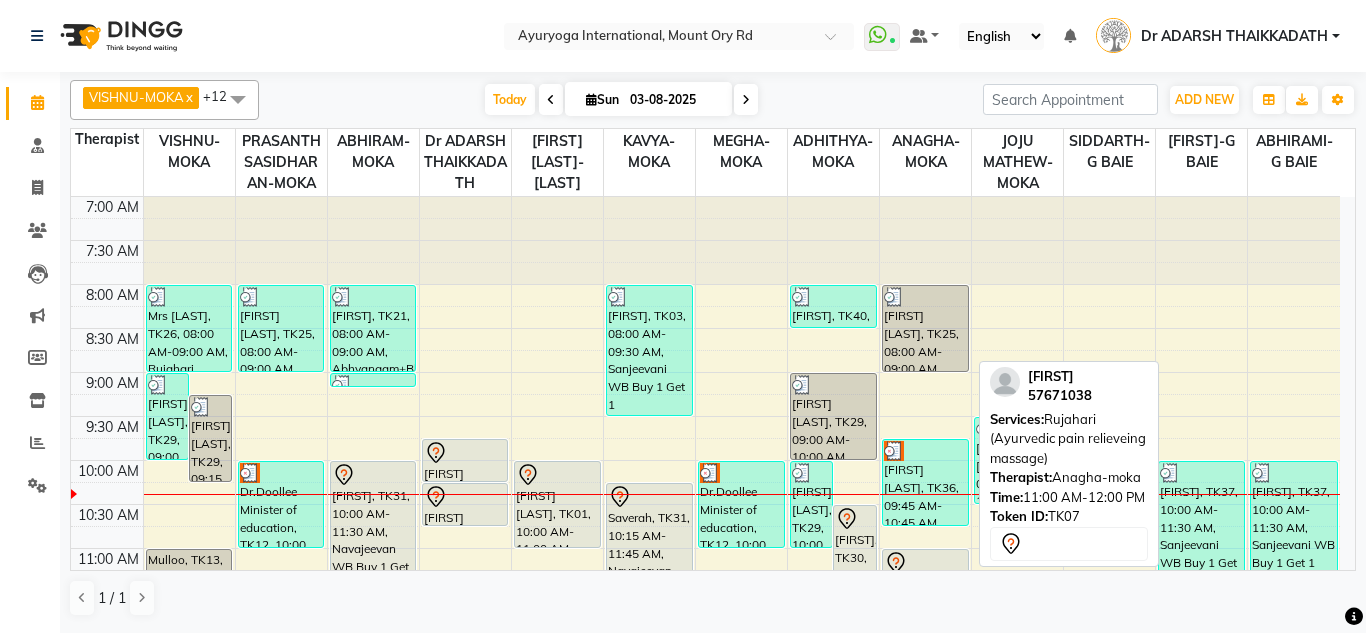 scroll, scrollTop: 300, scrollLeft: 0, axis: vertical 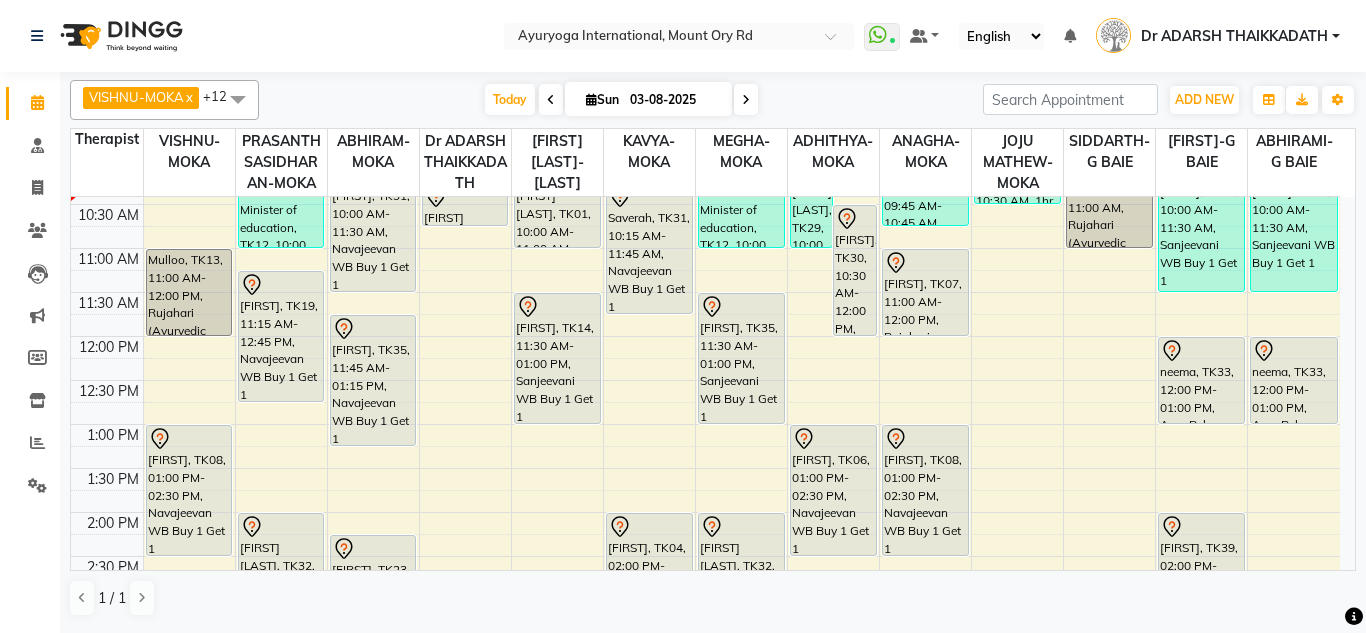 click on "Today  Sun 03-08-2025" at bounding box center [621, 100] 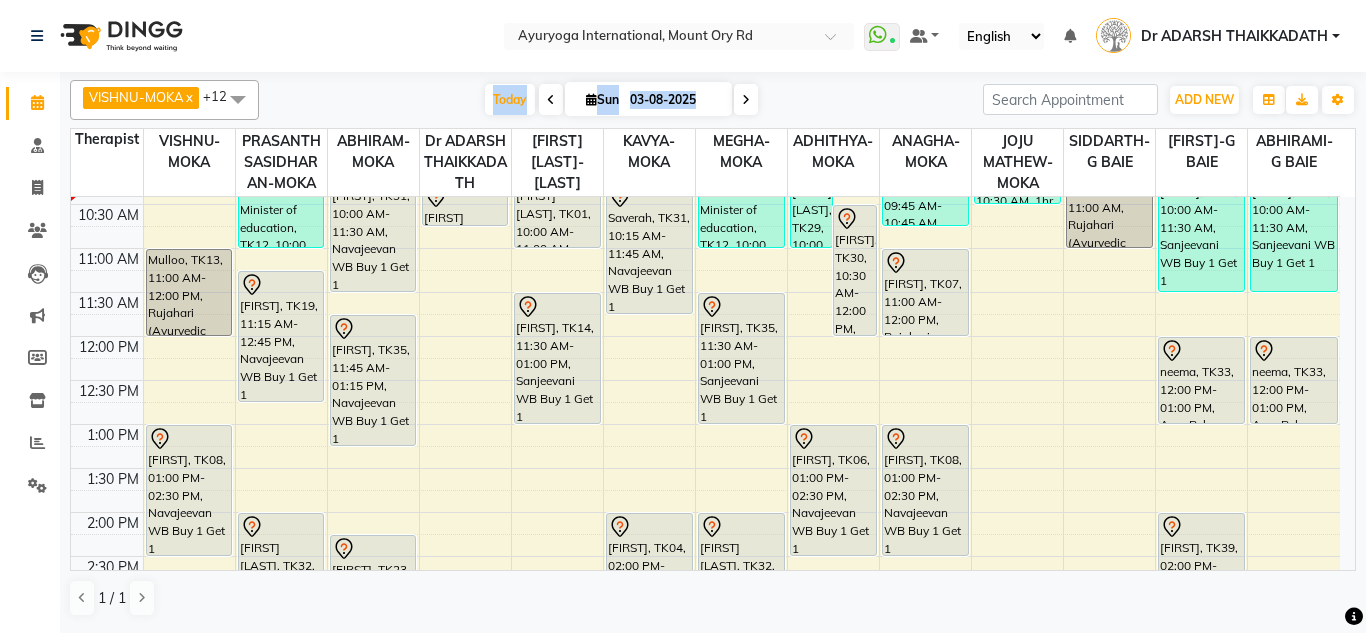 click on "Today  Sun 03-08-2025" at bounding box center [621, 100] 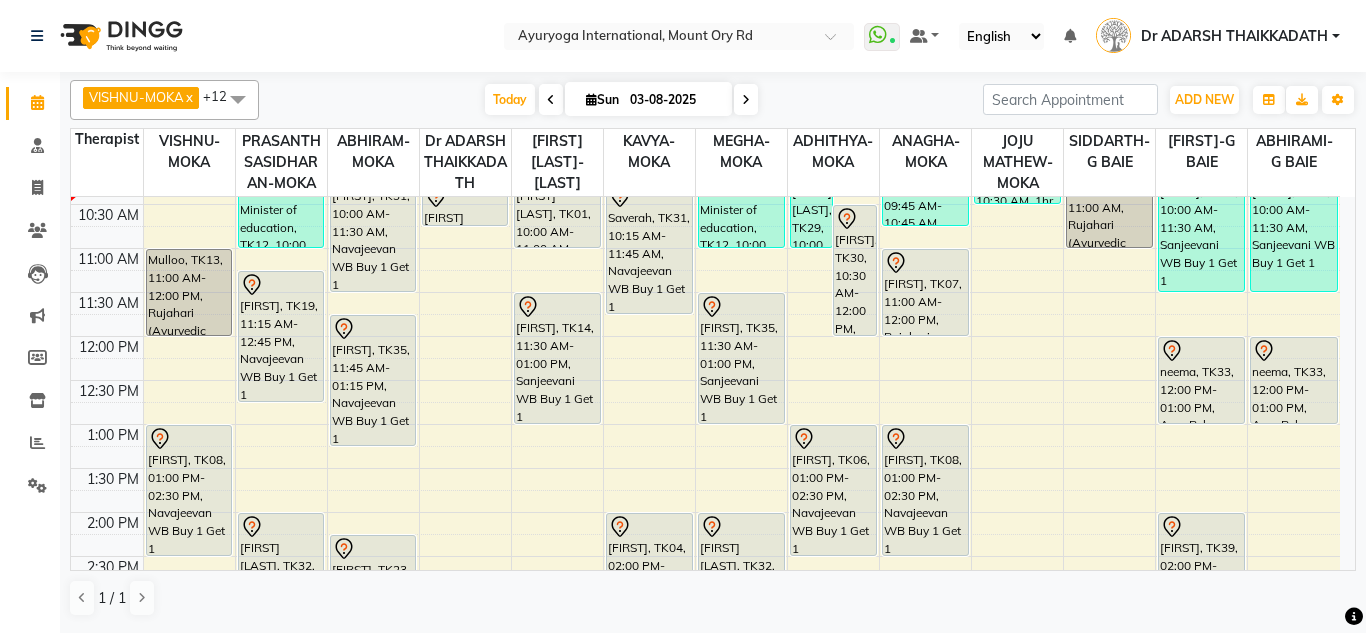 click on "Select Location × Ayuryoga International, Mount Ory Rd  WhatsApp Status  ✕ Status:  Connected Most Recent Message: 03-08-2025     10:07 AM Recent Service Activity: 03-08-2025     10:02 AM Default Panel My Panel English ENGLISH Español العربية मराठी हिंदी ગુજરાતી தமிழ் 中文 Notifications nothing to show Dr [LAST] [LAST] Manage Profile Change Password Sign out  Version:3.15.11" 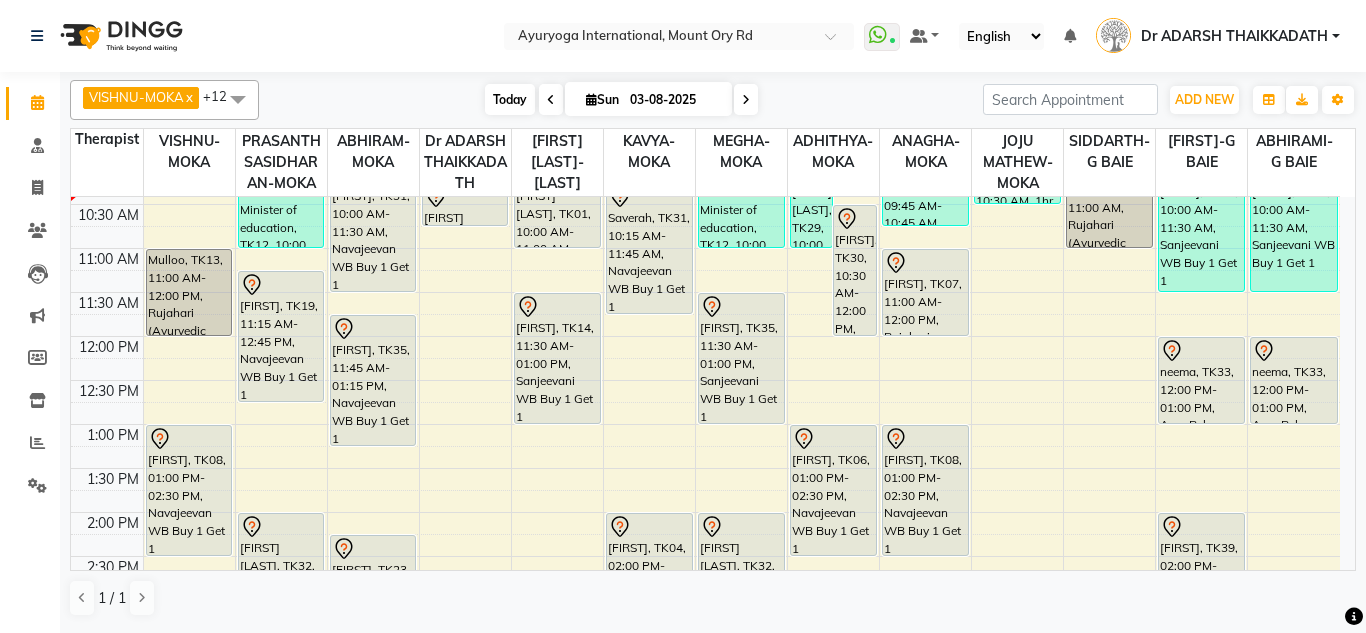 click on "Today" at bounding box center [510, 99] 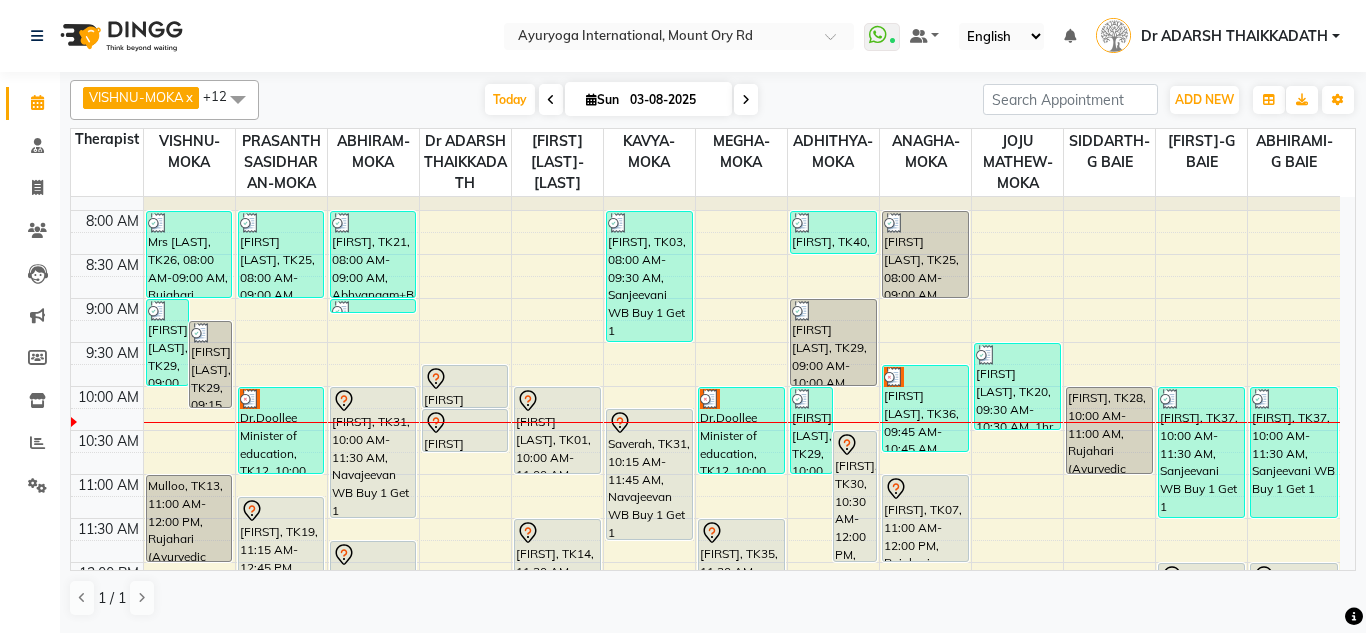 scroll, scrollTop: 65, scrollLeft: 0, axis: vertical 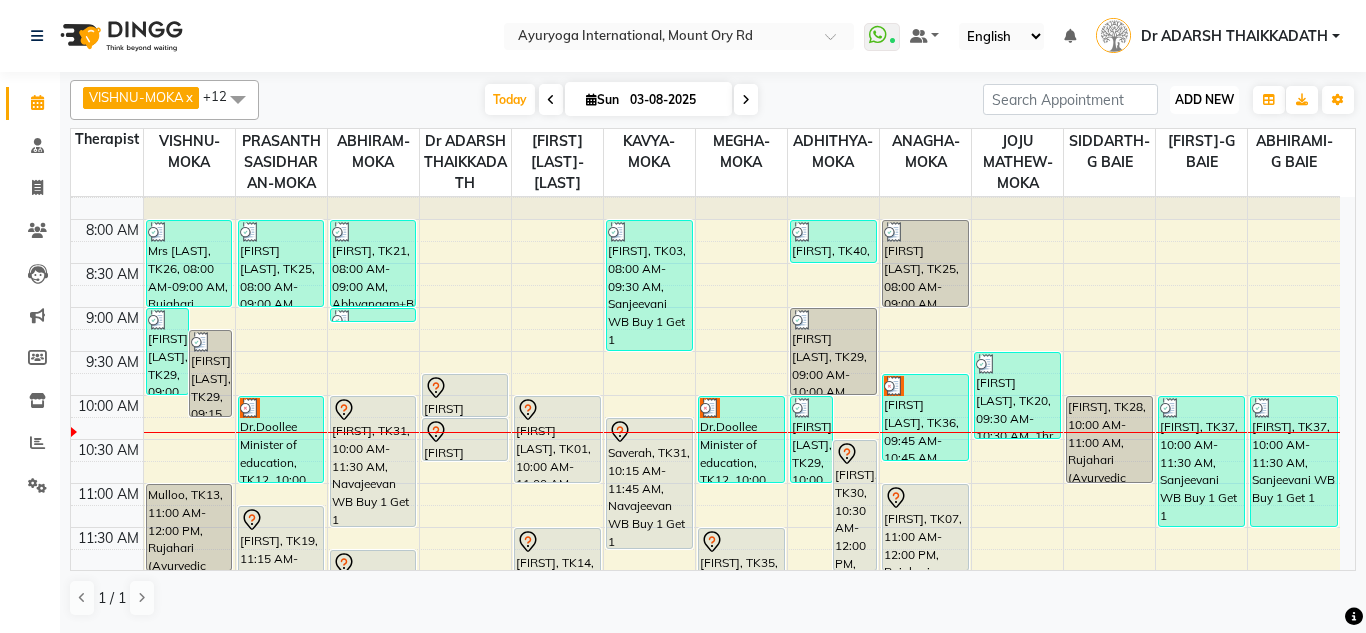 click on "ADD NEW" at bounding box center [1204, 99] 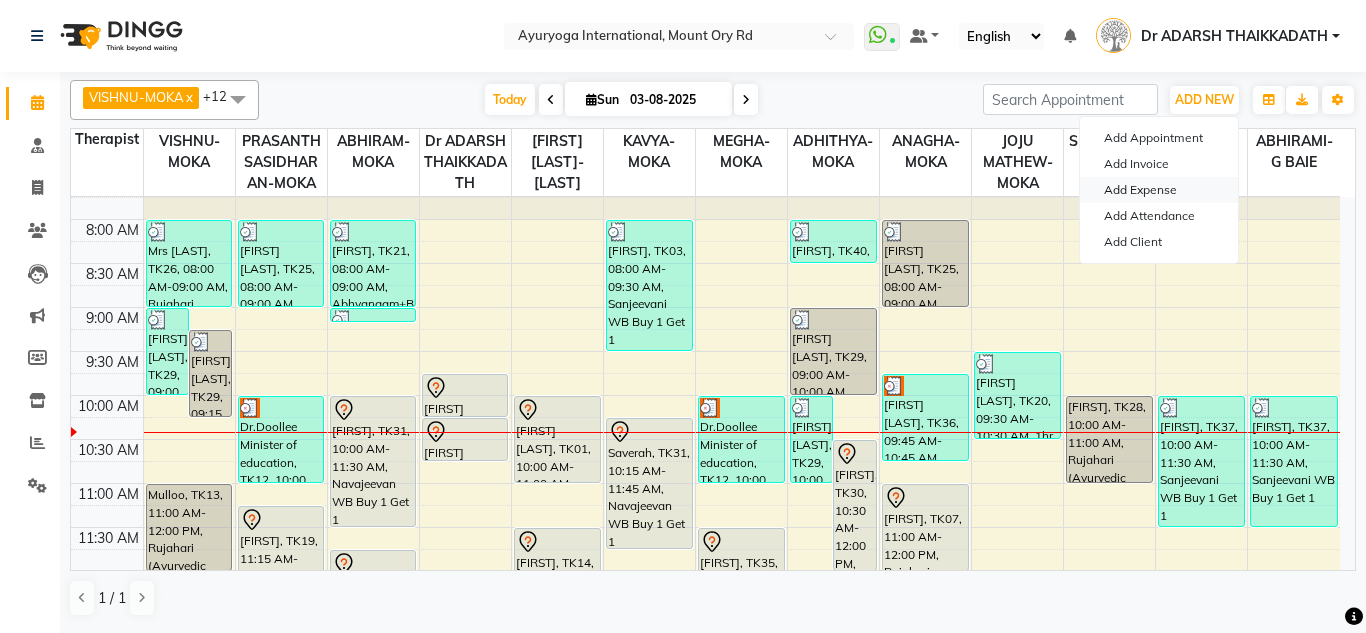 click on "Add Expense" at bounding box center [1159, 190] 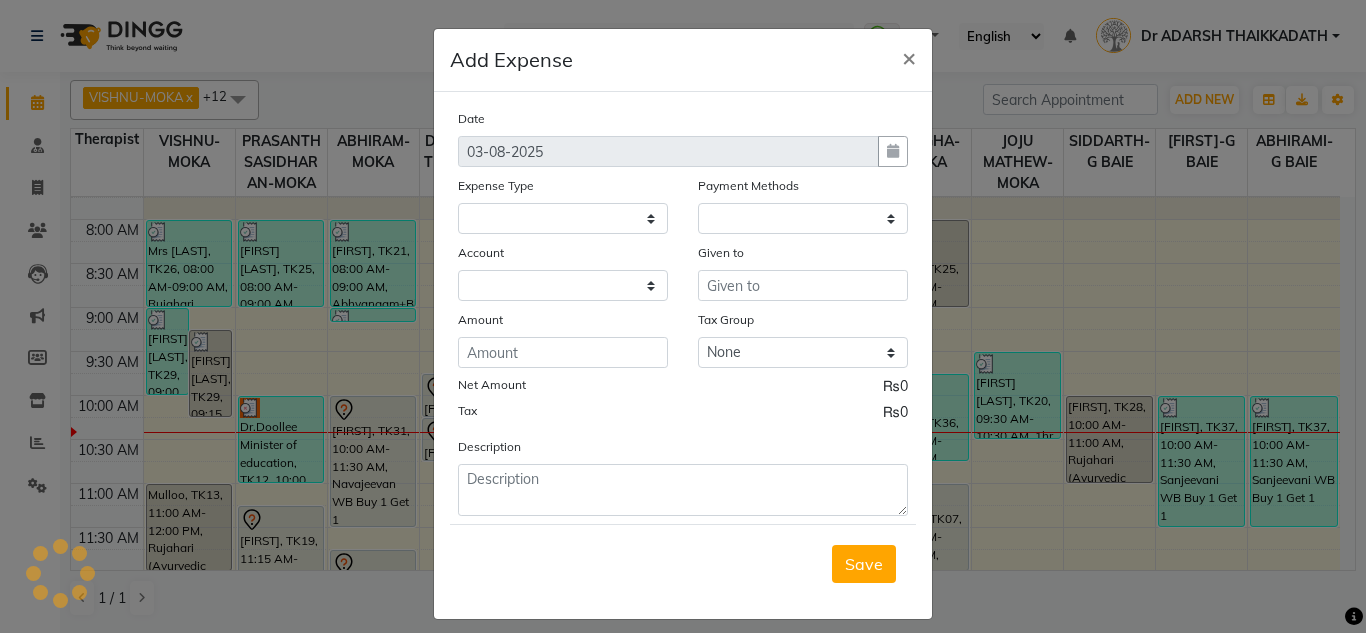 select 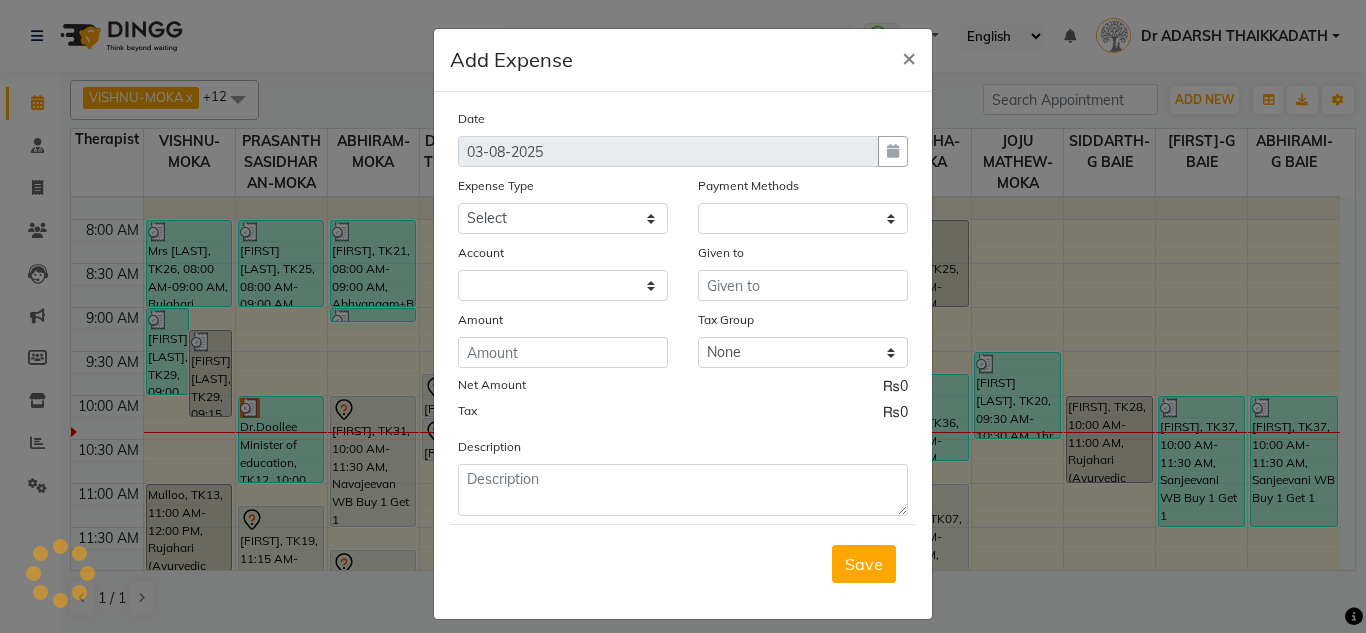 select on "1" 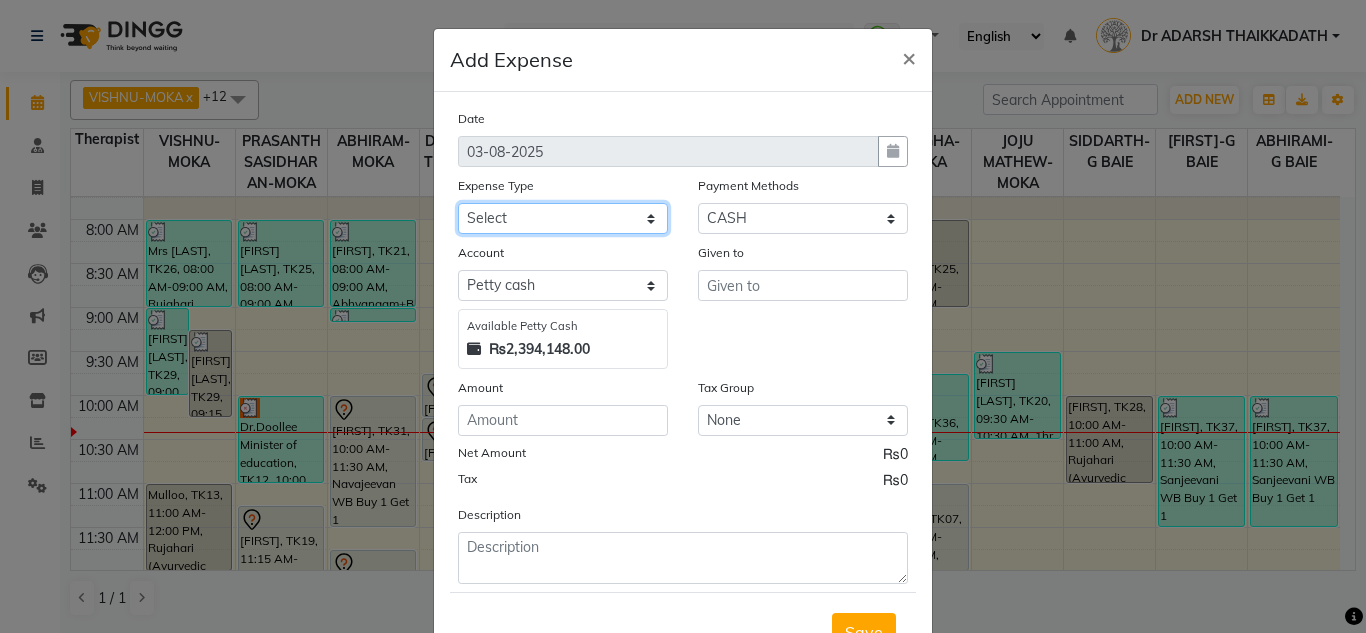 click on "Select Advertising and Promotional Expenses Audit Charge BANK CHARGES CAR LOAN Cash transfer to bank Cash transfer to hub CENTRAL ELECTRICITY BOARD CENTRAL WATER AUTHORITY Cleaning Expenses Clinical Expenses Customer Refund Dividend Drinking water Equipment Govt Fee Licence Govt Fee Staff Incentive Insurance International purchase Loan Repayment MAURITIUS REVENUE AUTHORITY Mauritius Revenue Authority Customs Mauritius Revenue Authority Staff MAURITIUS TELECOM LTD Miscellaneous Motor Vehicle Expenses NEW PROJECT AT GRANDBAY Office Expenses office stationary items Other Expenses Other Staff Cost Overseas Travelling Pantry Product Professional Charge PROPERTY RENT Rent Repairs and Maintenance RESERVE FUND STAFF LOAN STAFF RECRUITMENT COST Transport and Travelling Expenses Travelling Expense Travelling Expenses Utility Wages and Salaries" 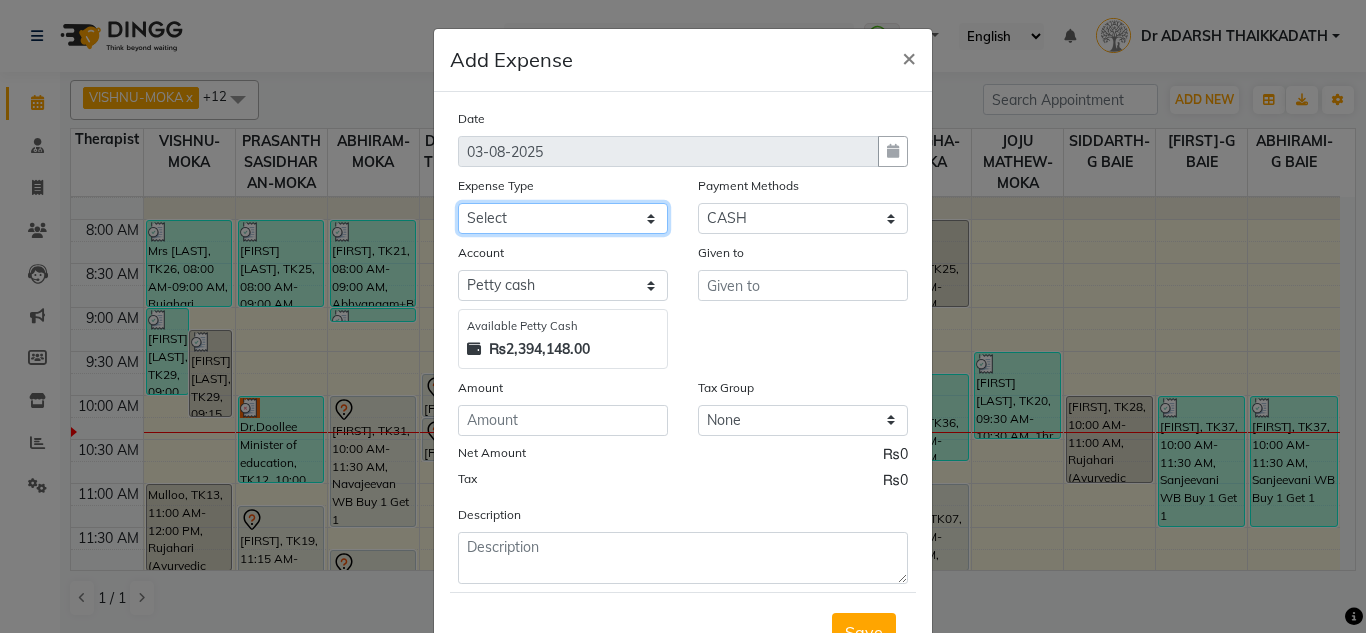 select on "78" 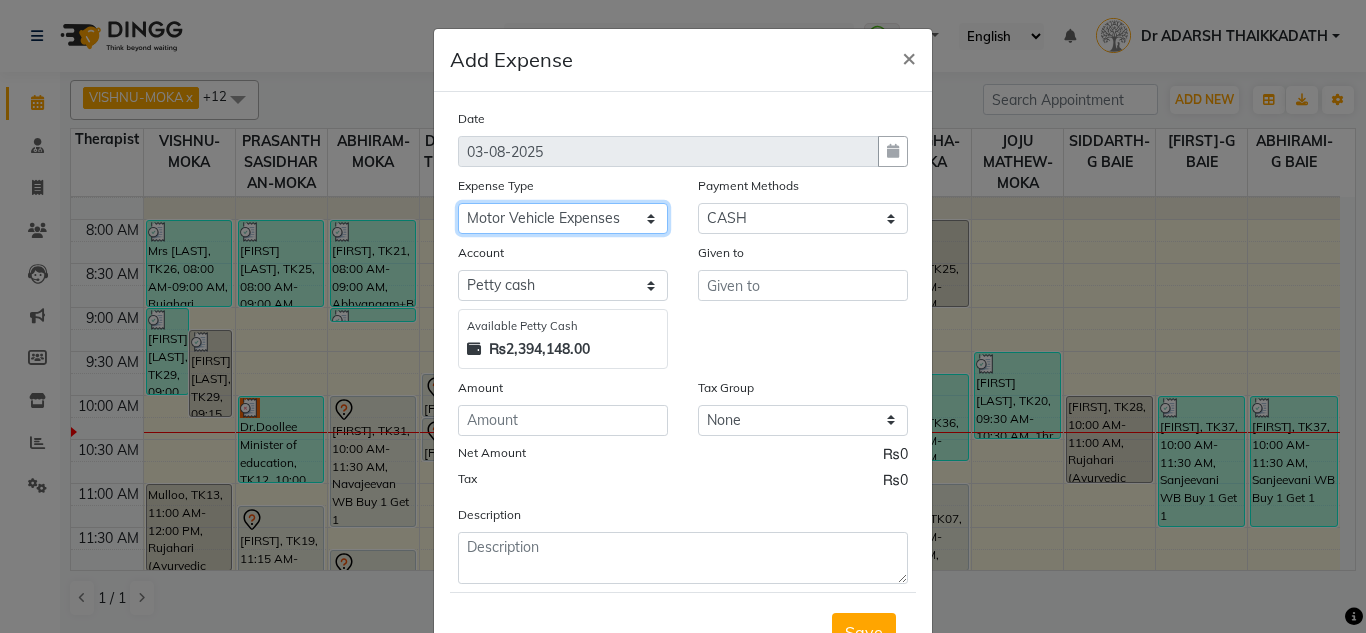 click on "Select Advertising and Promotional Expenses Audit Charge BANK CHARGES CAR LOAN Cash transfer to bank Cash transfer to hub CENTRAL ELECTRICITY BOARD CENTRAL WATER AUTHORITY Cleaning Expenses Clinical Expenses Customer Refund Dividend Drinking water Equipment Govt Fee Licence Govt Fee Staff Incentive Insurance International purchase Loan Repayment MAURITIUS REVENUE AUTHORITY Mauritius Revenue Authority Customs Mauritius Revenue Authority Staff MAURITIUS TELECOM LTD Miscellaneous Motor Vehicle Expenses NEW PROJECT AT GRANDBAY Office Expenses office stationary items Other Expenses Other Staff Cost Overseas Travelling Pantry Product Professional Charge PROPERTY RENT Rent Repairs and Maintenance RESERVE FUND STAFF LOAN STAFF RECRUITMENT COST Transport and Travelling Expenses Travelling Expense Travelling Expenses Utility Wages and Salaries" 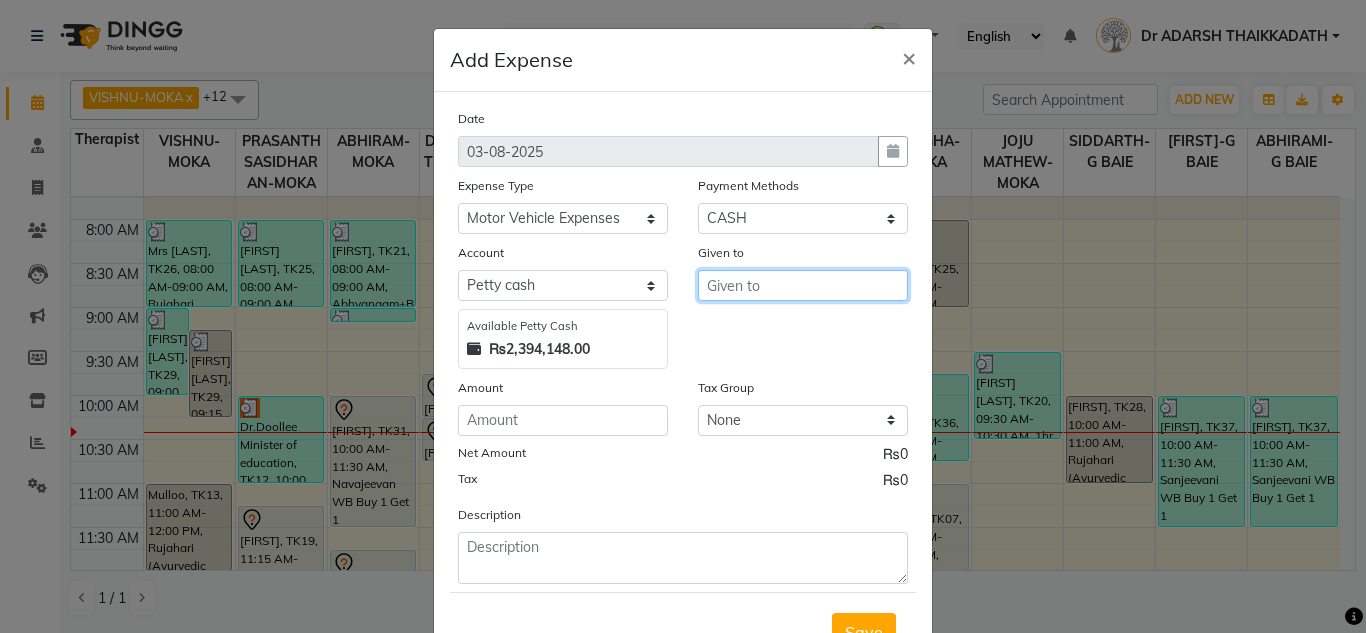 click at bounding box center [803, 285] 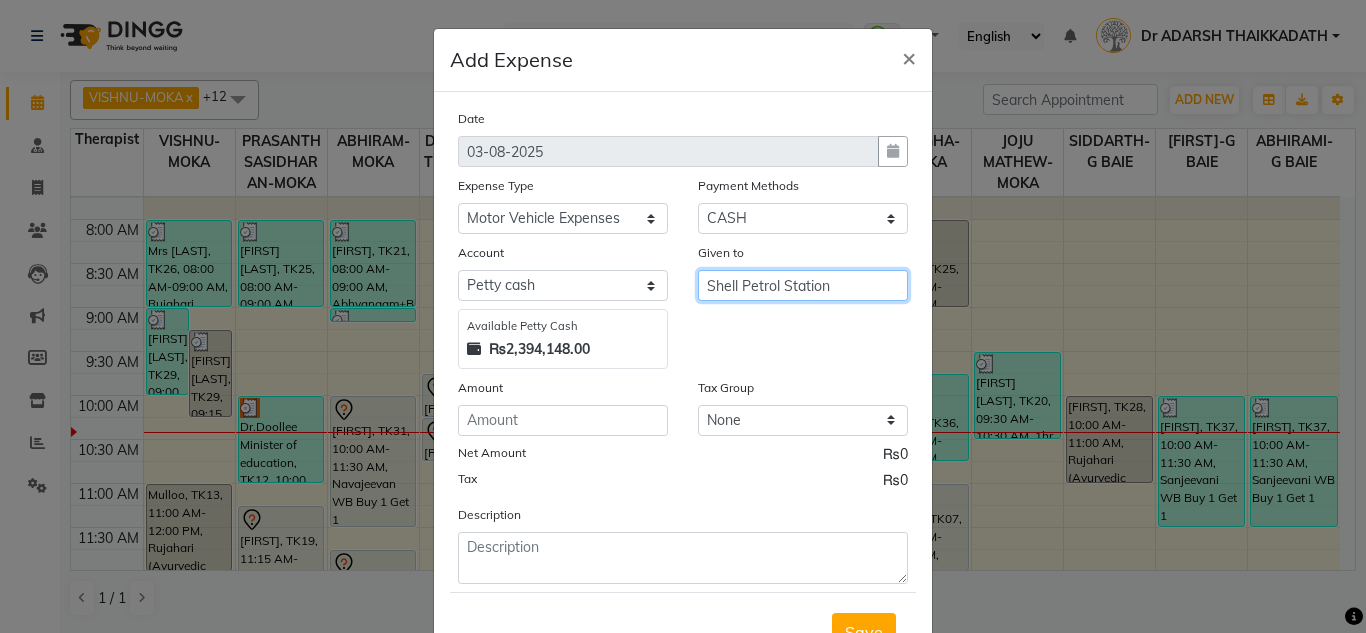 type on "Shell Petrol Station" 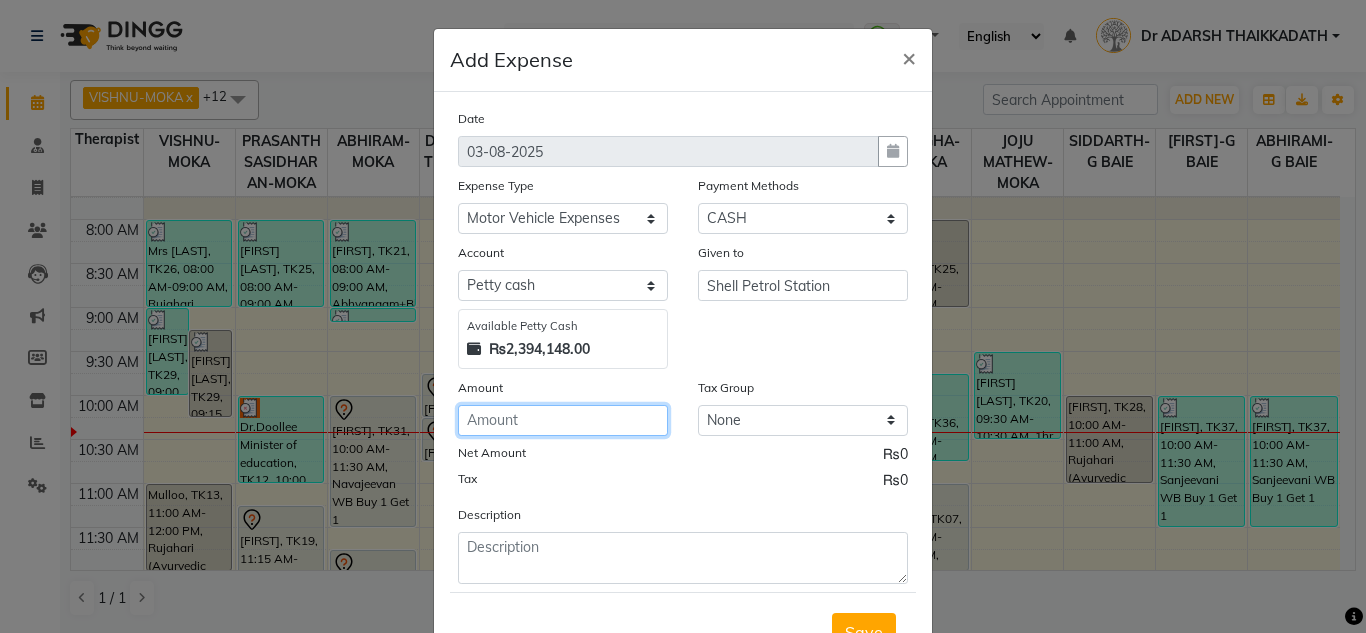 click 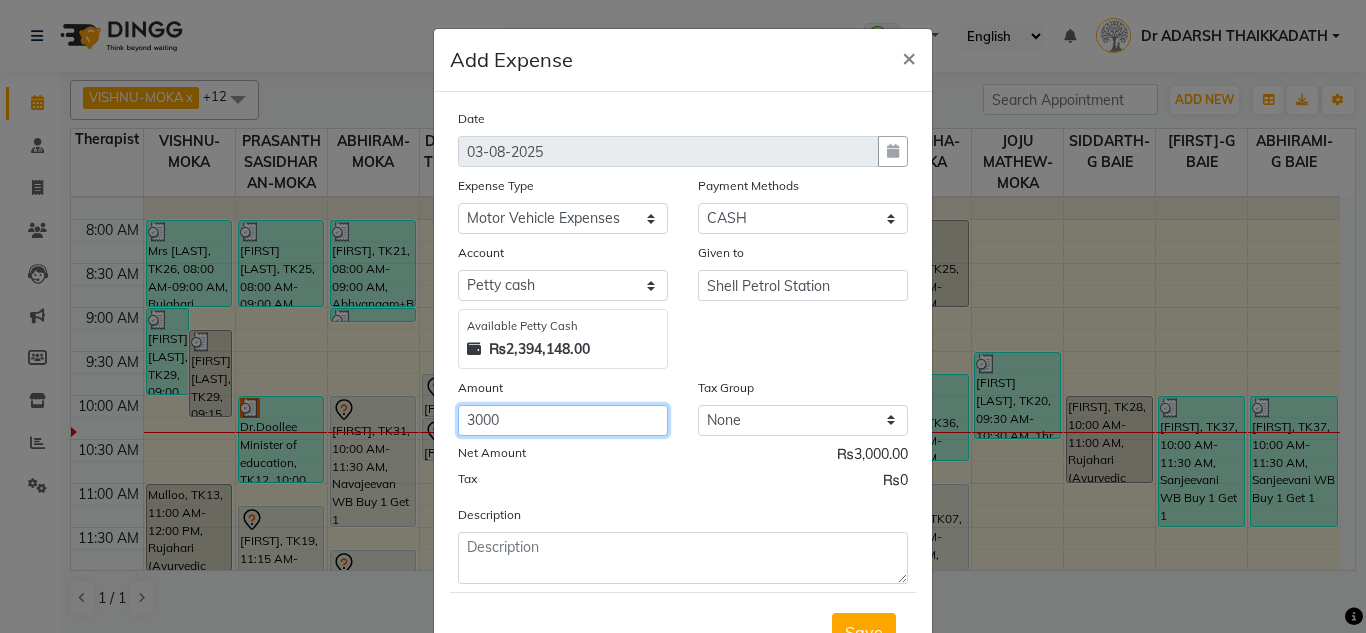 scroll, scrollTop: 83, scrollLeft: 0, axis: vertical 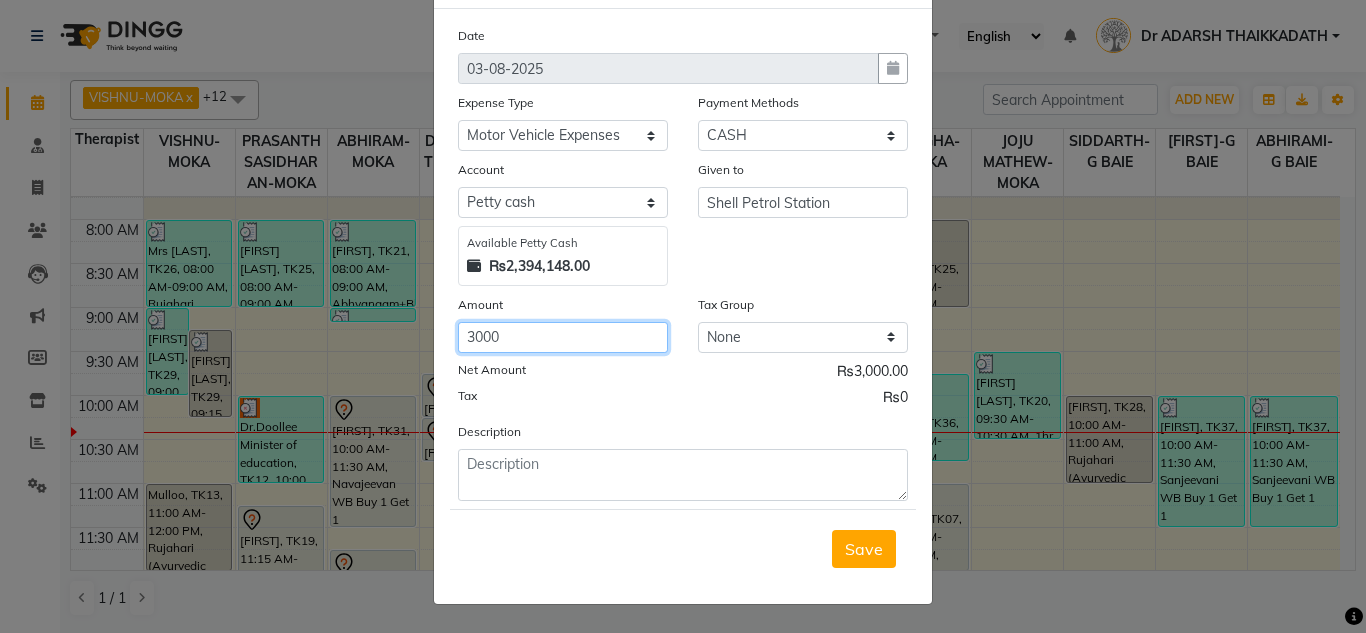 type on "3000" 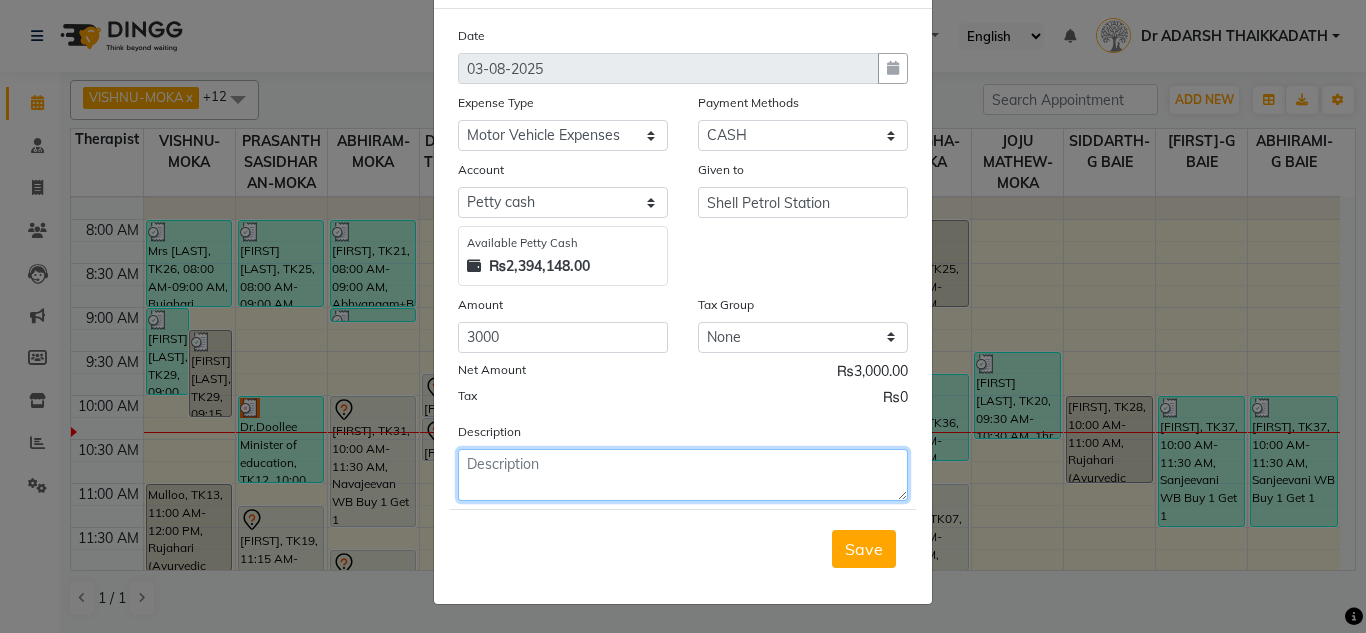 click 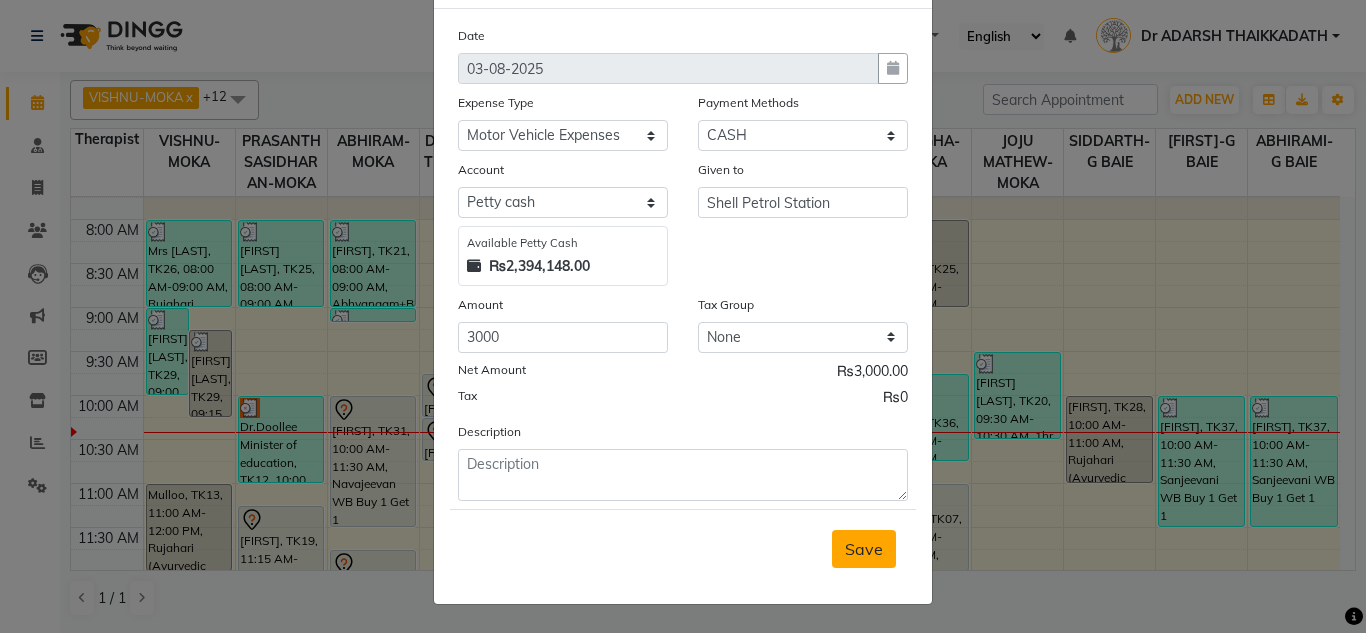 click on "Save" at bounding box center [864, 549] 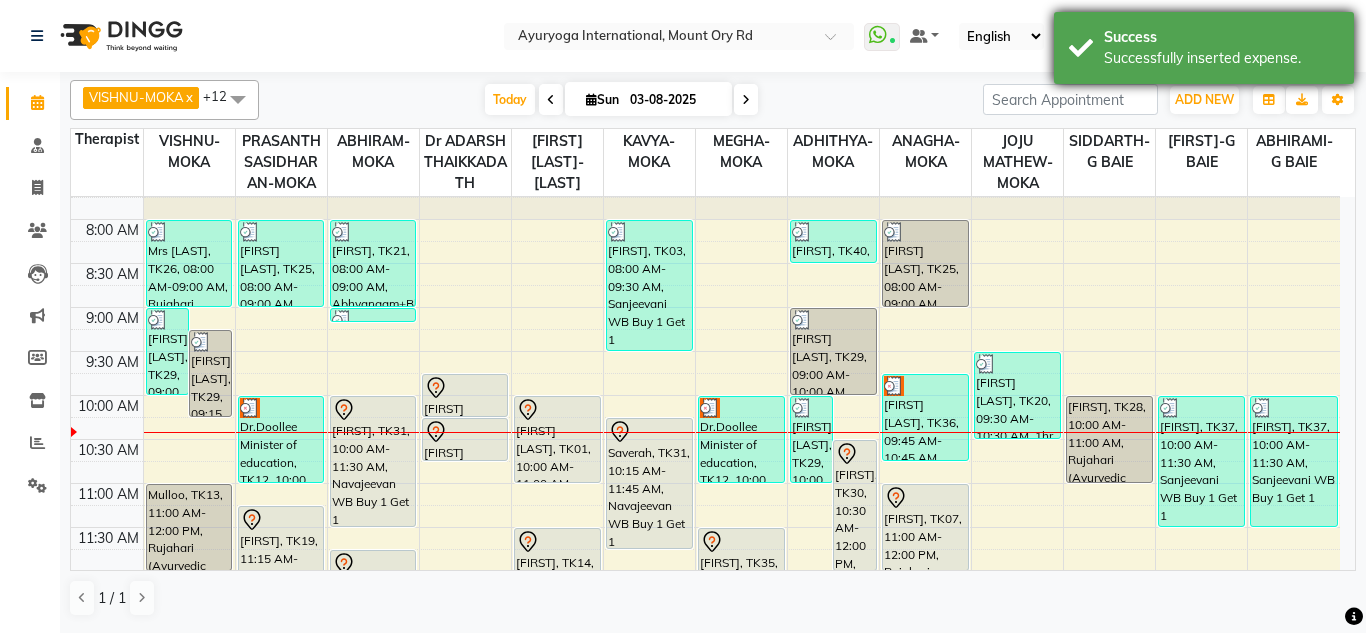 click on "Success" at bounding box center [1221, 37] 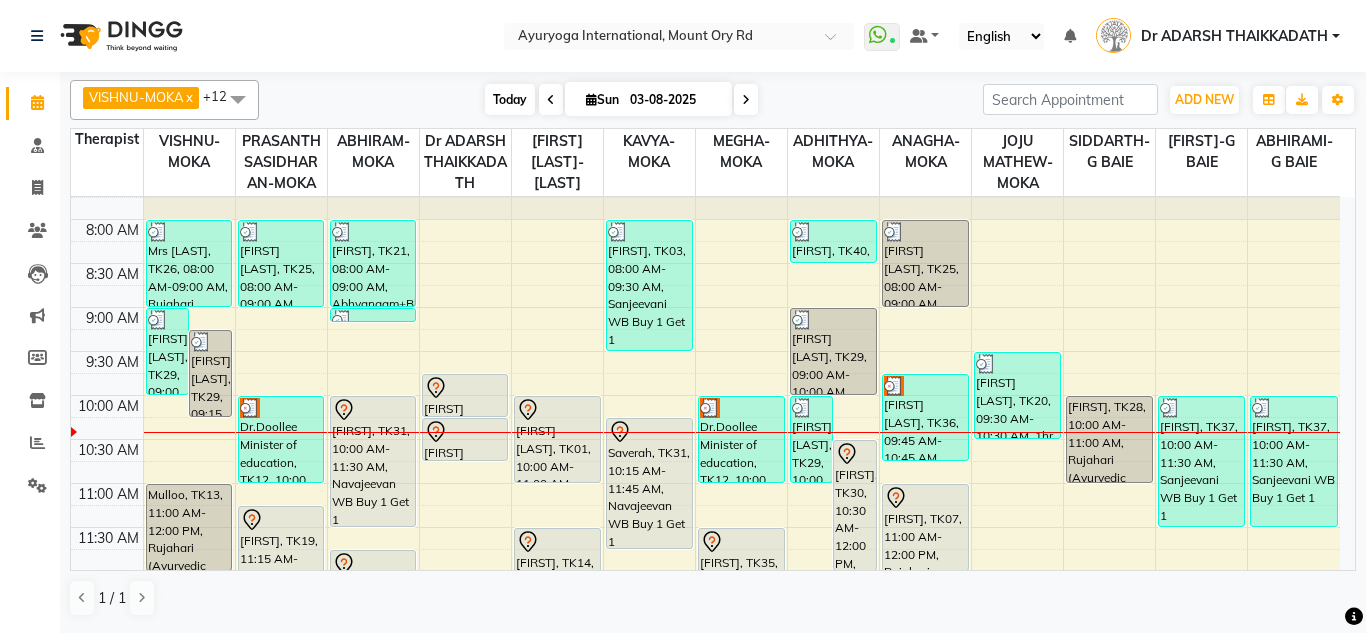 click on "Today" at bounding box center [510, 99] 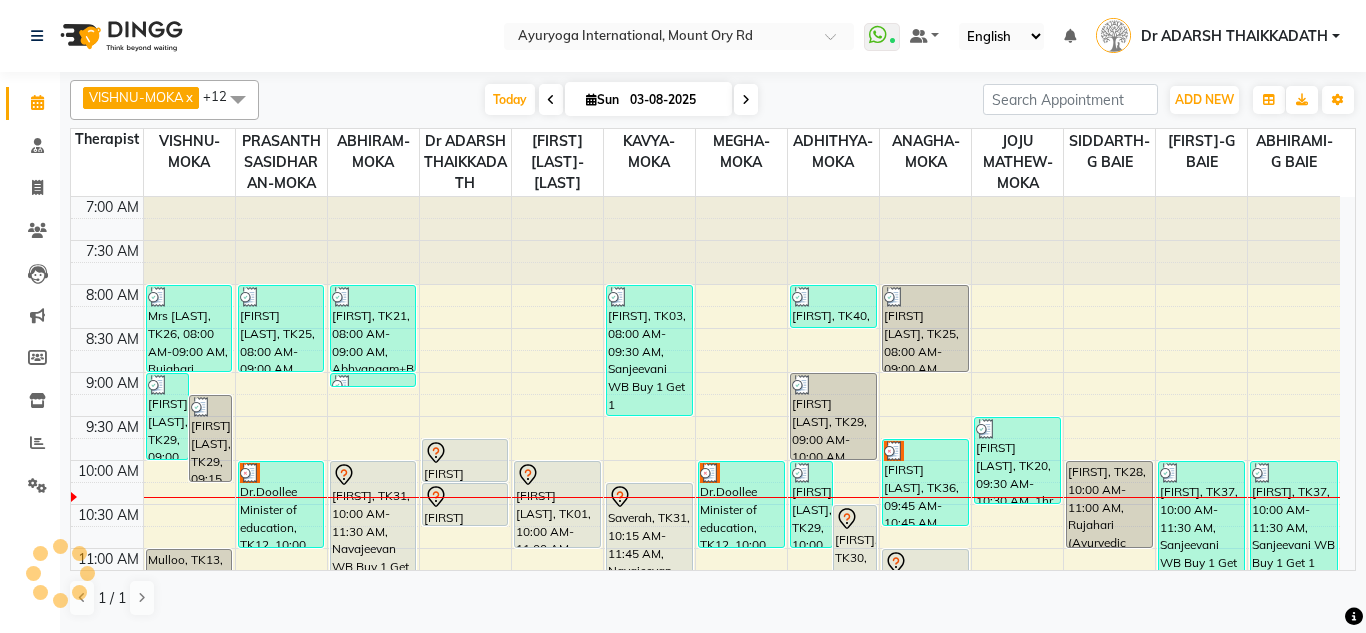 scroll, scrollTop: 265, scrollLeft: 0, axis: vertical 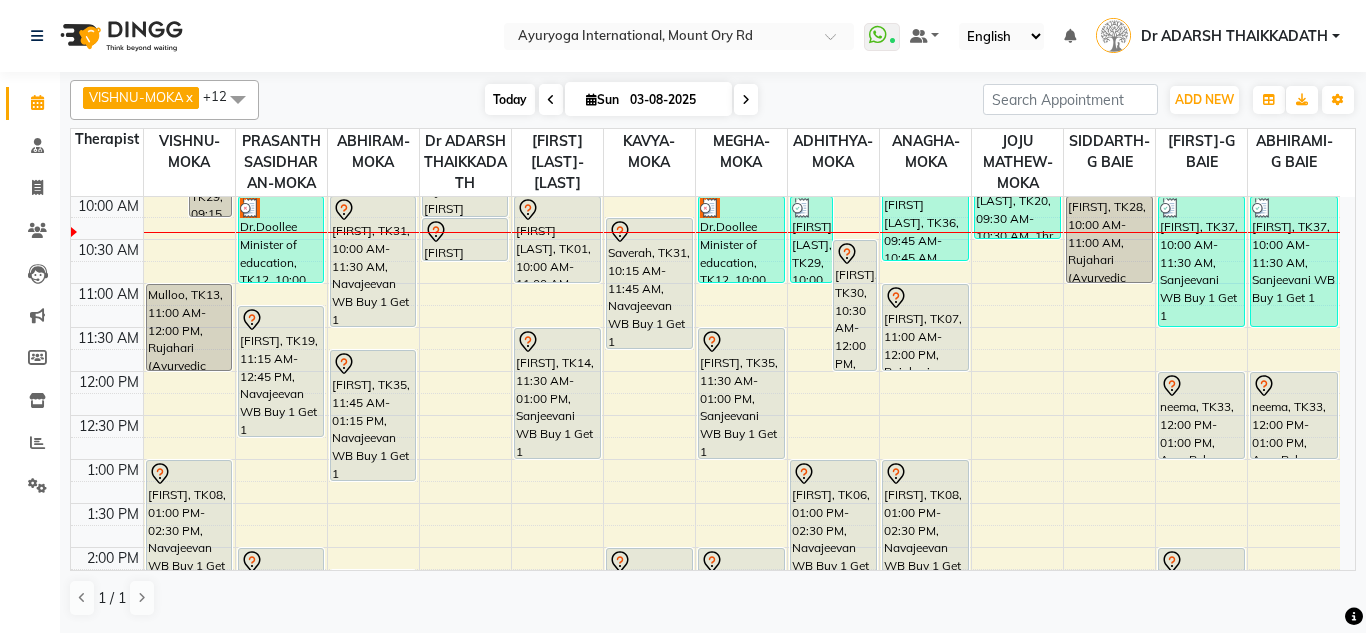 click on "Today" at bounding box center (510, 99) 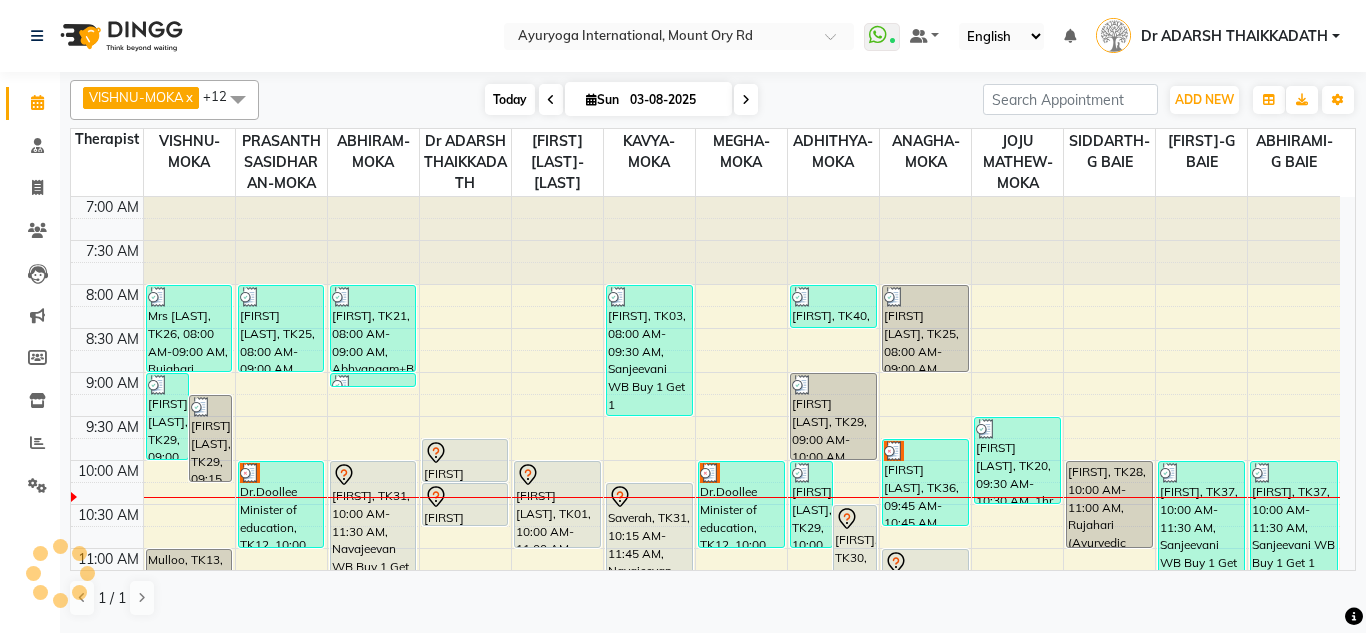scroll, scrollTop: 265, scrollLeft: 0, axis: vertical 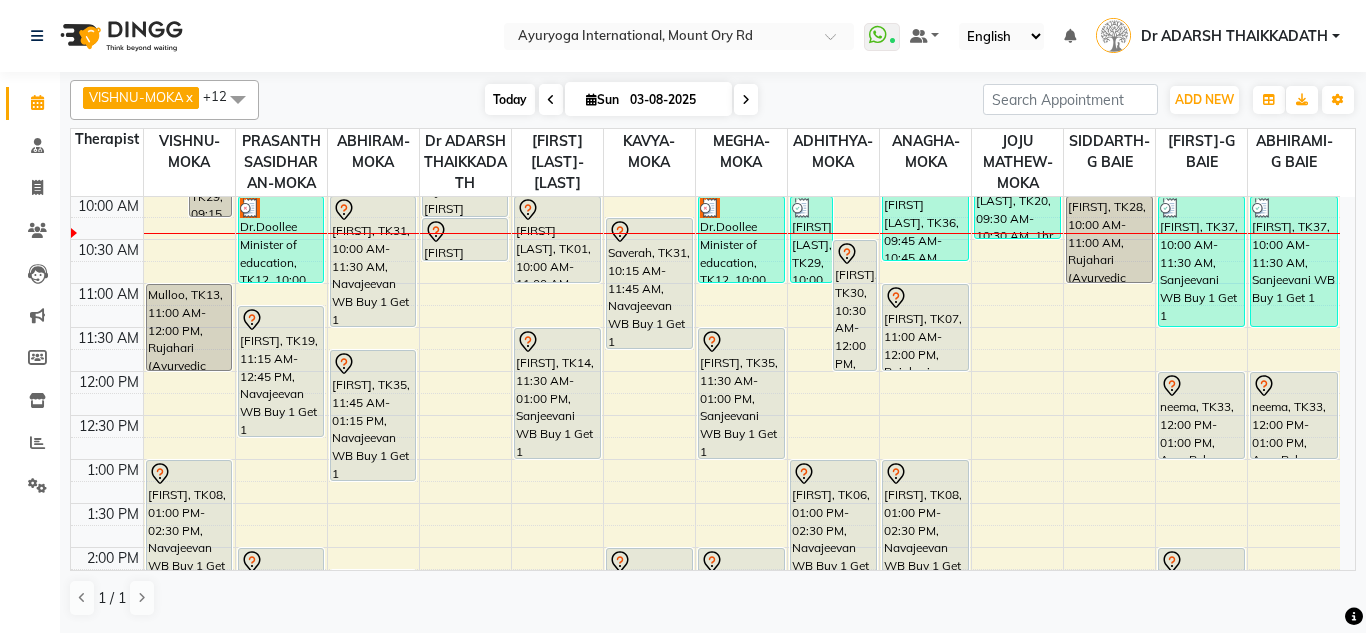 click on "Today" at bounding box center [510, 99] 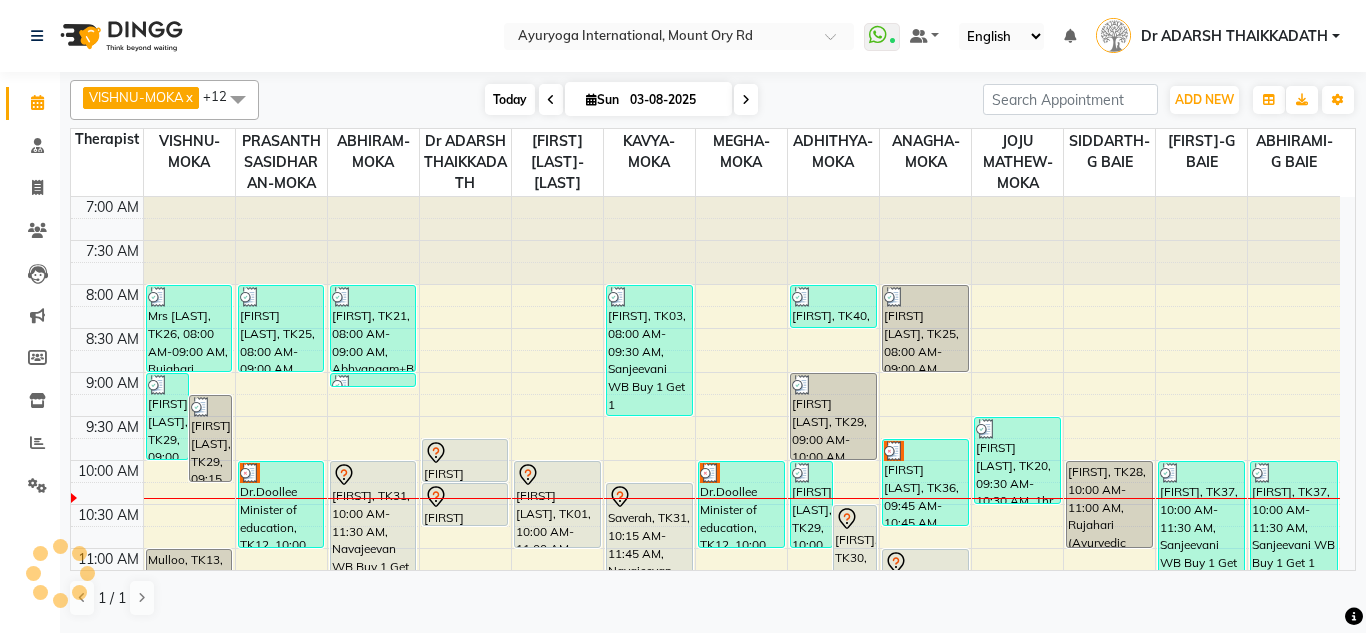scroll, scrollTop: 265, scrollLeft: 0, axis: vertical 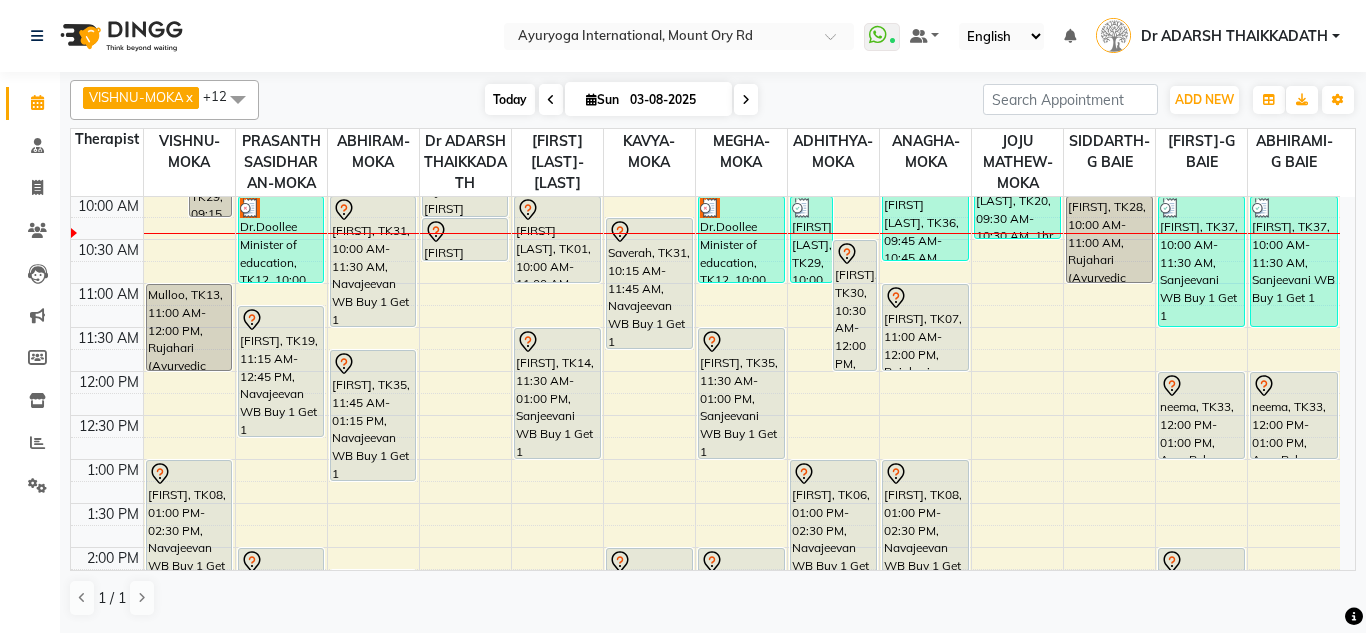 click on "Today" at bounding box center [510, 99] 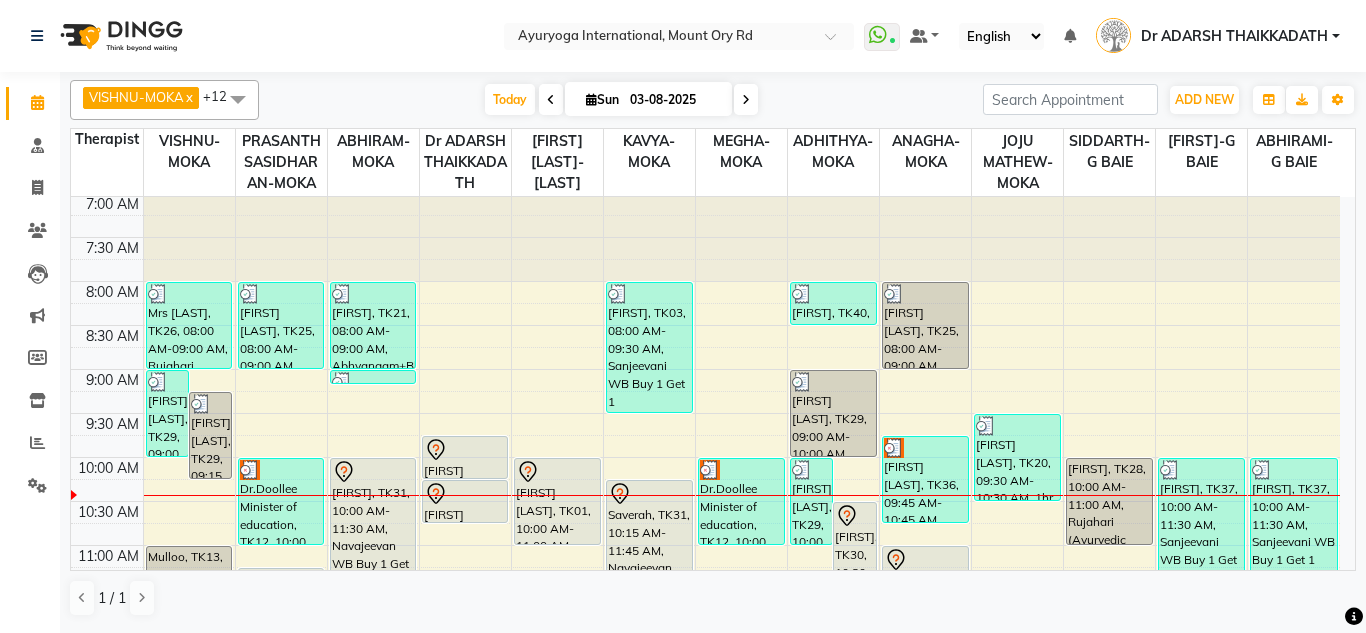 scroll, scrollTop: 0, scrollLeft: 0, axis: both 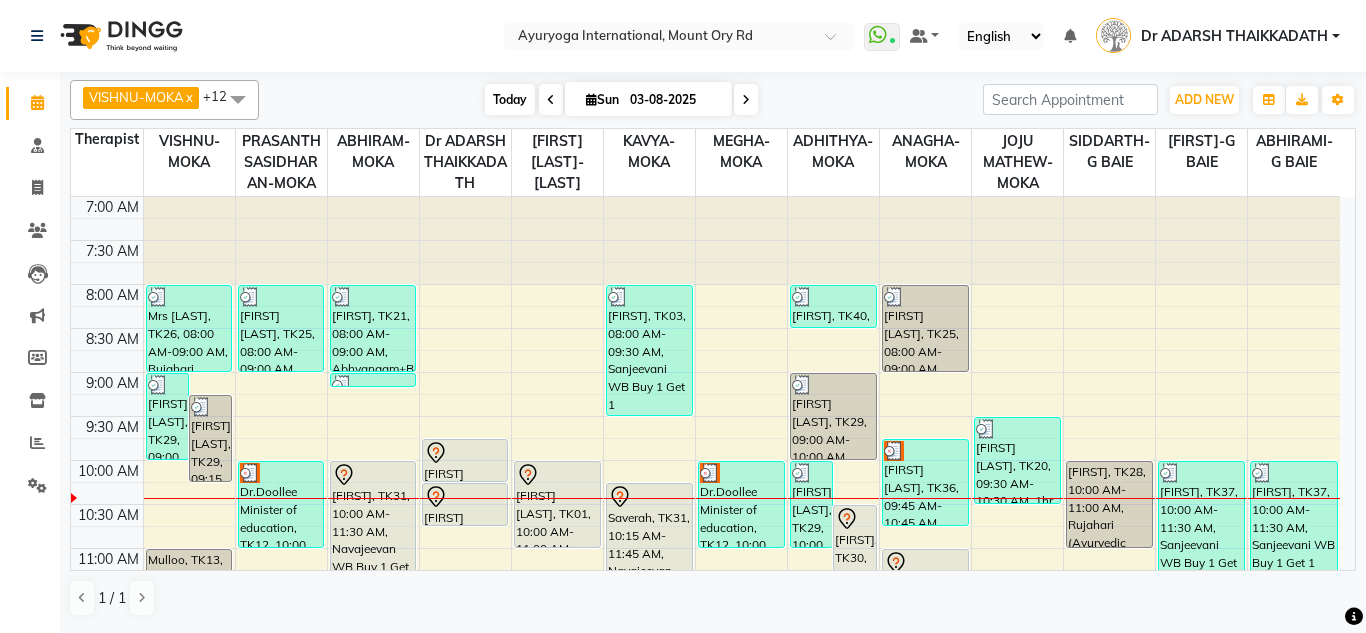 click on "Today" at bounding box center (510, 99) 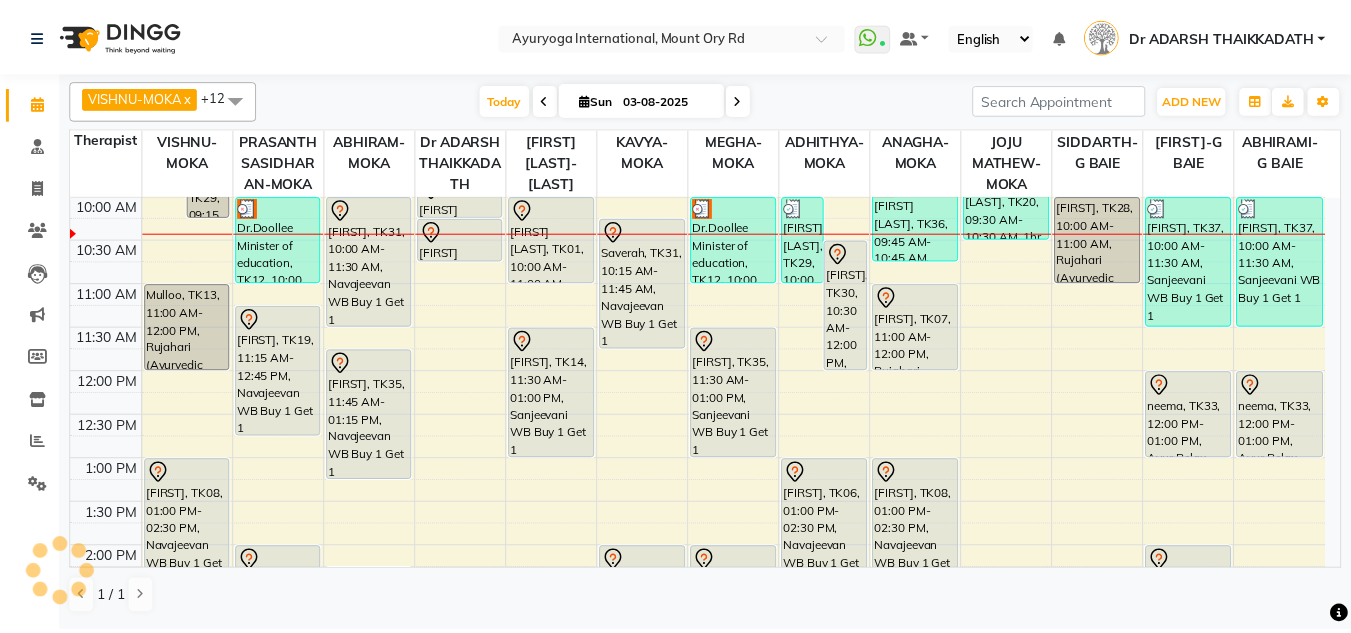 scroll, scrollTop: 0, scrollLeft: 0, axis: both 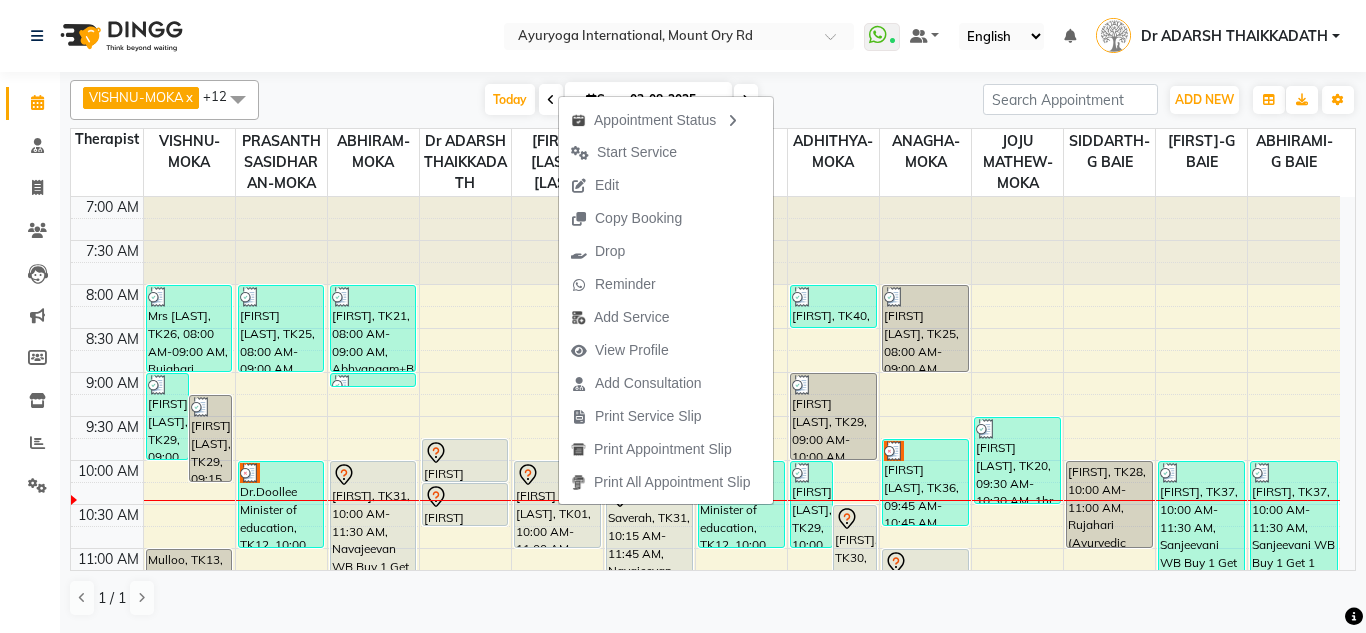 click on "[FIRST]-[LAST]  x [FIRST] [LAST]  x [FIRST]- [LAST]  x Dr [LAST] [LAST]  x [FIRST] [LAST]- [LAST]  x [FIRST]-[LAST]  x [FIRST]-[LAST]  x [FIRST]-[LAST]  x [FIRST]-[LAST]  x [FIRST] [LAST]- [LAST]  x [FIRST]-[LAST]  x [FIRST]-[LAST]  x [FIRST]-[LAST]  x +12 UnSelect All [FIRST]-[LAST] [FIRST] [LAST]- [LAST] [FIRST]-[LAST] Dr [LAST] [LAST] [FIRST] [LAST]- [LAST] [FIRST]-[LAST] [FIRST]-[LAST] [FIRST]-[LAST] [FIRST]-[LAST] [FIRST] [LAST]- [LAST] [FIRST]-[LAST] [FIRST]-[LAST] [FIRST]-[LAST] Today  Sun 03-08-2025 Toggle Dropdown Add Appointment Add Invoice Add Expense Add Attendance Add Client Toggle Dropdown Add Appointment Add Invoice Add Expense Add Attendance Add Client ADD NEW Toggle Dropdown Add Appointment Add Invoice Add Expense Add Attendance Add Client [FIRST]-[LAST]  x [FIRST] [LAST]- [LAST]  x [FIRST]-[LAST]  x Dr [LAST] [LAST]  x [FIRST] [LAST]- [LAST]  x [FIRST]-[LAST]  x [FIRST]-[LAST]  x [FIRST]-[LAST]  x [FIRST]-[LAST]  x [FIRST] [LAST]- [LAST]  x [FIRST]-[LAST]  x [FIRST]-[LAST]  x [FIRST]-[LAST]  x +12 UnSelect All [FIRST]-[LAST]" 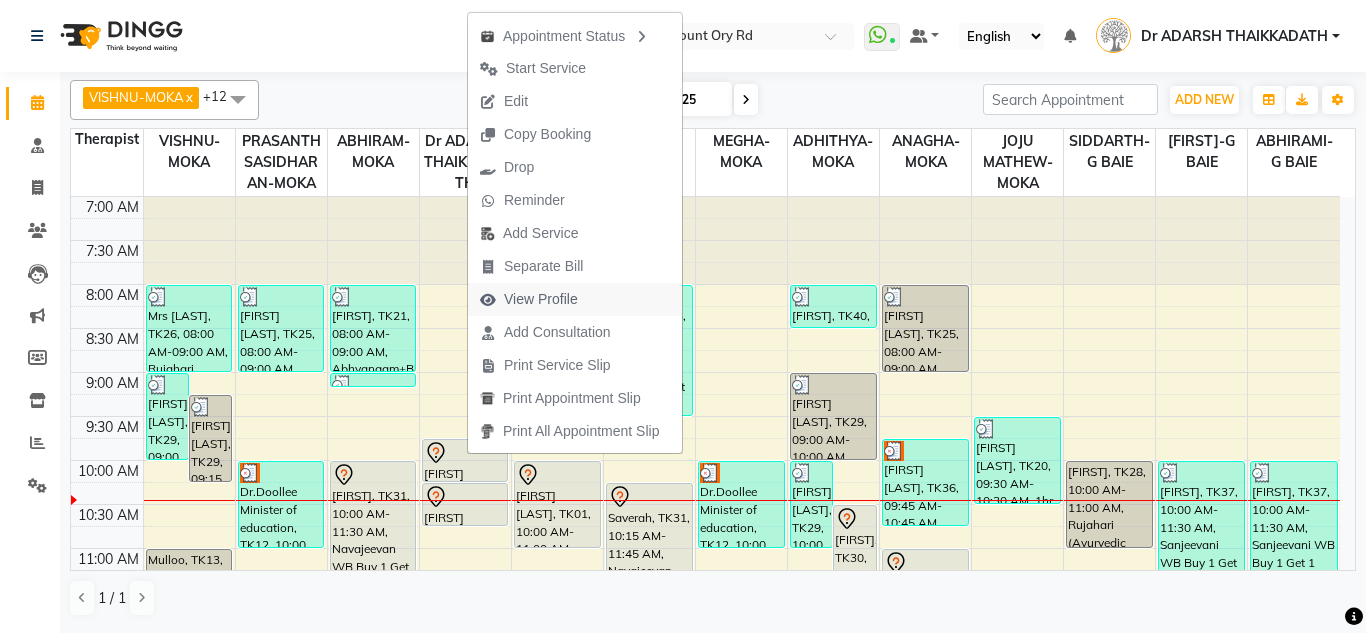 click on "View Profile" at bounding box center [541, 299] 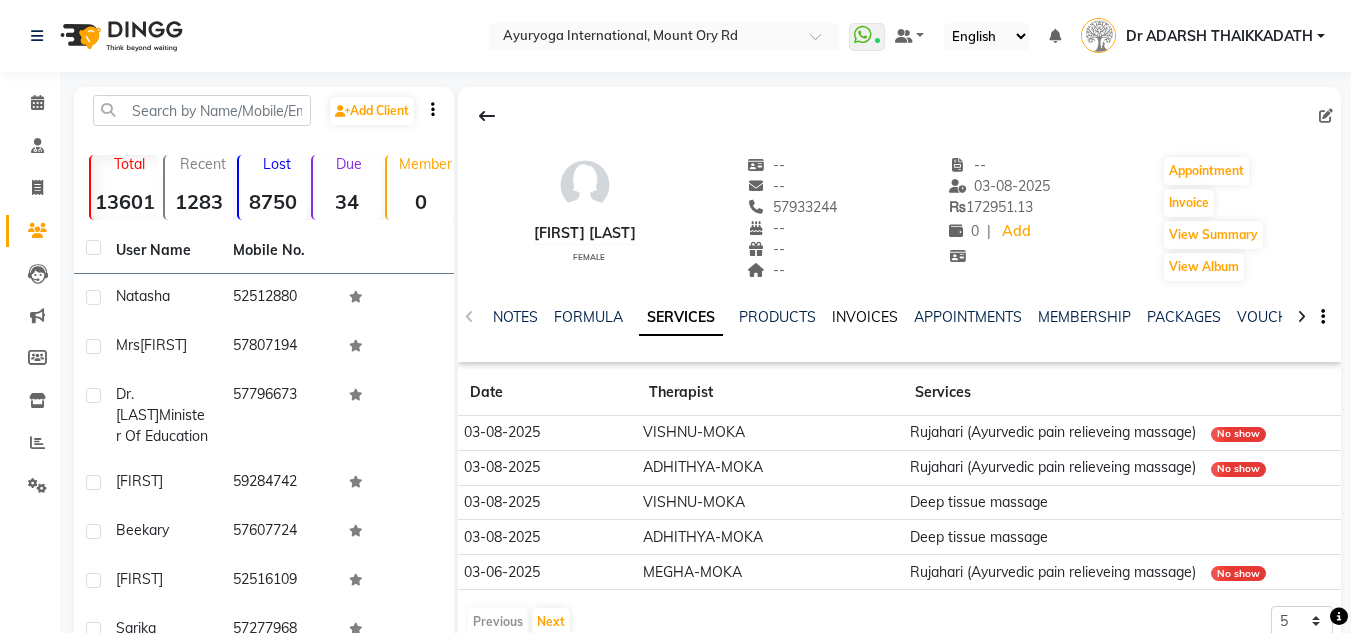 click on "INVOICES" 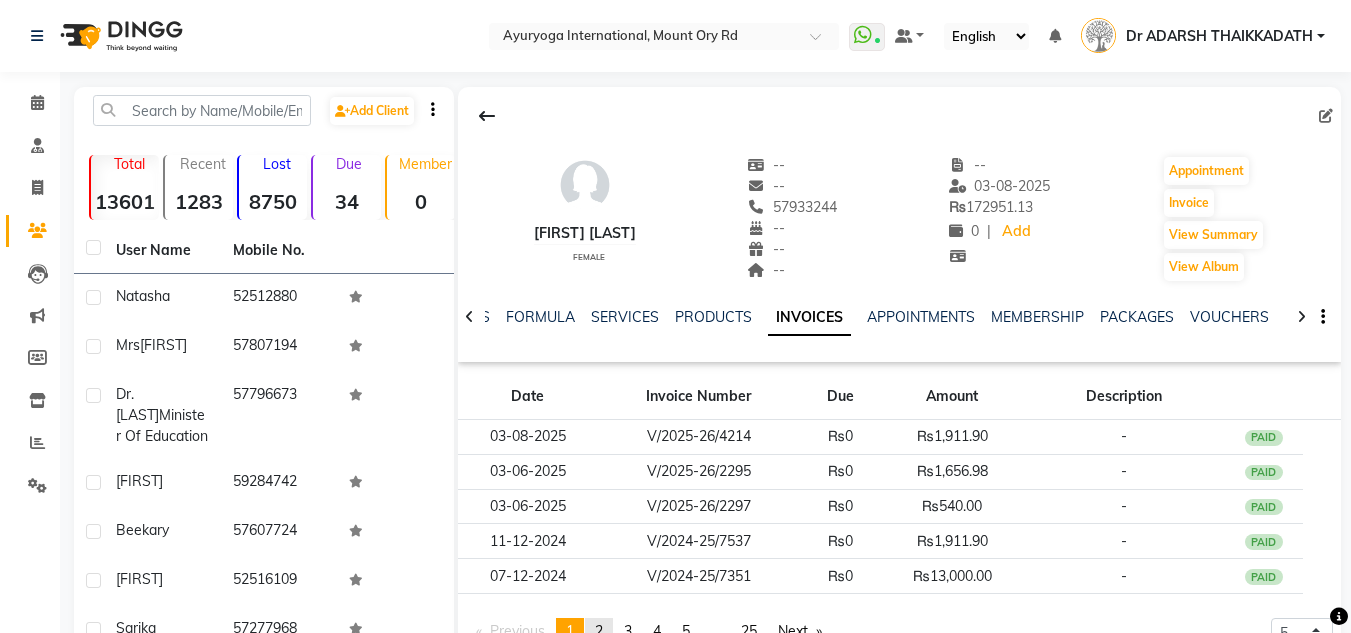 click on "page  2" 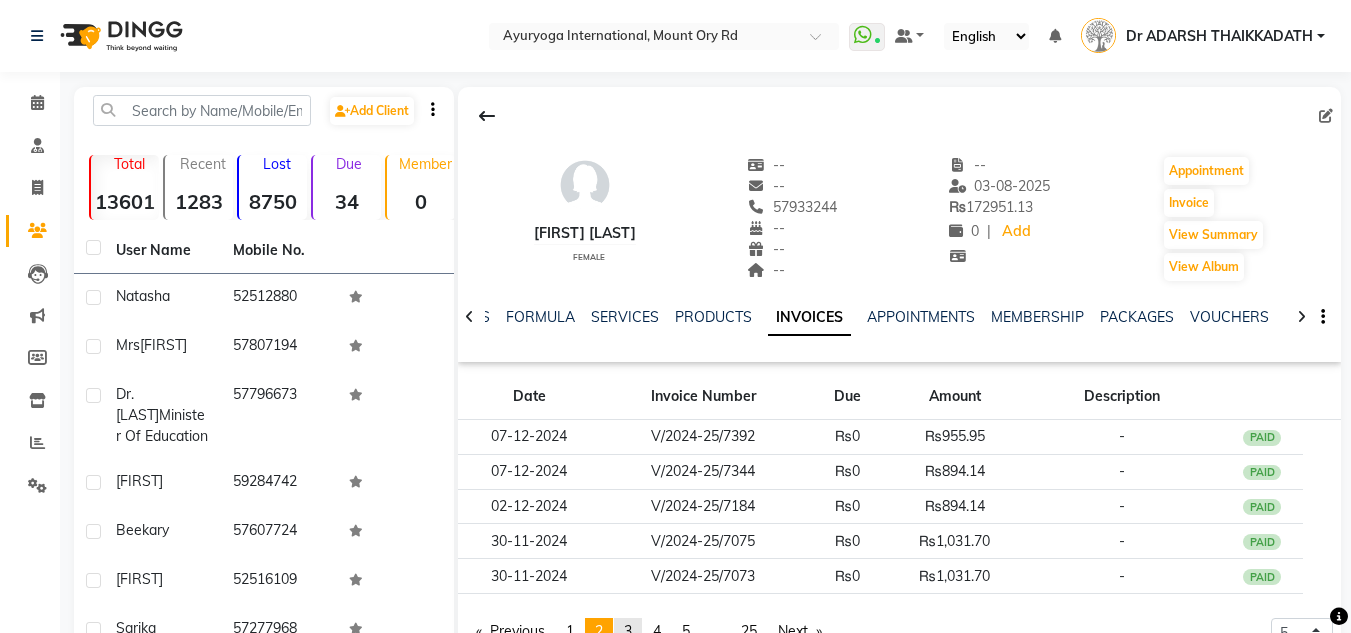 click on "3" 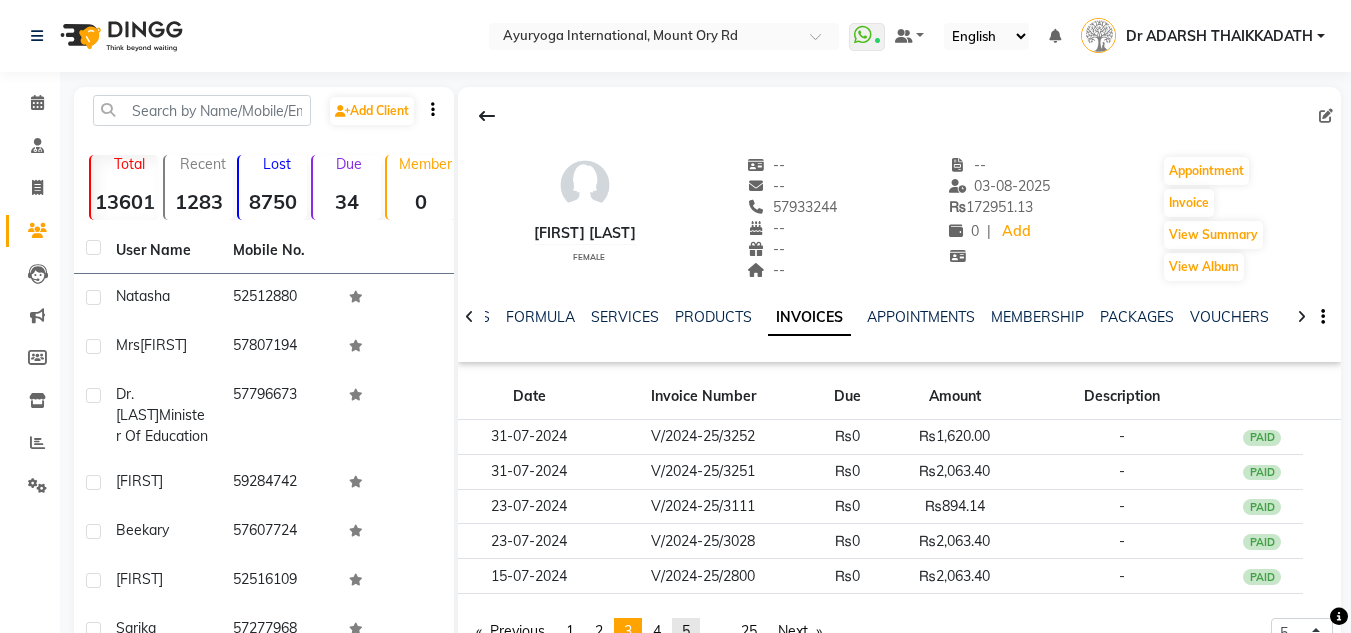 click on "5" 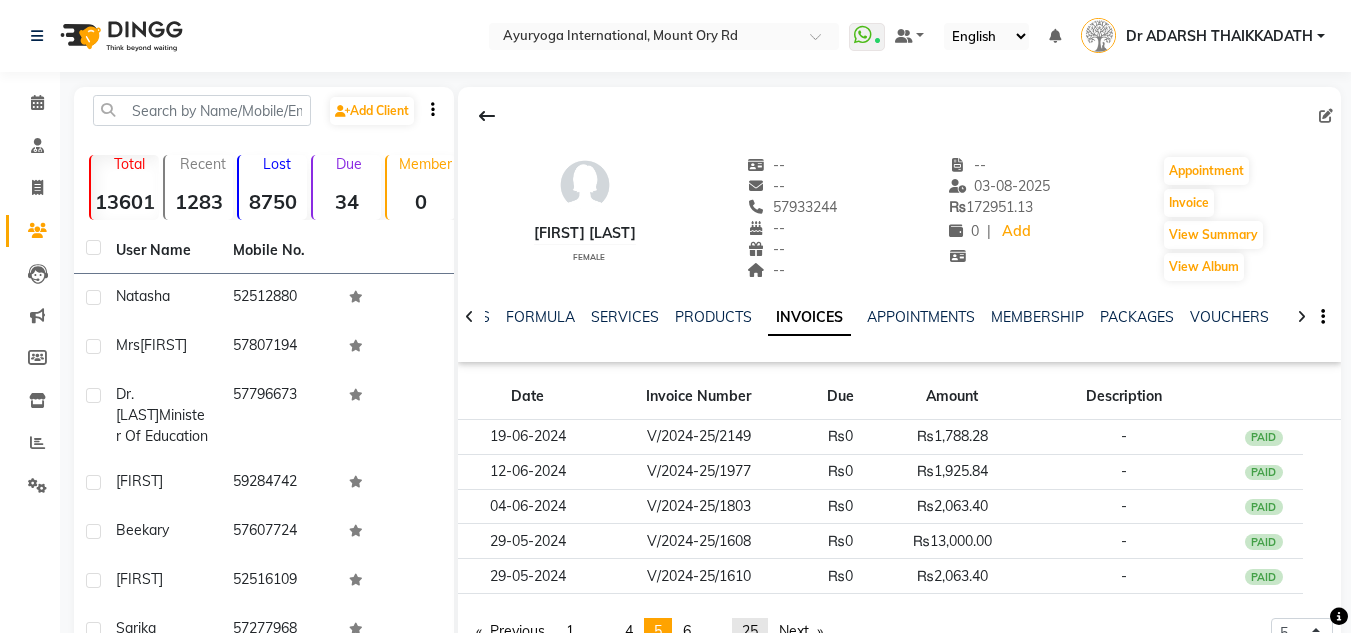 click on "25" 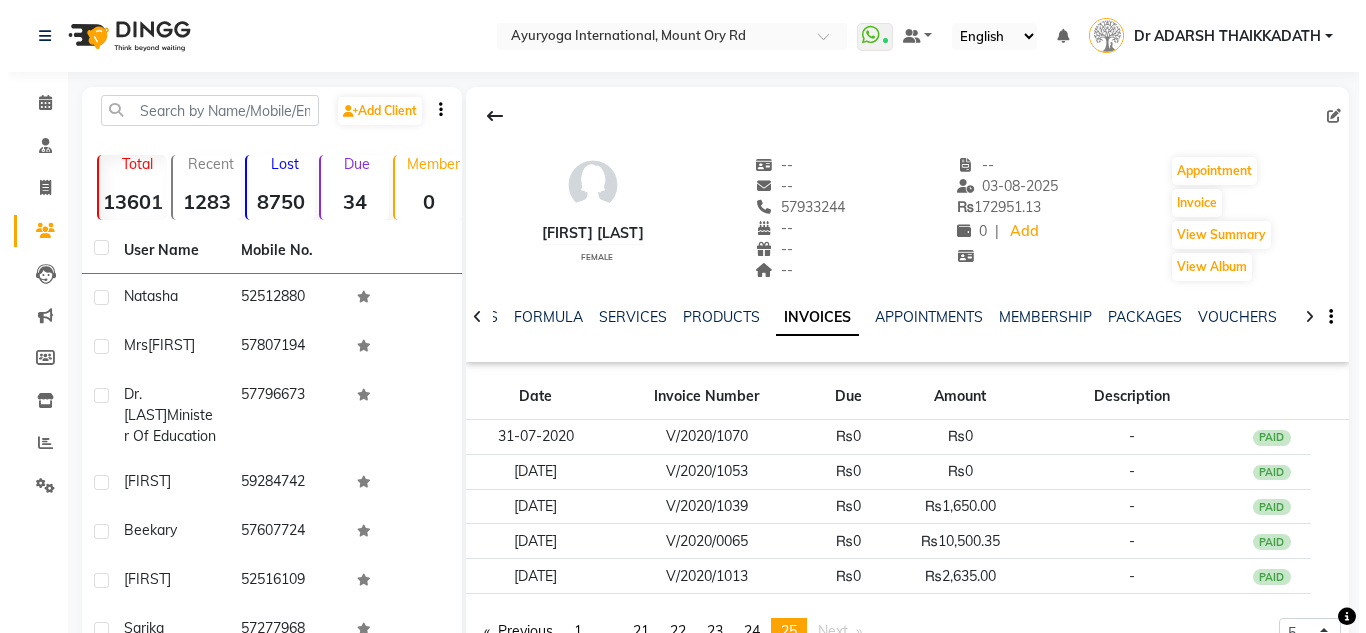 scroll, scrollTop: 200, scrollLeft: 0, axis: vertical 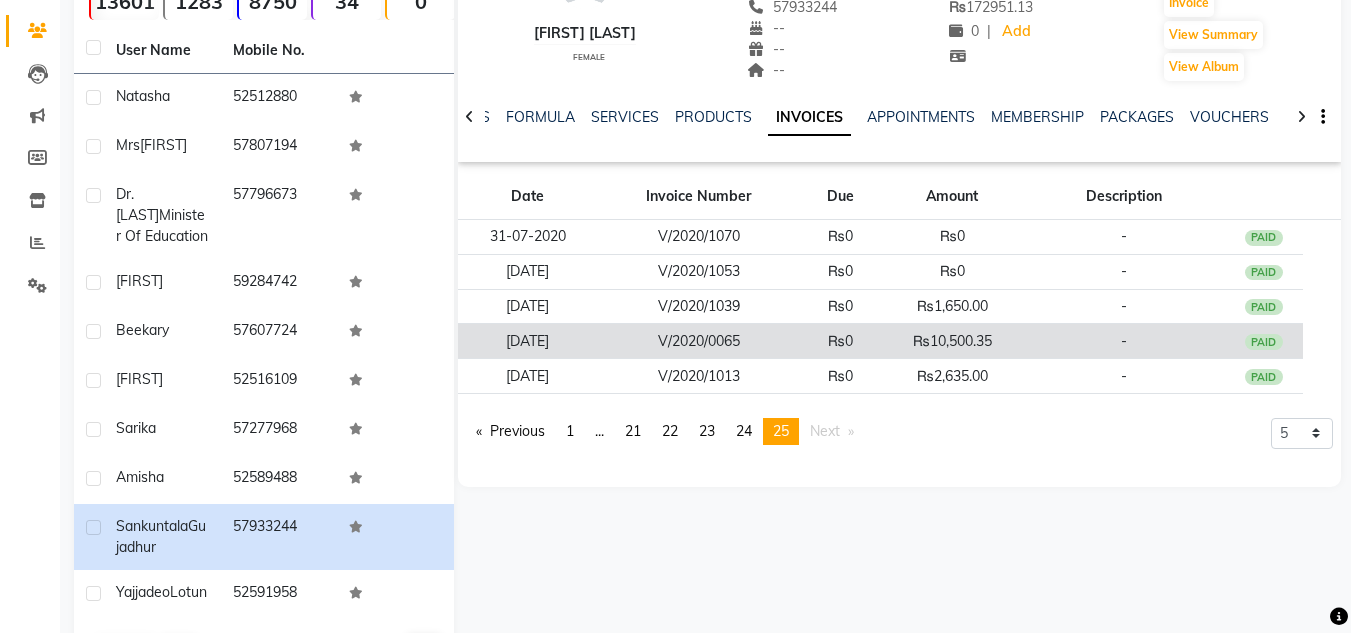 click on "₨0" 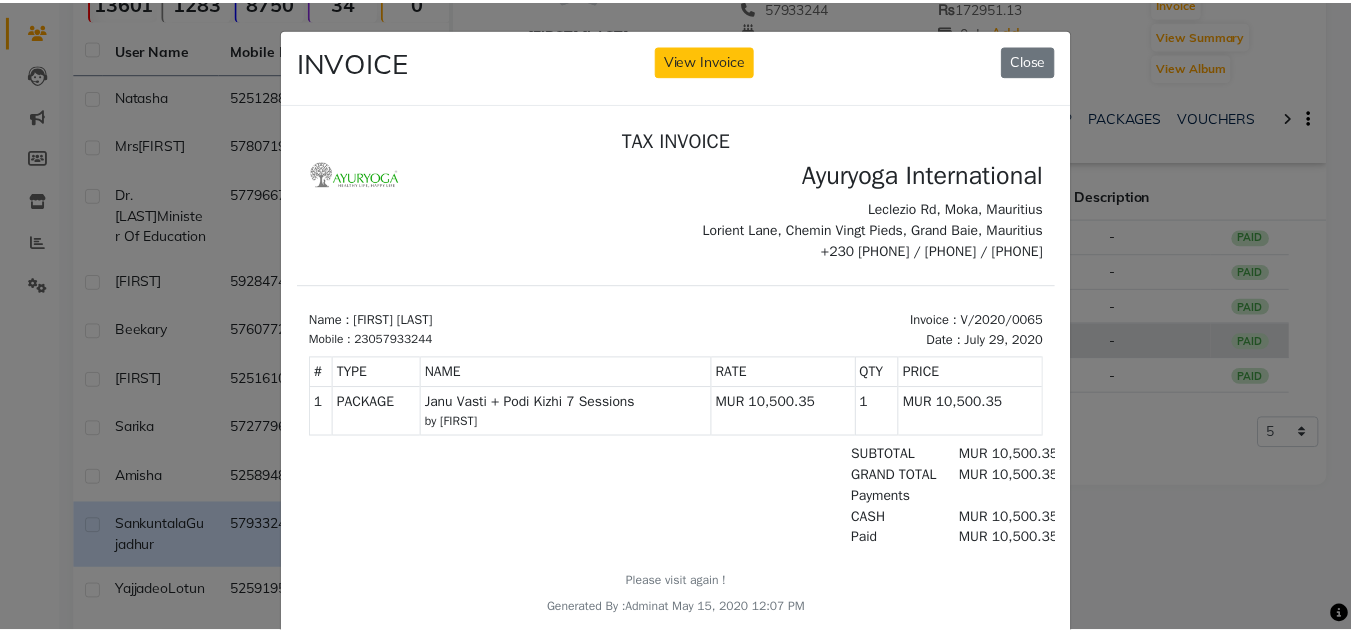 scroll, scrollTop: 0, scrollLeft: 0, axis: both 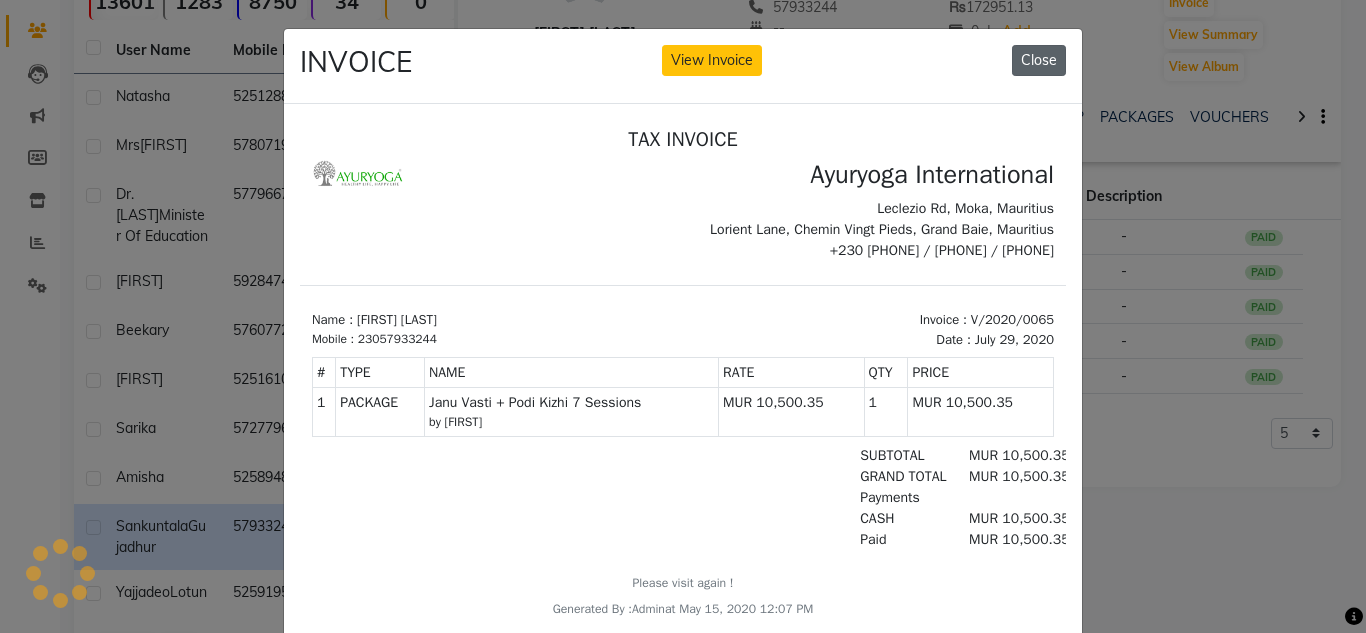 click on "Close" 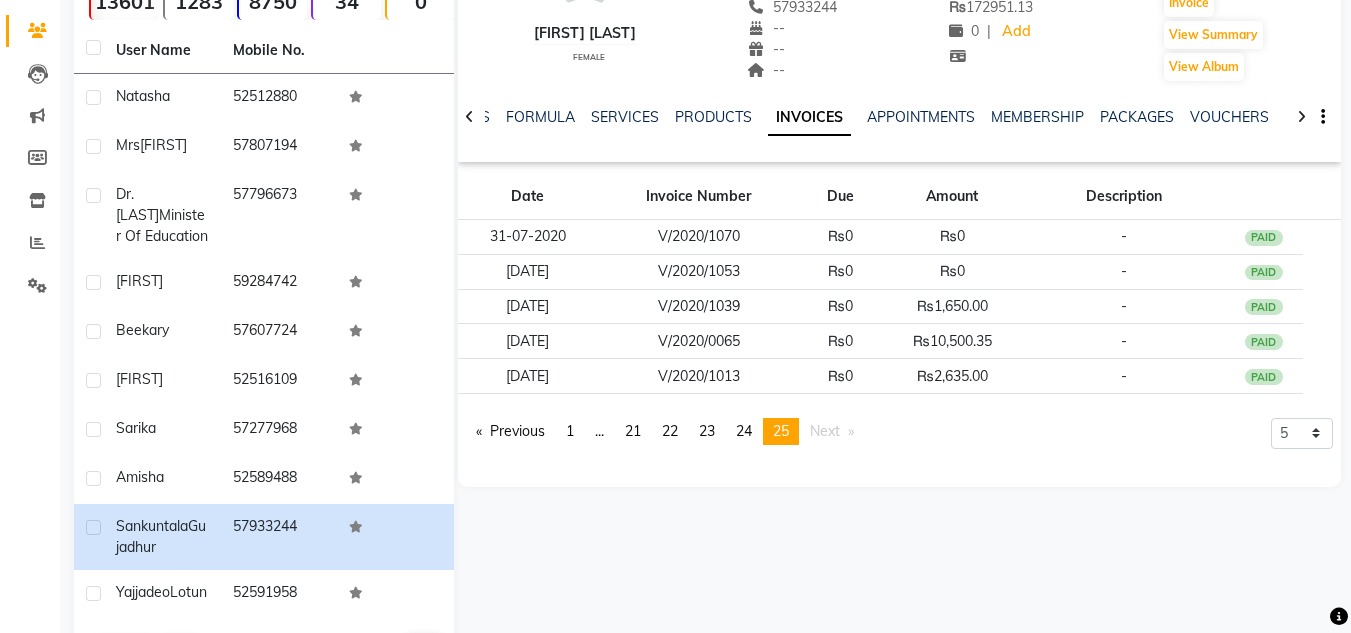 click 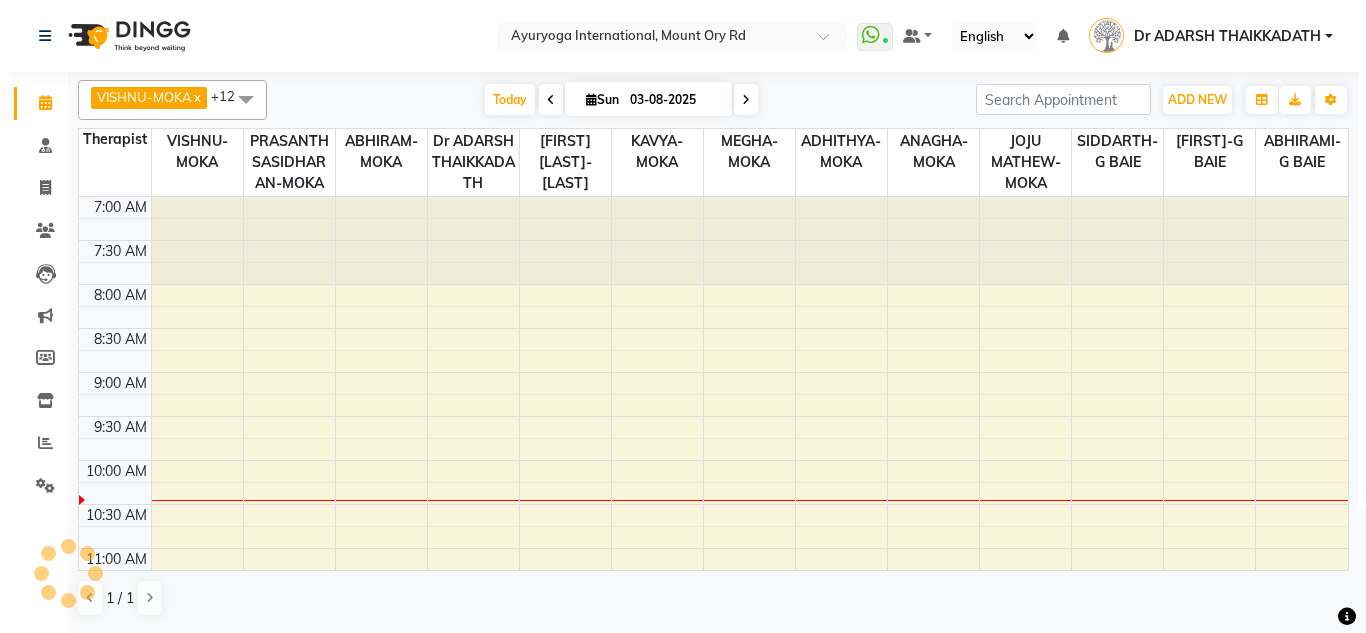 scroll, scrollTop: 0, scrollLeft: 0, axis: both 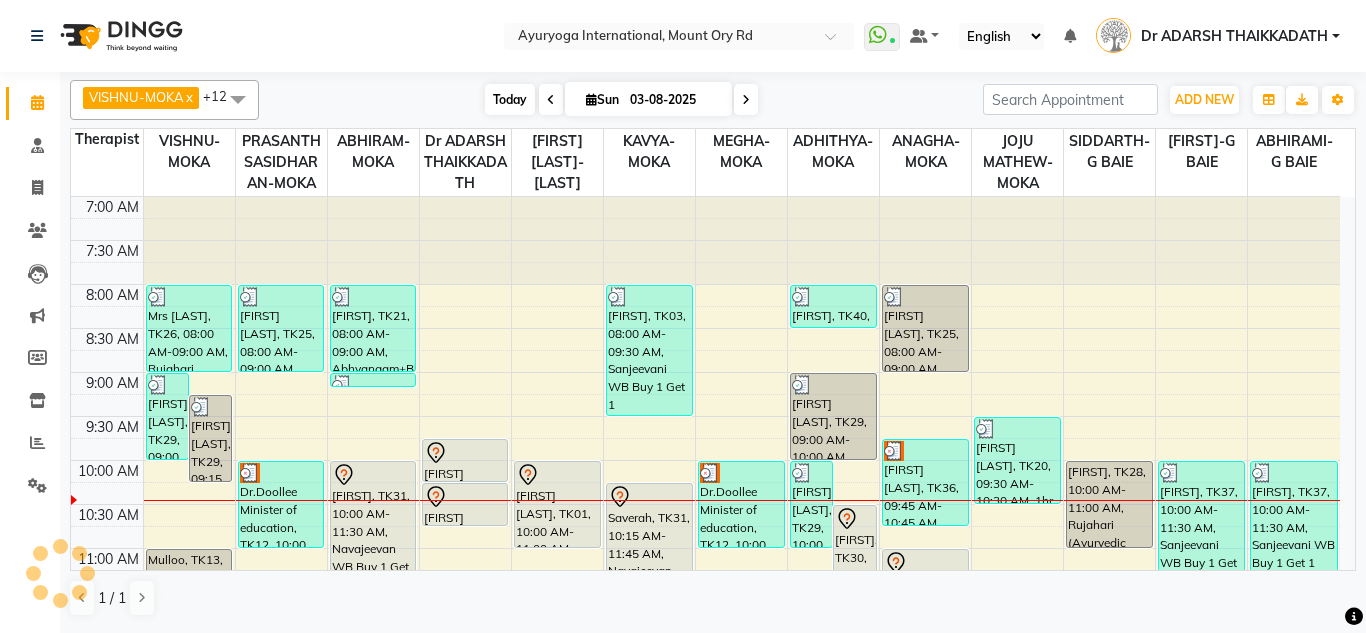 click on "Today" at bounding box center [510, 99] 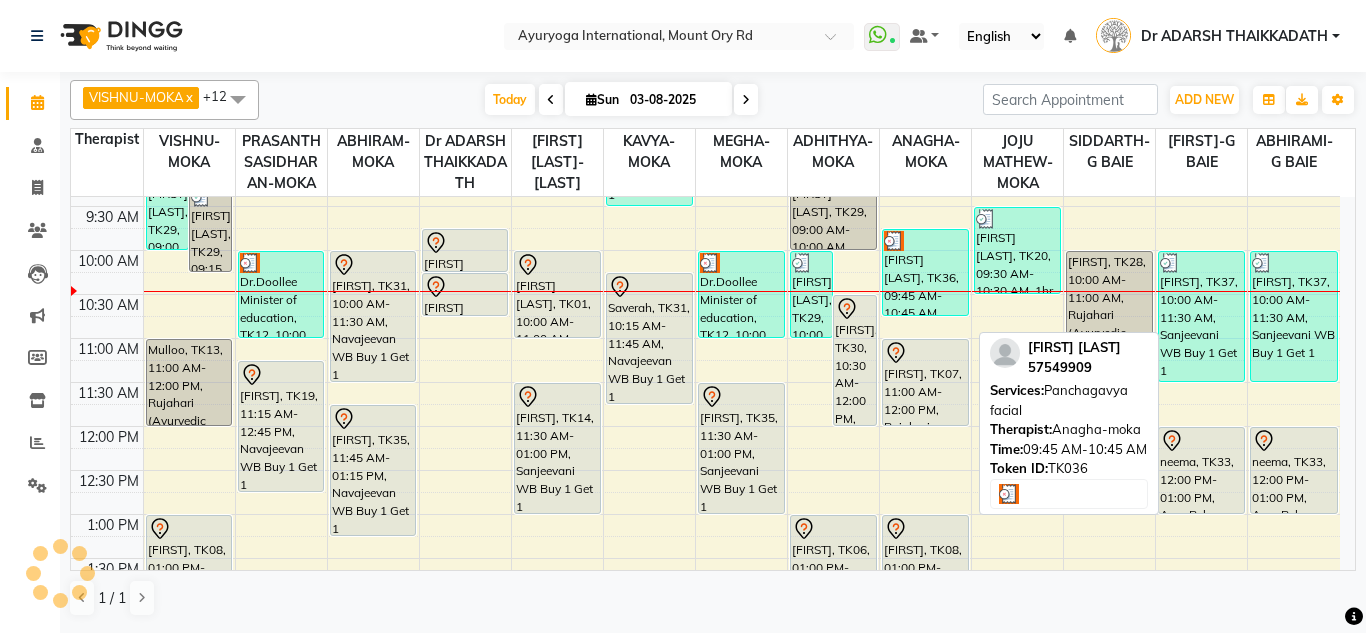 scroll, scrollTop: 65, scrollLeft: 0, axis: vertical 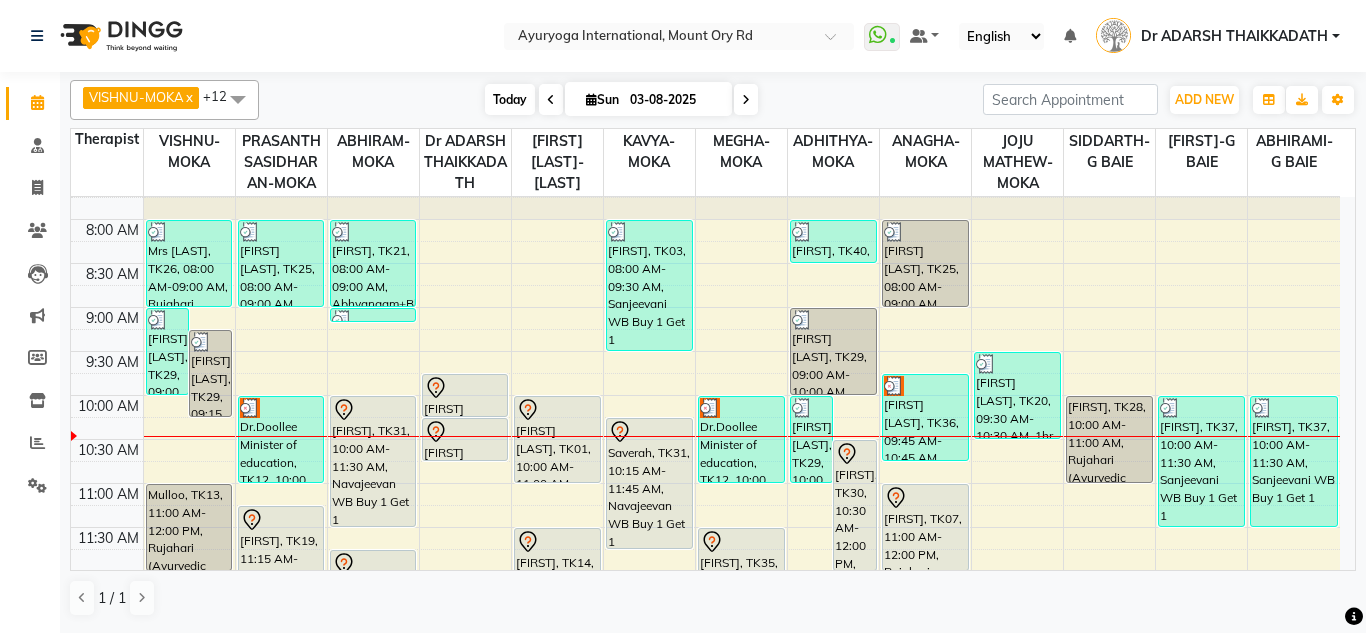 click on "Today" at bounding box center [510, 99] 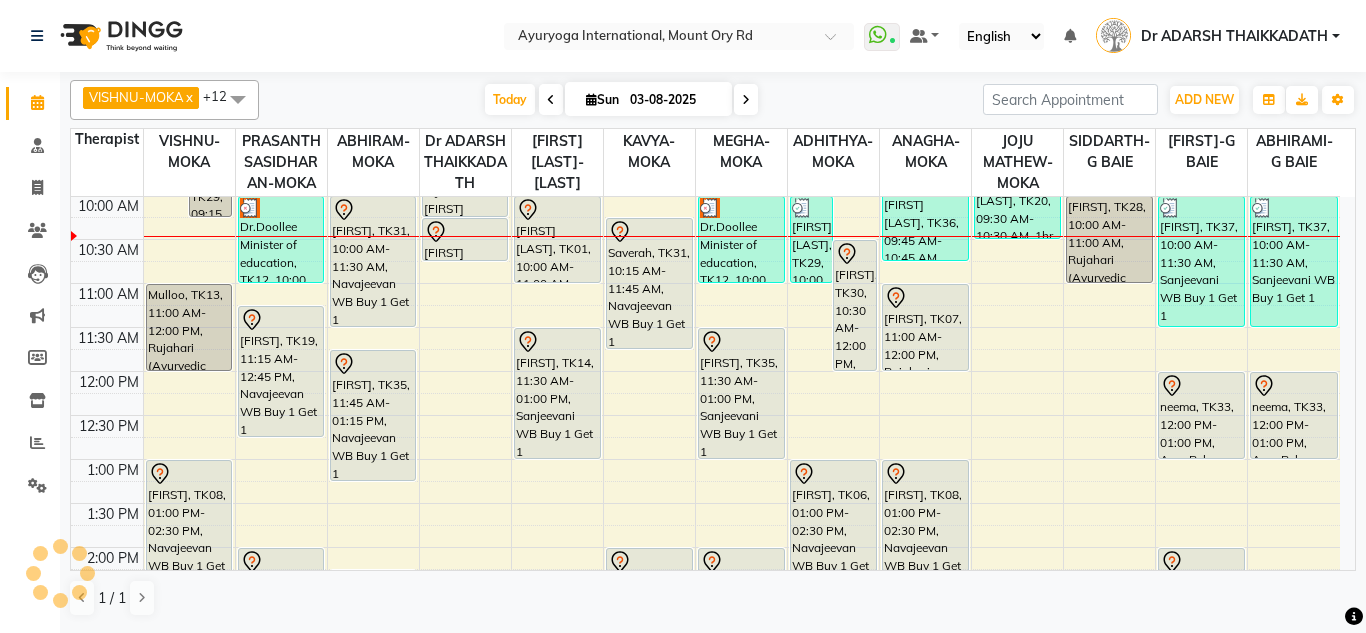 scroll, scrollTop: 65, scrollLeft: 0, axis: vertical 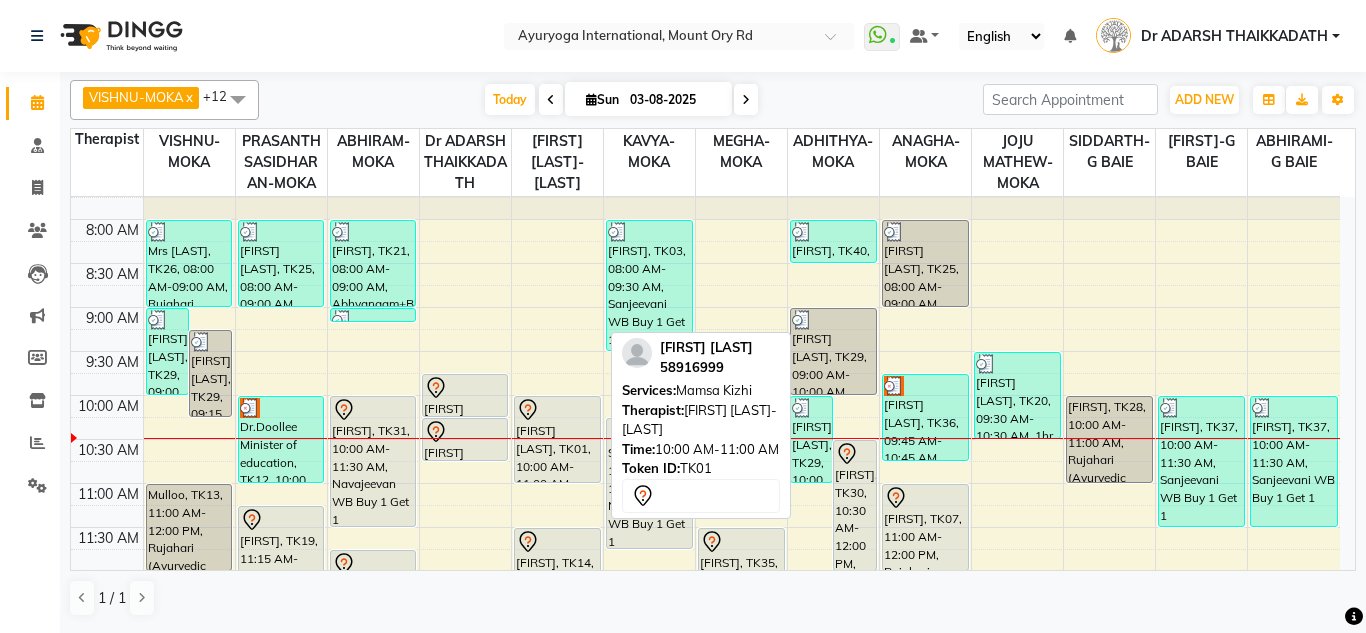 click on "[FIRST] [LAST], TK01, 10:00 AM-11:00 AM, Mamsa Kizhi" at bounding box center [557, 439] 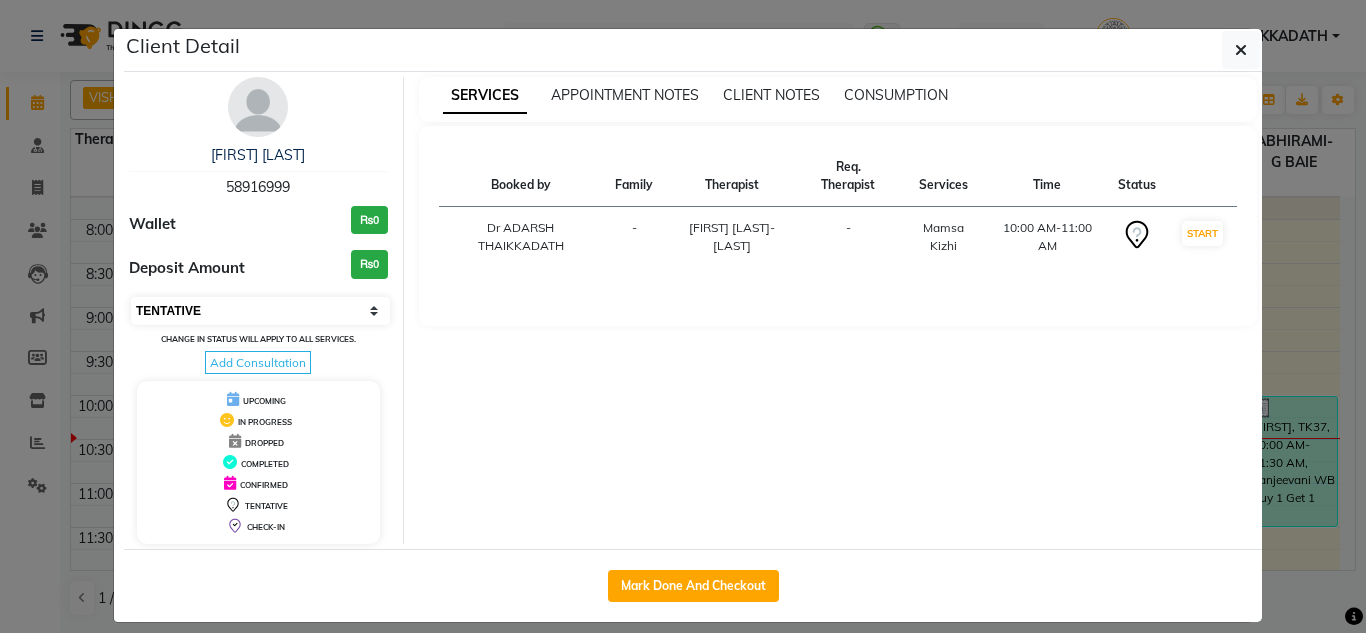 click on "Select IN SERVICE CONFIRMED TENTATIVE CHECK IN MARK DONE DROPPED UPCOMING" at bounding box center [260, 311] 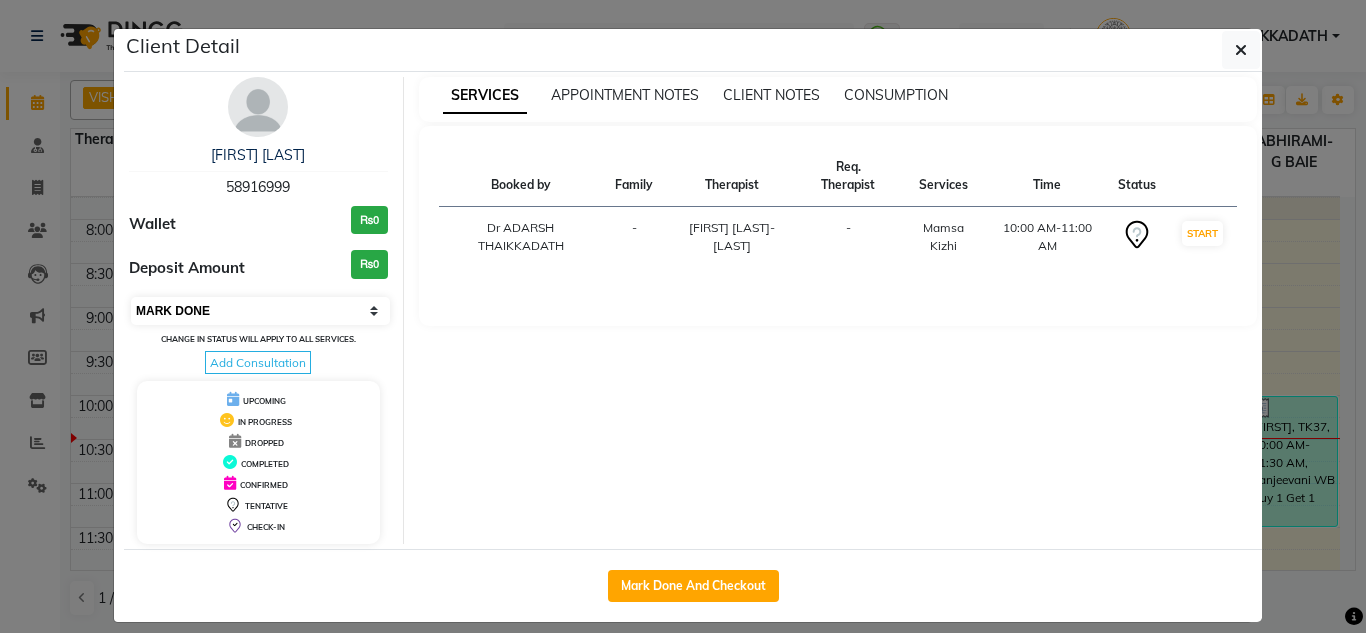 click on "Select IN SERVICE CONFIRMED TENTATIVE CHECK IN MARK DONE DROPPED UPCOMING" at bounding box center (260, 311) 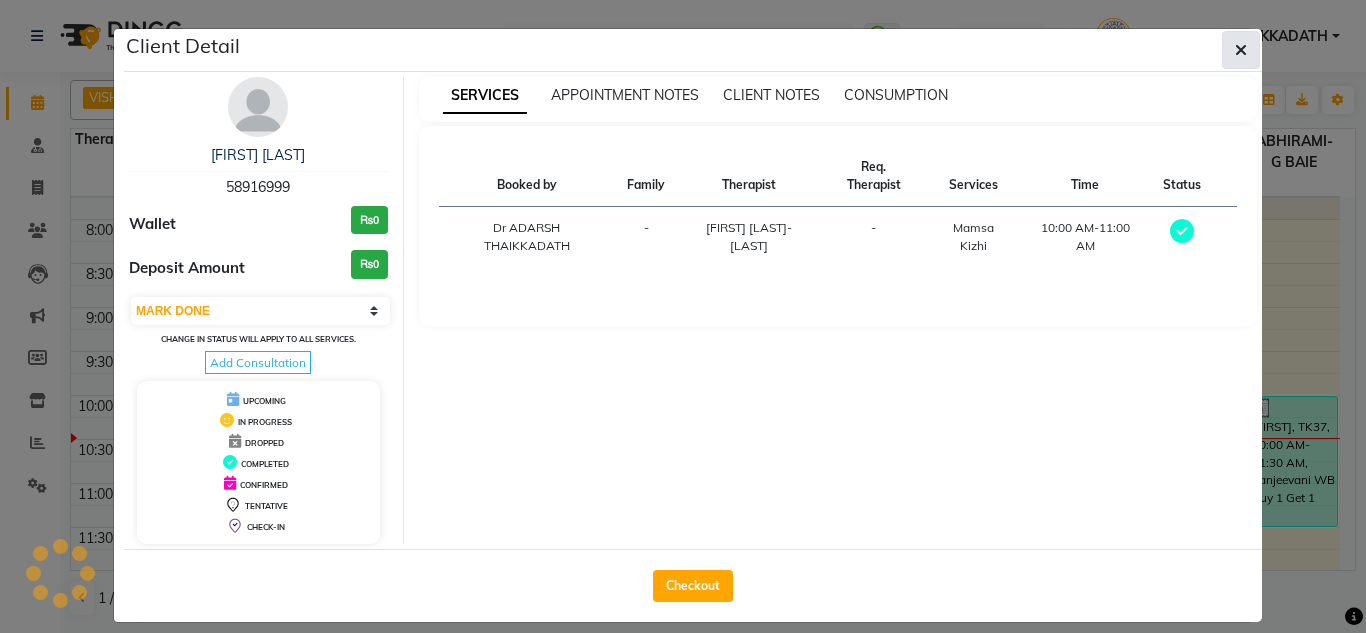 click 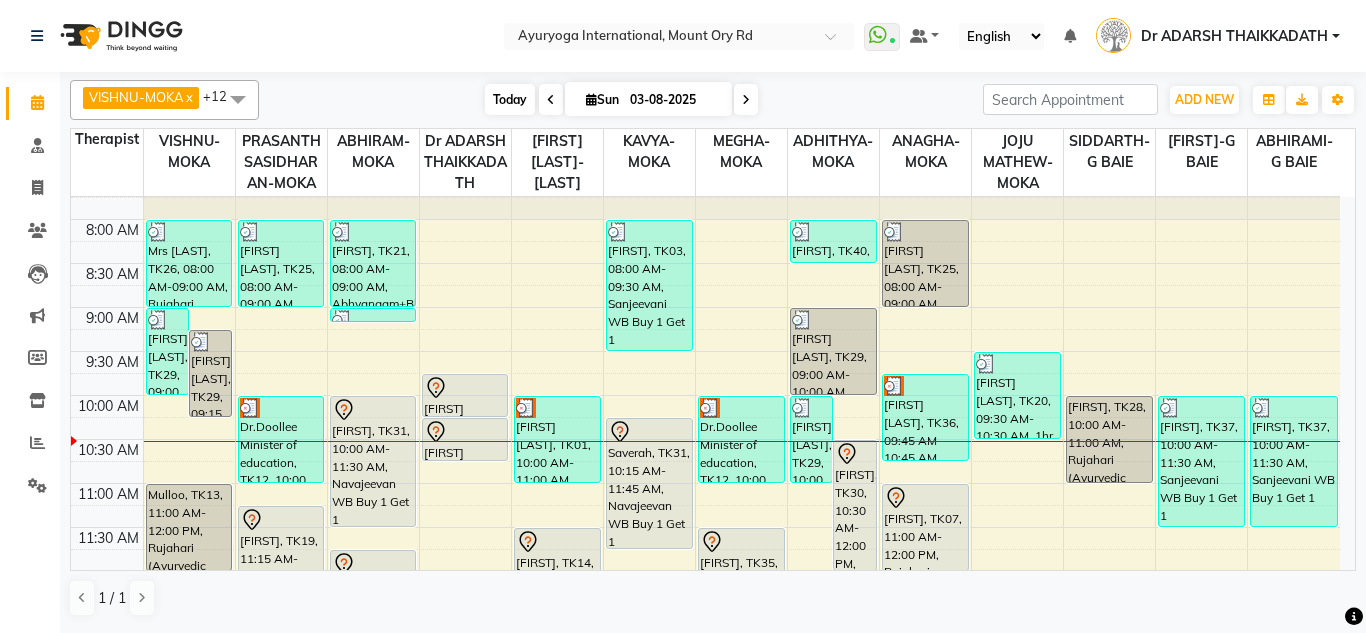 click on "Today" at bounding box center [510, 99] 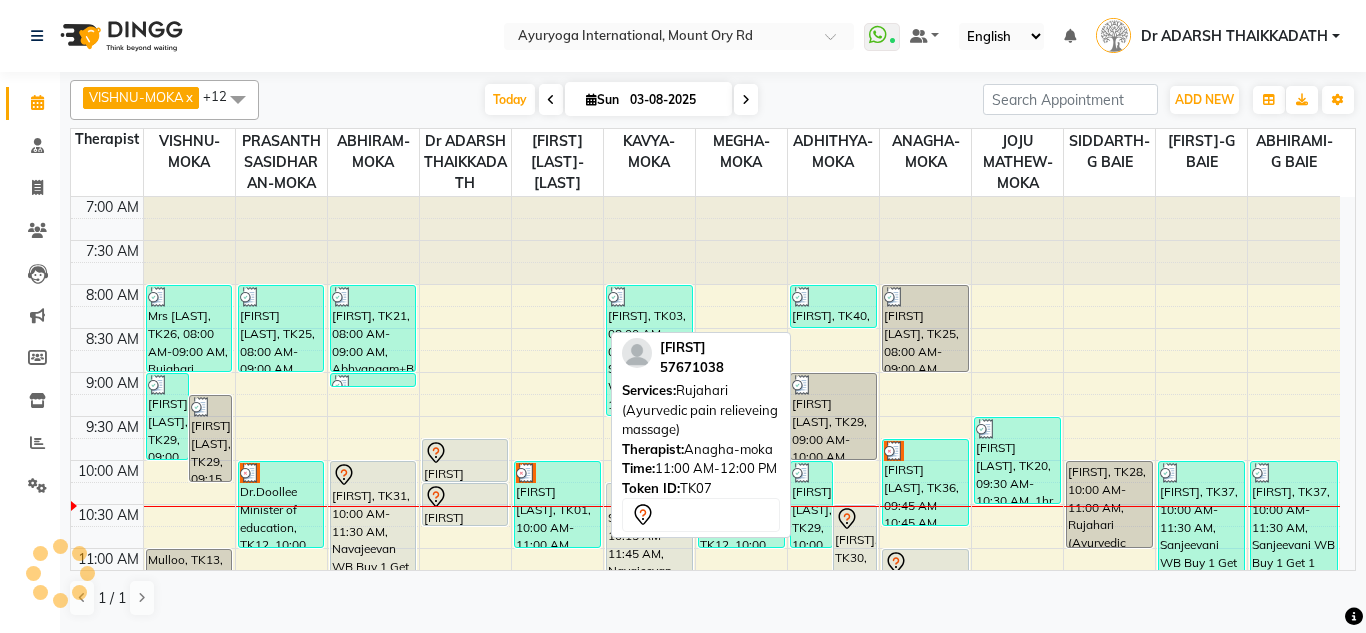 scroll, scrollTop: 265, scrollLeft: 0, axis: vertical 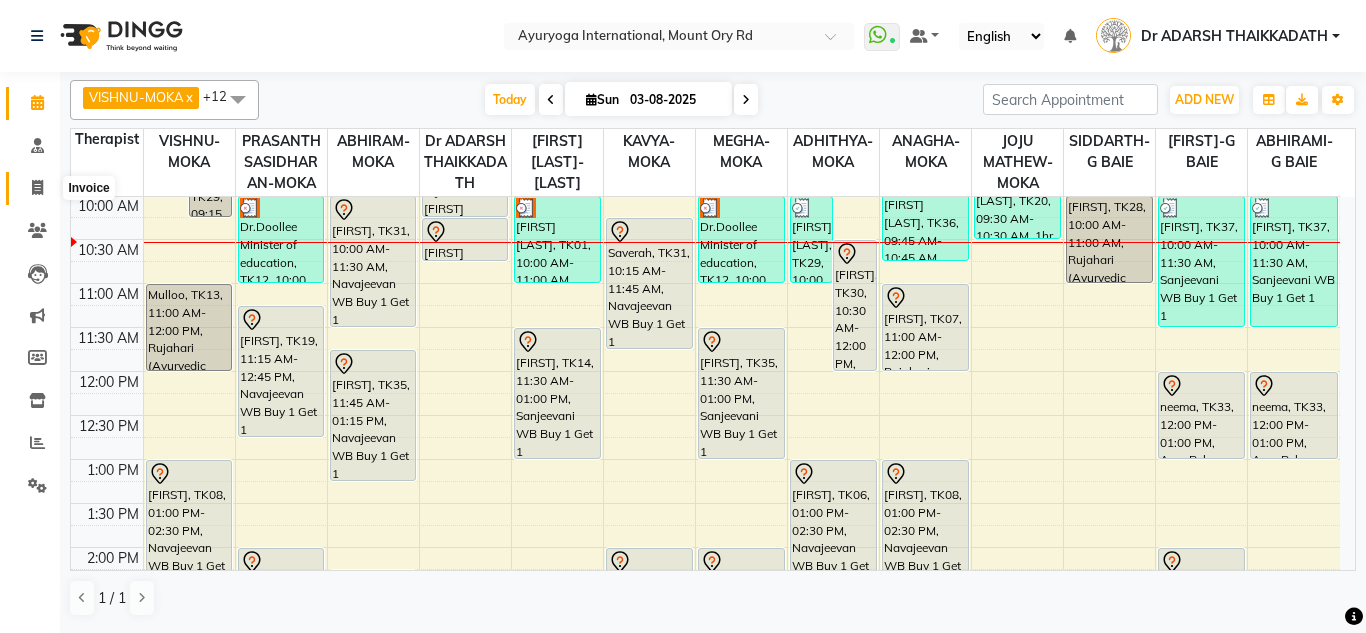 click 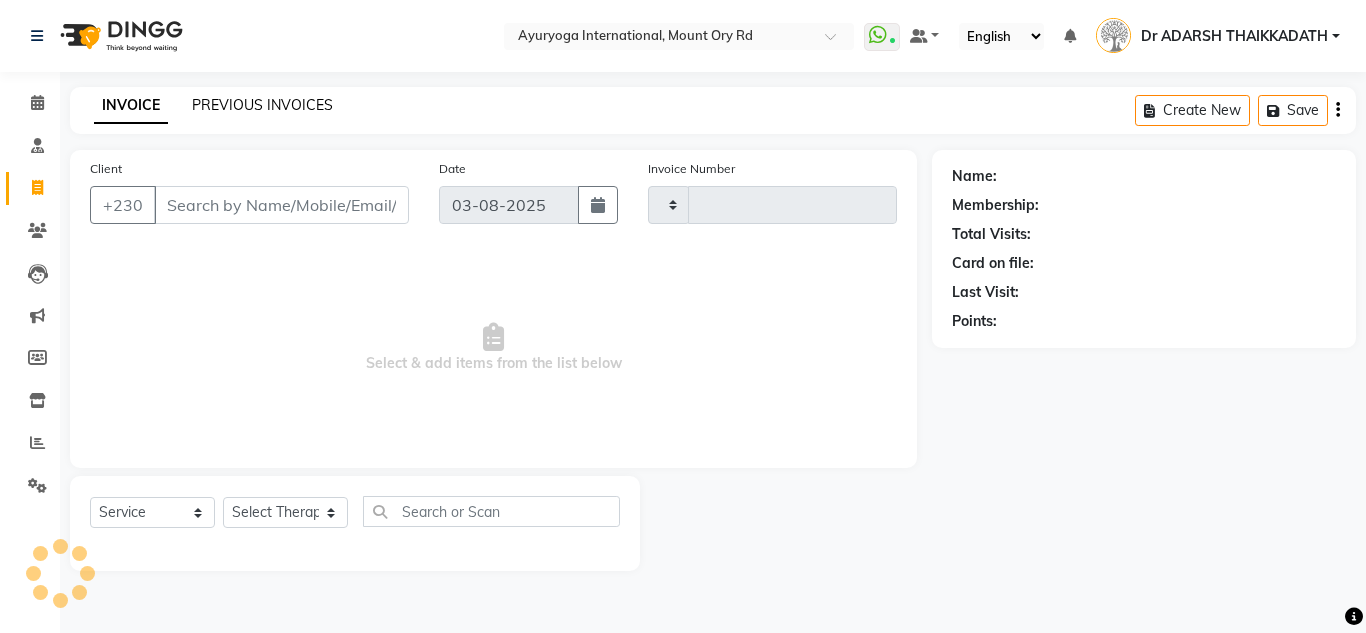 type on "4218" 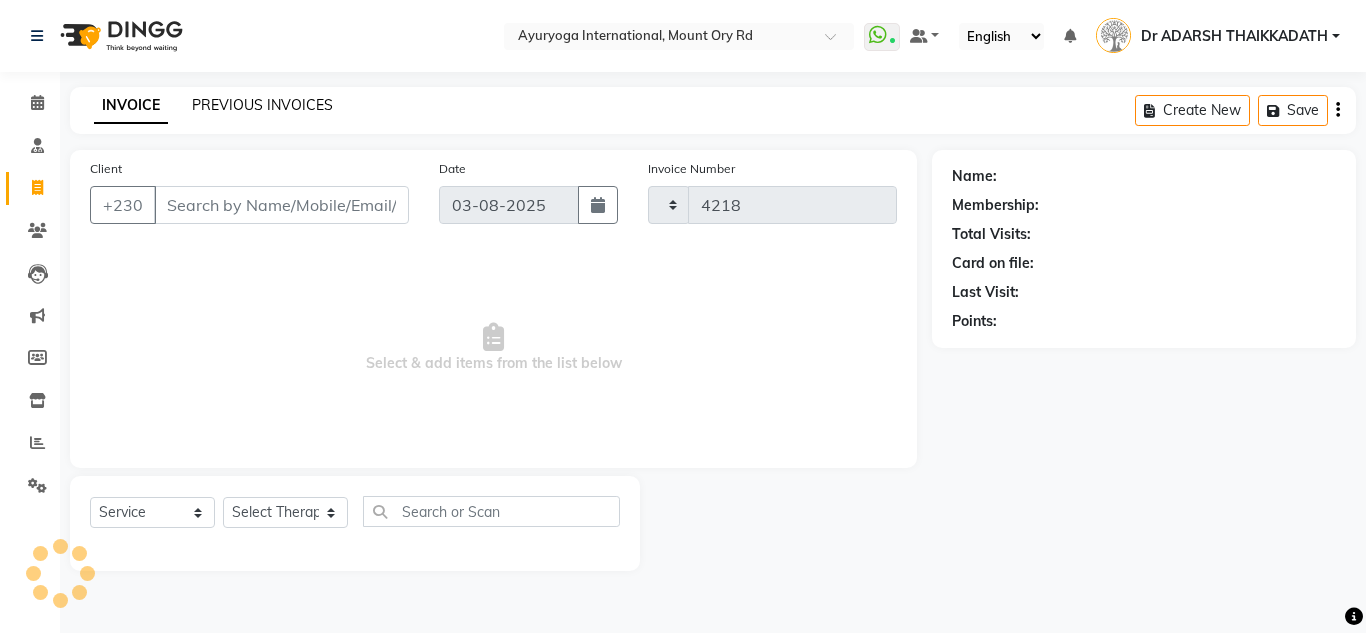 select on "730" 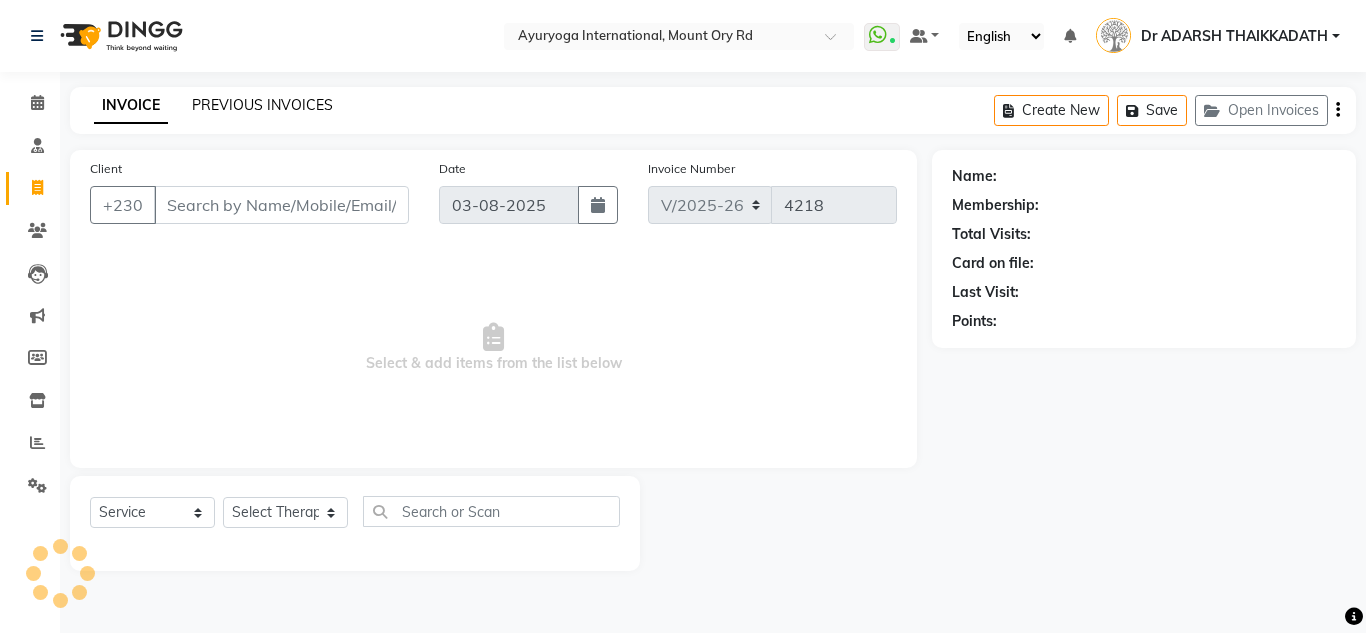 click on "PREVIOUS INVOICES" 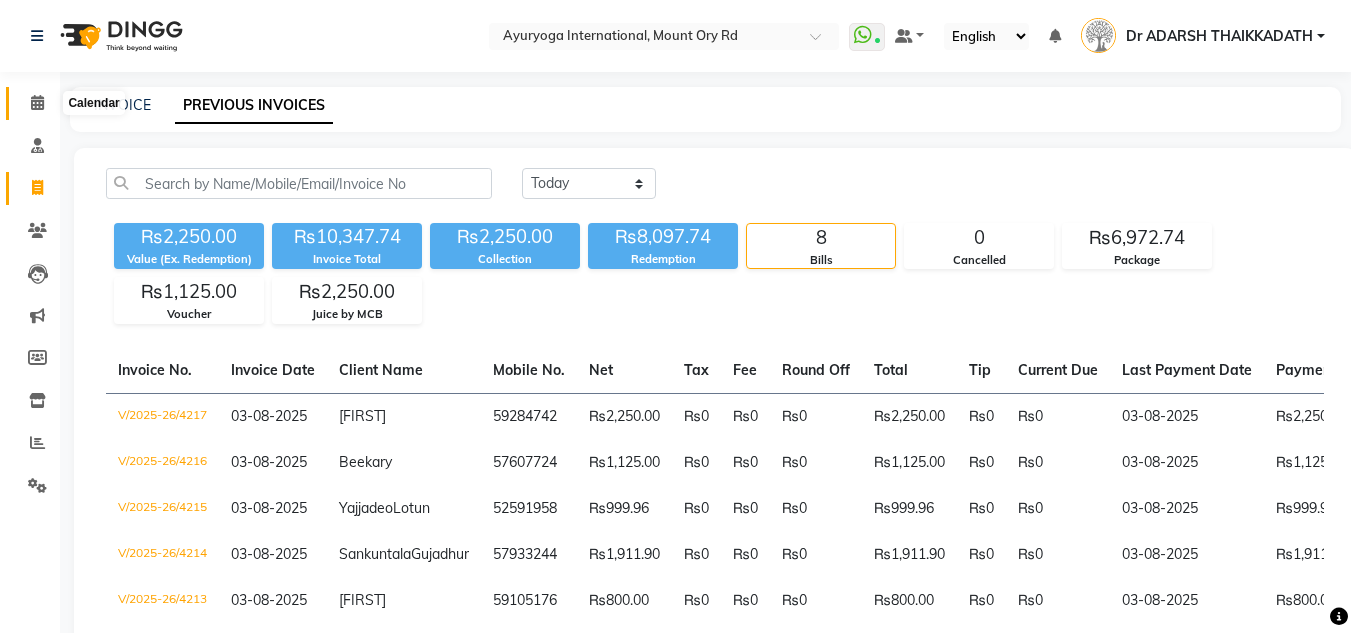 click 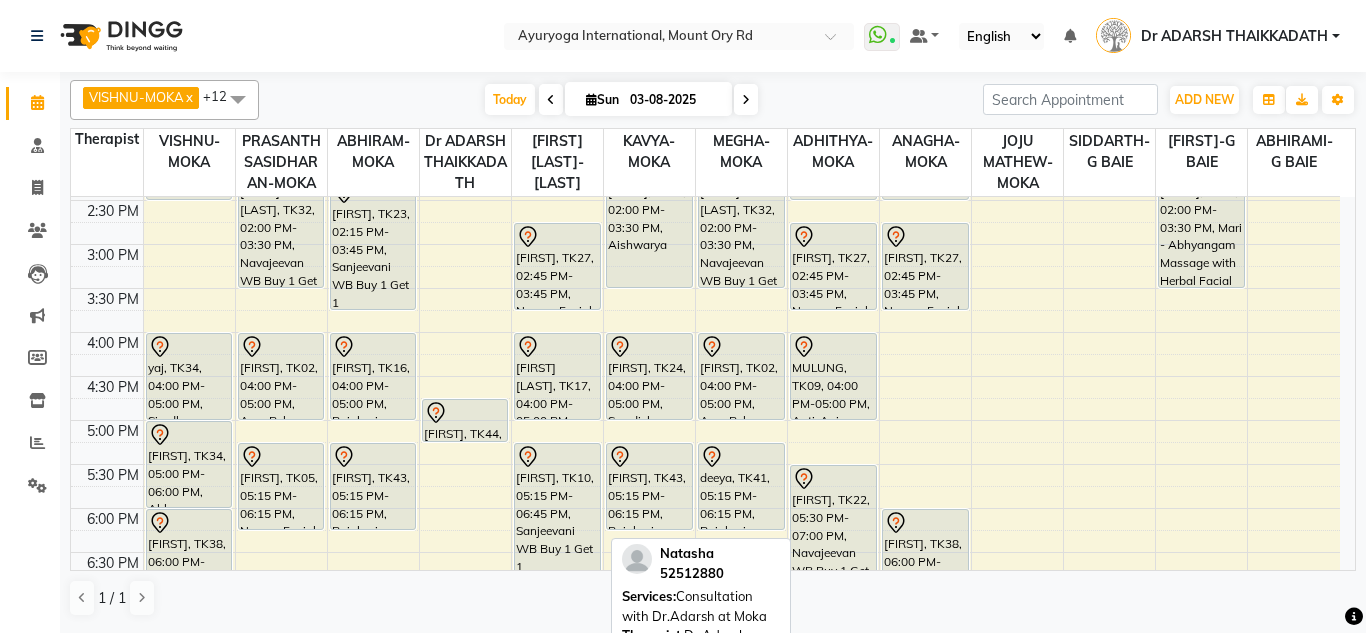 scroll, scrollTop: 600, scrollLeft: 0, axis: vertical 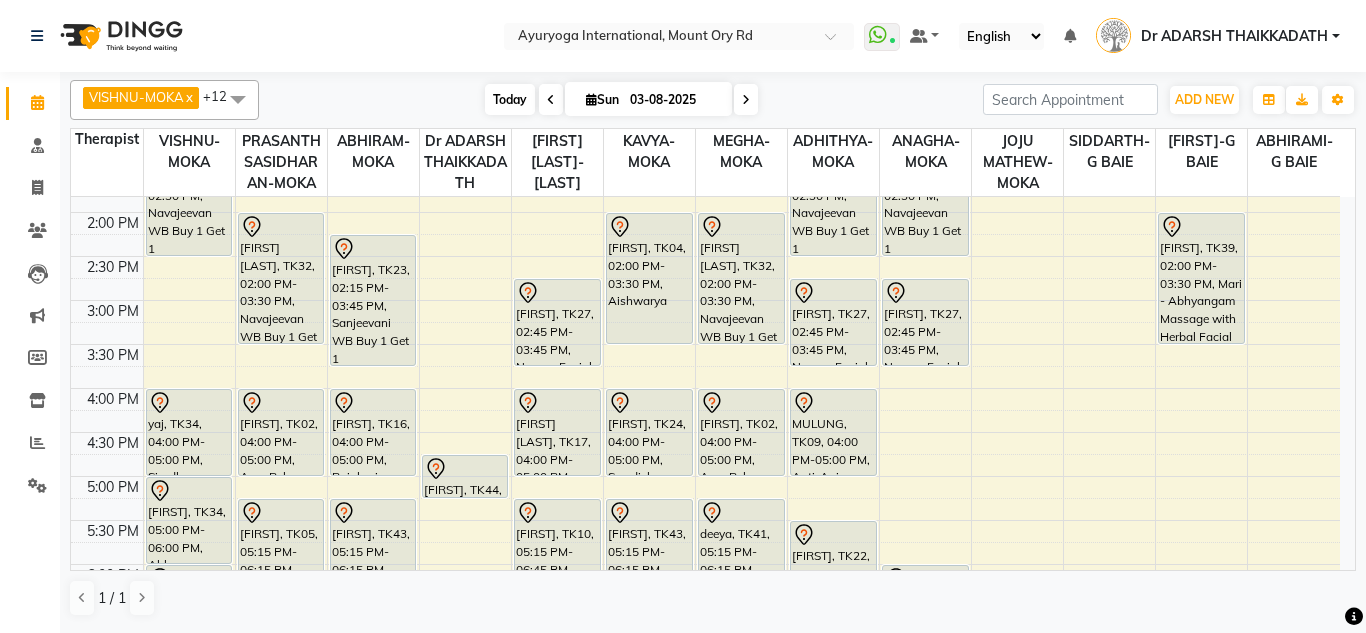 click on "Today" at bounding box center (510, 99) 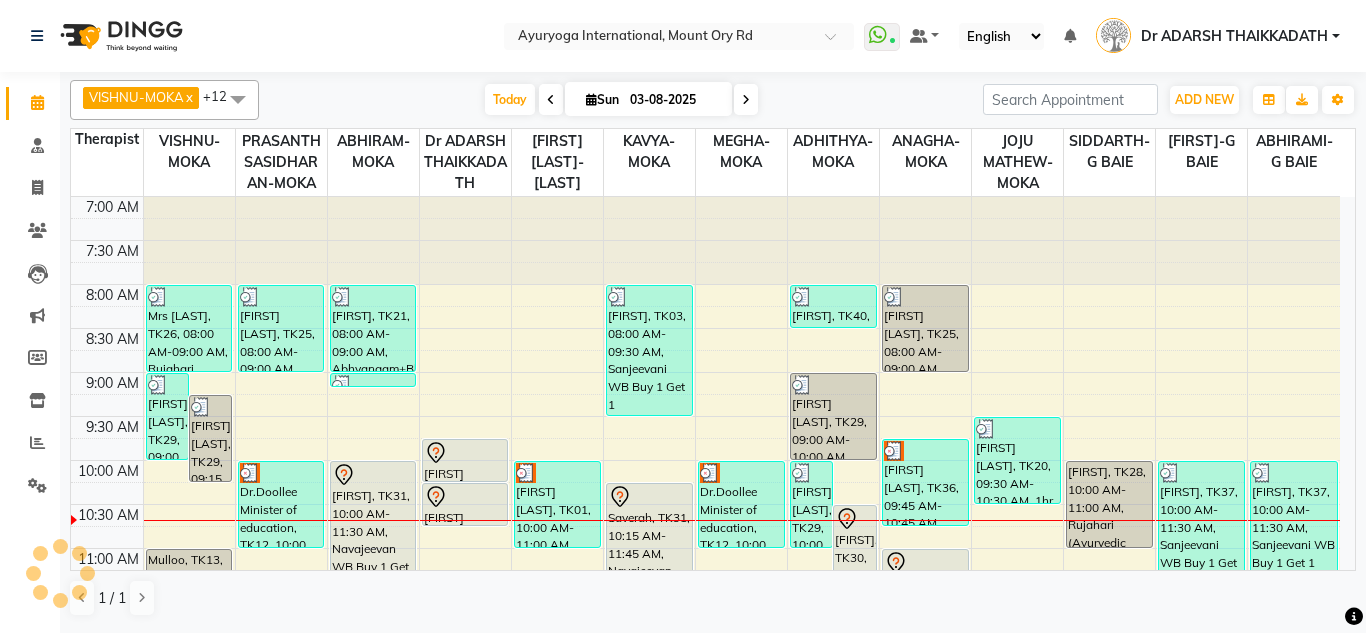 scroll, scrollTop: 265, scrollLeft: 0, axis: vertical 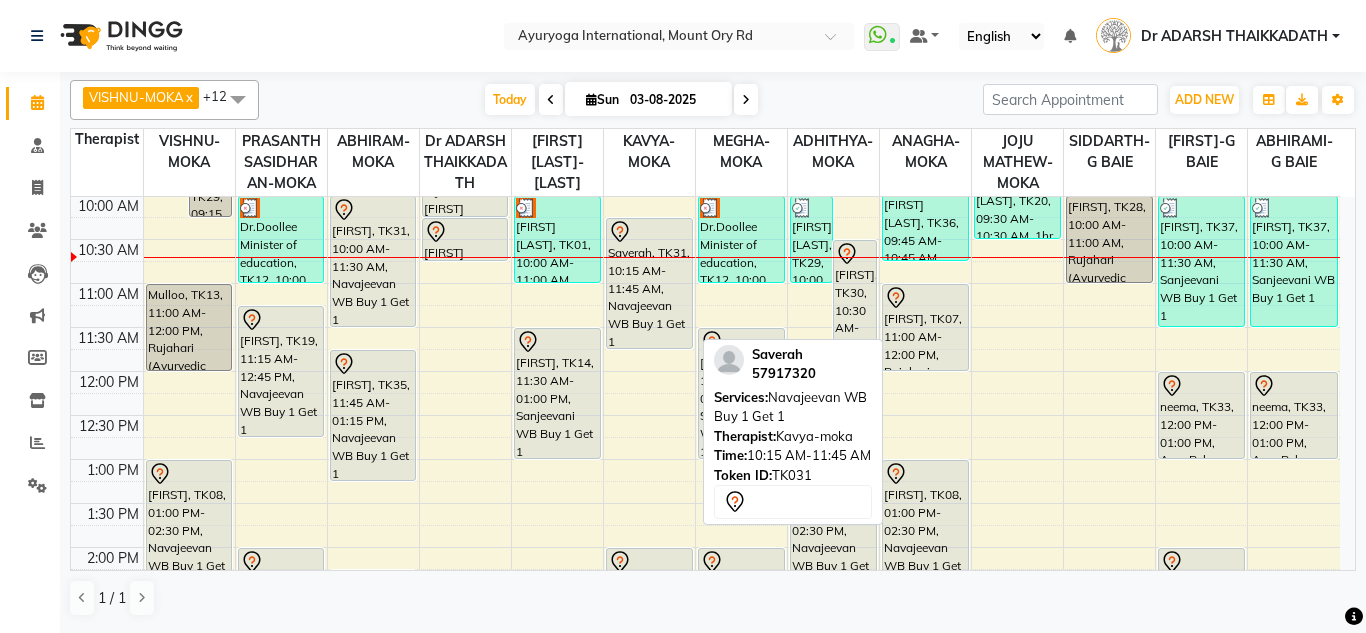 click on "Saverah, TK31, 10:15 AM-11:45 AM, Navajeevan WB Buy 1 Get 1" at bounding box center (649, 283) 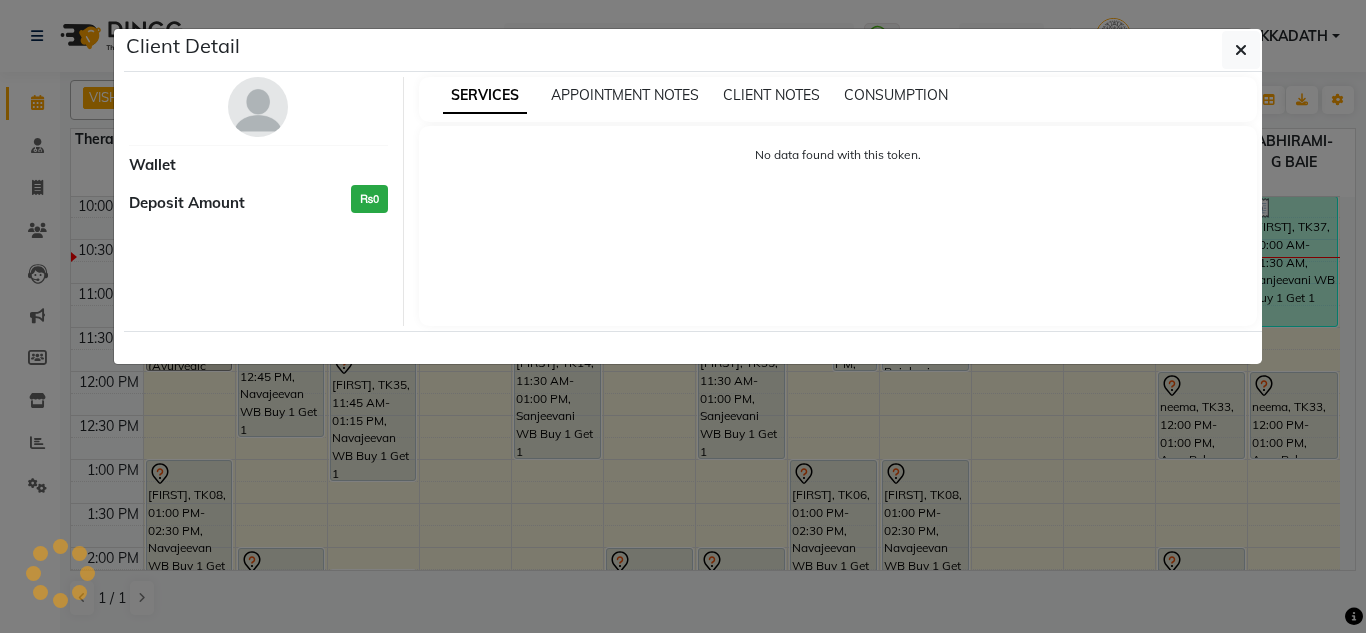 select on "7" 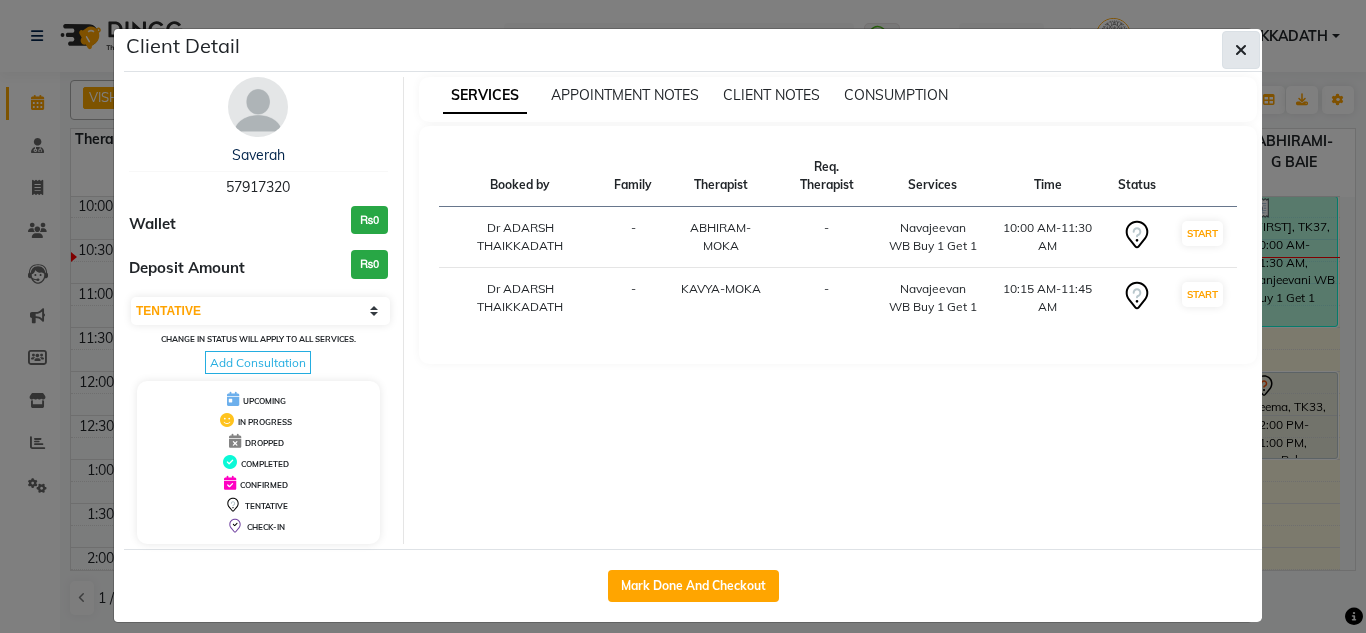 click 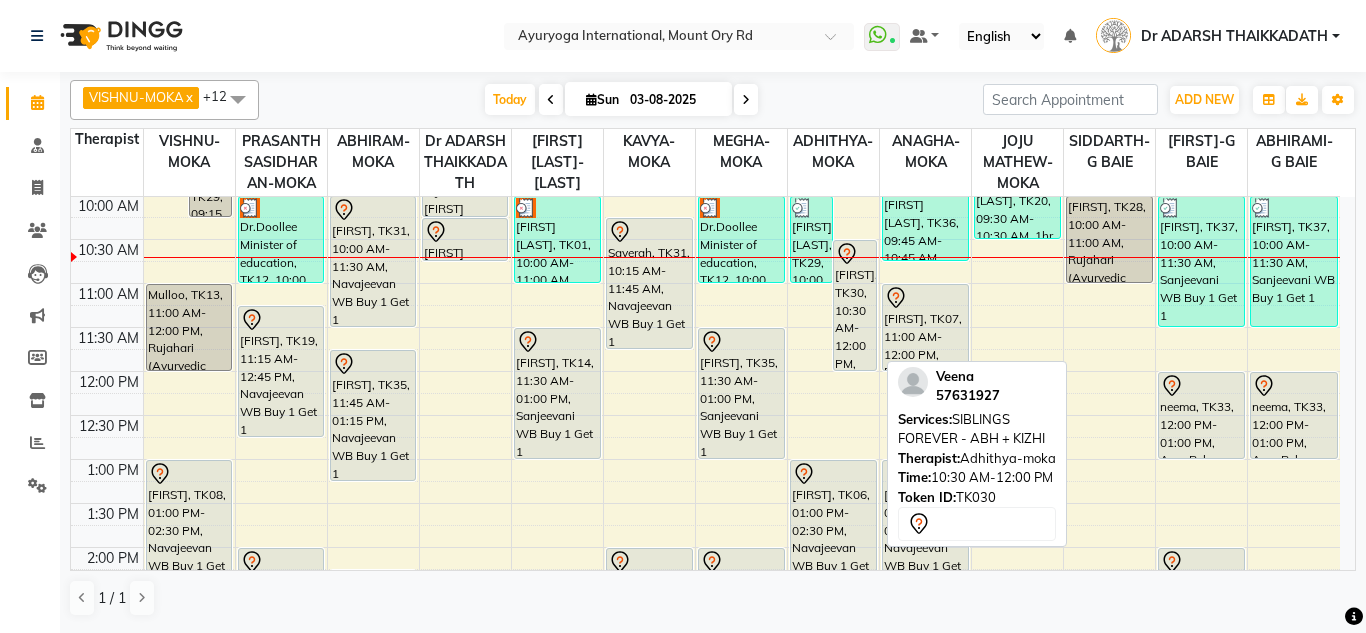 click on "[FIRST], TK30, 10:30 AM-12:00 PM, SIBLINGS FOREVER - ABH + KIZHI" at bounding box center (854, 305) 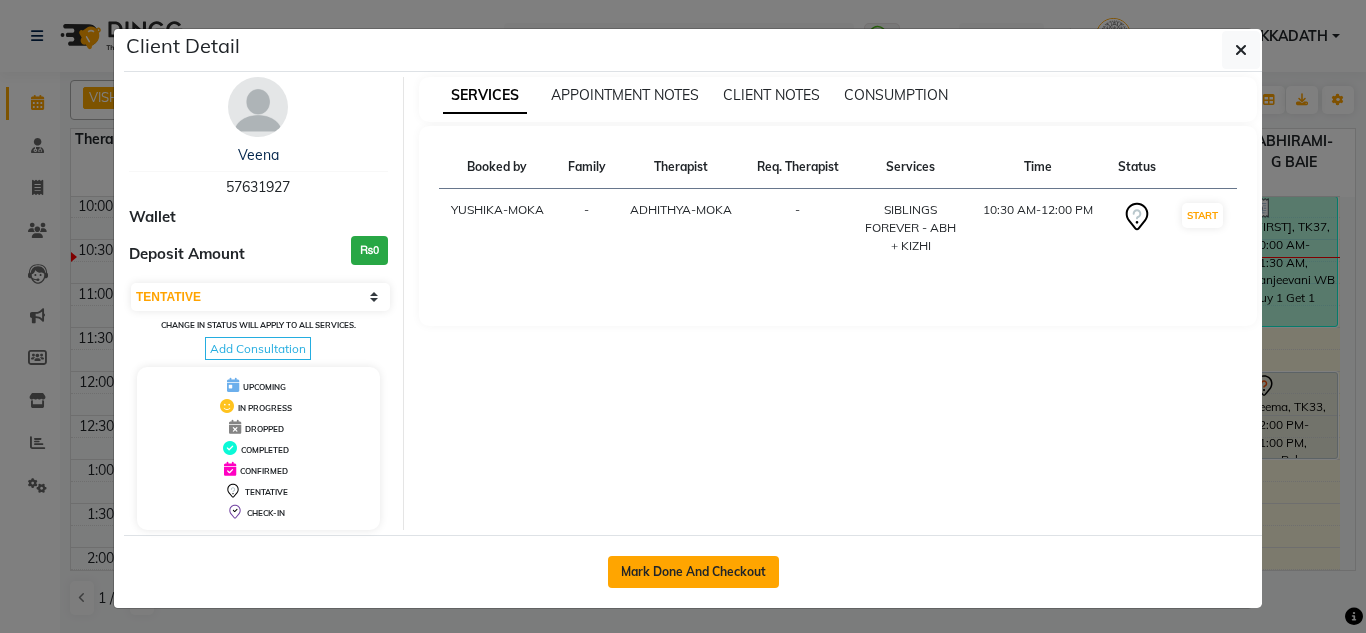 click on "Mark Done And Checkout" 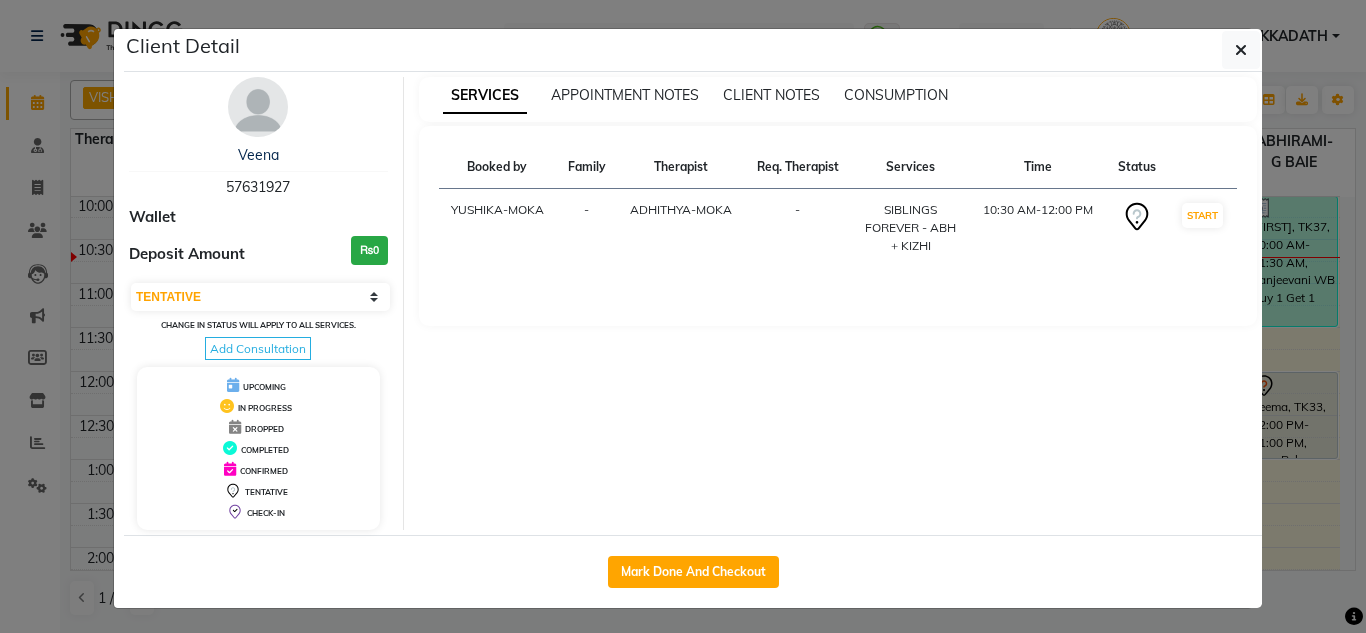 select on "service" 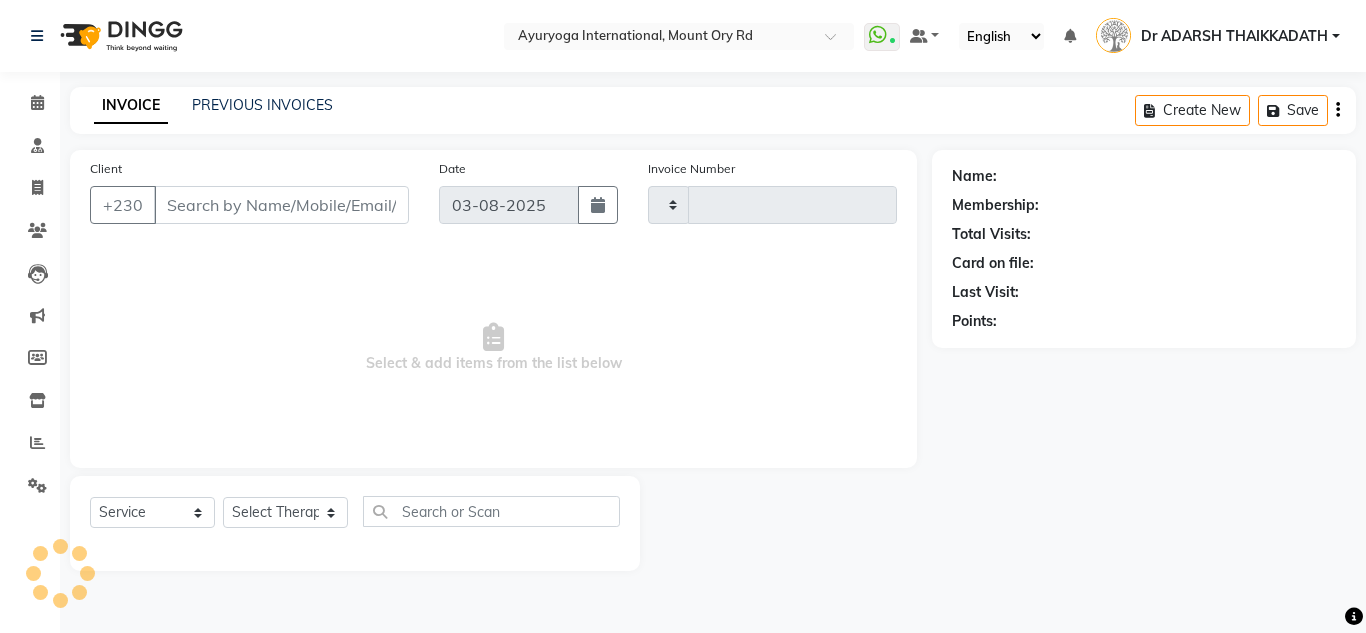 type on "4218" 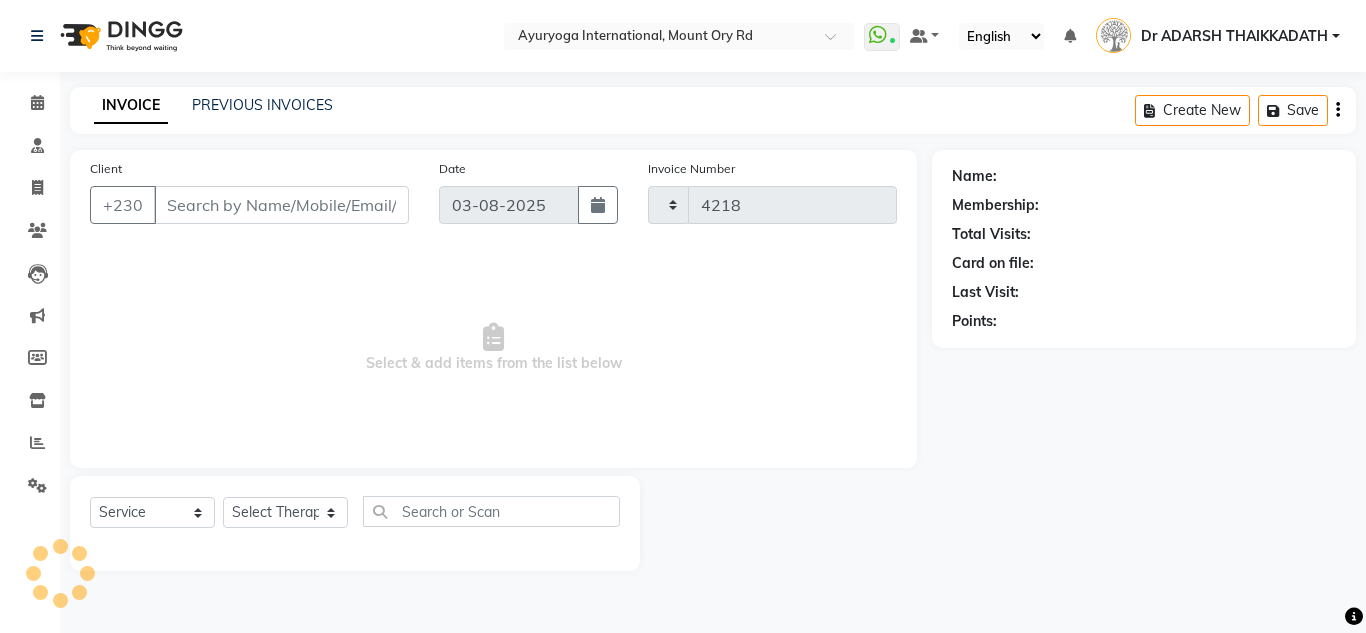 select on "730" 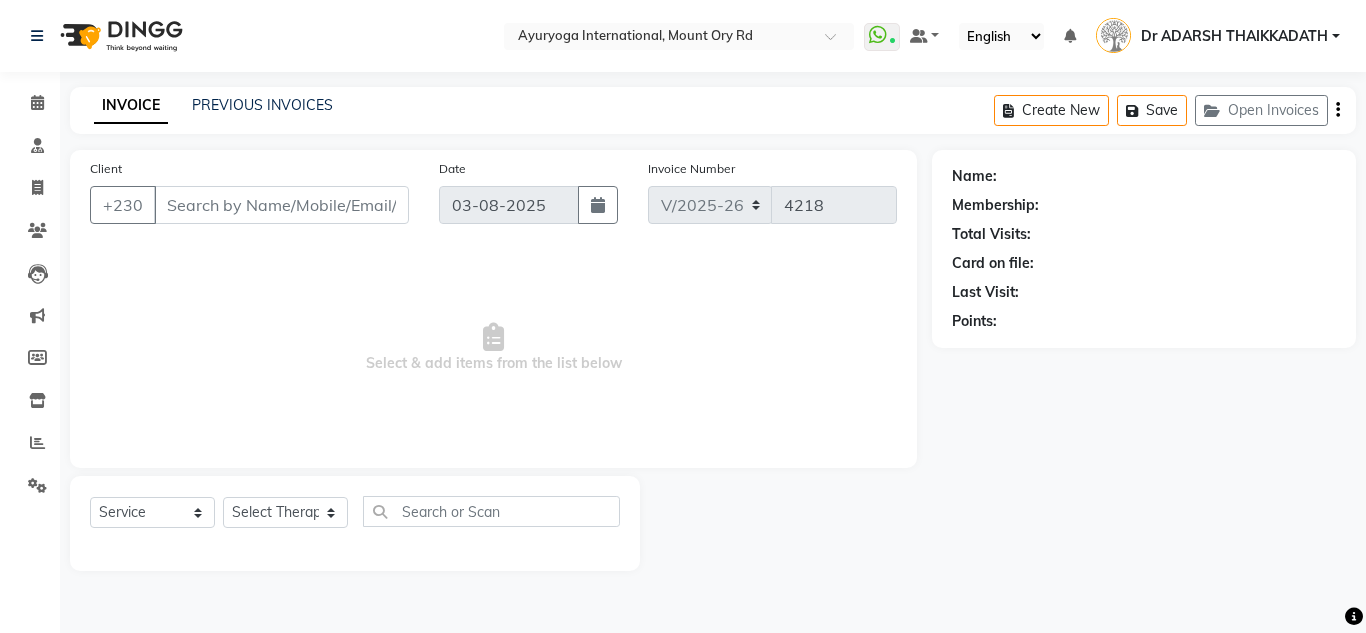 type on "57631927" 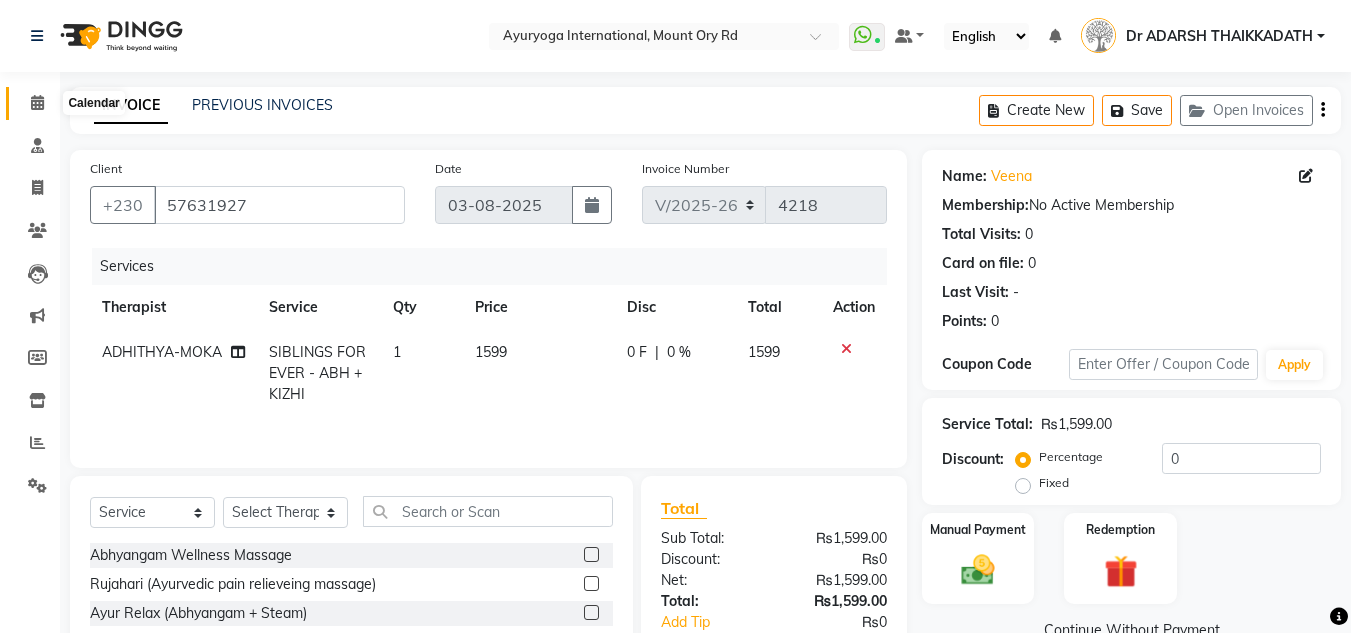 click 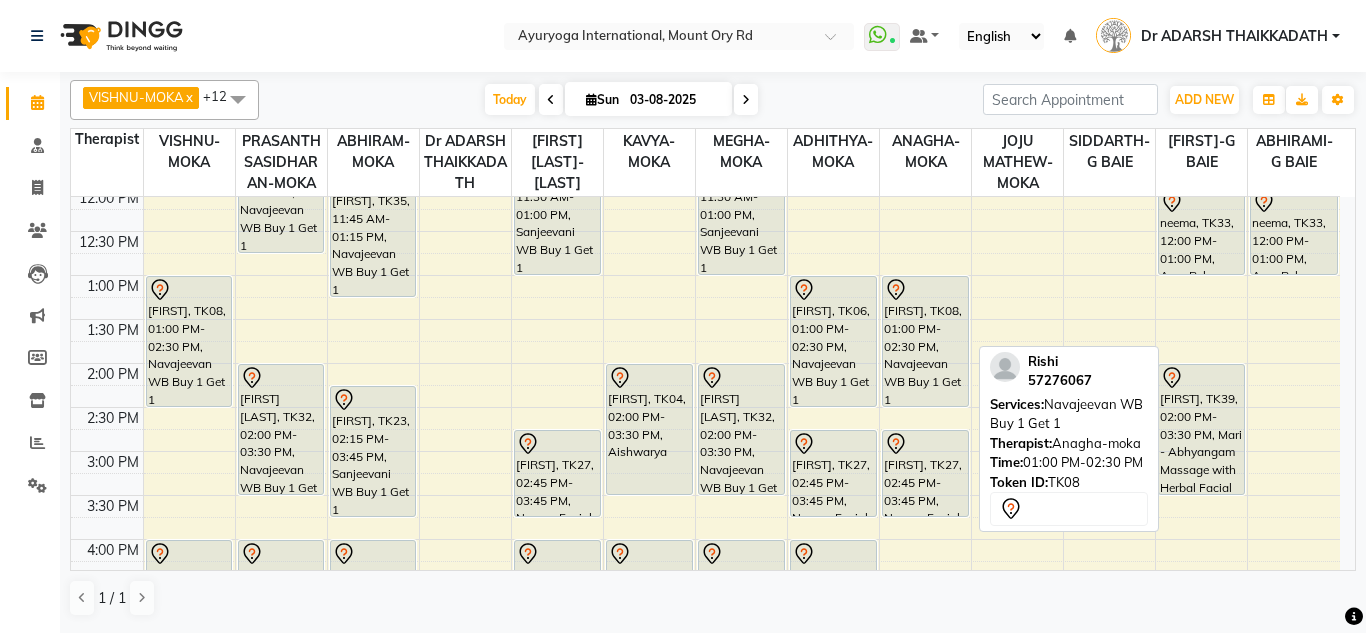 scroll, scrollTop: 300, scrollLeft: 0, axis: vertical 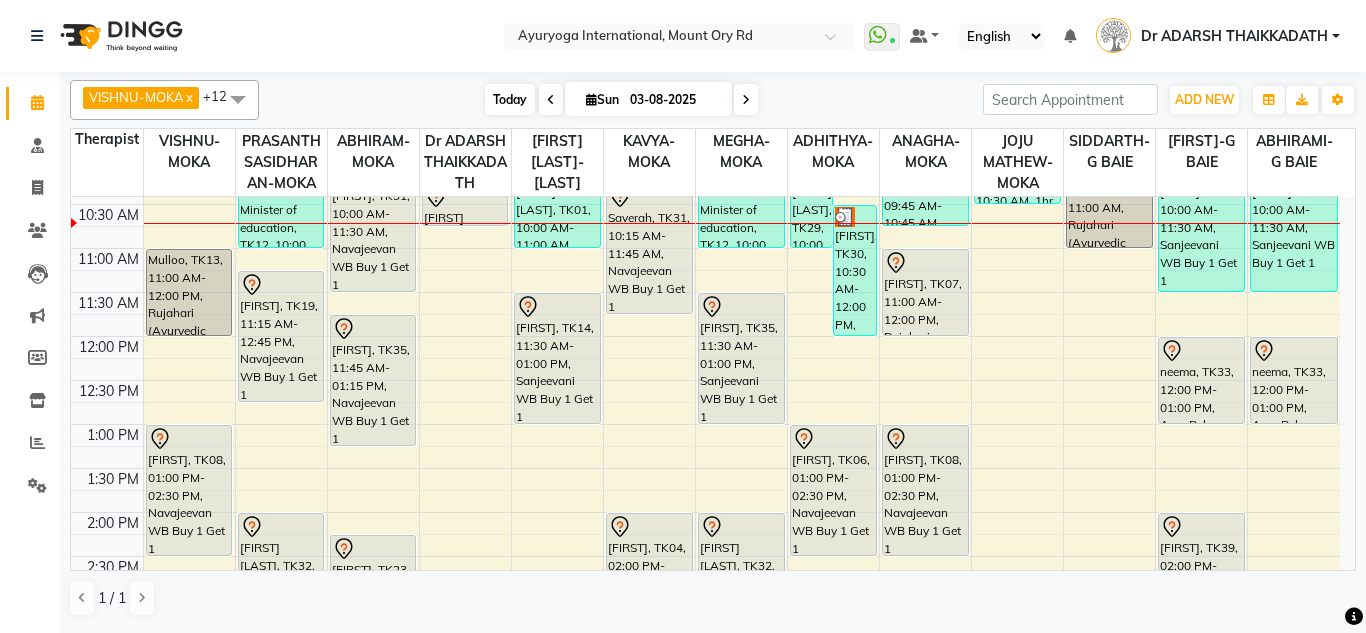 click on "Today" at bounding box center (510, 99) 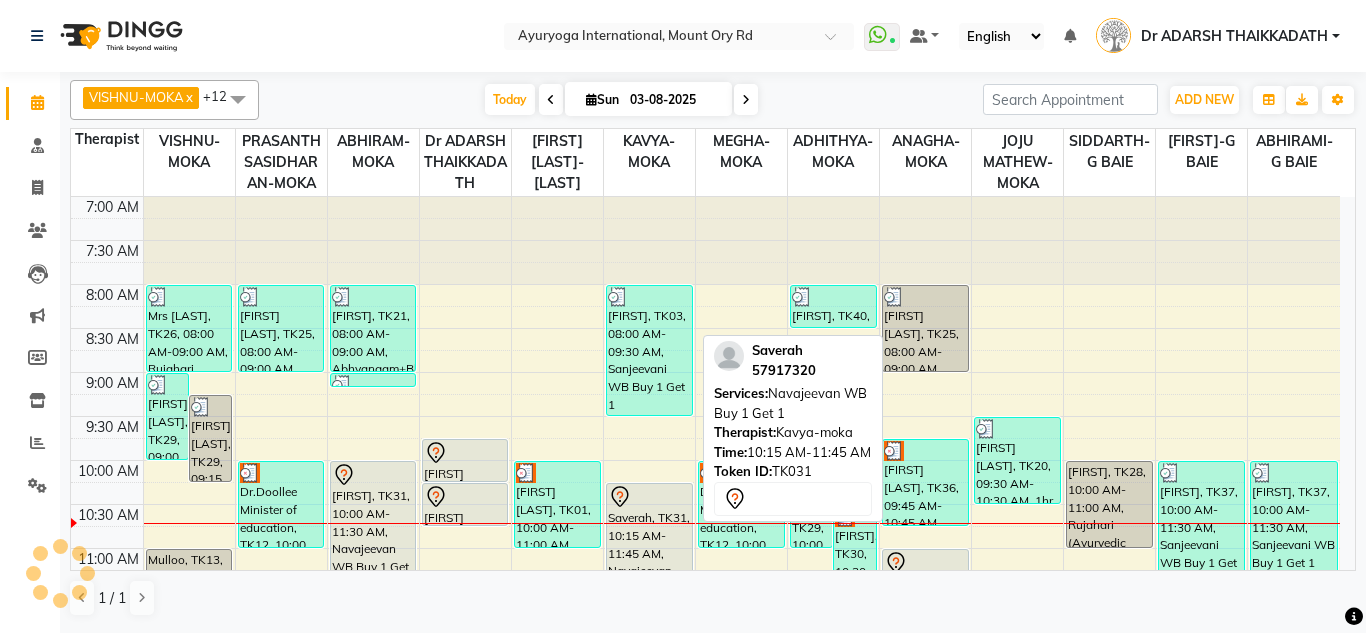 scroll, scrollTop: 265, scrollLeft: 0, axis: vertical 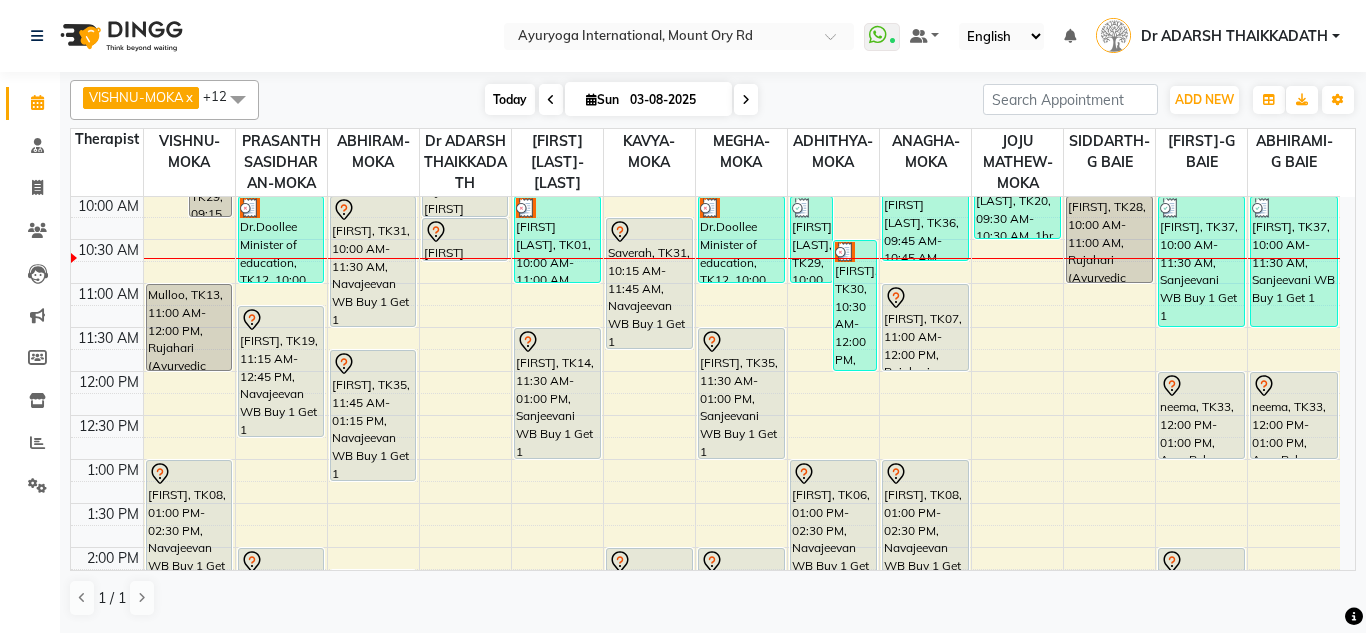 click on "Today" at bounding box center (510, 99) 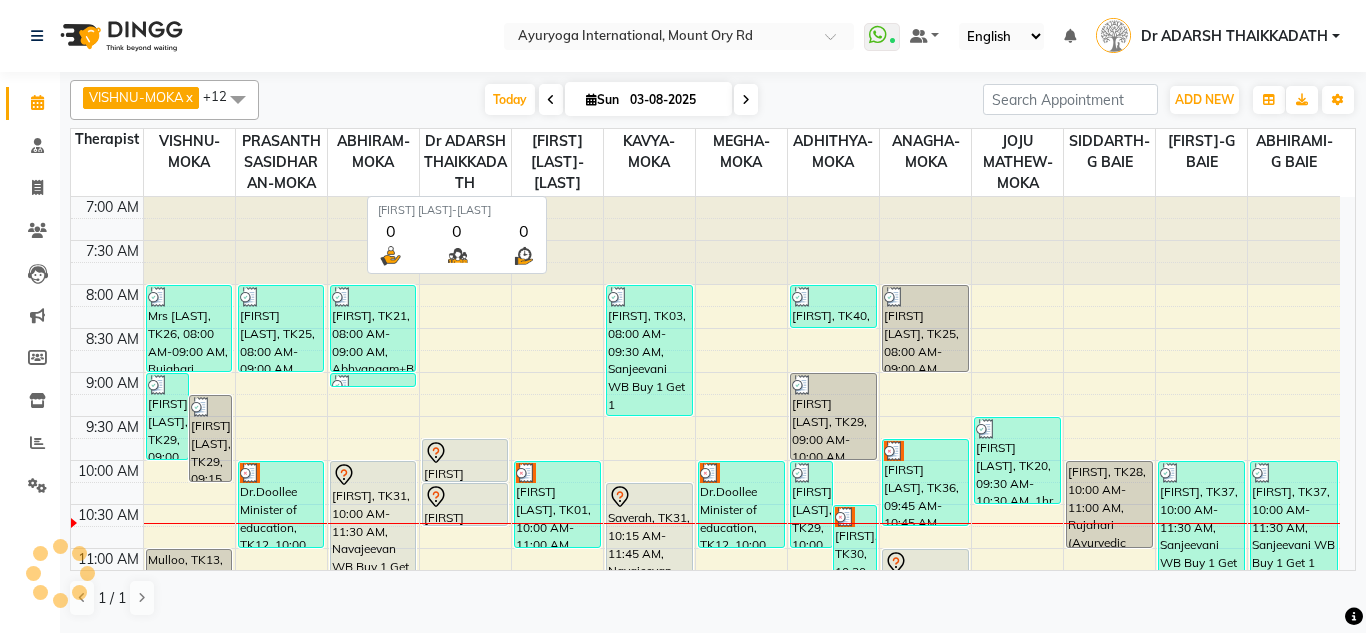 scroll, scrollTop: 265, scrollLeft: 0, axis: vertical 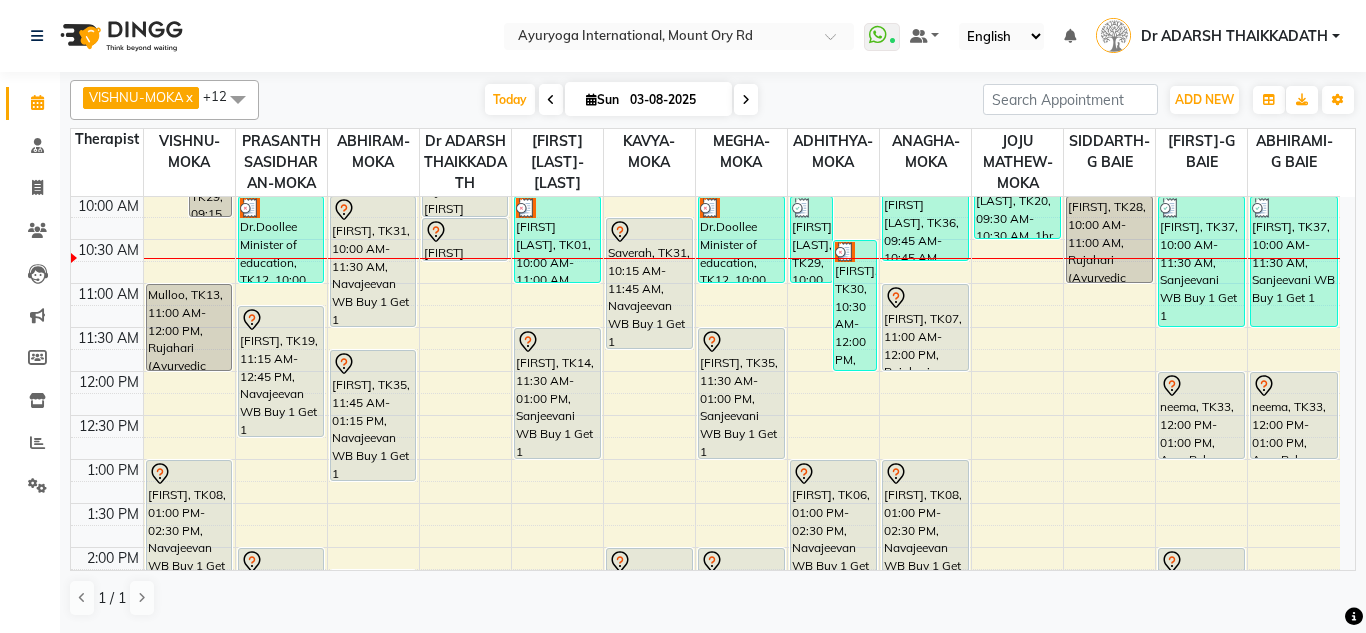 click on "Today  Sun 03-08-2025" at bounding box center (621, 100) 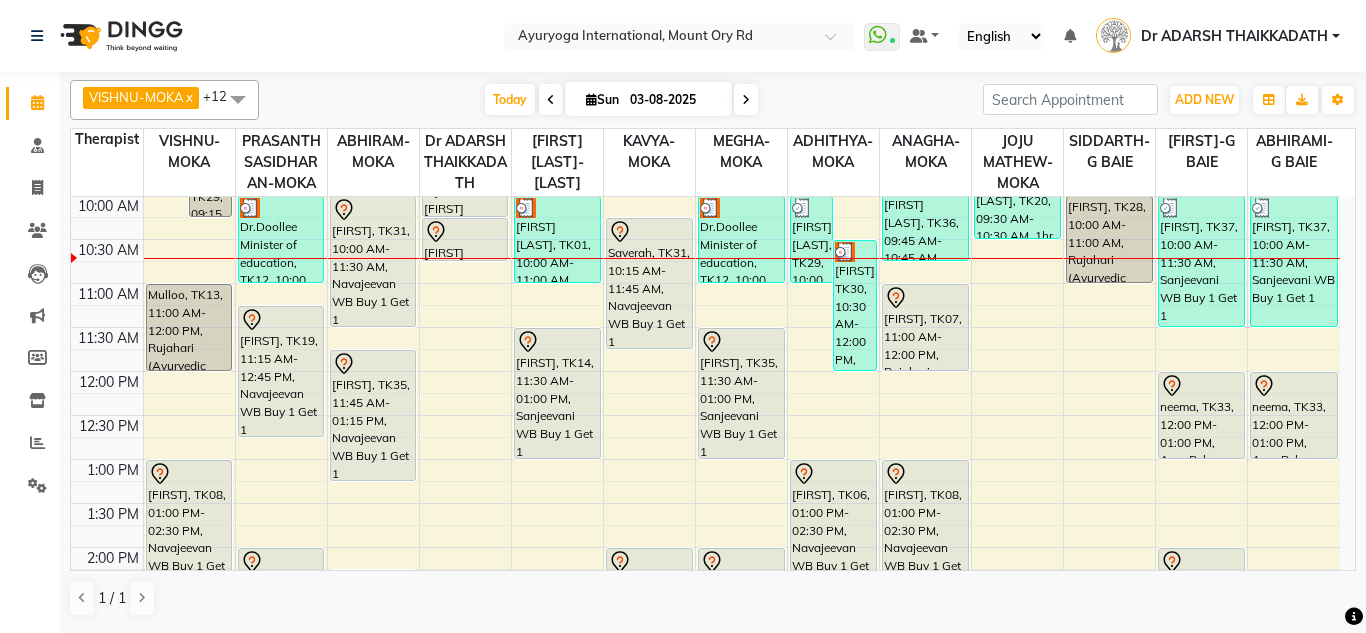 click on "Today  Sun 03-08-2025" at bounding box center (621, 100) 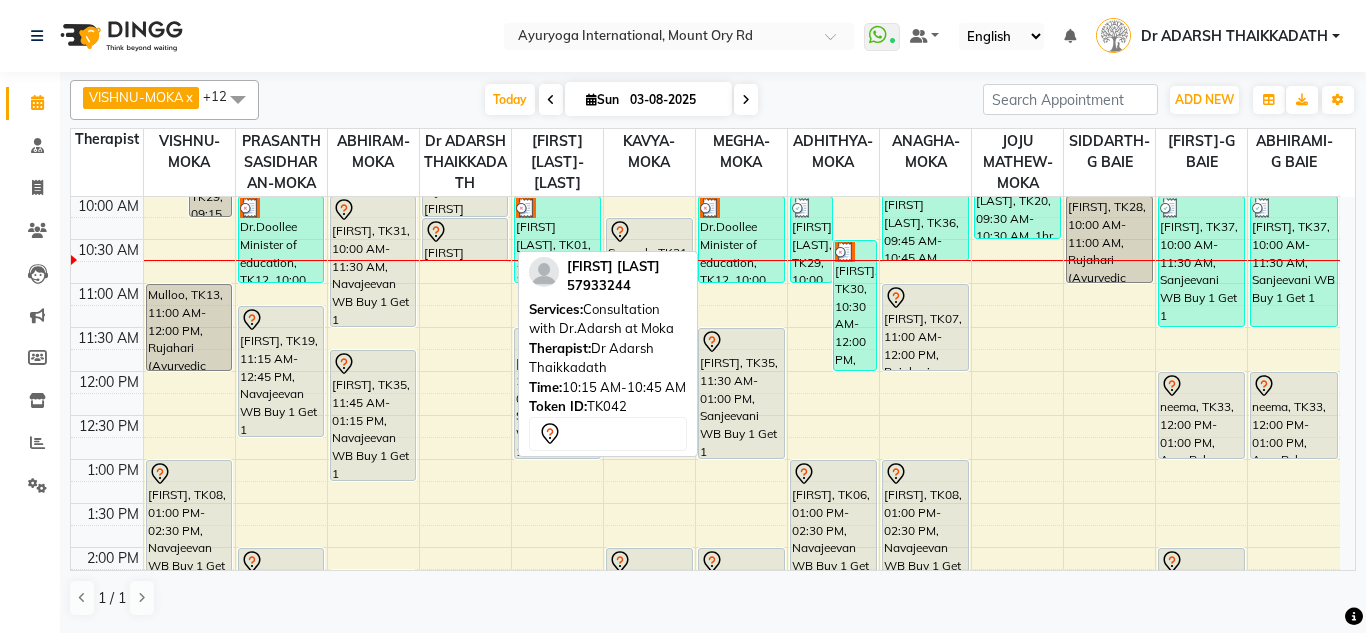 click at bounding box center (465, 232) 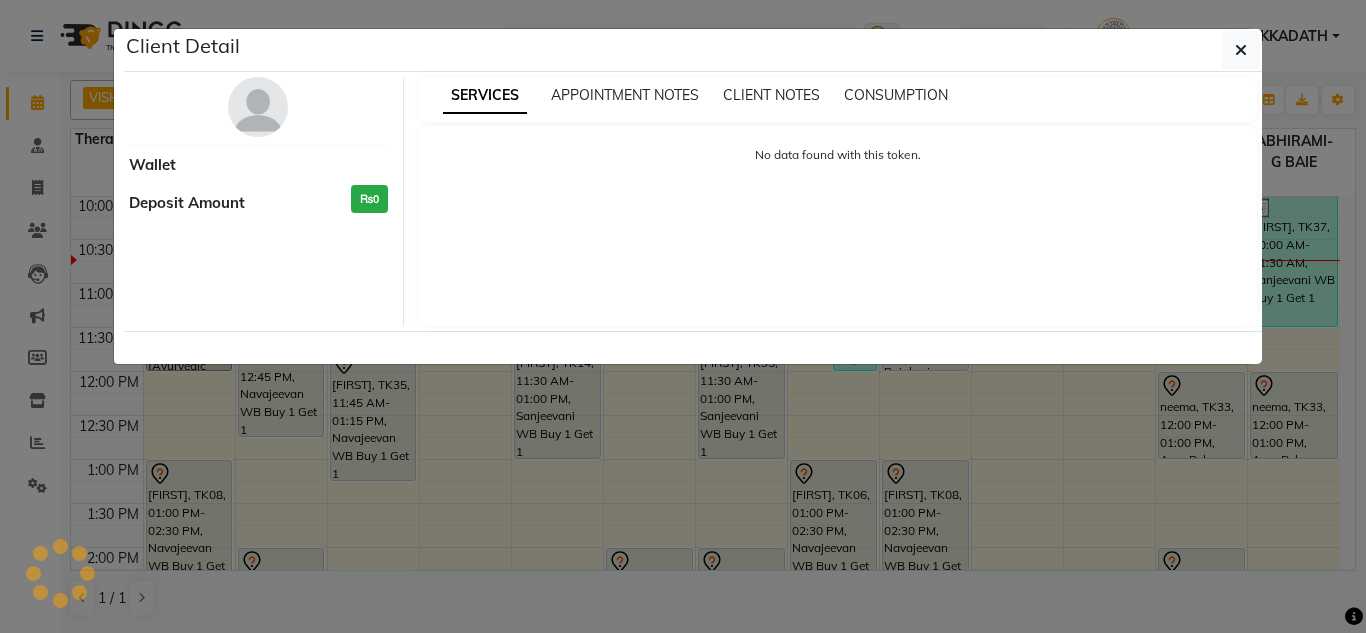 select on "7" 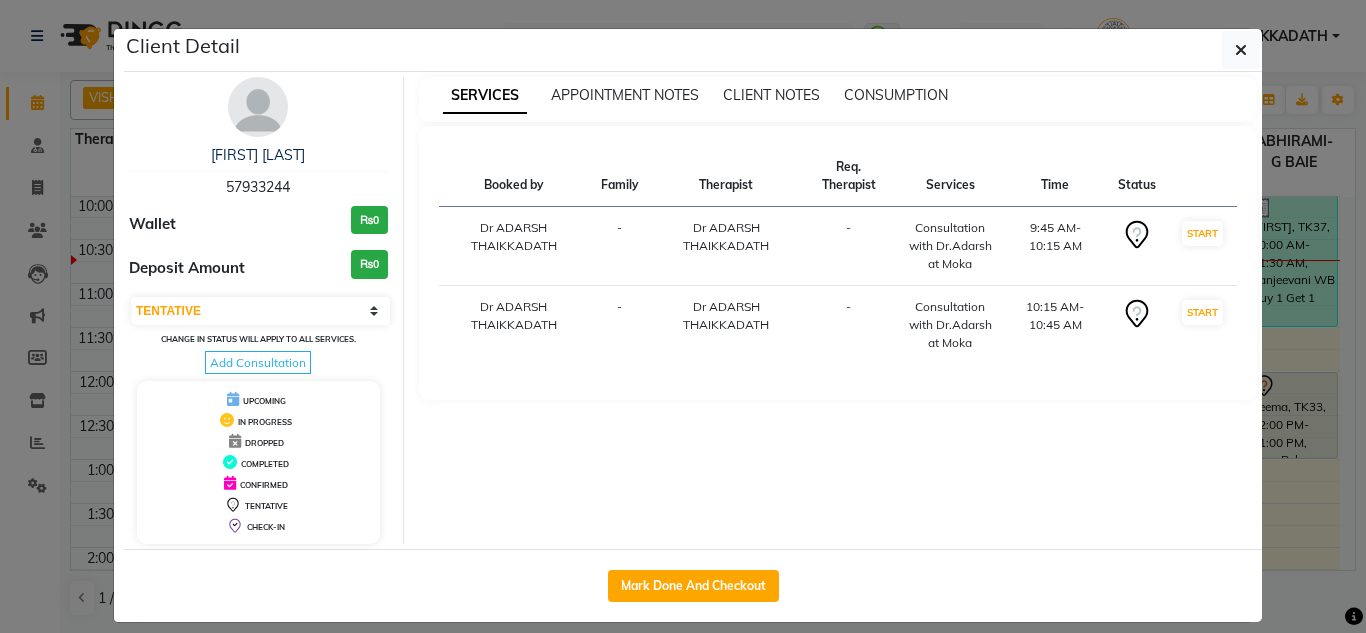 drag, startPoint x: 213, startPoint y: 194, endPoint x: 311, endPoint y: 176, distance: 99.63935 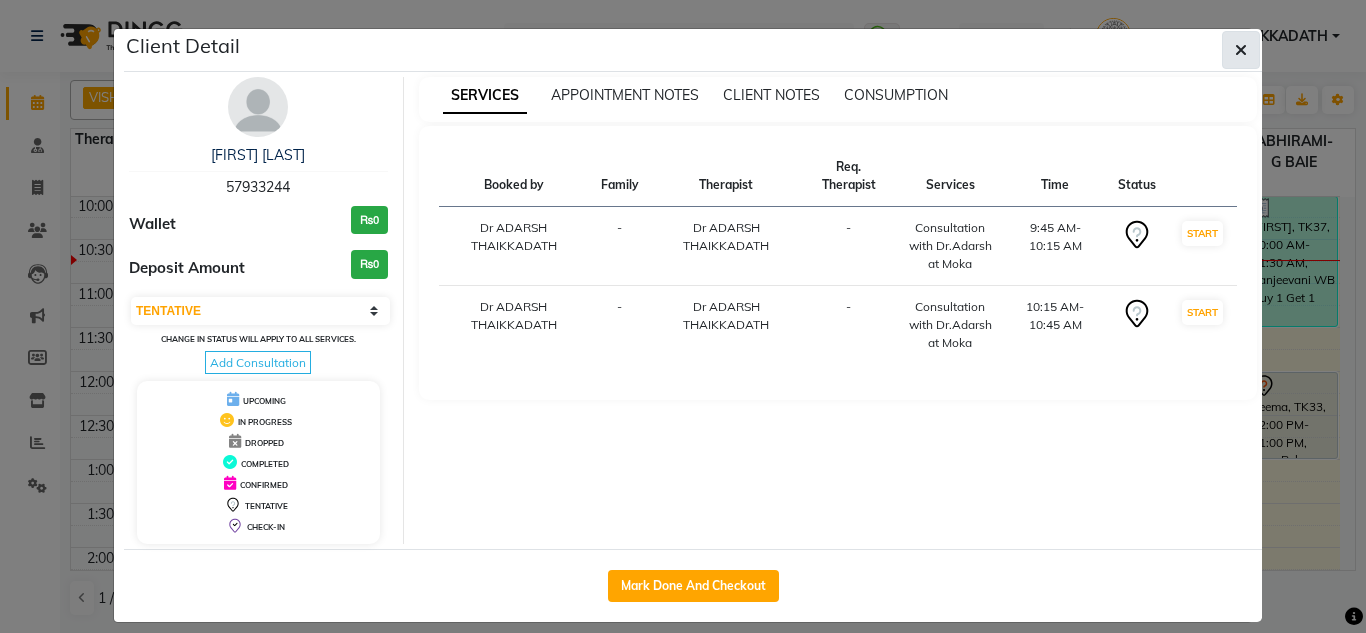 click 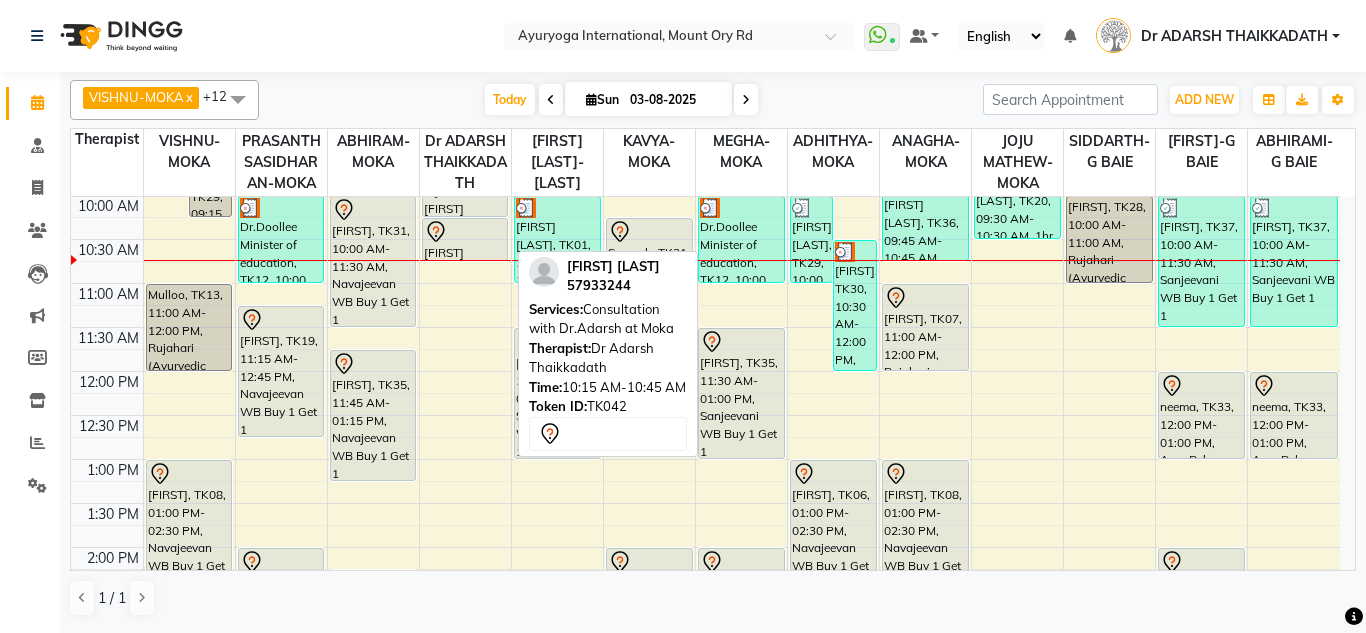 click on "[FIRST] [LAST], TK42, 10:15 AM-10:45 AM, Consultation with Dr.[LAST] at Moka" at bounding box center [465, 239] 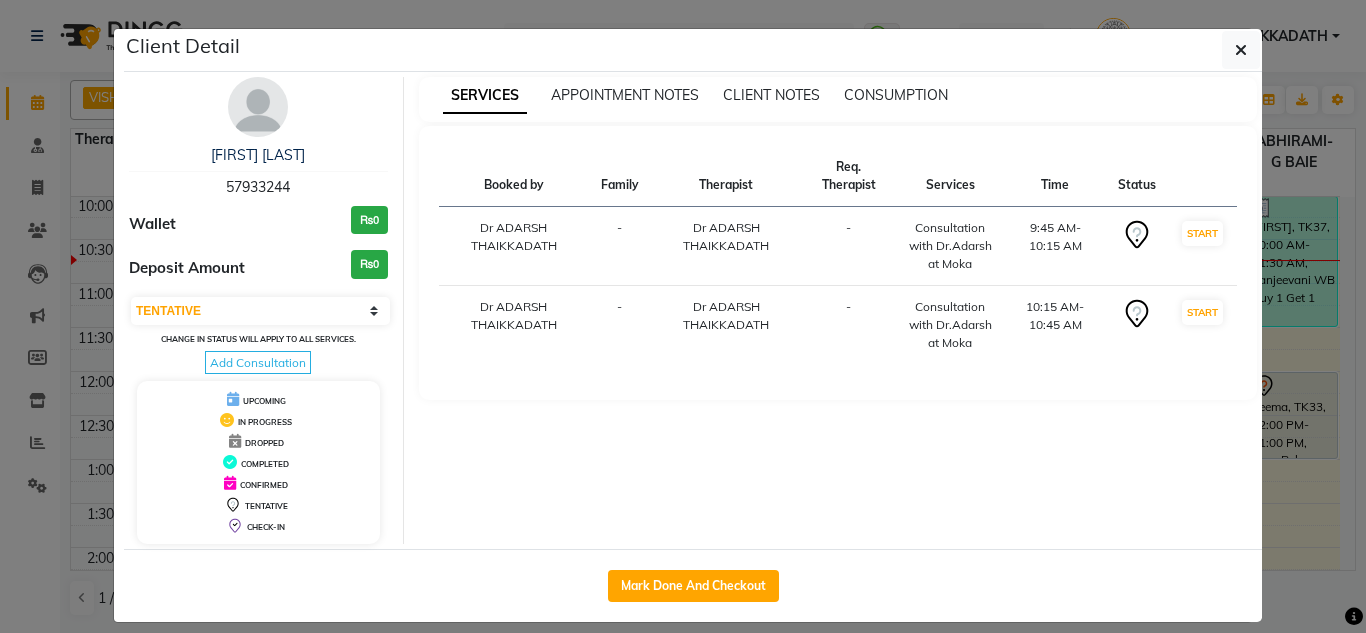 drag, startPoint x: 213, startPoint y: 188, endPoint x: 314, endPoint y: 178, distance: 101.49384 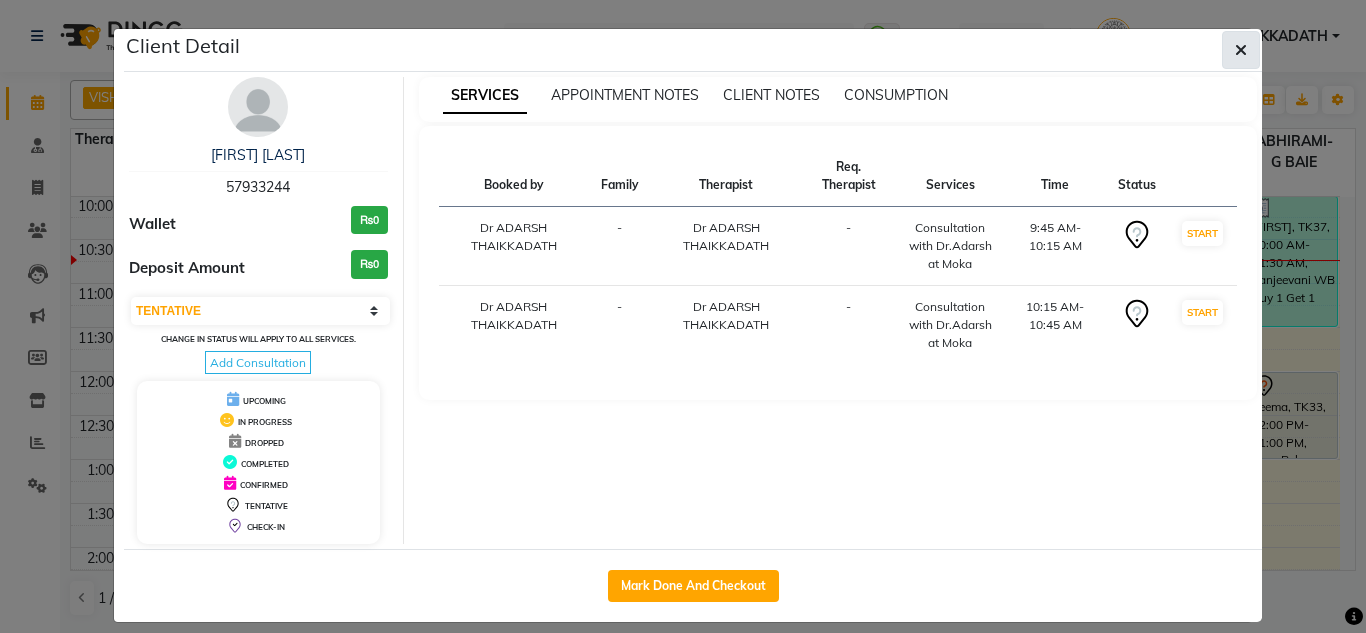 click 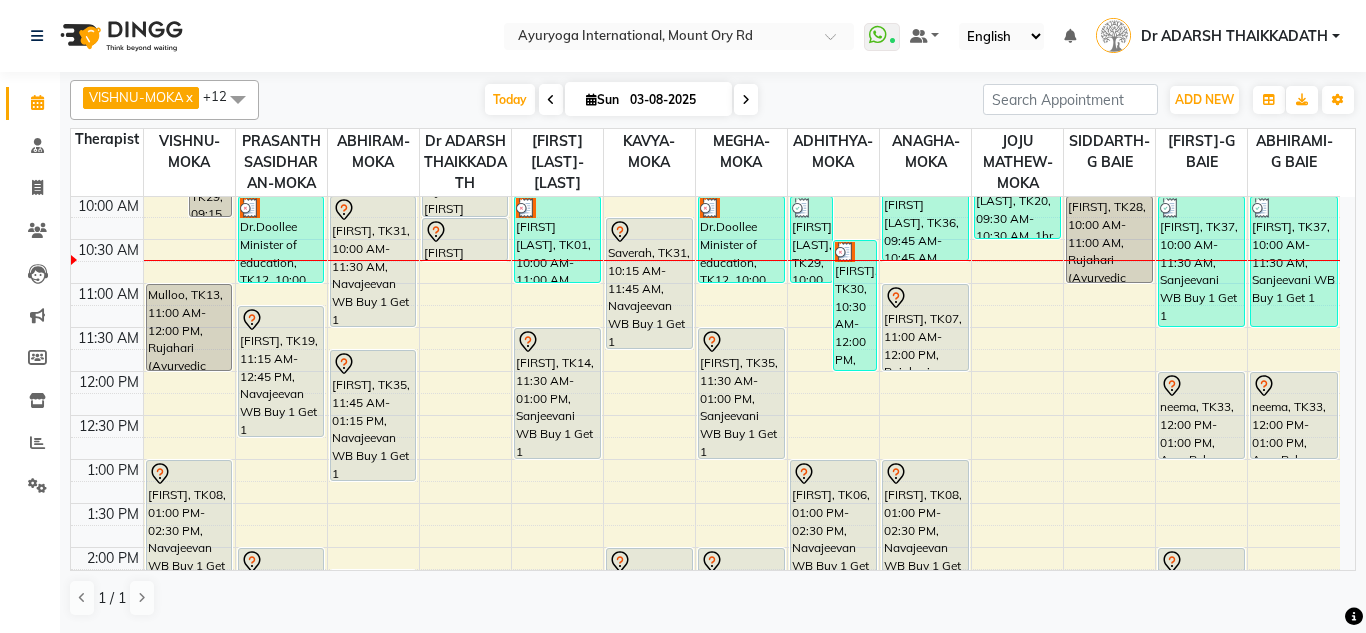 drag, startPoint x: 748, startPoint y: 92, endPoint x: 743, endPoint y: 113, distance: 21.587032 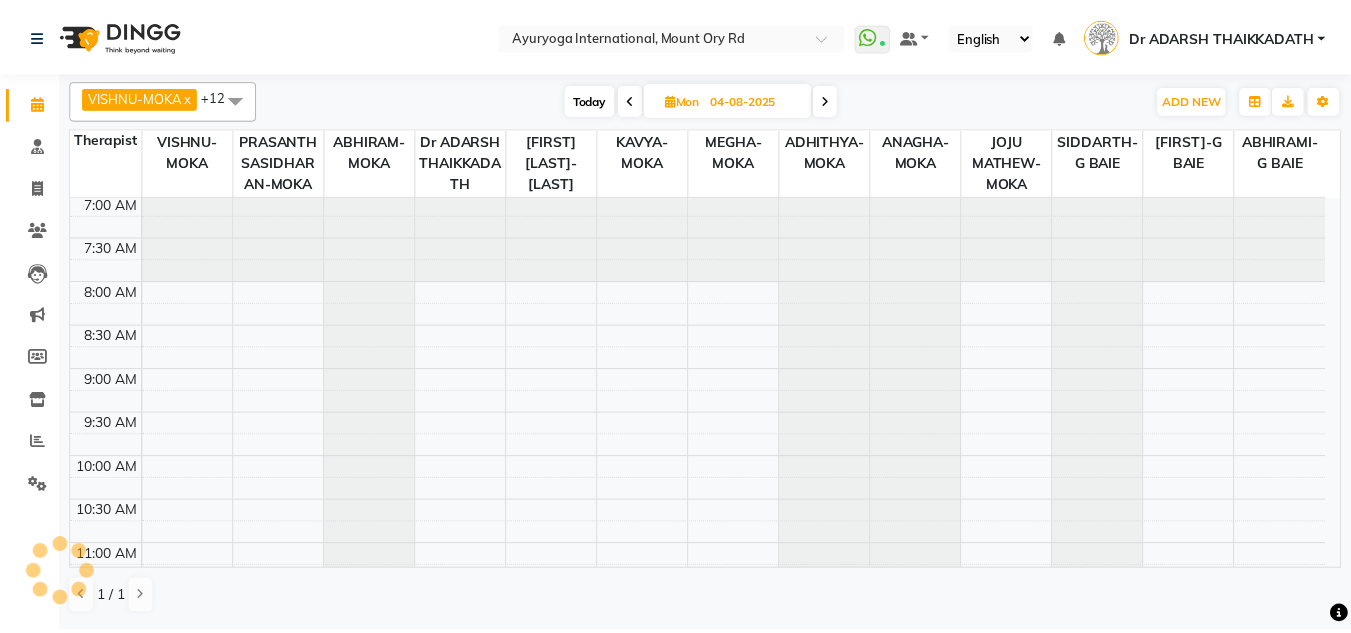 scroll, scrollTop: 0, scrollLeft: 0, axis: both 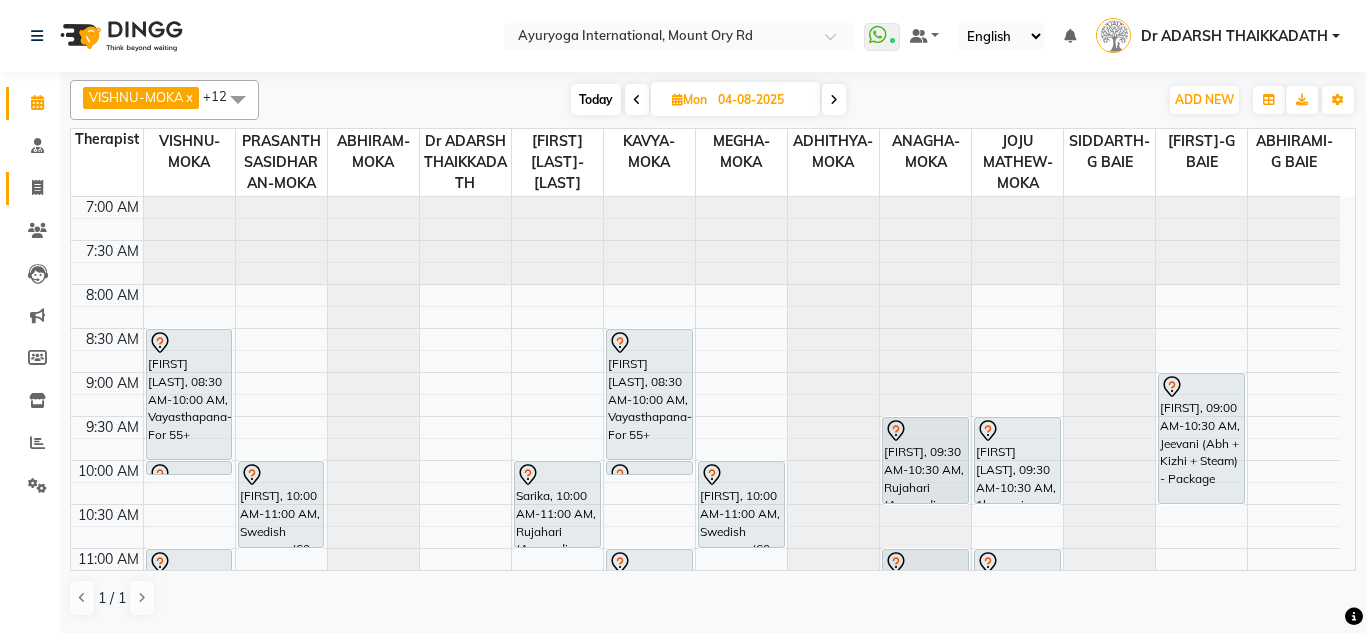 click 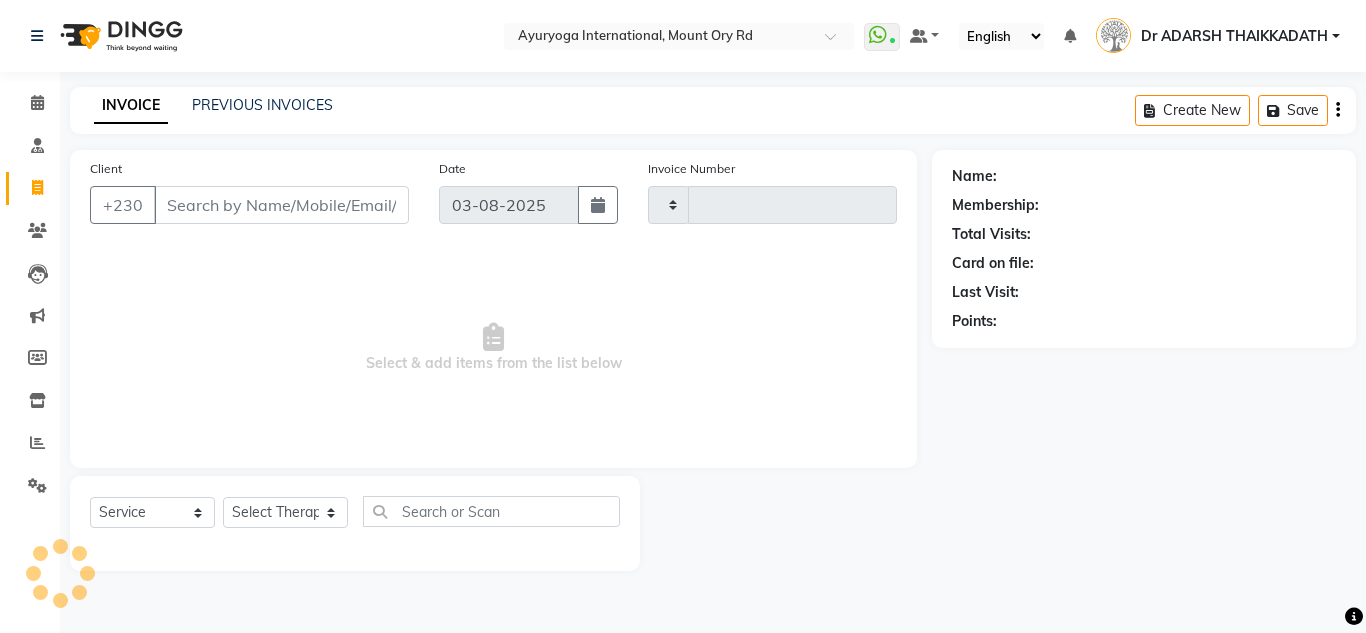 type on "4218" 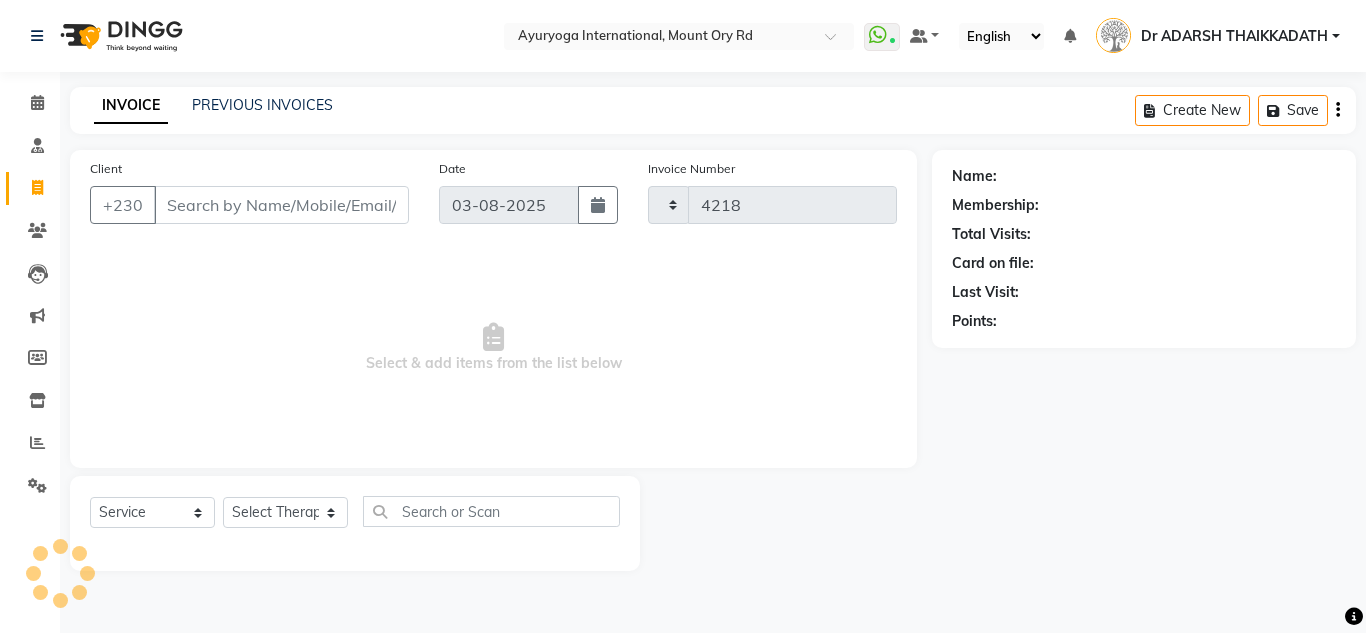 select on "730" 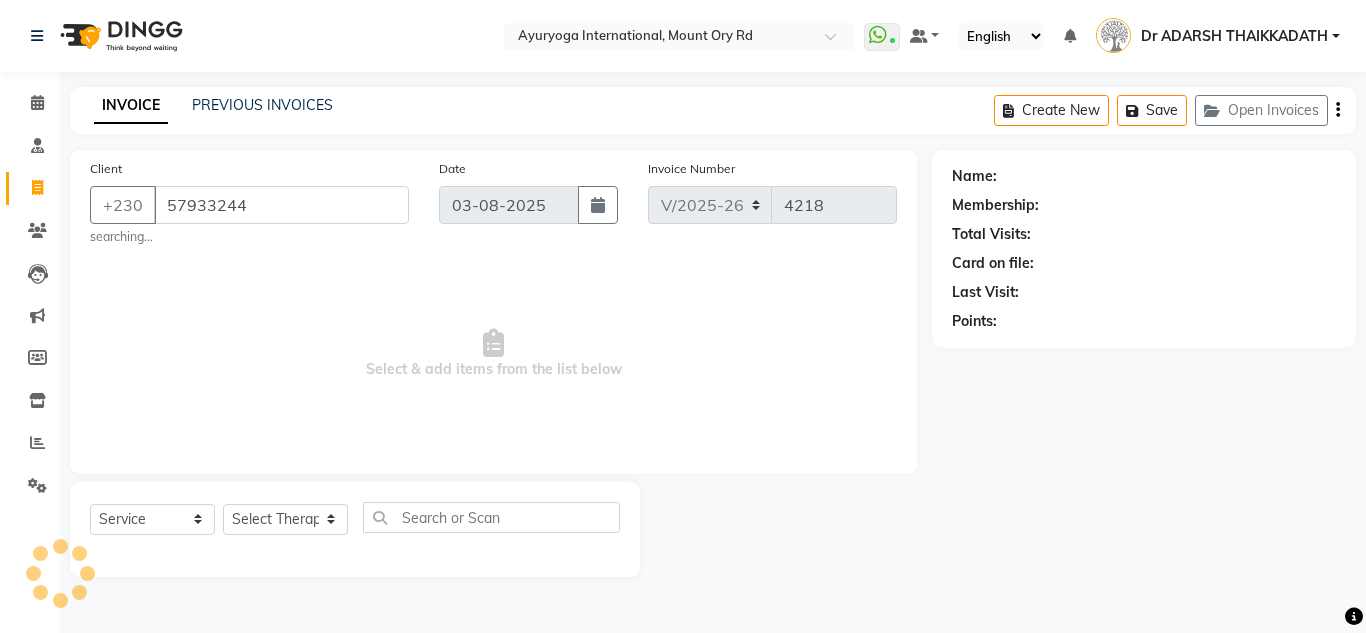 type on "57933244" 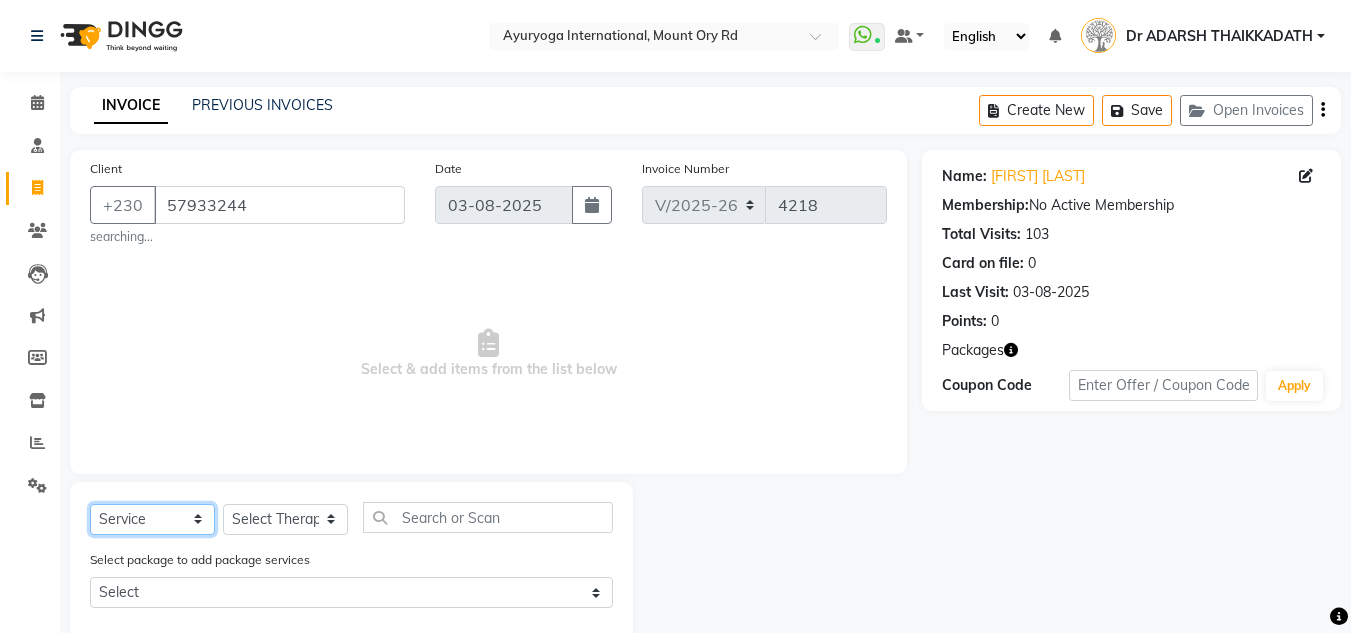 click on "Select  Service  Product  Membership  Package Voucher Prepaid Gift Card" 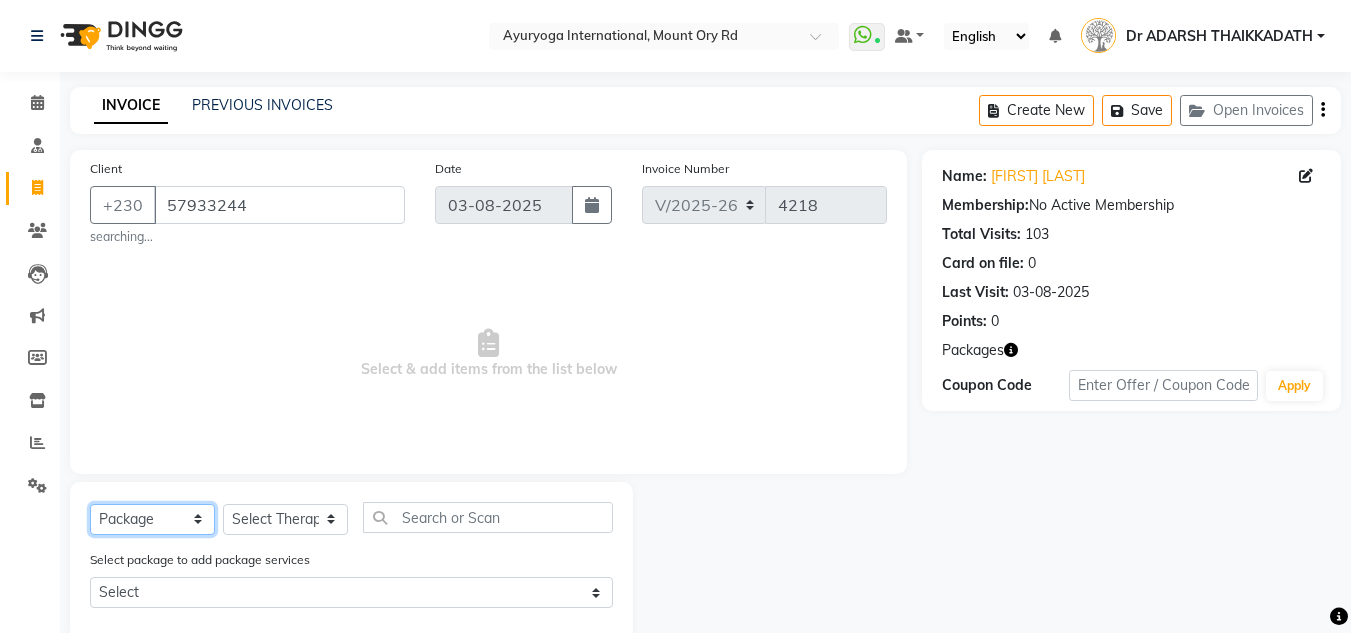 click on "Select  Service  Product  Membership  Package Voucher Prepaid Gift Card" 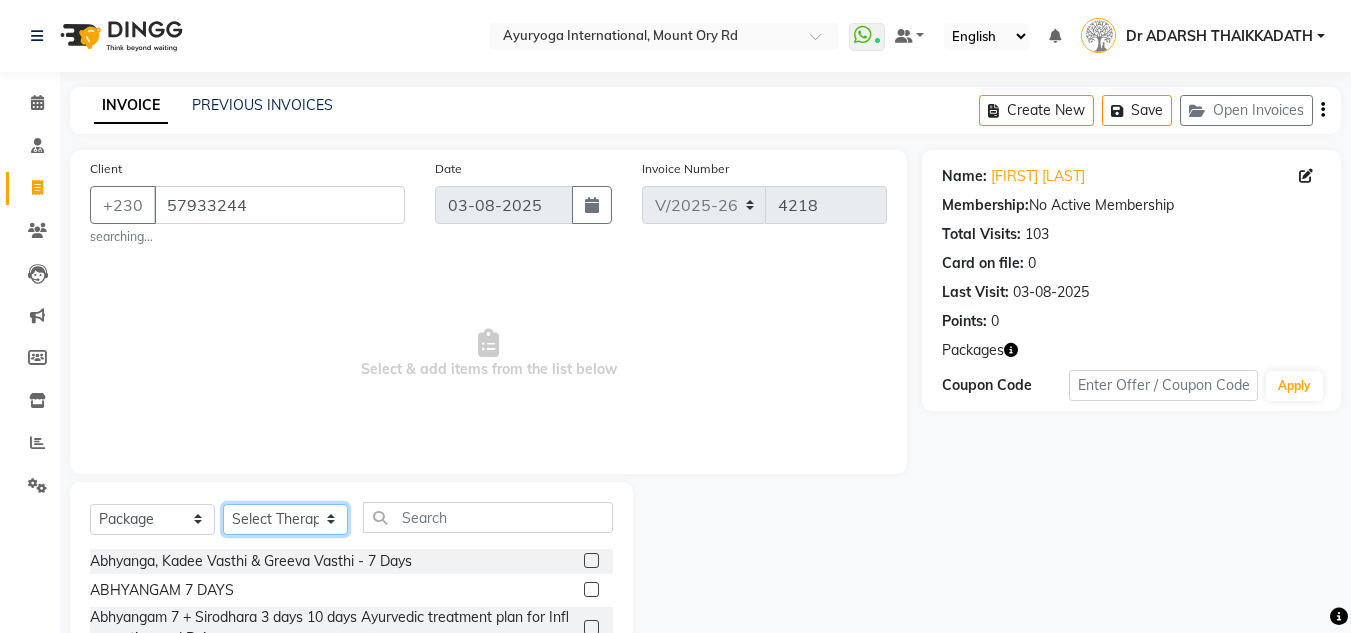 click on "Select Therapist ABHIRAMI-G BAIE ABHIRAM-MOKA ADHITHYA-MOKA ALEENA-G BAIE ANAGHA-MOKA BIJU PUTHUR VIJAYAN Dr ADARSH THAIKKADATH INDRANEE LOLMUN JOJU MATHEW-MOKA KAVYA-MOKA MEGHA-MOKA PRASANTH SASIDHARAN-MOKA PREMAWATEE SHILPA SASI-MOKA Shyama SIDDARTH-G BAIE SMIBIN VISHNU-MOKA YUSHIKA-MOKA" 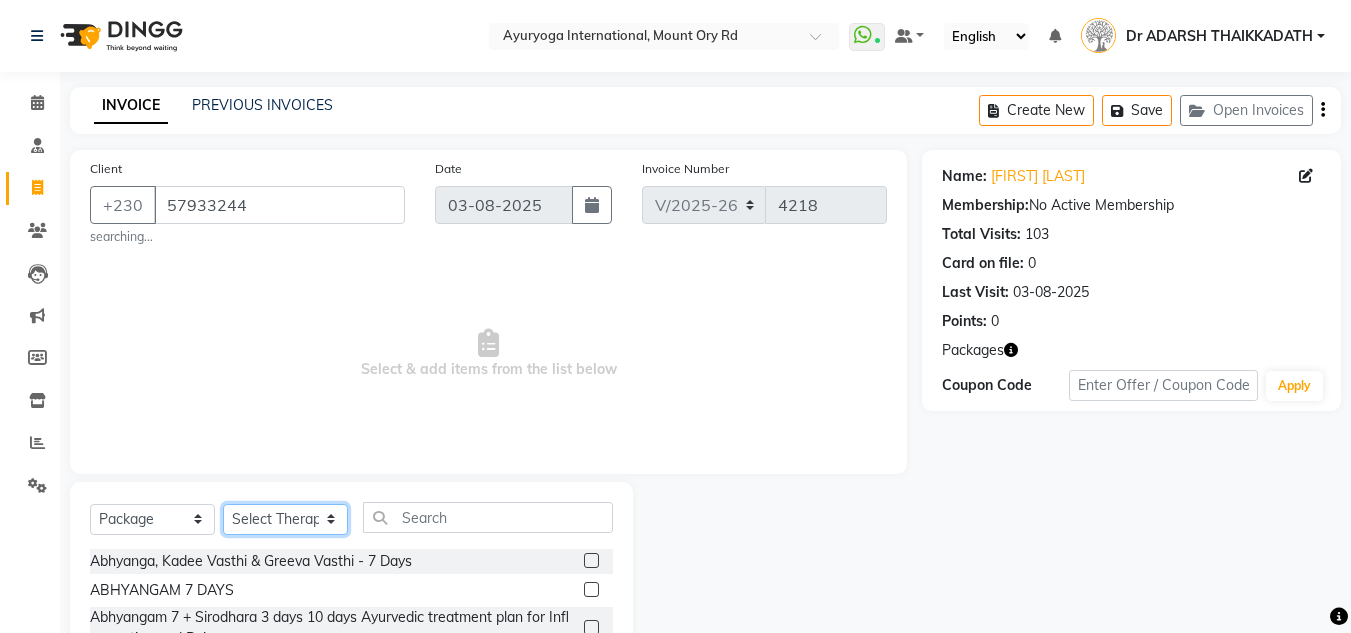 select on "19827" 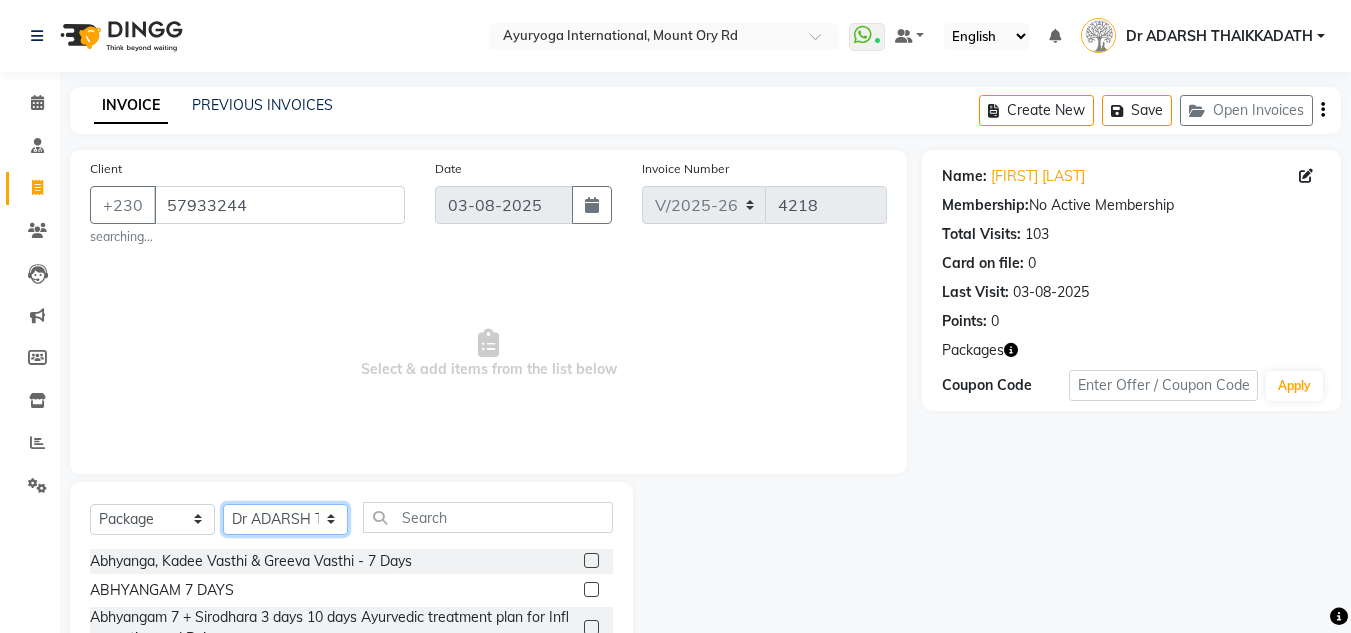 click on "Select Therapist ABHIRAMI-G BAIE ABHIRAM-MOKA ADHITHYA-MOKA ALEENA-G BAIE ANAGHA-MOKA BIJU PUTHUR VIJAYAN Dr ADARSH THAIKKADATH INDRANEE LOLMUN JOJU MATHEW-MOKA KAVYA-MOKA MEGHA-MOKA PRASANTH SASIDHARAN-MOKA PREMAWATEE SHILPA SASI-MOKA Shyama SIDDARTH-G BAIE SMIBIN VISHNU-MOKA YUSHIKA-MOKA" 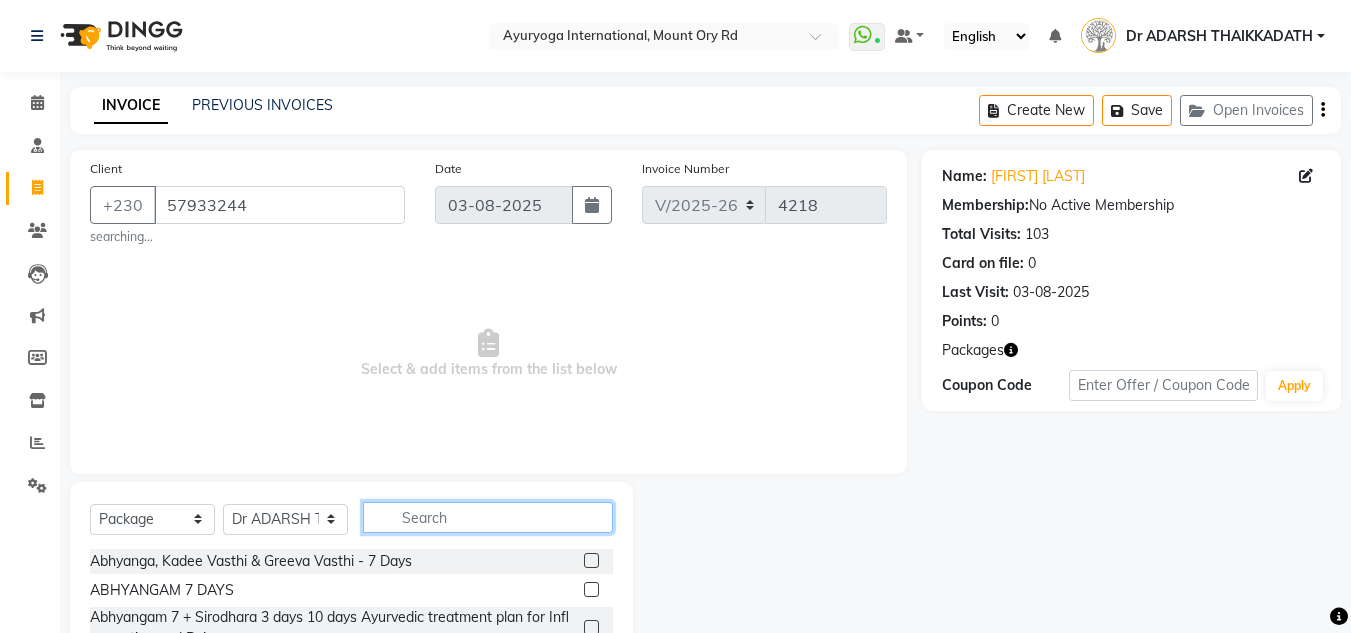 click 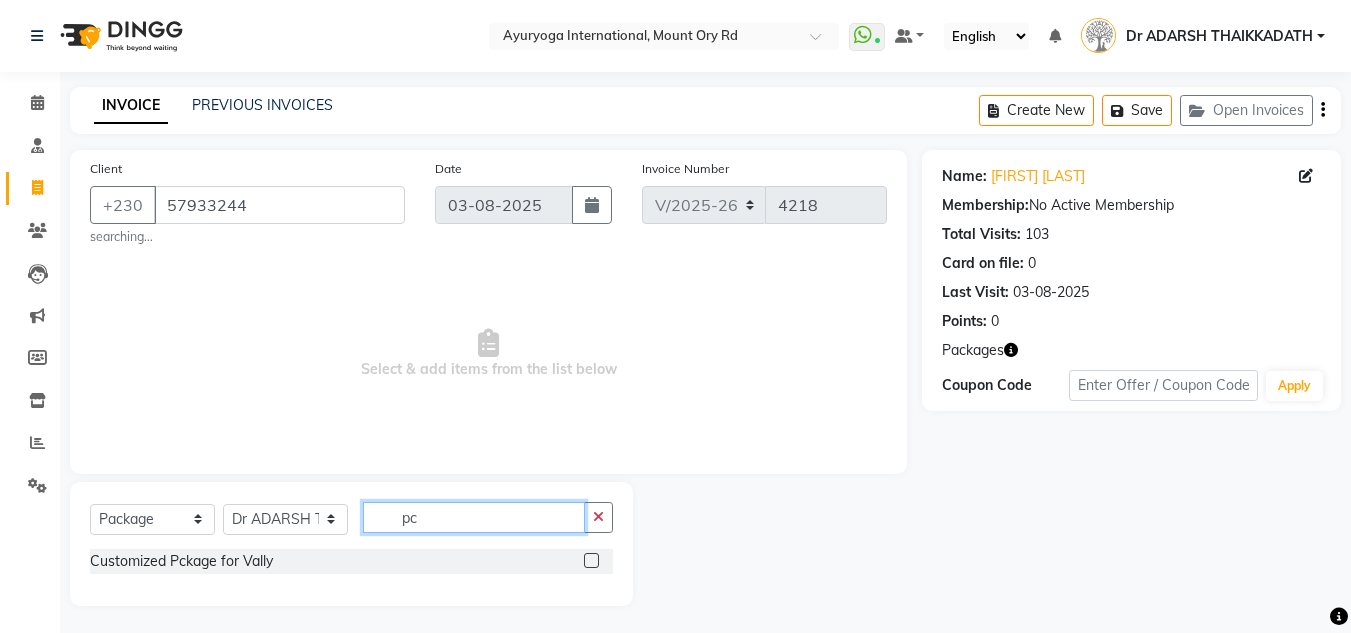 type on "p" 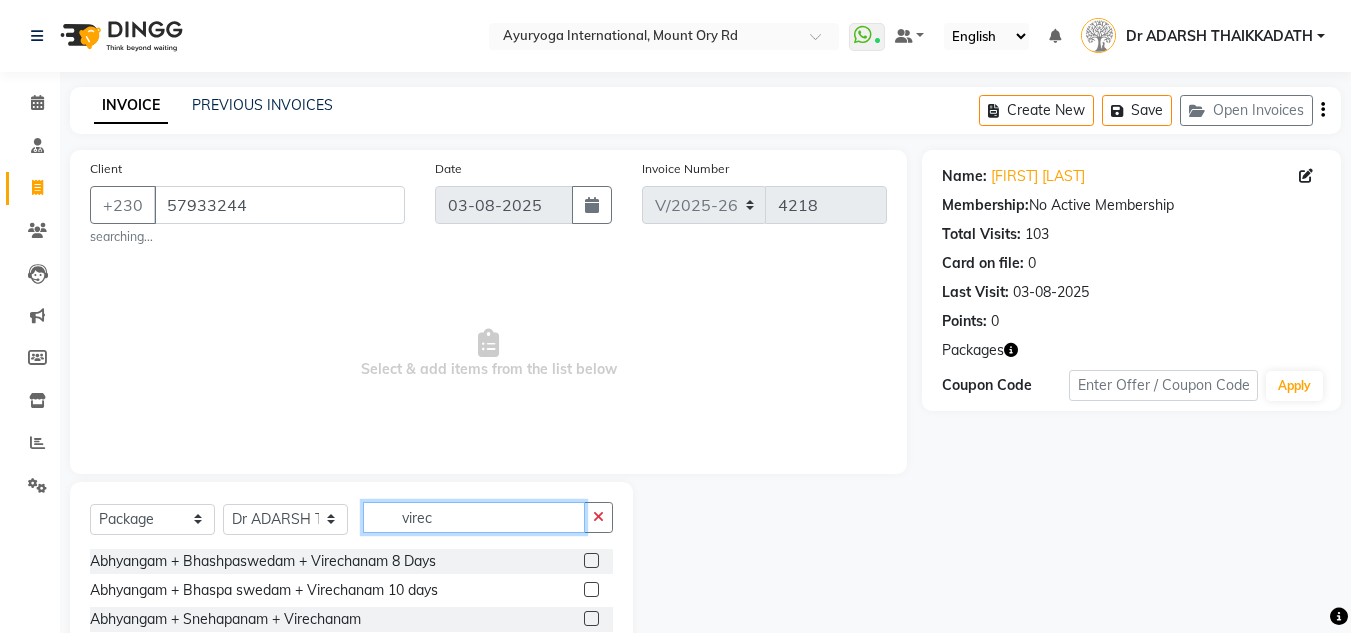 scroll, scrollTop: 174, scrollLeft: 0, axis: vertical 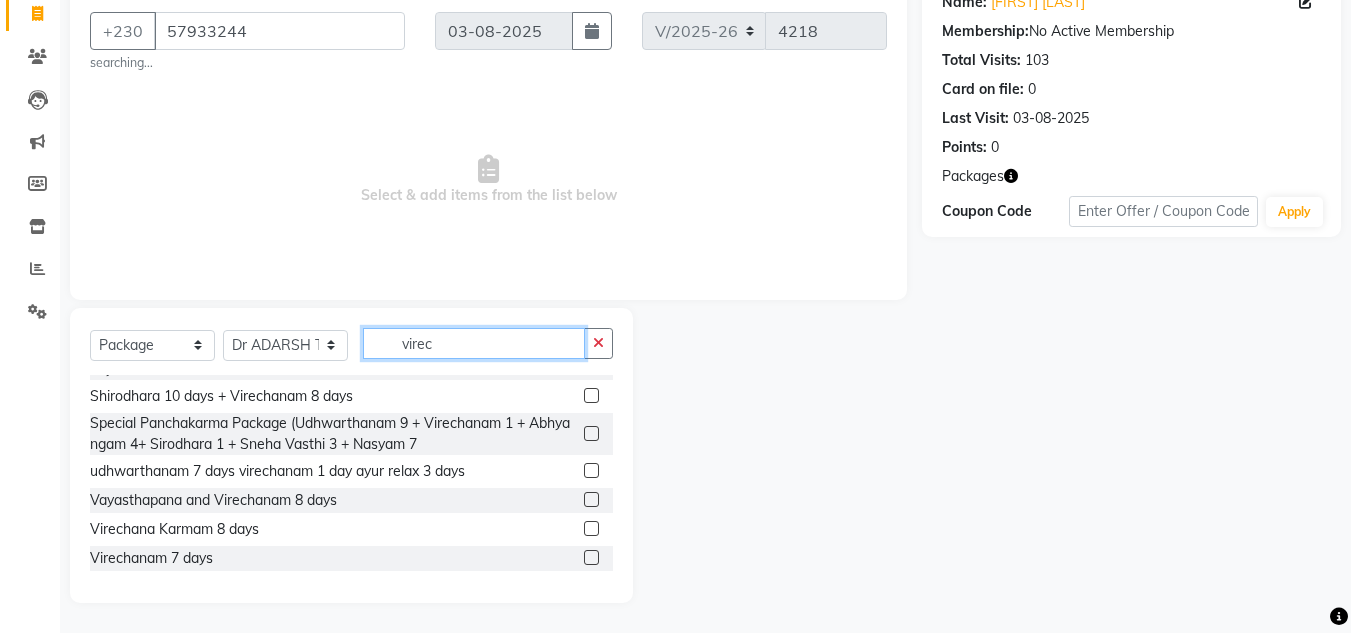 type on "virec" 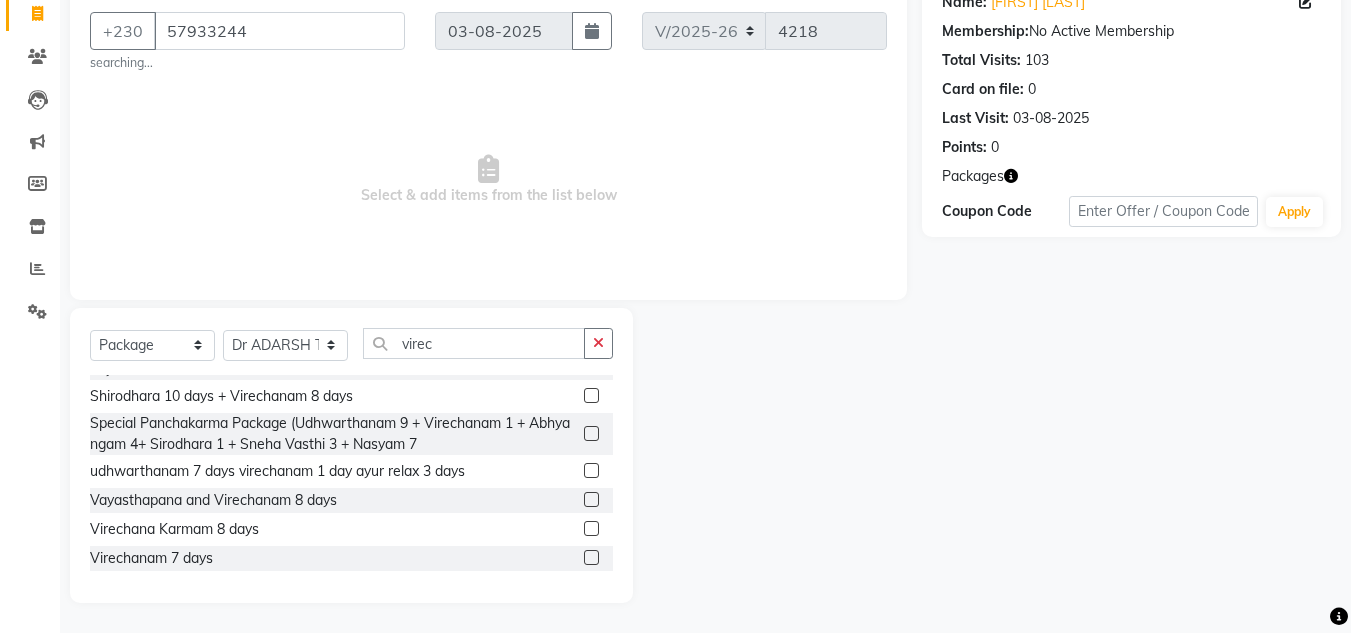 click 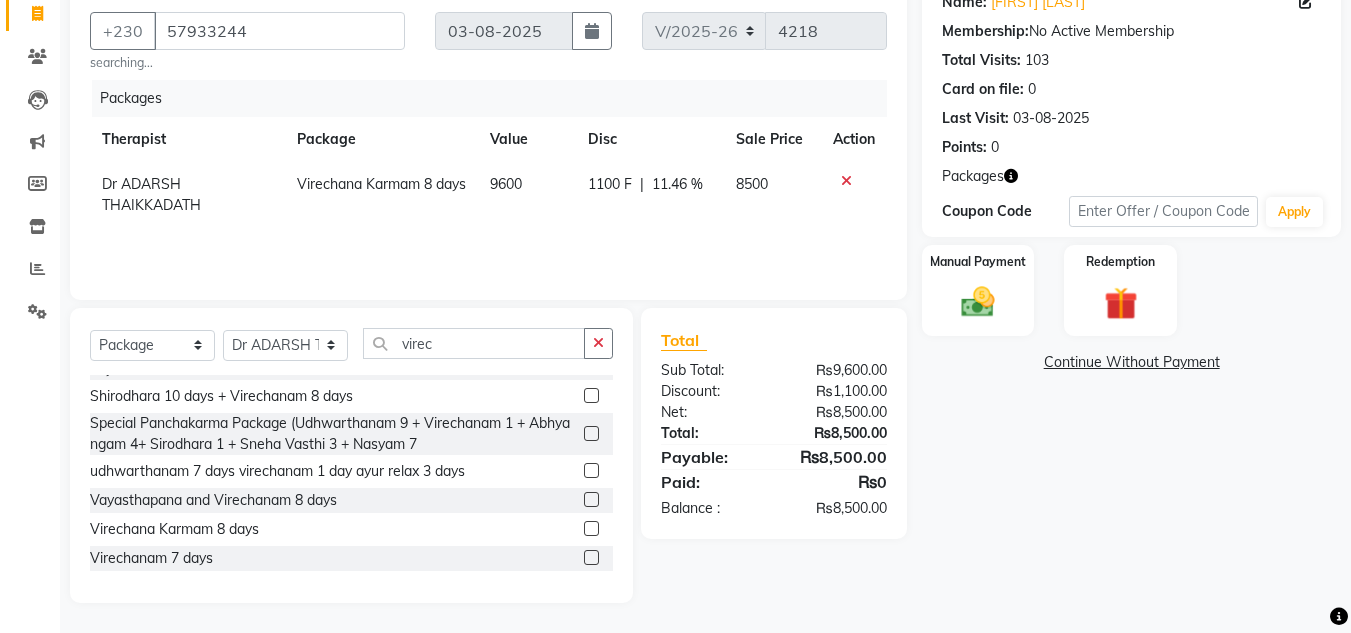 click 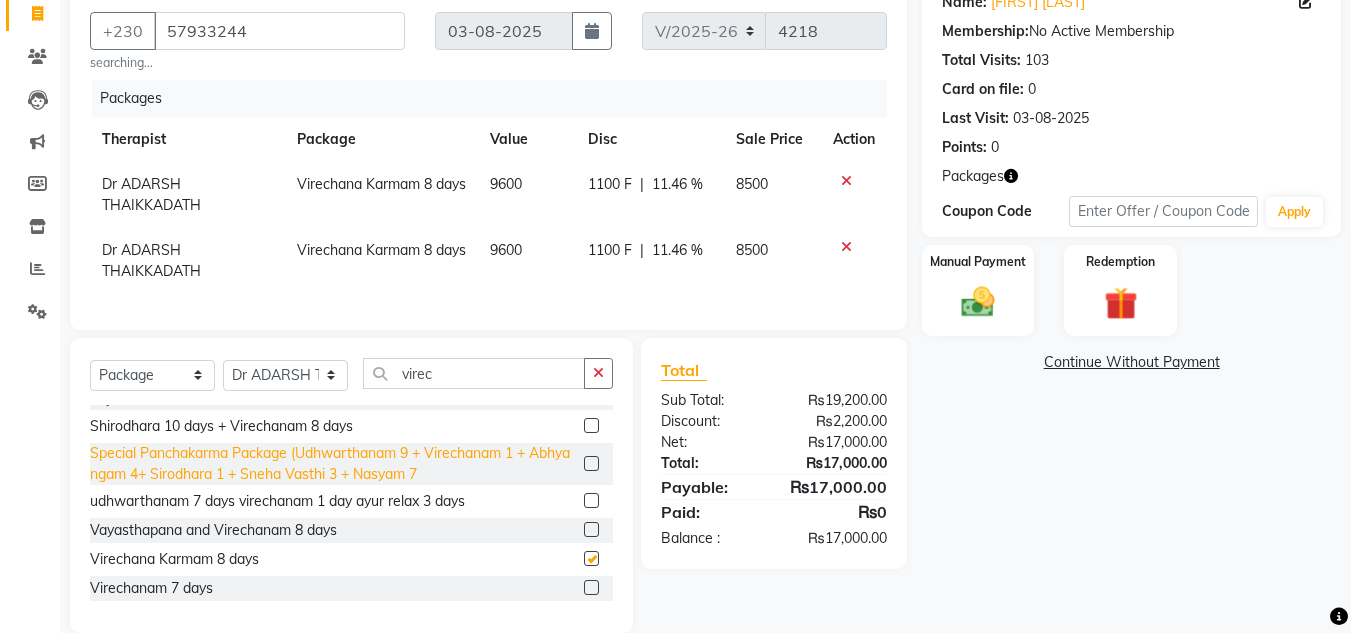 checkbox on "false" 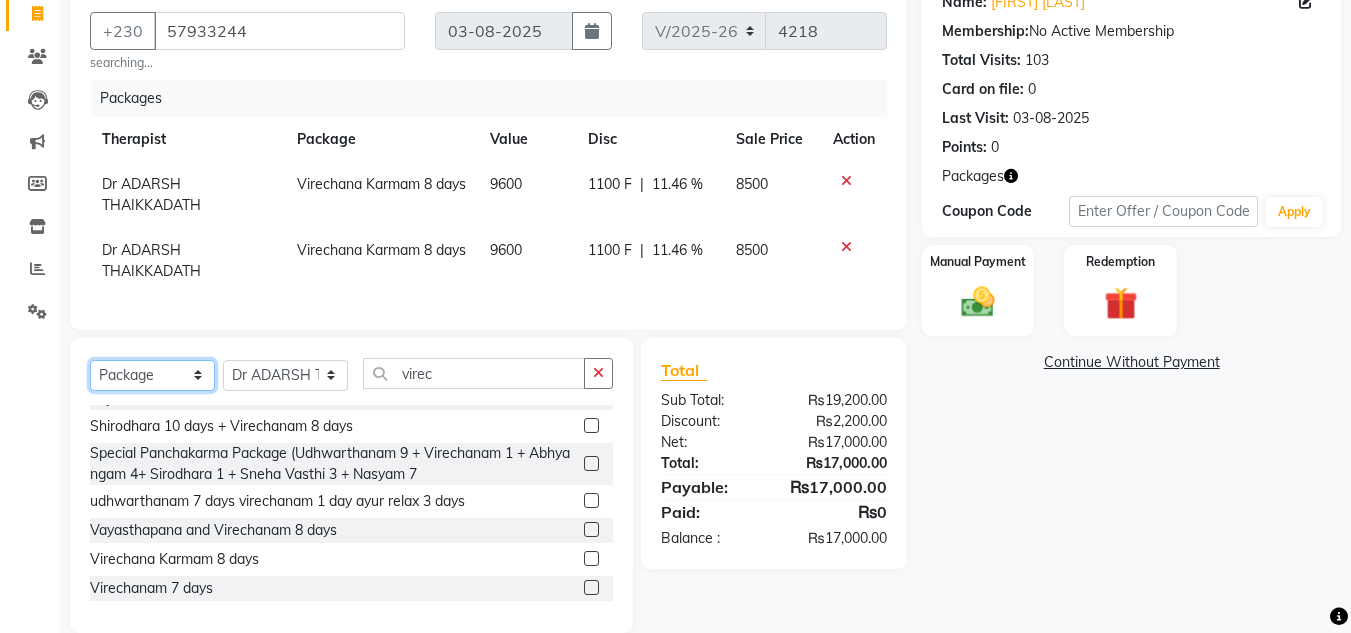 click on "Select  Service  Product  Membership  Package Voucher Prepaid Gift Card" 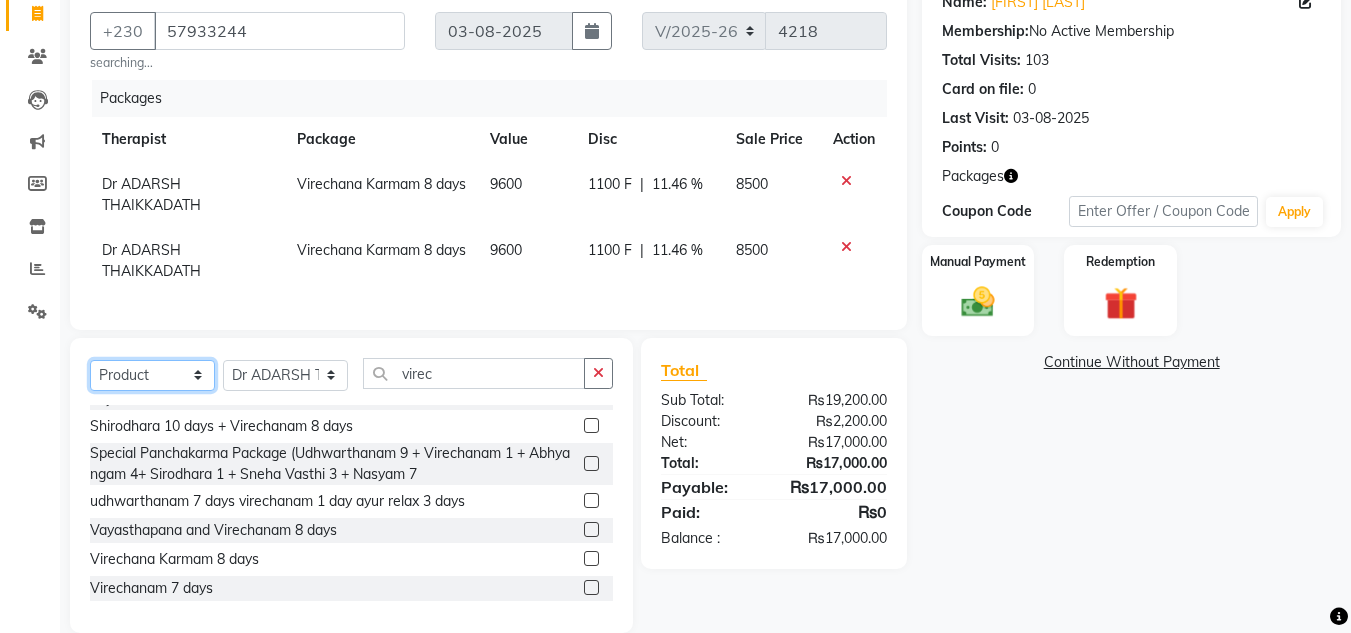 click on "Select  Service  Product  Membership  Package Voucher Prepaid Gift Card" 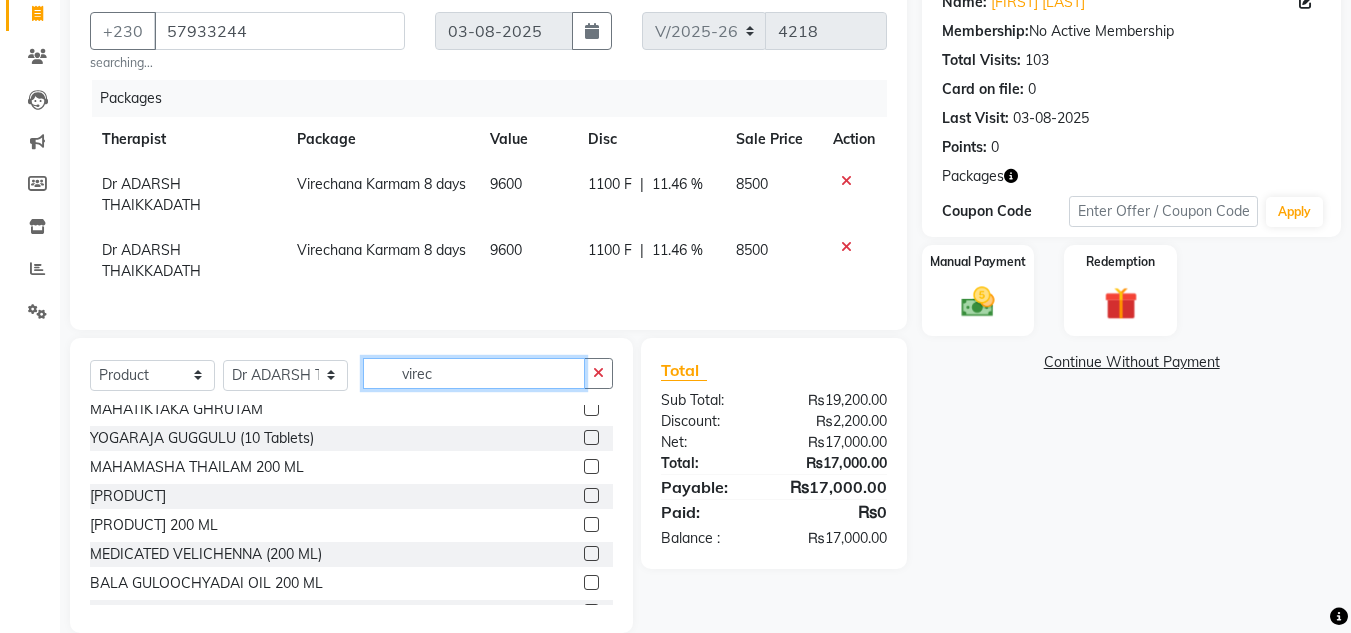 drag, startPoint x: 458, startPoint y: 390, endPoint x: 301, endPoint y: 409, distance: 158.14551 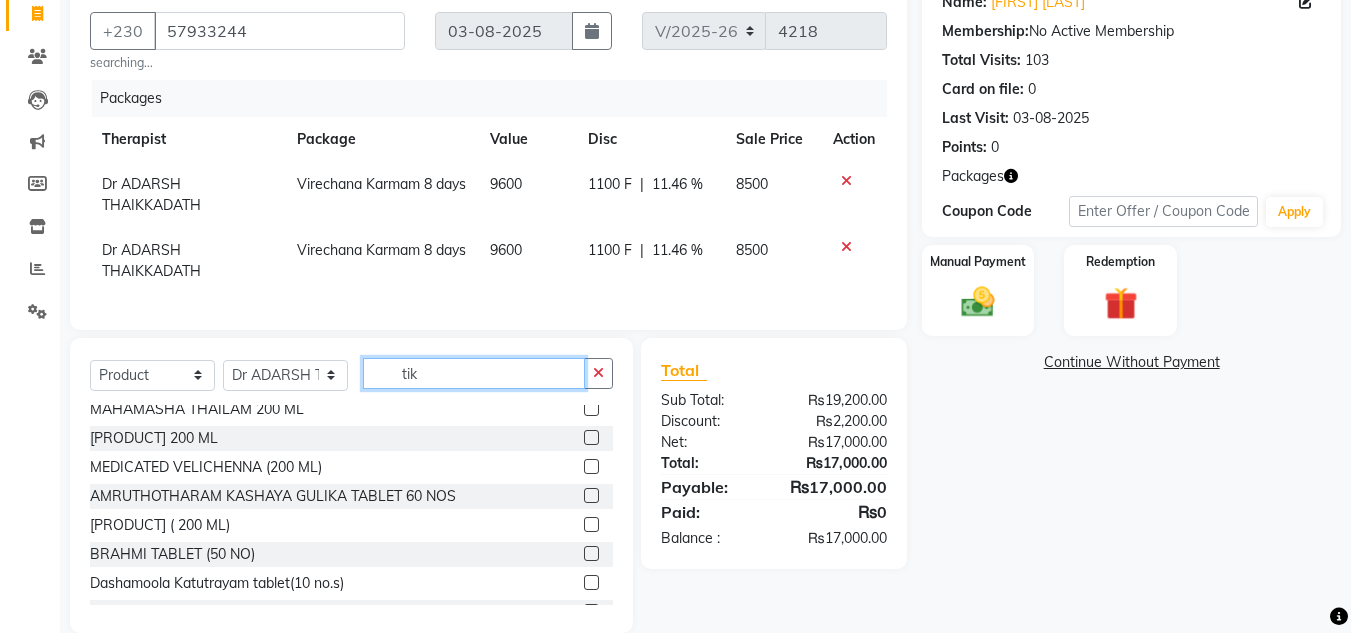 scroll, scrollTop: 0, scrollLeft: 0, axis: both 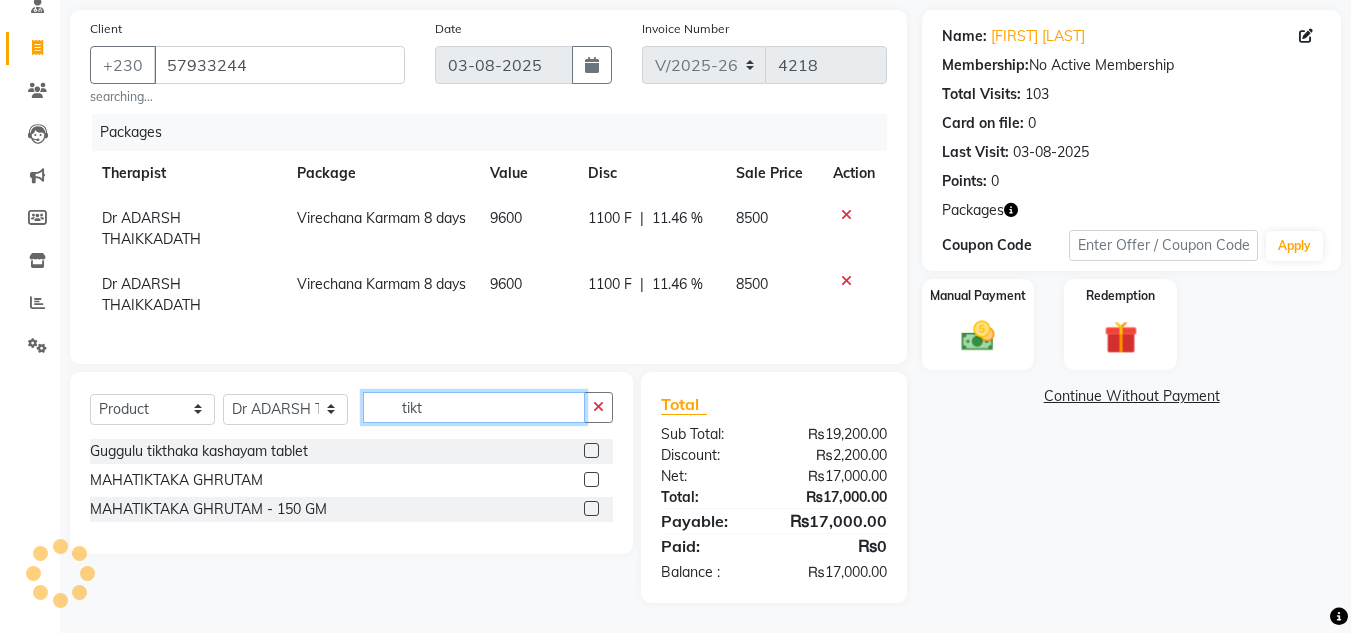 type on "tikt" 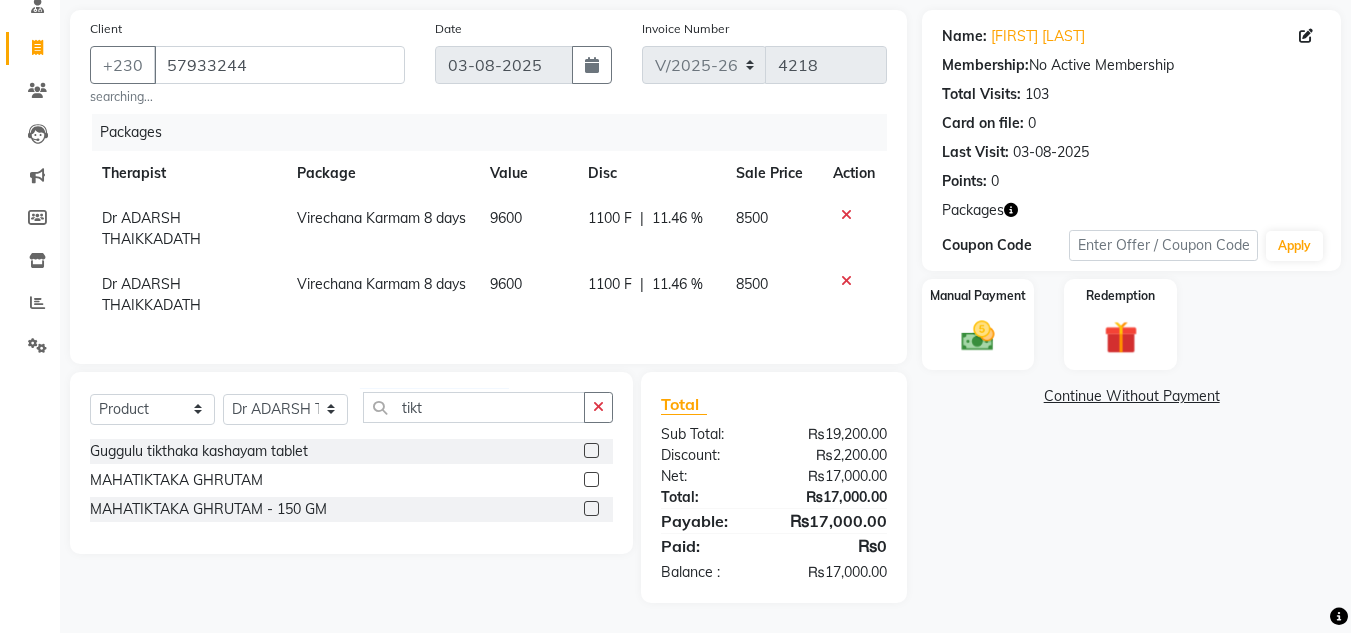 click 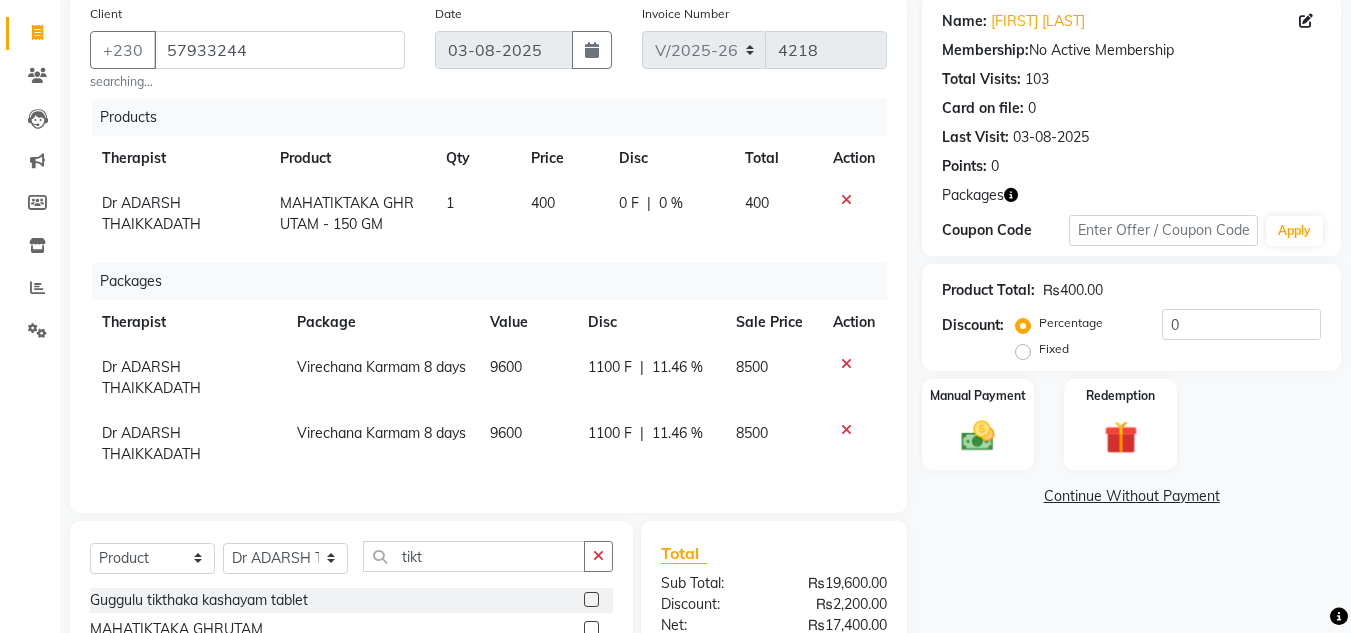 checkbox on "false" 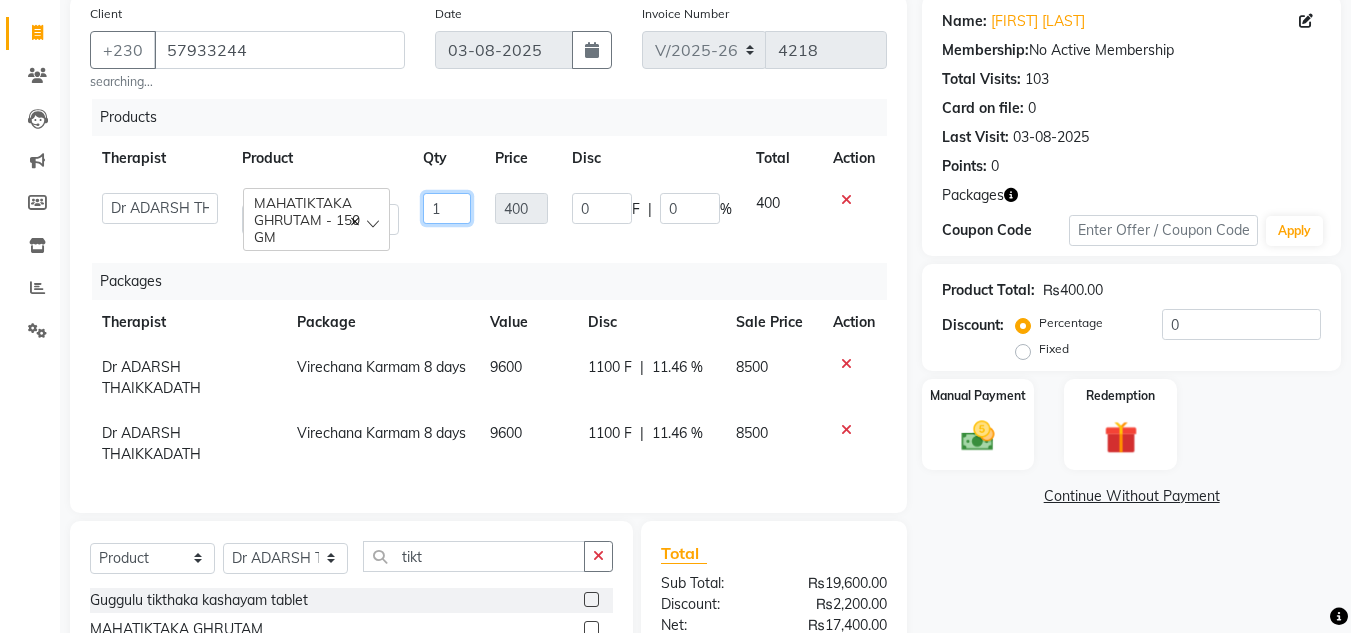 click on "1" 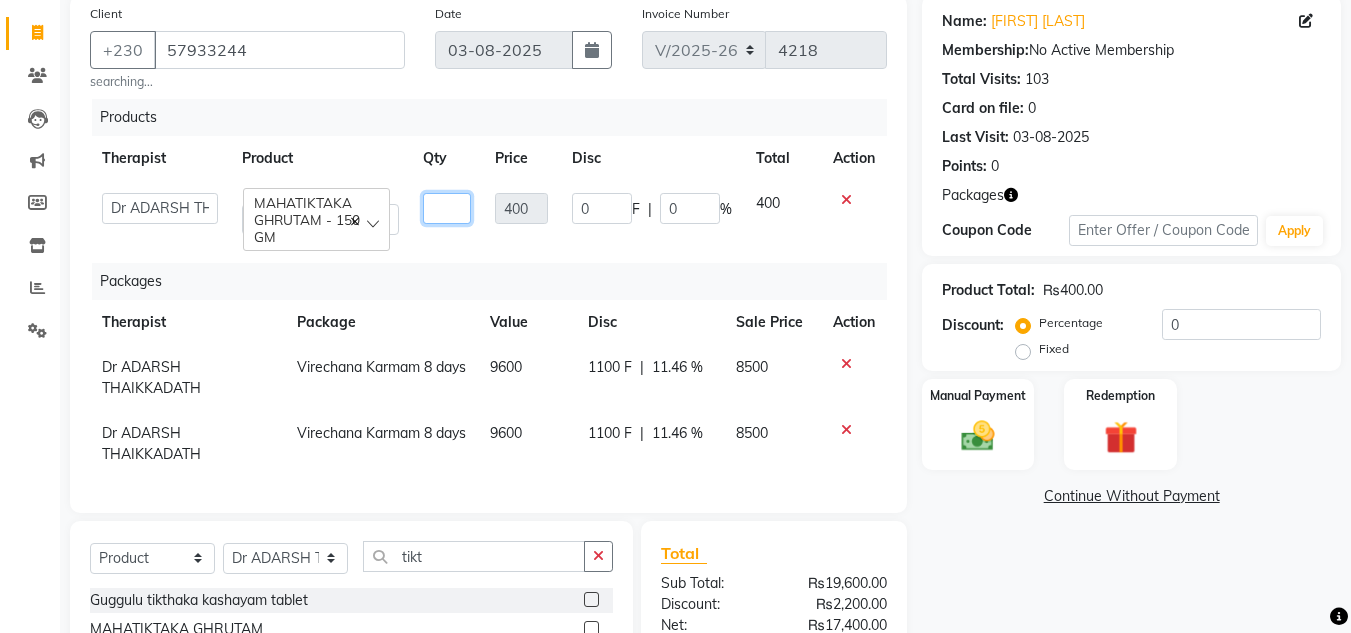 type on "8" 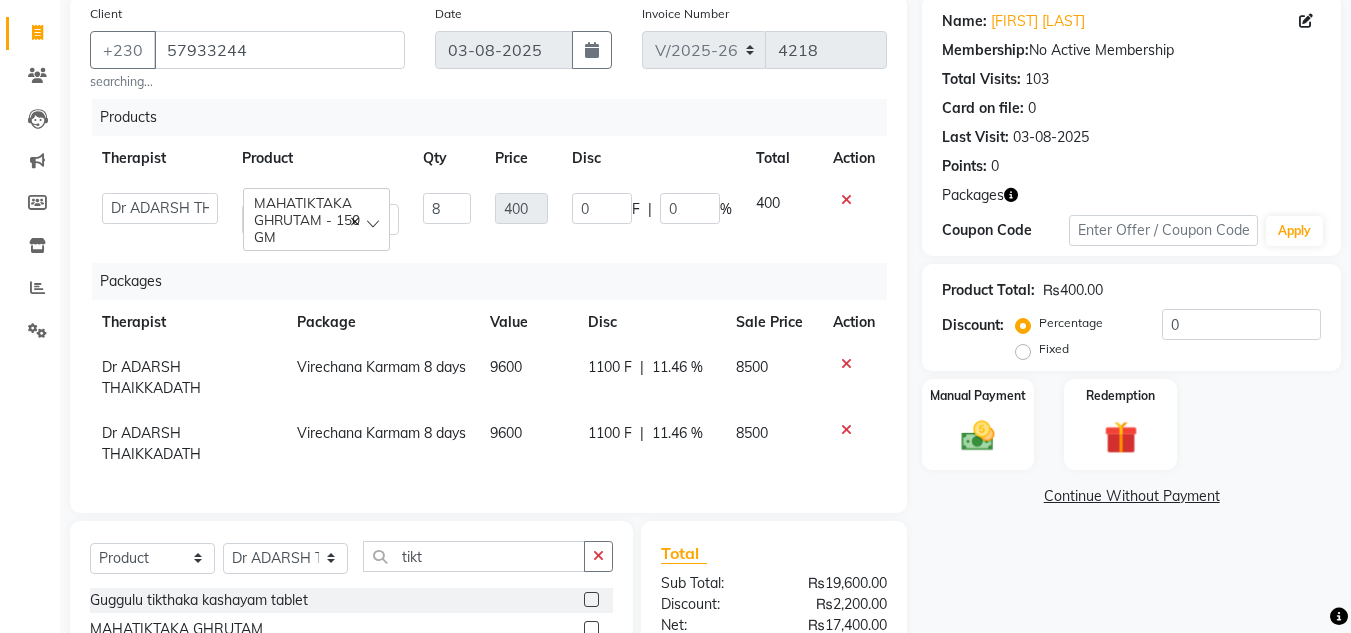 click on "Manual Payment Redemption" 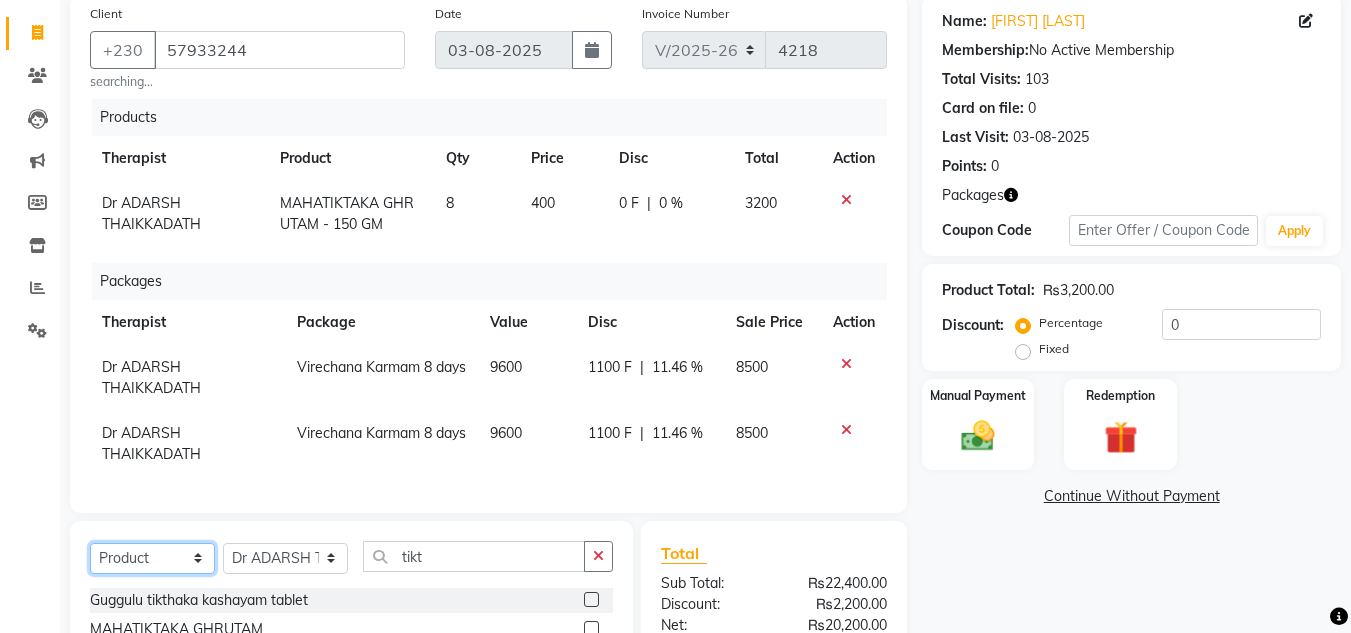 click on "Select  Service  Product  Membership  Package Voucher Prepaid Gift Card" 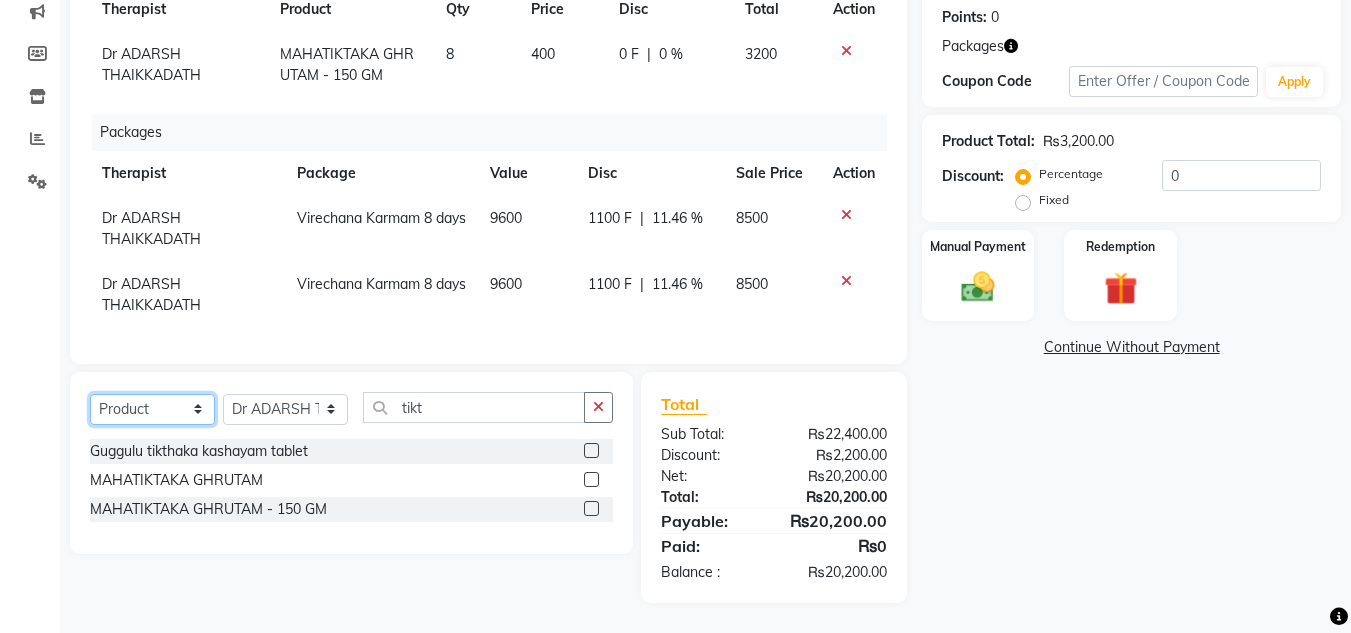 click on "Select  Service  Product  Membership  Package Voucher Prepaid Gift Card" 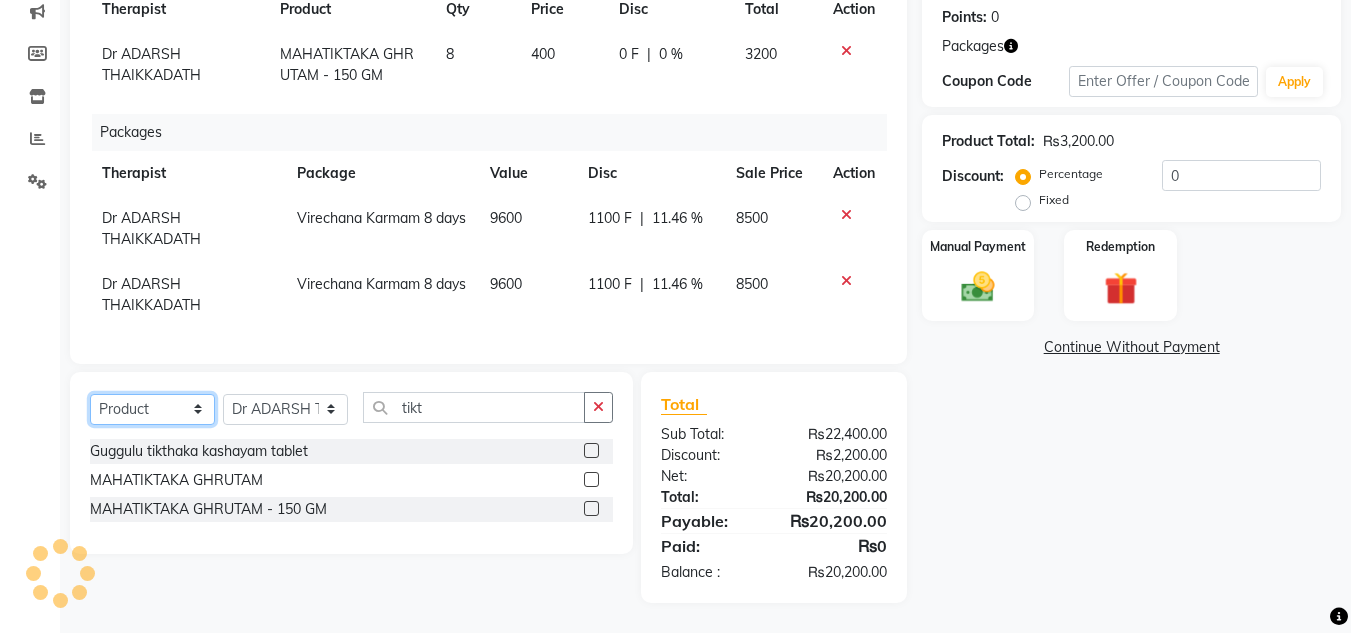 select on "service" 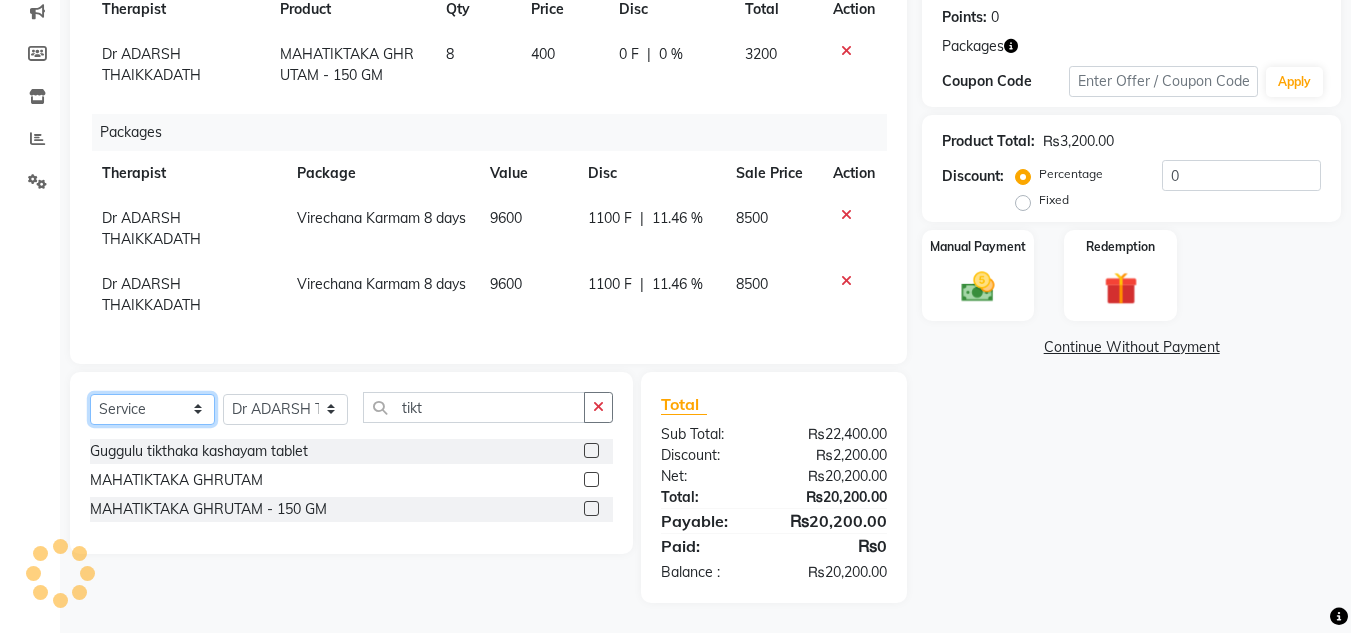 click on "Select  Service  Product  Membership  Package Voucher Prepaid Gift Card" 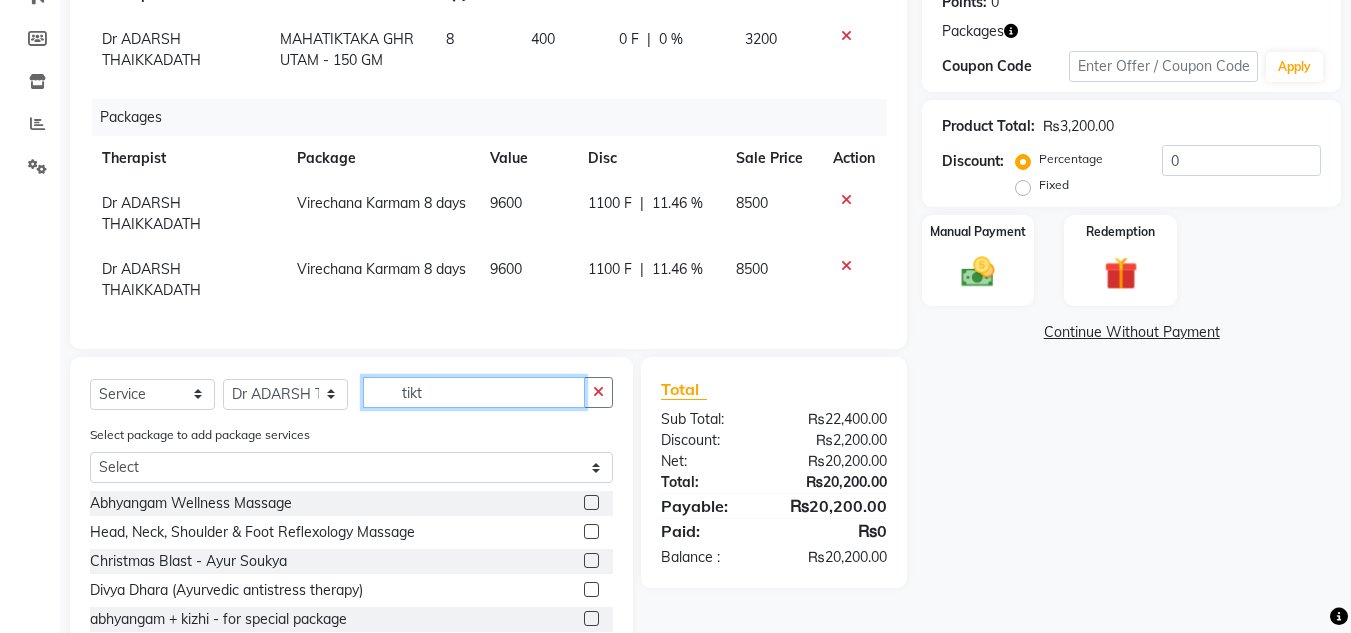 drag, startPoint x: 462, startPoint y: 410, endPoint x: 358, endPoint y: 417, distance: 104.23531 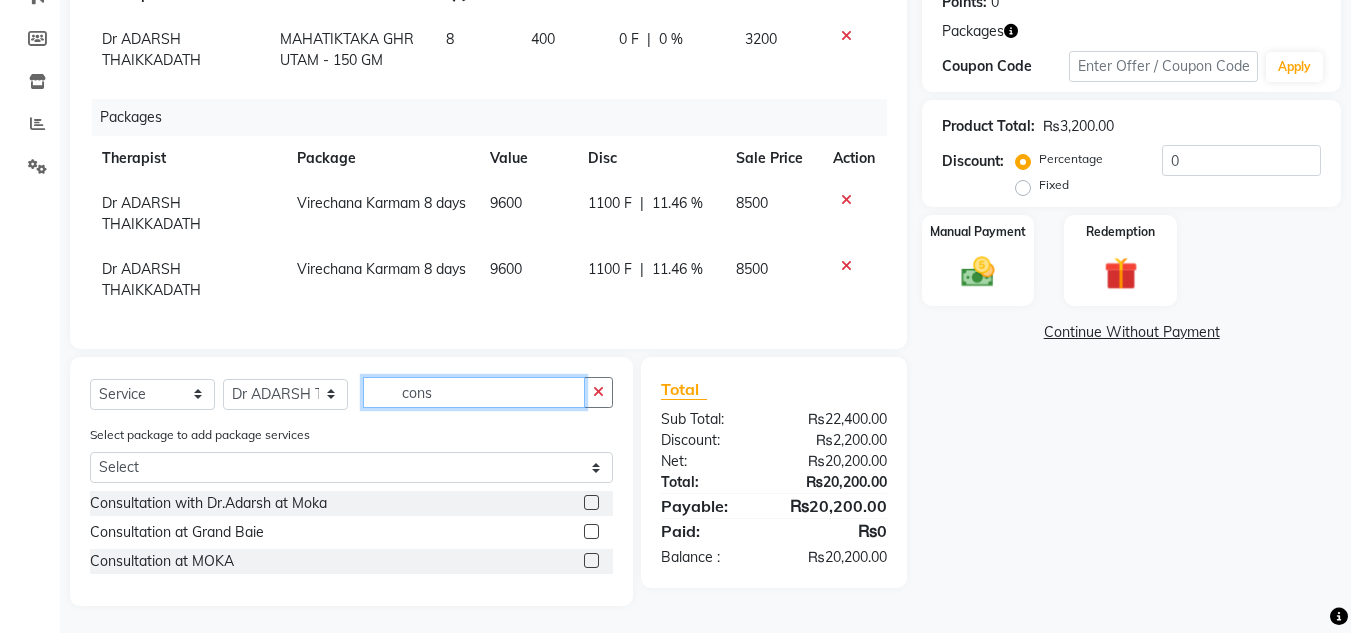 type on "cons" 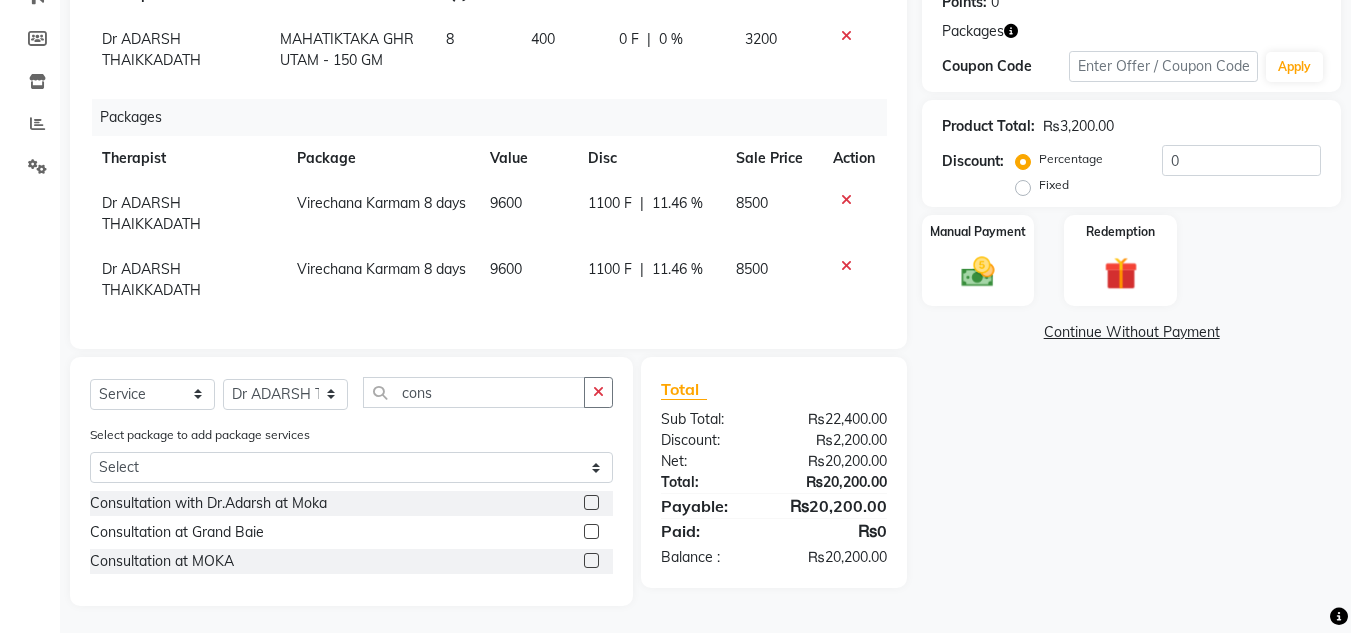 click on "Consultation with Dr.Adarsh at Moka" 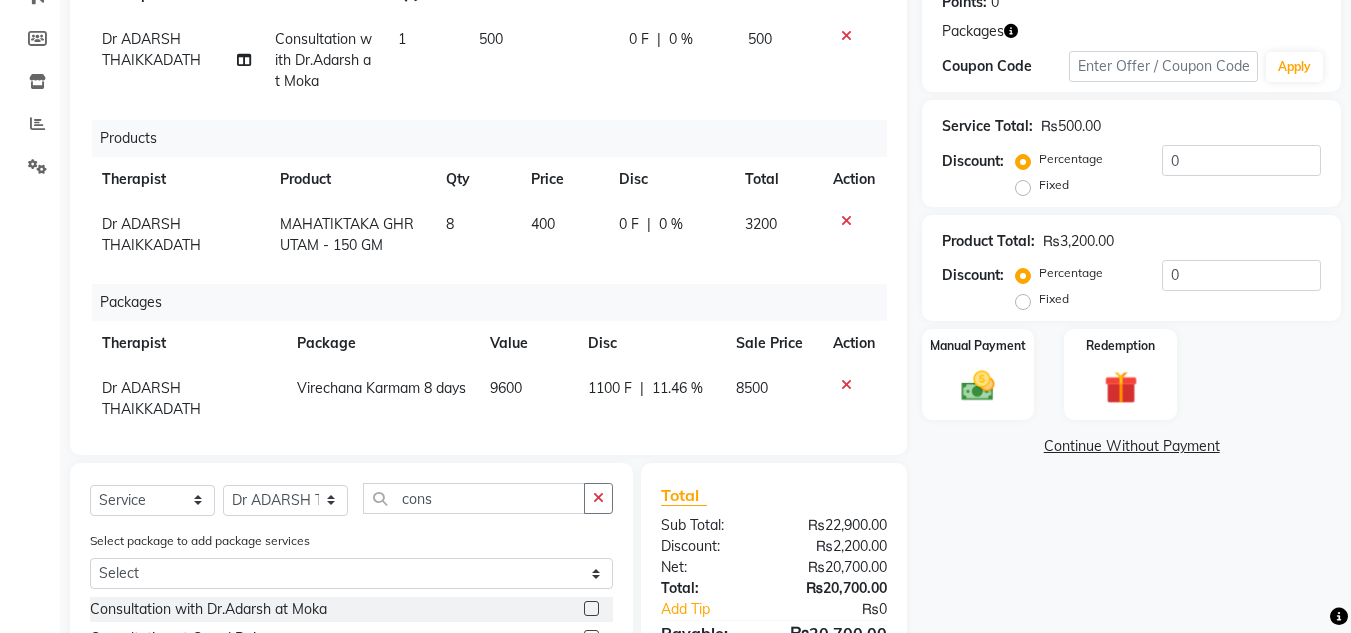 click 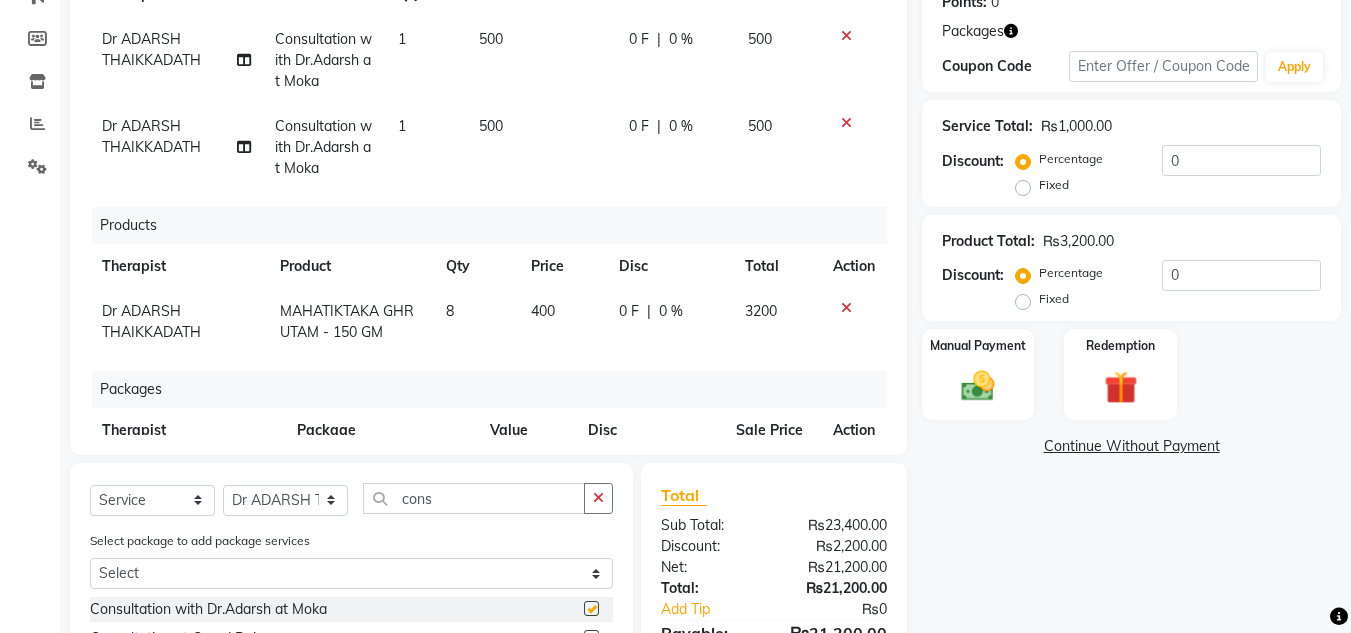 checkbox on "false" 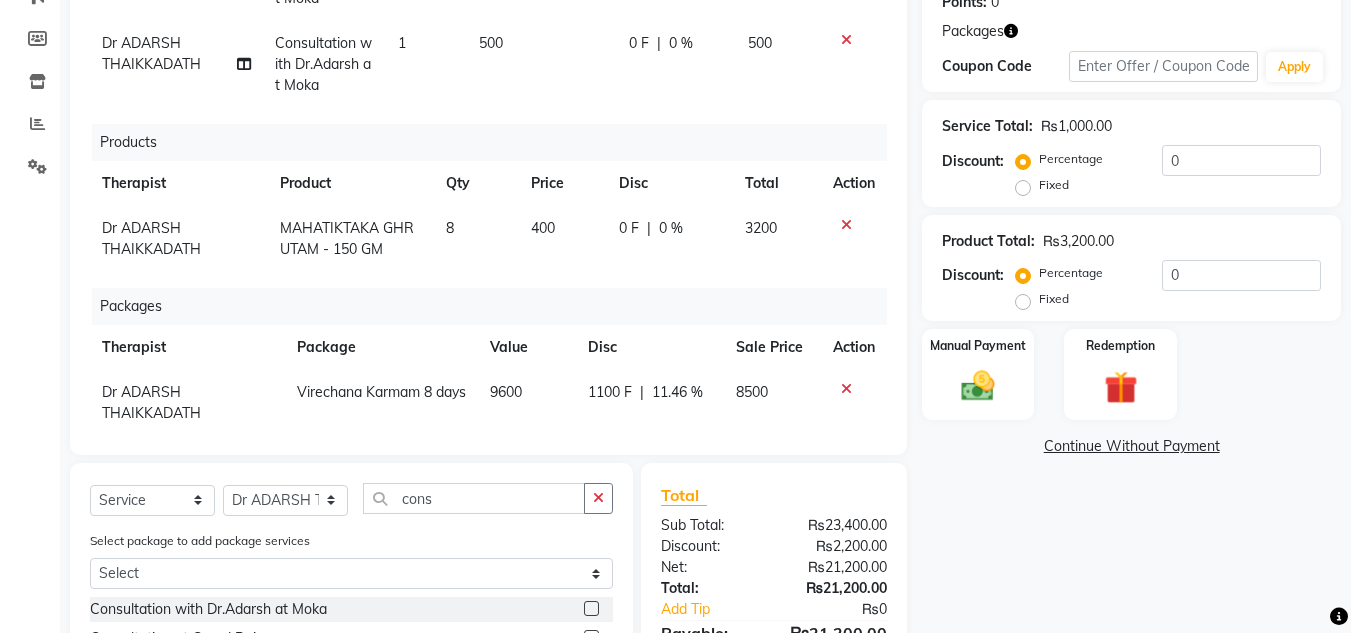 scroll, scrollTop: 181, scrollLeft: 0, axis: vertical 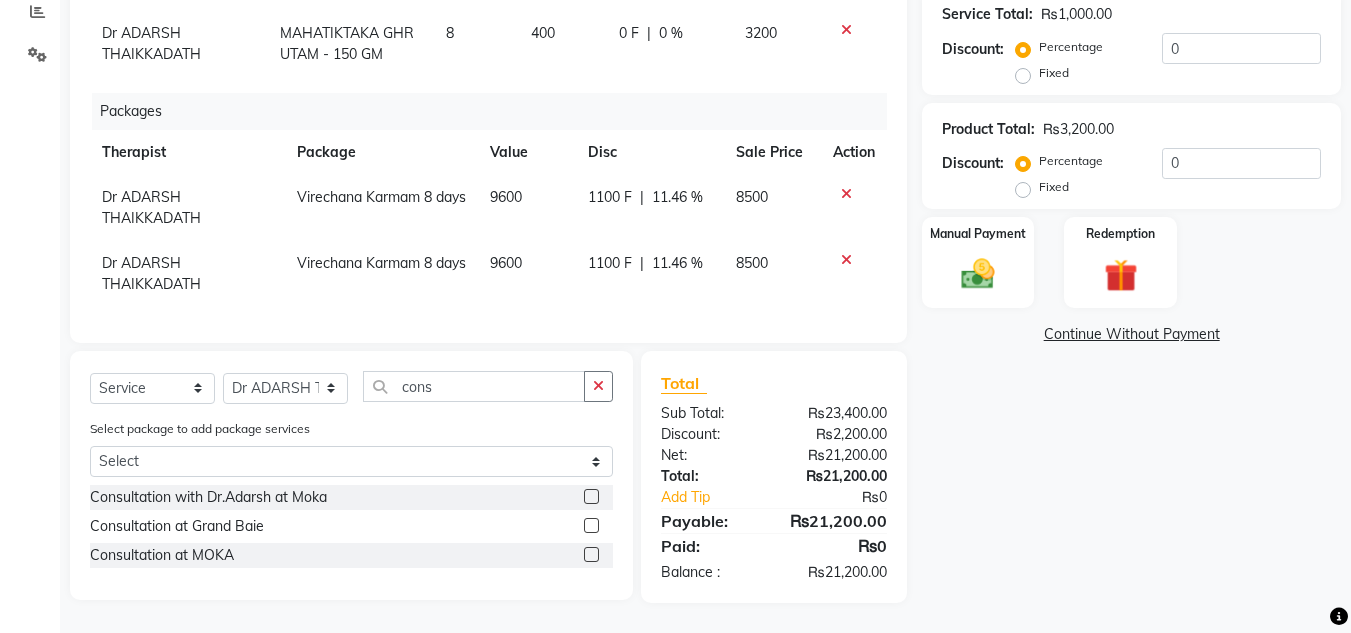 click on "1100 F" 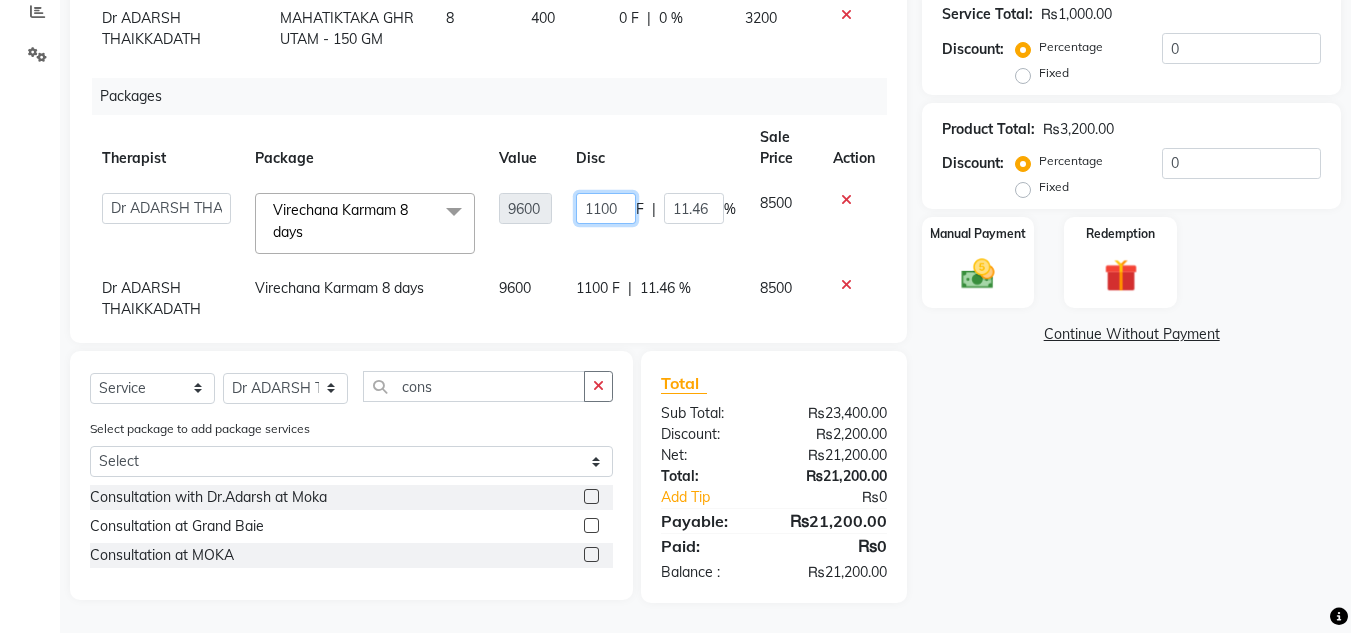 click on "1100" 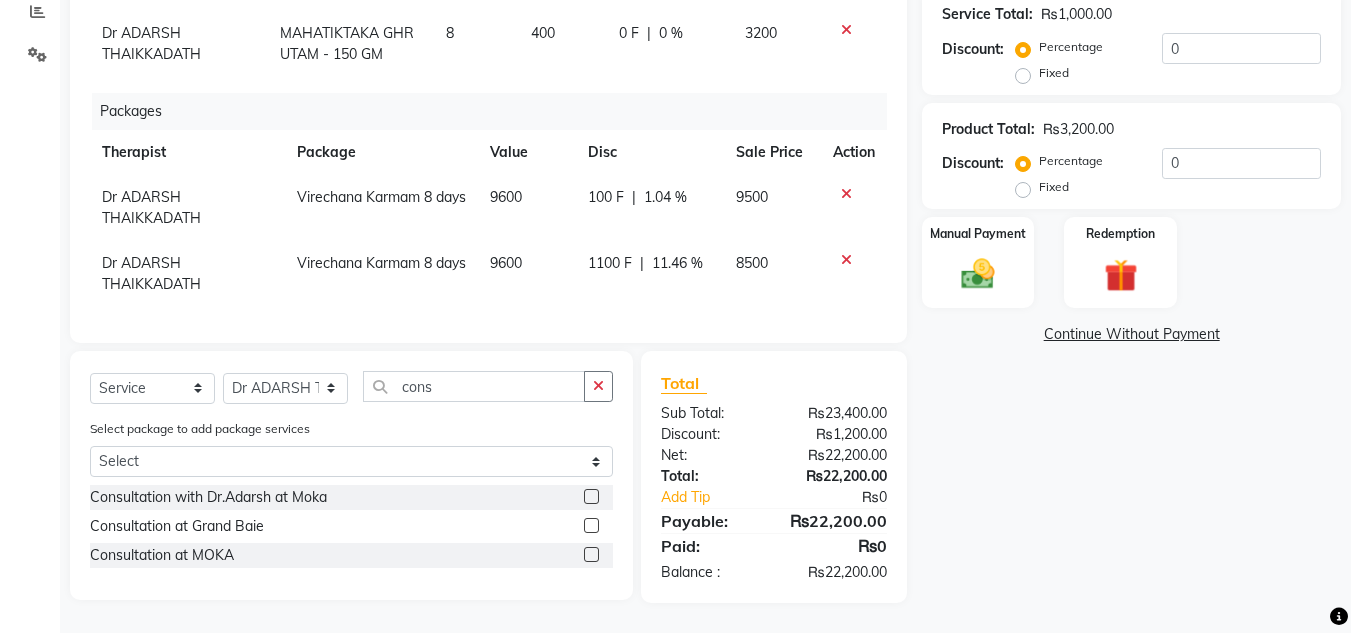 click on "1100 F | 11.46 %" 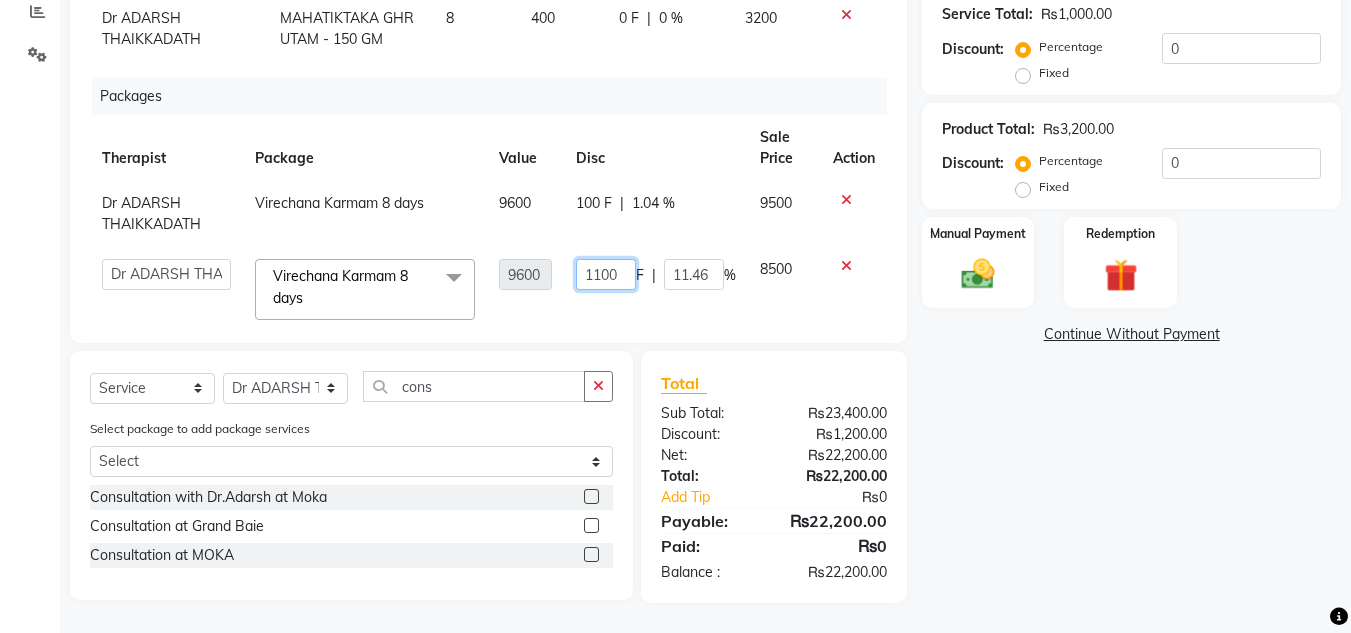 click on "1100" 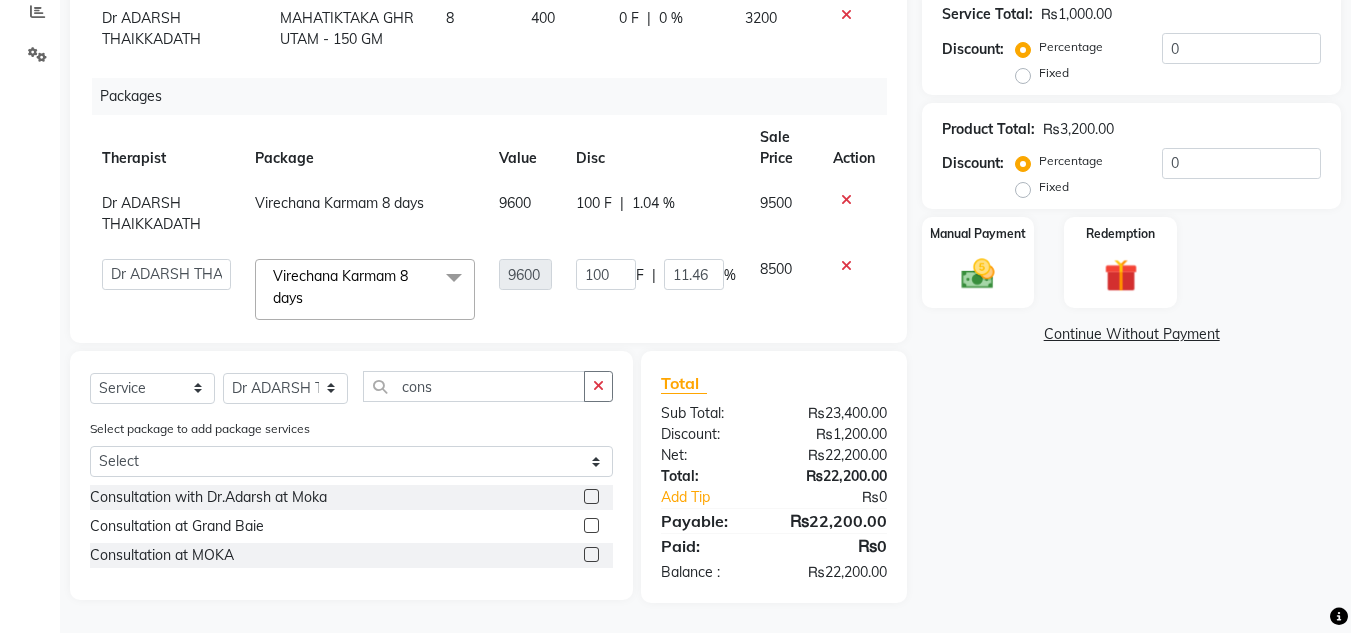 click on "Name: [FIRST] [LAST] Membership:  No Active Membership  Total Visits:  103 Card on file:  0 Last Visit:   03-08-2025 Points:   0  Packages Coupon Code Apply Service Total:  [CURRENCY]1,000.00  Discount:  Percentage   Fixed  0 Product Total:  [CURRENCY]3,200.00  Discount:  Percentage   Fixed  0 Manual Payment Redemption  Continue Without Payment" 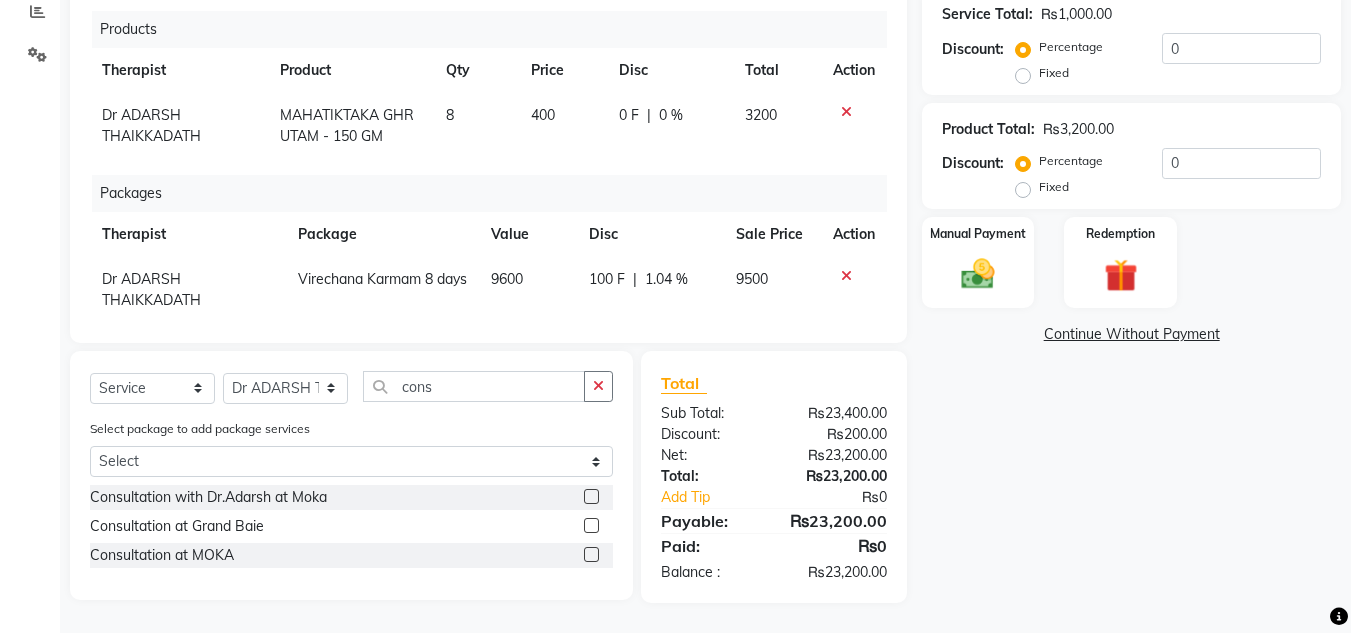 scroll, scrollTop: 181, scrollLeft: 0, axis: vertical 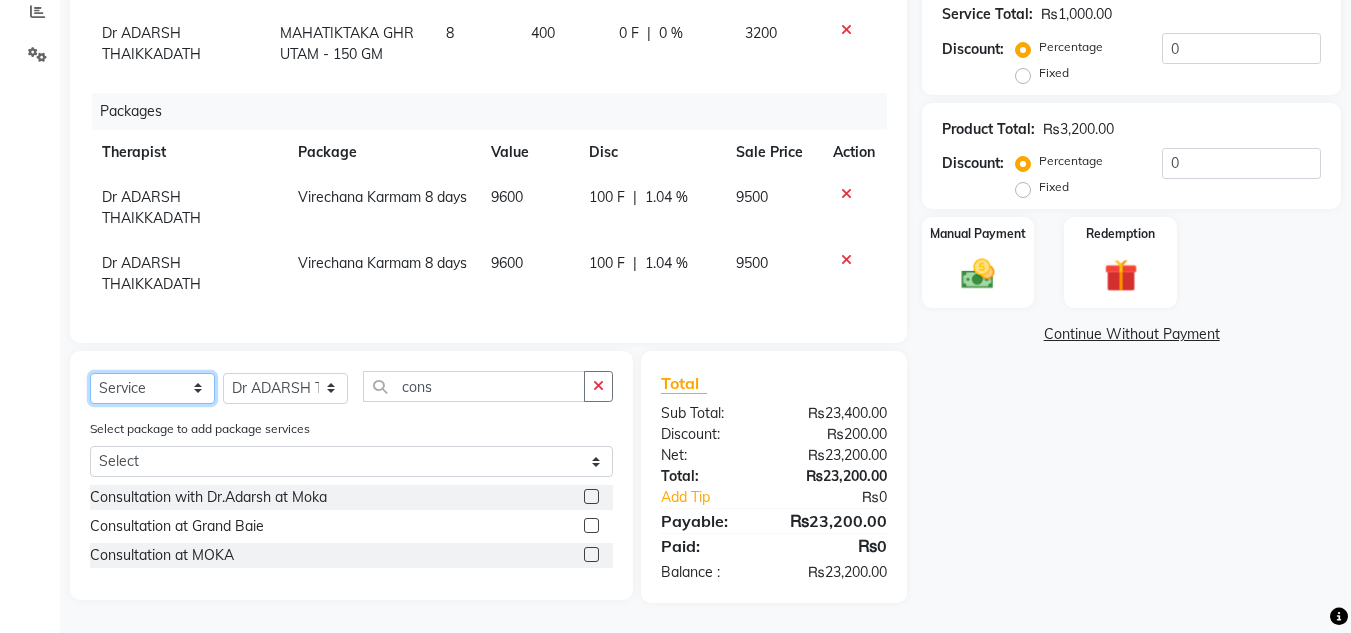 click on "Select  Service  Product  Membership  Package Voucher Prepaid Gift Card" 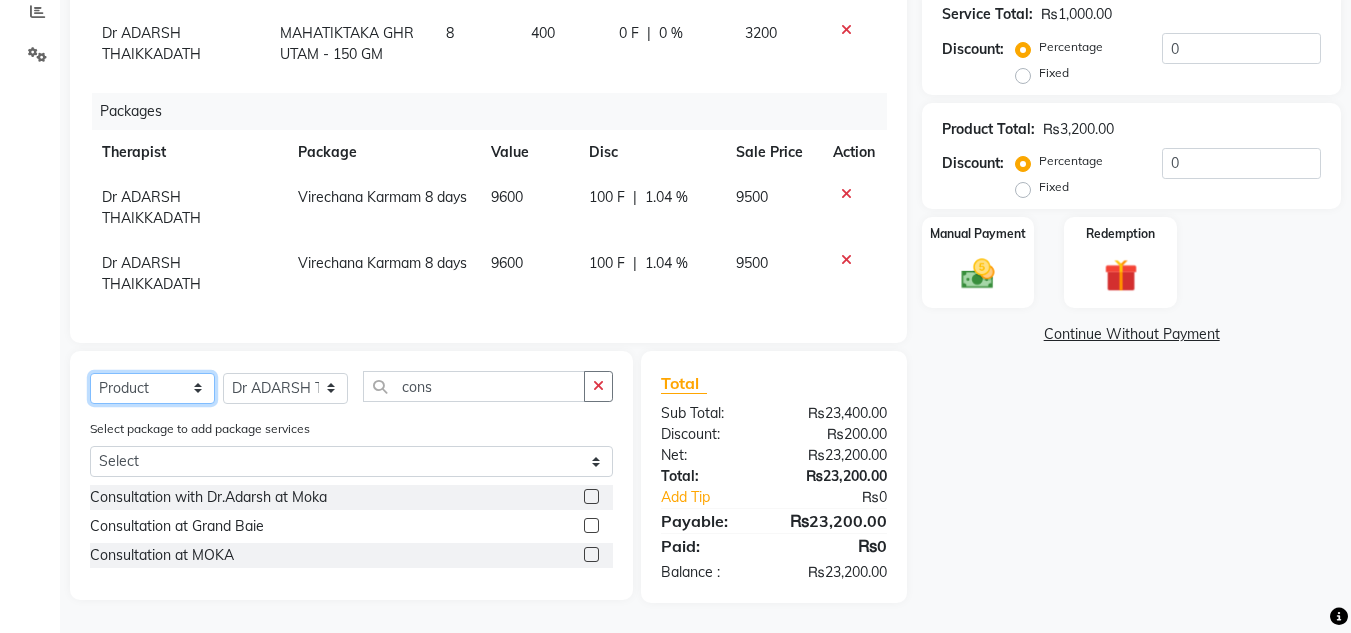 click on "Select  Service  Product  Membership  Package Voucher Prepaid Gift Card" 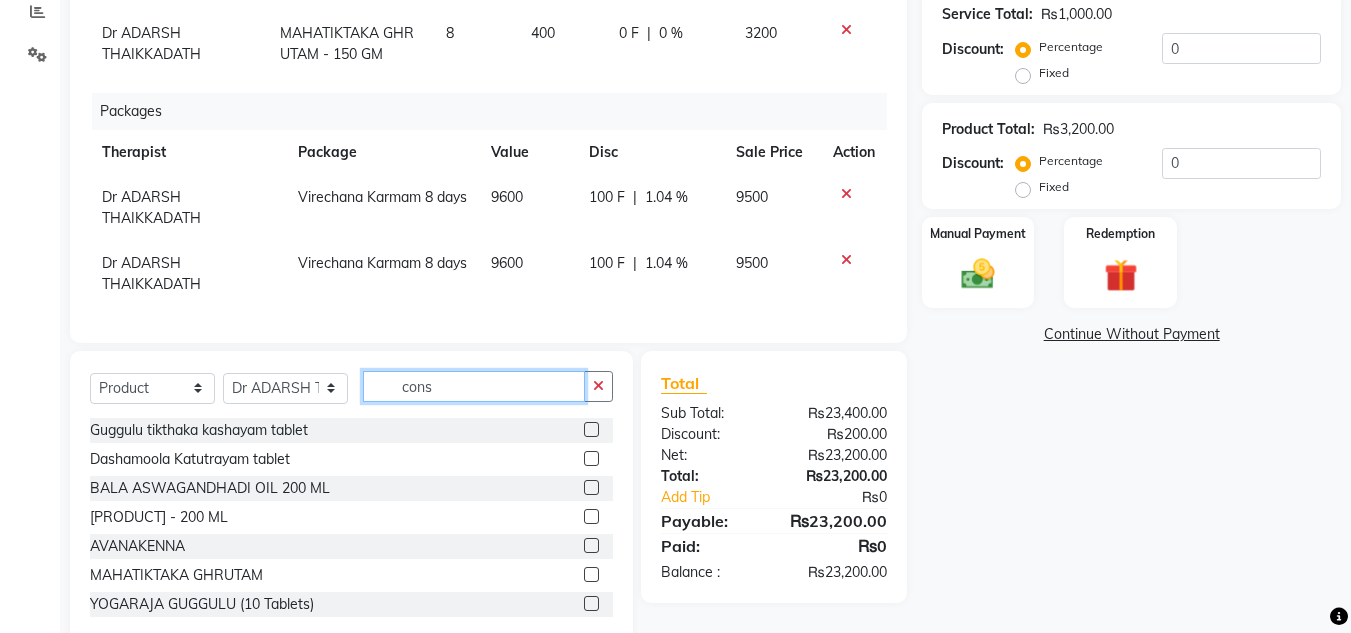 drag, startPoint x: 461, startPoint y: 384, endPoint x: 285, endPoint y: 397, distance: 176.47946 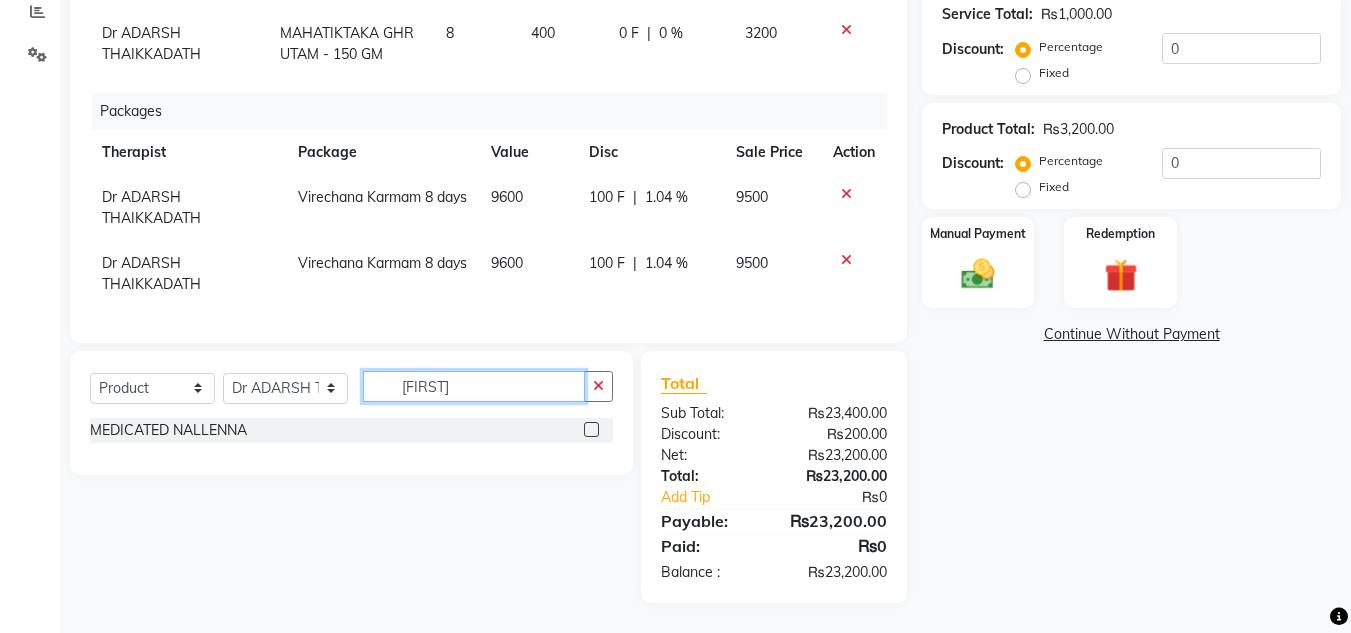 type on "[FIRST]" 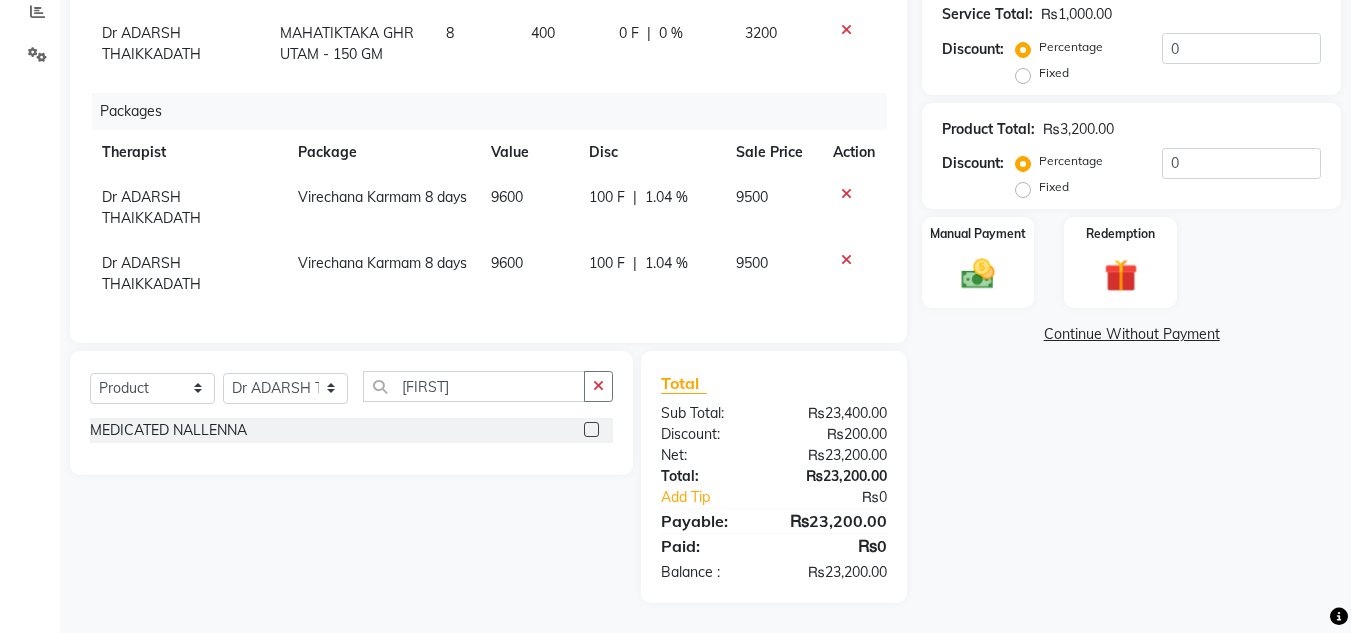 click 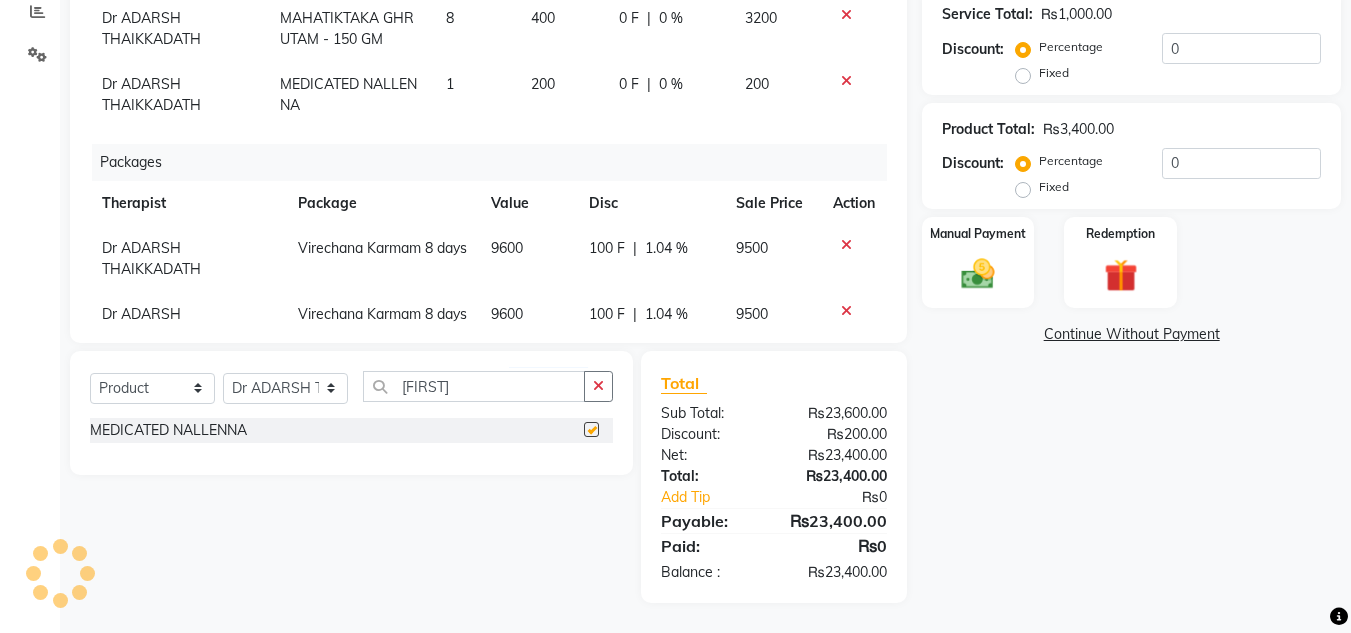 checkbox on "false" 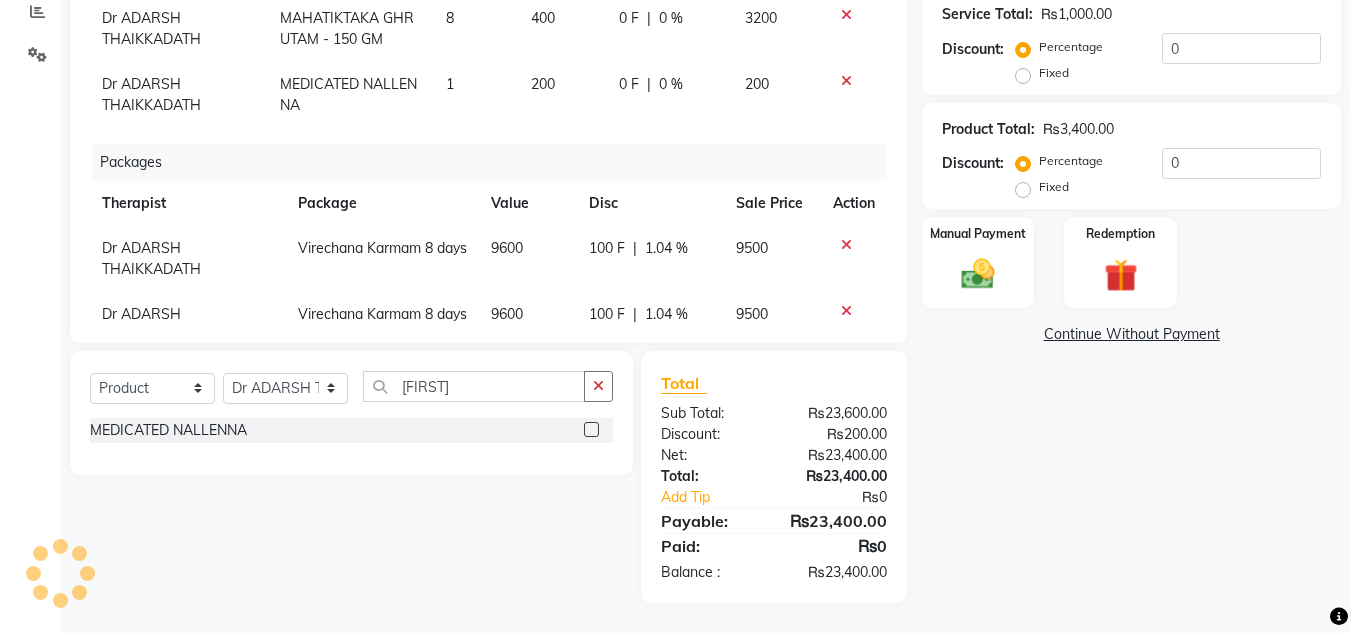scroll, scrollTop: 331, scrollLeft: 0, axis: vertical 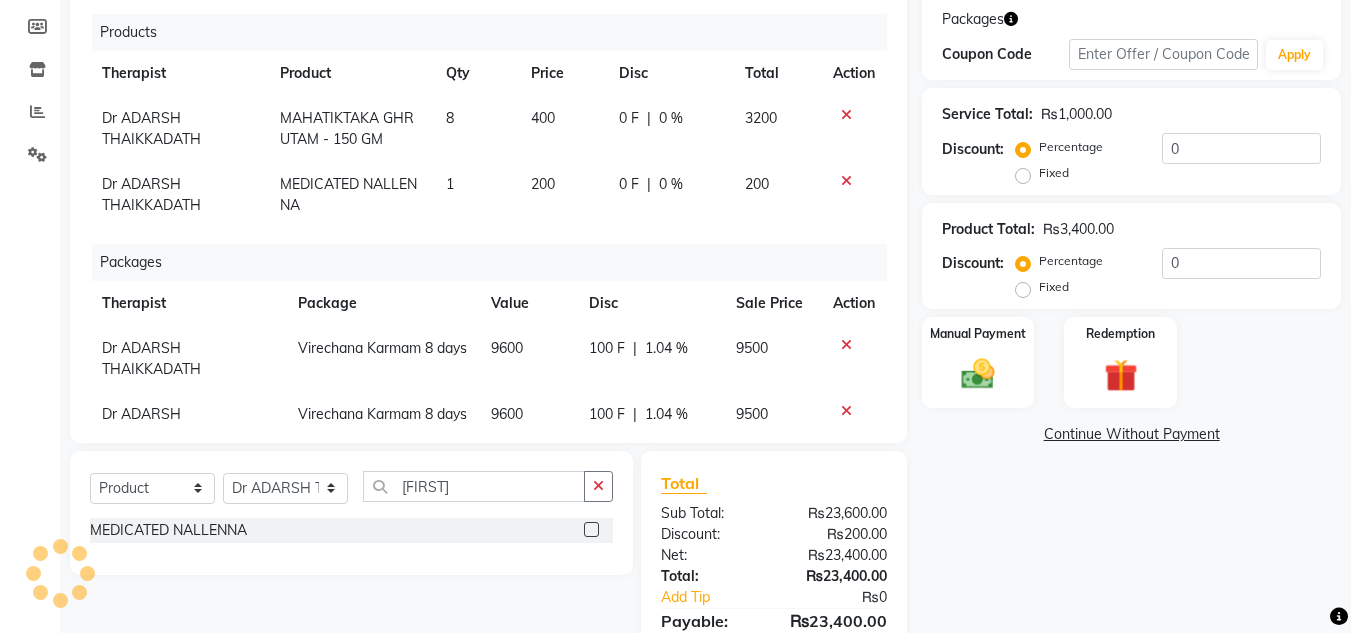 click on "1" 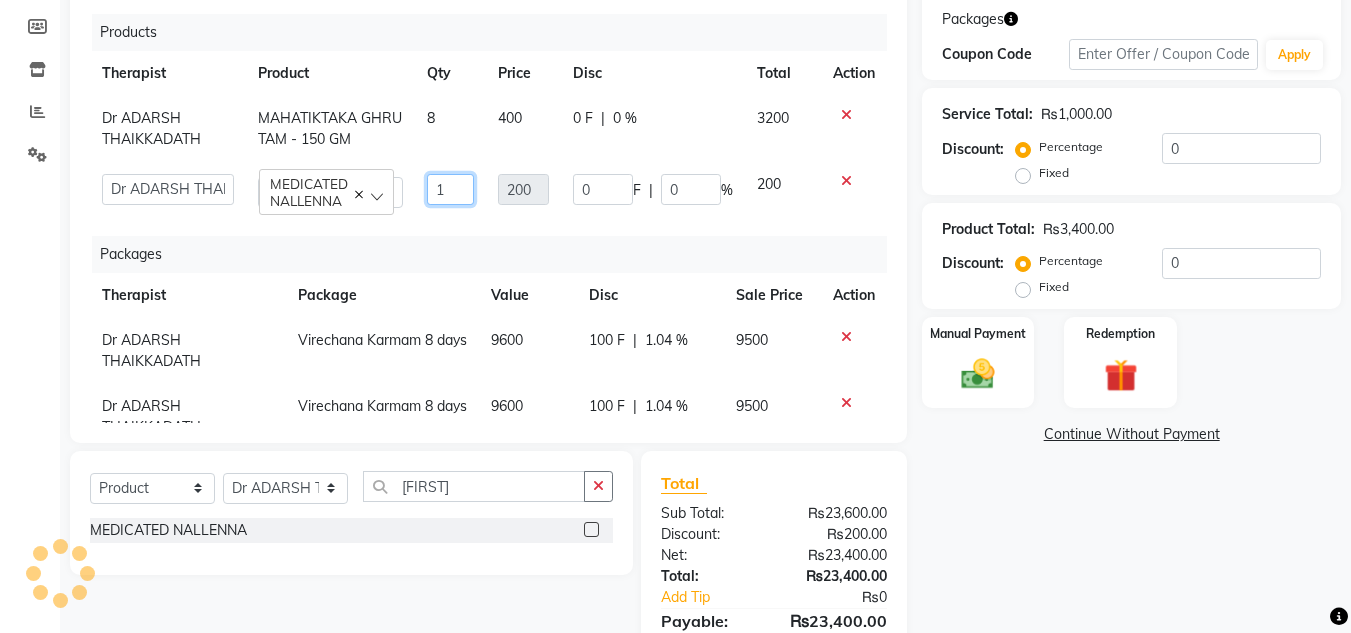 click on "1" 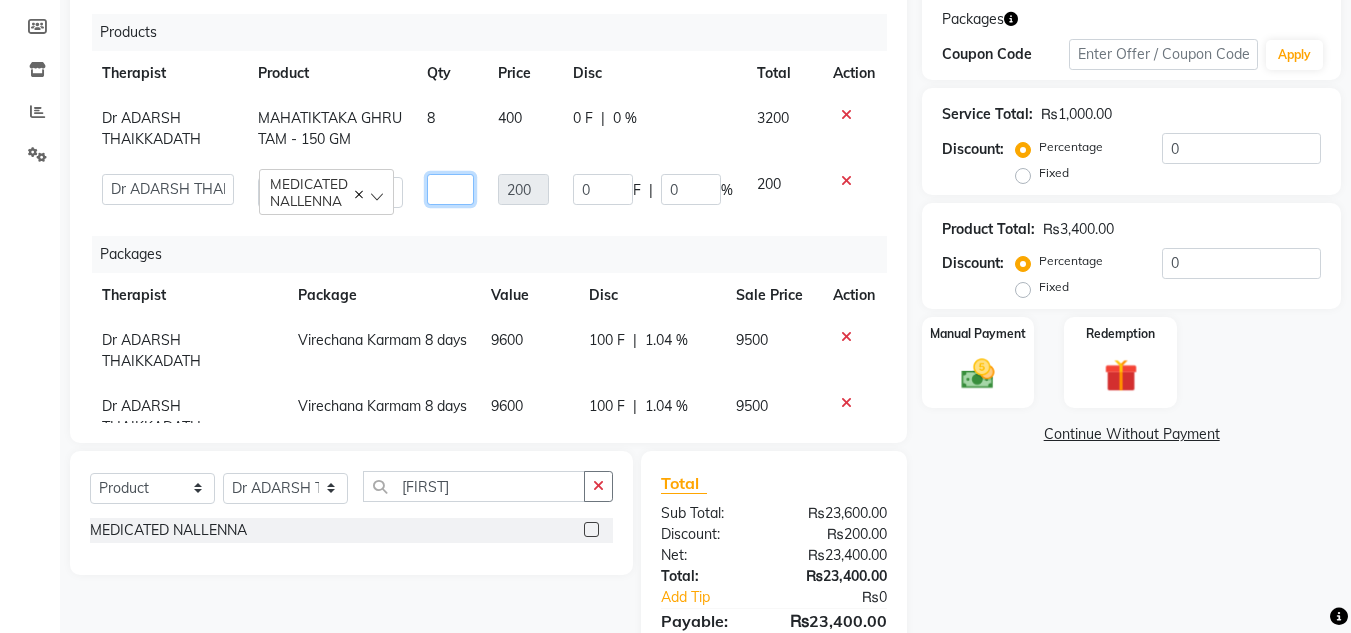 type on "4" 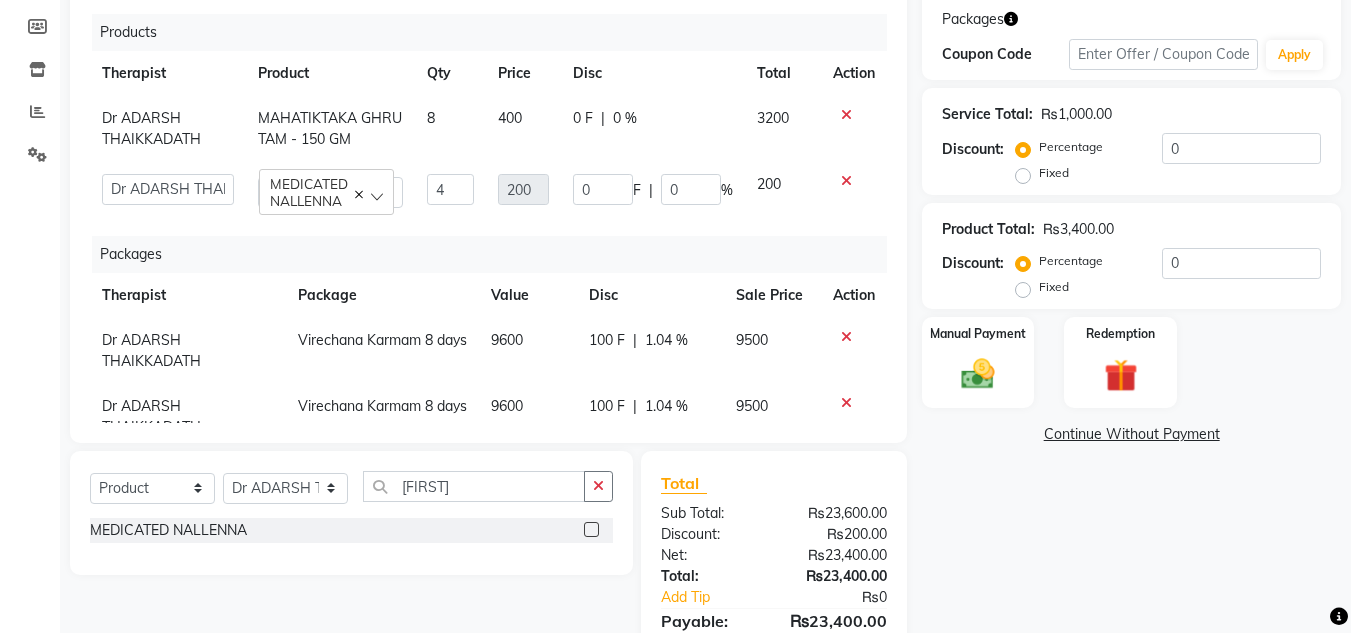 click on "Name: [FIRST] [LAST] Membership:  No Active Membership  Total Visits:  103 Card on file:  0 Last Visit:   03-08-2025 Points:   0  Packages Coupon Code Apply Service Total:  ₨1,000.00  Discount:  Percentage   Fixed  0 Product Total:  ₨3,400.00  Discount:  Percentage   Fixed  0 Manual Payment Redemption  Continue Without Payment" 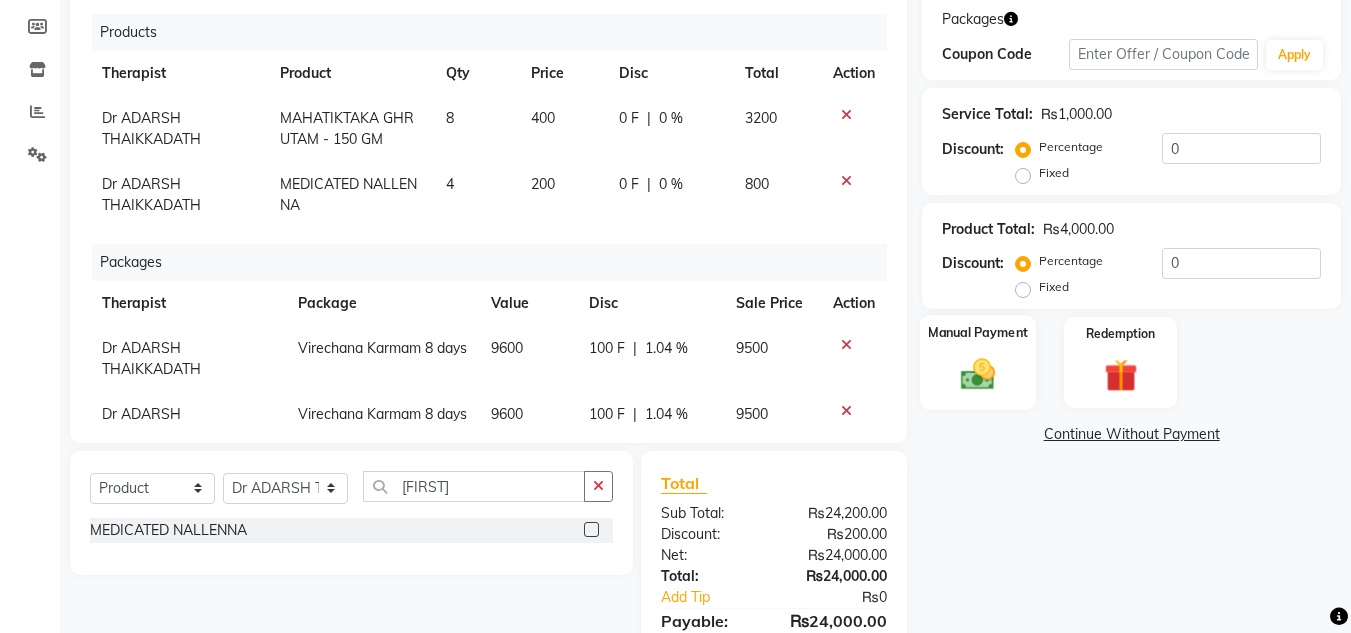 click 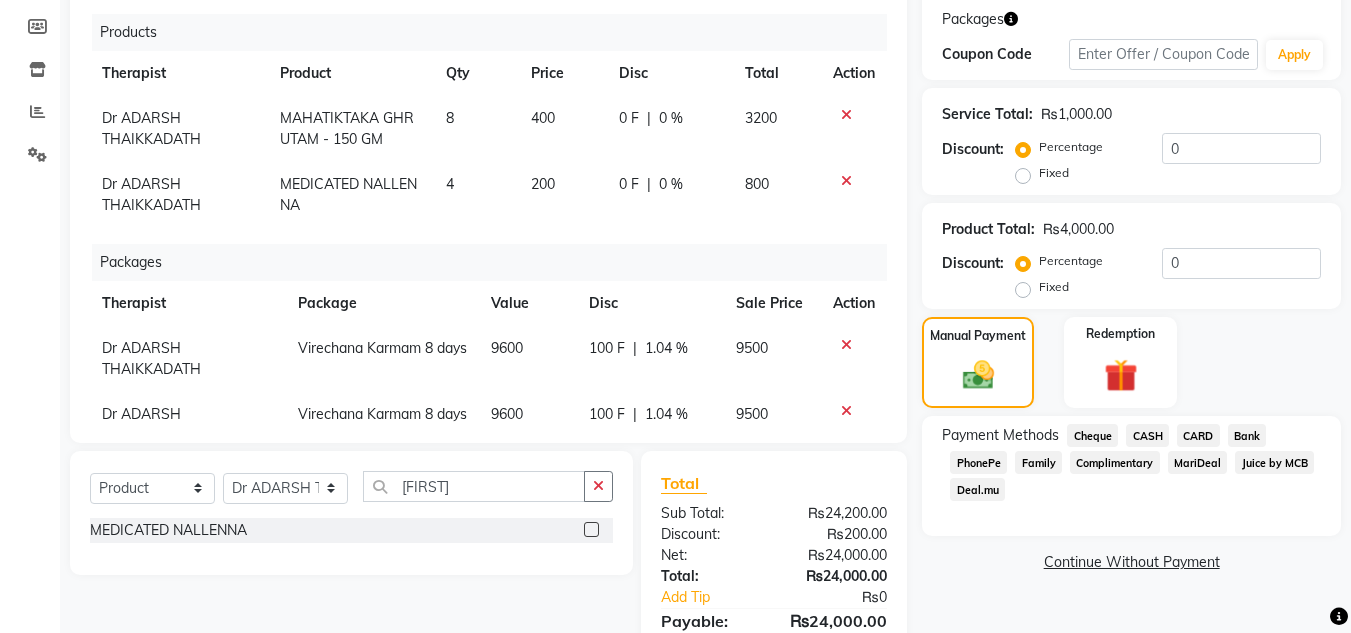 click on "CARD" 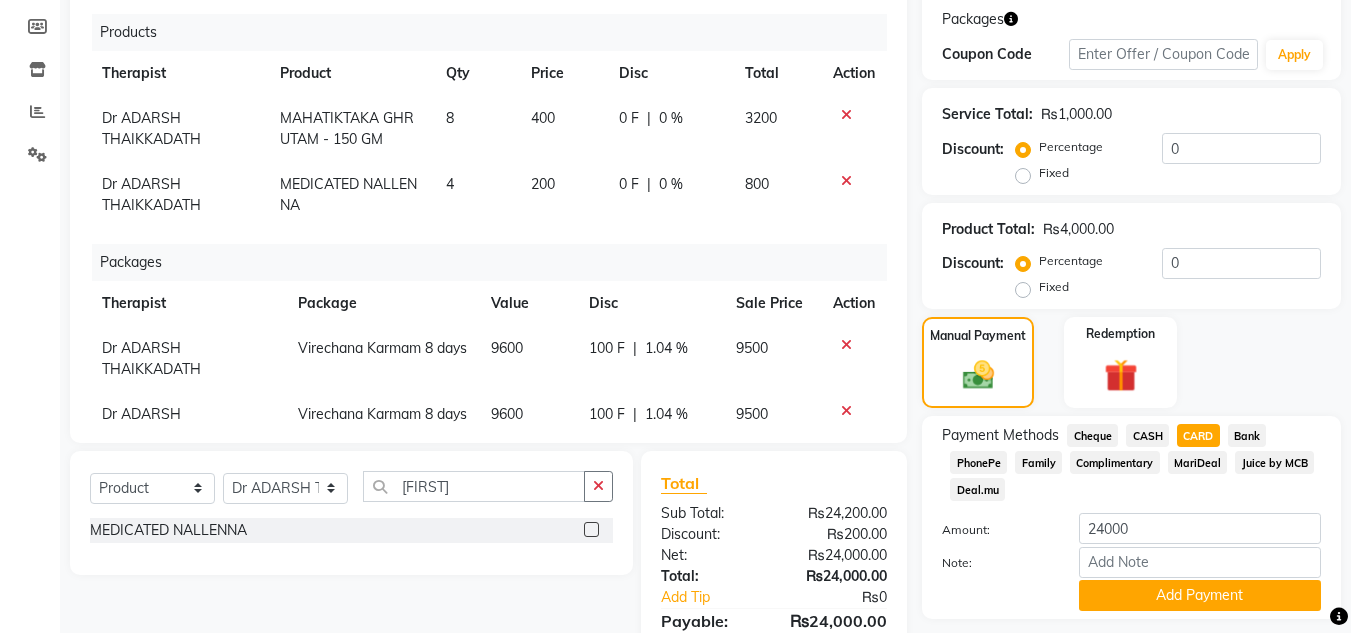 scroll, scrollTop: 431, scrollLeft: 0, axis: vertical 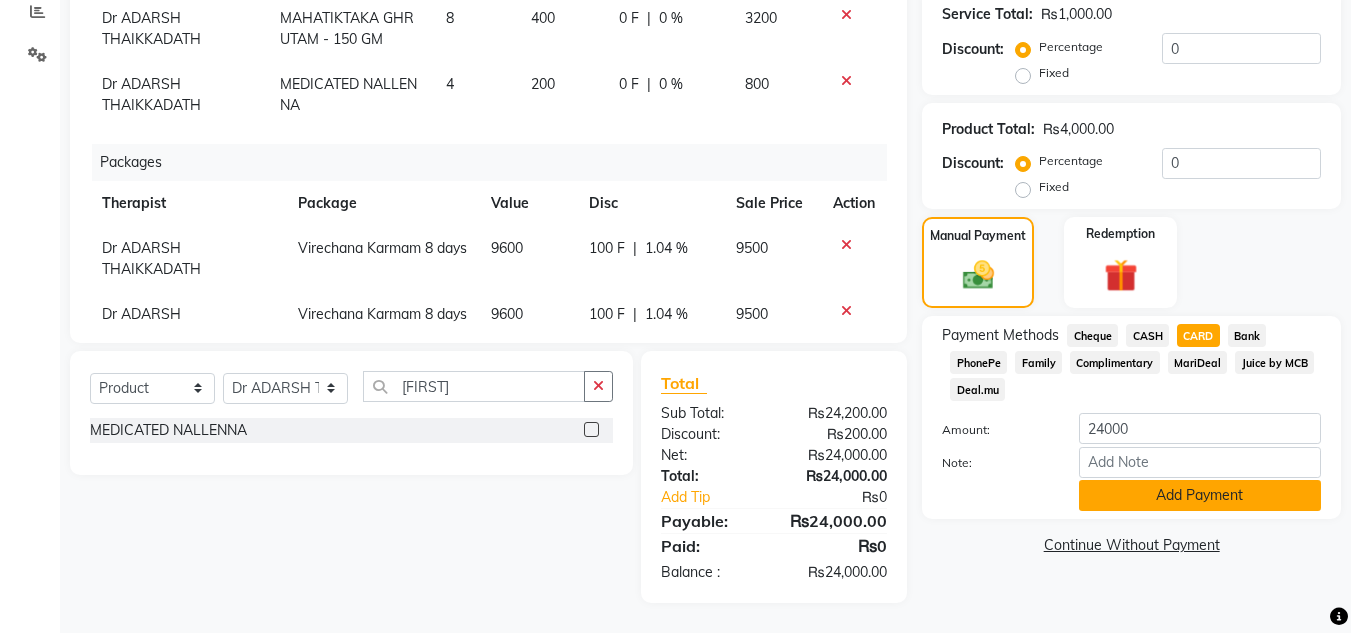 click on "Add Payment" 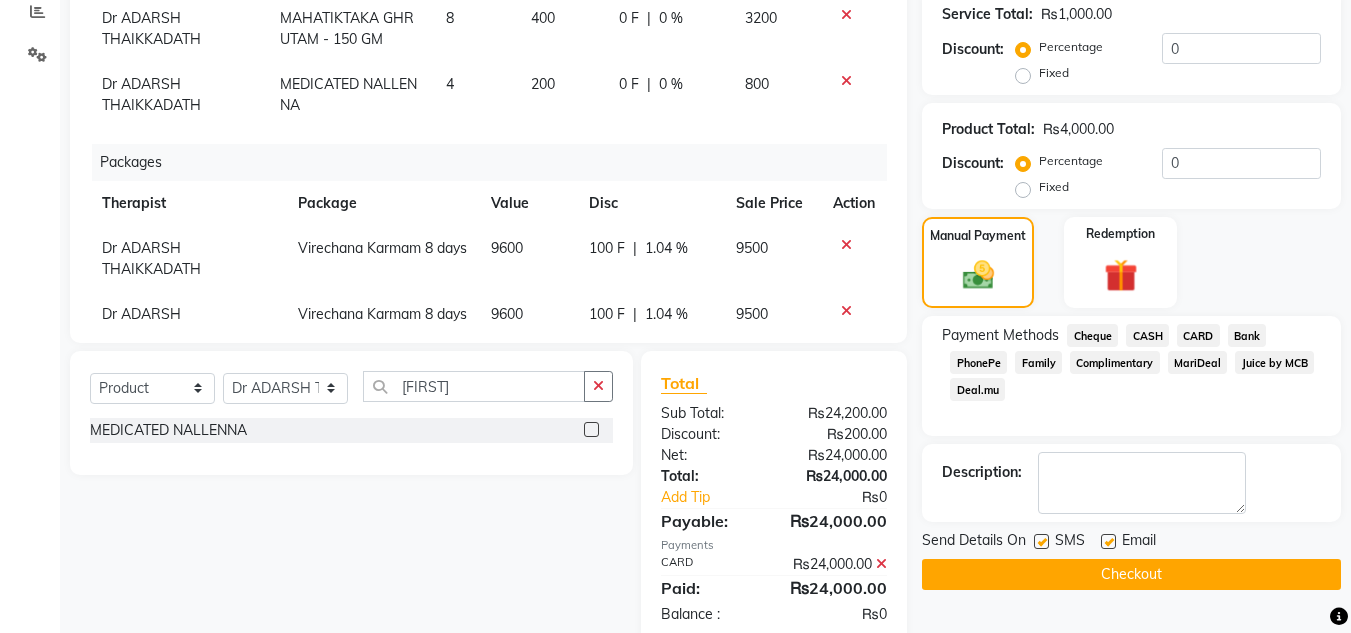 click 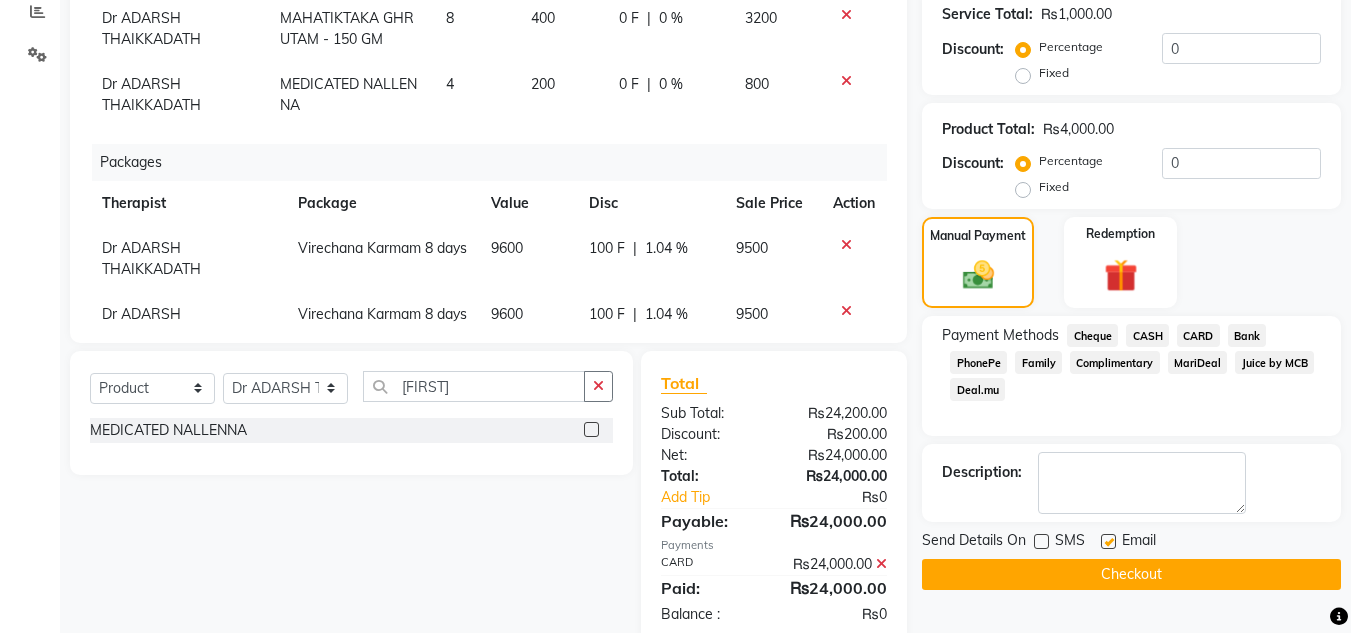 click 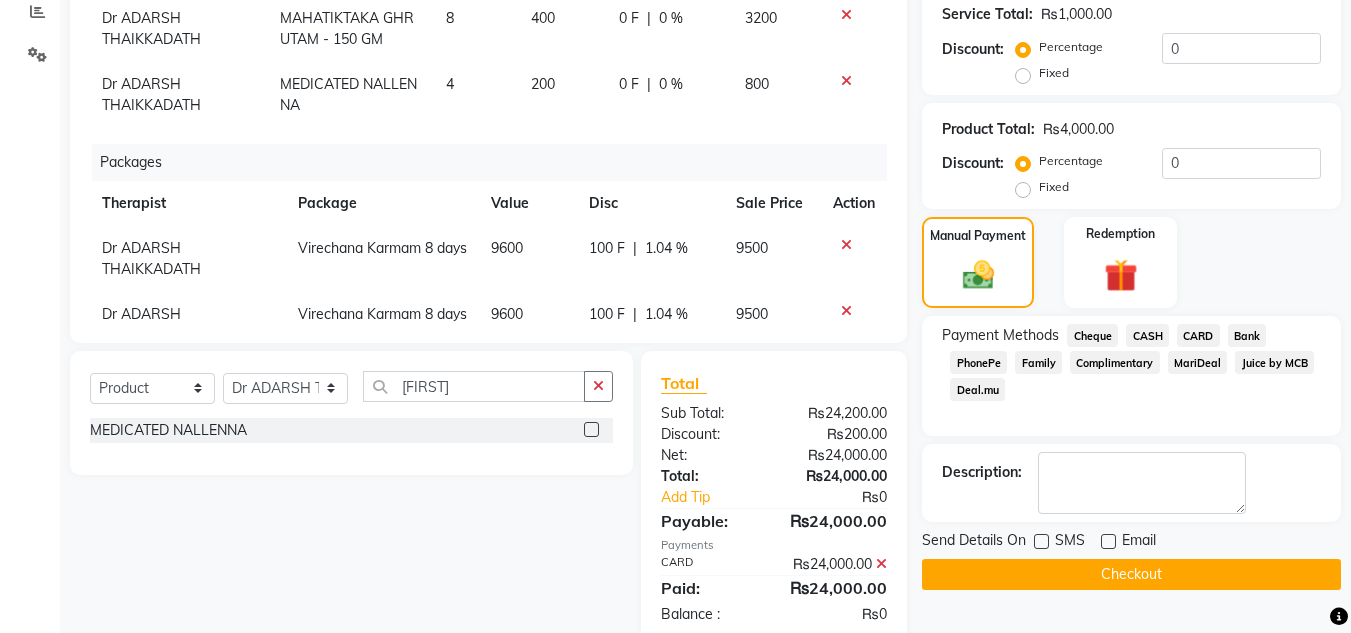 click 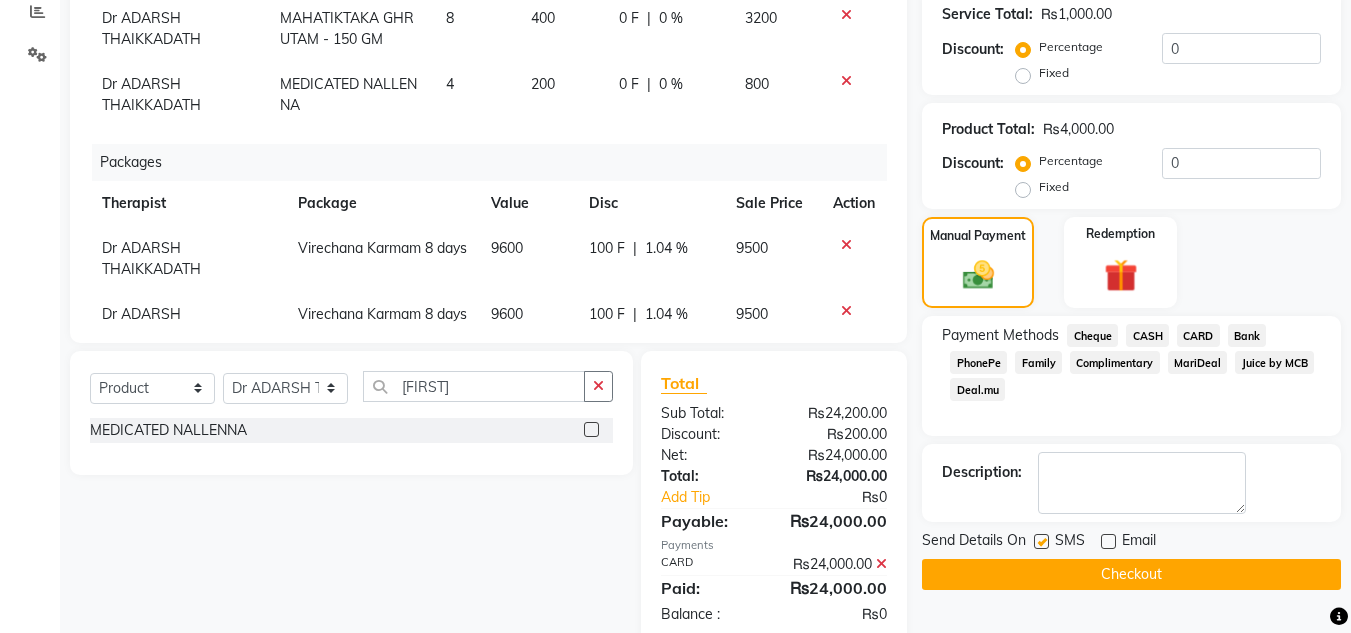 drag, startPoint x: 1109, startPoint y: 544, endPoint x: 1107, endPoint y: 560, distance: 16.124516 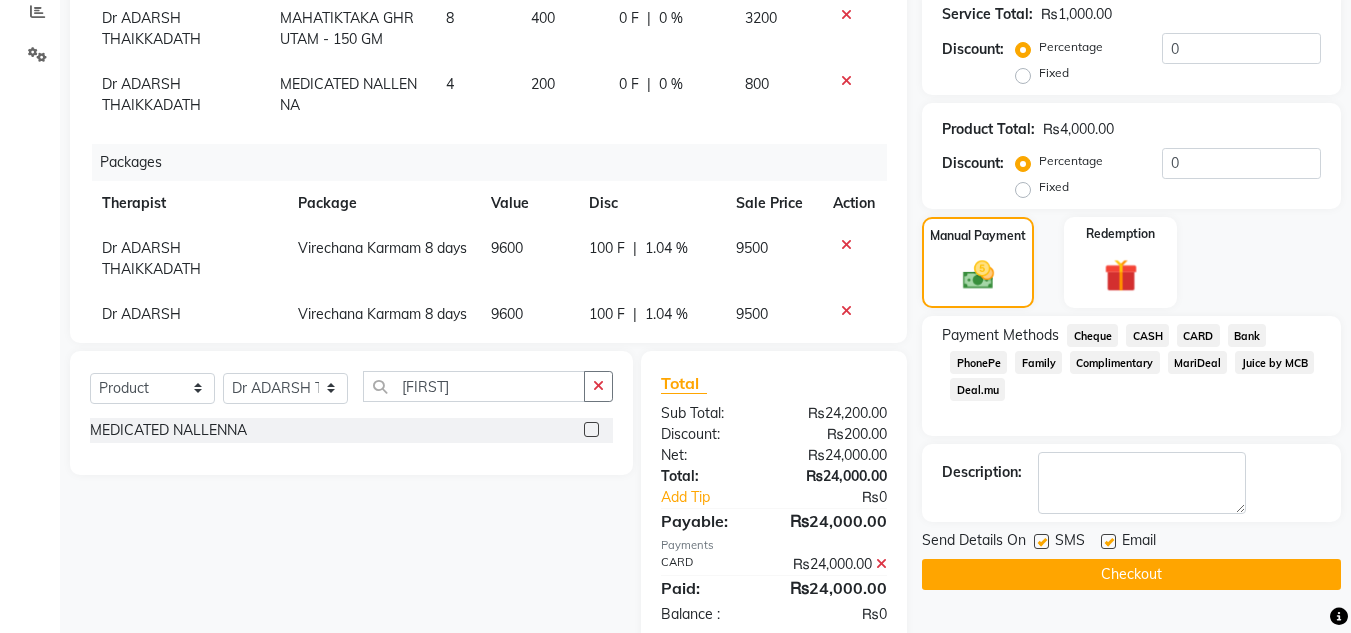 click on "Checkout" 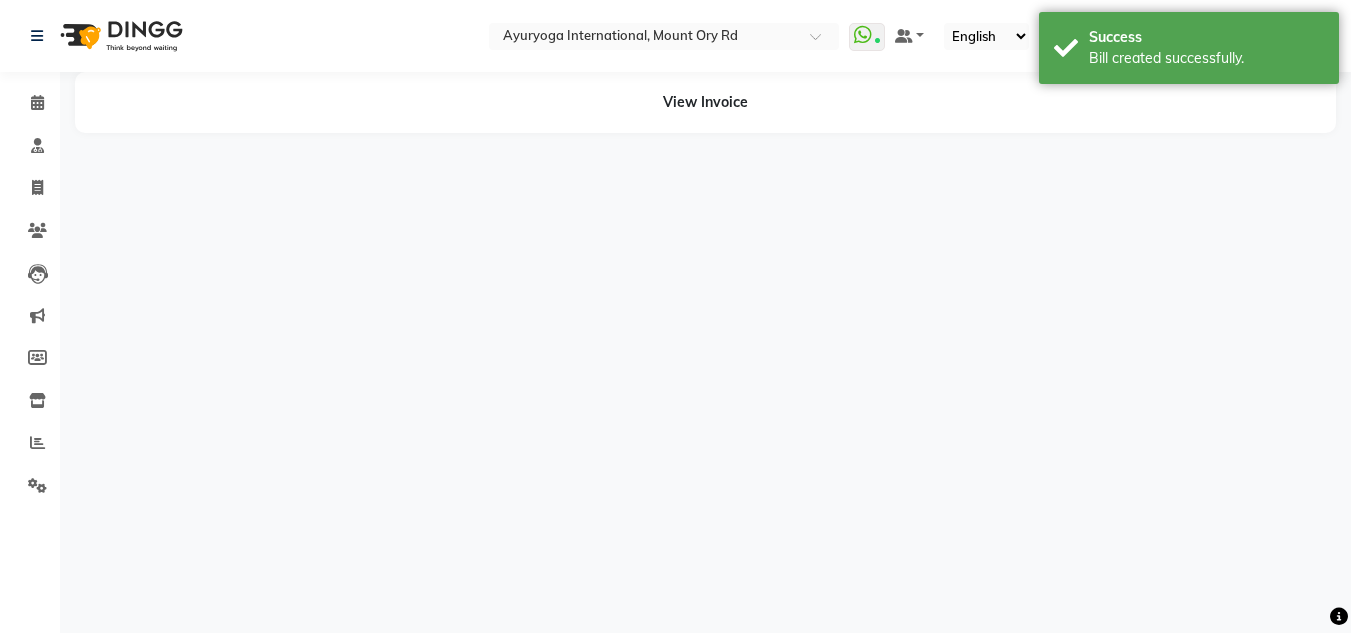 scroll, scrollTop: 0, scrollLeft: 0, axis: both 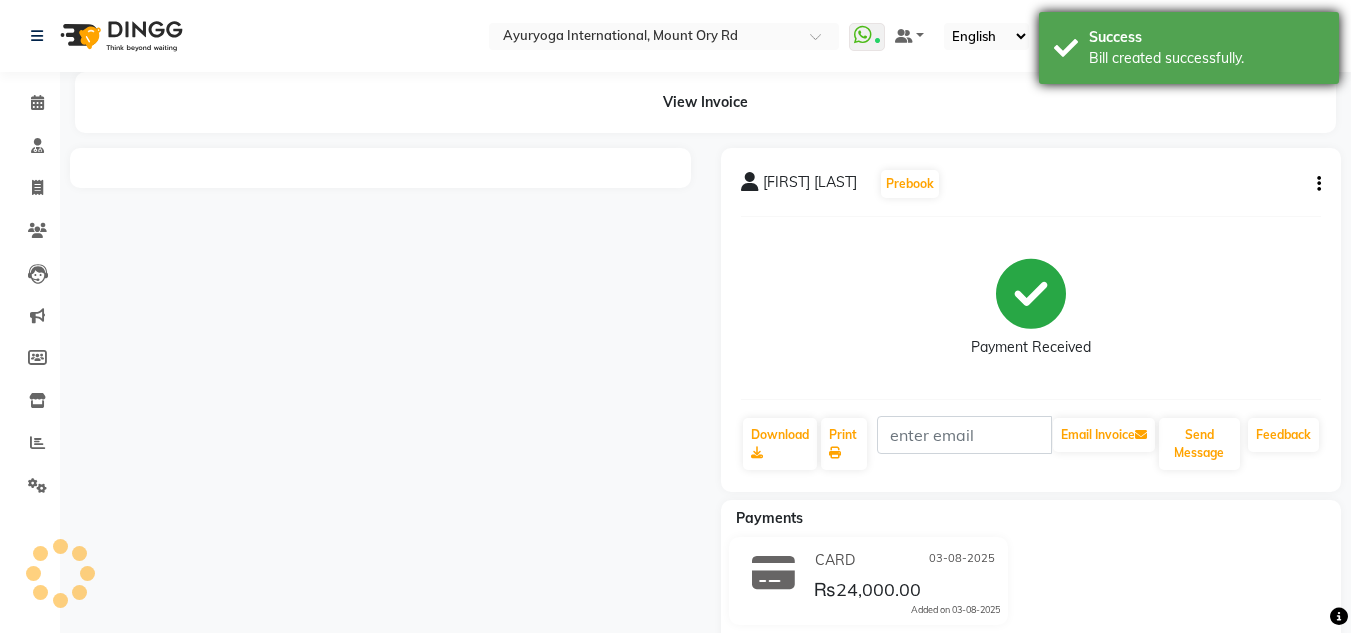 click on "Success" at bounding box center (1206, 37) 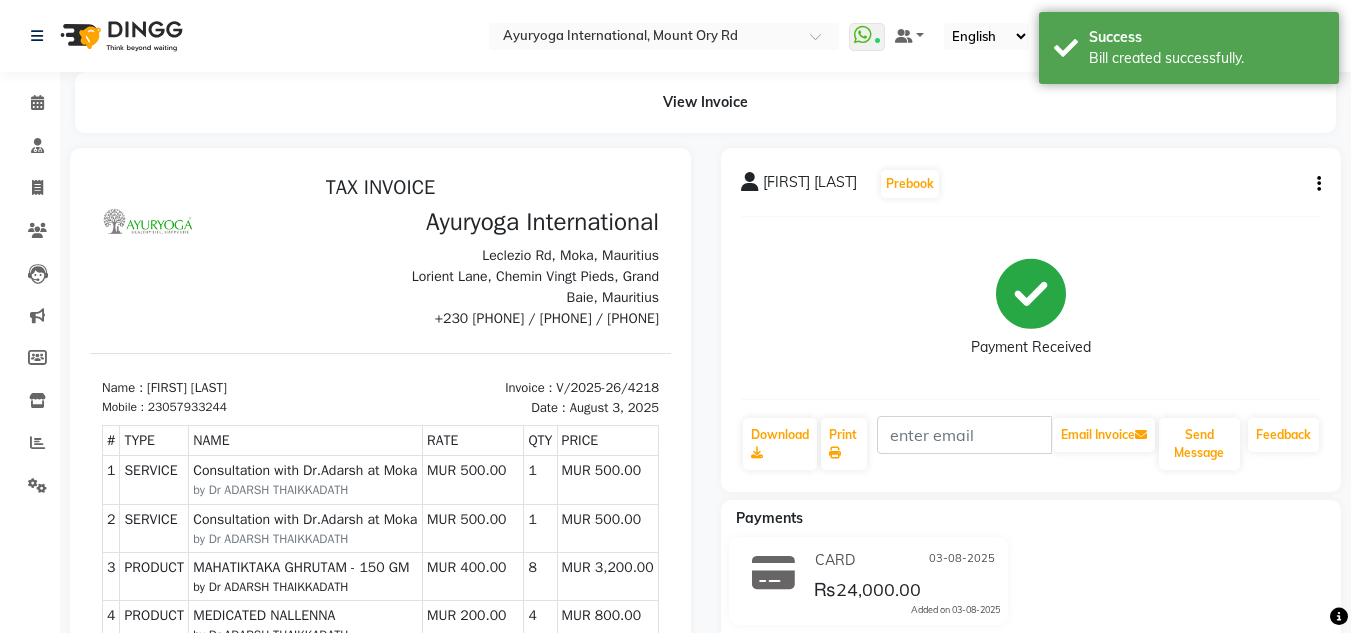 scroll, scrollTop: 0, scrollLeft: 0, axis: both 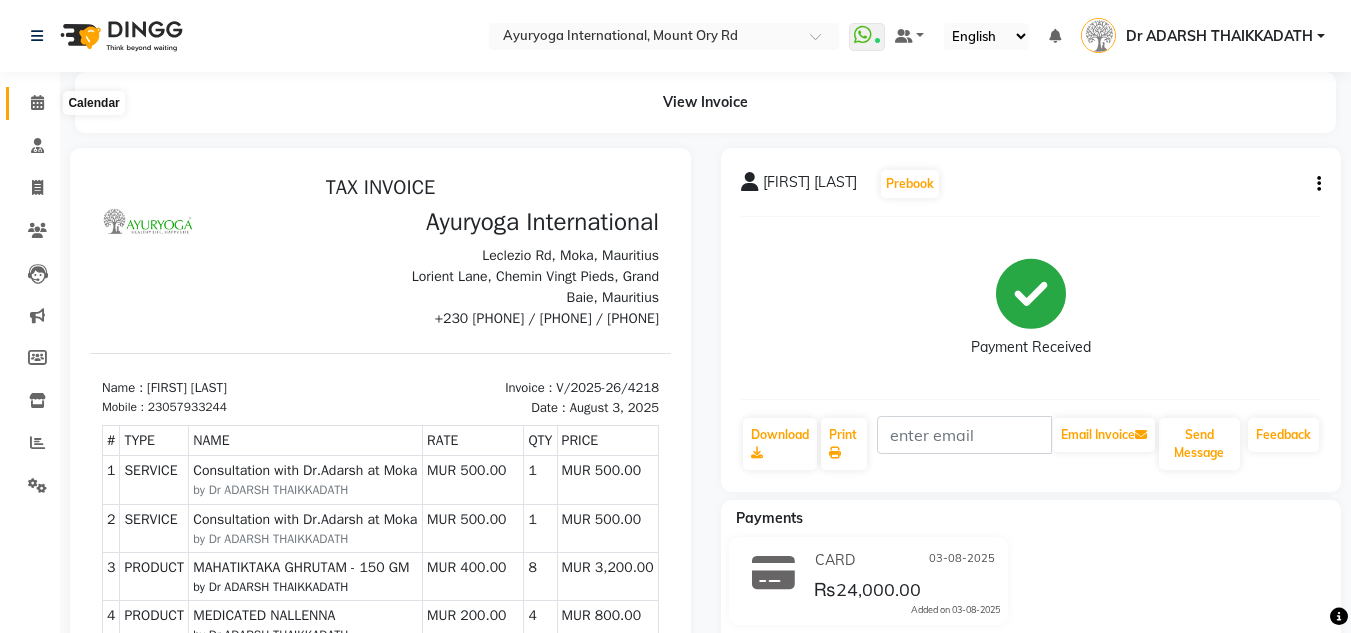 click 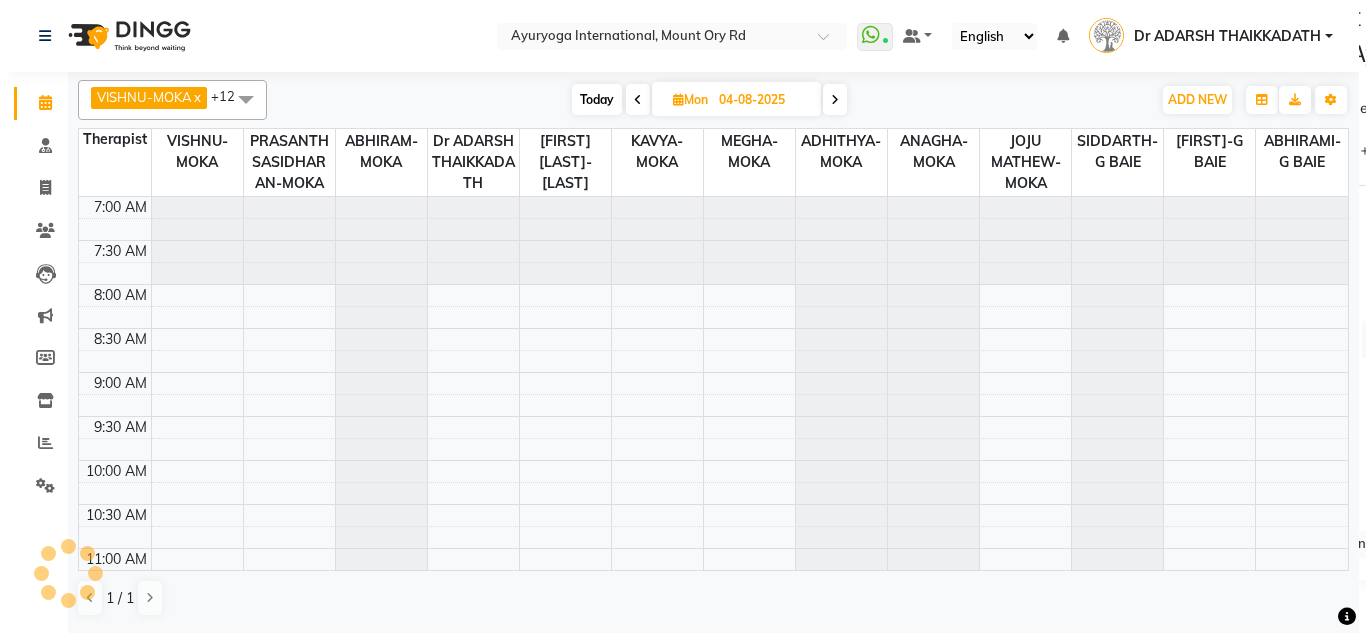 scroll, scrollTop: 0, scrollLeft: 0, axis: both 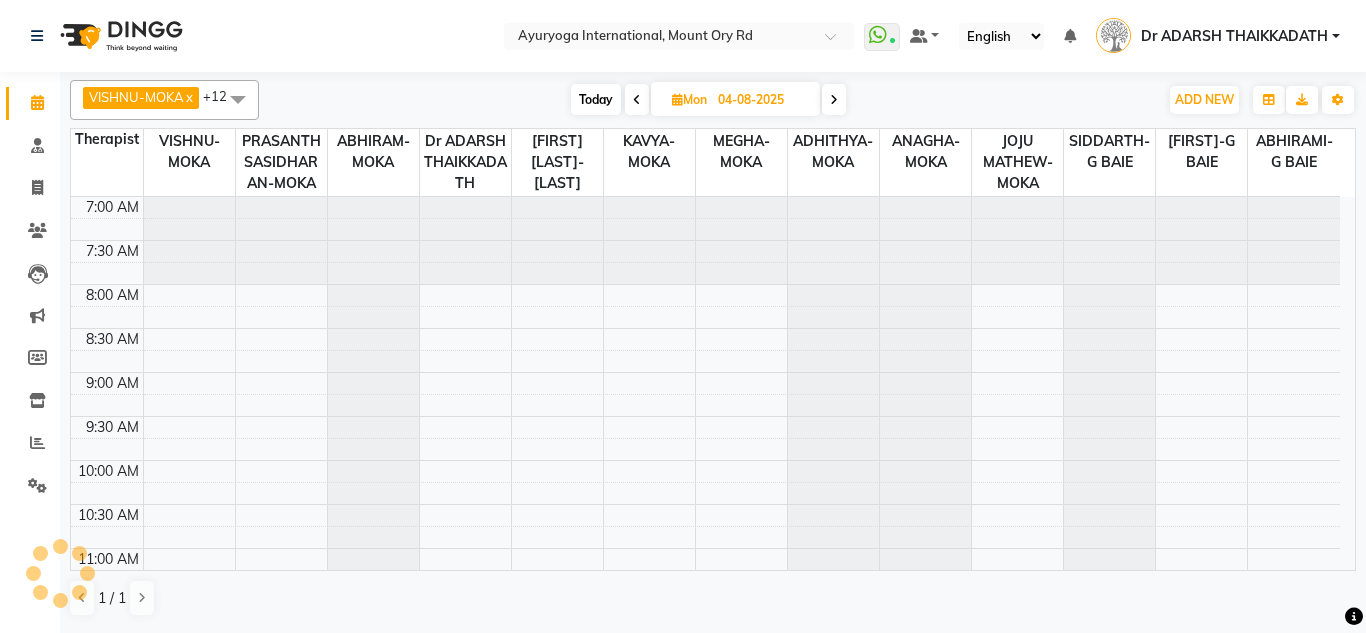click on "Today" at bounding box center [596, 99] 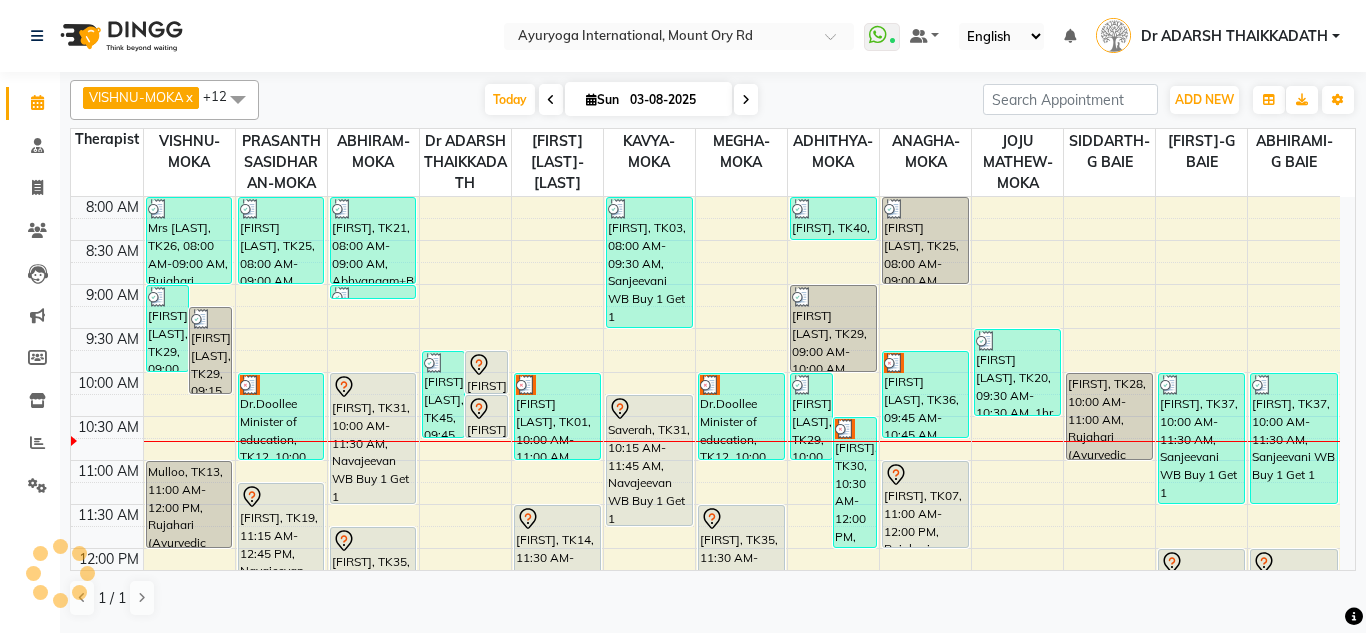 scroll, scrollTop: 65, scrollLeft: 0, axis: vertical 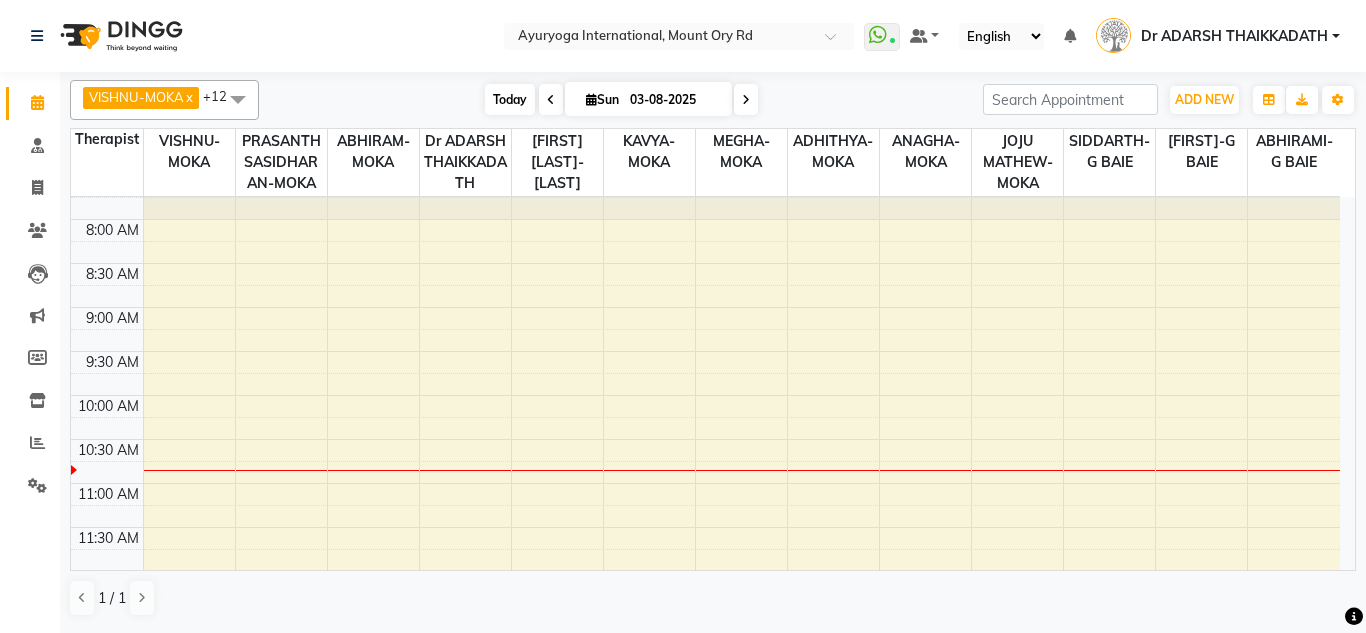 click on "Today" at bounding box center (510, 99) 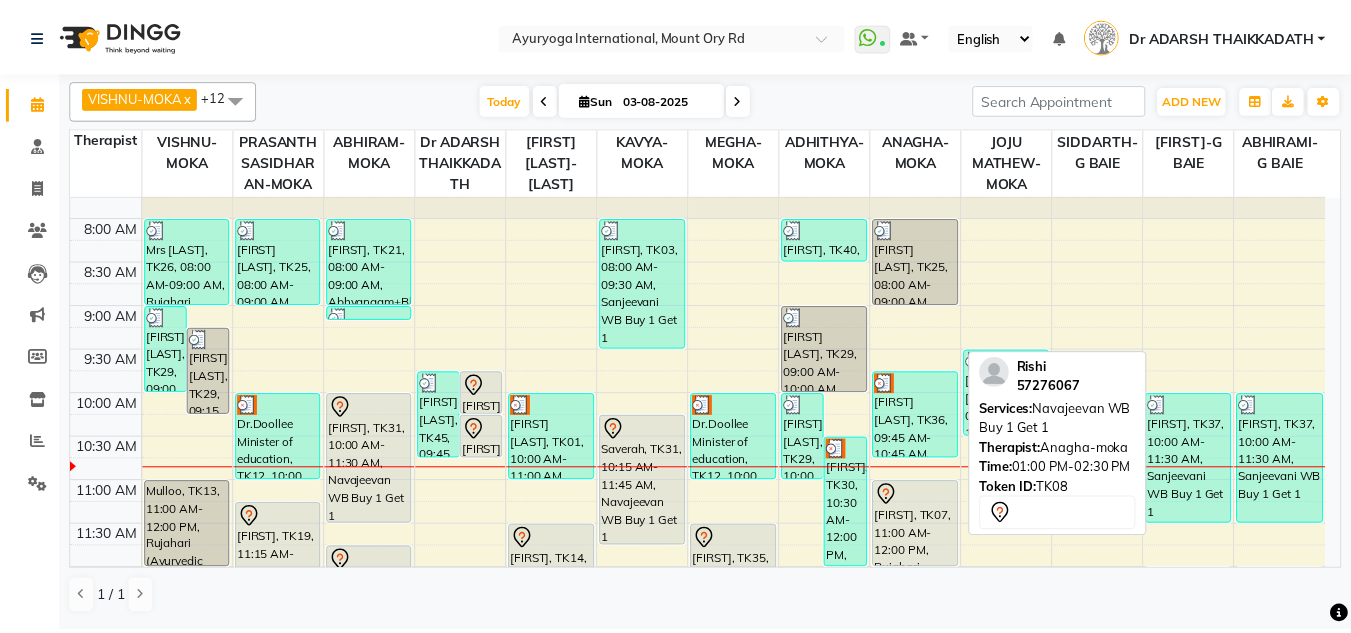 scroll, scrollTop: 65, scrollLeft: 0, axis: vertical 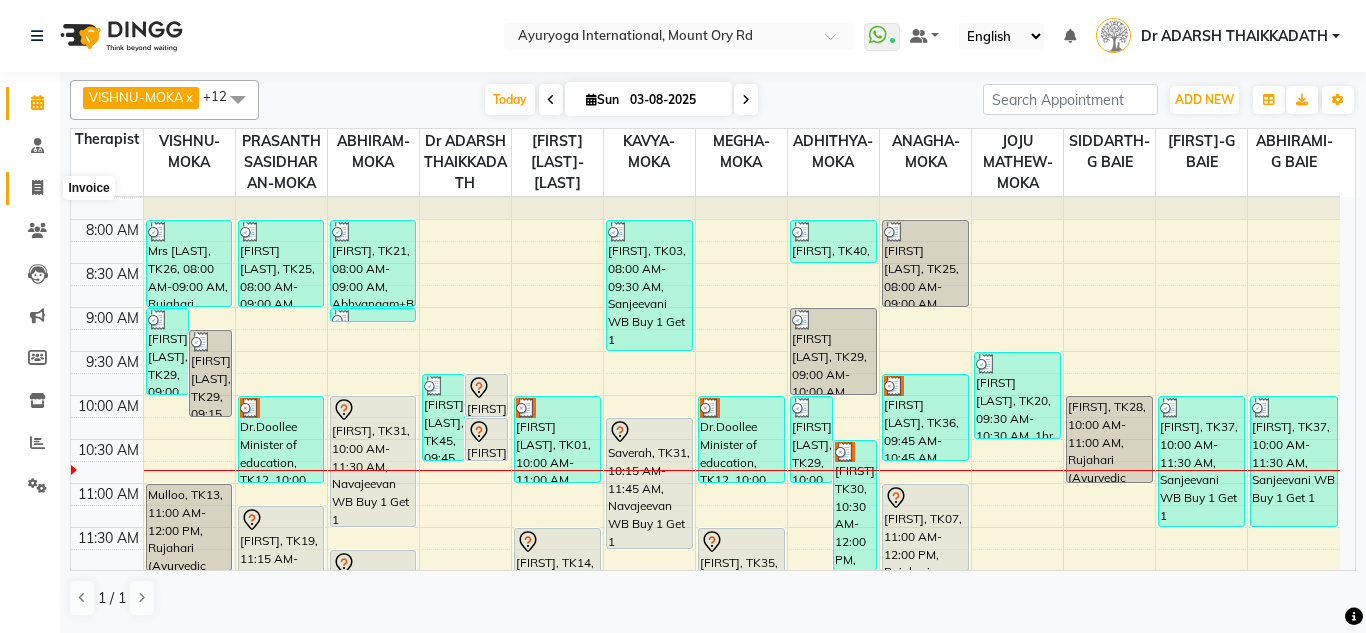click 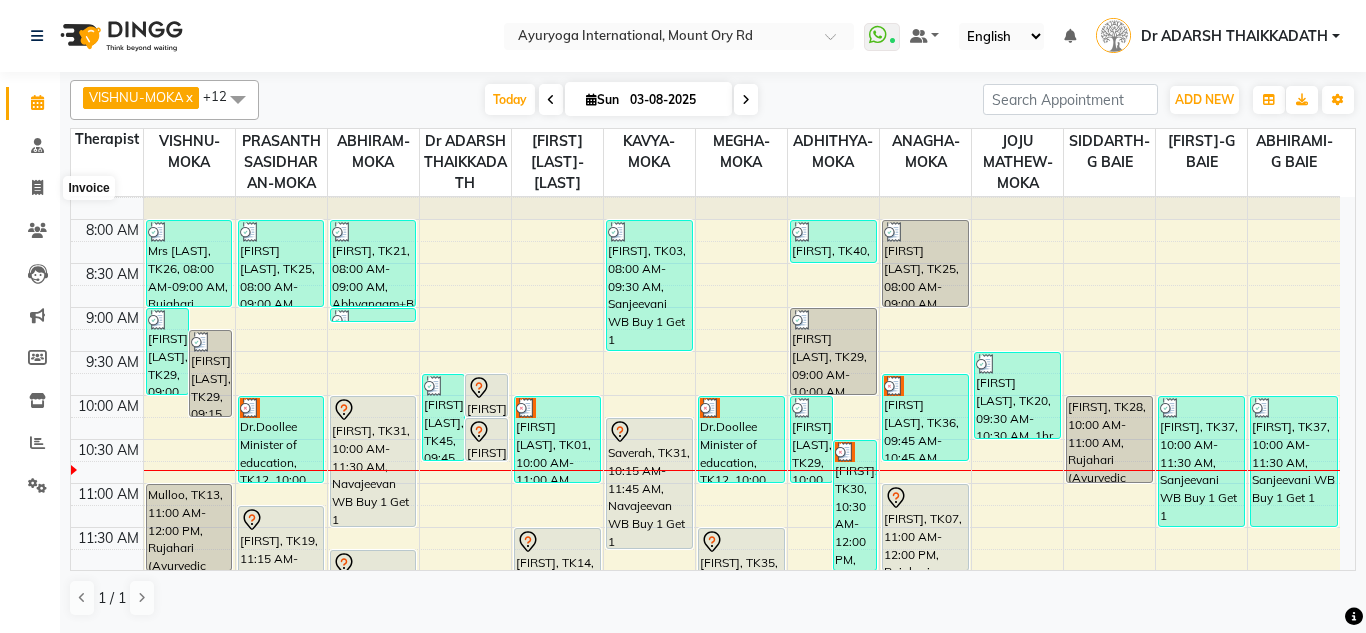 select on "service" 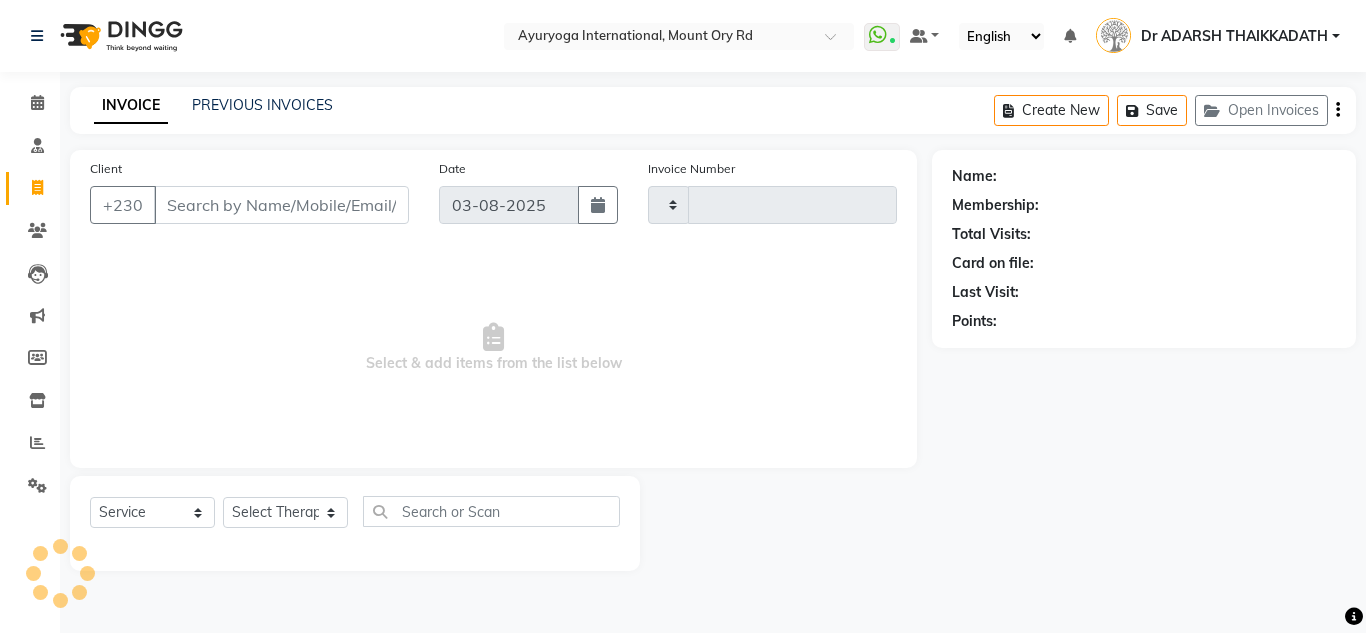 type on "4219" 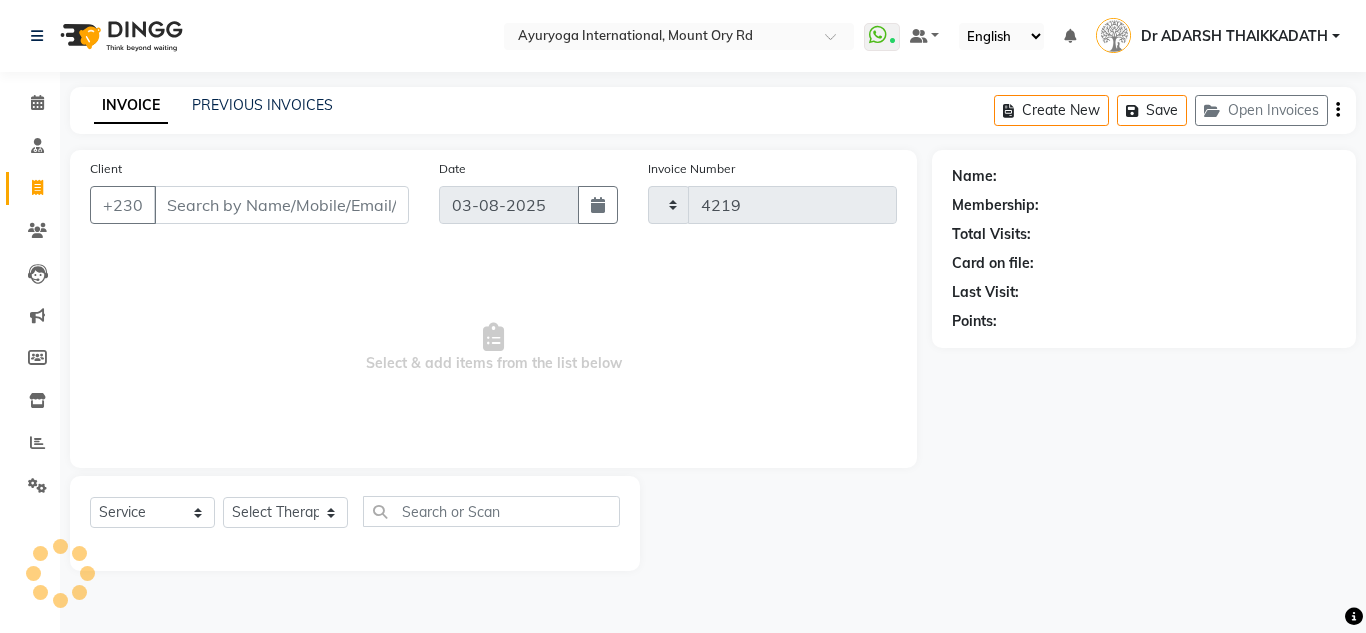 click on "PREVIOUS INVOICES" 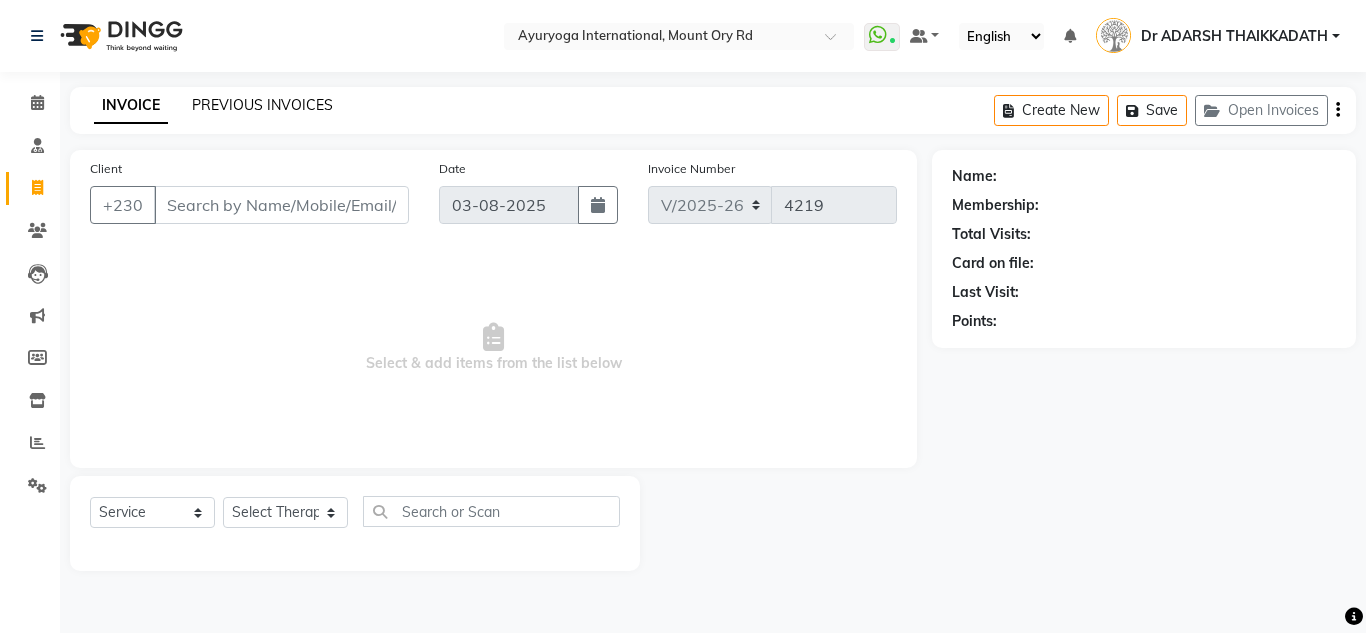 click on "PREVIOUS INVOICES" 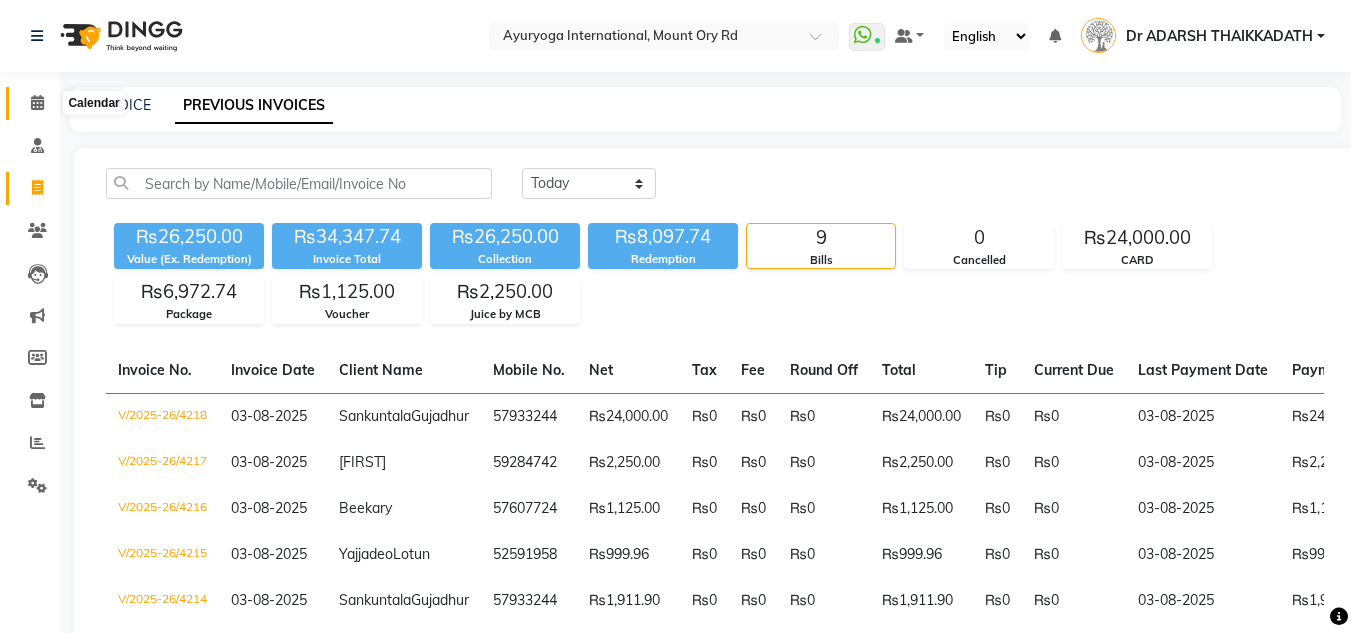 click 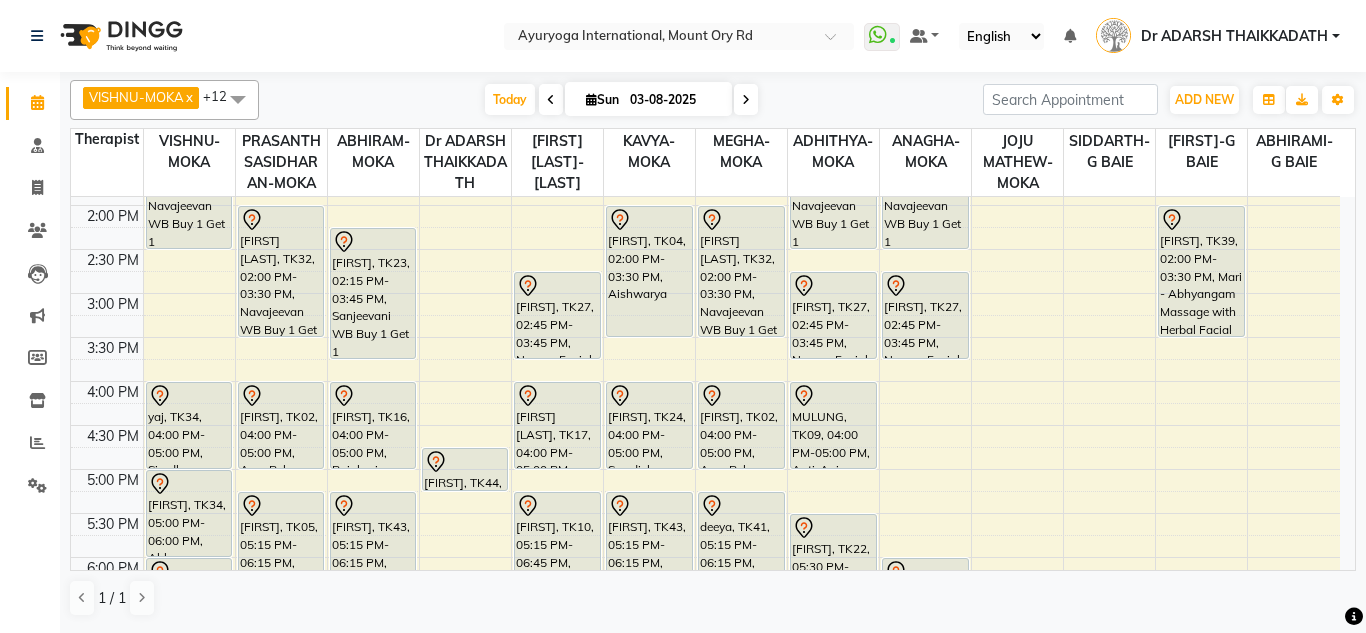 scroll, scrollTop: 604, scrollLeft: 0, axis: vertical 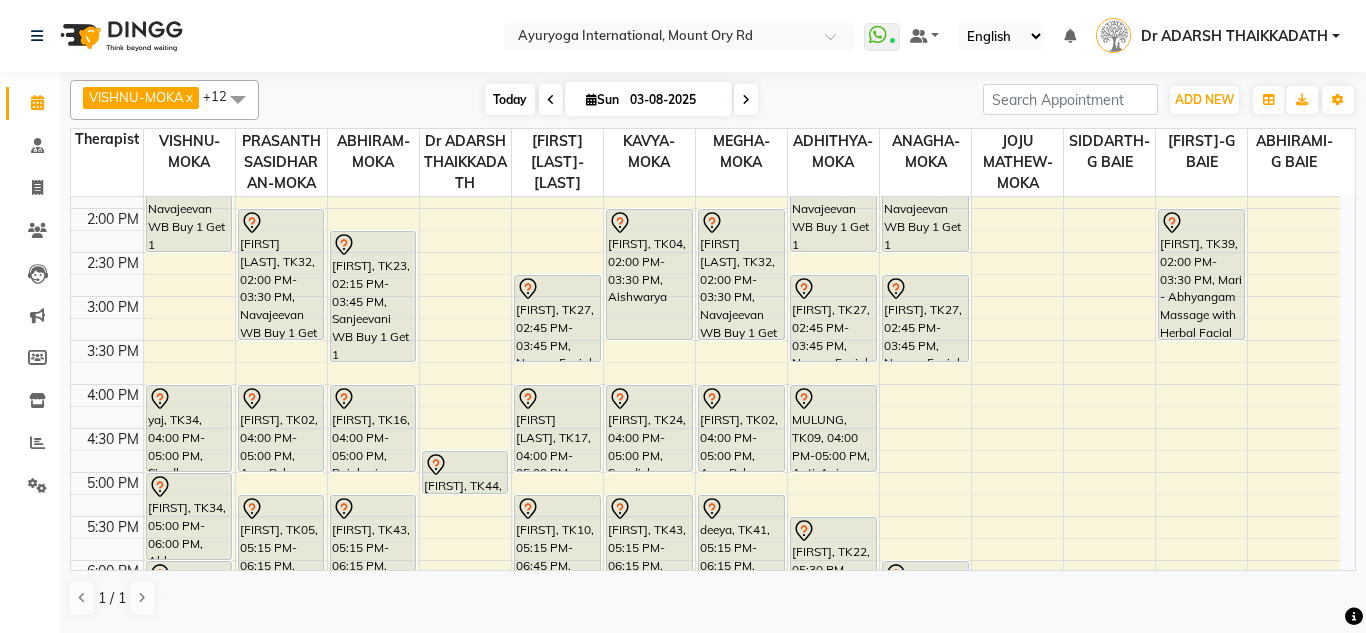 click on "Today" at bounding box center [510, 99] 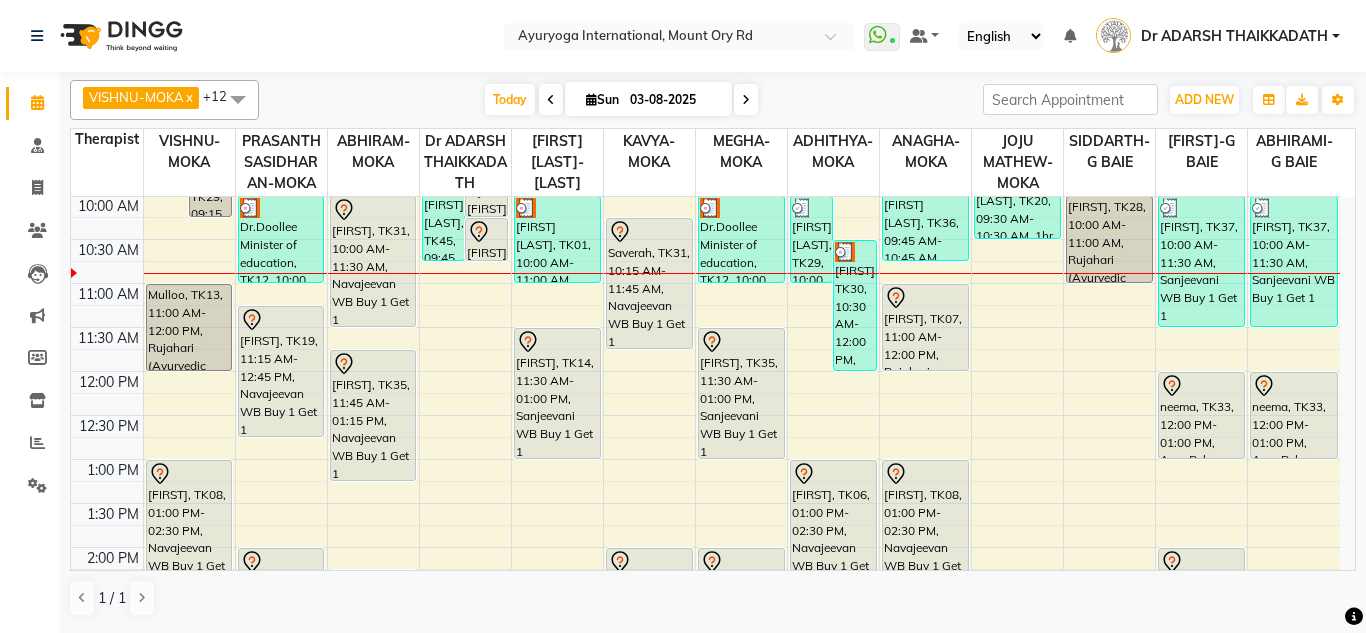 scroll, scrollTop: 165, scrollLeft: 0, axis: vertical 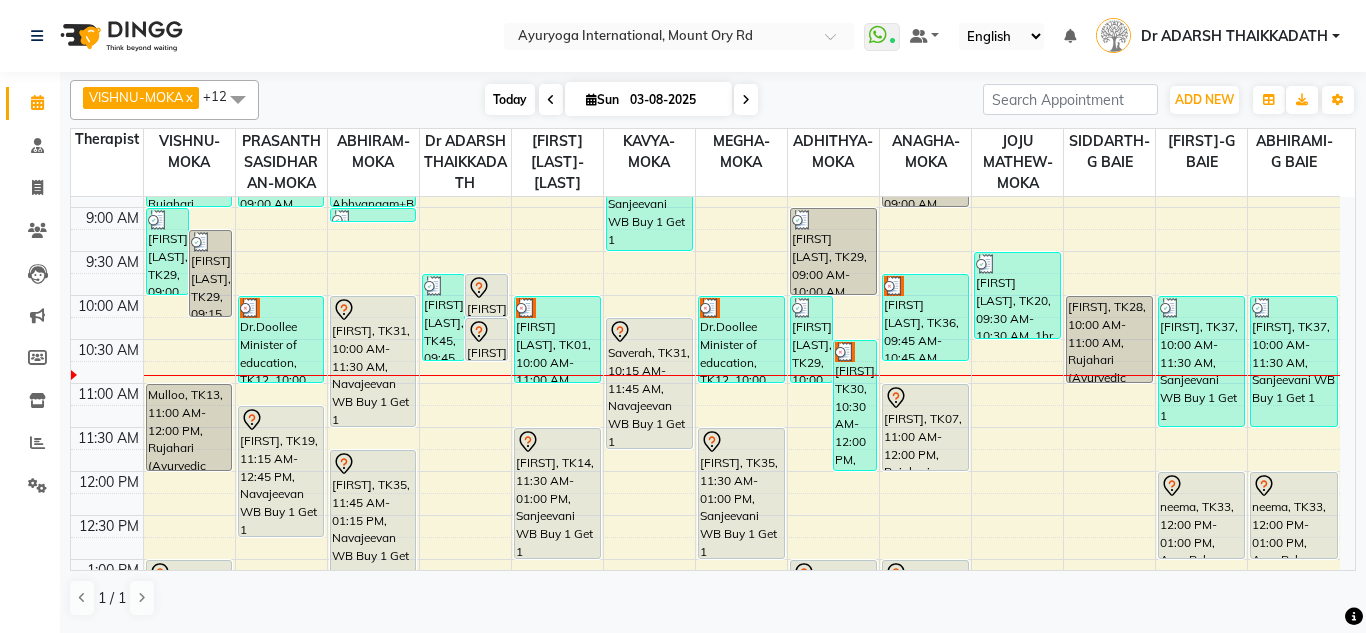 click on "Today" at bounding box center [510, 99] 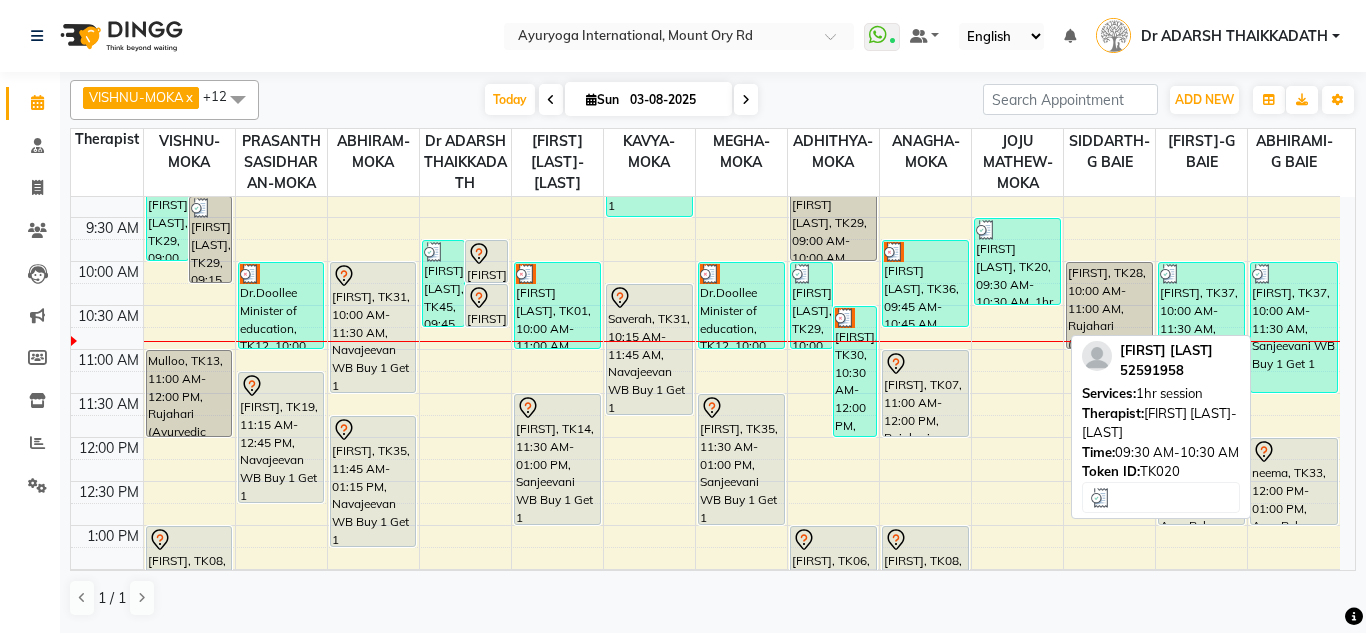scroll, scrollTop: 200, scrollLeft: 0, axis: vertical 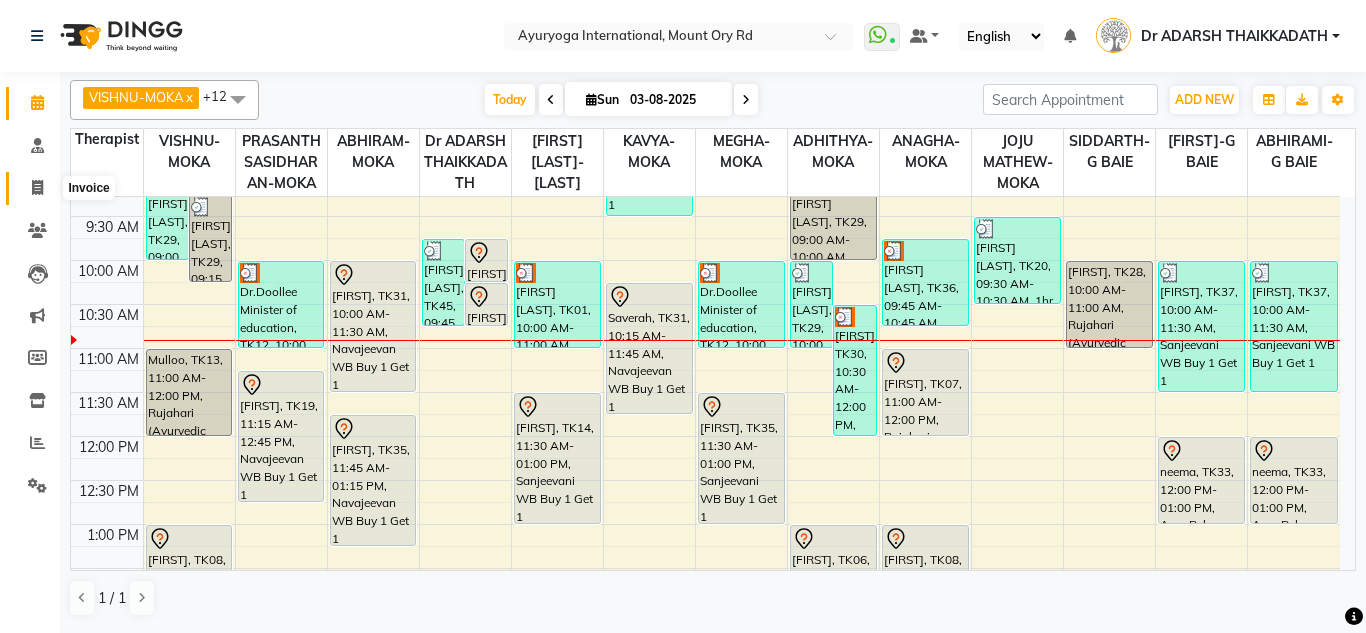 click 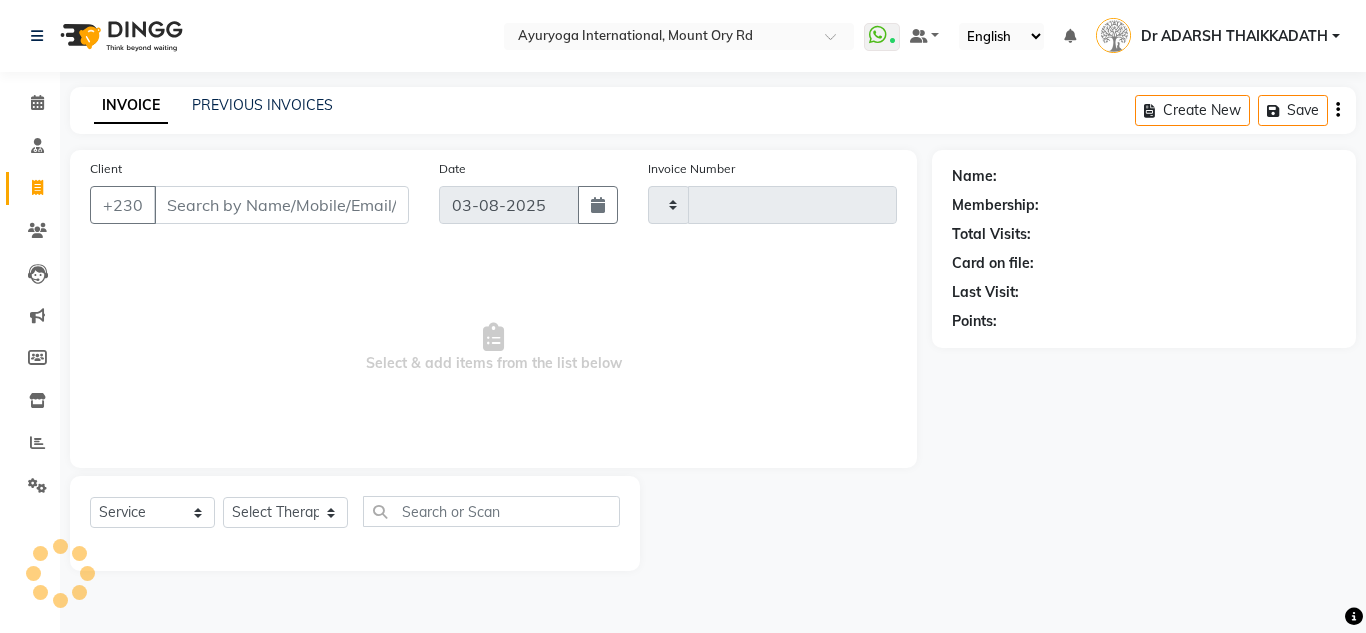 type on "4219" 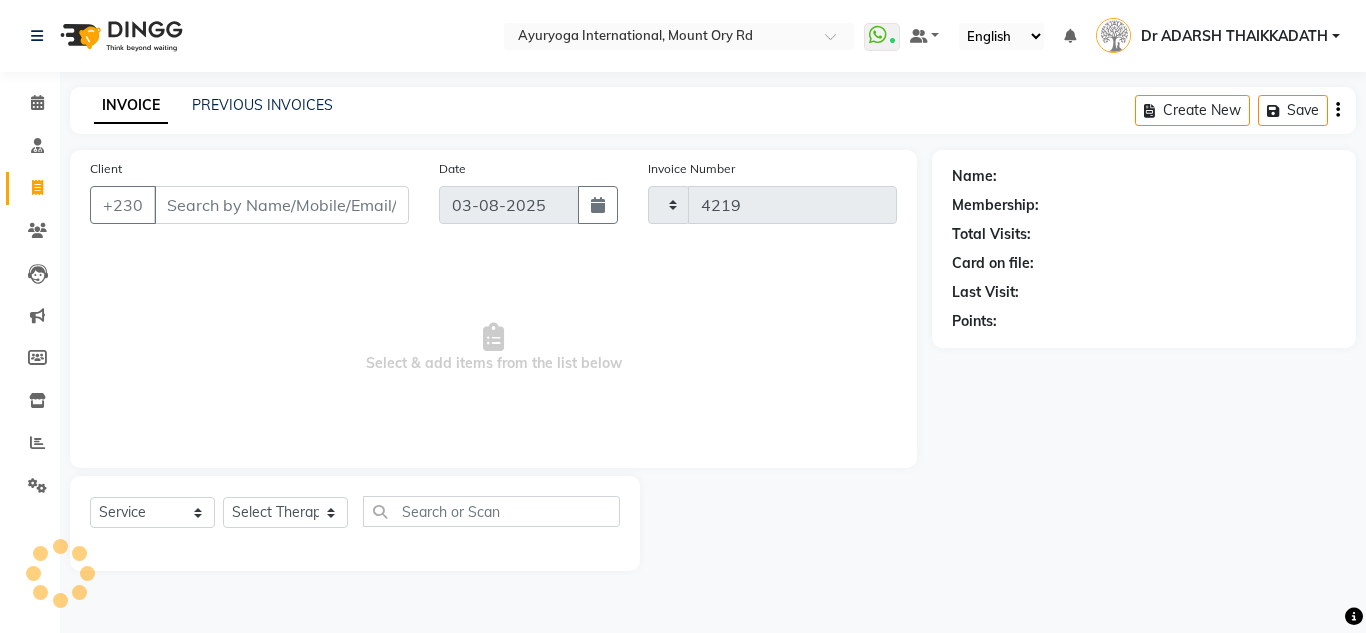 select on "730" 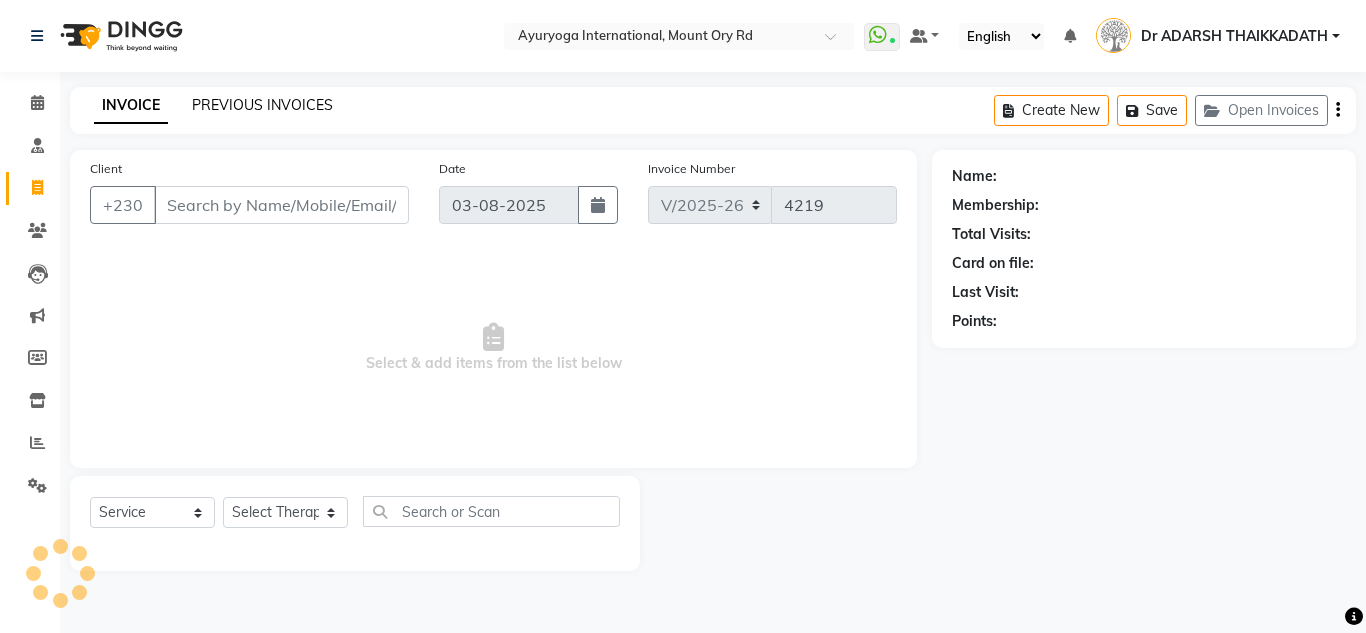 click on "PREVIOUS INVOICES" 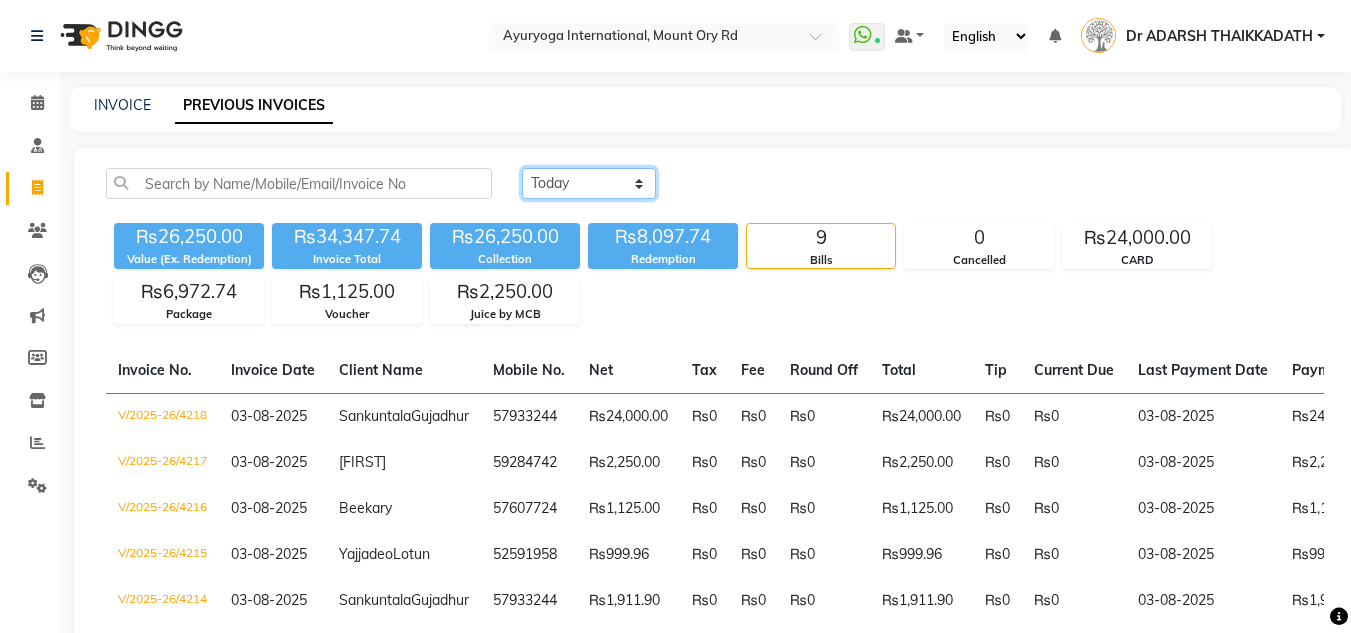 click on "Today Yesterday Custom Range" 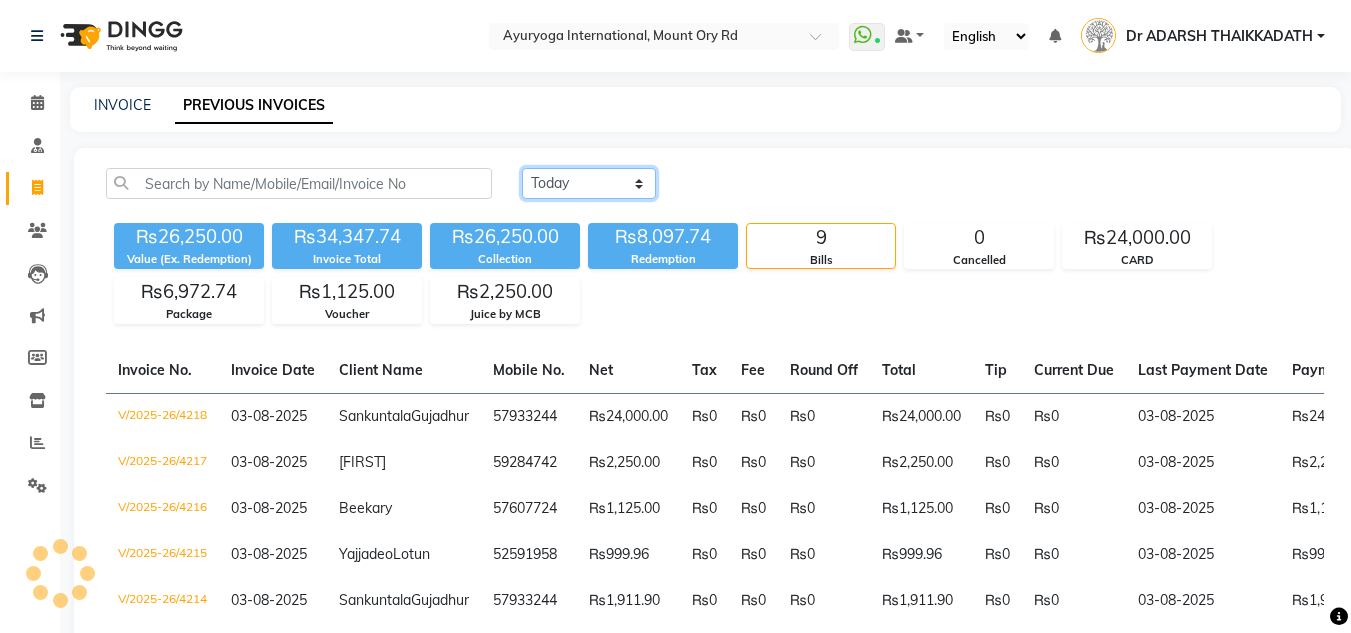 select on "range" 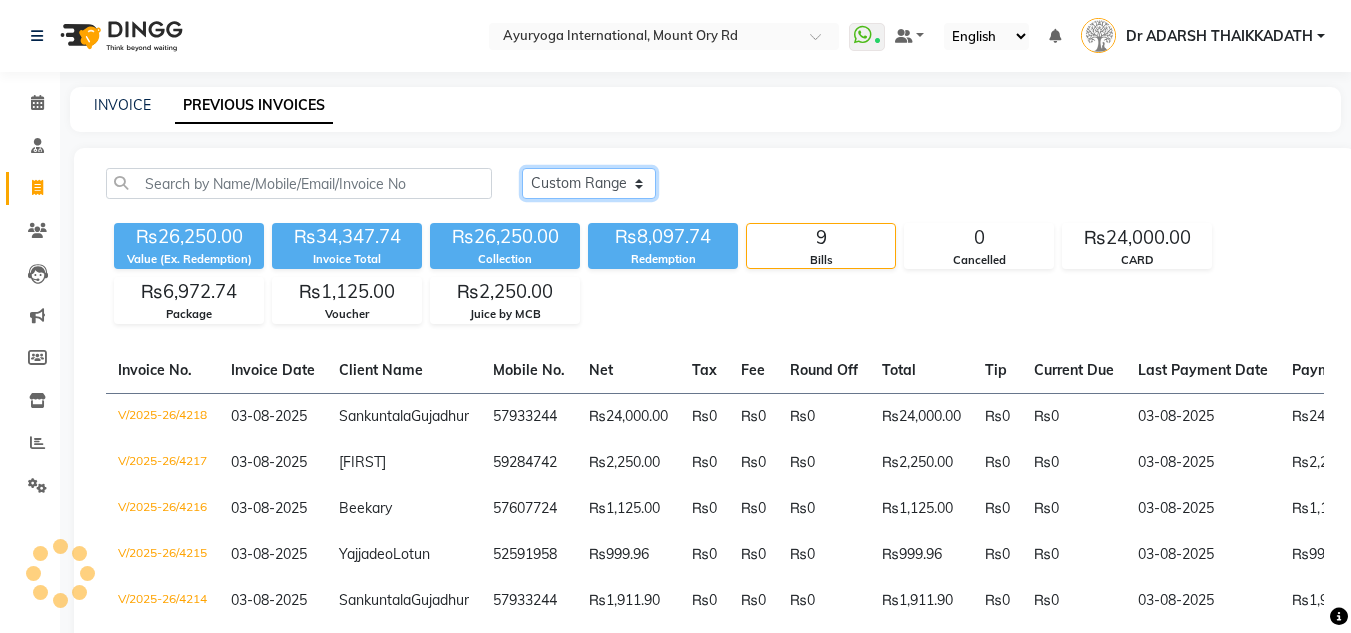 click on "Today Yesterday Custom Range" 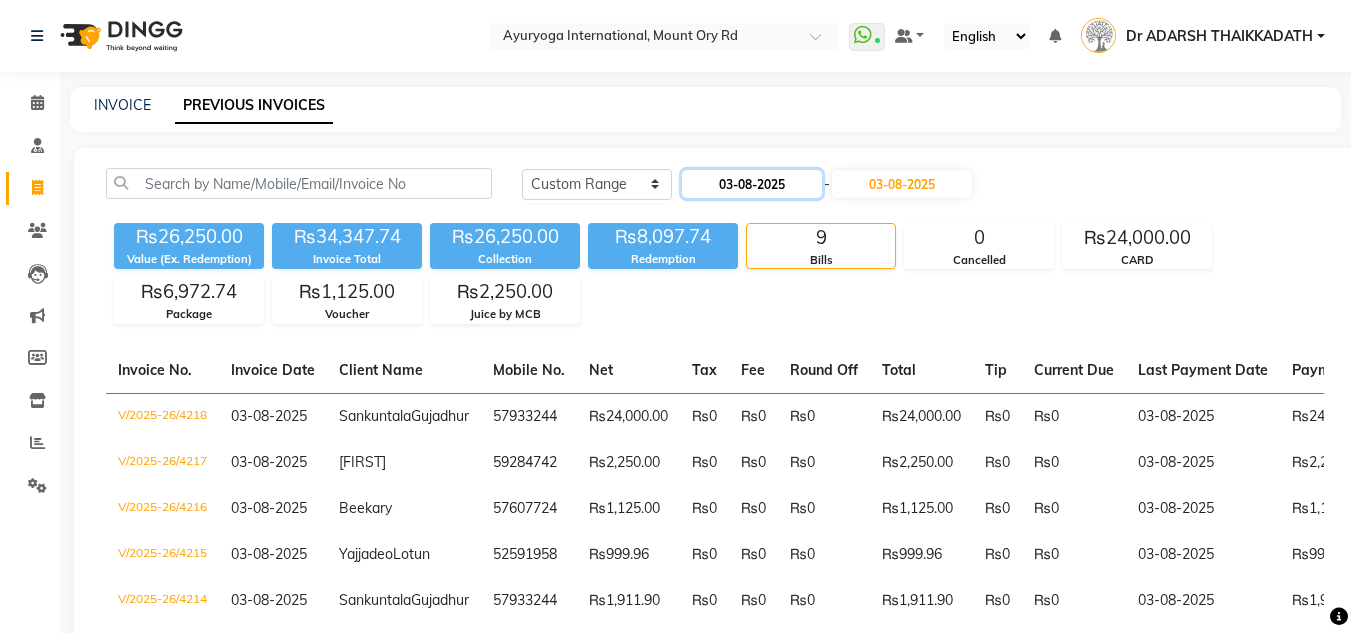 click on "03-08-2025" 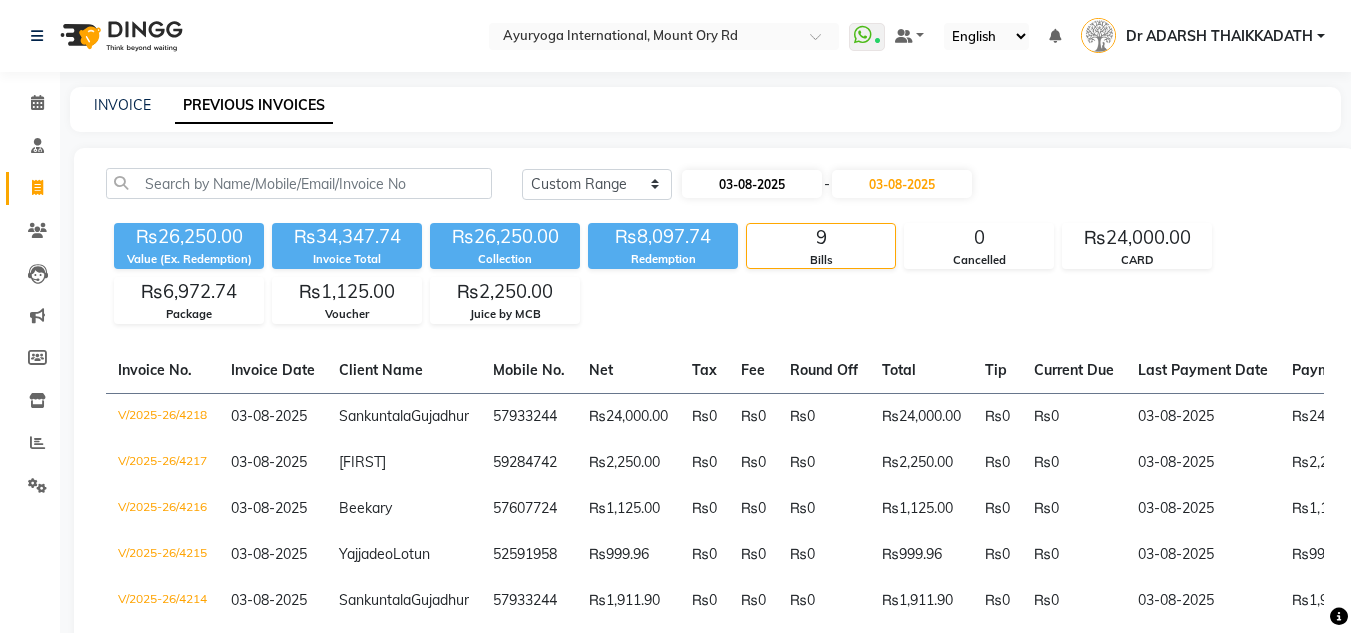 select on "8" 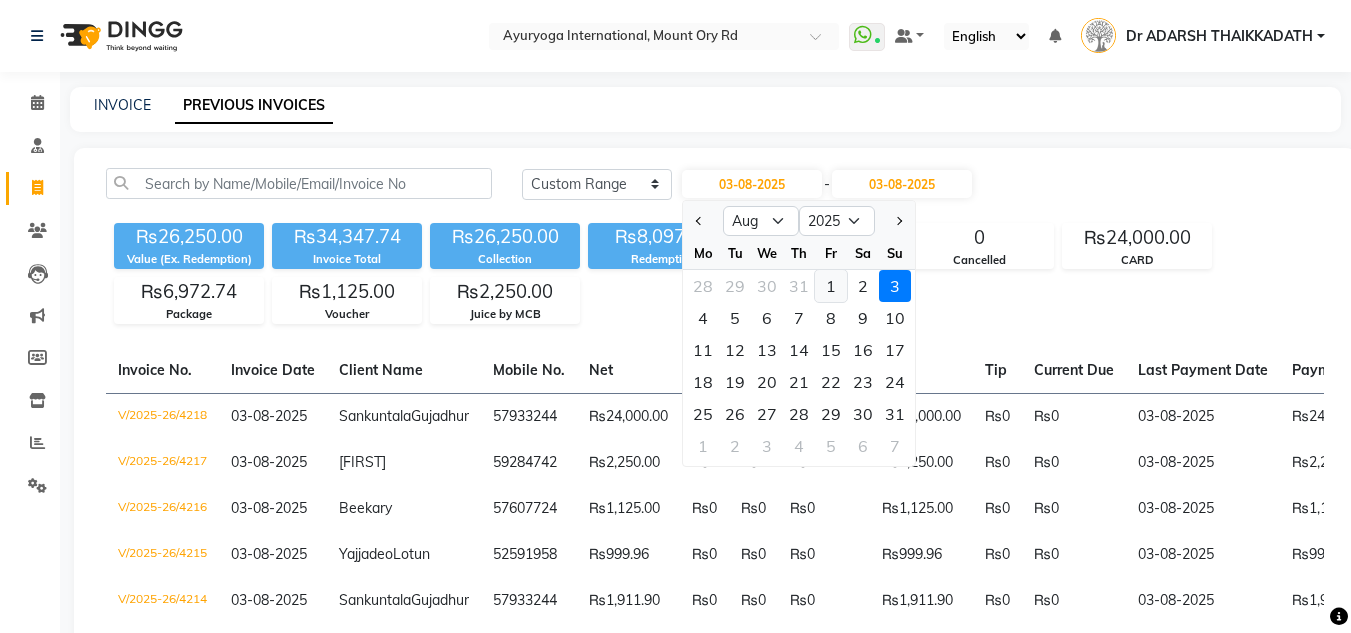 click on "1" 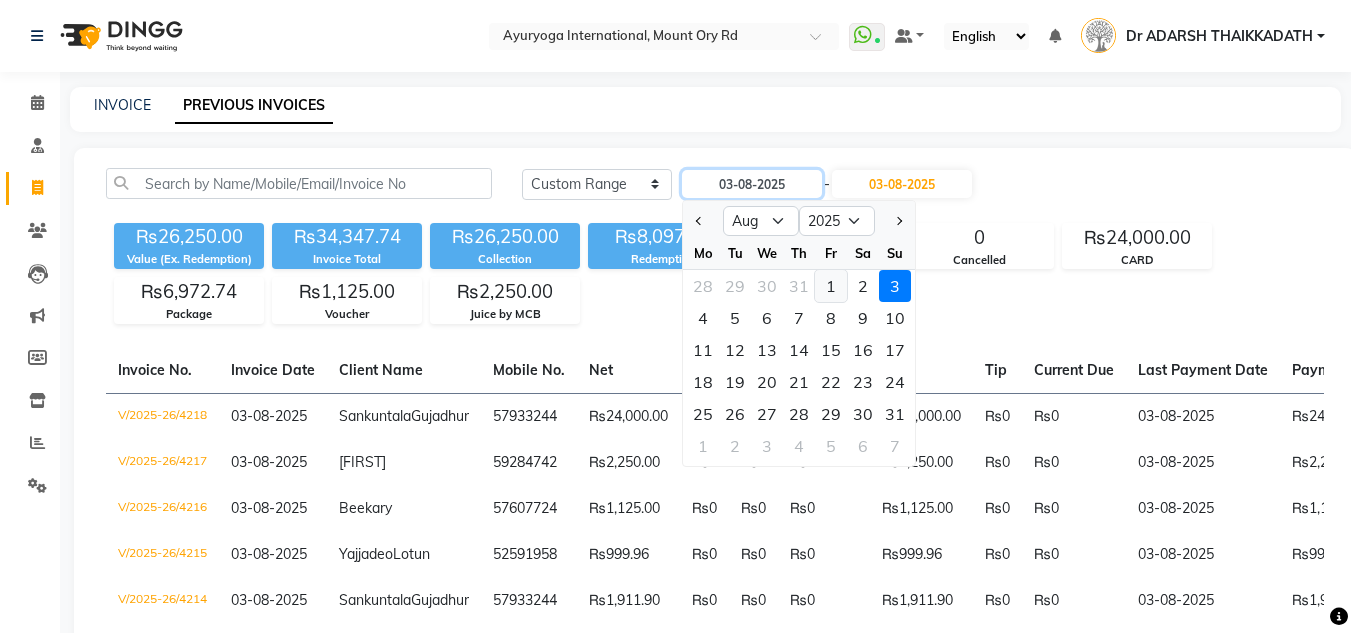 type on "01-08-2025" 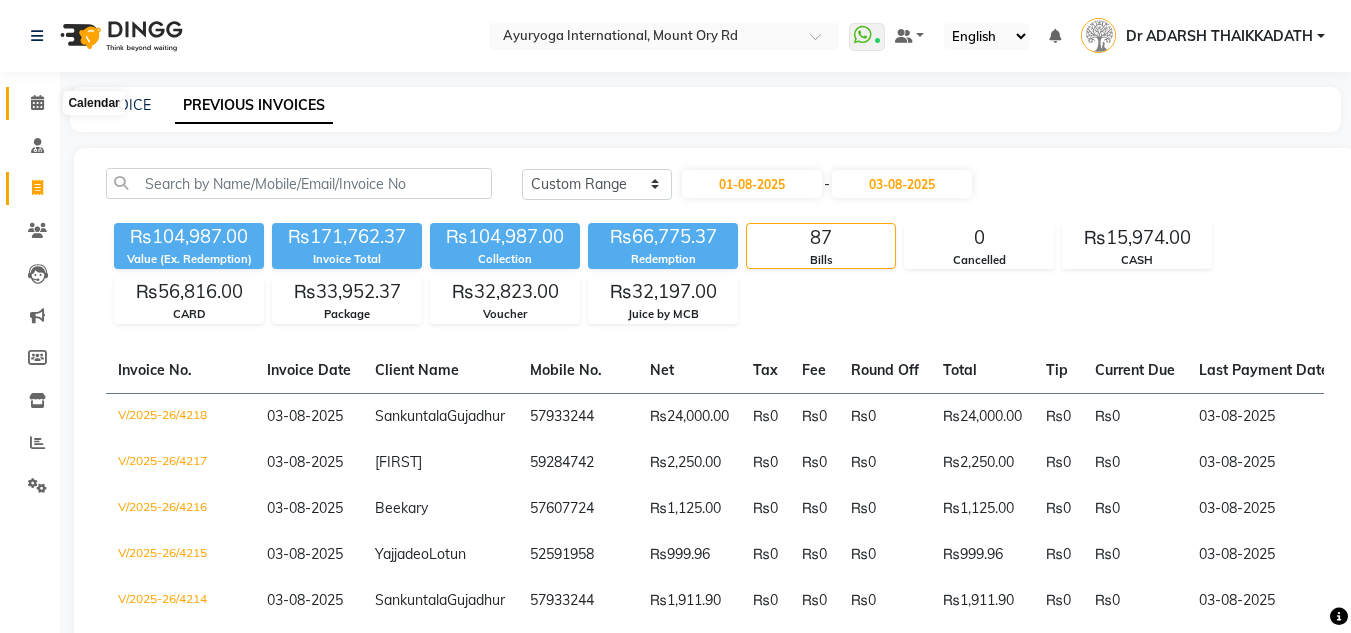 click 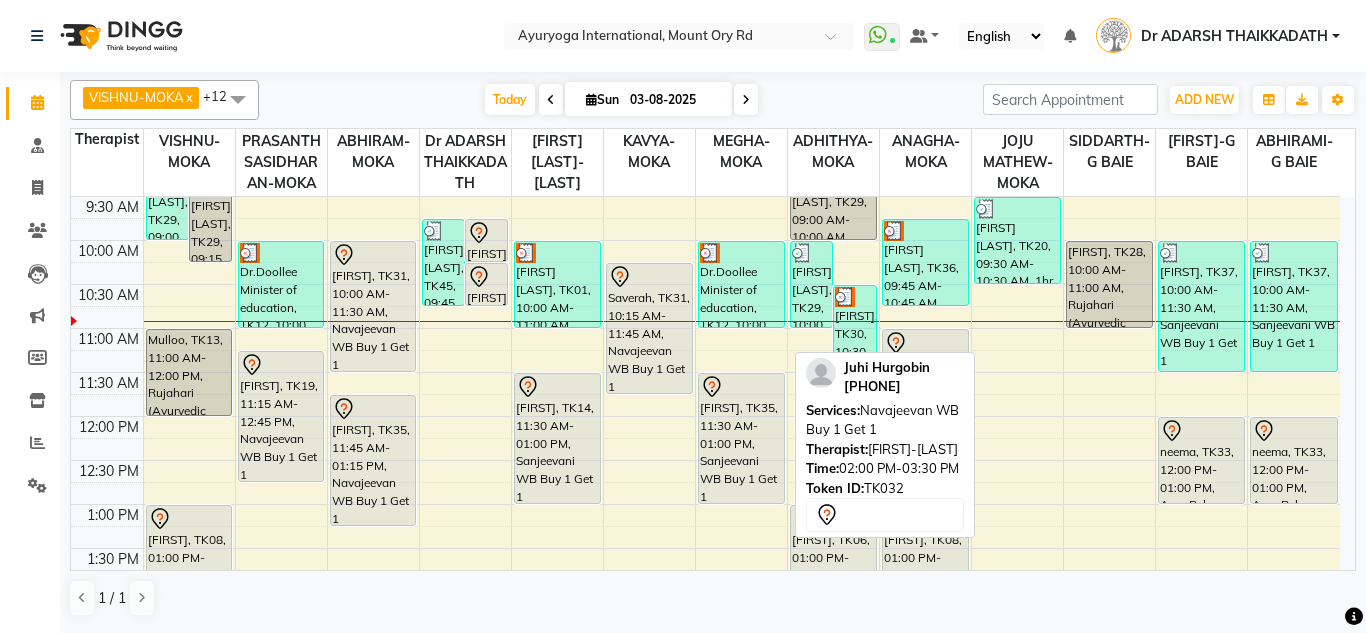 scroll, scrollTop: 200, scrollLeft: 0, axis: vertical 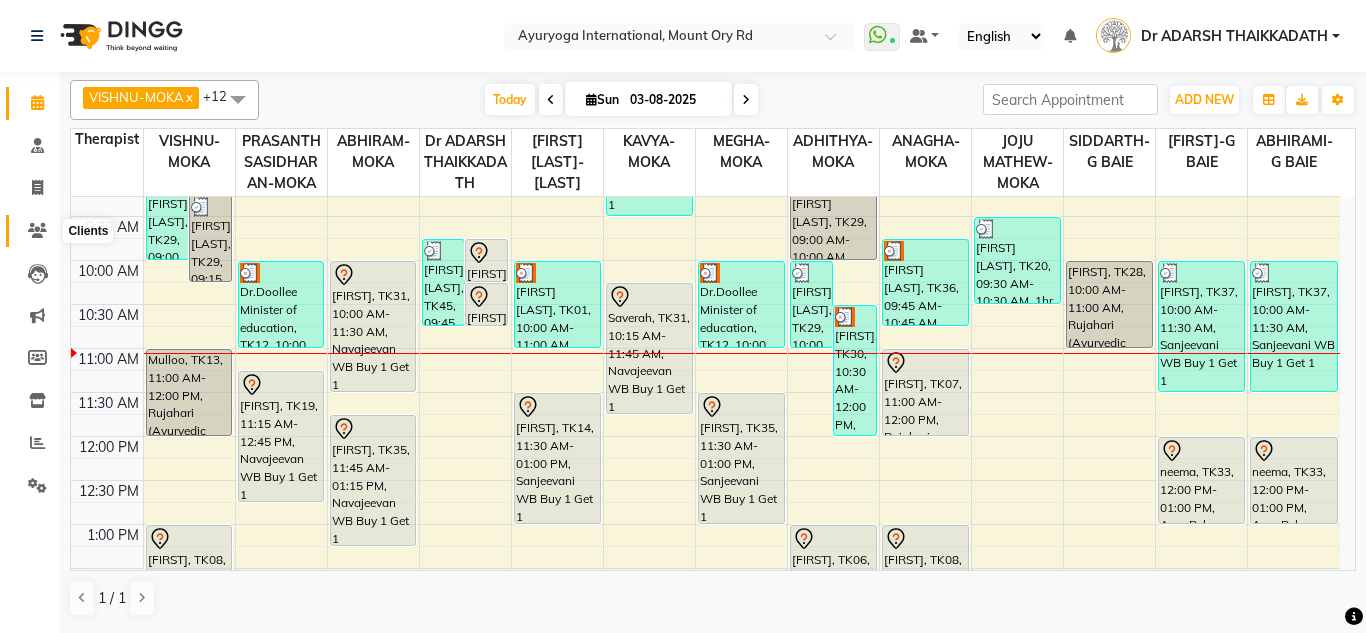 click 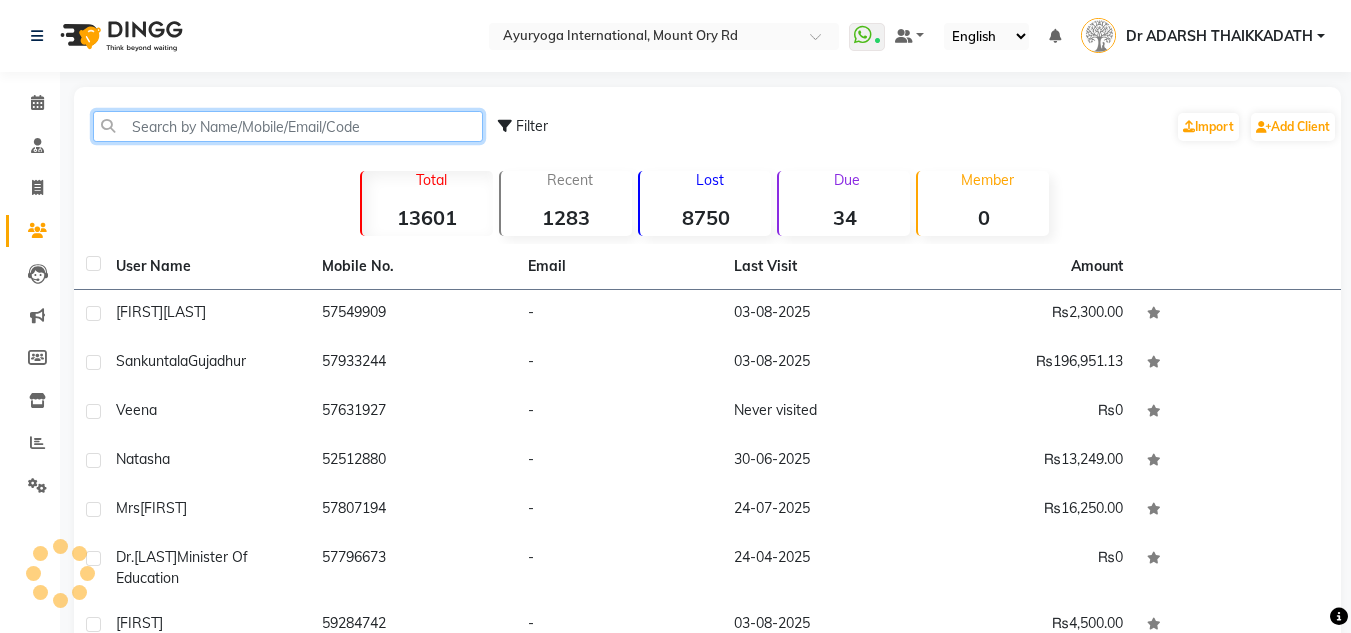click 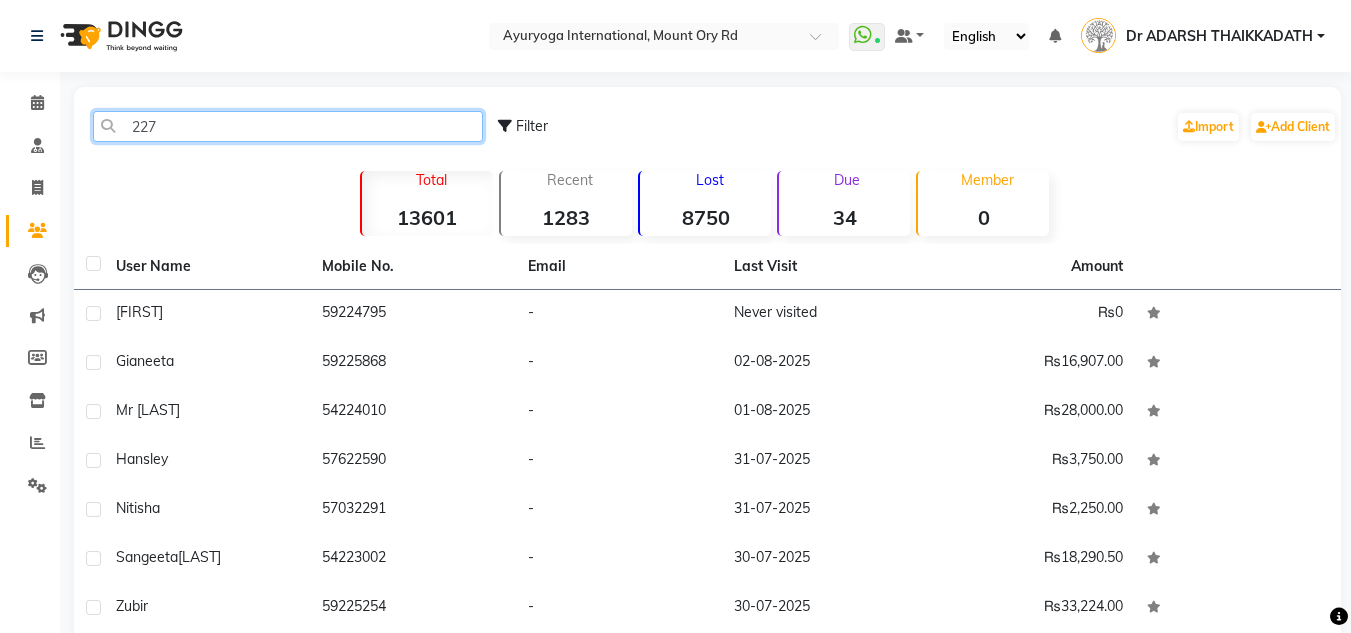 type on "2272" 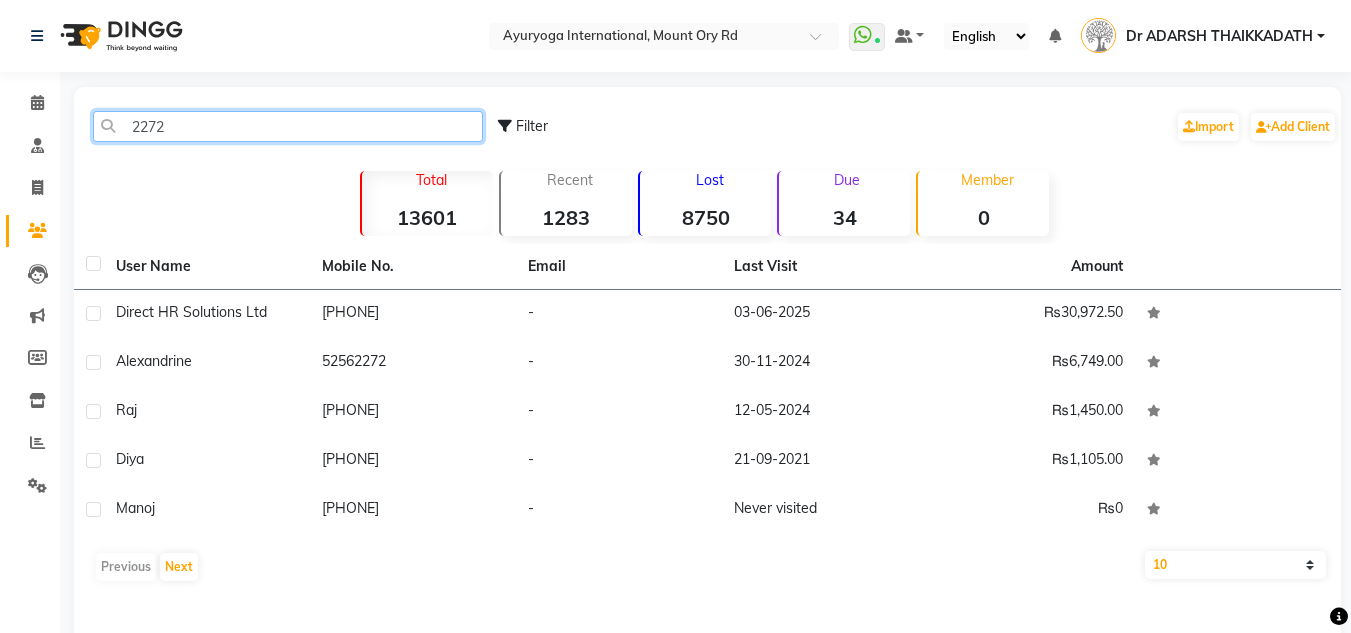 drag, startPoint x: 226, startPoint y: 122, endPoint x: 89, endPoint y: 123, distance: 137.00365 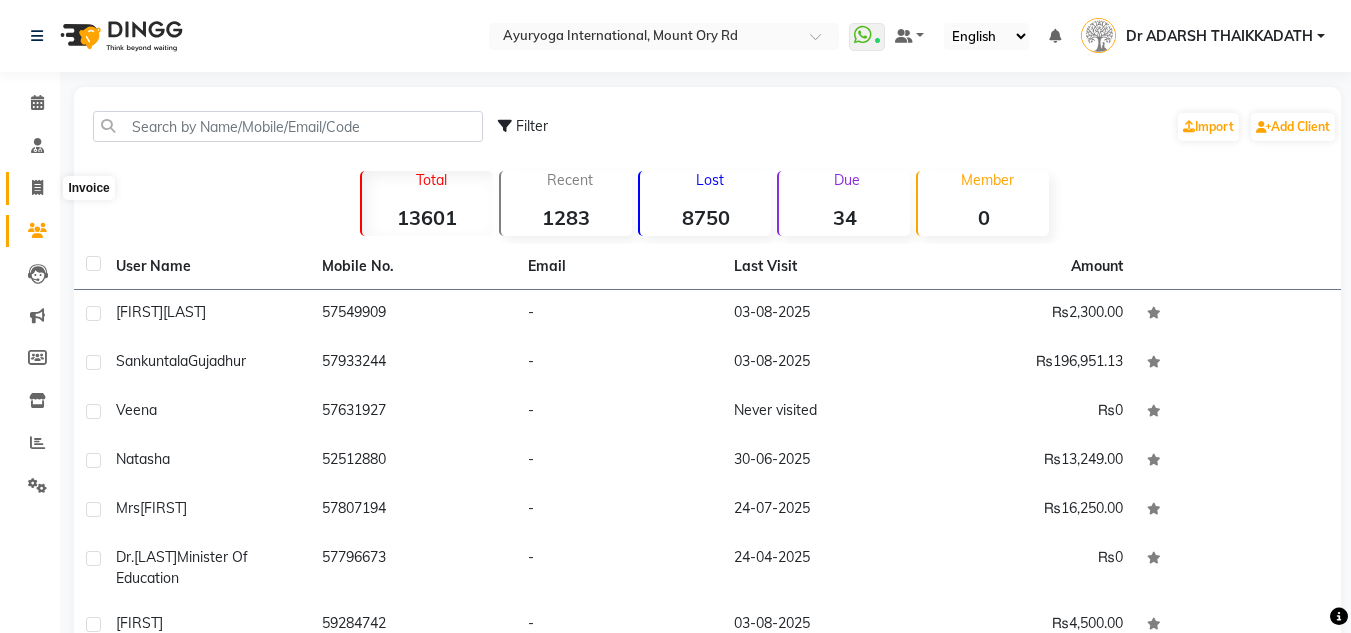 click 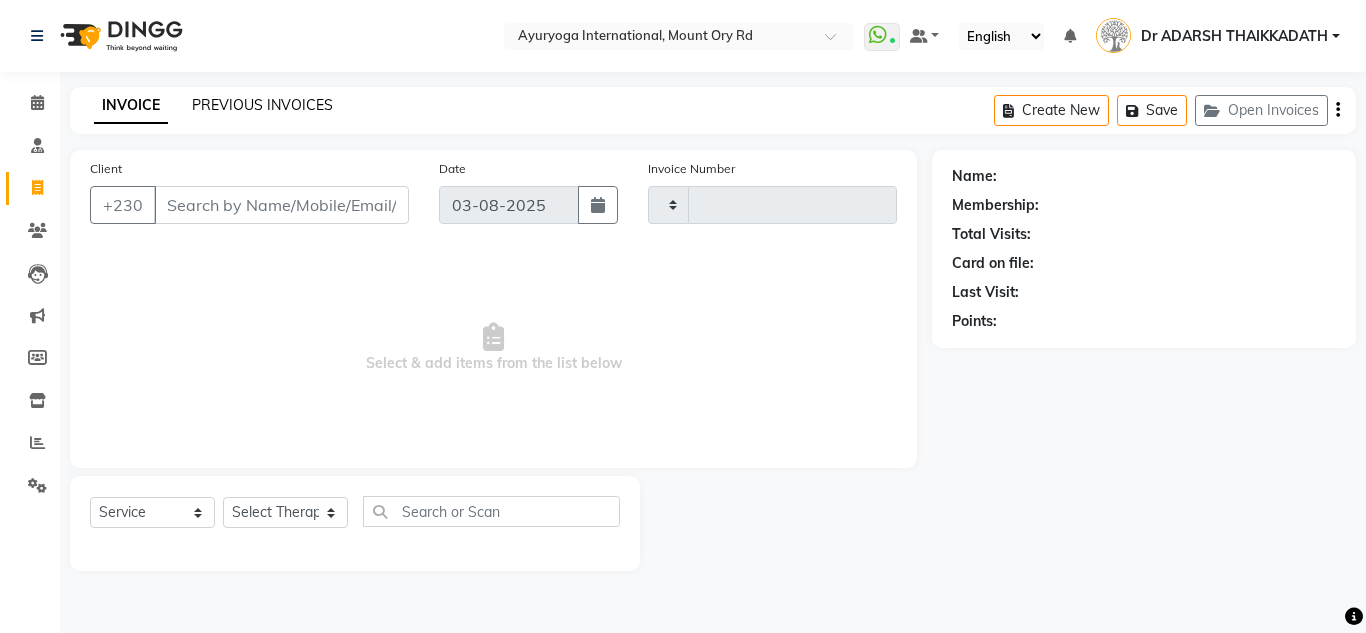 type on "4220" 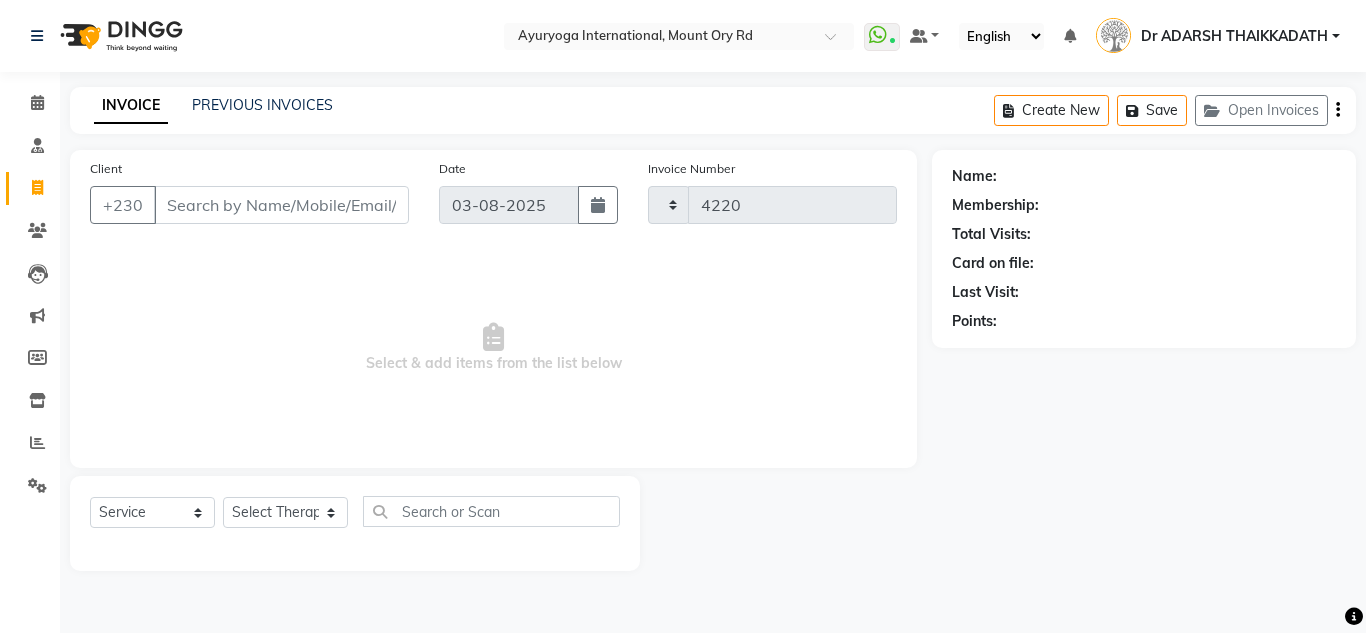 select on "730" 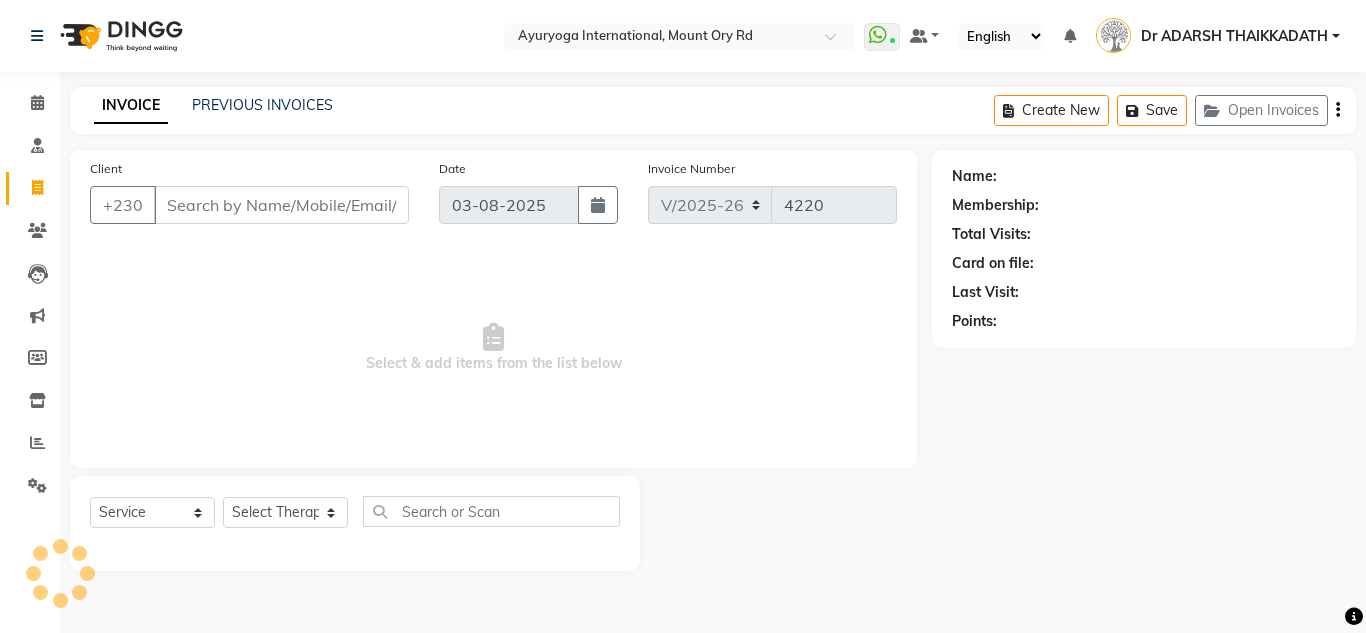 click on "Select Location × Ayuryoga International, Mount Ory Rd WhatsApp Status ✕ Status: Connected Most Recent Message: 03-08-2025 10:07 AM Recent Service Activity: 03-08-2025 10:02 AM Default Panel My Panel English ENGLISH Español العربية मराठी हिंदी ગુજરાતી தமிழ் 中文 Notifications nothing to show Dr [LAST] Manage Profile Change Password Sign out Version:3.15.11 ☀ Ayuryoga International, Mount Ory Rd ☀ Ayuryoga International, Grand Baie Calendar Consultation Invoice Clients Leads Marketing Members Inventory Reports Settings Completed InProgress Upcoming Dropped Tentative Check-In Confirm Bookings Generate Report Segments Page Builder INVOICE PREVIOUS INVOICES Create New Save Open Invoices Client +230 Date 03-08-2025 Invoice Number V/[YEAR] V/[YEAR]-[YEAR] 4220 Select & add items from the list below Select Service Product Membership Package Voucher Prepaid Gift Card Select Therapist Name: Membership: Points:" at bounding box center [683, 316] 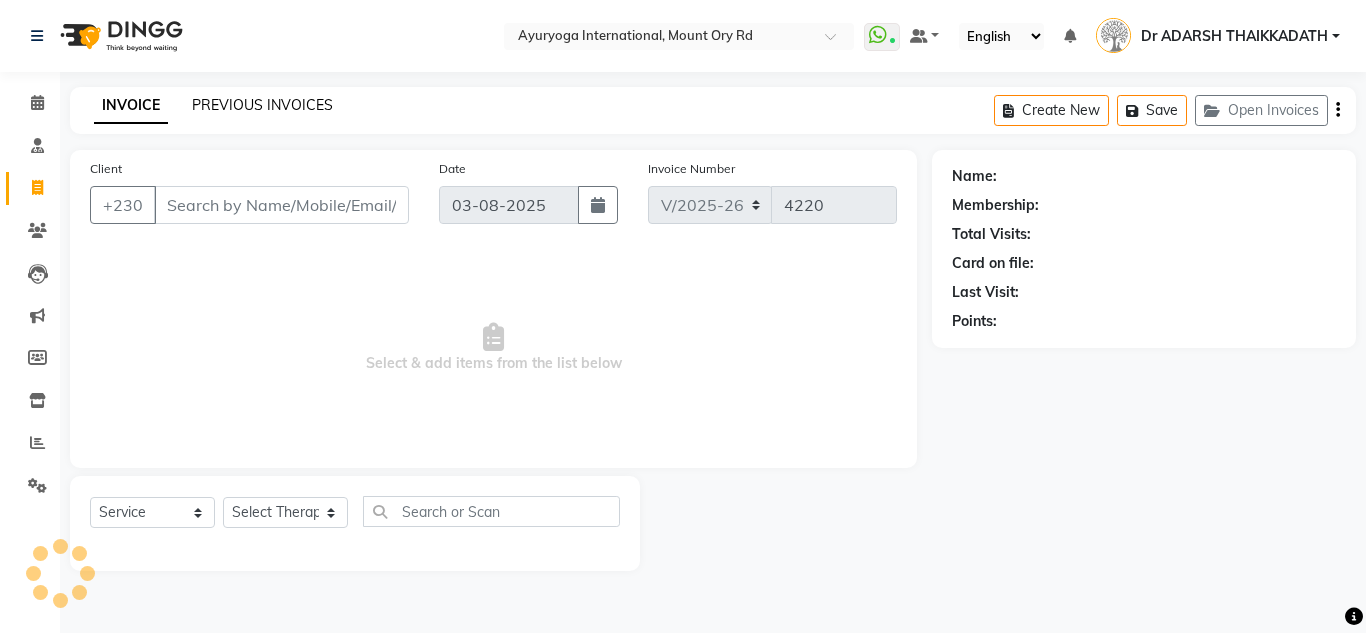 click on "PREVIOUS INVOICES" 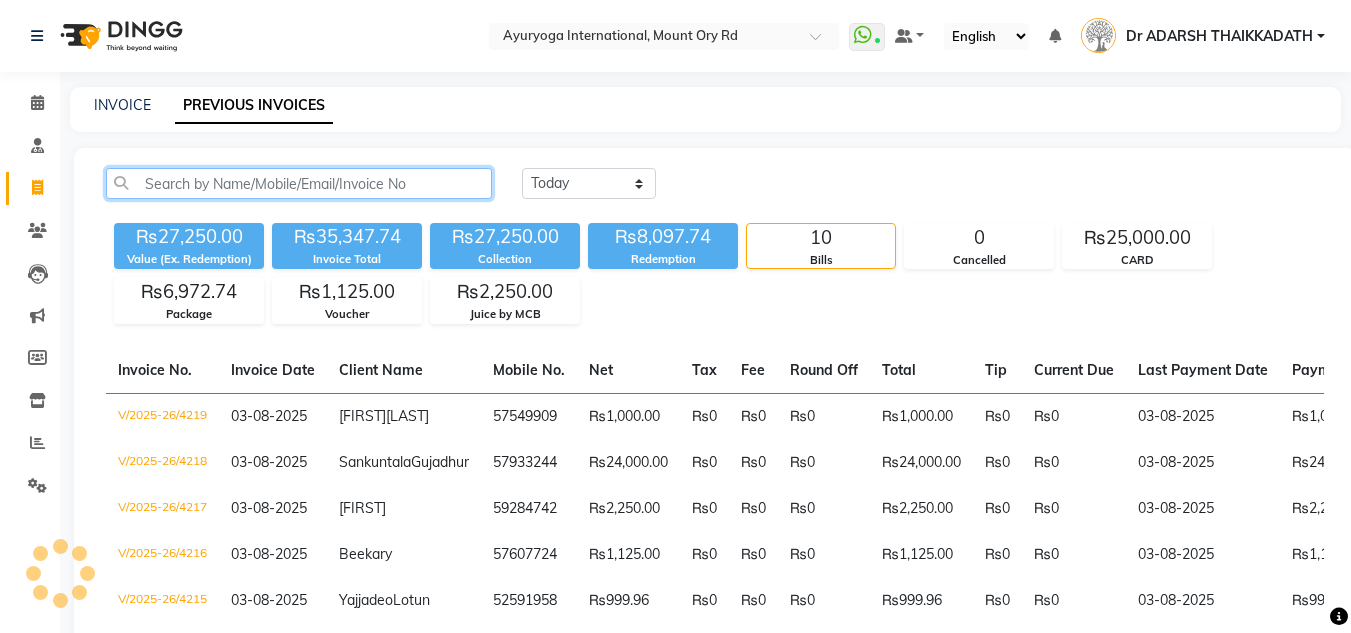 drag, startPoint x: 276, startPoint y: 107, endPoint x: 258, endPoint y: 191, distance: 85.90693 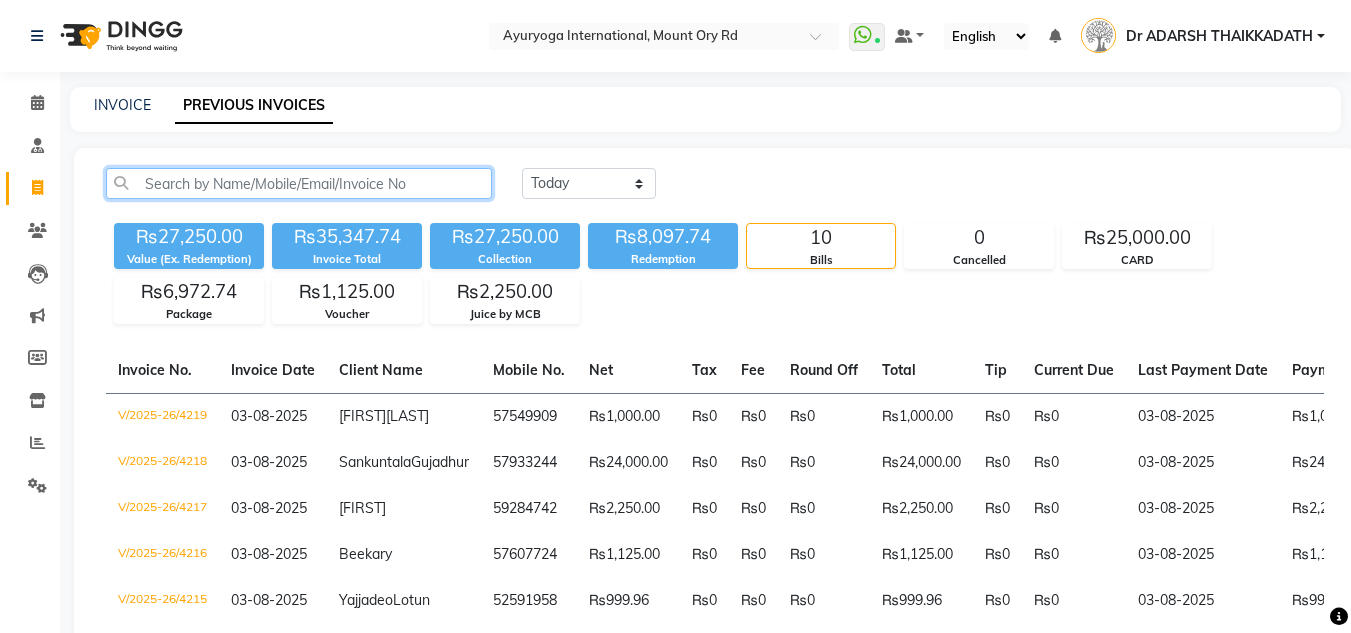 paste on "2272" 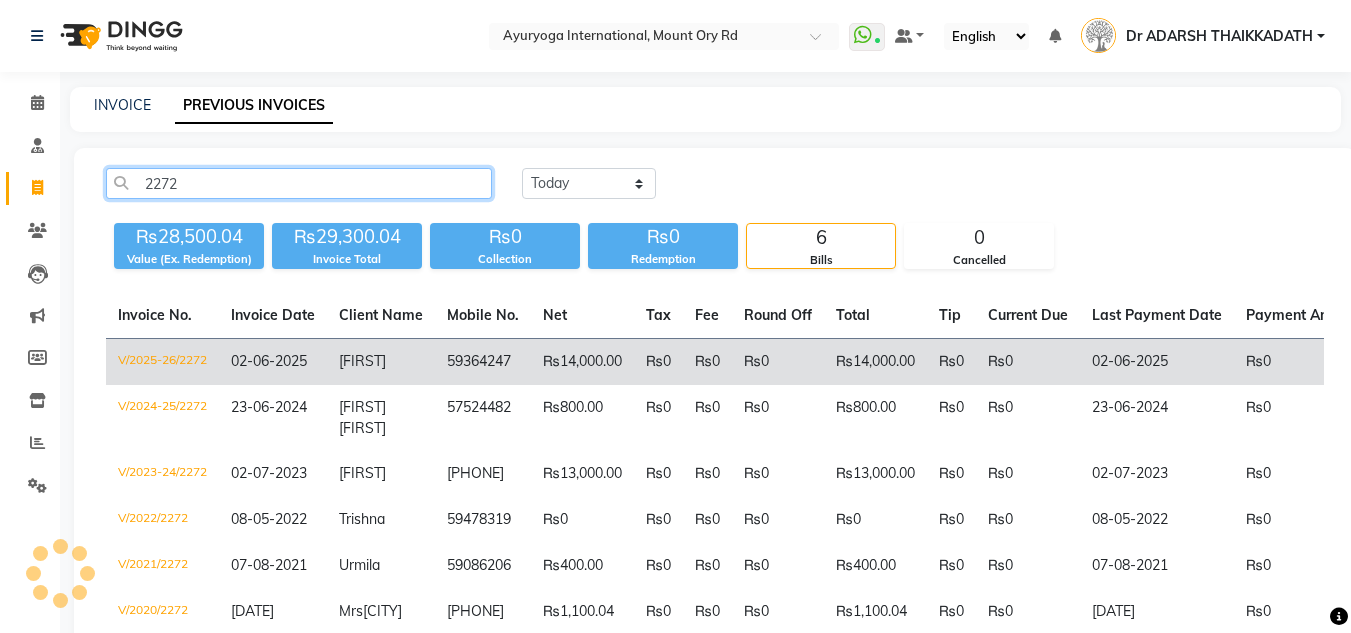 type on "2272" 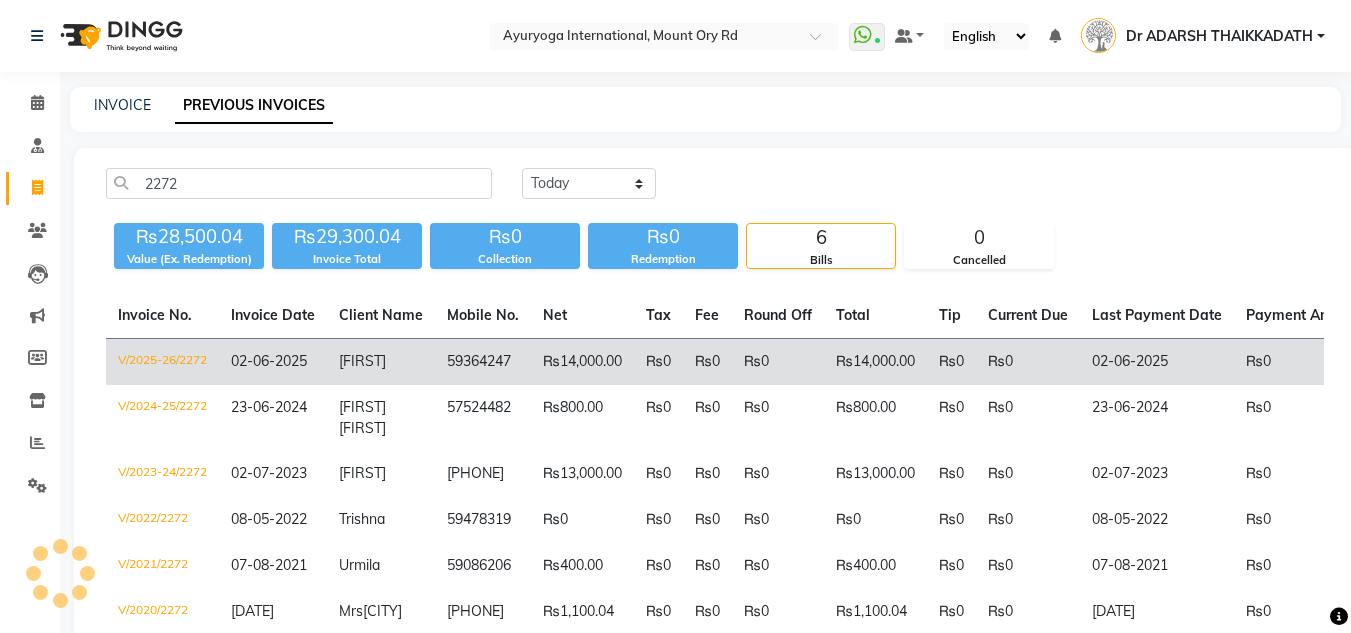 click on "02-06-2025" 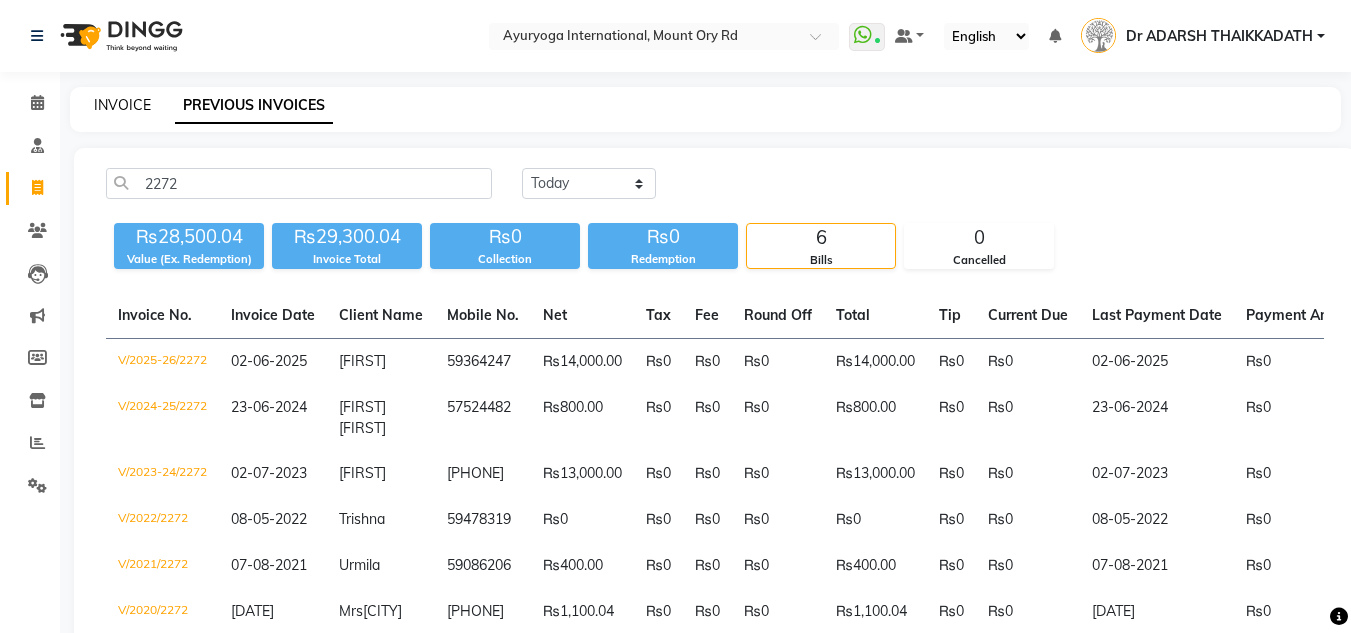 click on "INVOICE" 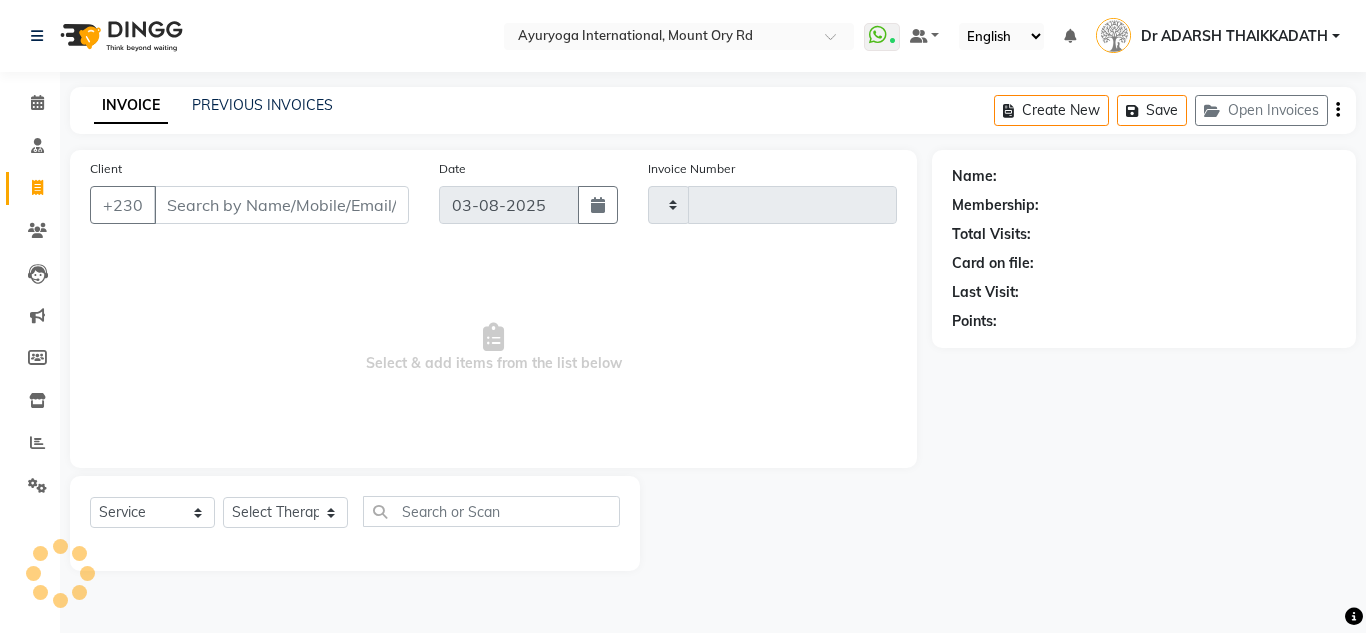type on "4220" 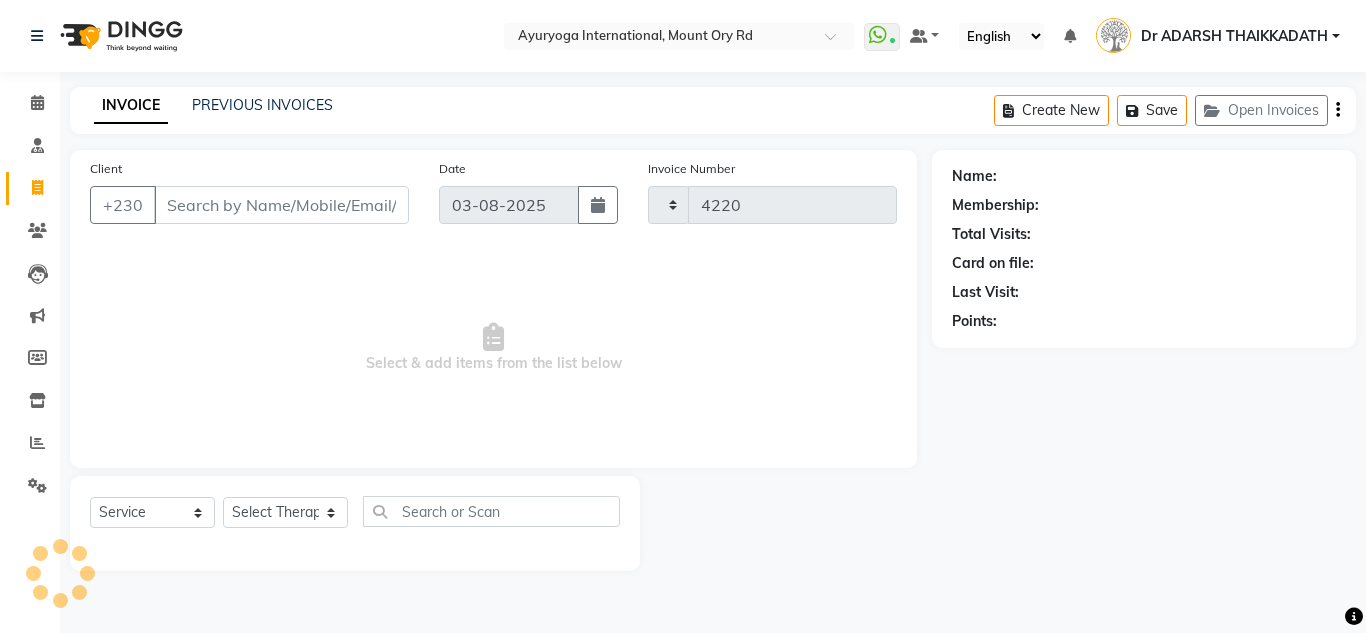 select on "730" 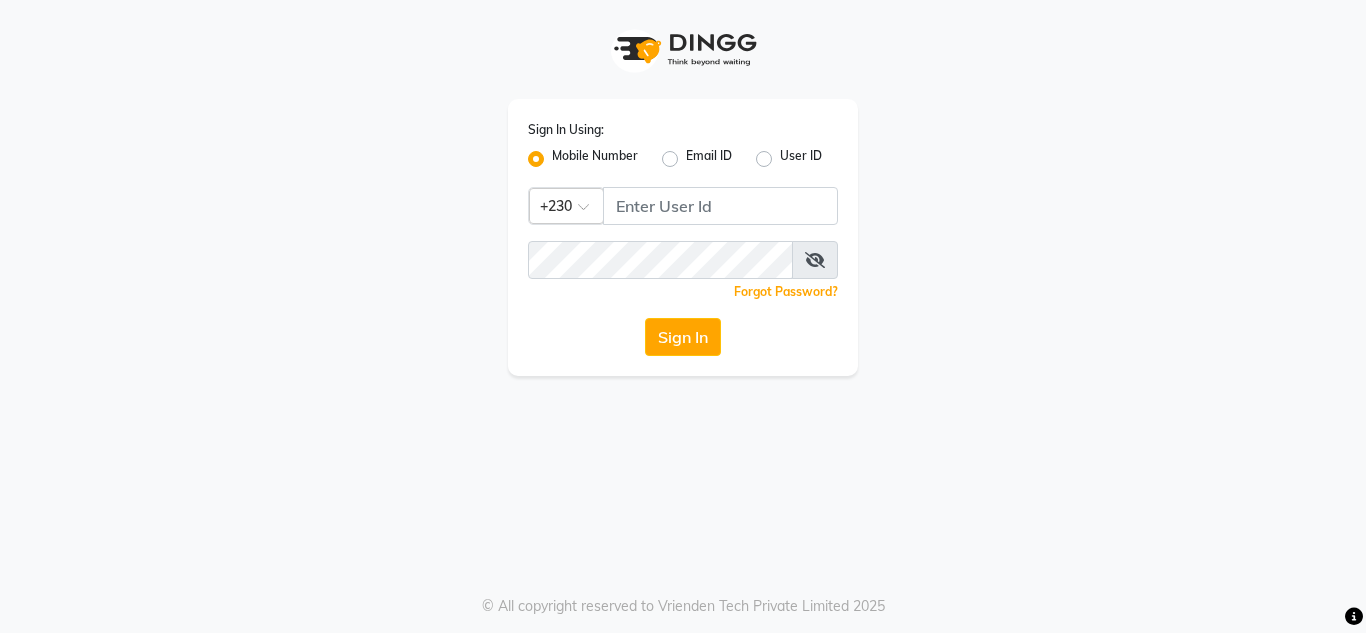 click on "Email ID" 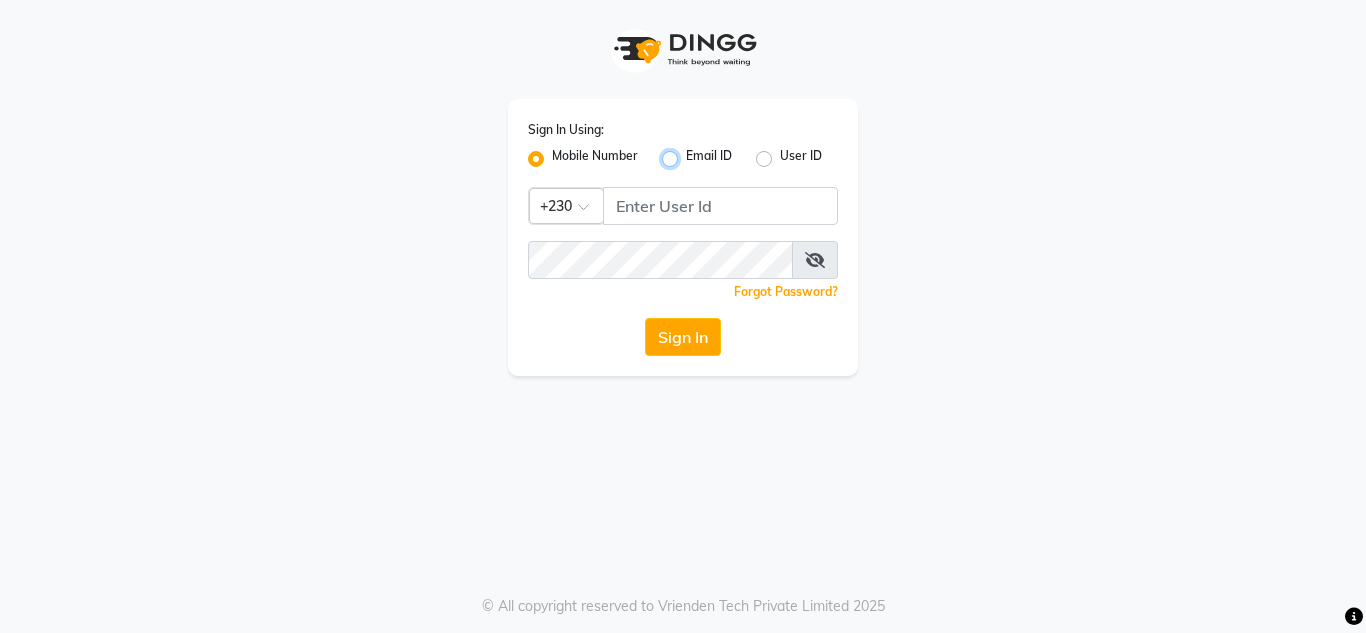 click on "Email ID" at bounding box center [692, 153] 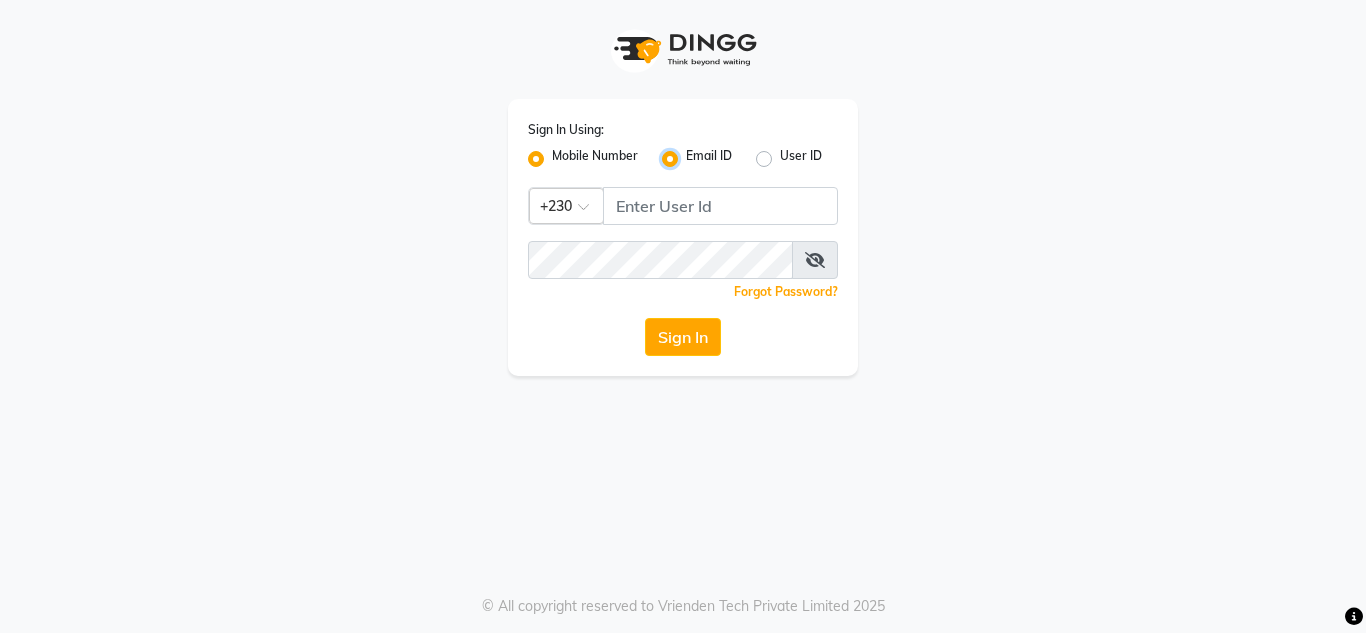 radio on "false" 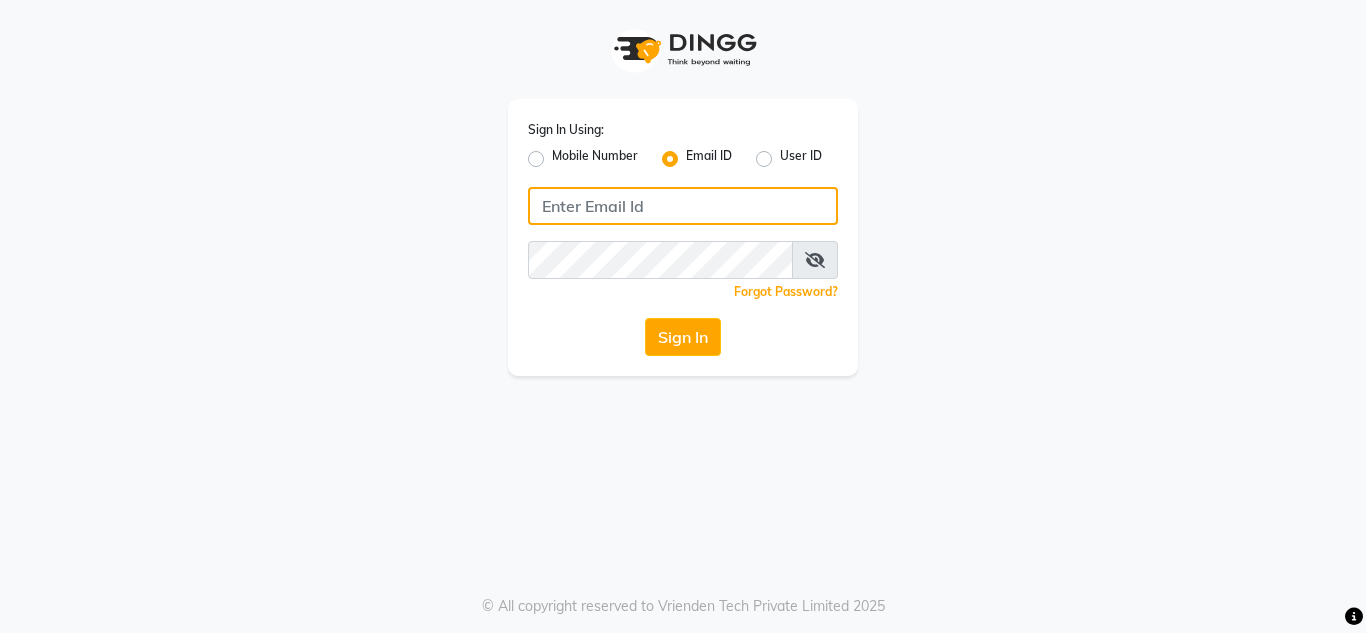 click 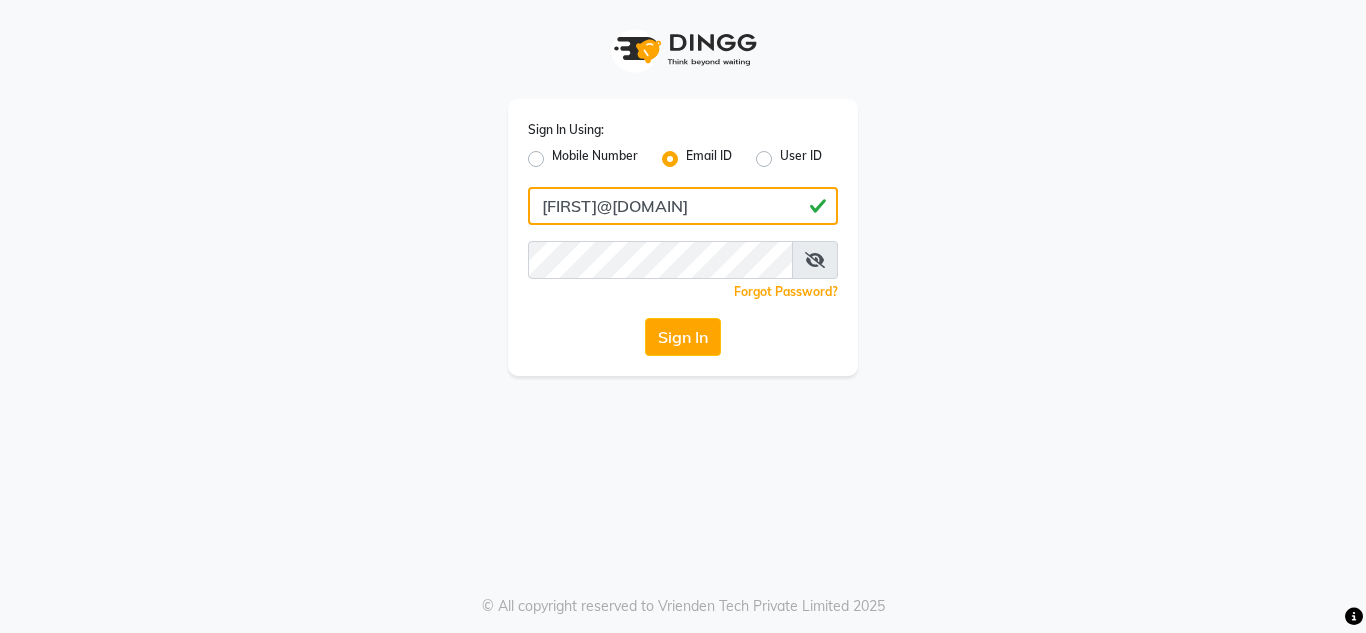 type on "[FIRST]@[DOMAIN]" 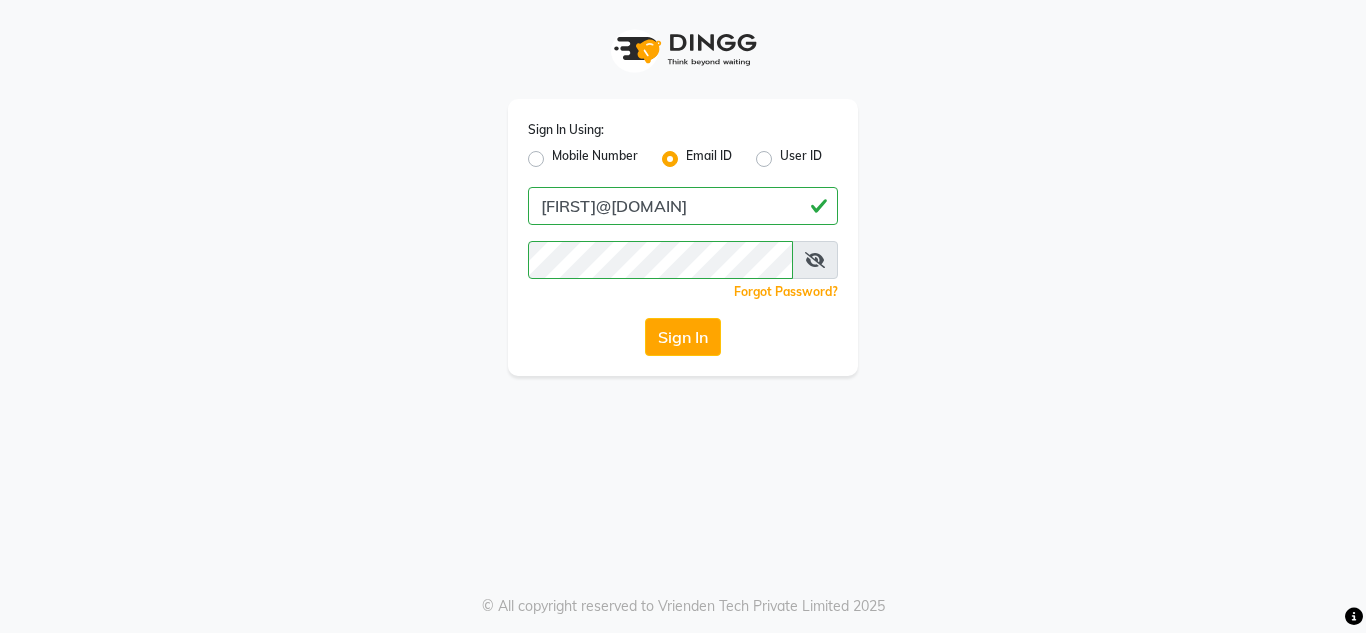 click on "Sign In Using: Mobile Number Email ID User ID jojumattewfb@gmail.com  Remember me Forgot Password?  Sign In" 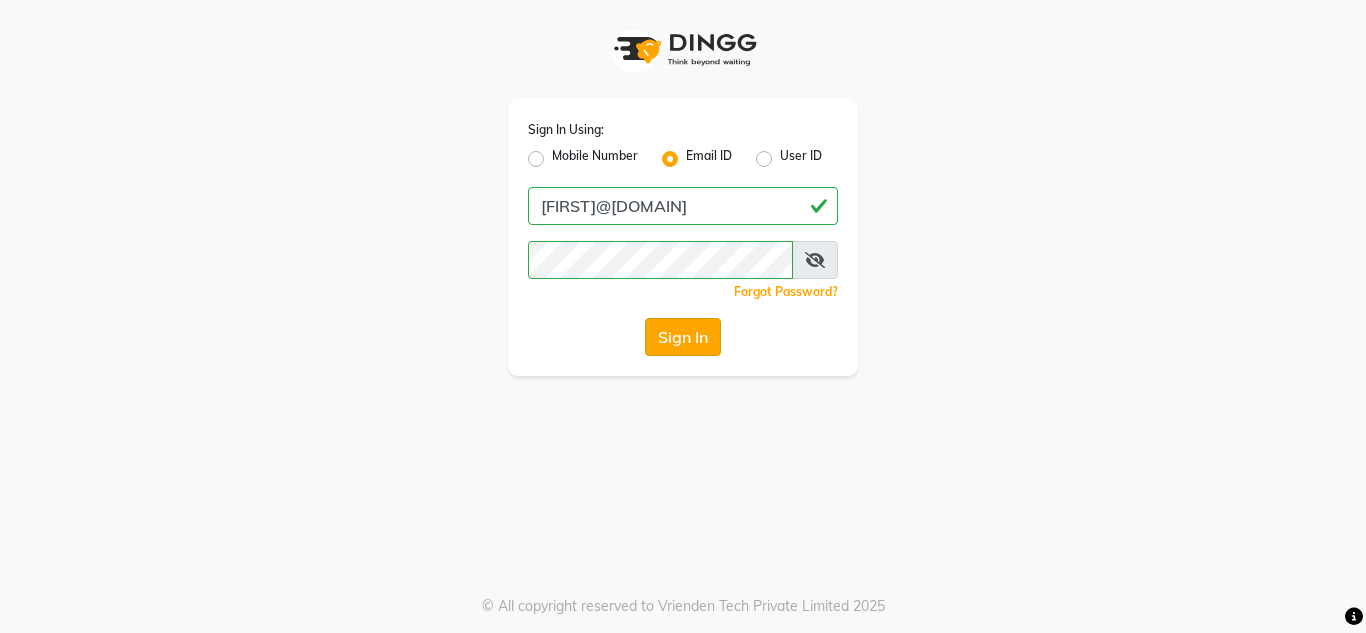 click on "Sign In" 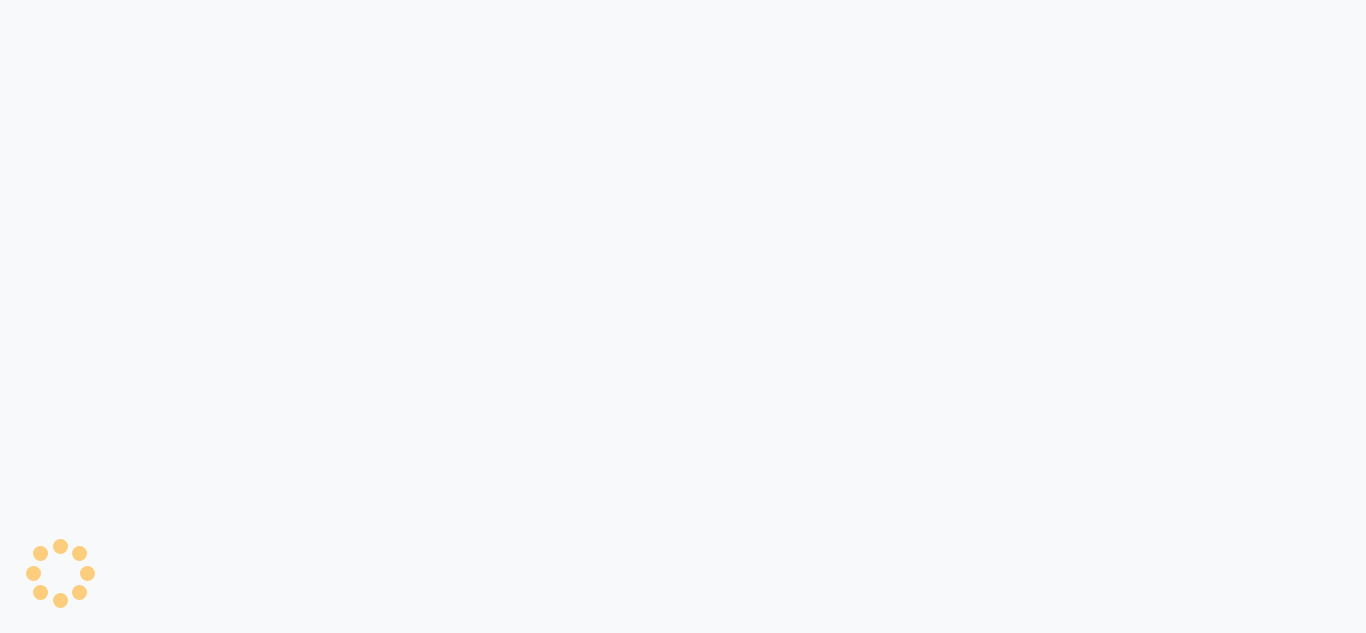 scroll, scrollTop: 0, scrollLeft: 0, axis: both 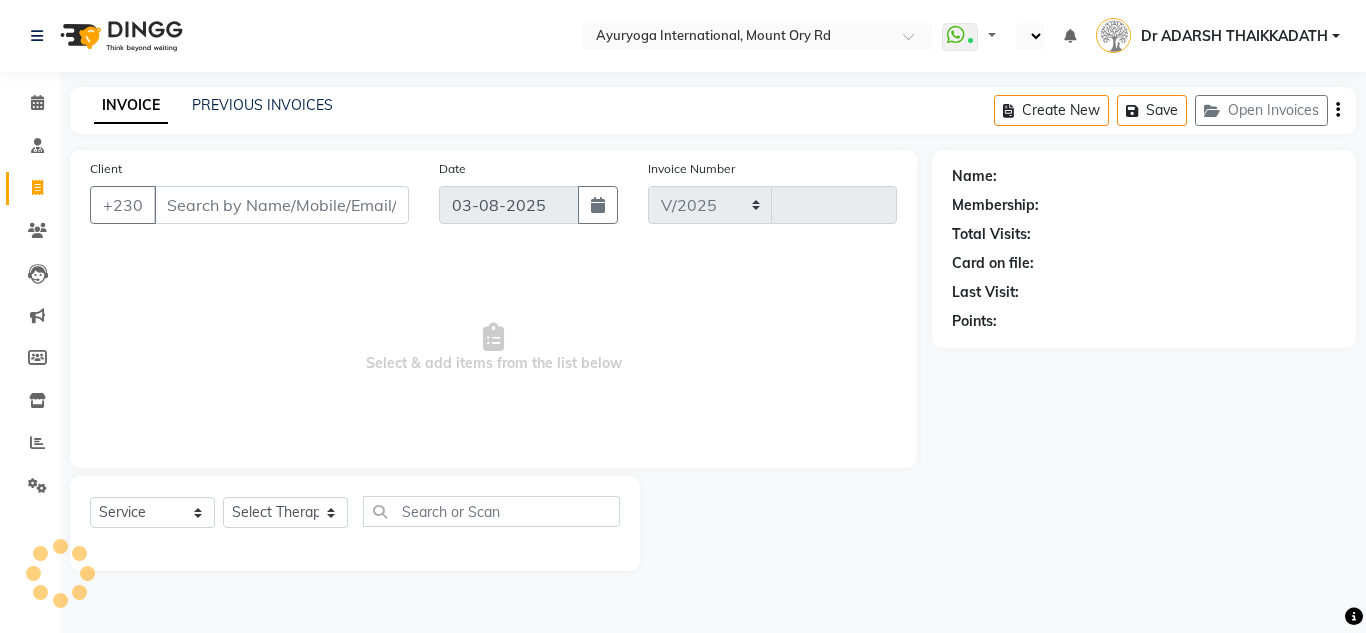 select on "730" 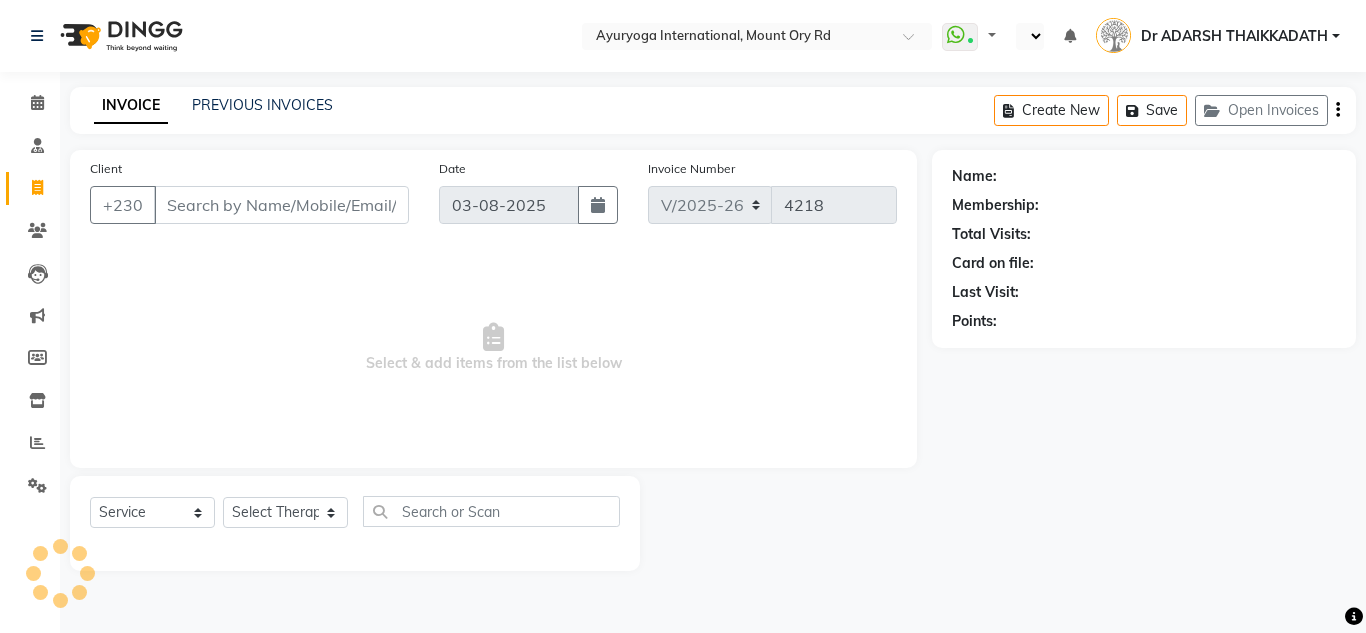 select on "en" 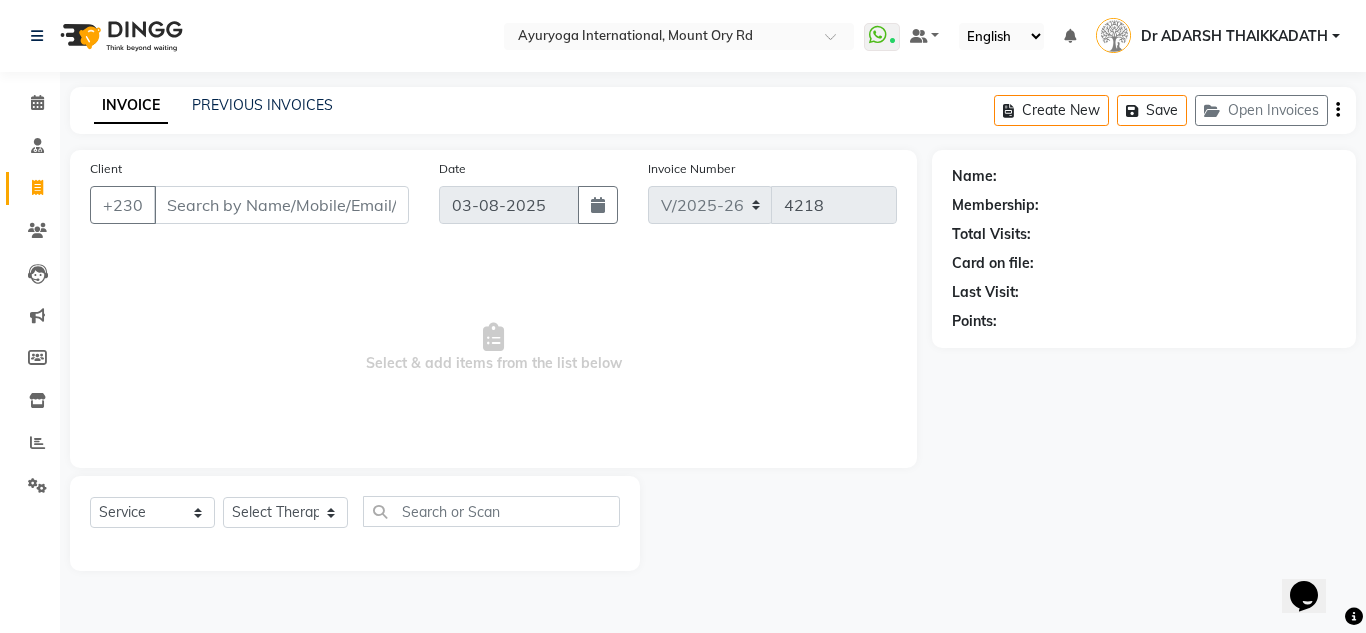scroll, scrollTop: 0, scrollLeft: 0, axis: both 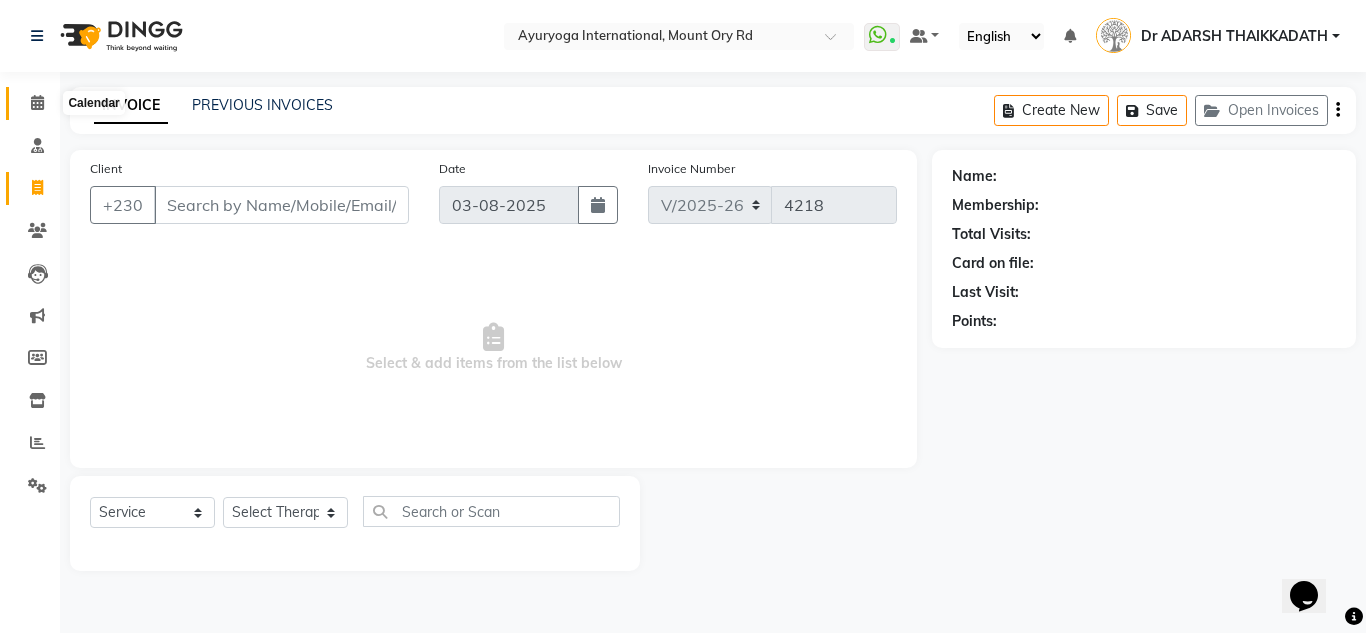 click 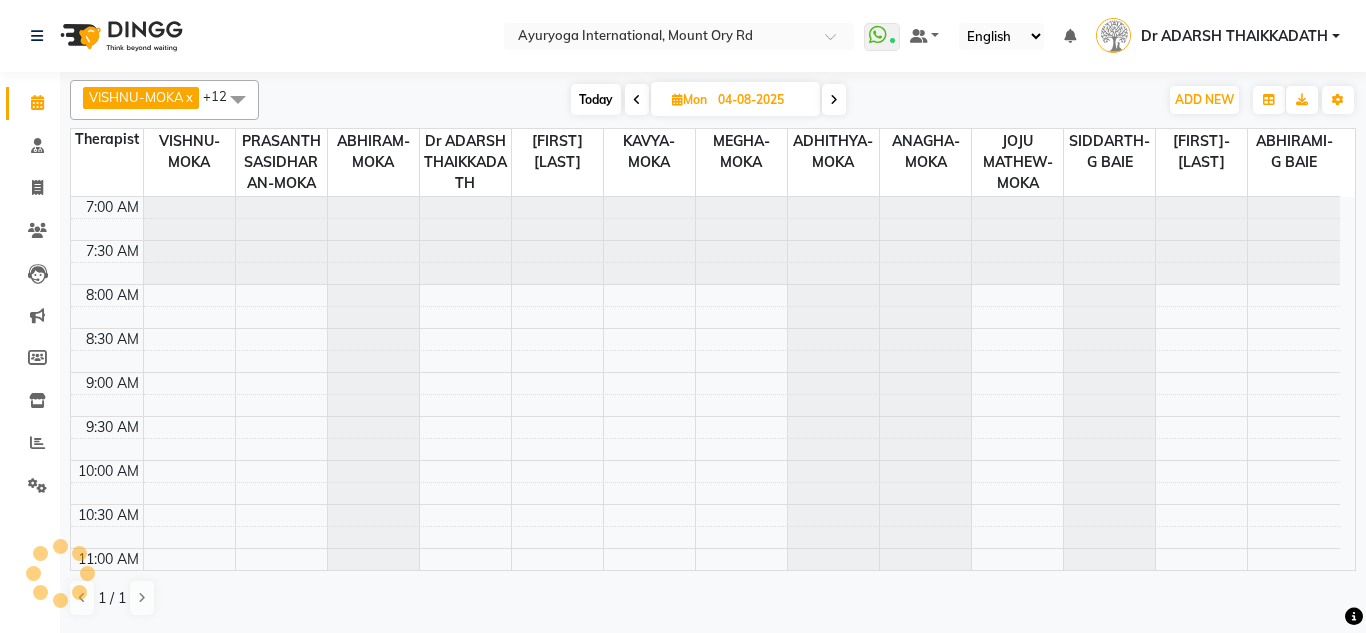 scroll, scrollTop: 0, scrollLeft: 0, axis: both 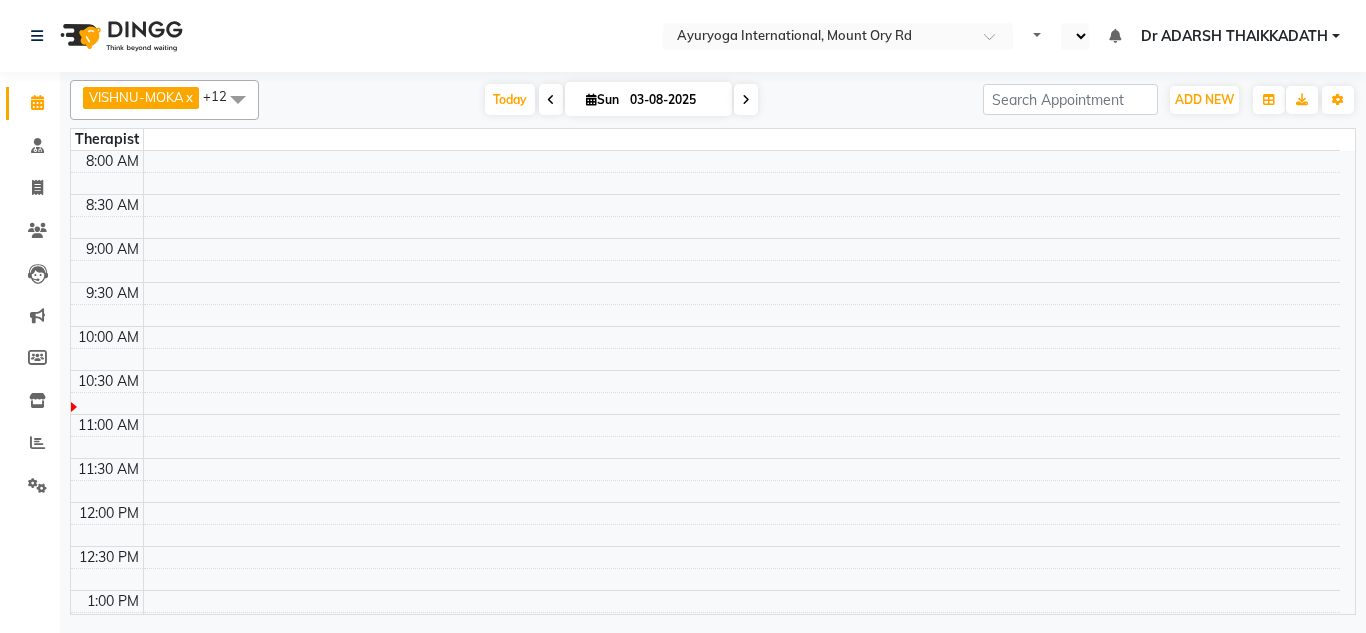 select on "en" 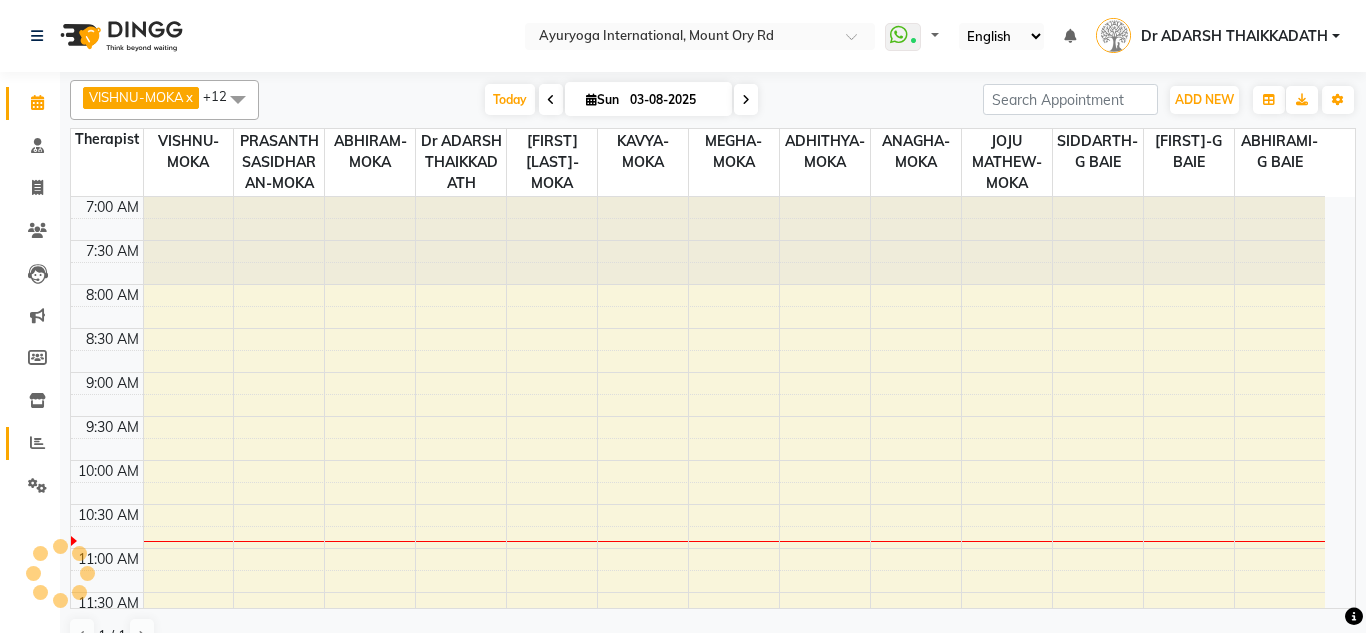scroll, scrollTop: 0, scrollLeft: 0, axis: both 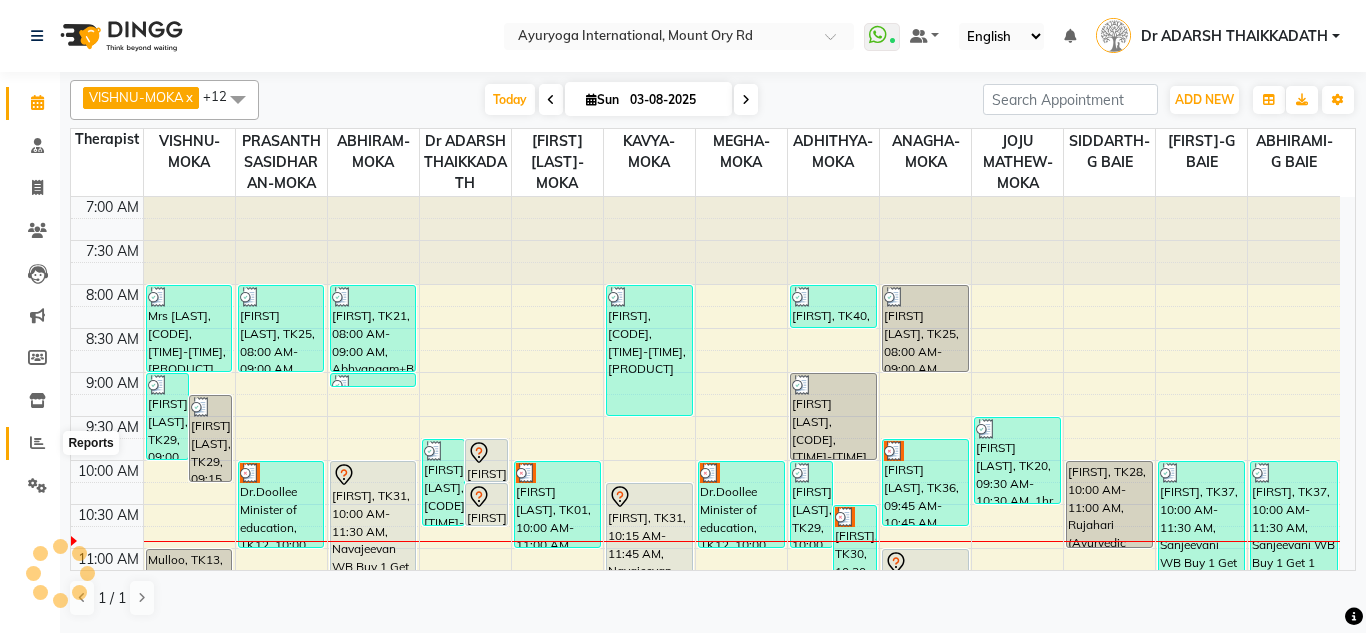 click 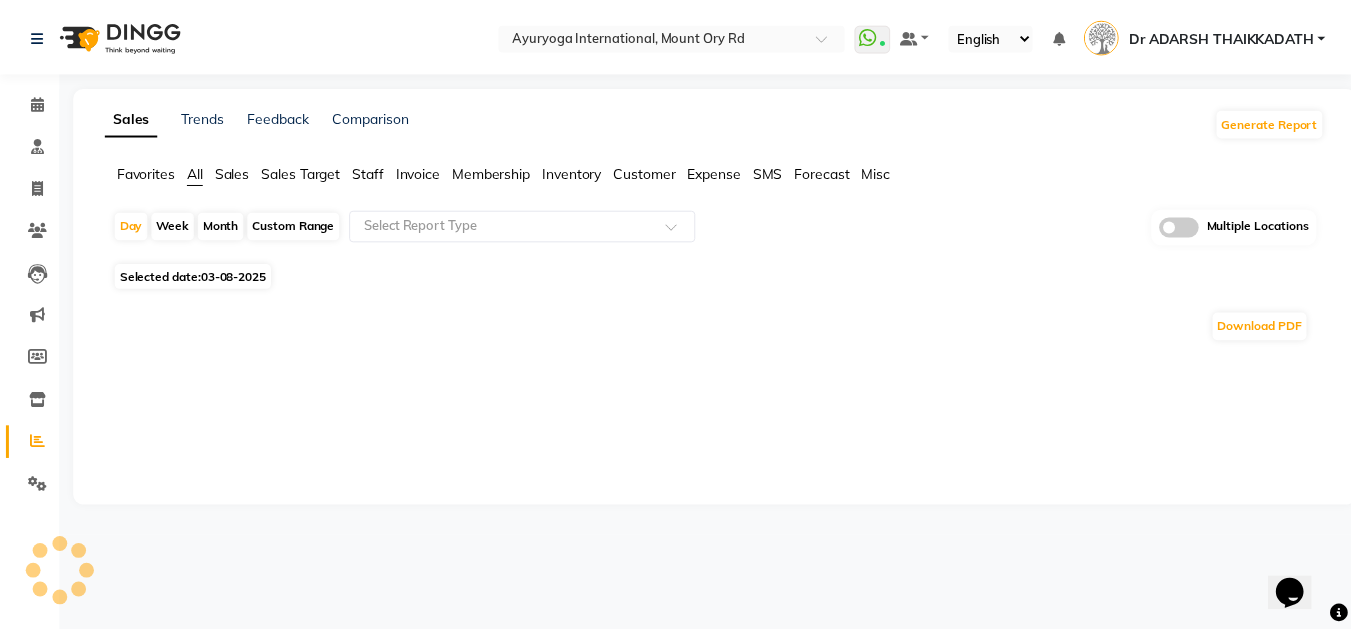 scroll, scrollTop: 0, scrollLeft: 0, axis: both 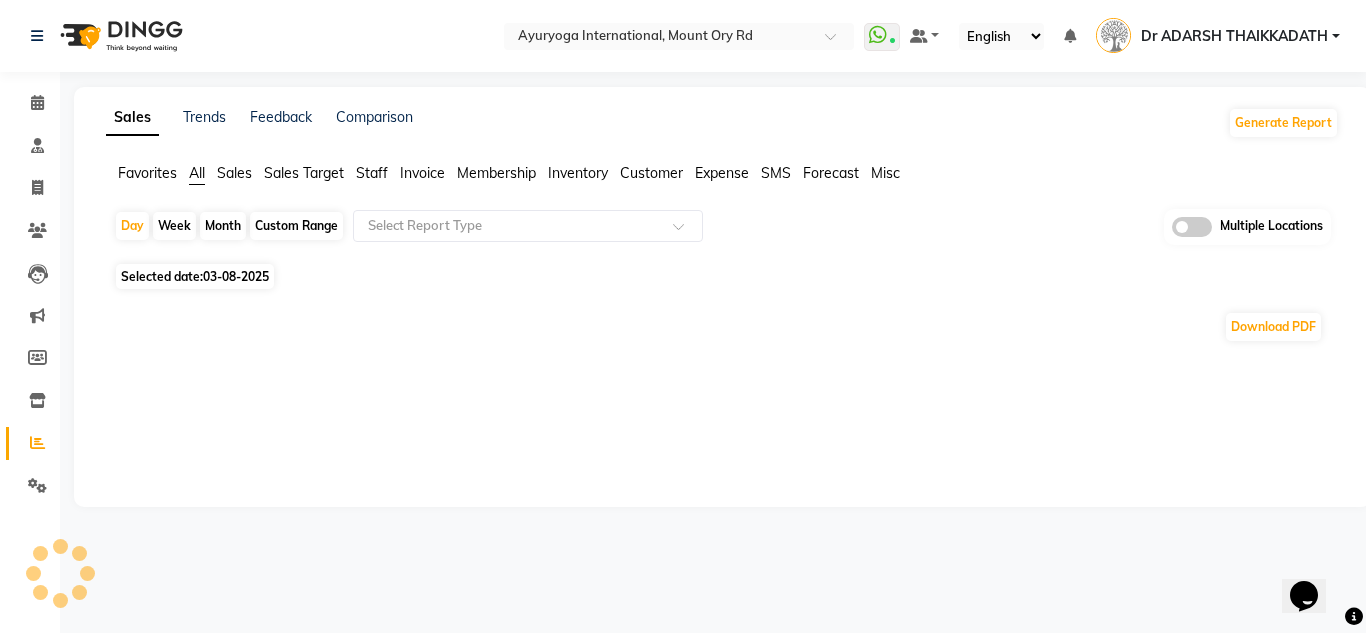 drag, startPoint x: 220, startPoint y: 219, endPoint x: 204, endPoint y: 250, distance: 34.88553 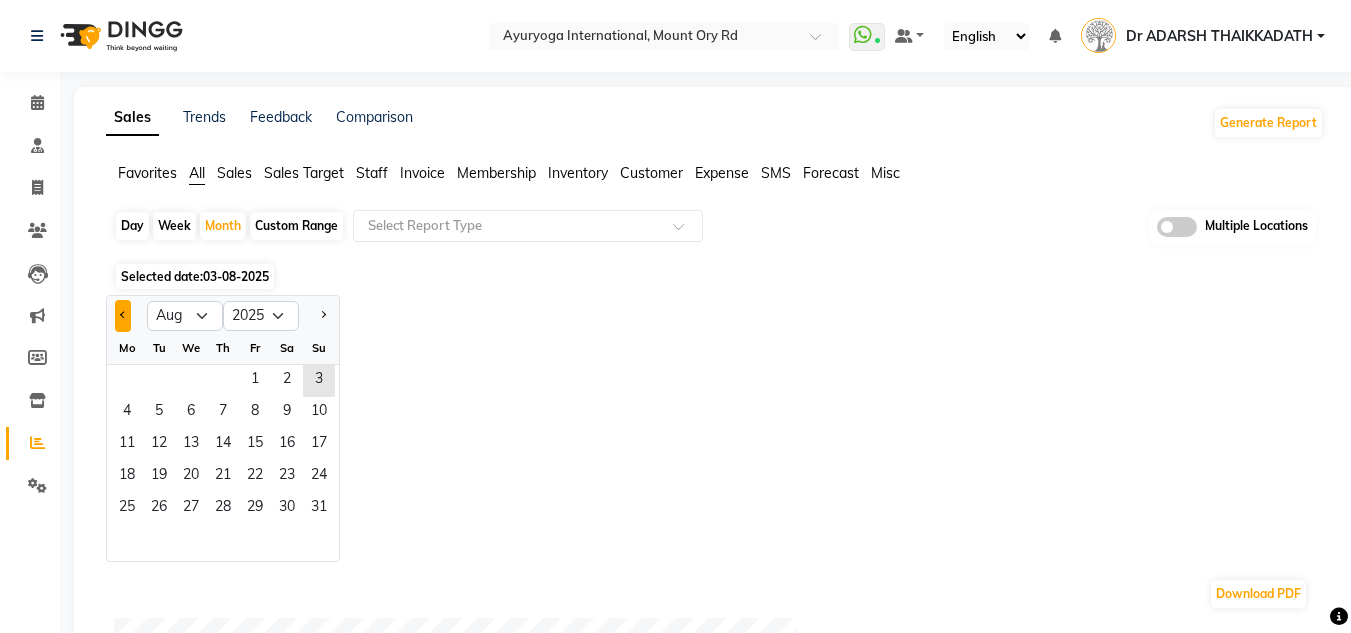 click 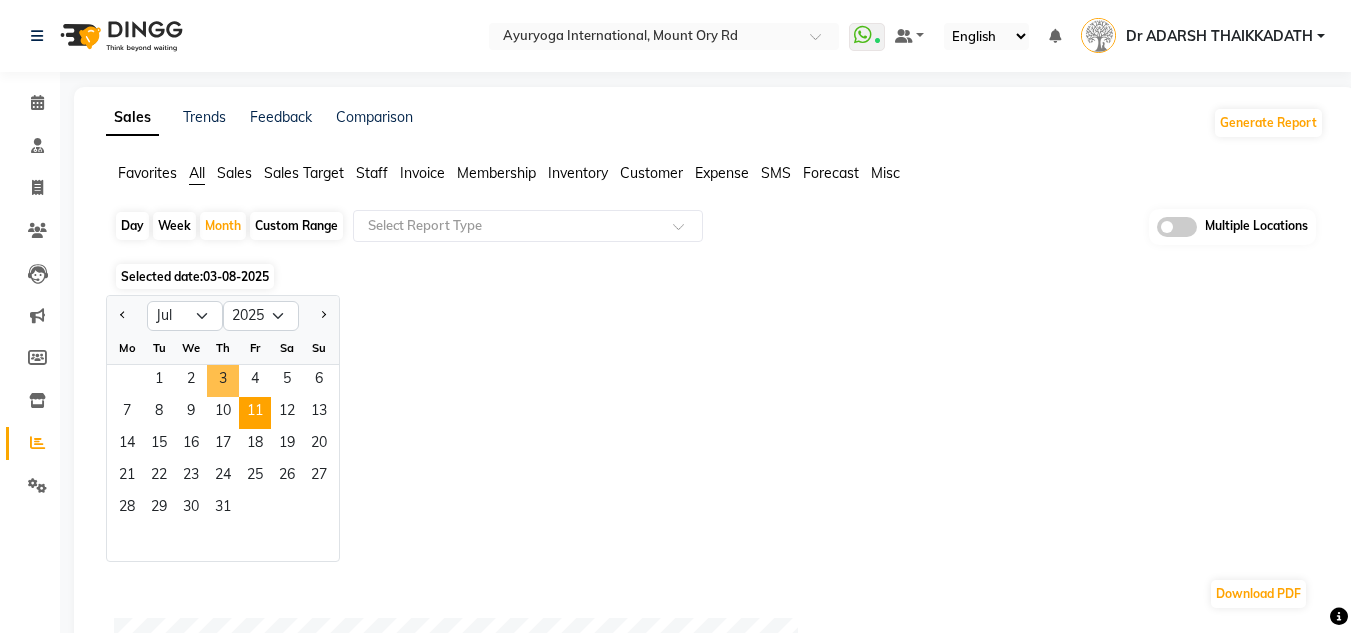 click on "11" 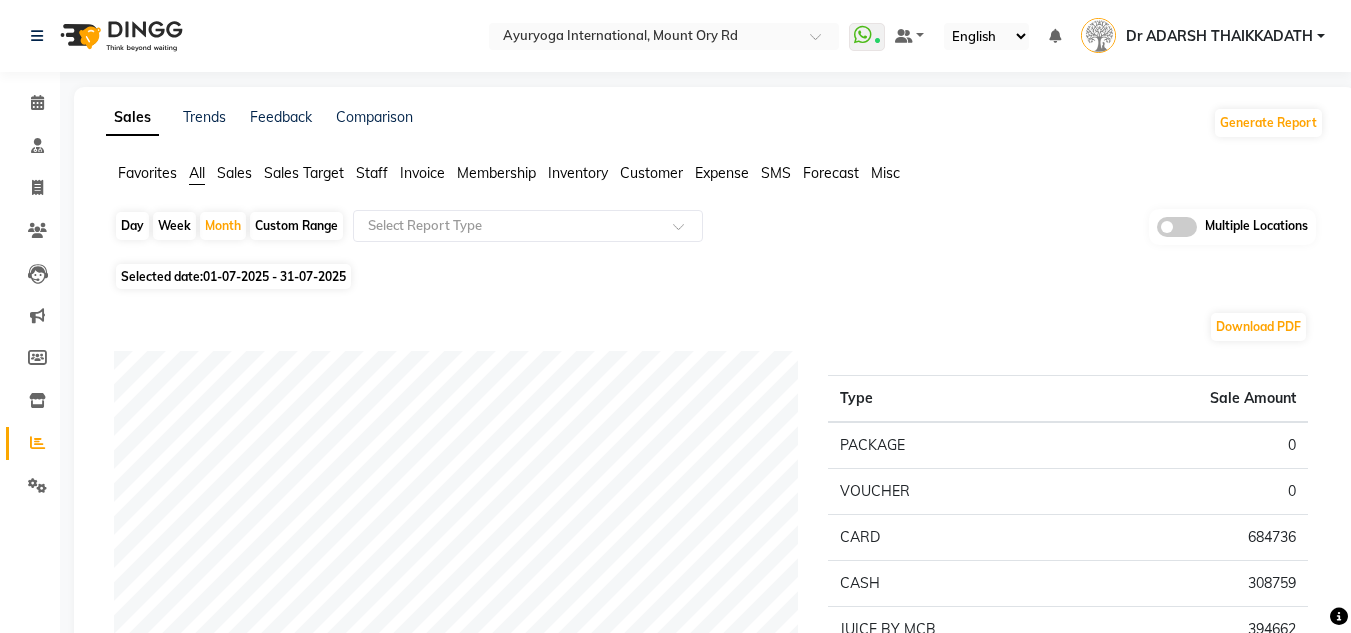 click on "Staff" 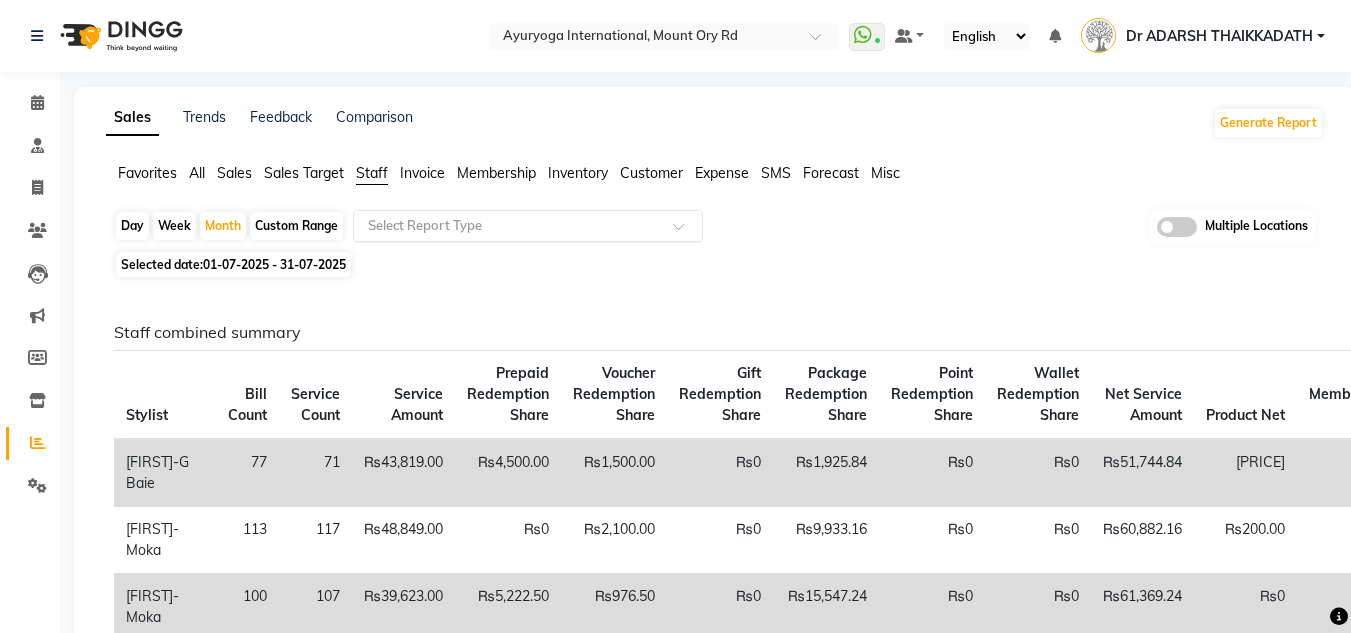 click 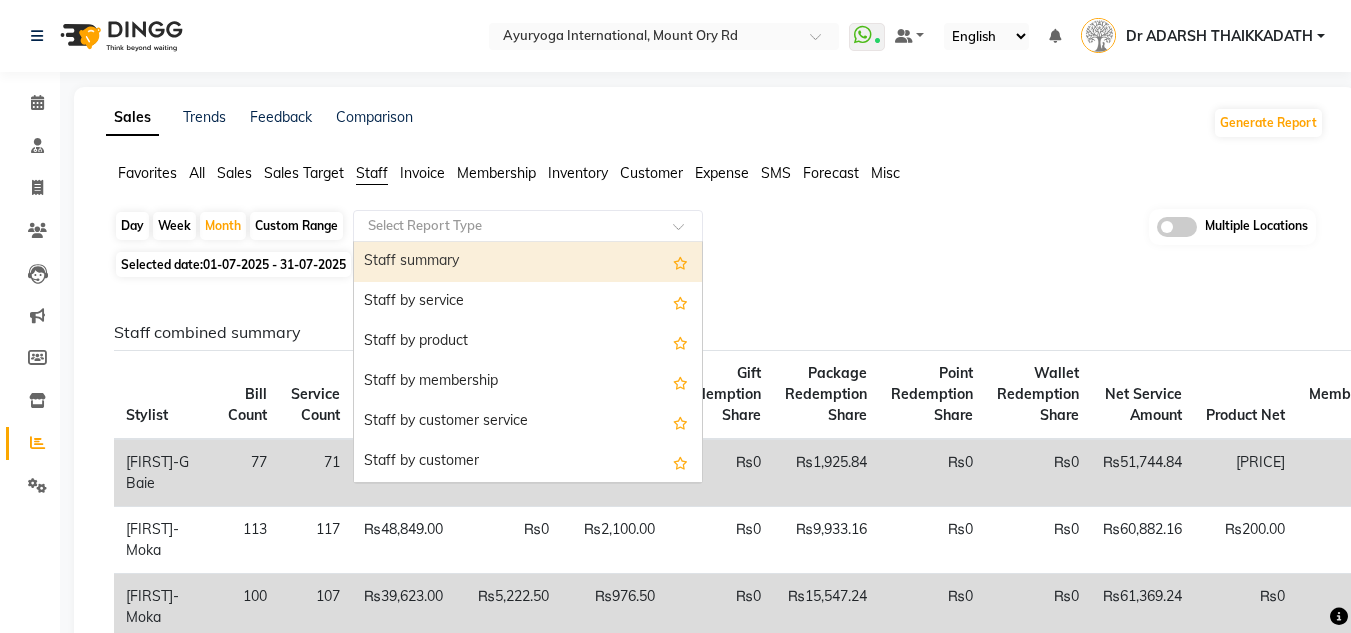 click on "Staff summary" at bounding box center [528, 262] 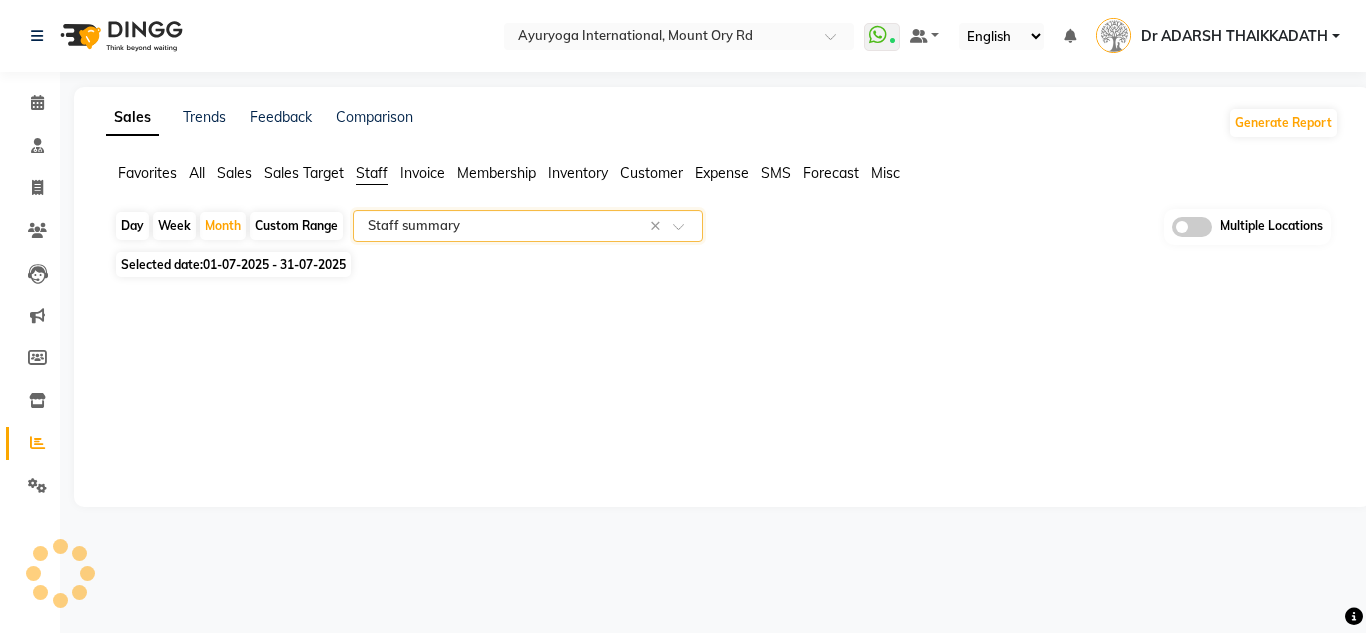 select on "full_report" 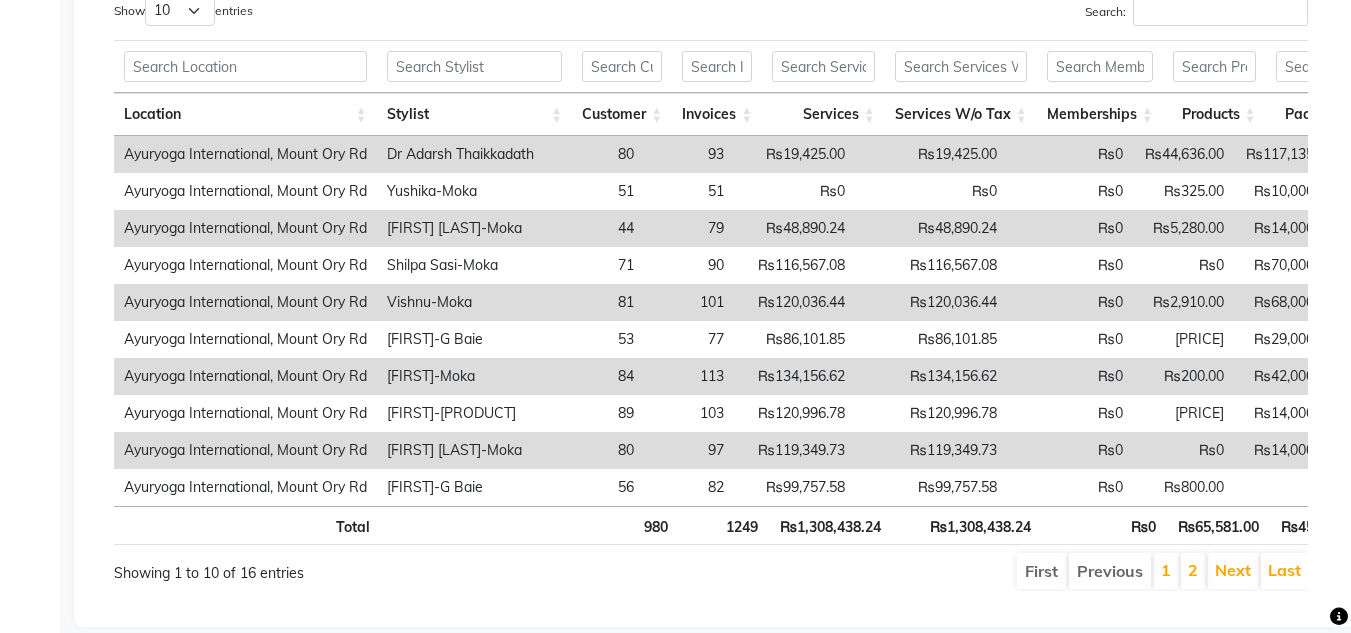 scroll, scrollTop: 1100, scrollLeft: 0, axis: vertical 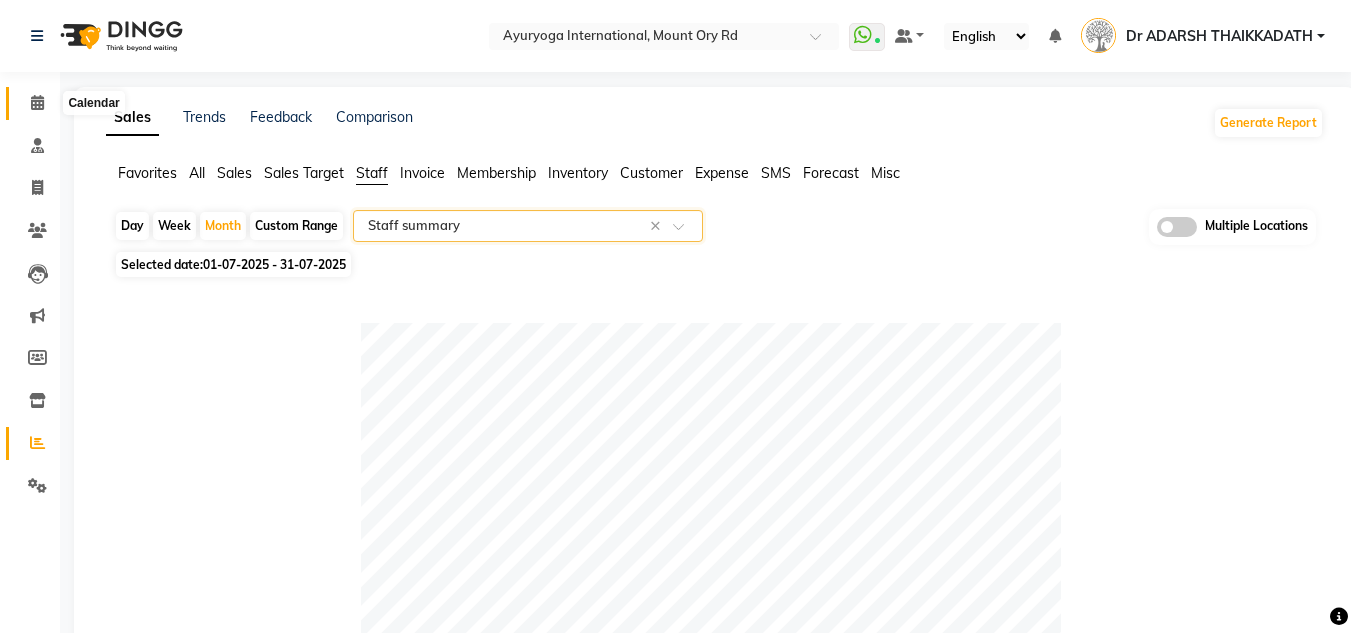 click 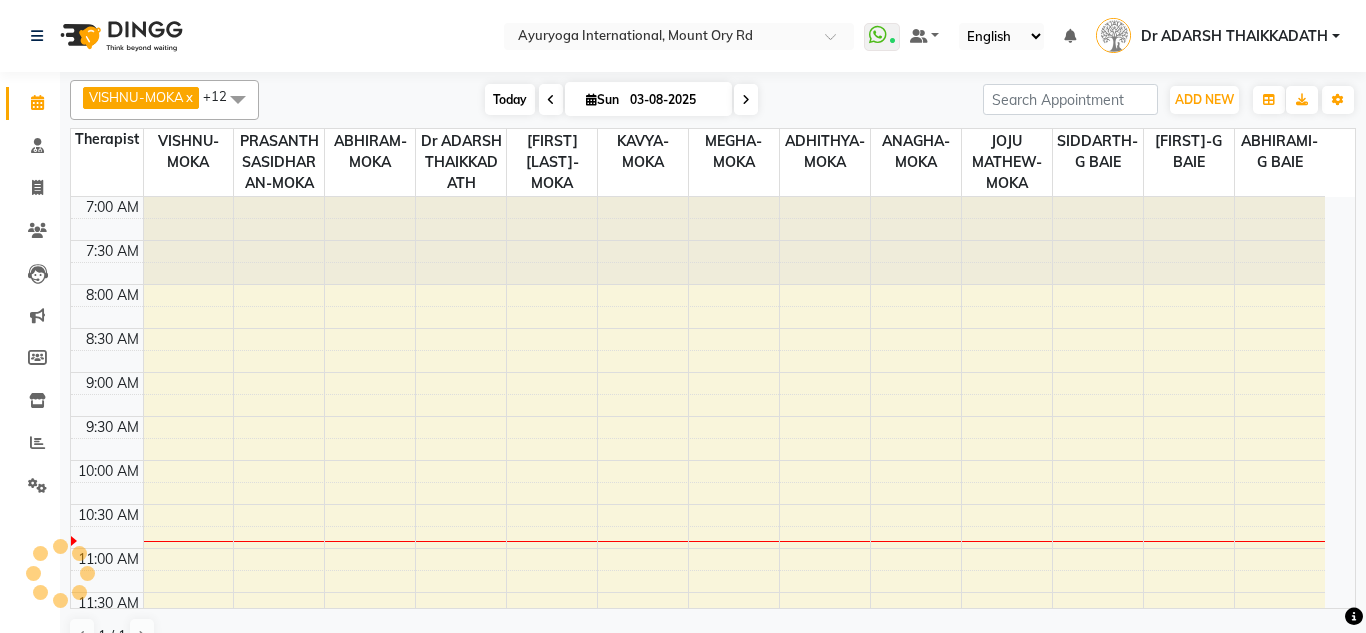 scroll, scrollTop: 265, scrollLeft: 0, axis: vertical 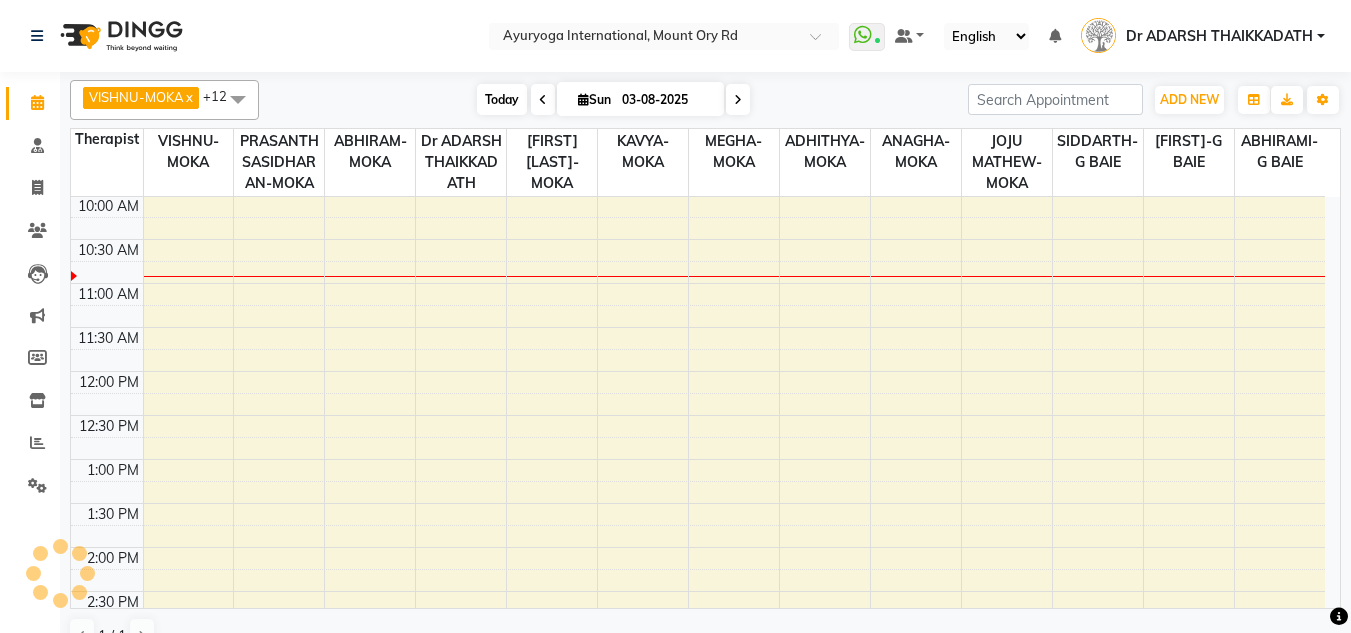 click on "Today" at bounding box center [502, 99] 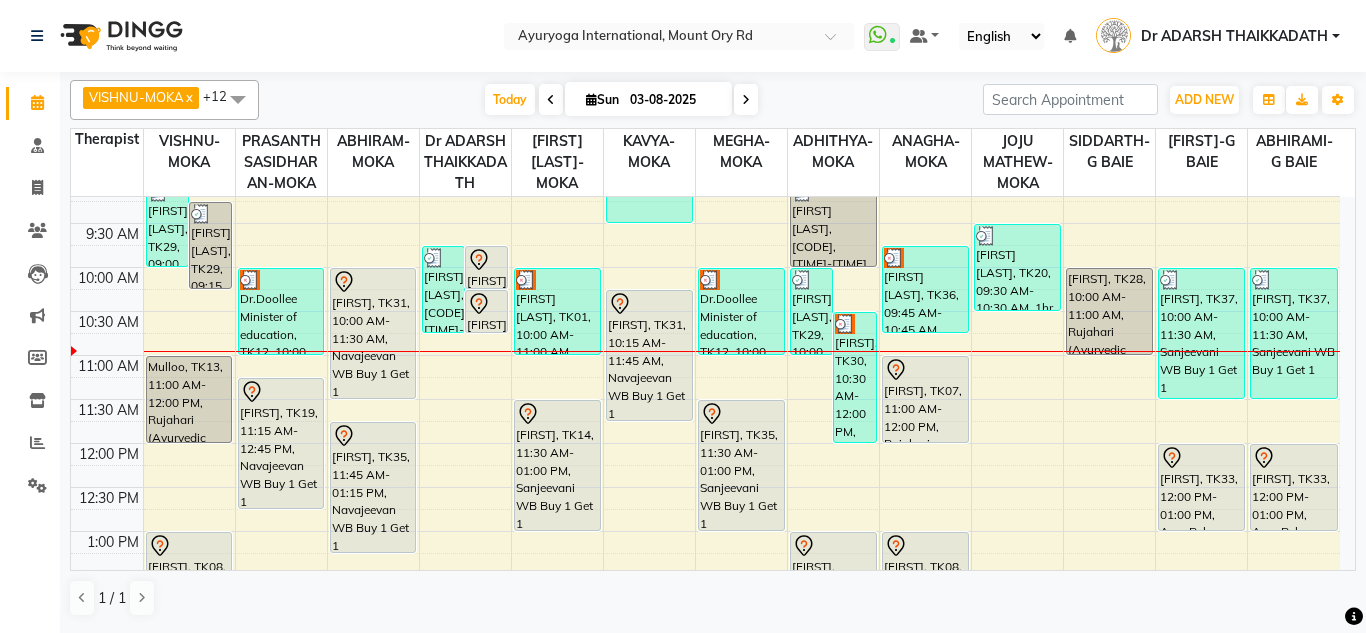 scroll, scrollTop: 158, scrollLeft: 0, axis: vertical 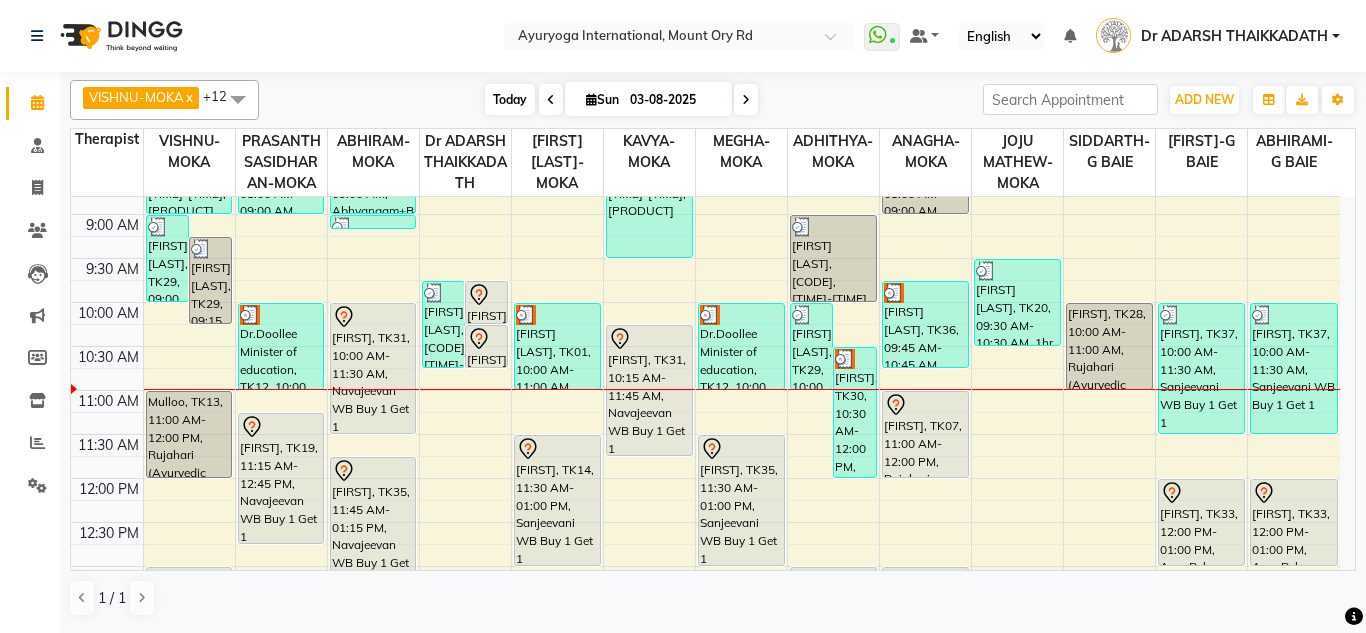 click on "Today" at bounding box center [510, 99] 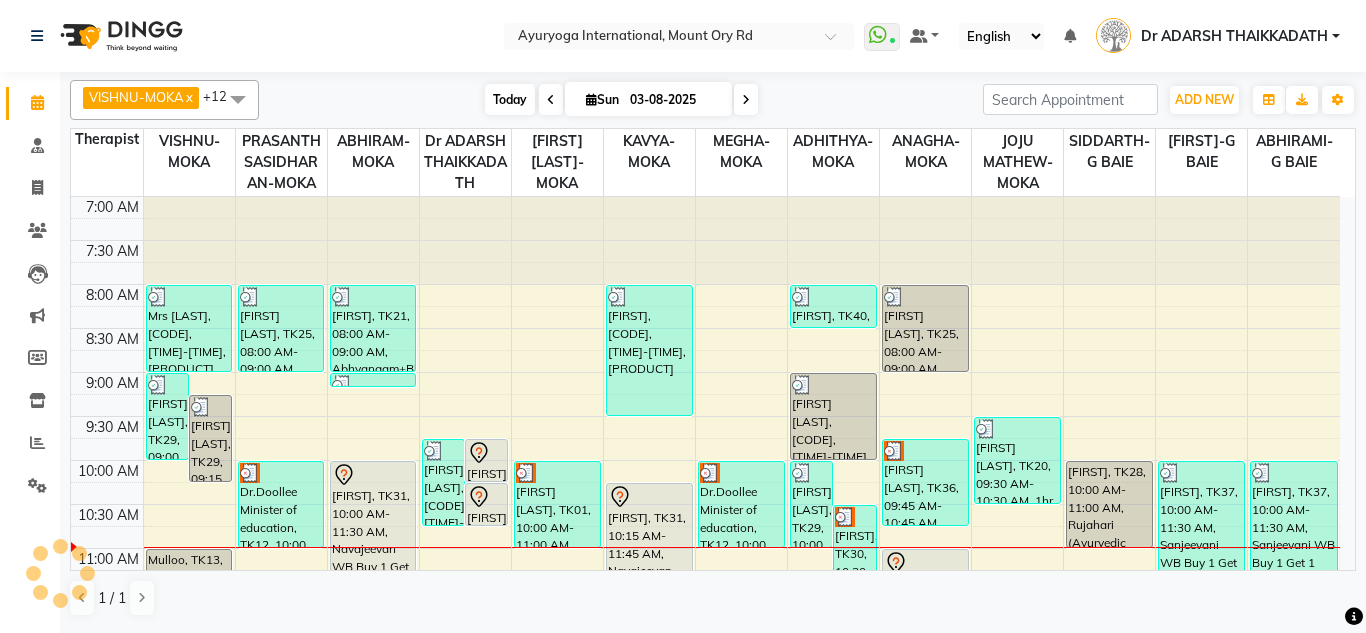 scroll, scrollTop: 265, scrollLeft: 0, axis: vertical 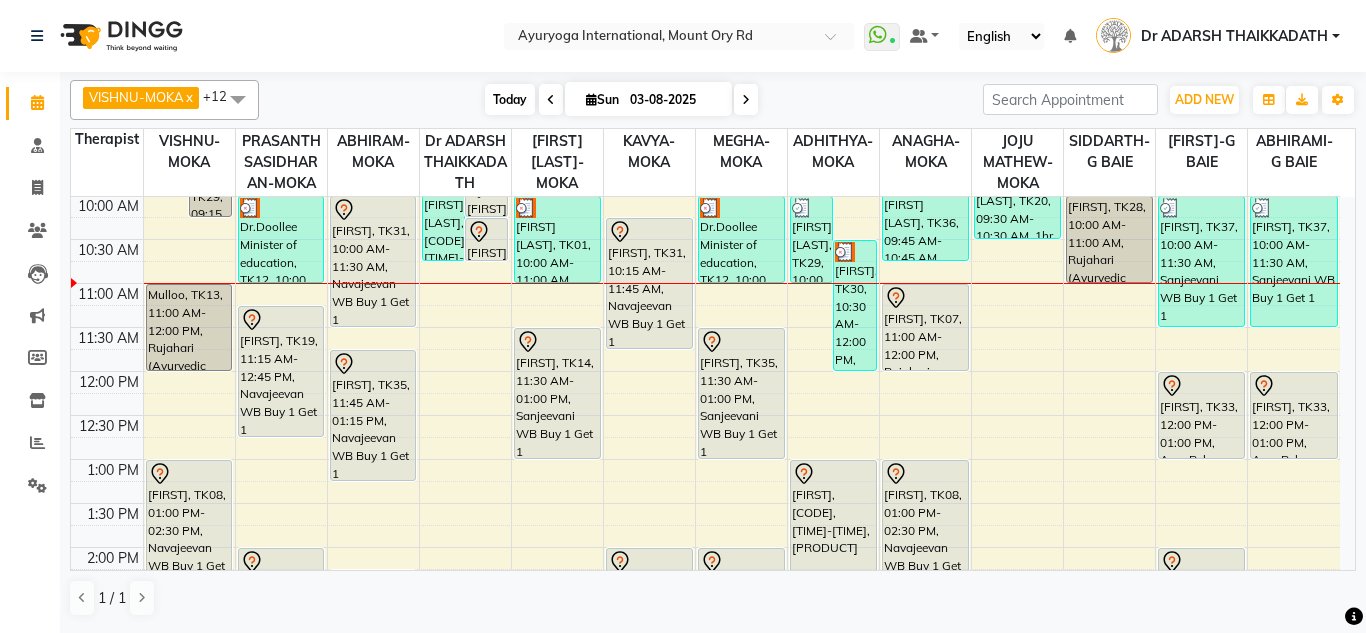 click on "Today" at bounding box center (510, 99) 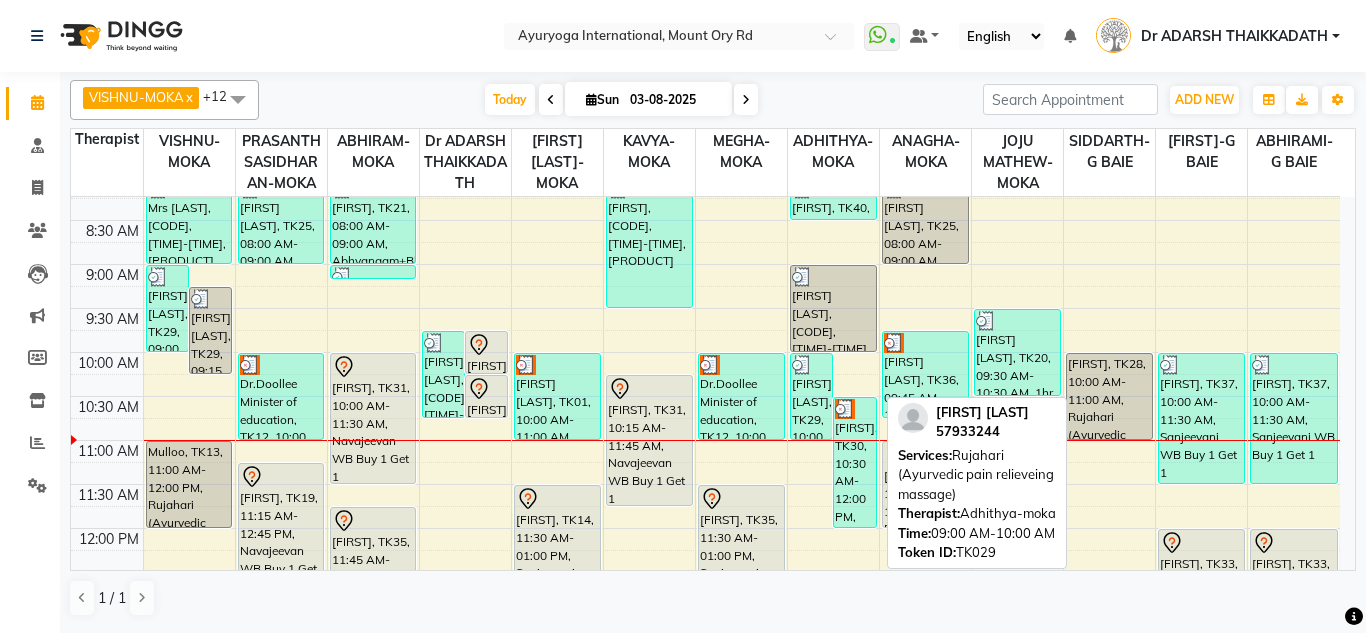 scroll, scrollTop: 153, scrollLeft: 0, axis: vertical 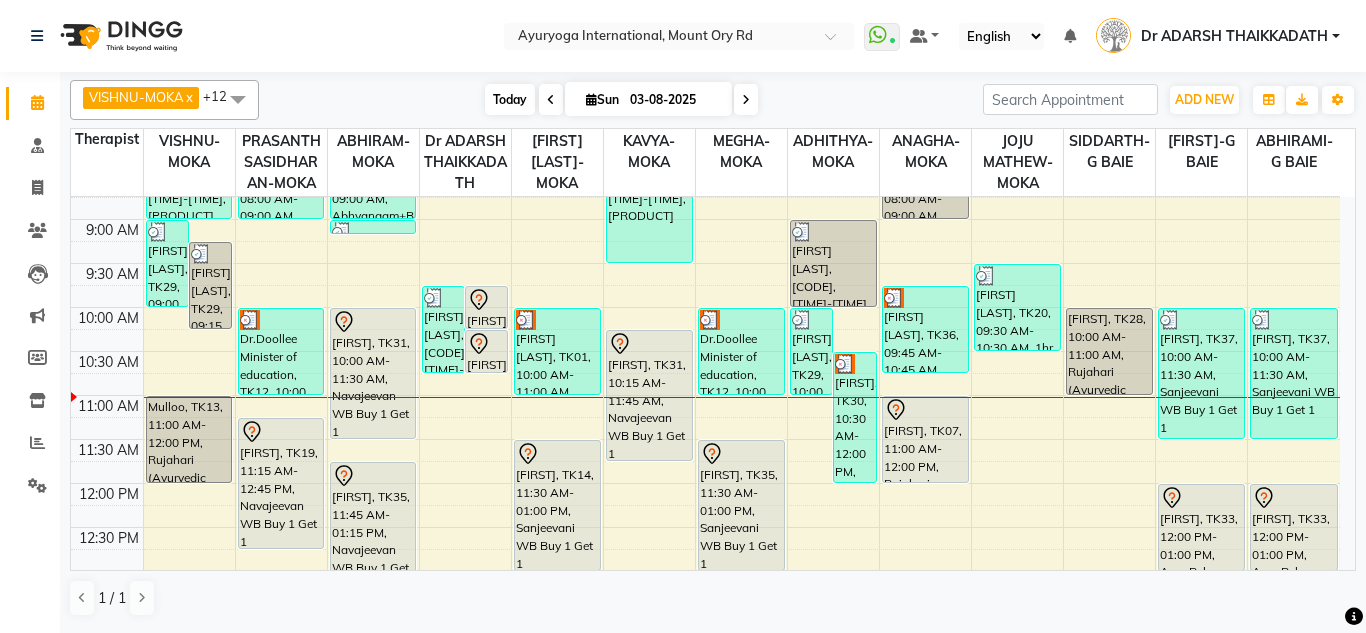 click on "Today" at bounding box center (510, 99) 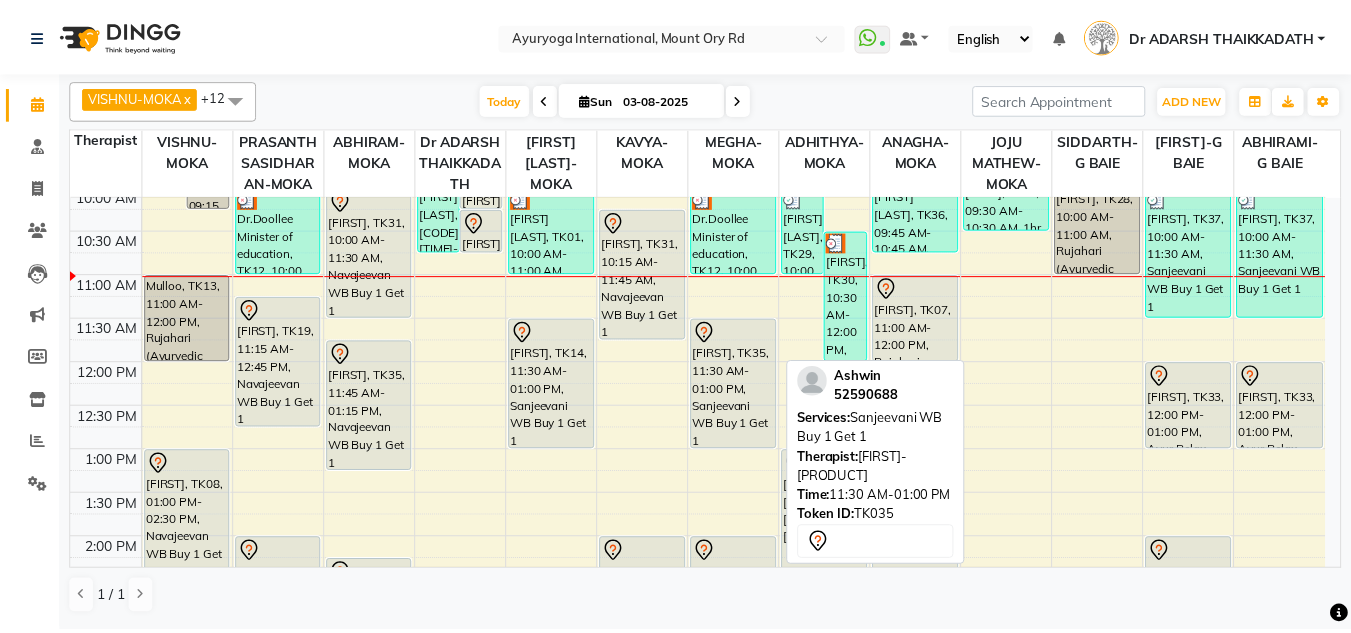 scroll, scrollTop: 153, scrollLeft: 0, axis: vertical 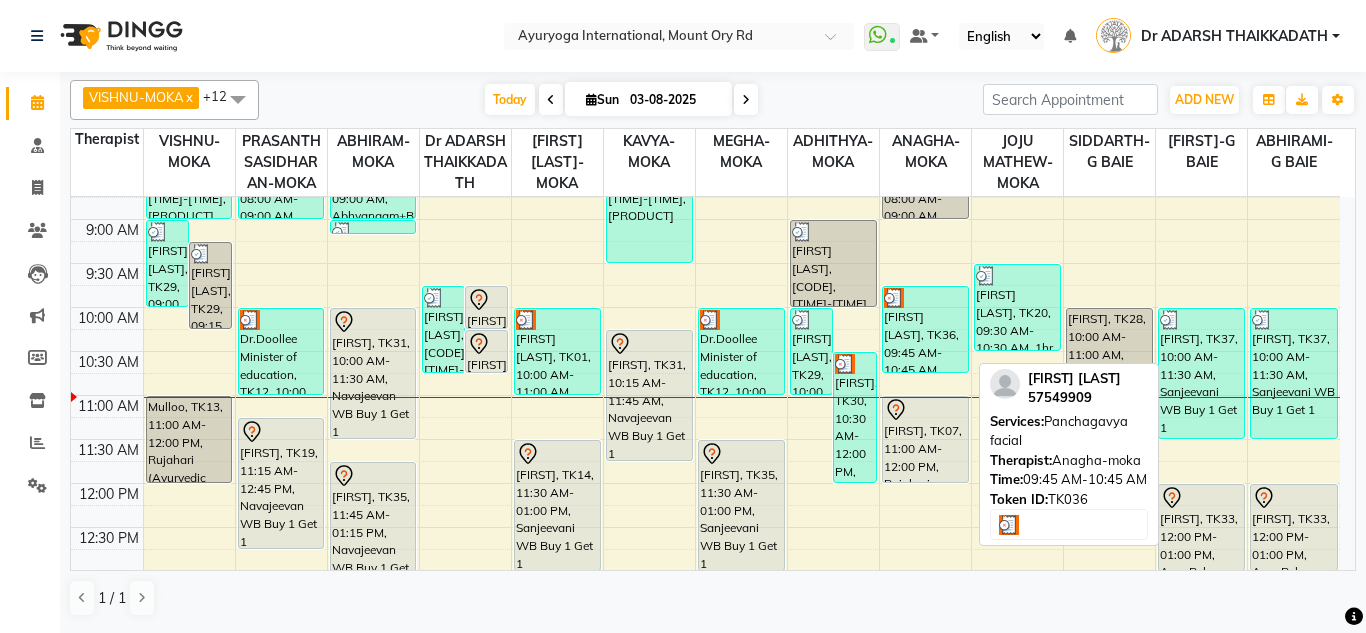 click on "[FIRST] [LAST], TK36, 09:45 AM-10:45 AM, Panchagavya facial" at bounding box center [925, 329] 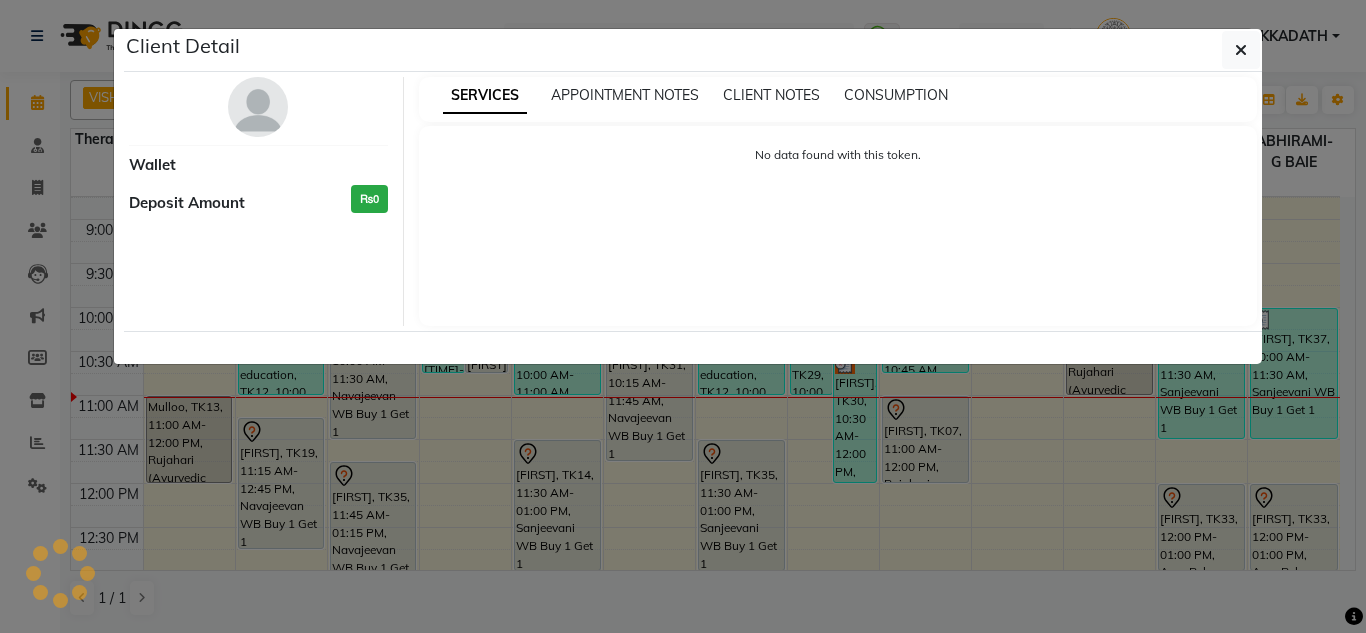 select on "3" 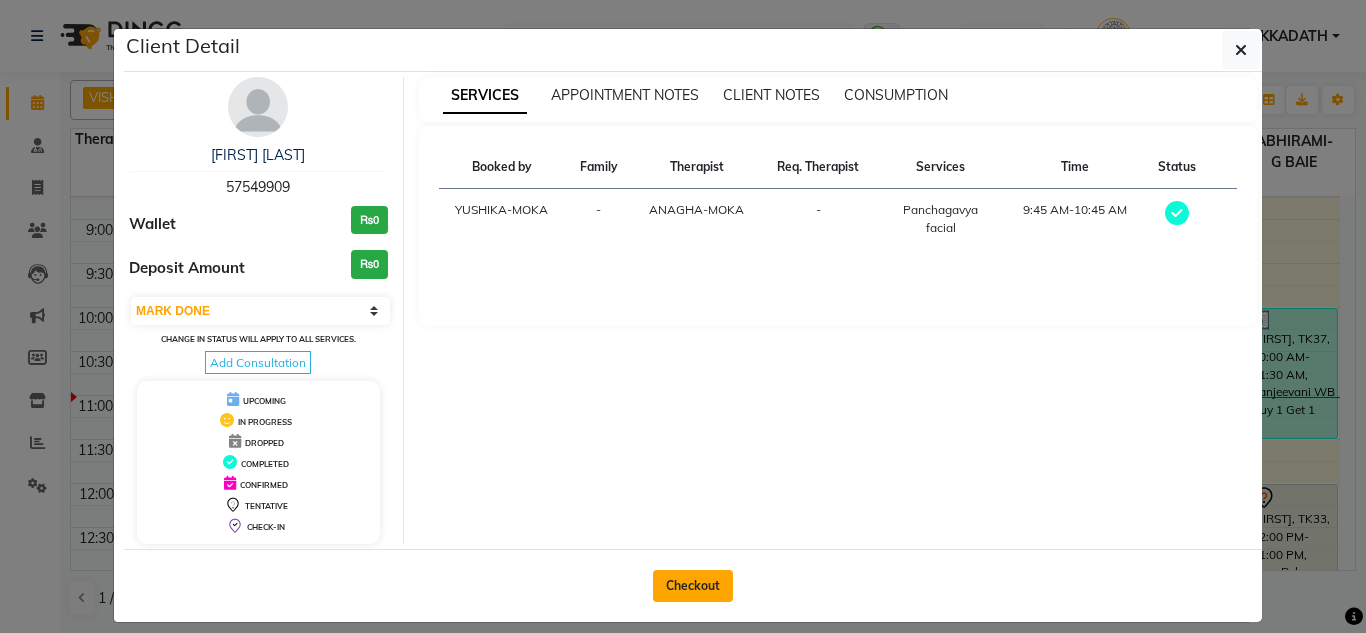 click on "Checkout" 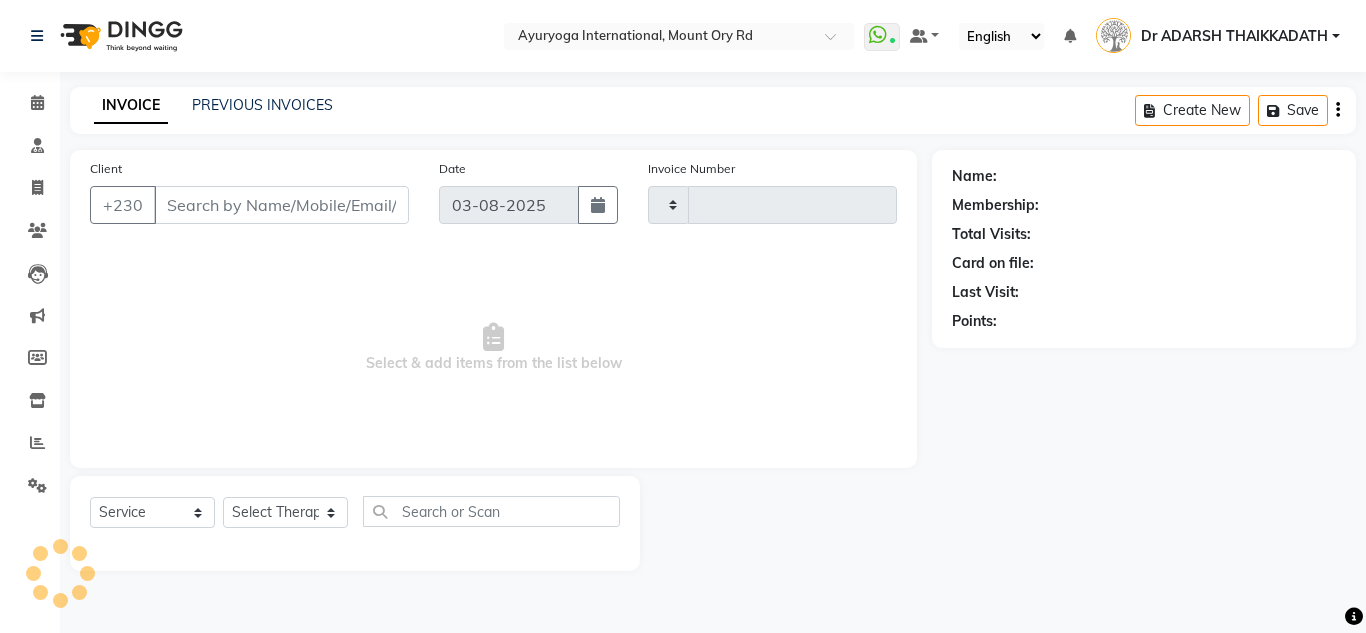 type on "4219" 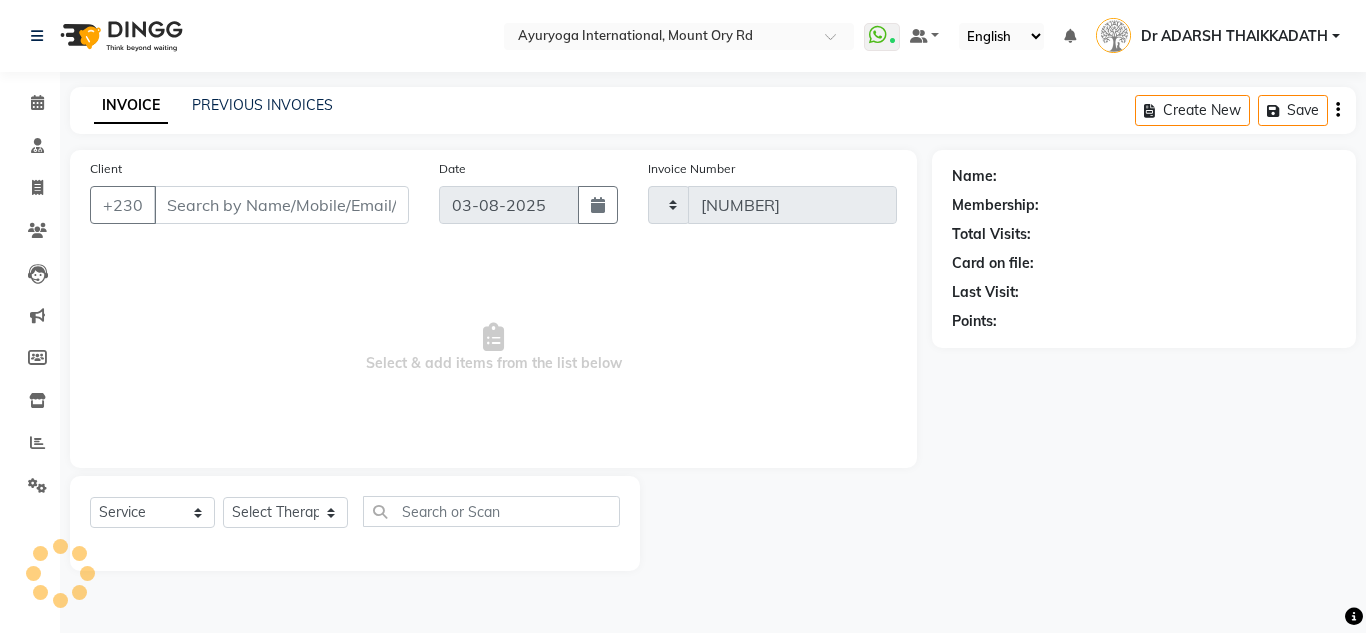 select on "730" 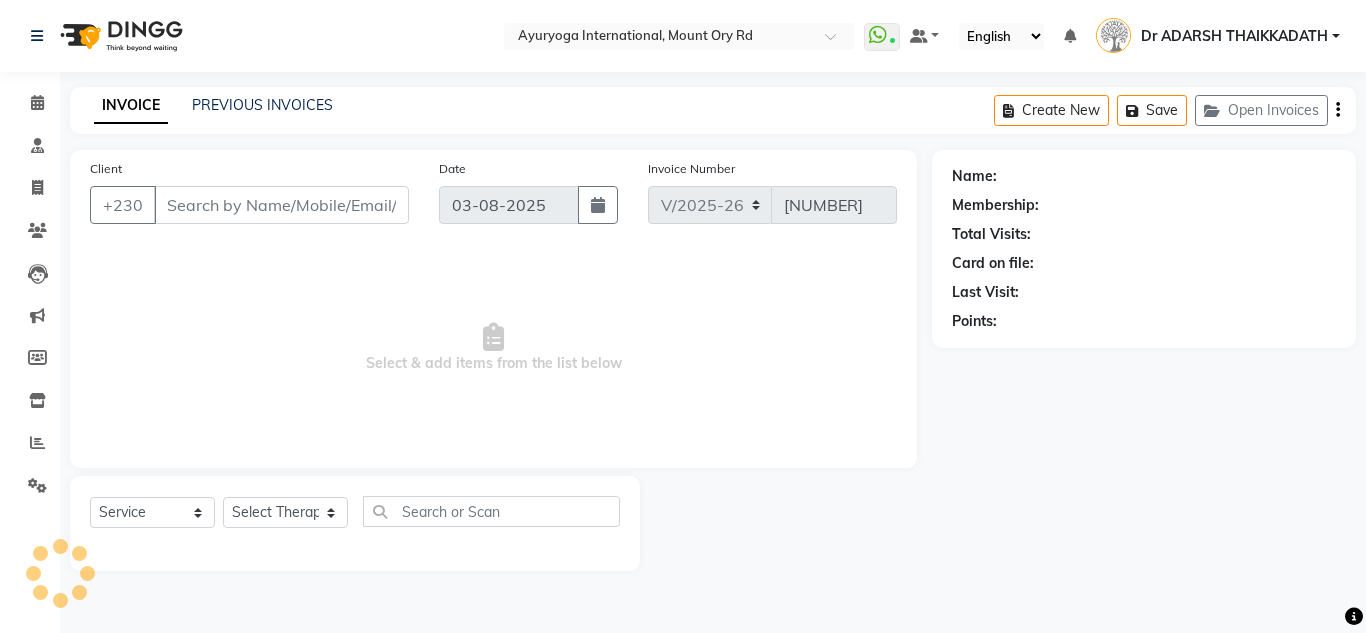type on "57549909" 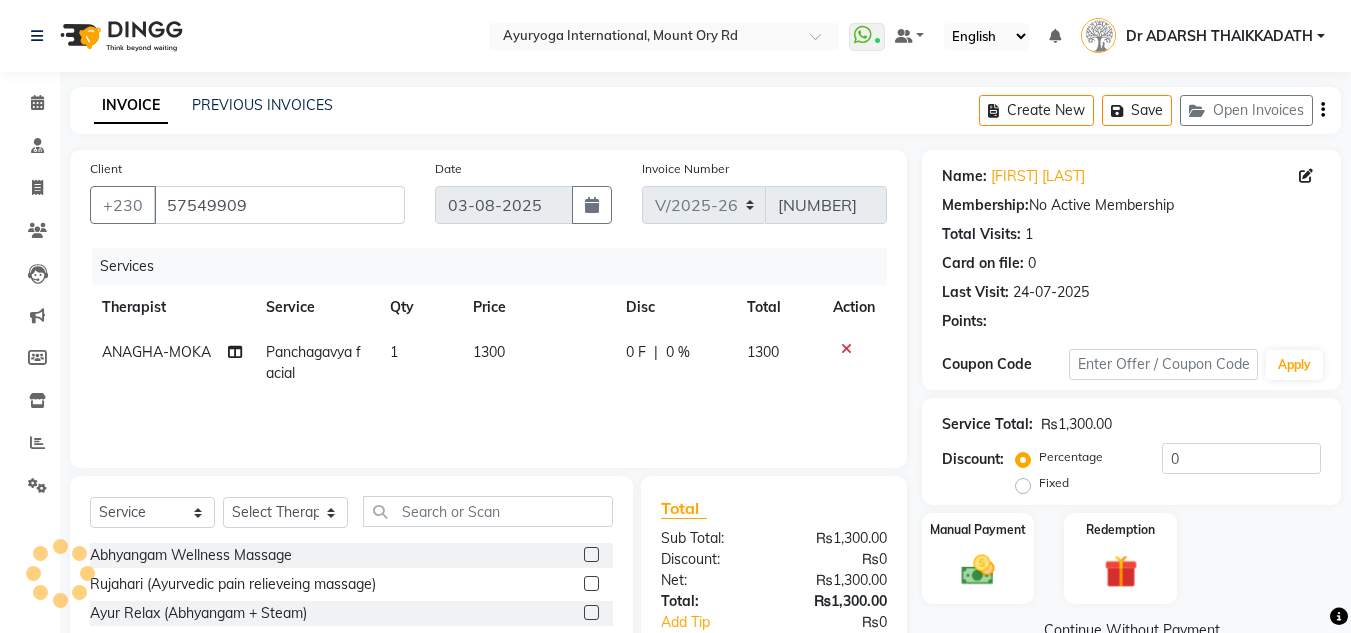 click on "1300" 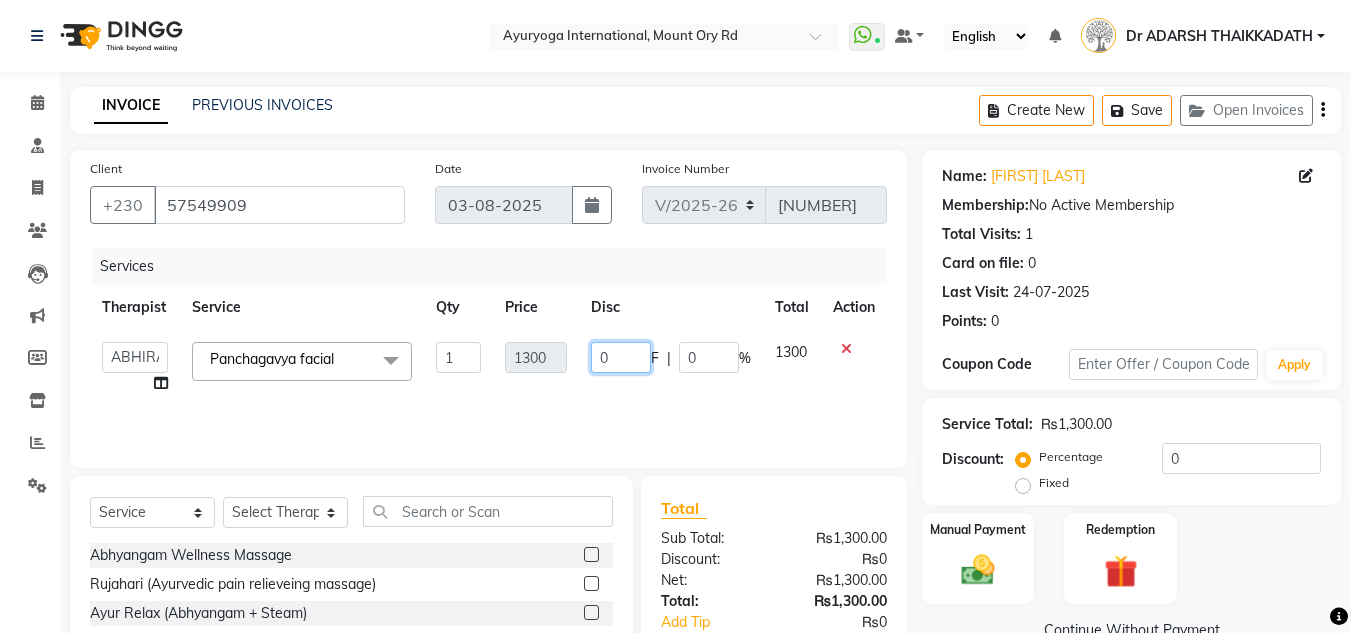 click on "0" 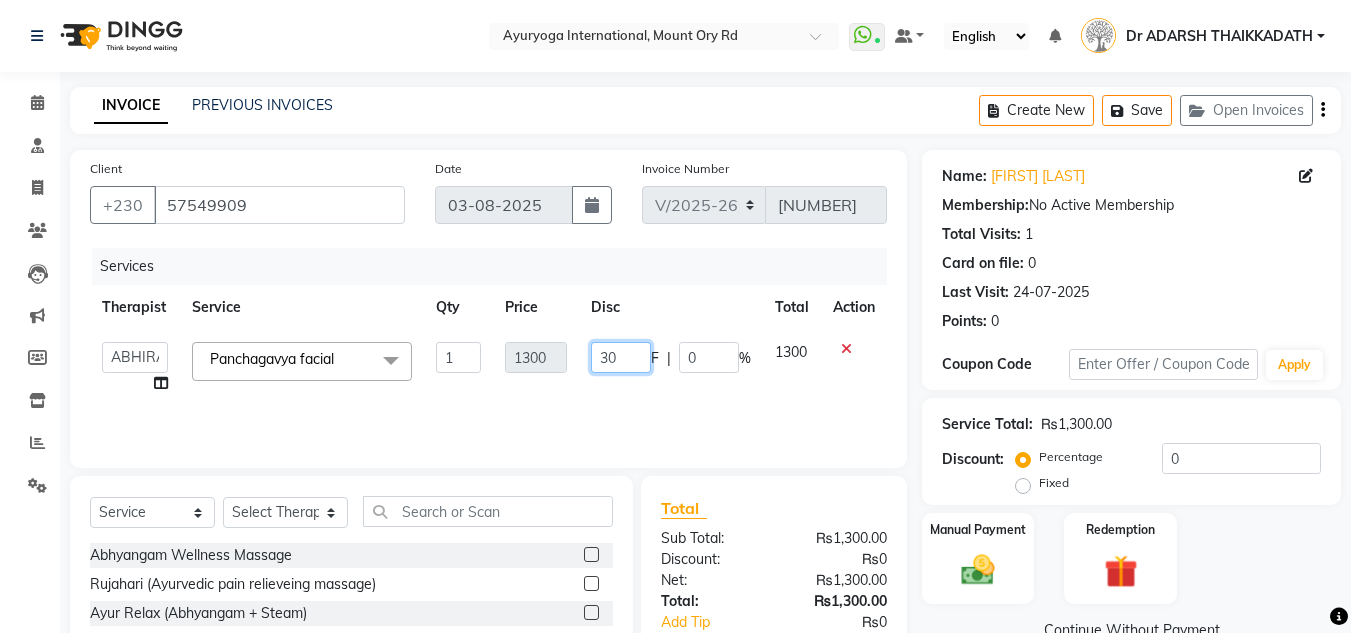 type on "300" 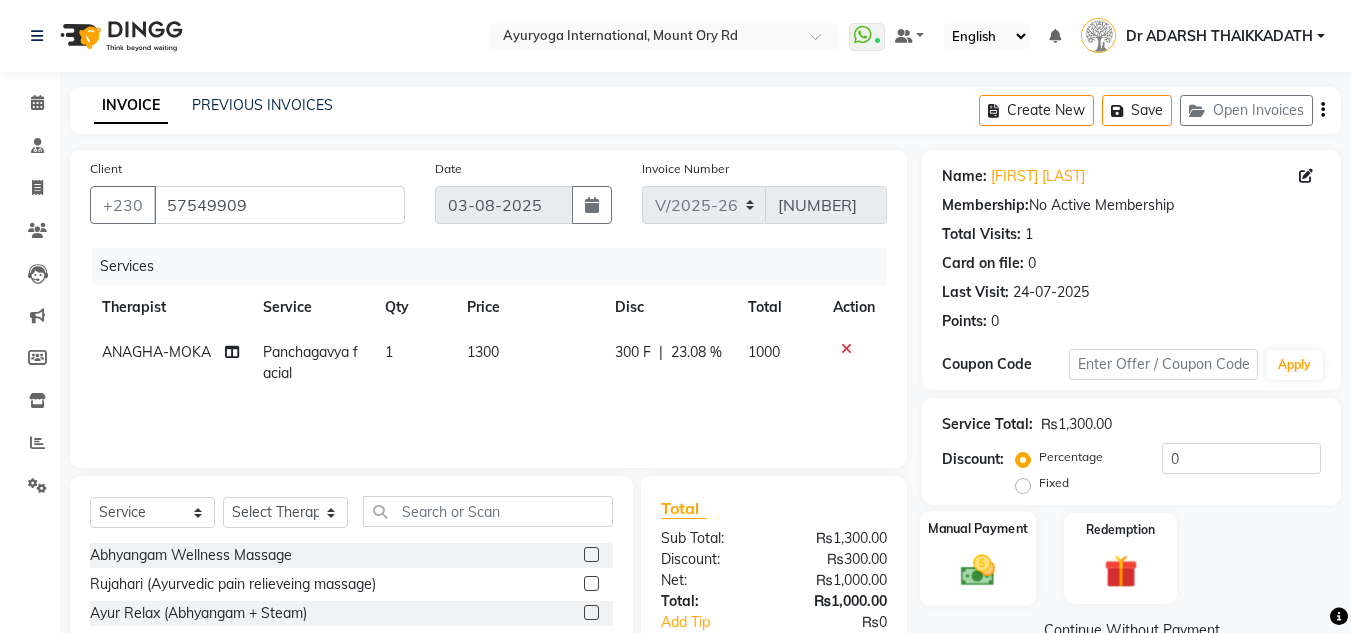 click 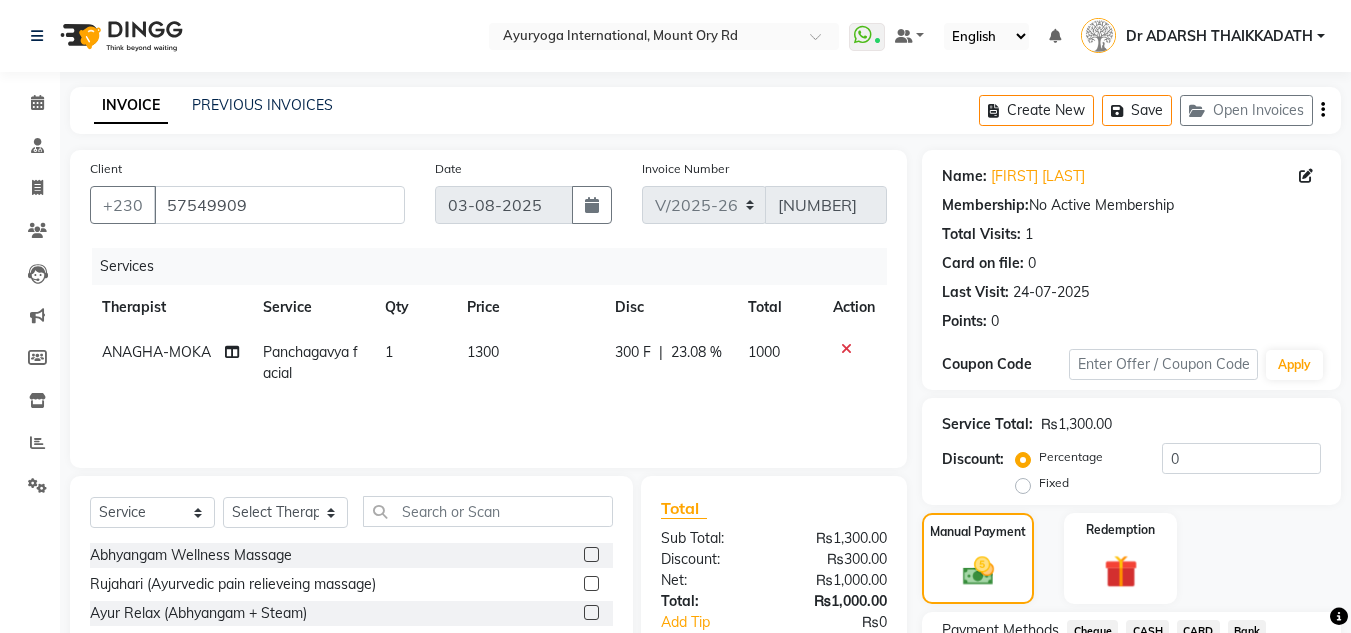 scroll, scrollTop: 170, scrollLeft: 0, axis: vertical 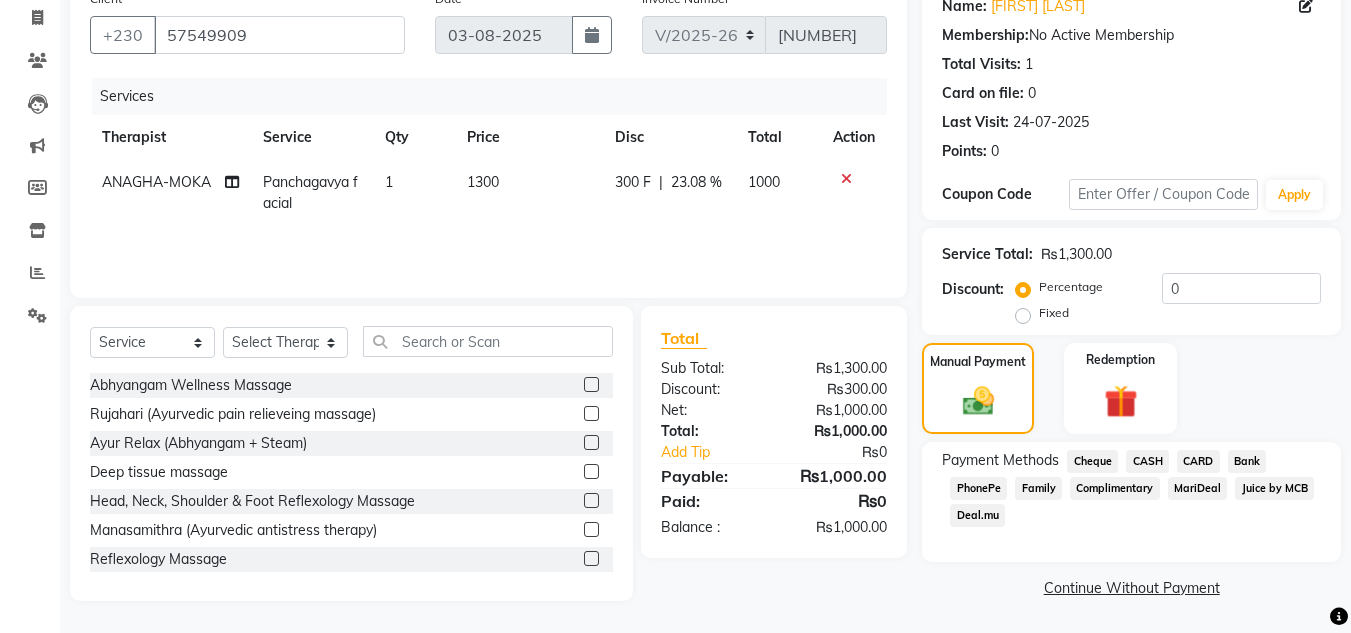 click on "CARD" 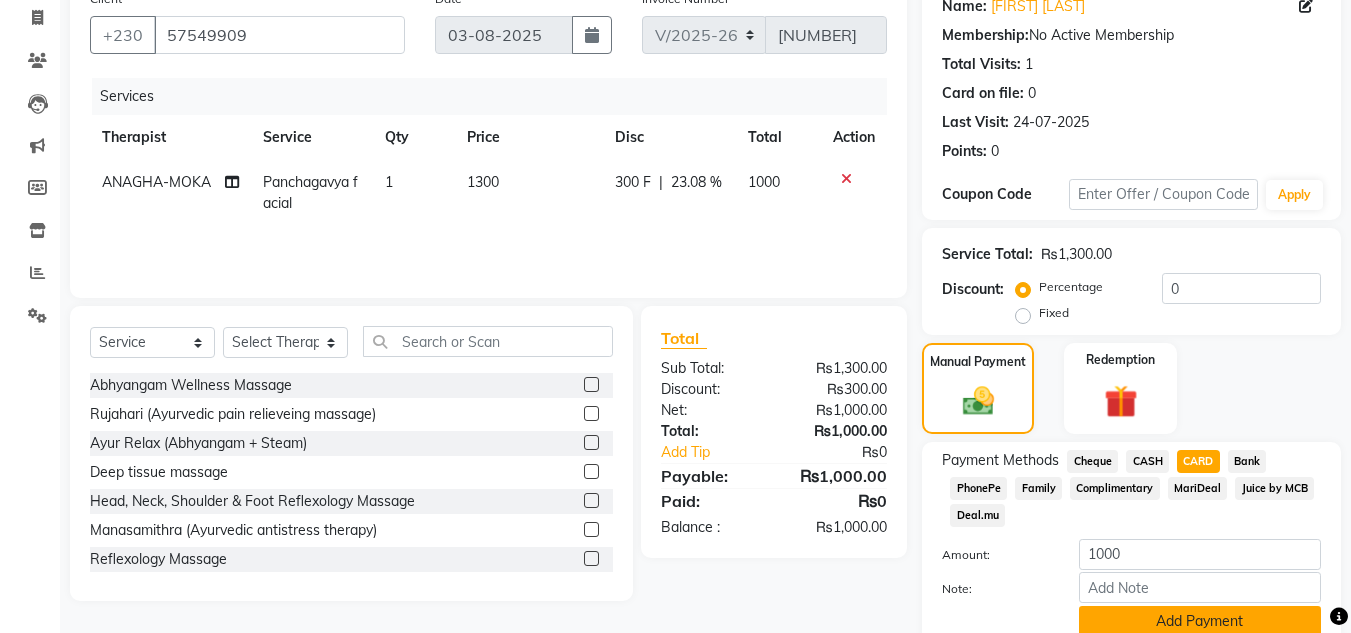 click on "Add Payment" 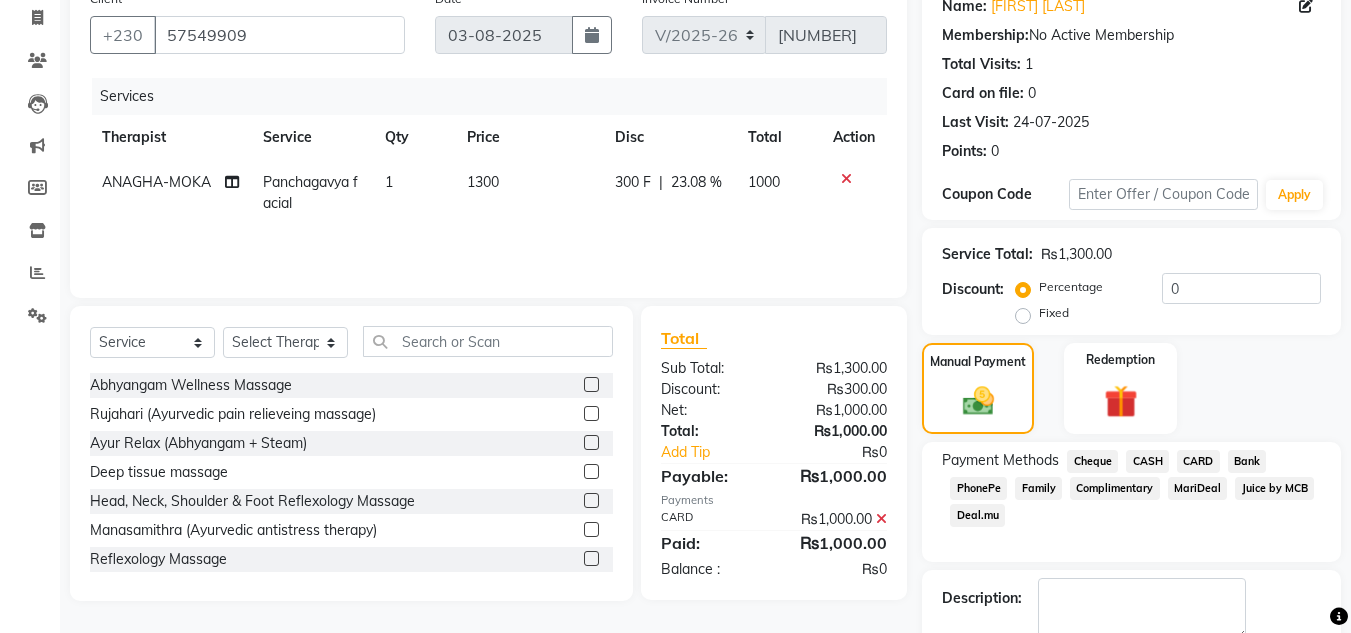 scroll, scrollTop: 283, scrollLeft: 0, axis: vertical 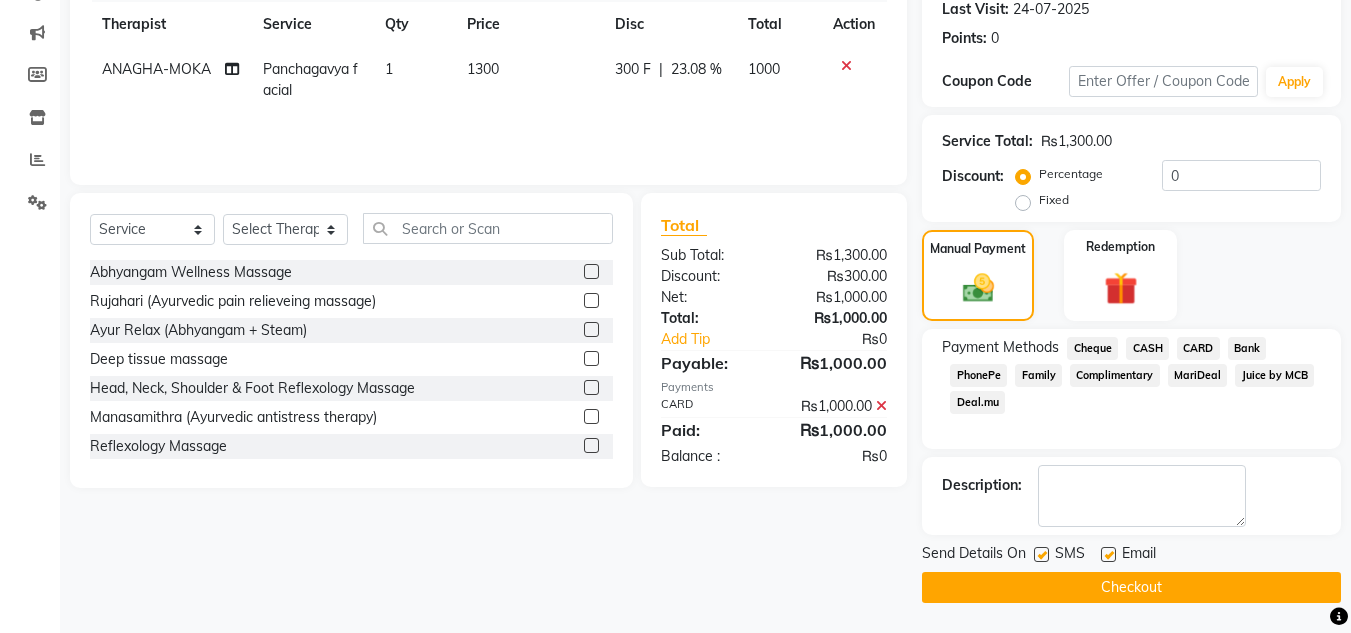 click on "Checkout" 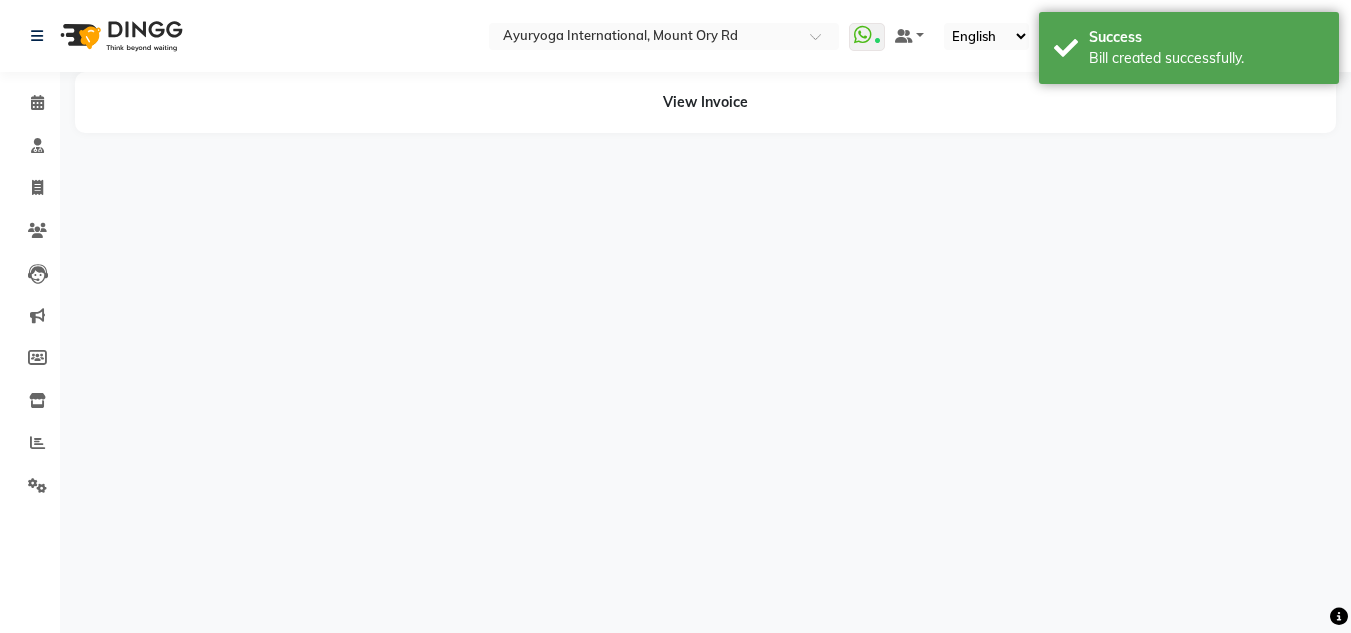 scroll, scrollTop: 0, scrollLeft: 0, axis: both 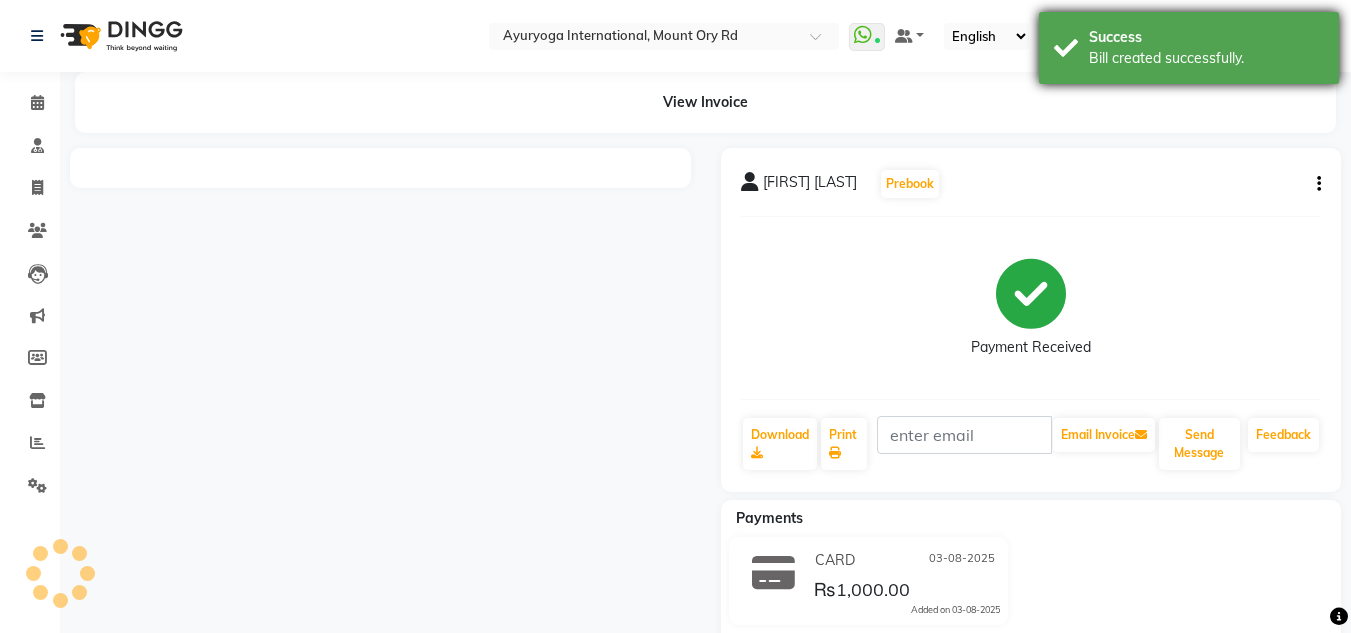 click on "Success" at bounding box center (1206, 37) 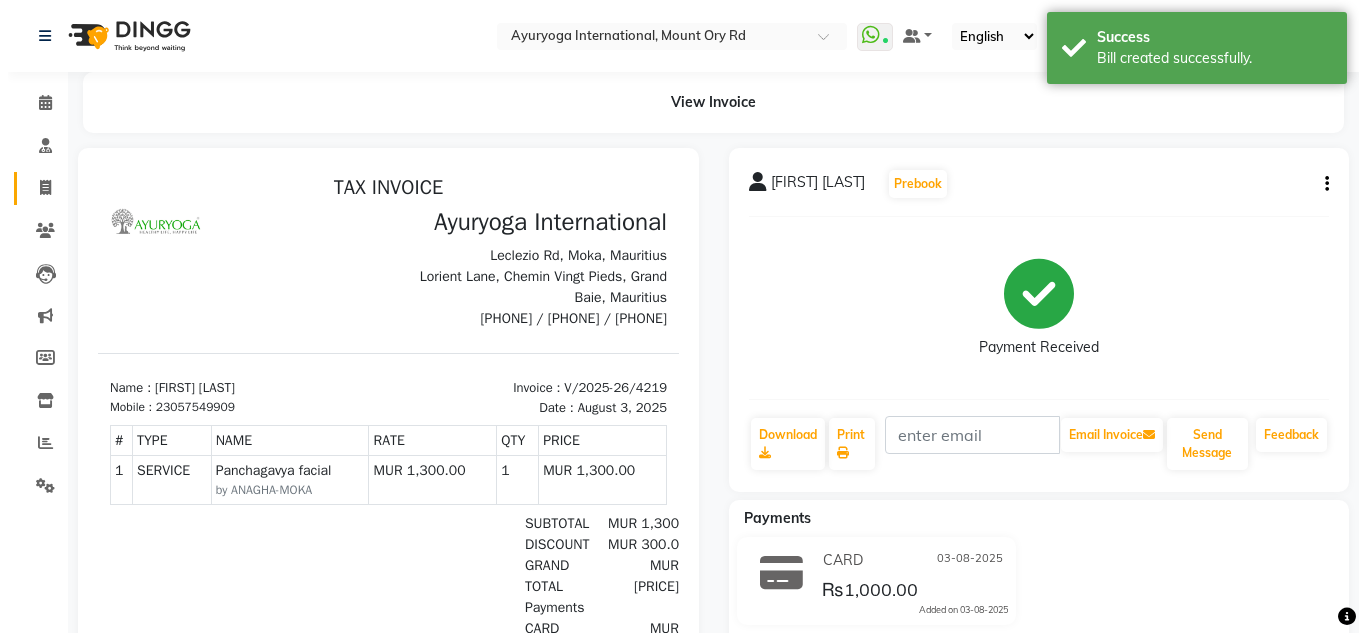 scroll, scrollTop: 0, scrollLeft: 0, axis: both 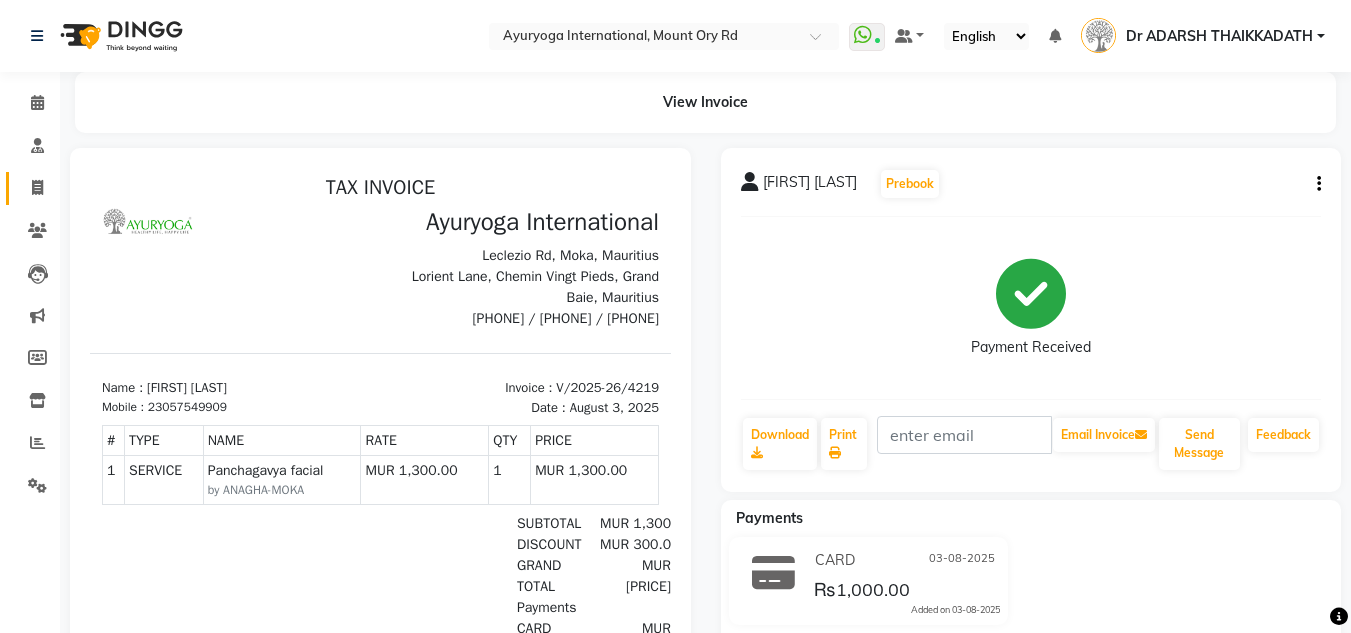 click at bounding box center [380, 461] 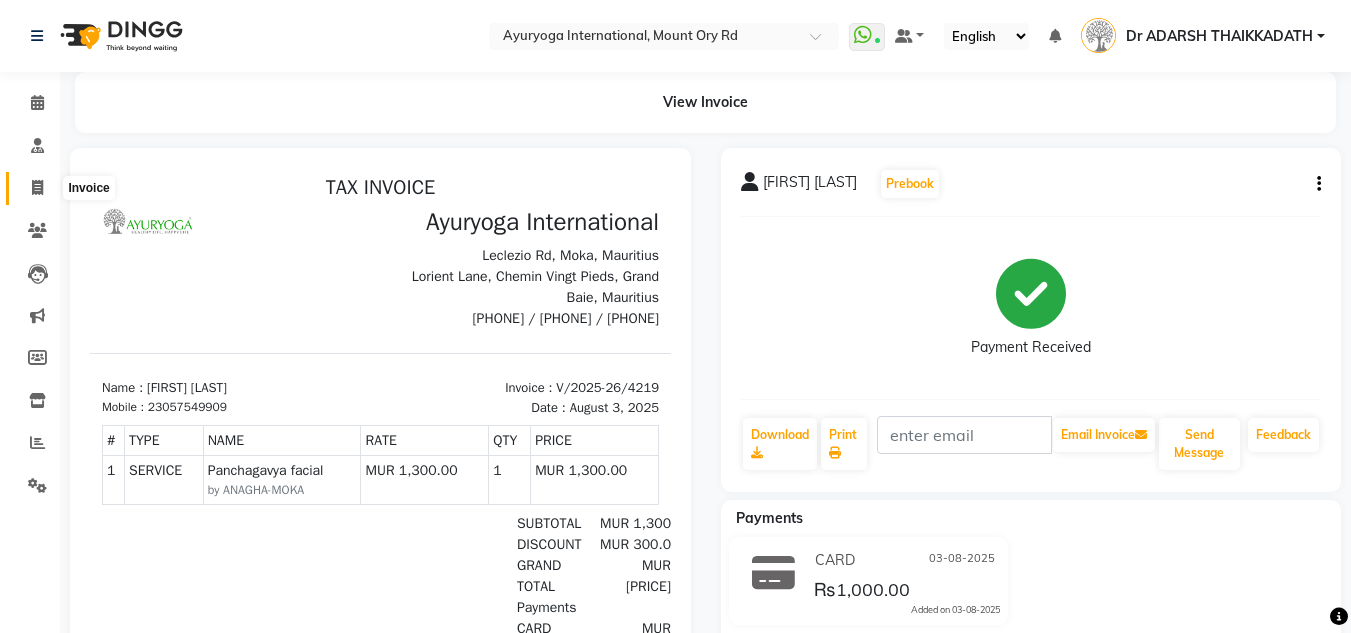 click 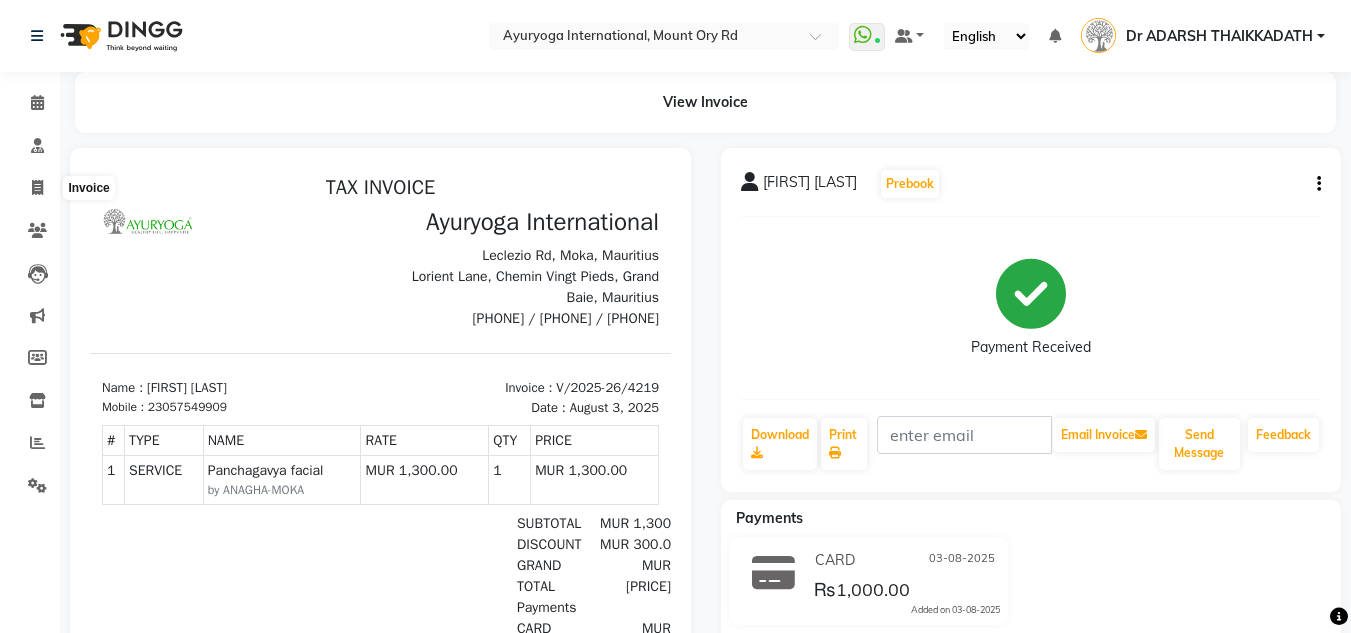 select on "service" 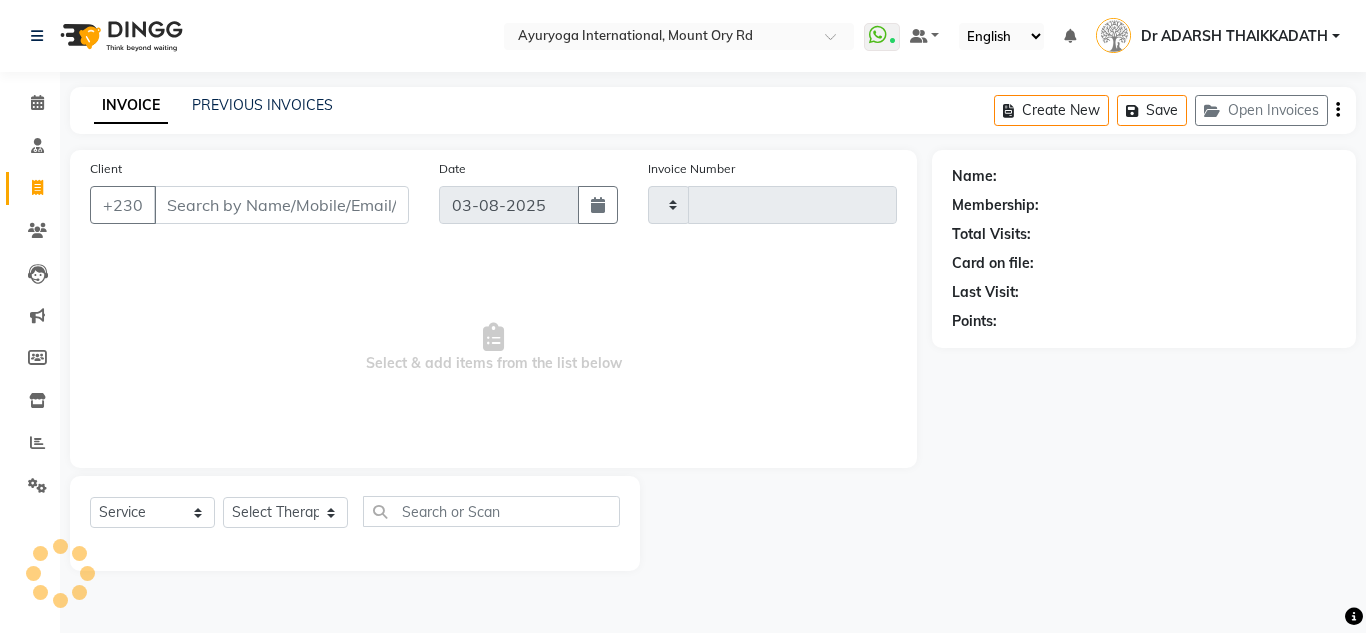 type on "4220" 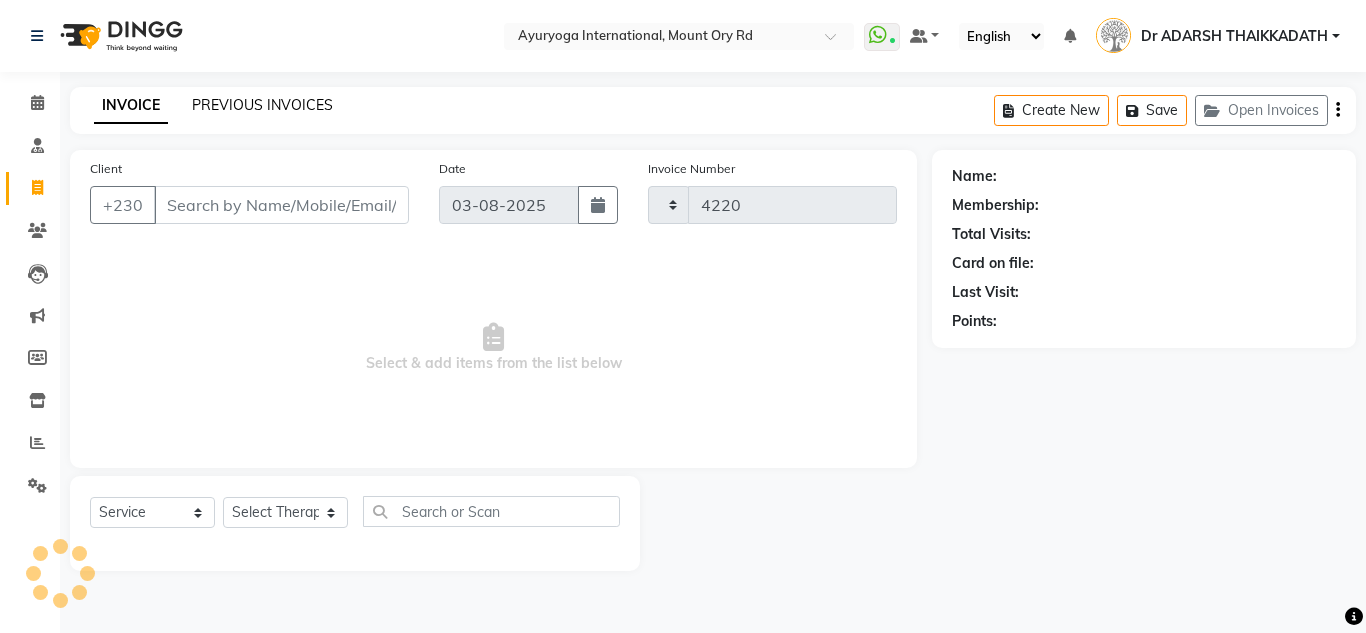 select on "730" 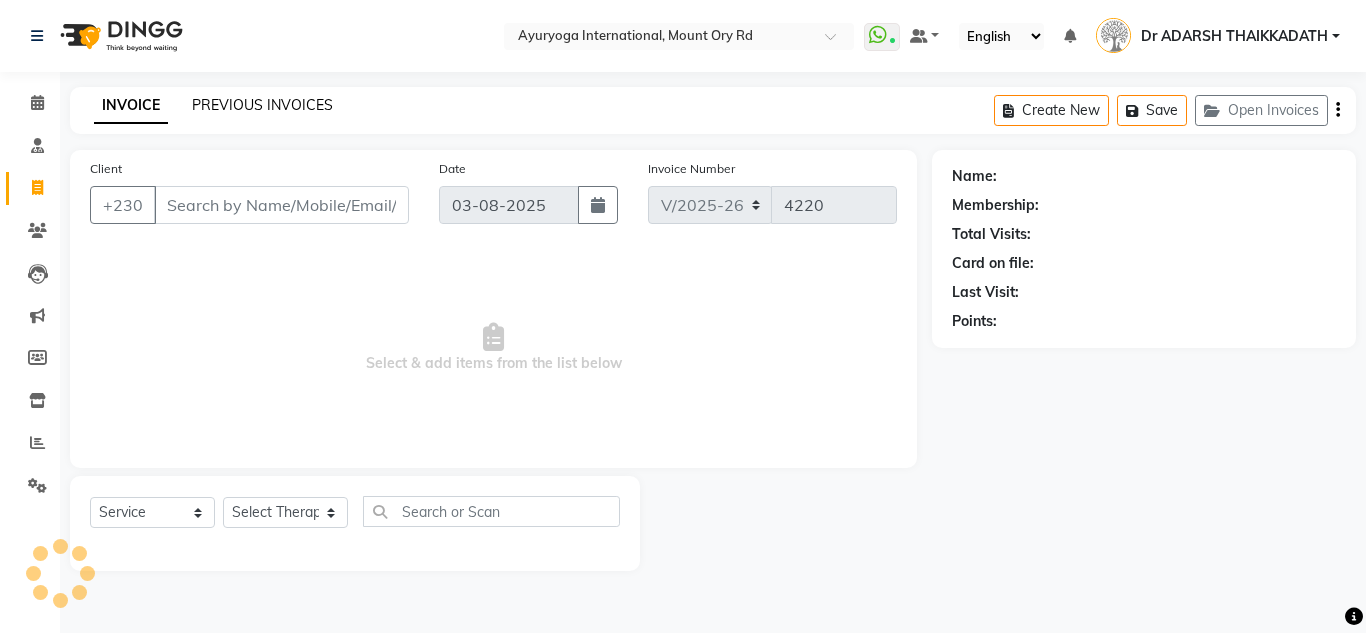 click on "PREVIOUS INVOICES" 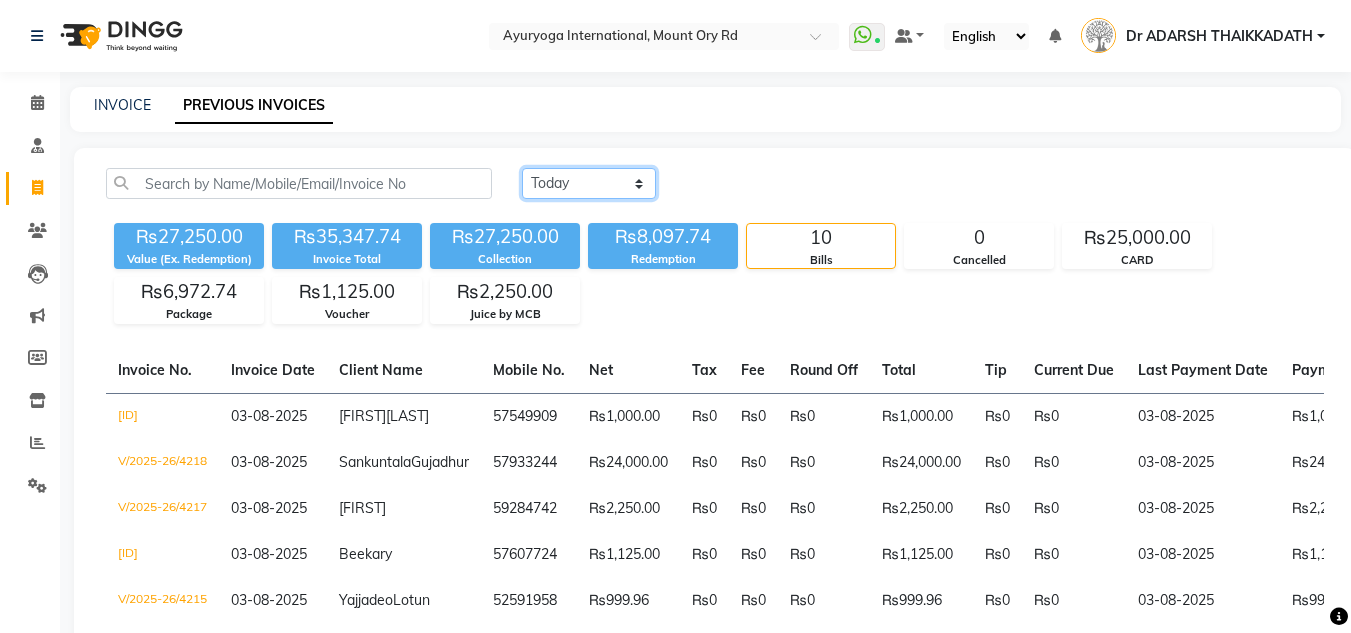 click on "Today Yesterday Custom Range" 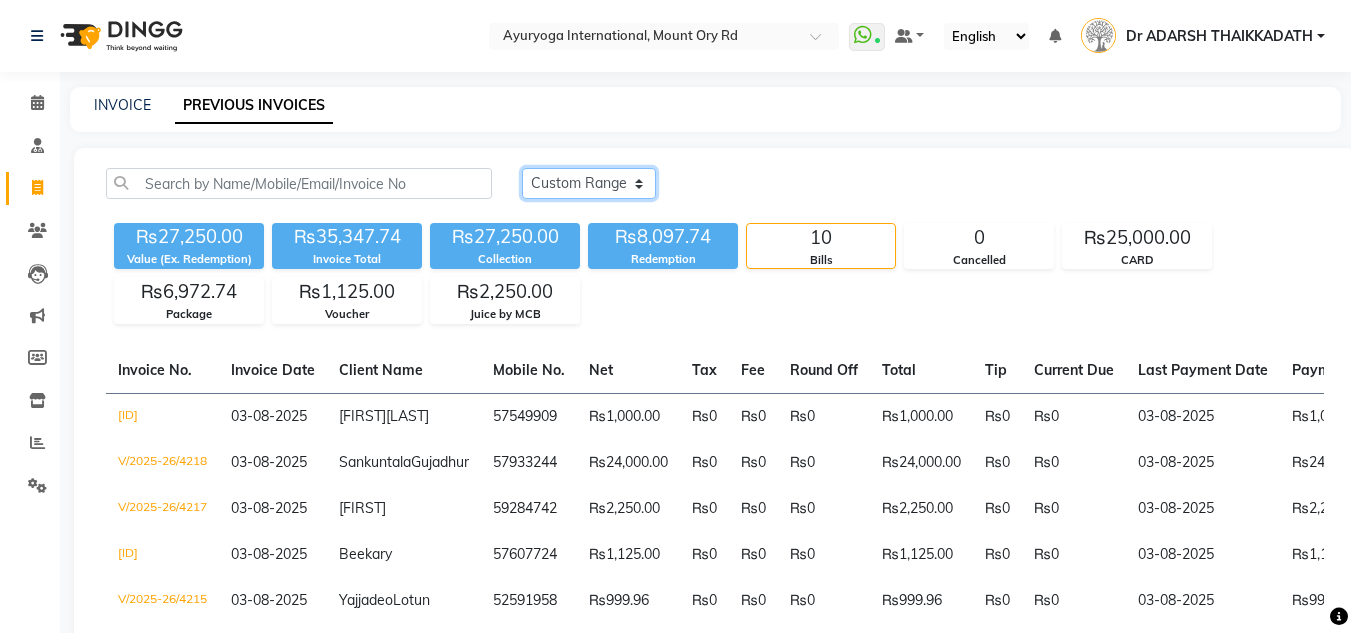 click on "Today Yesterday Custom Range" 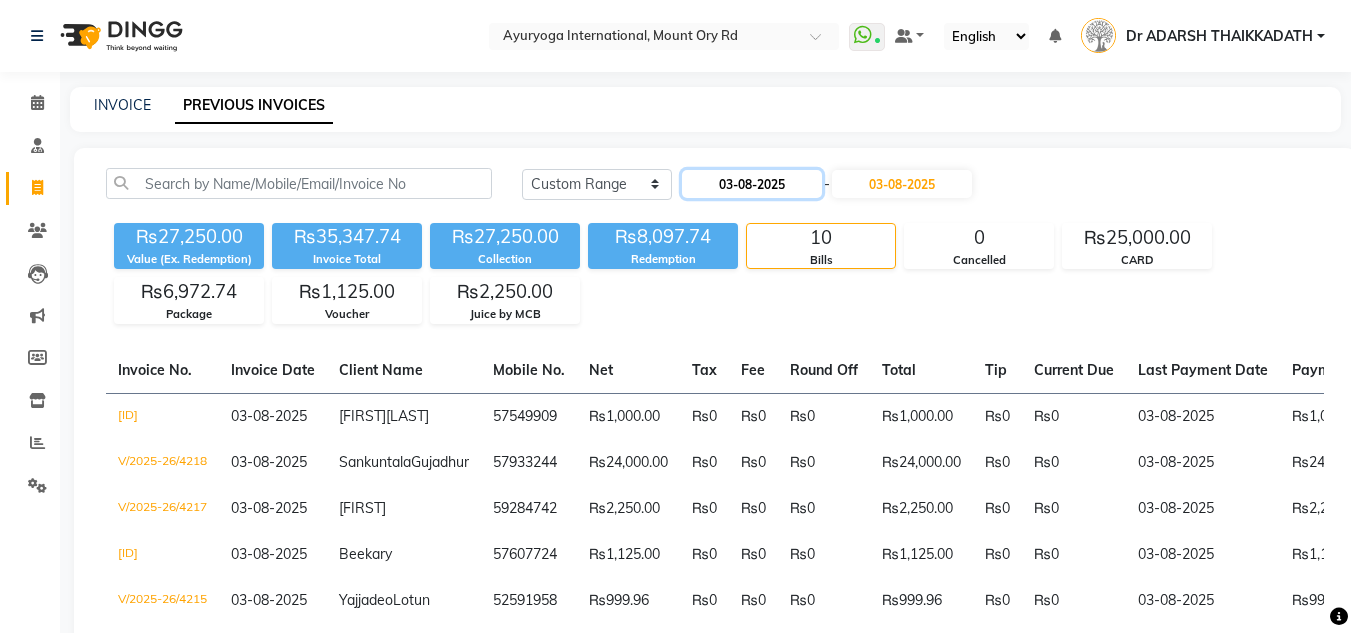 click on "03-08-2025" 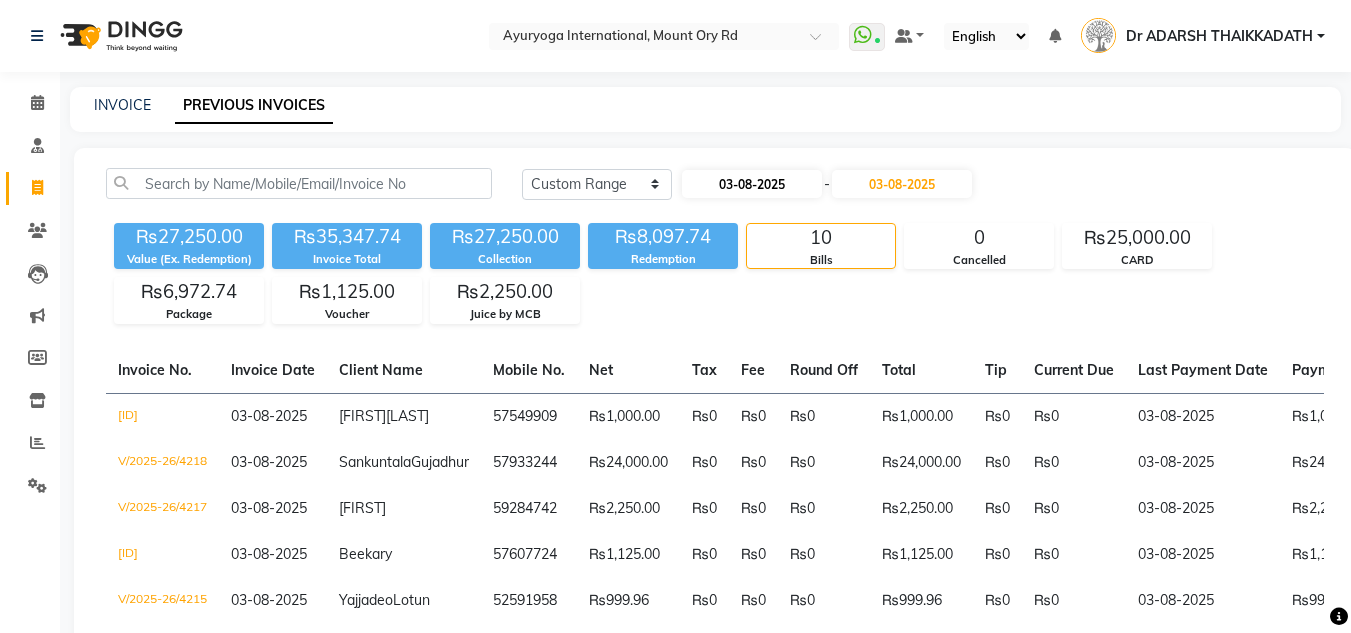 select on "8" 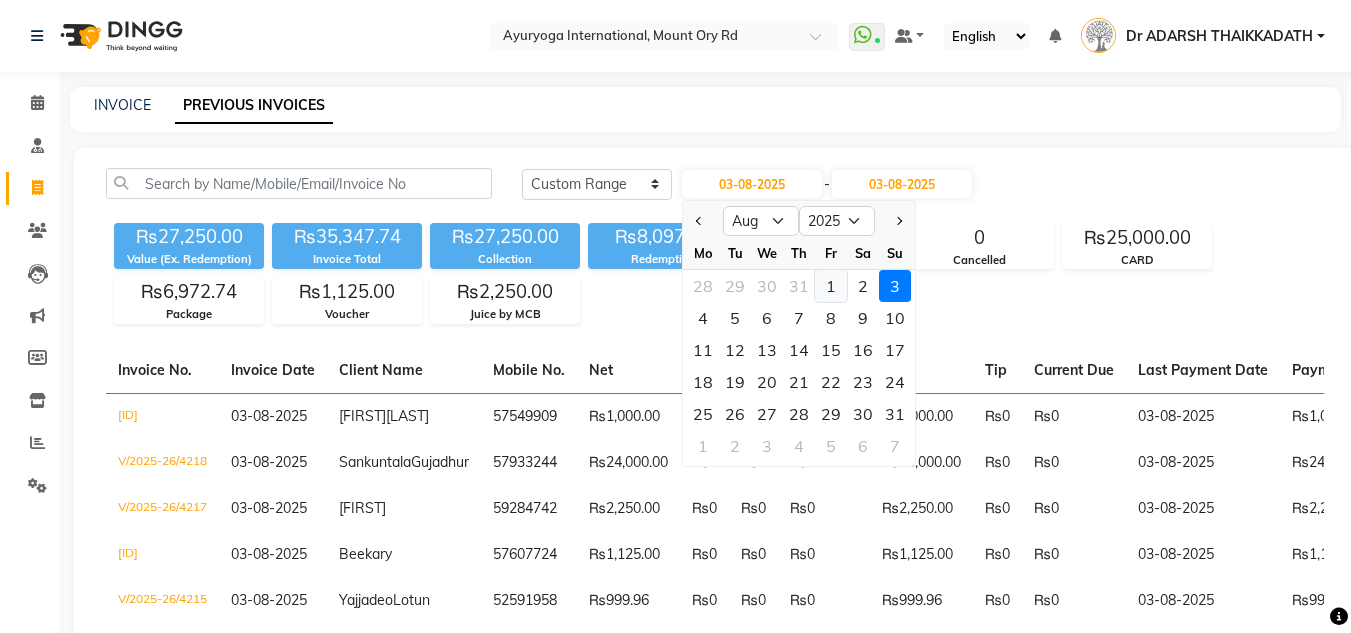 click on "1" 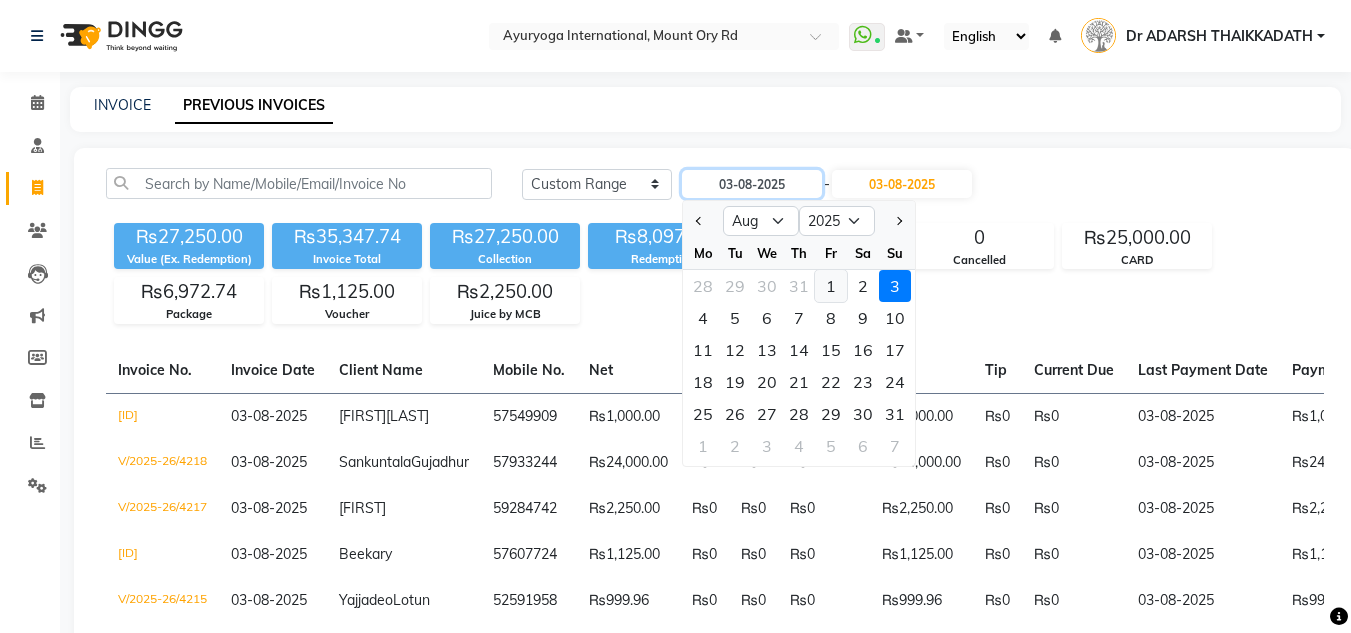 type on "01-08-2025" 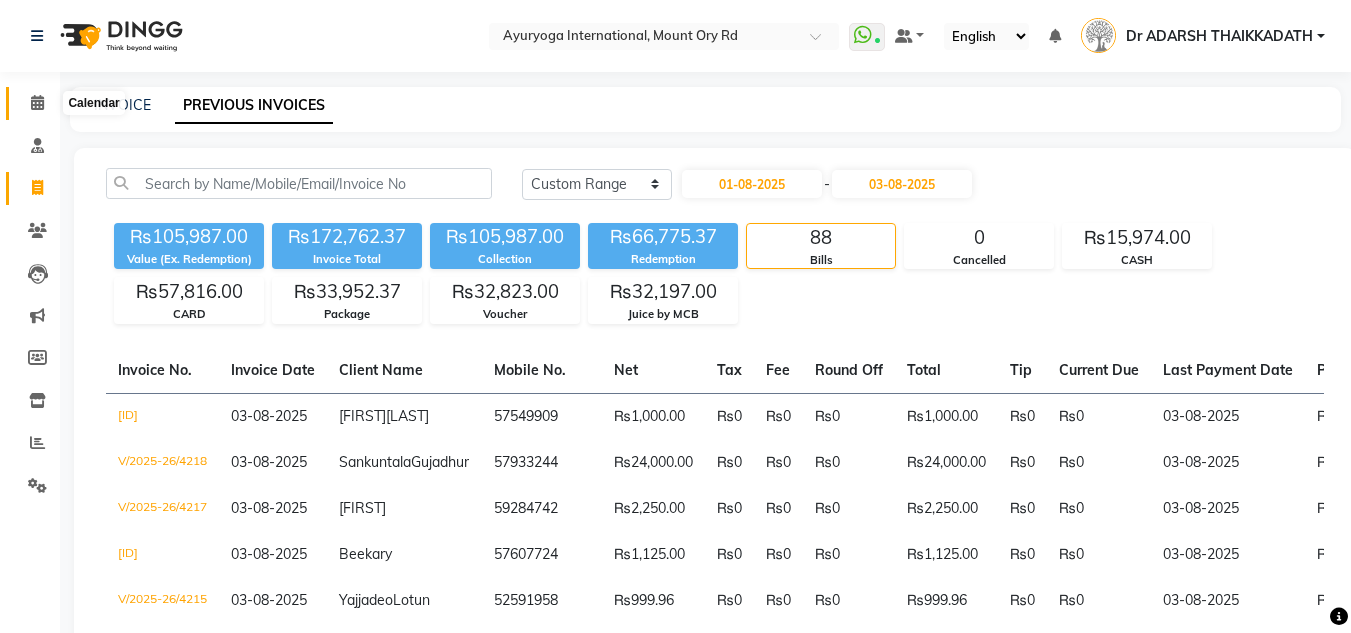 click 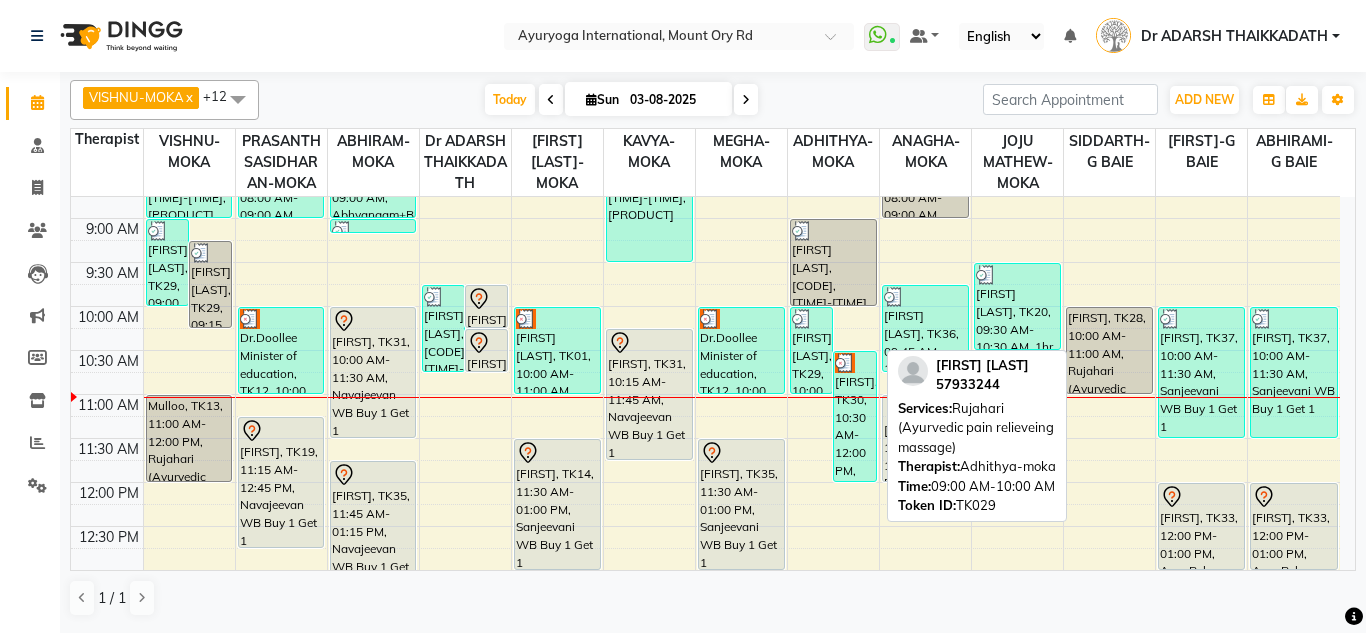 scroll, scrollTop: 200, scrollLeft: 0, axis: vertical 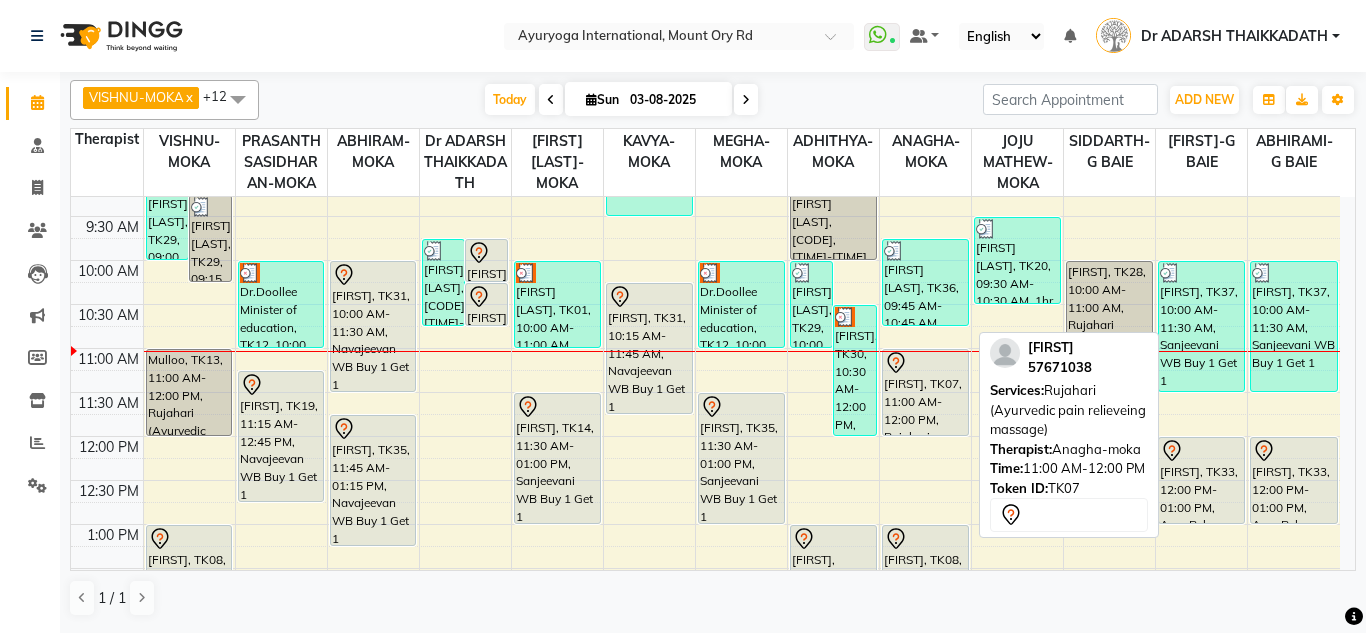 click on "[FIRST], TK07, 11:00 AM-12:00 PM, Rujahari (Ayurvedic pain relieveing massage)" at bounding box center [925, 392] 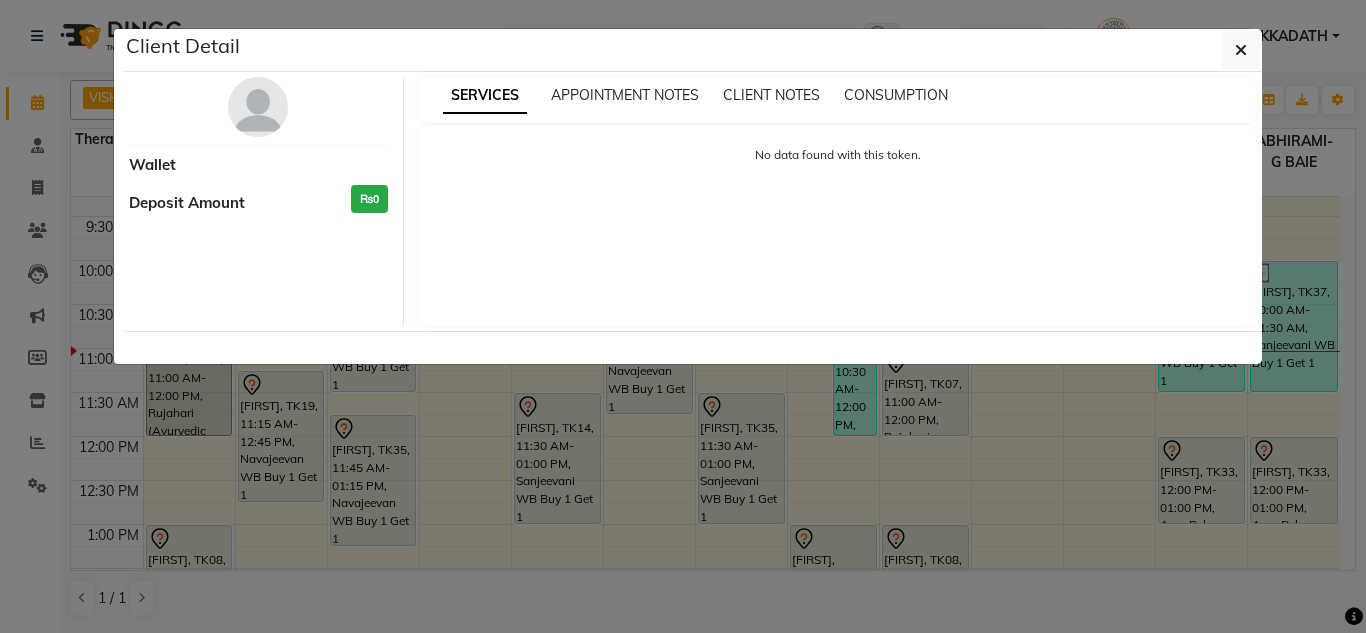 select on "7" 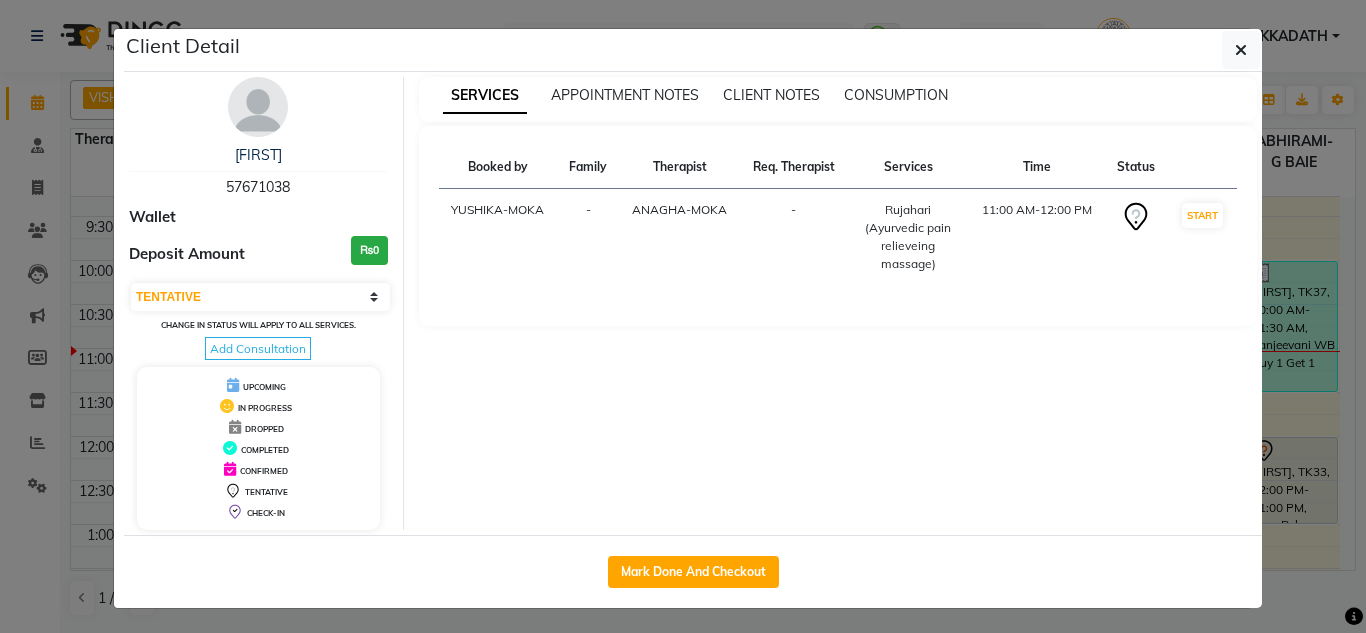 click on "Mark Done And Checkout" 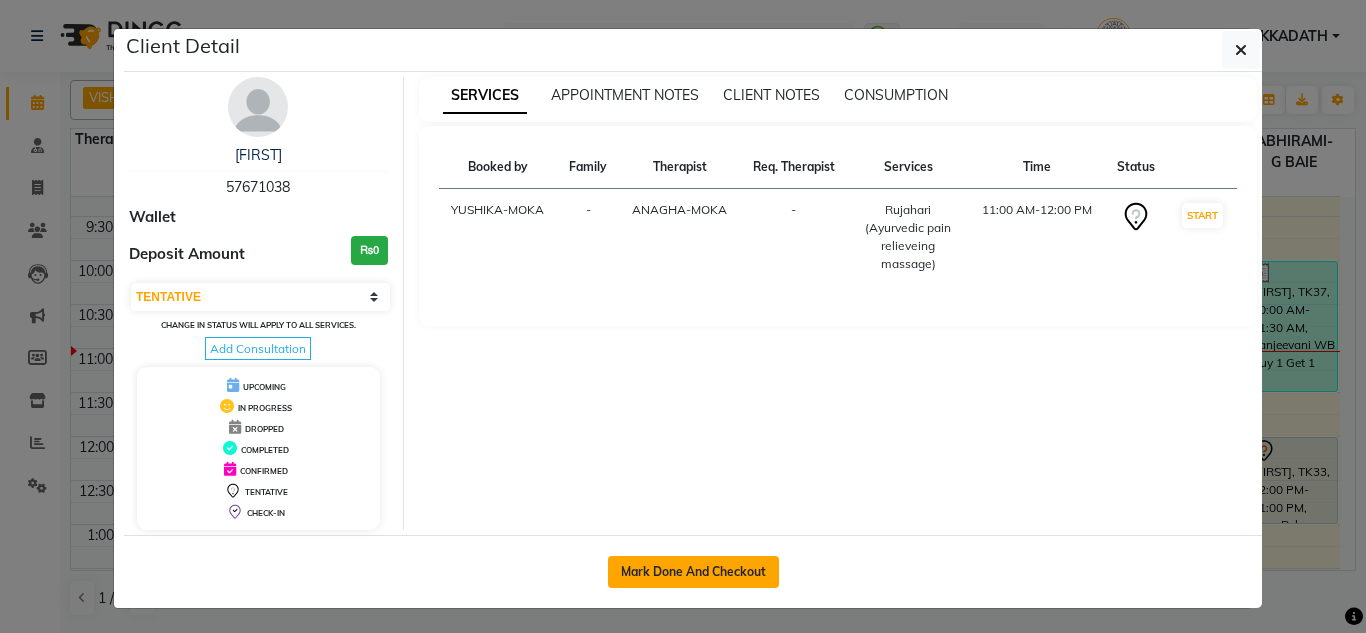 click on "Mark Done And Checkout" 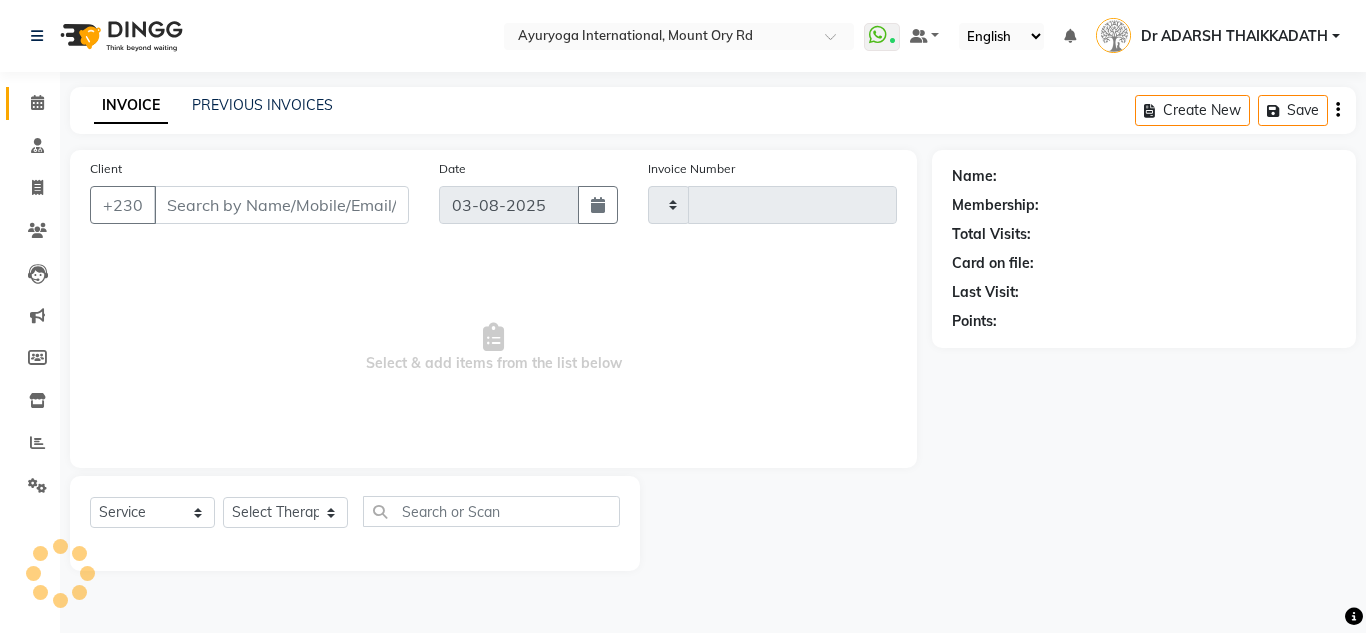 type on "4220" 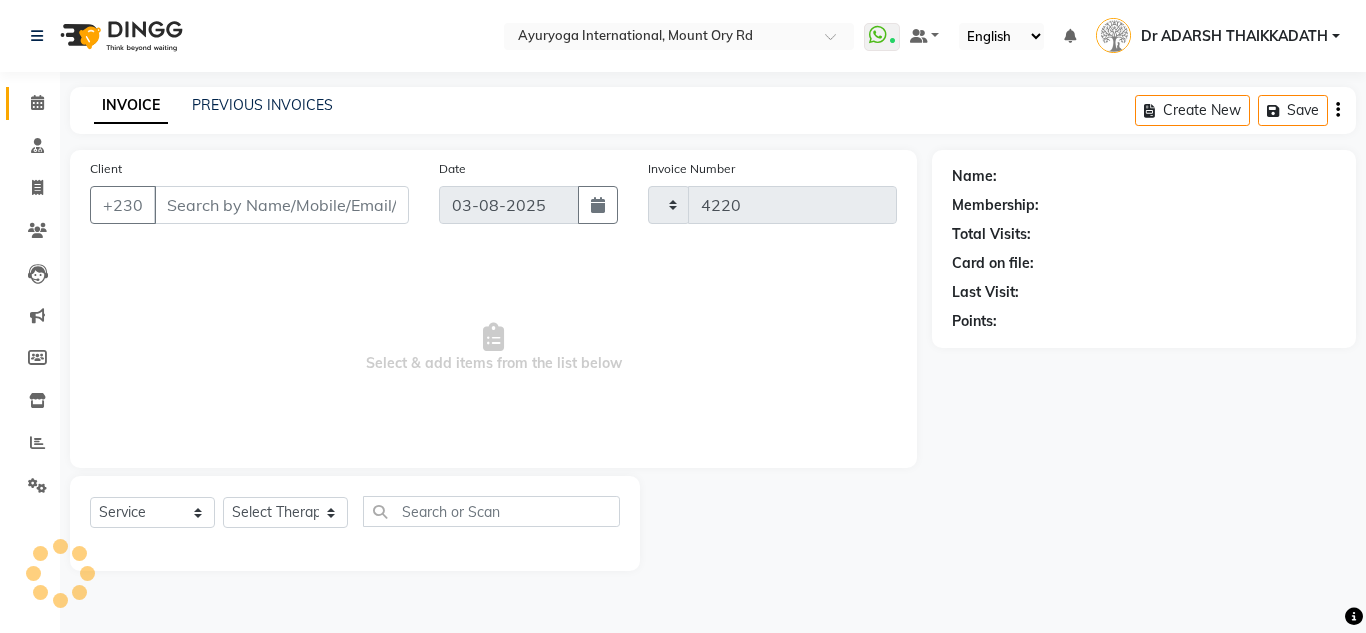 select on "730" 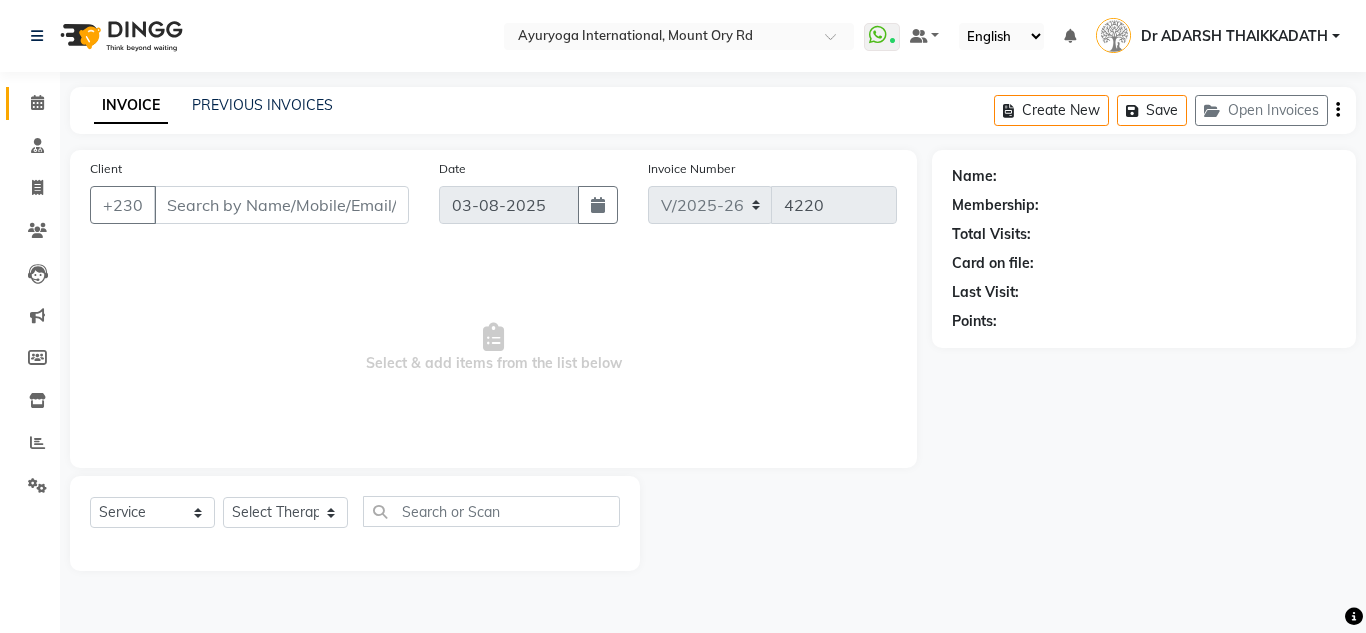 type on "57671038" 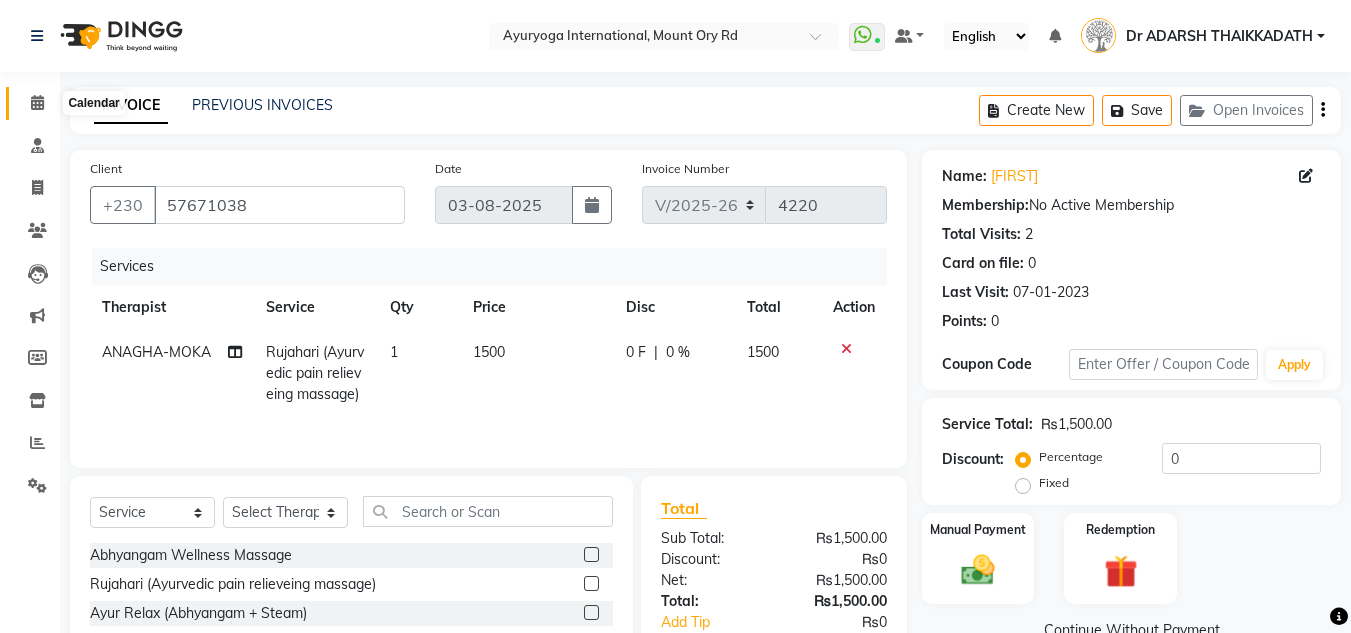 click 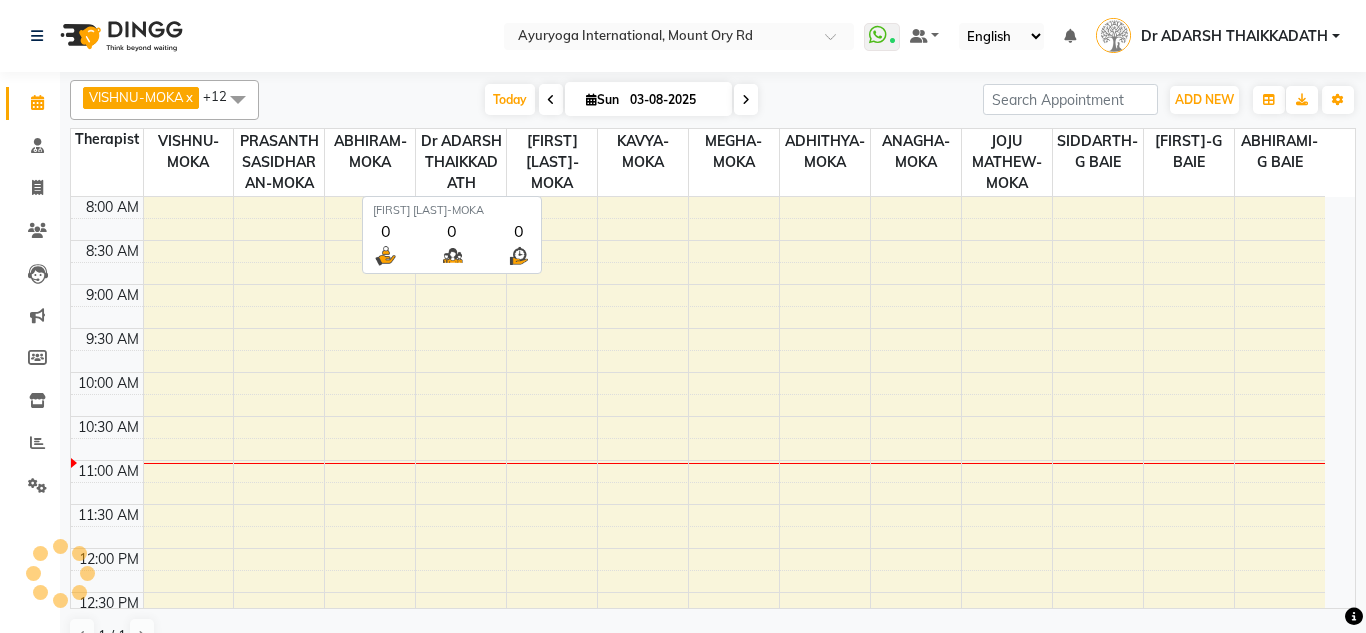 scroll, scrollTop: 0, scrollLeft: 0, axis: both 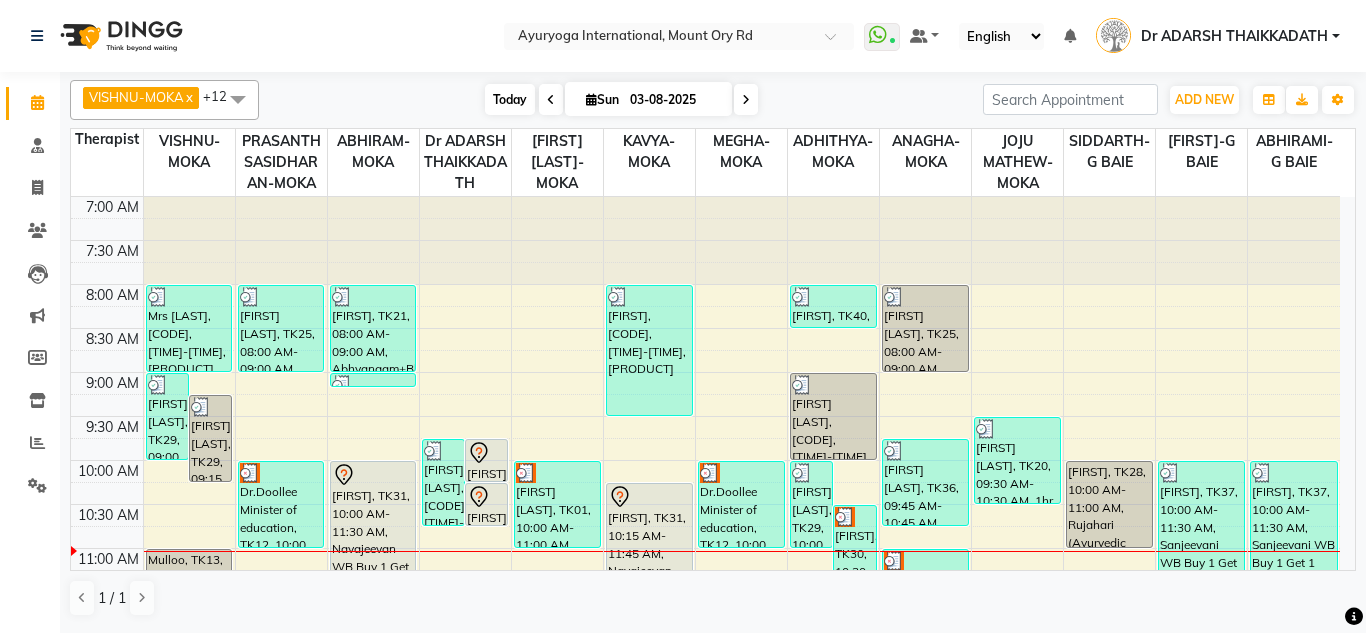 click on "Today" at bounding box center (510, 99) 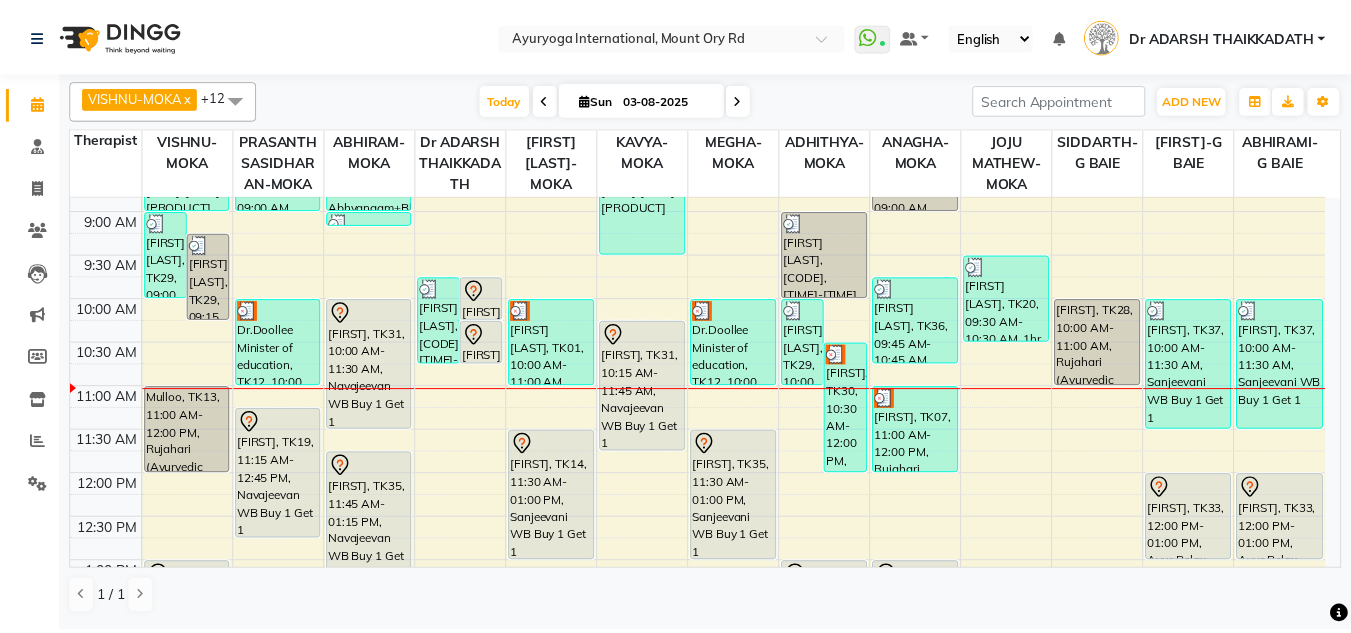 scroll, scrollTop: 153, scrollLeft: 0, axis: vertical 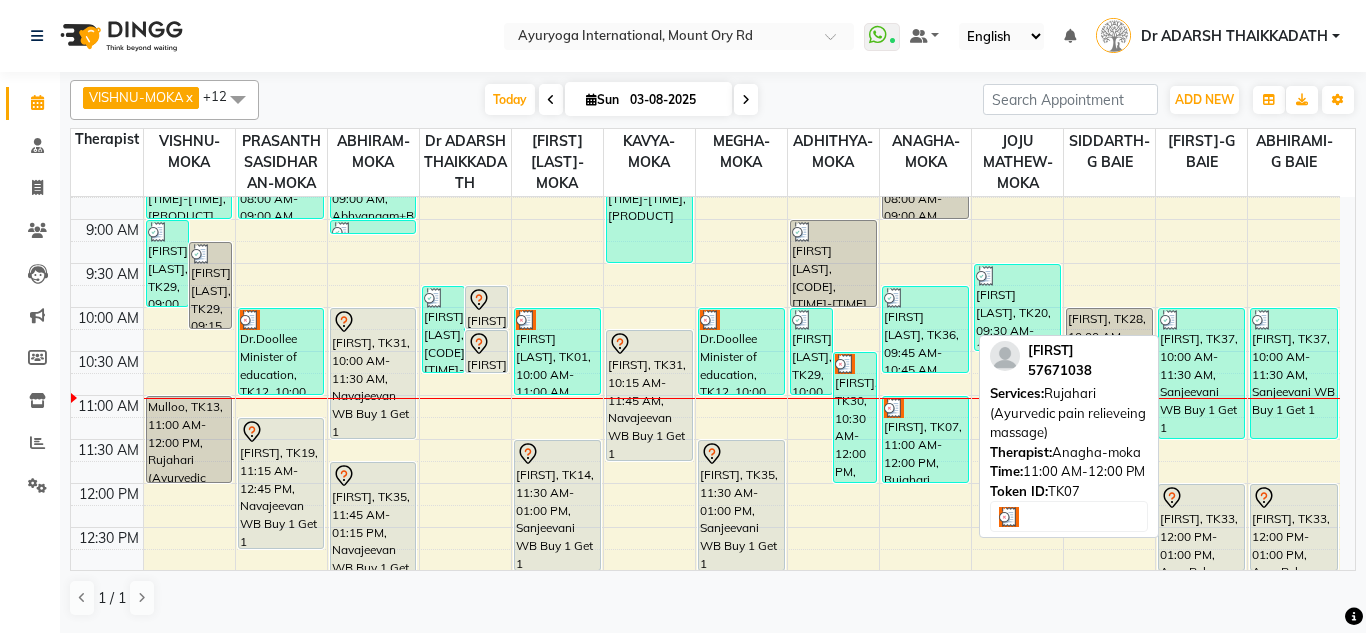 click on "[FIRST], TK07, 11:00 AM-12:00 PM, Rujahari (Ayurvedic pain relieveing massage)" at bounding box center (925, 439) 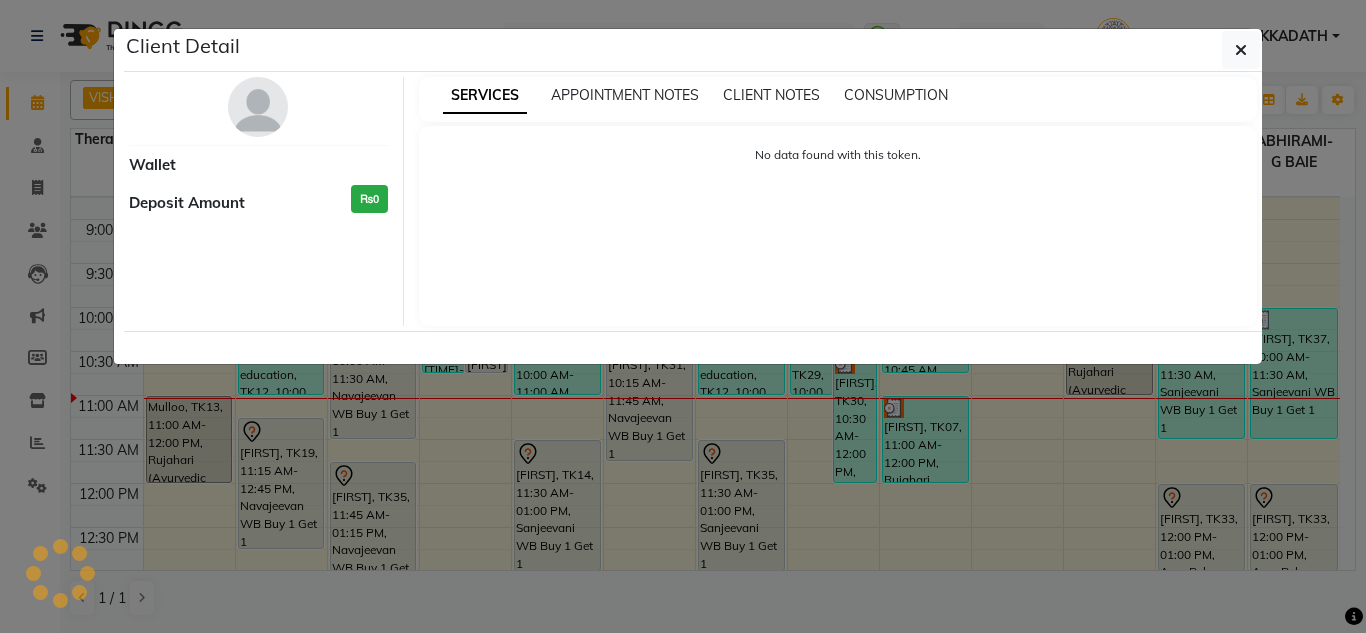 select on "3" 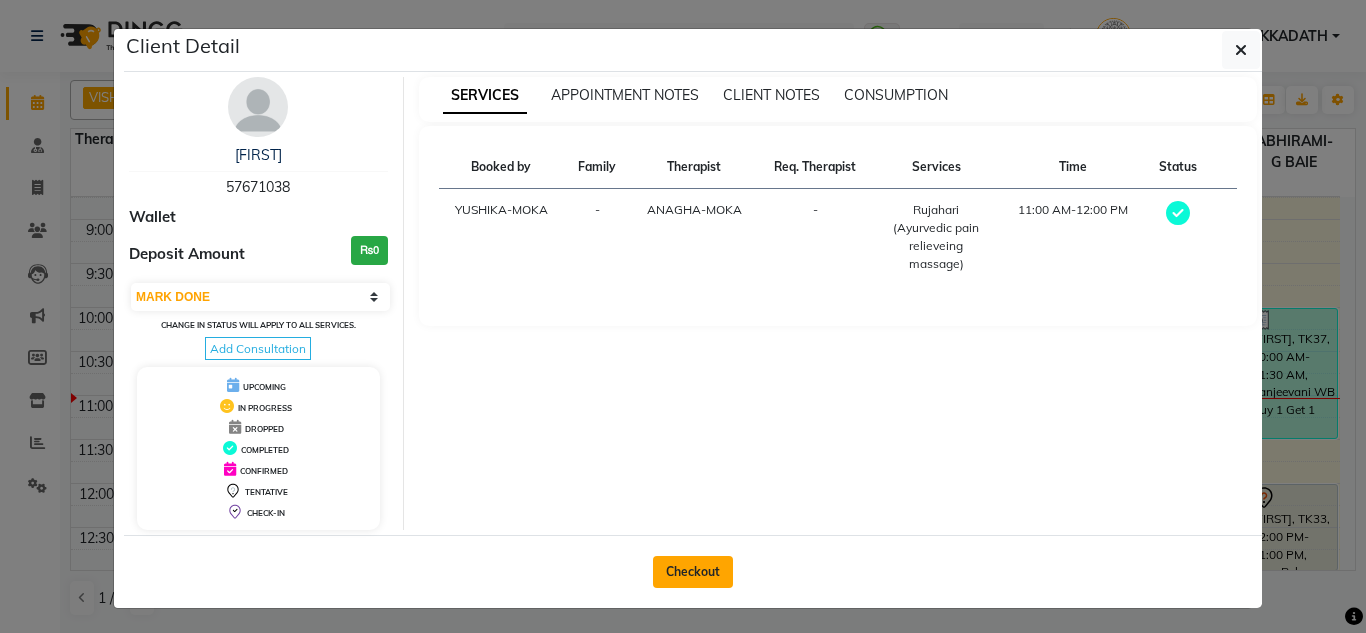 click on "Checkout" 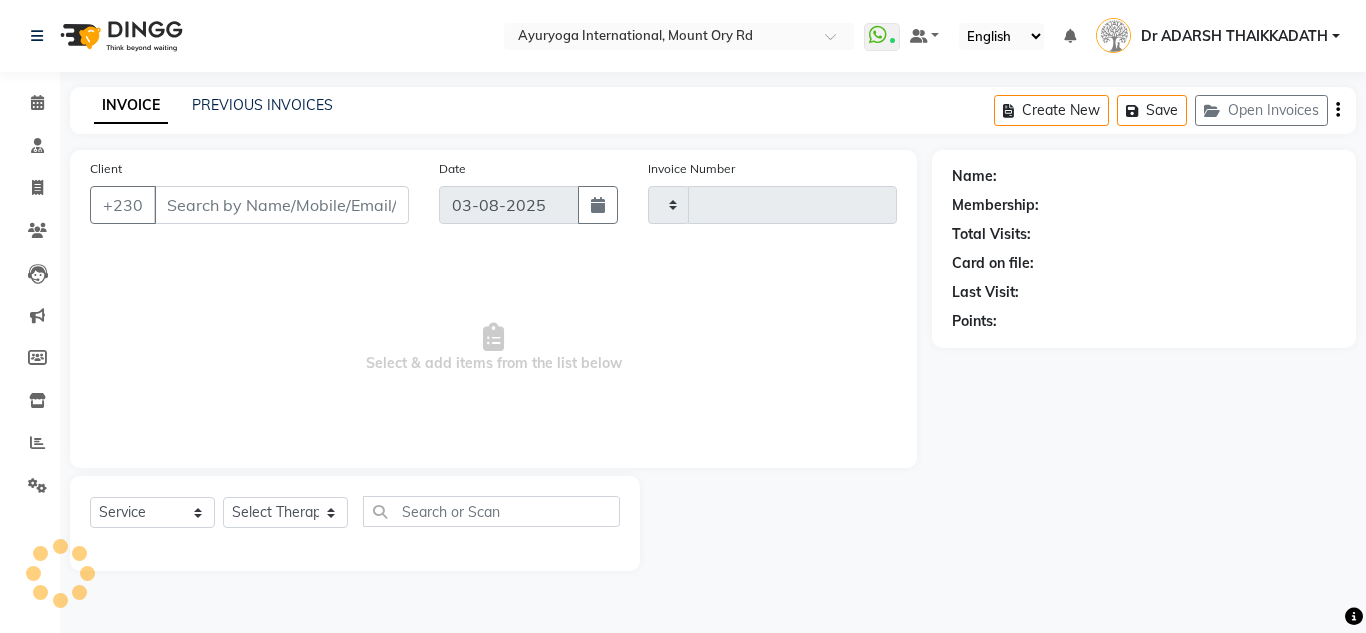 type on "4220" 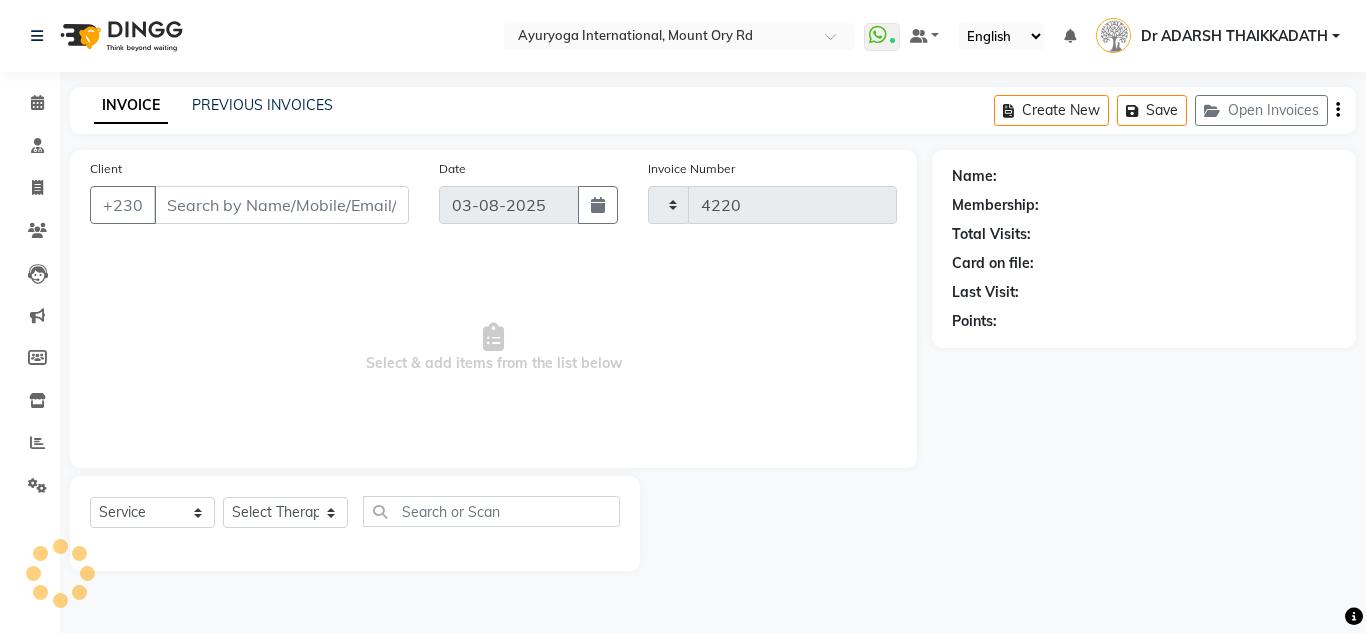 select on "730" 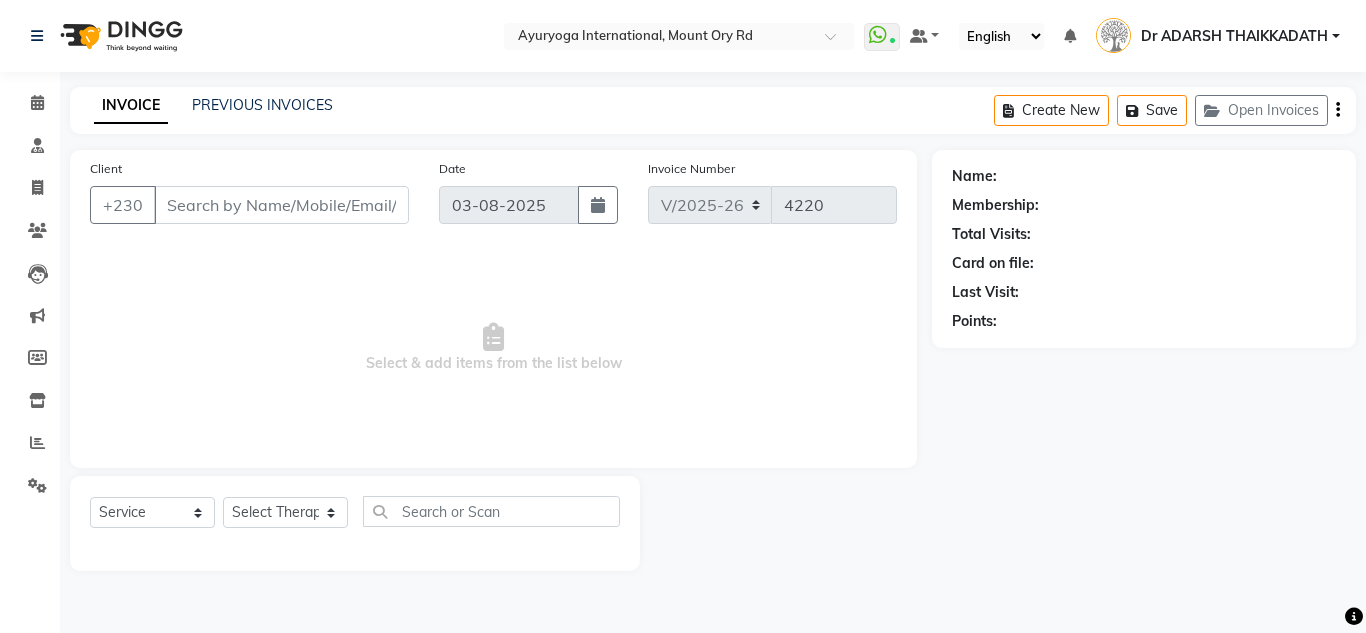 type on "57671038" 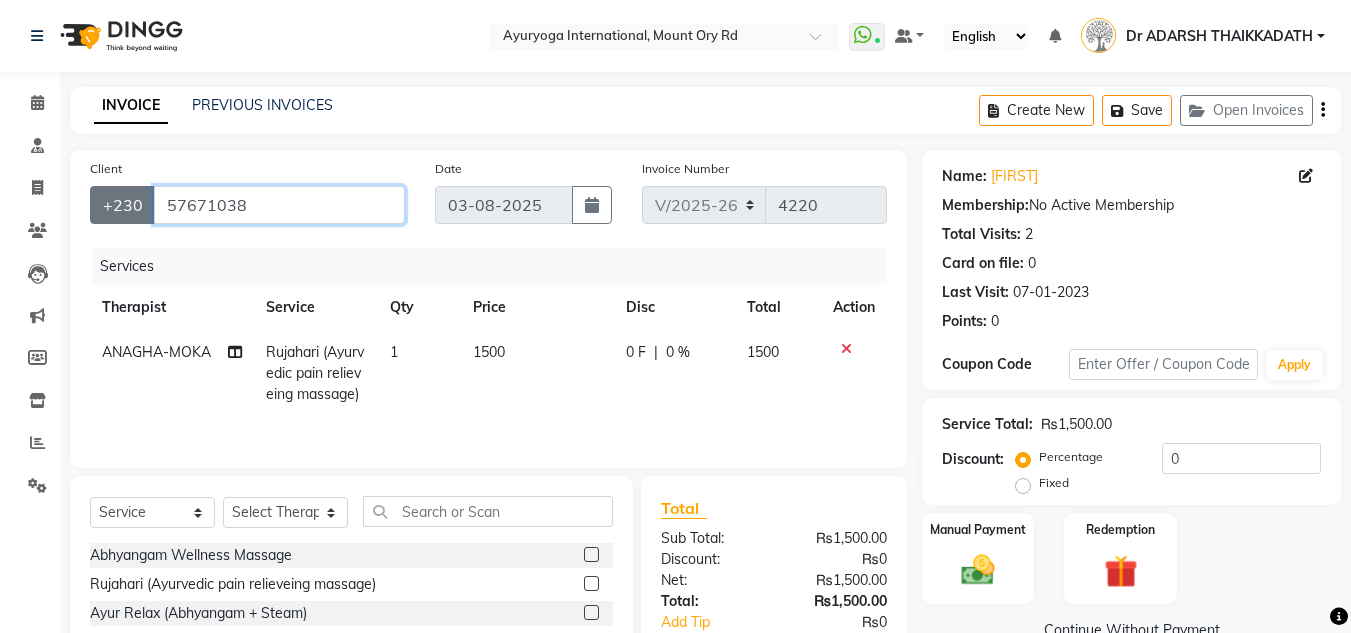 drag, startPoint x: 271, startPoint y: 208, endPoint x: 91, endPoint y: 213, distance: 180.06943 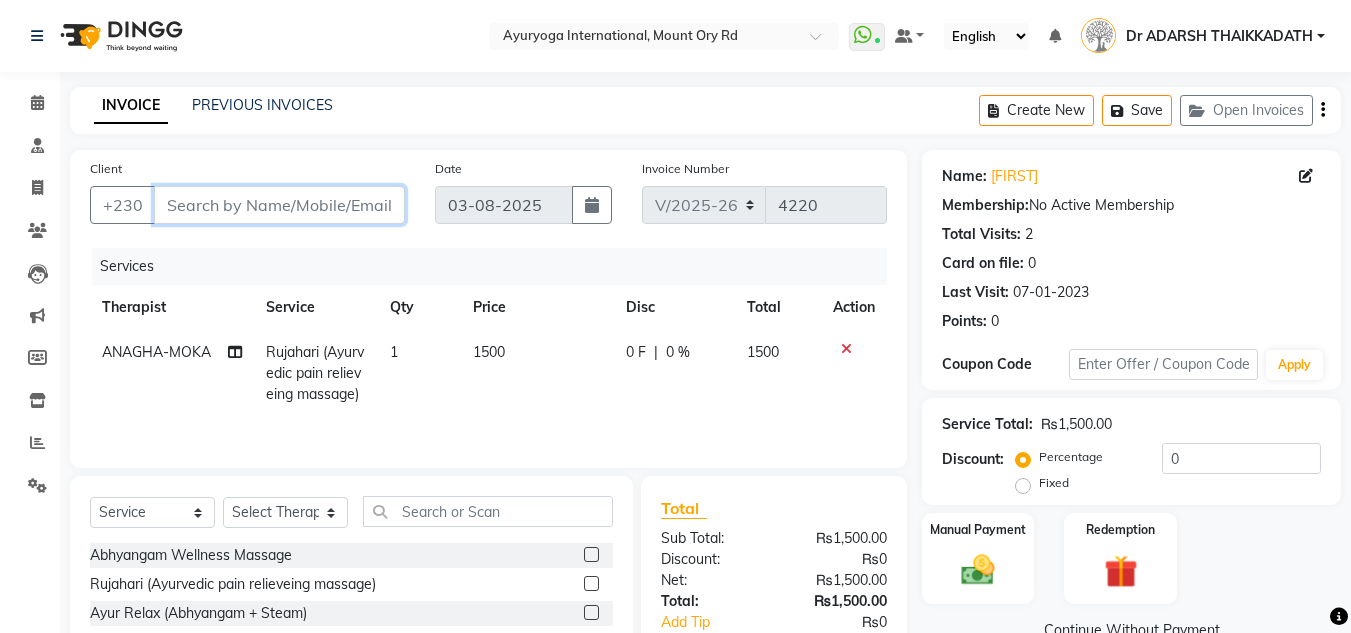paste on "59364247" 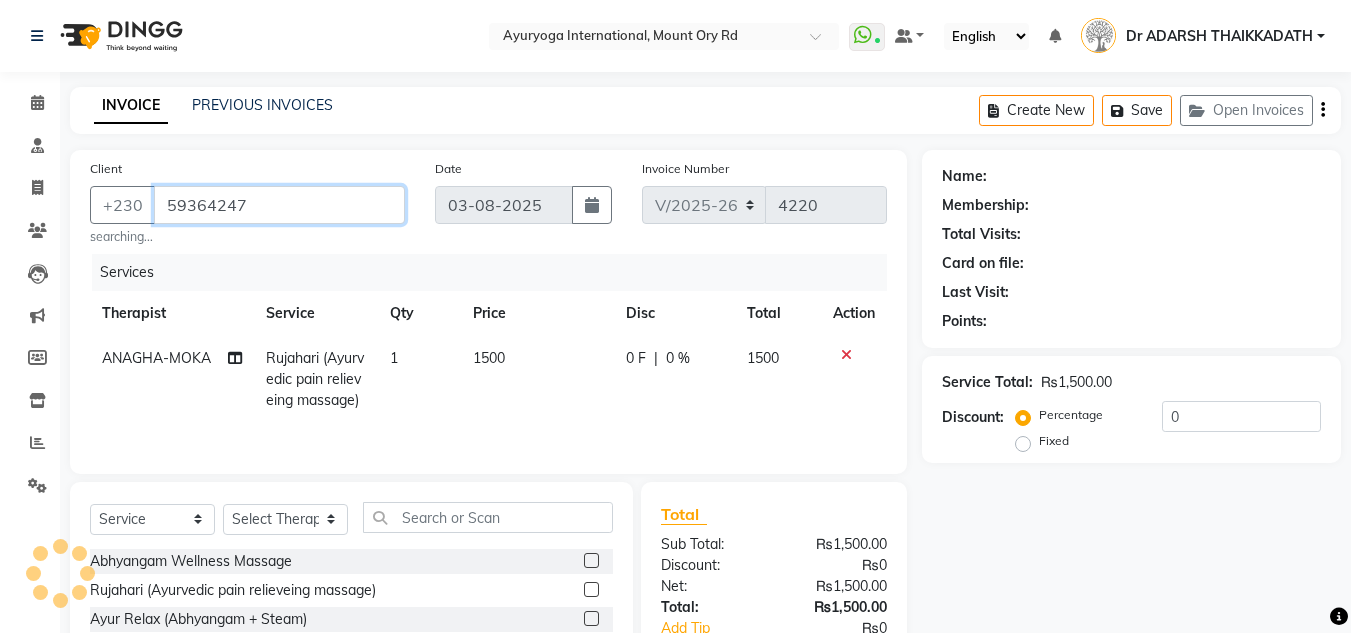 type on "59364247" 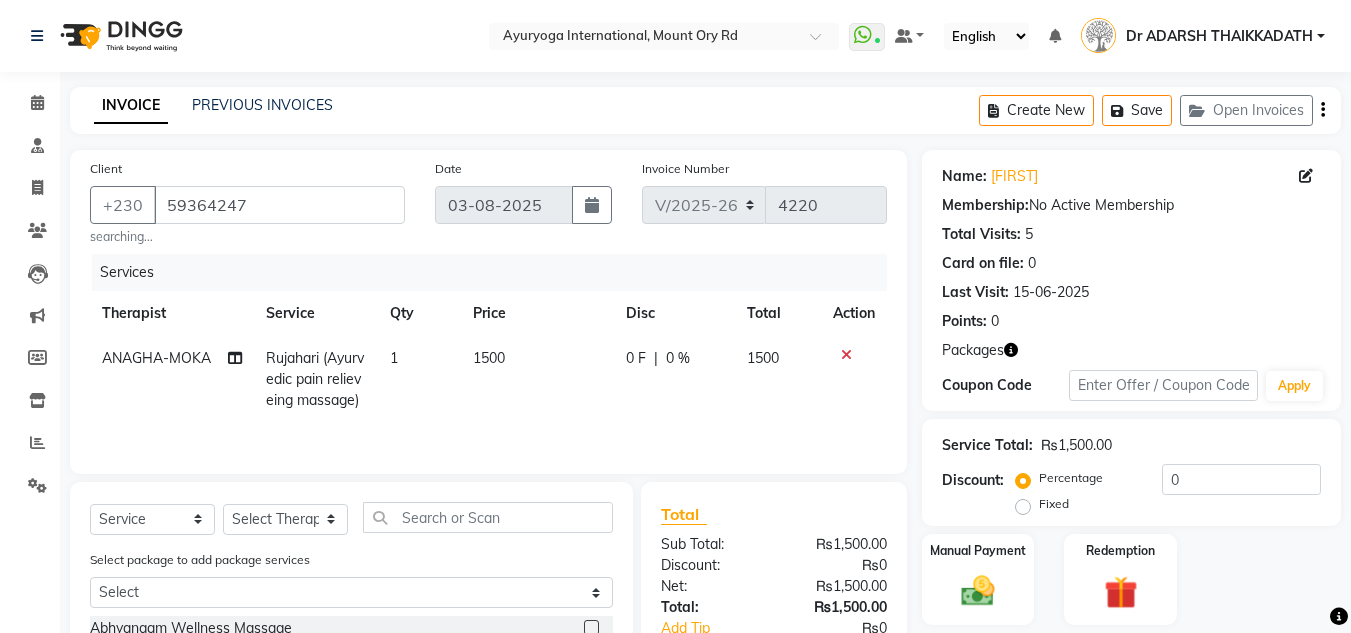 click 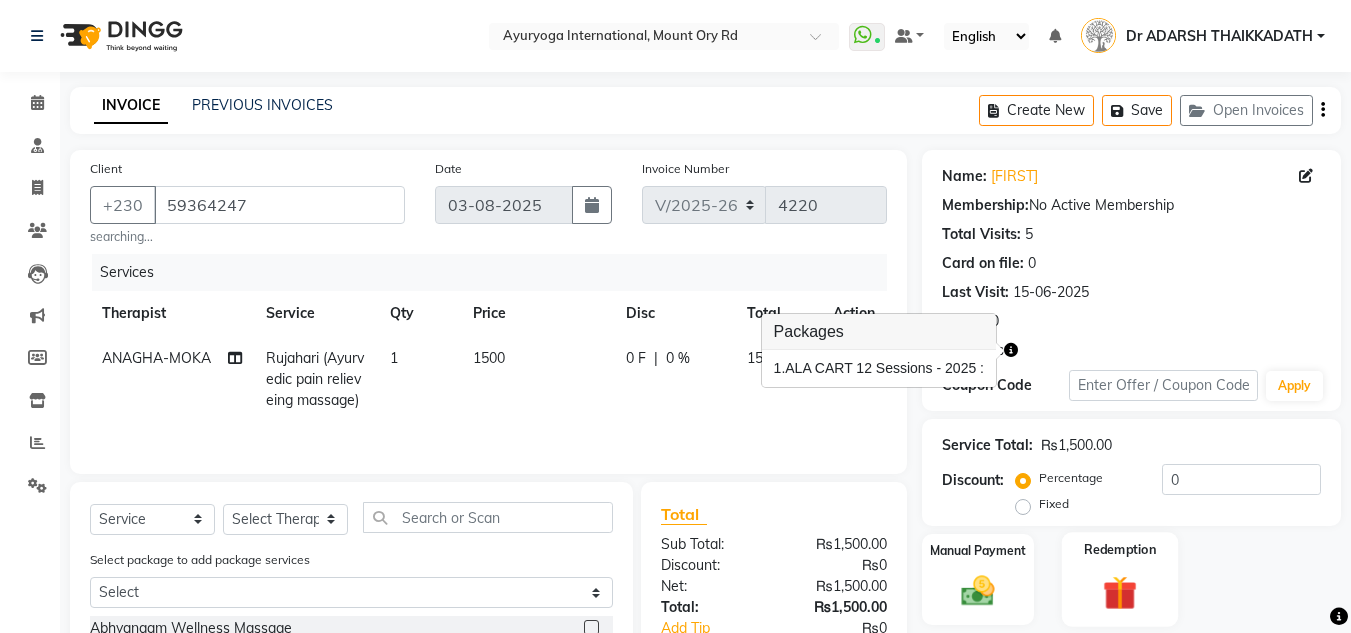 click 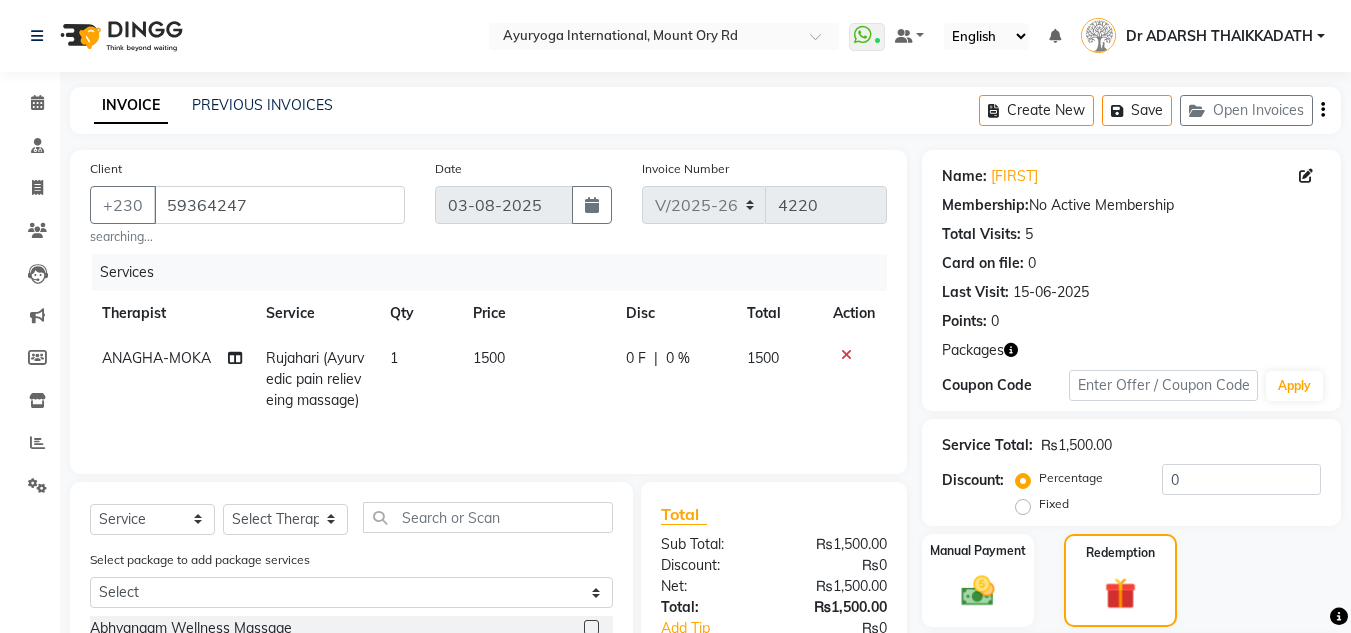 scroll, scrollTop: 262, scrollLeft: 0, axis: vertical 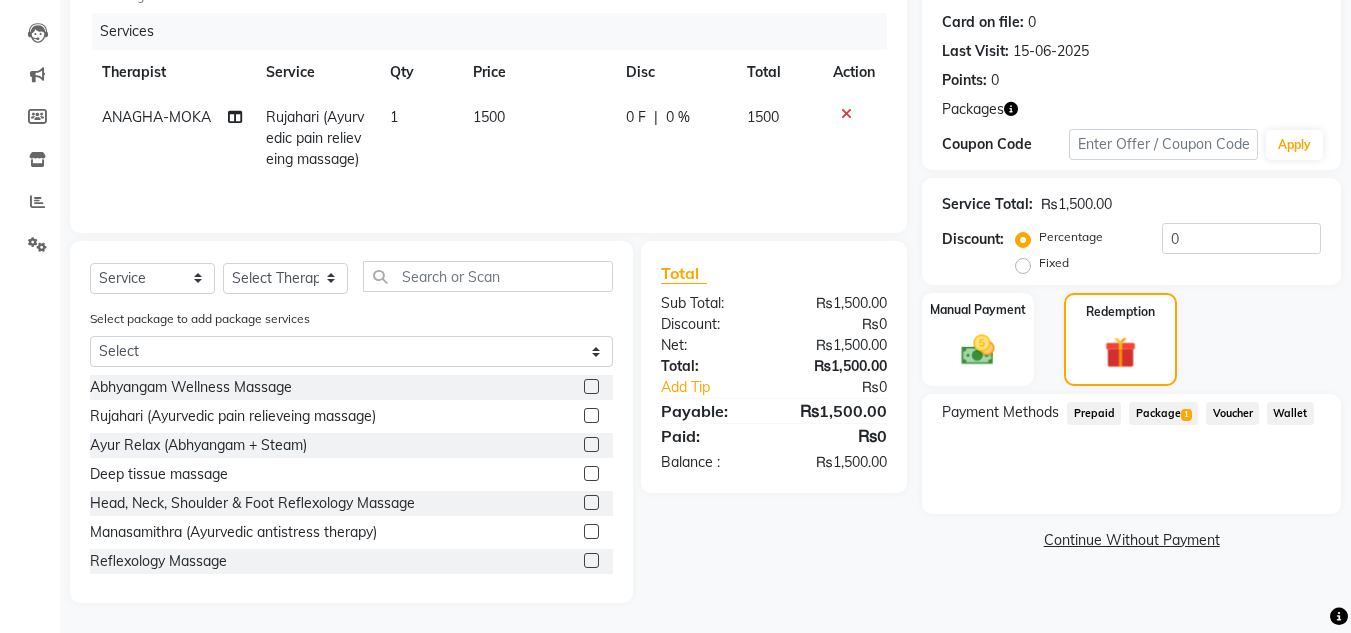 click on "Package  1" 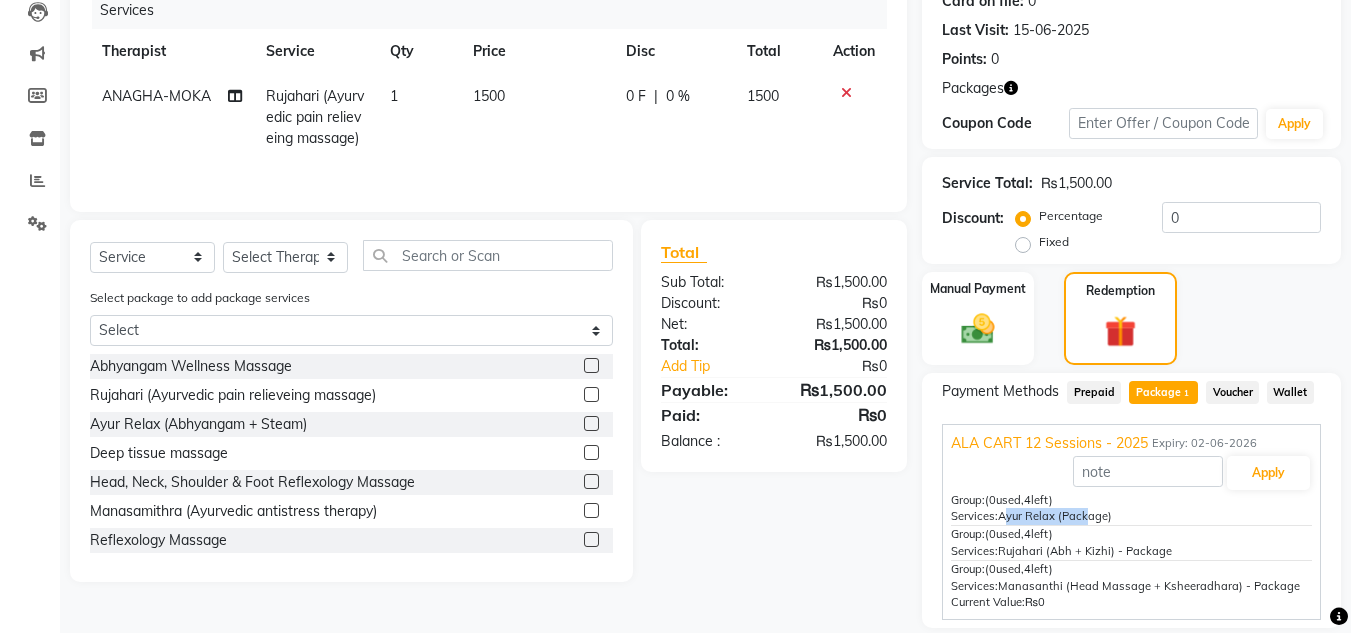 drag, startPoint x: 1001, startPoint y: 518, endPoint x: 1082, endPoint y: 508, distance: 81.61495 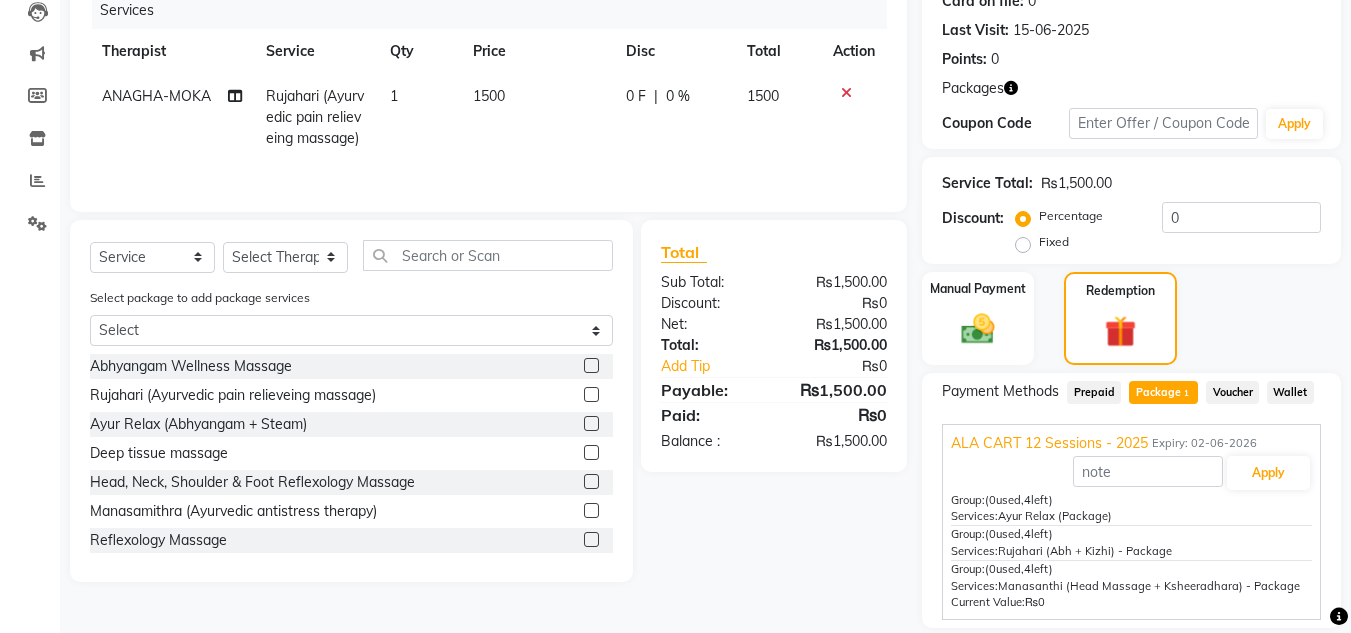 click on "Rujahari (Ayurvedic pain relieveing massage)" 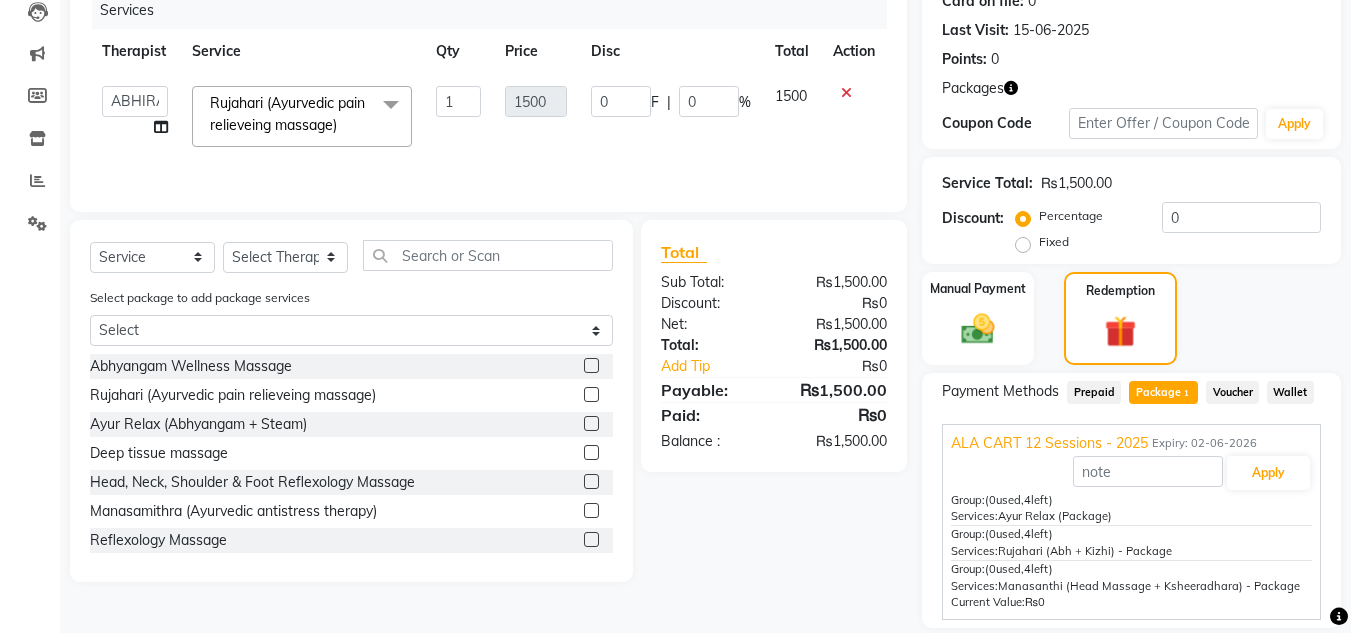 click on "Rujahari (Ayurvedic pain relieveing massage)" 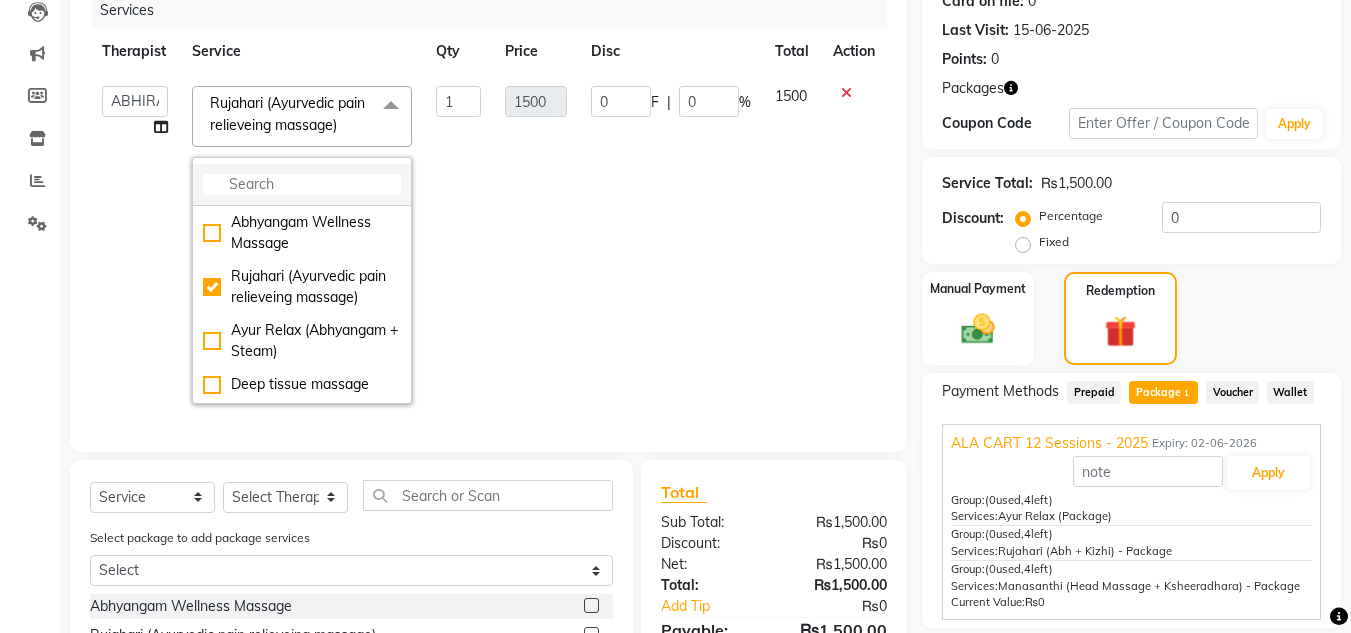 click 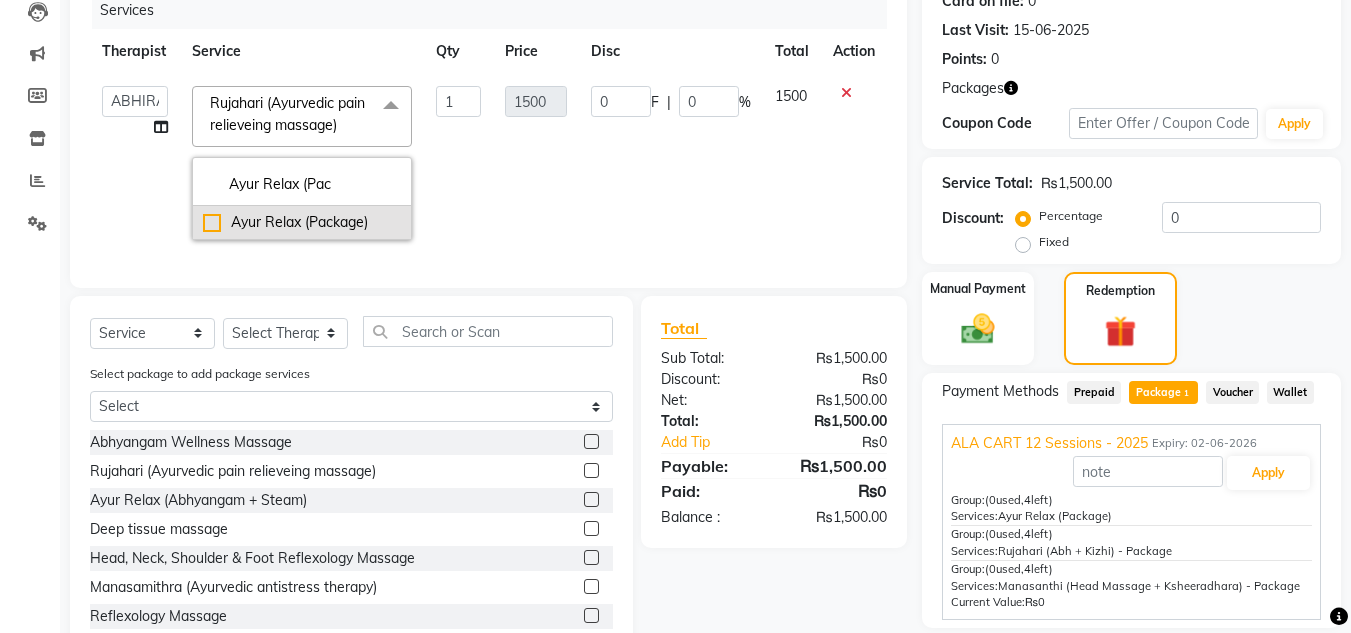 type on "Ayur Relax (Pac" 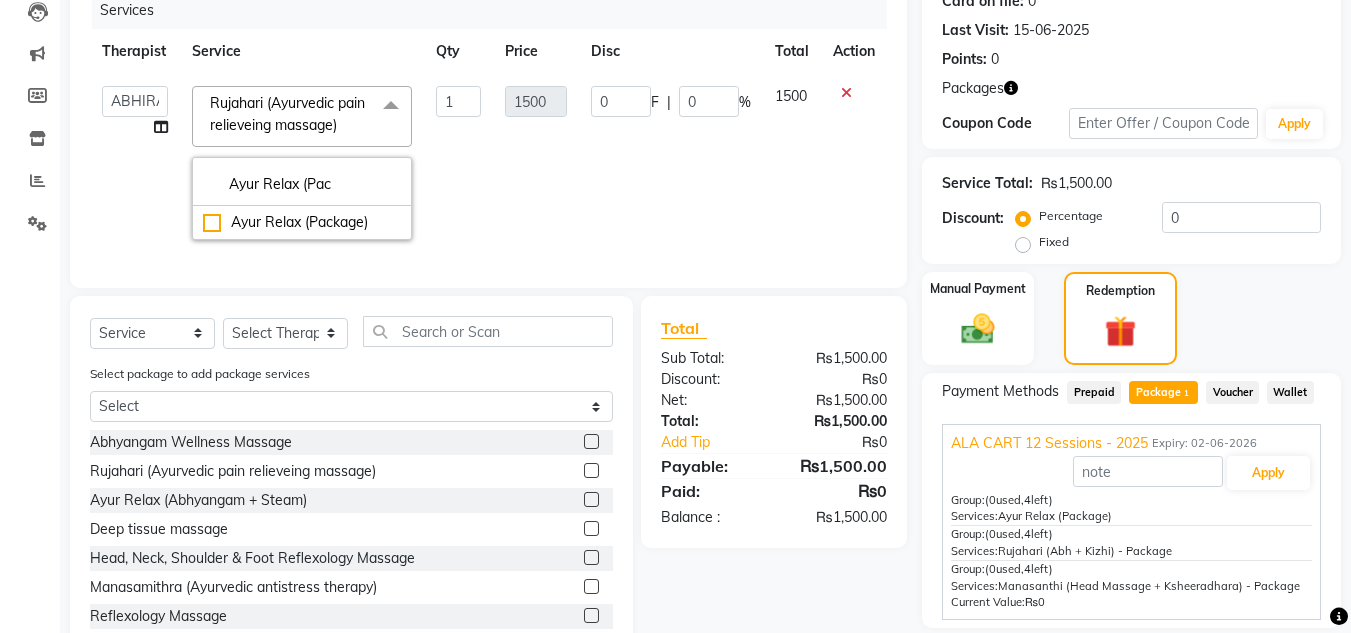 drag, startPoint x: 288, startPoint y: 222, endPoint x: 354, endPoint y: 234, distance: 67.08204 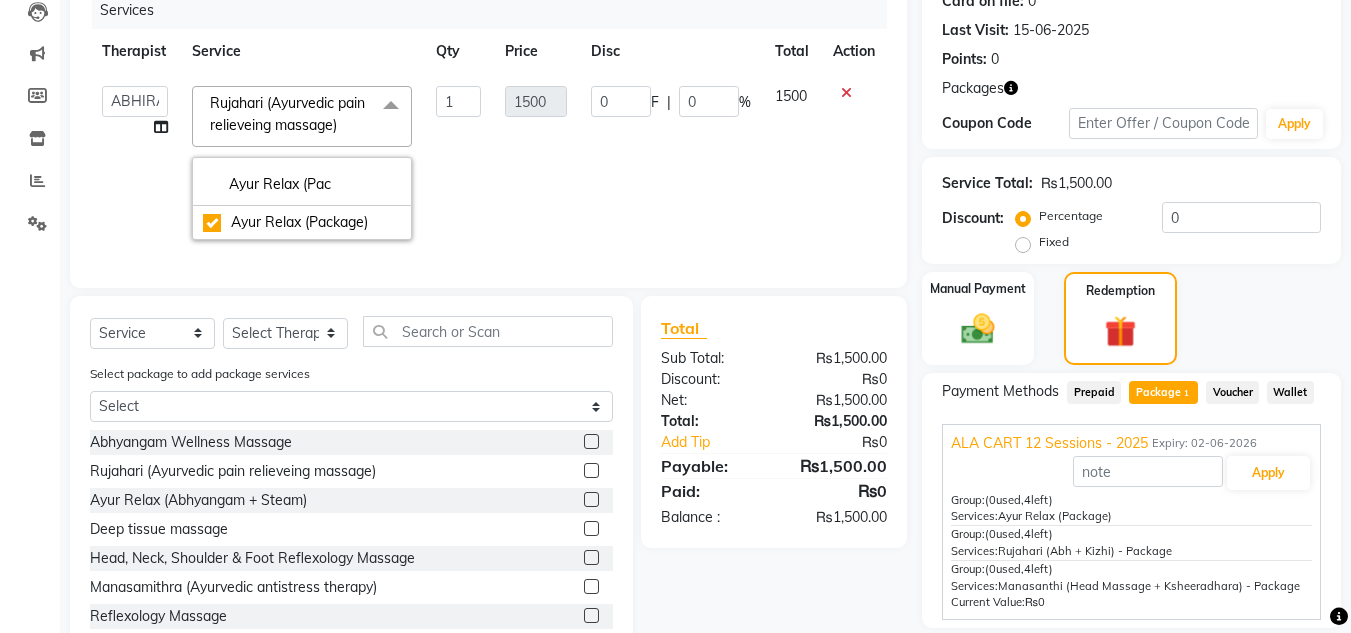 checkbox on "true" 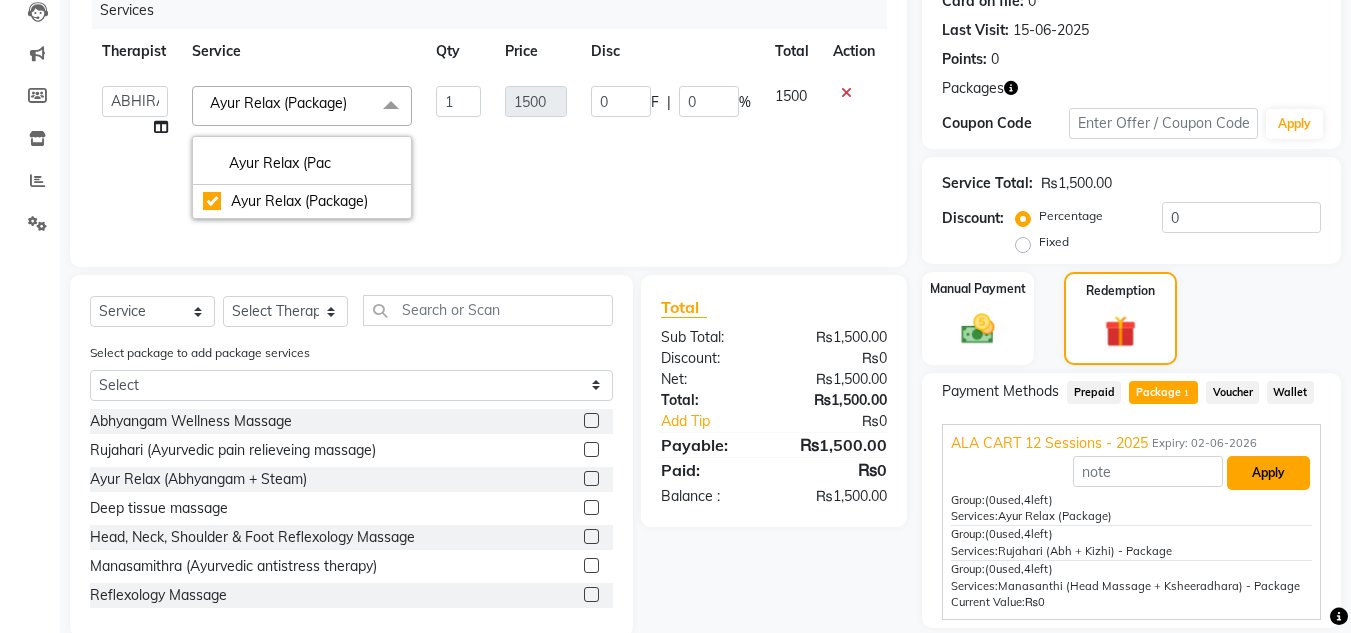 click on "Apply" at bounding box center (1268, 473) 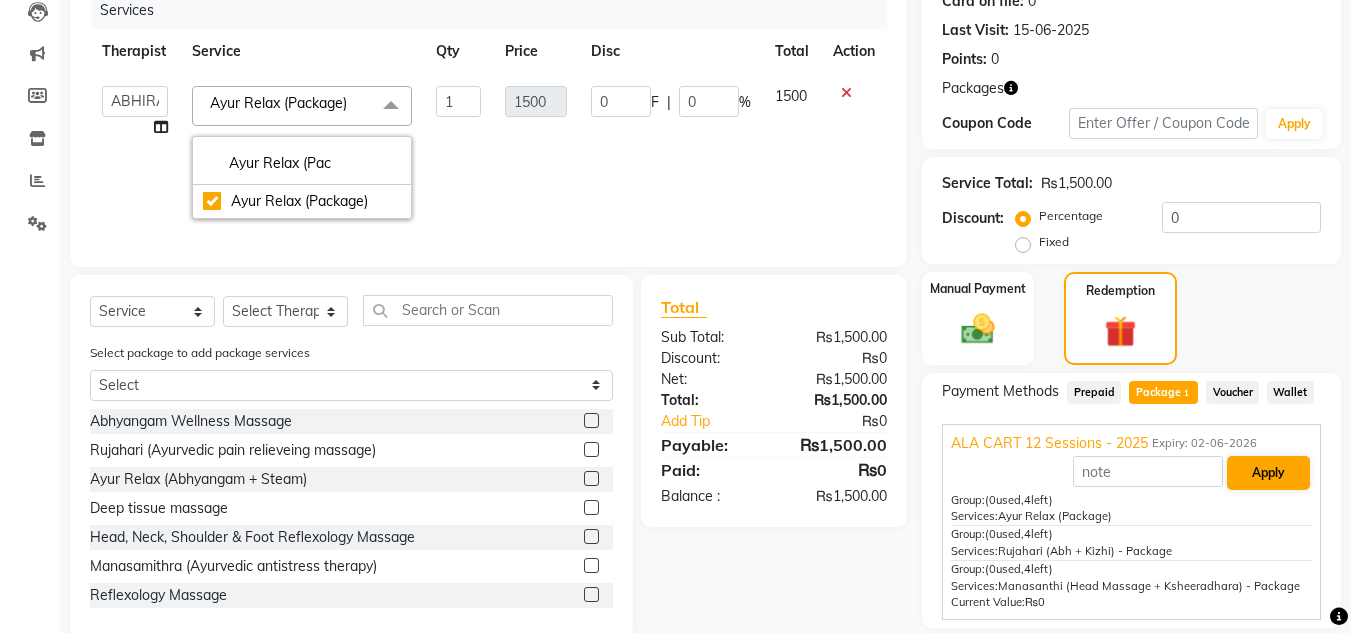 type on "333.3" 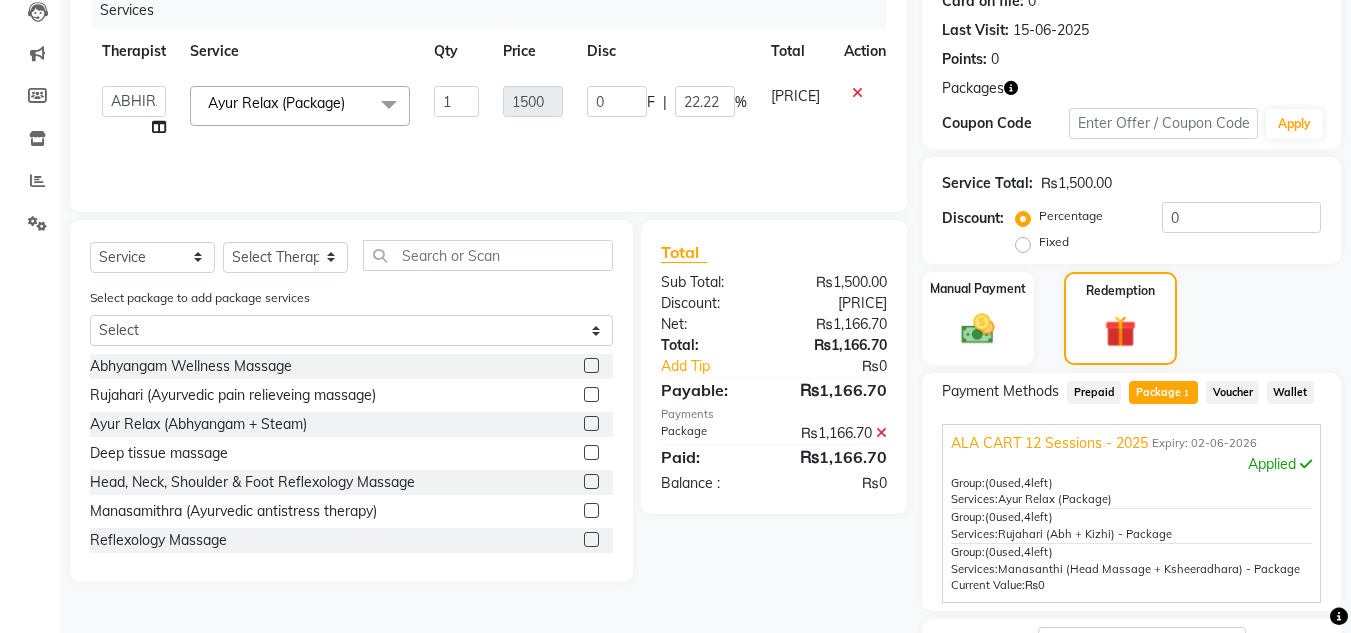 scroll, scrollTop: 424, scrollLeft: 0, axis: vertical 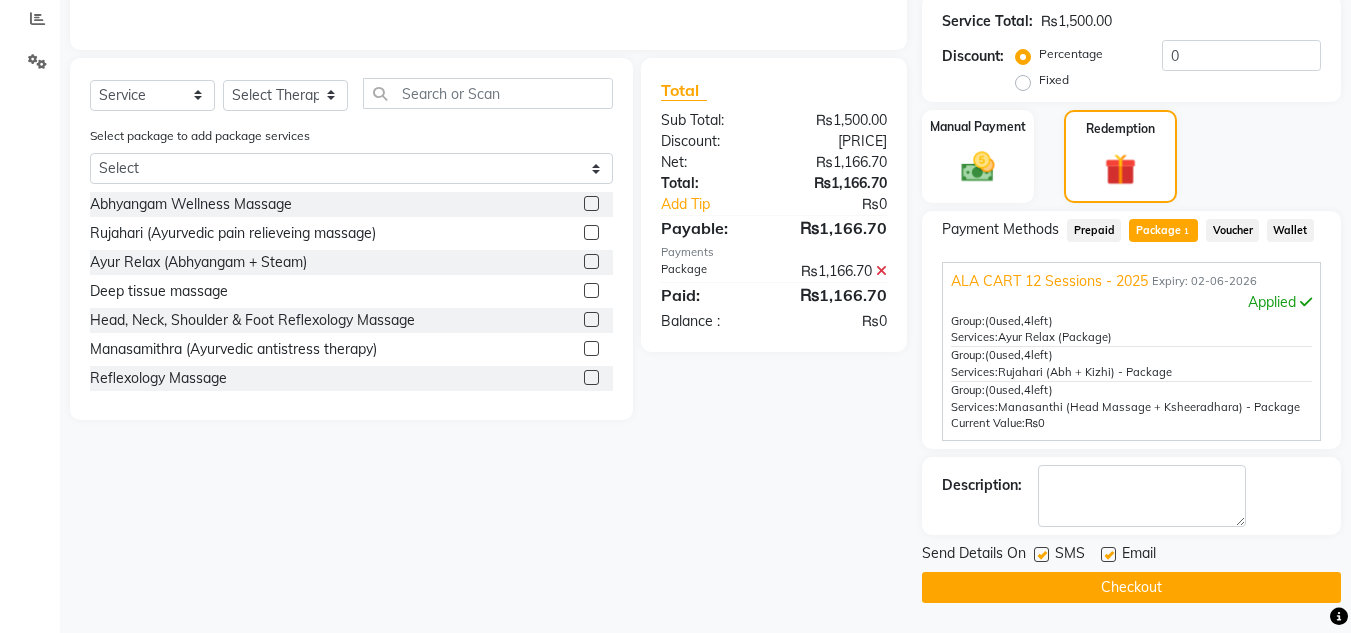 drag, startPoint x: 1046, startPoint y: 558, endPoint x: 1060, endPoint y: 551, distance: 15.652476 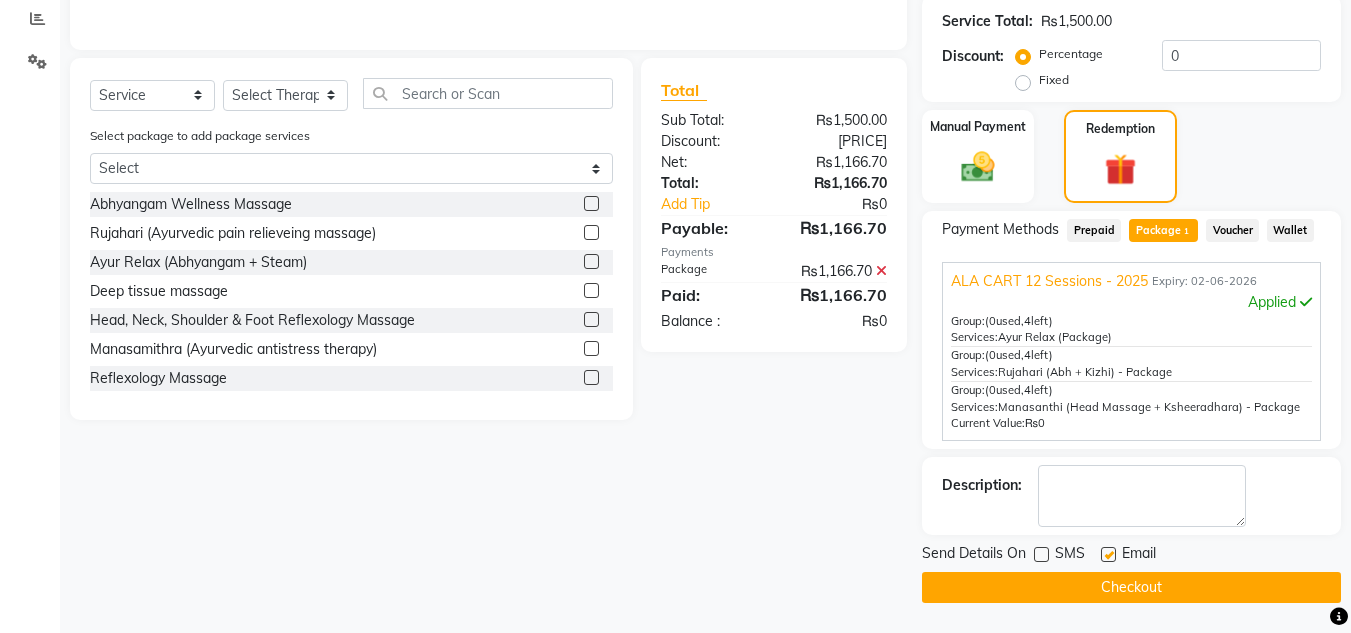 drag, startPoint x: 1109, startPoint y: 548, endPoint x: 1105, endPoint y: 566, distance: 18.439089 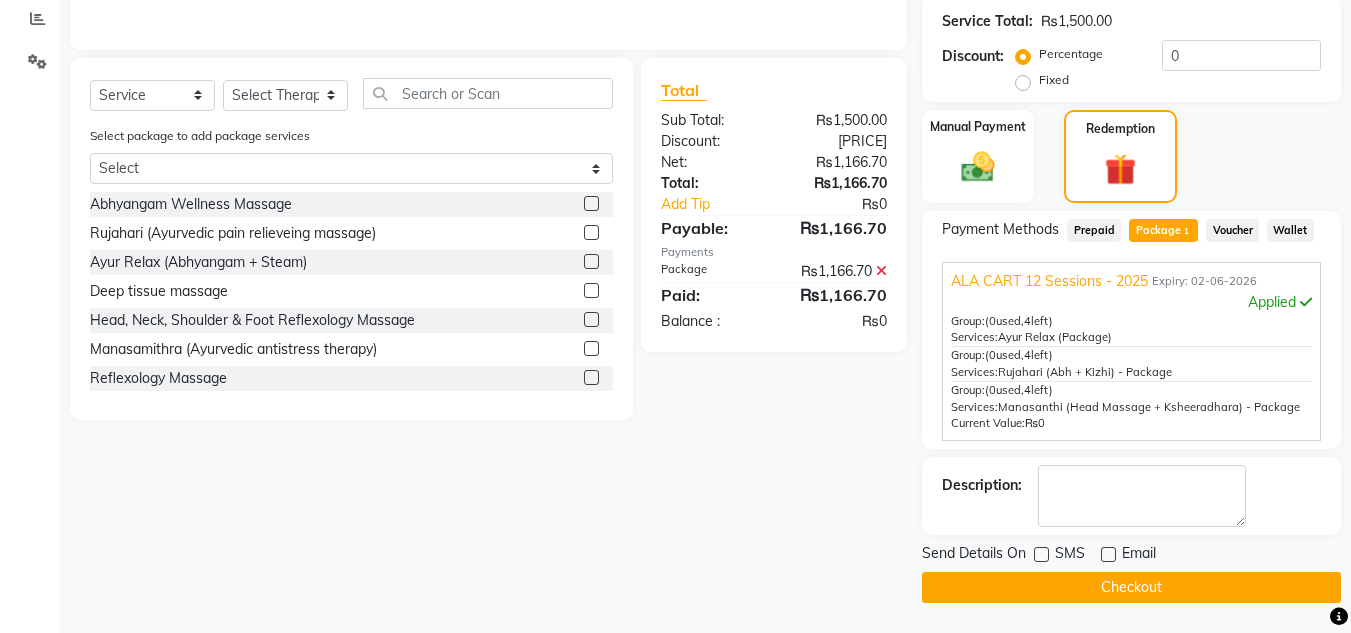 click on "Checkout" 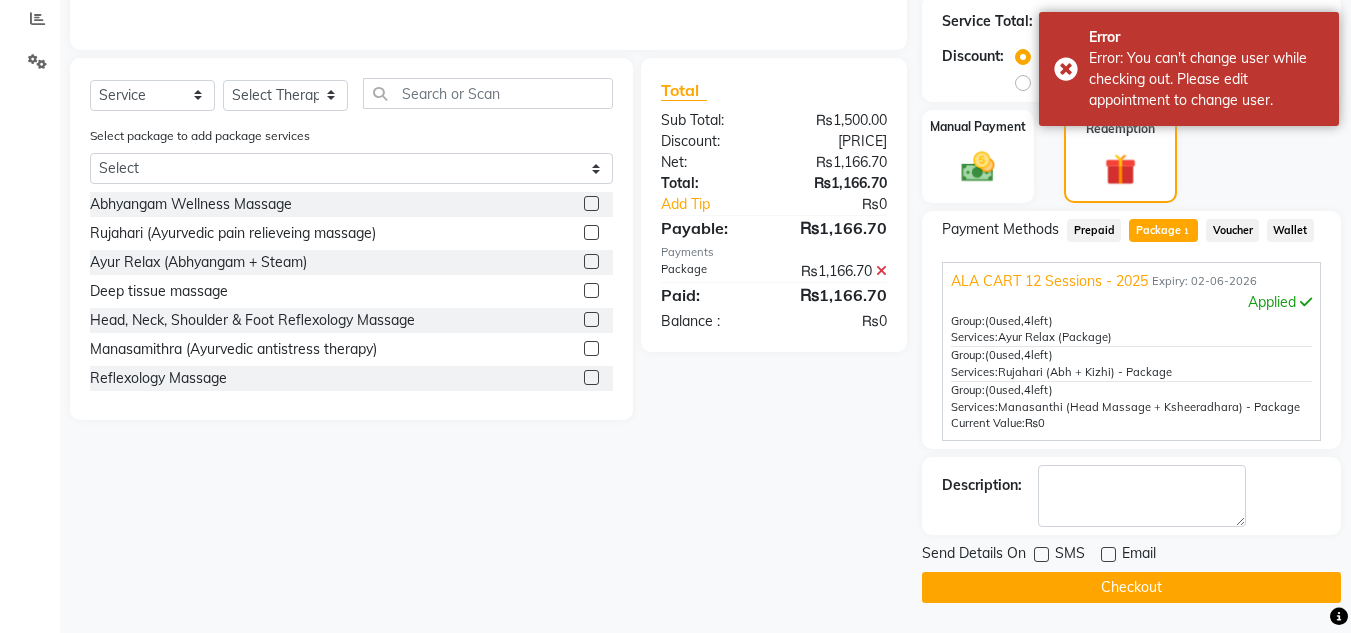scroll, scrollTop: 124, scrollLeft: 0, axis: vertical 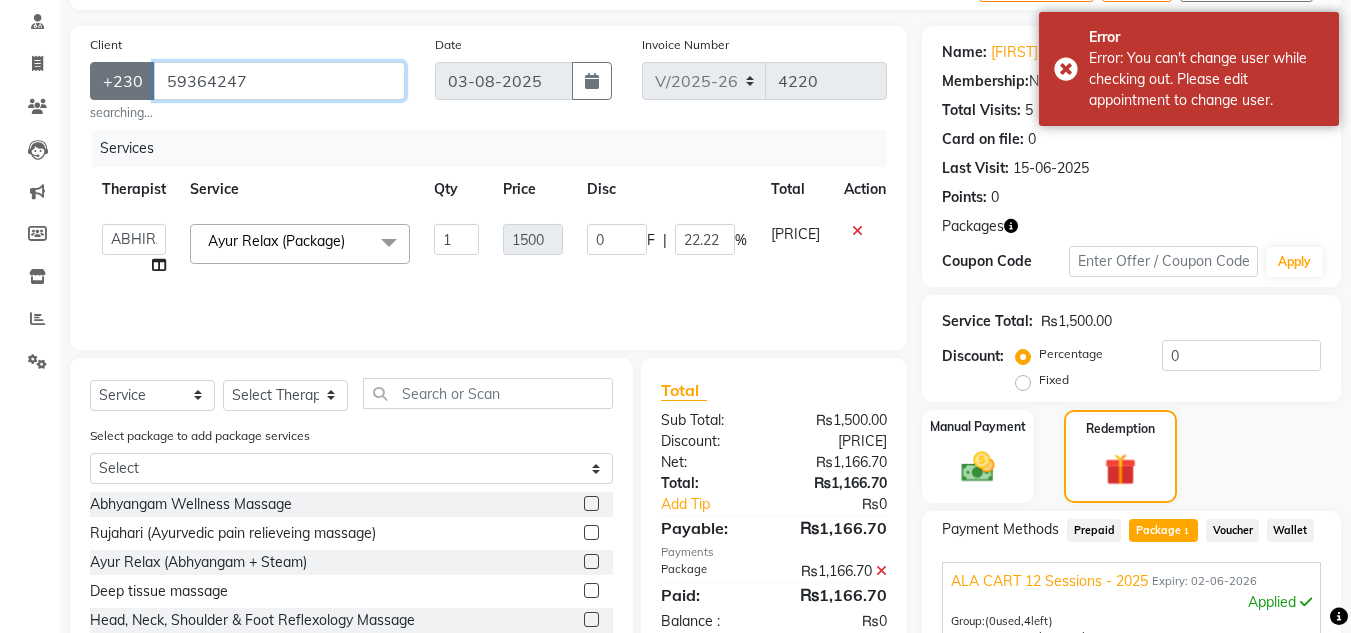 drag, startPoint x: 246, startPoint y: 85, endPoint x: 137, endPoint y: 91, distance: 109.165016 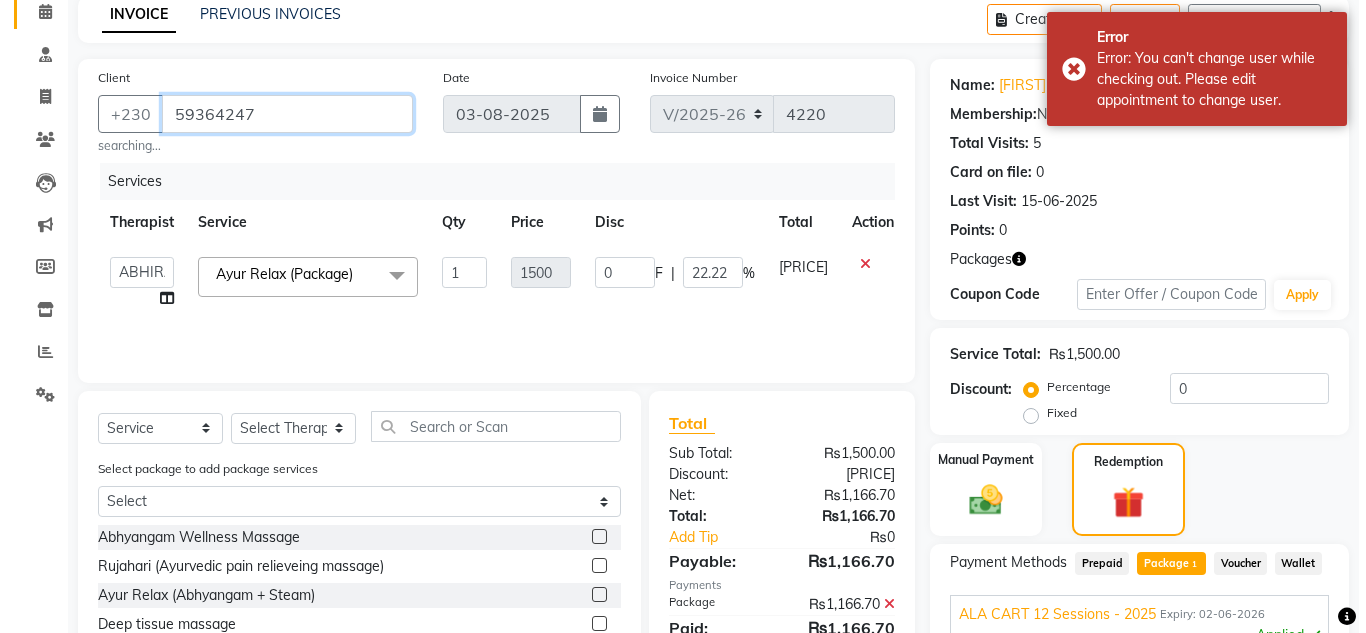 scroll, scrollTop: 0, scrollLeft: 0, axis: both 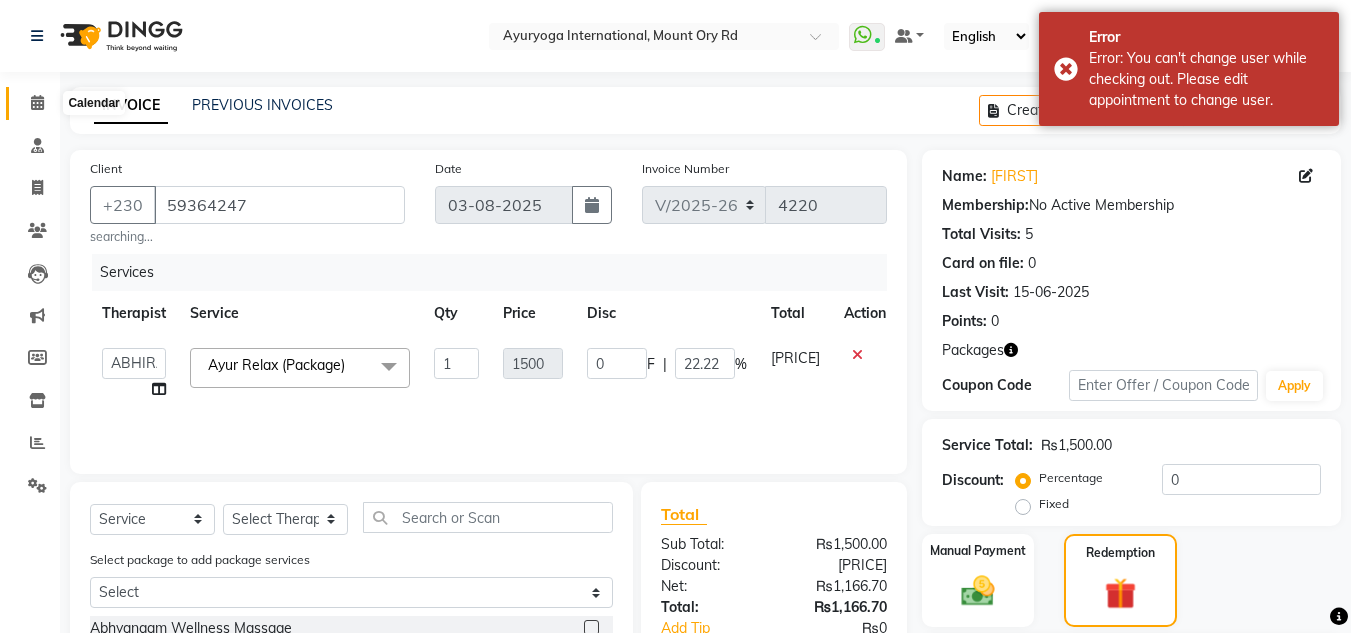 click 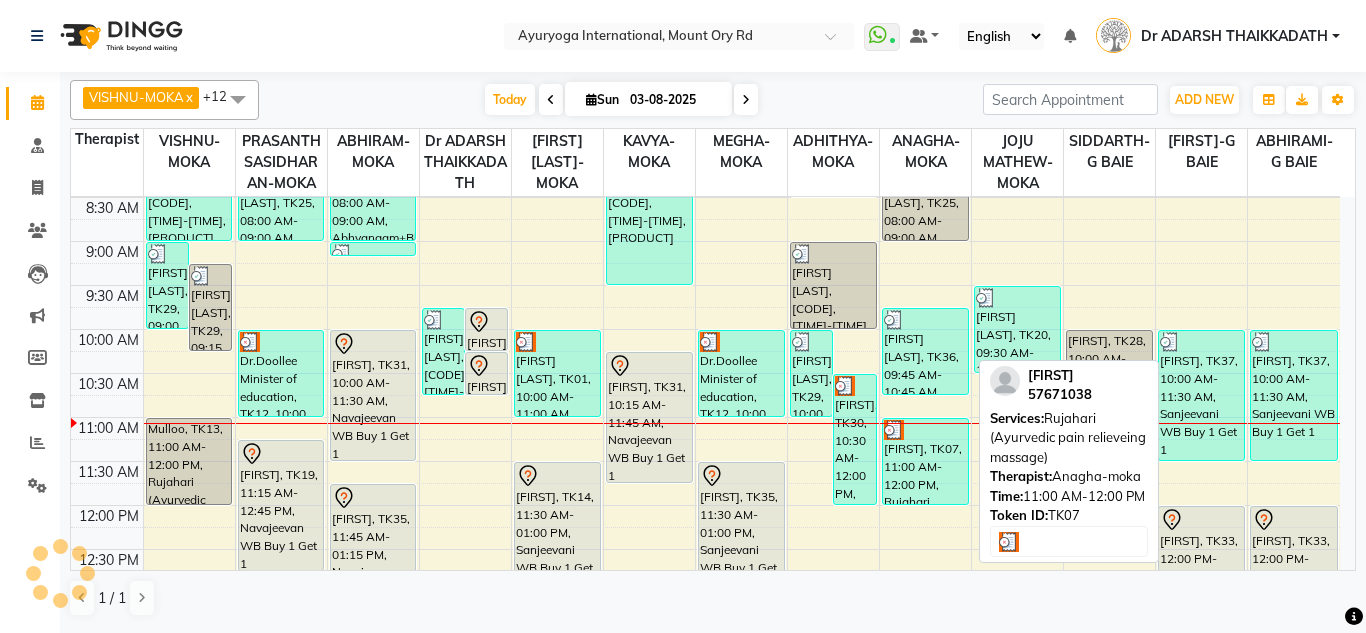 scroll, scrollTop: 300, scrollLeft: 0, axis: vertical 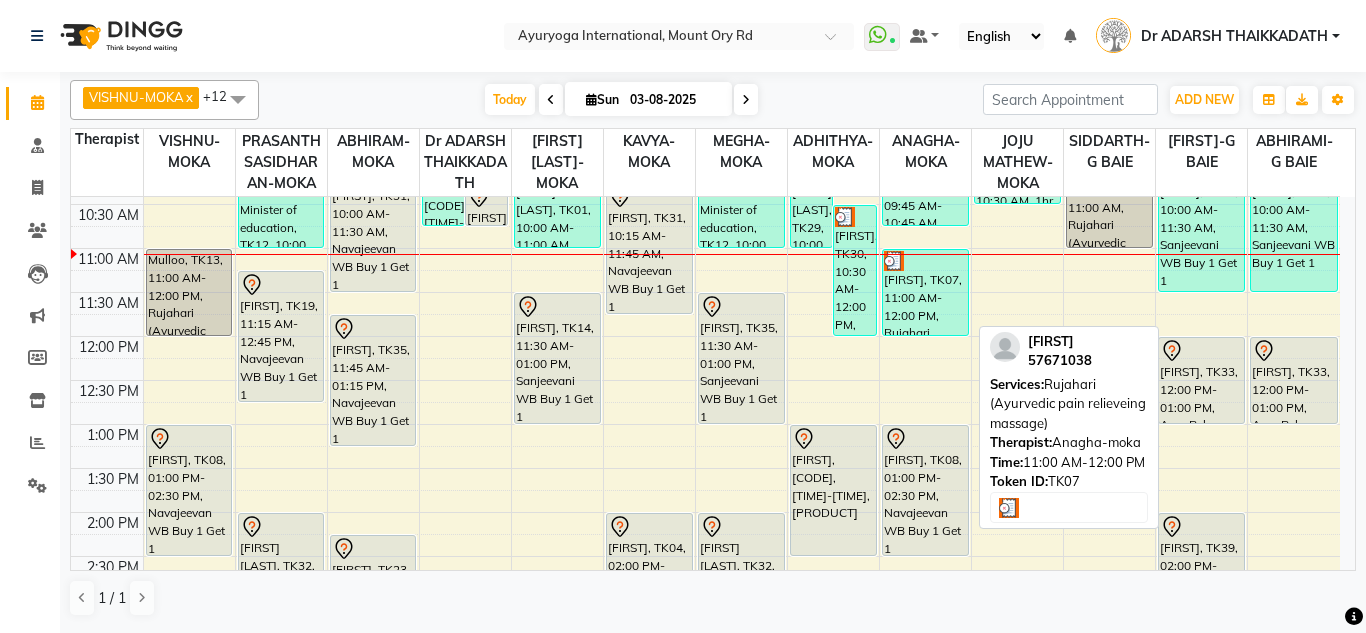 click on "[FIRST], TK07, 11:00 AM-12:00 PM, Rujahari (Ayurvedic pain relieveing massage)" at bounding box center [925, 292] 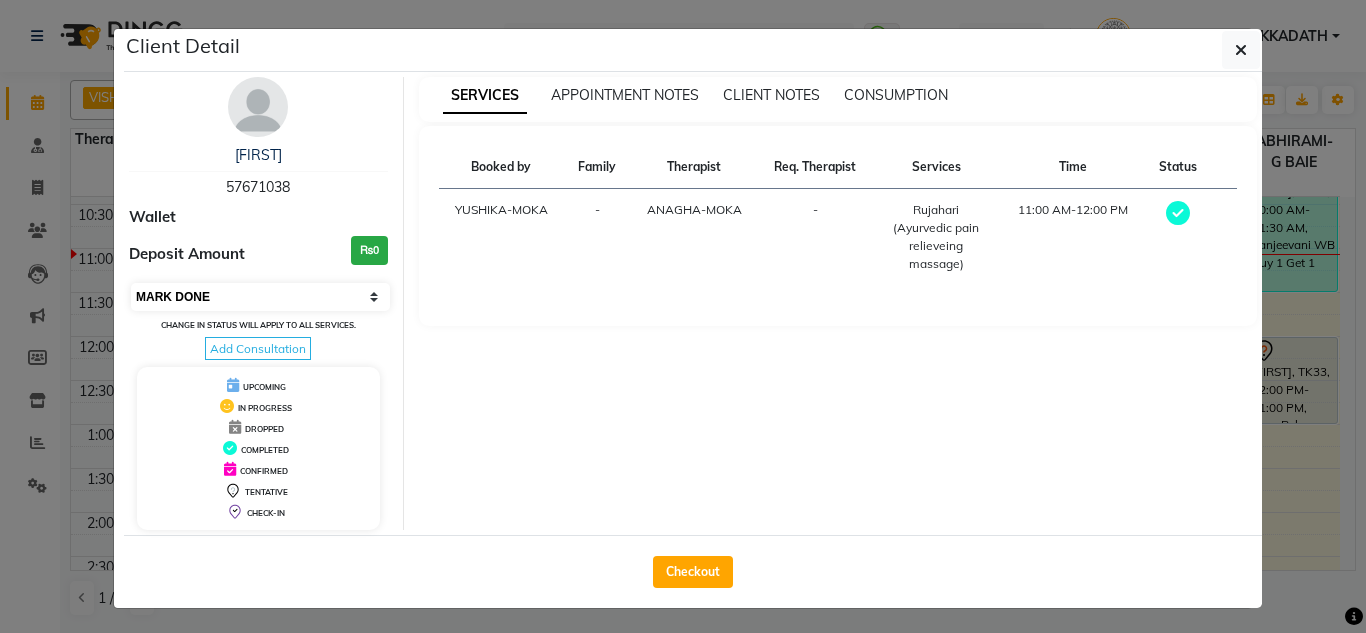 click on "Select MARK DONE UPCOMING" at bounding box center [260, 297] 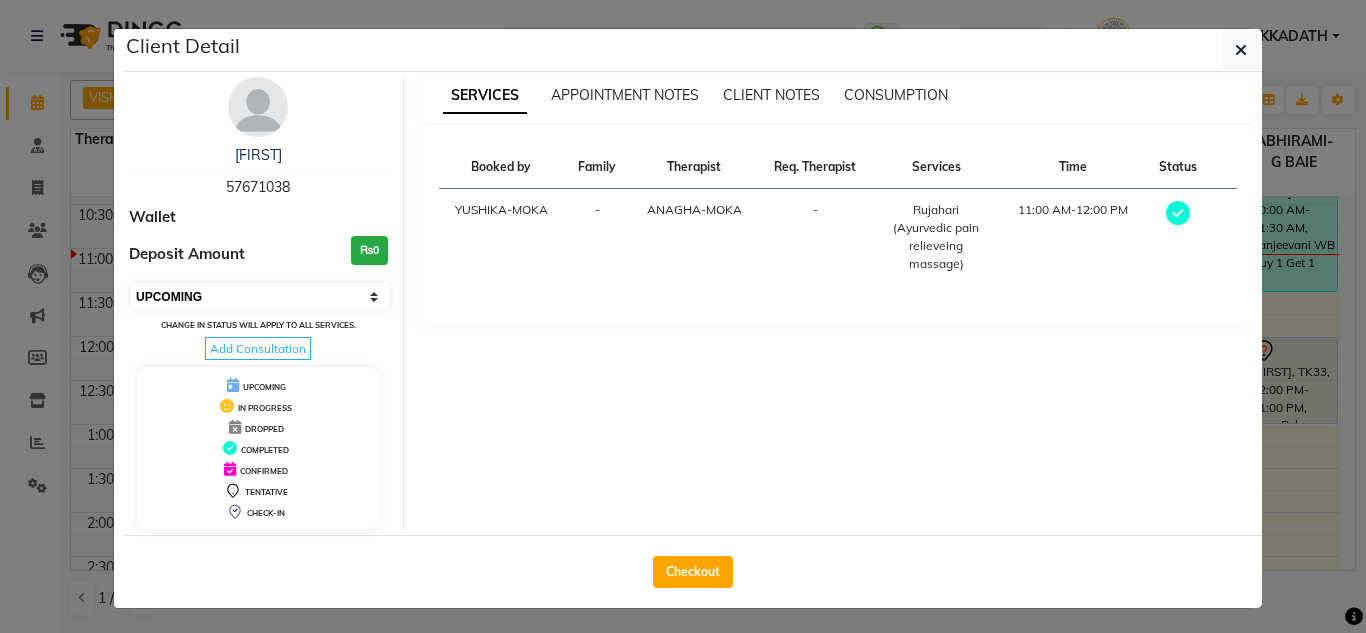 click on "Select MARK DONE UPCOMING" at bounding box center (260, 297) 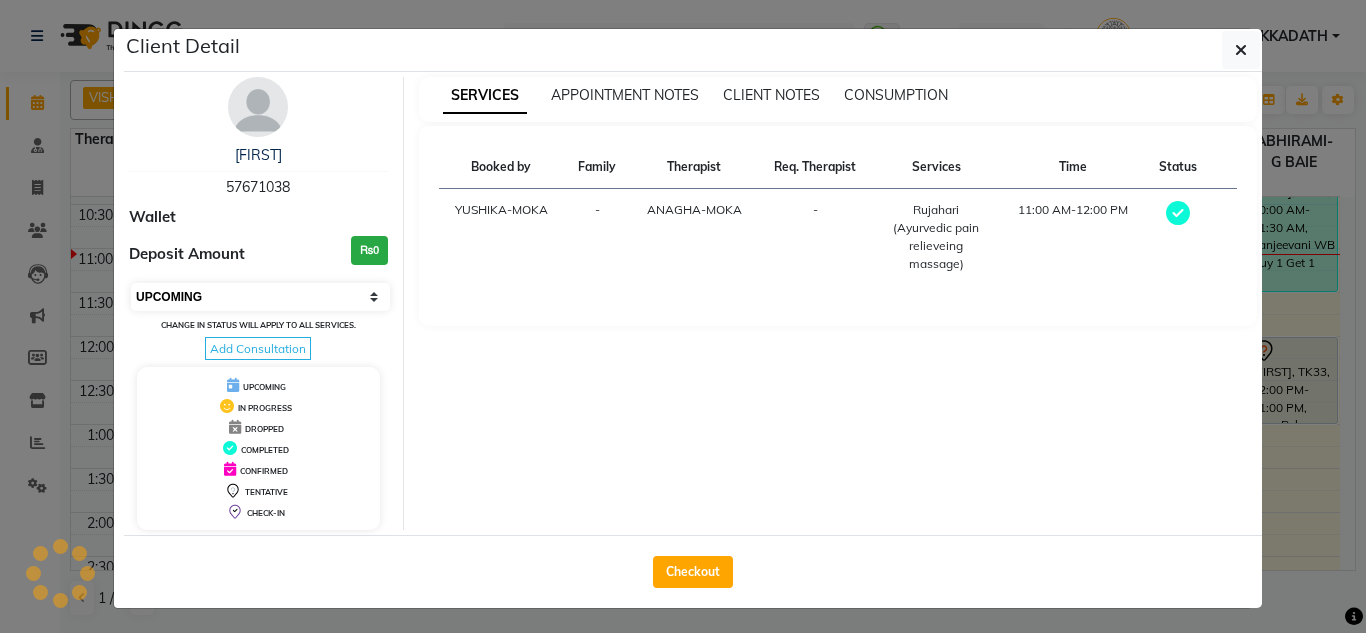 click on "Select MARK DONE UPCOMING" at bounding box center (260, 297) 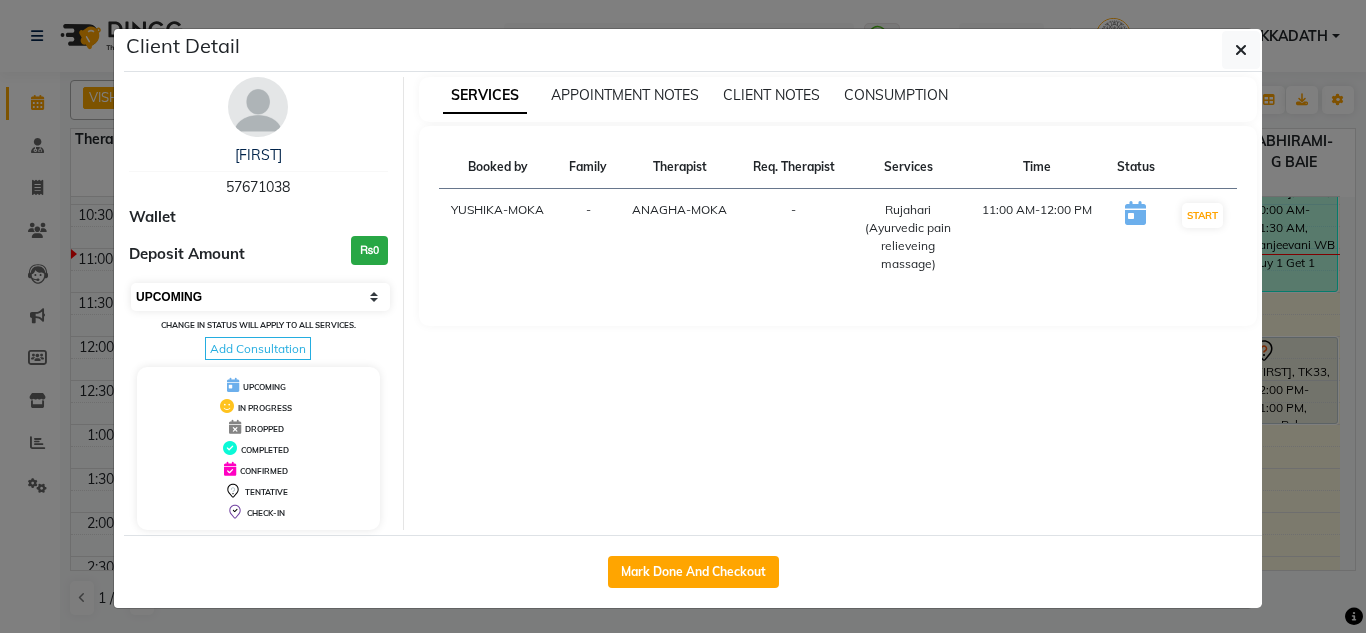 select on "7" 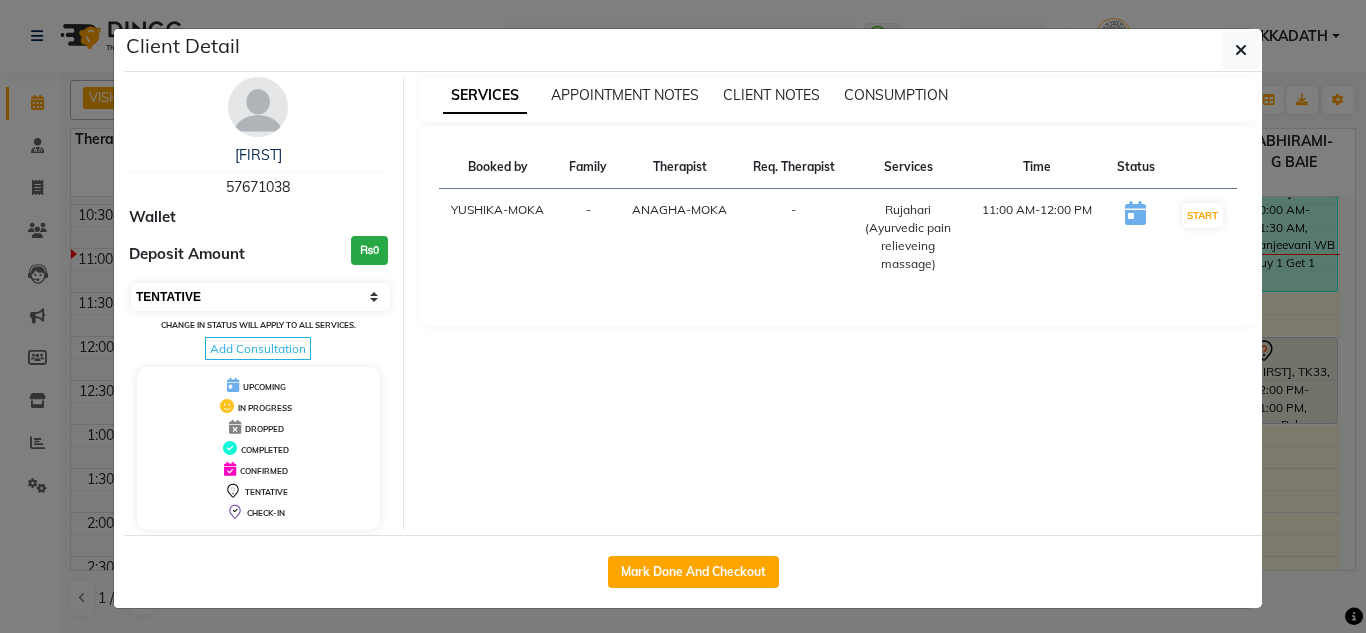 click on "Select IN SERVICE CONFIRMED TENTATIVE CHECK IN MARK DONE DROPPED UPCOMING" at bounding box center [260, 297] 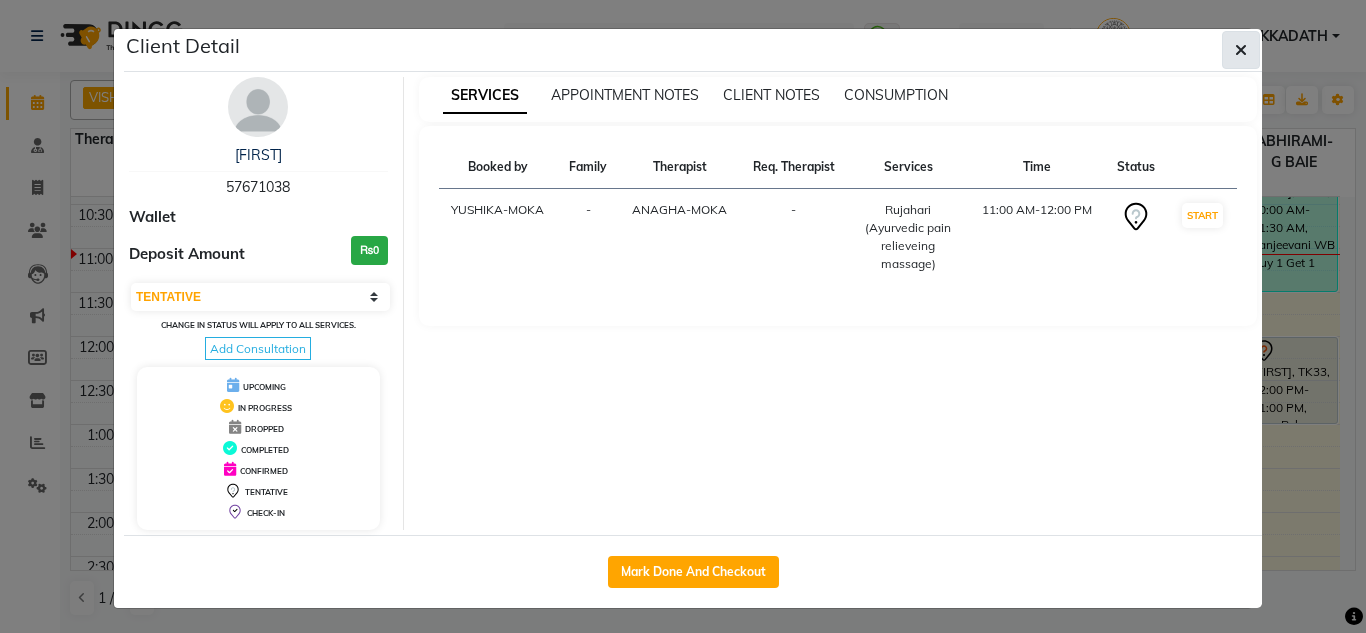 click 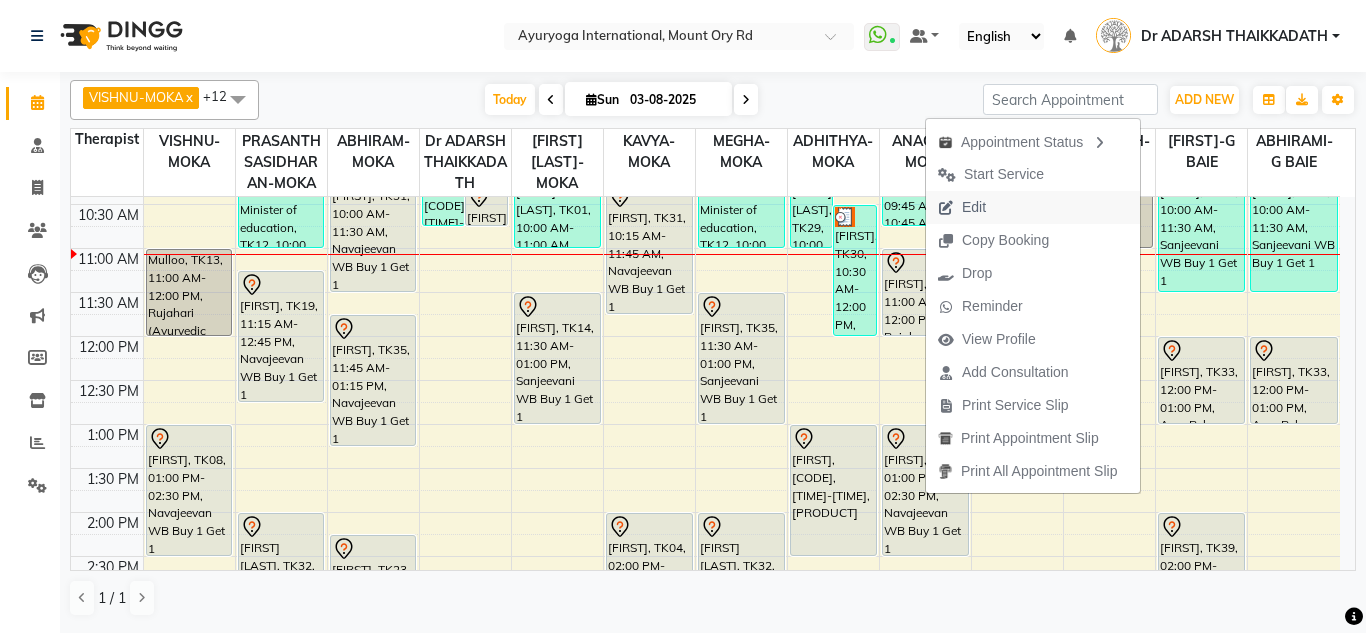 click on "Edit" at bounding box center (962, 207) 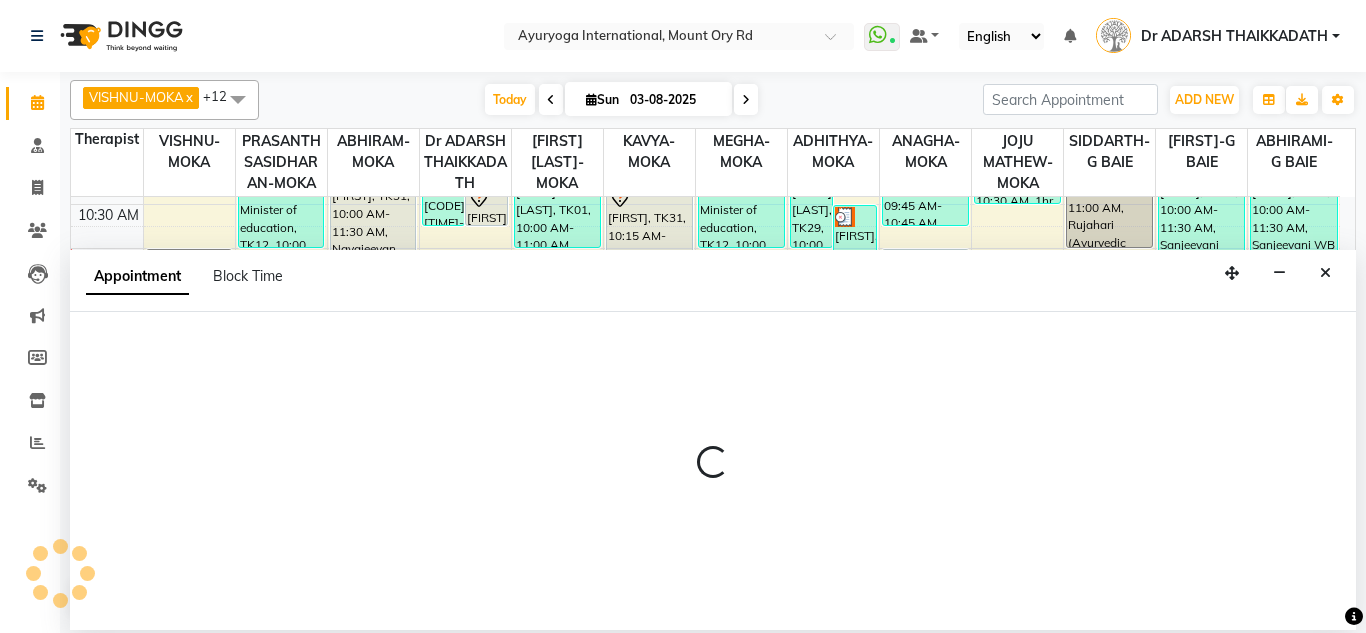 select on "tentative" 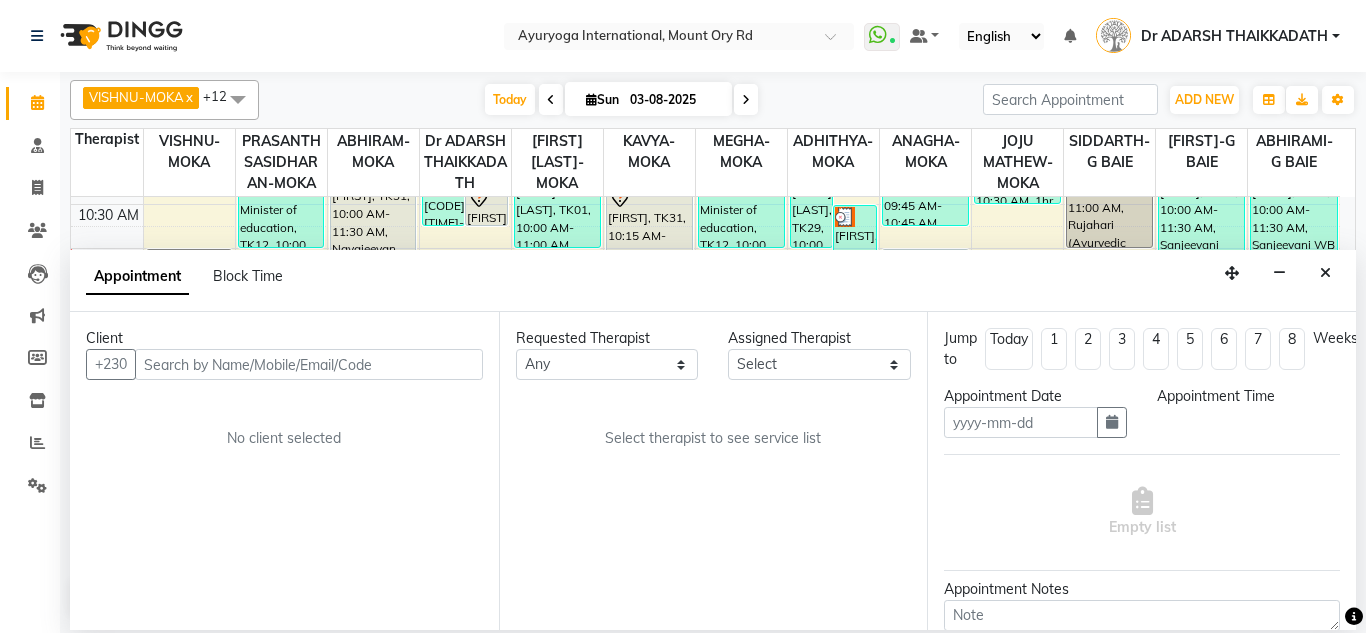 type on "03-08-2025" 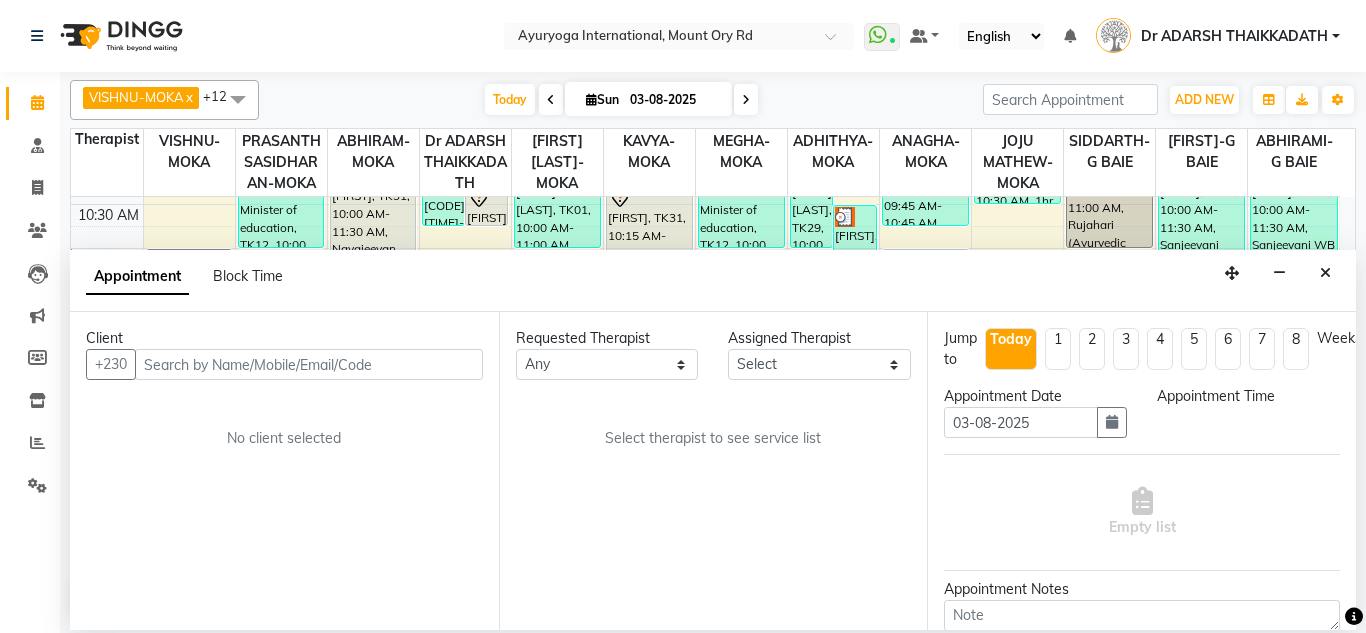 scroll, scrollTop: 0, scrollLeft: 0, axis: both 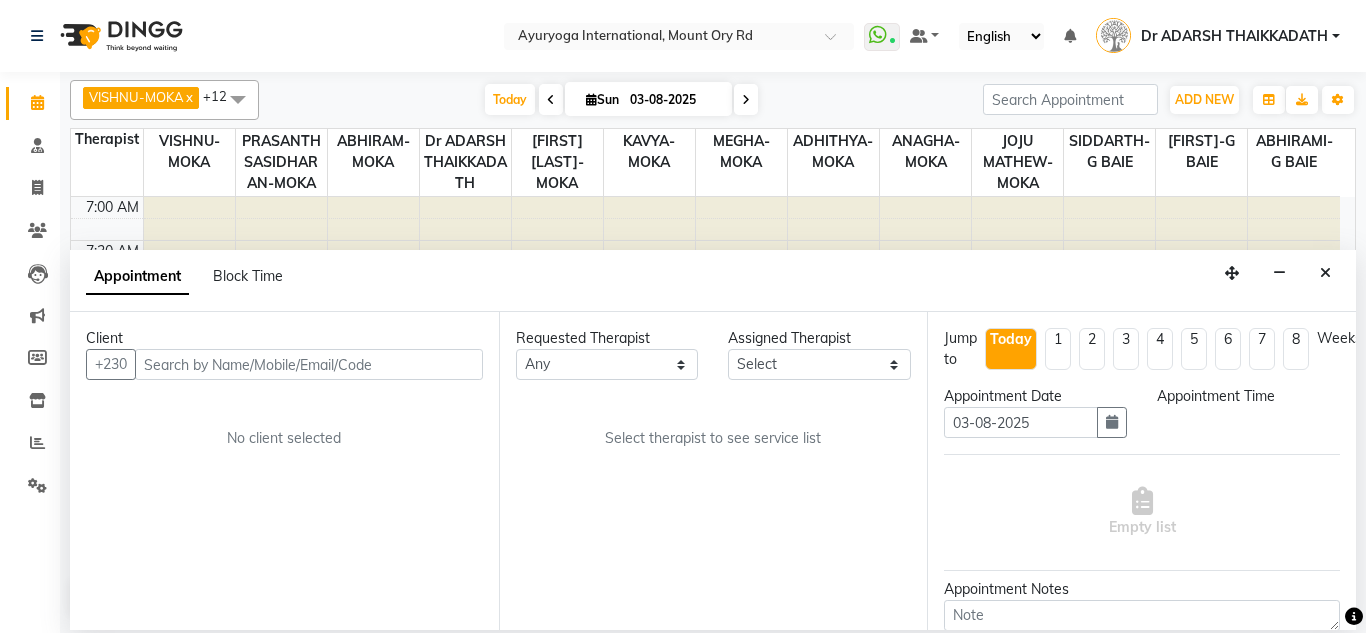 select on "660" 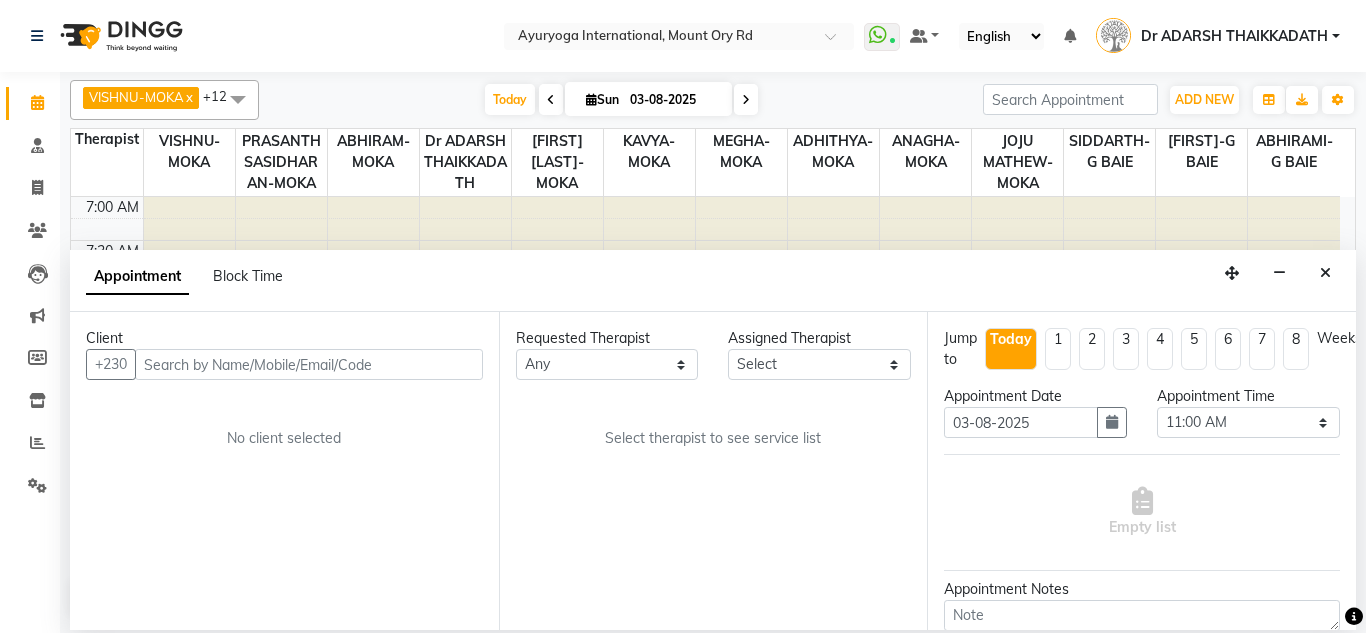 select on "77771" 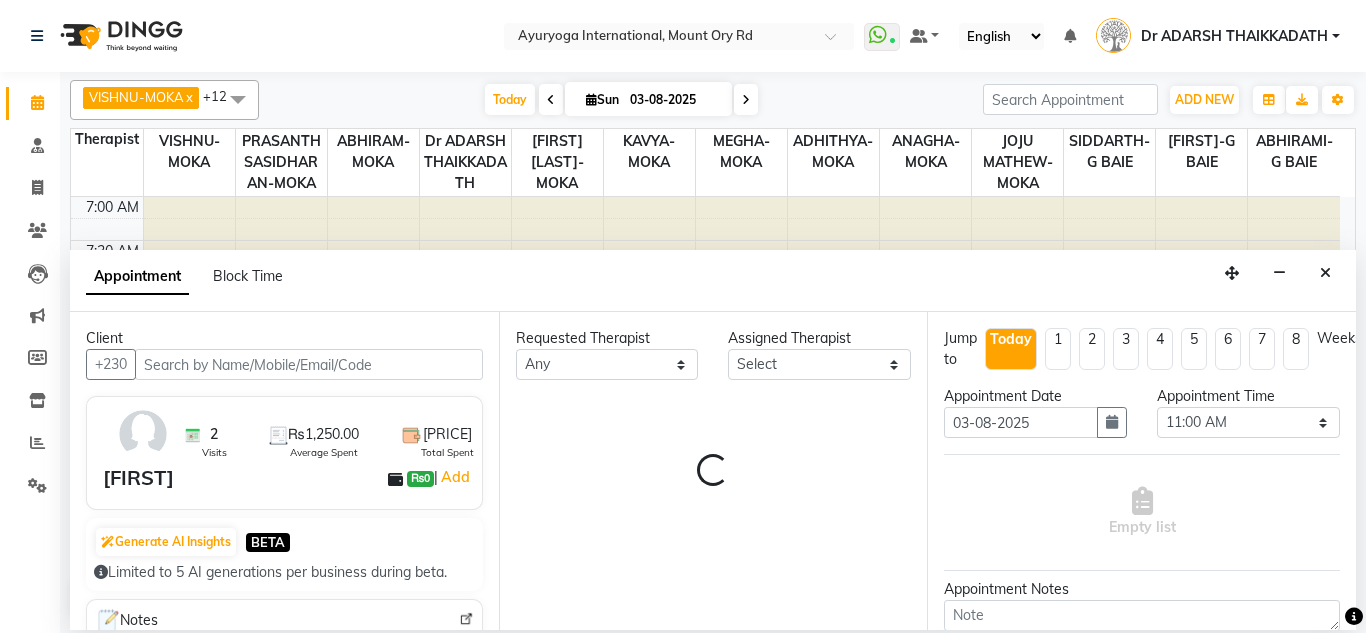 scroll, scrollTop: 353, scrollLeft: 0, axis: vertical 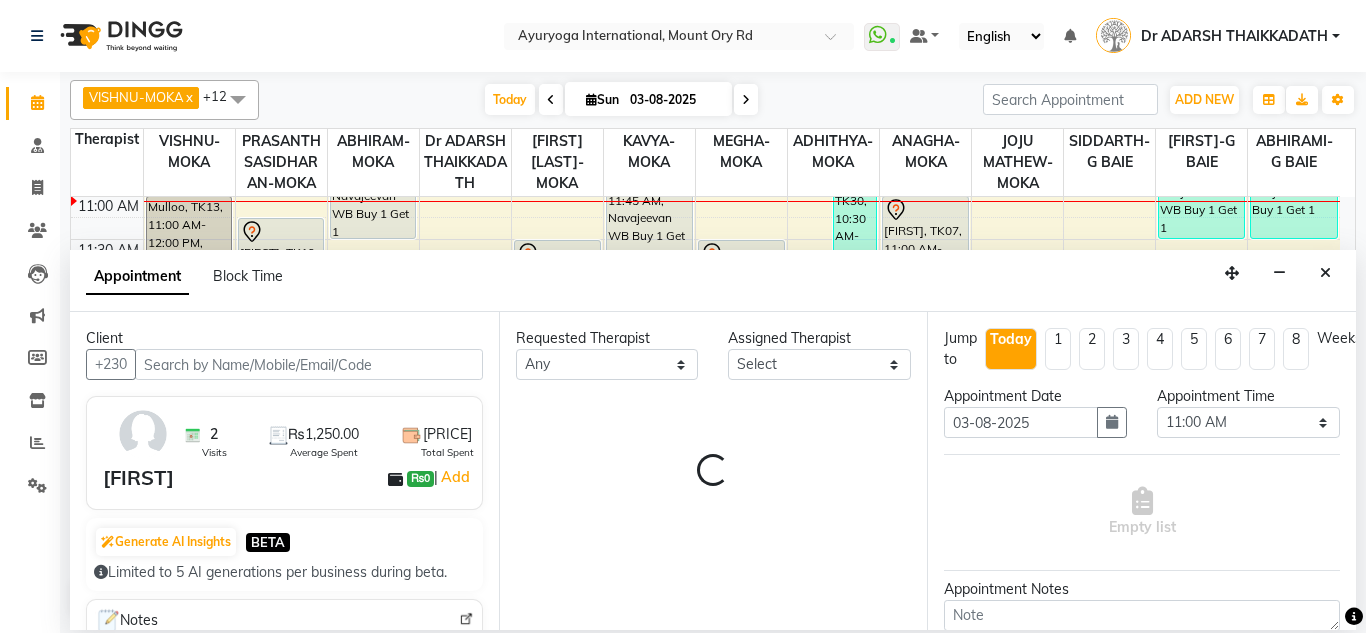 select on "1140" 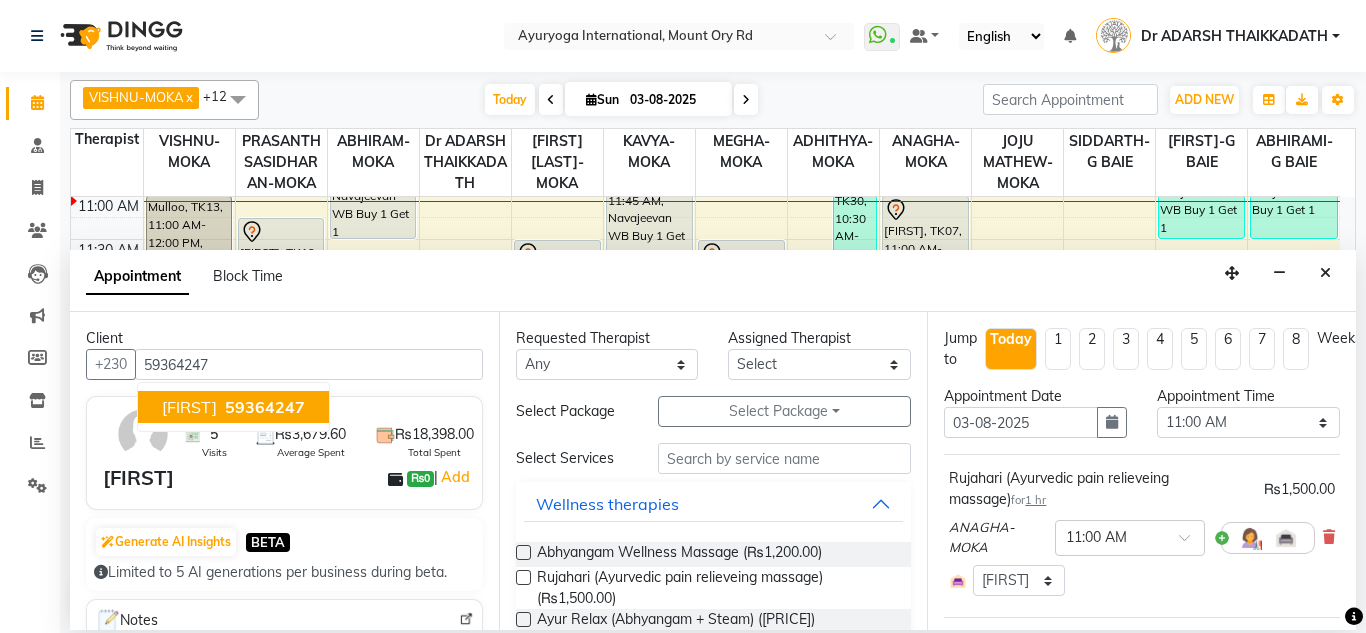click on "59364247" at bounding box center [265, 407] 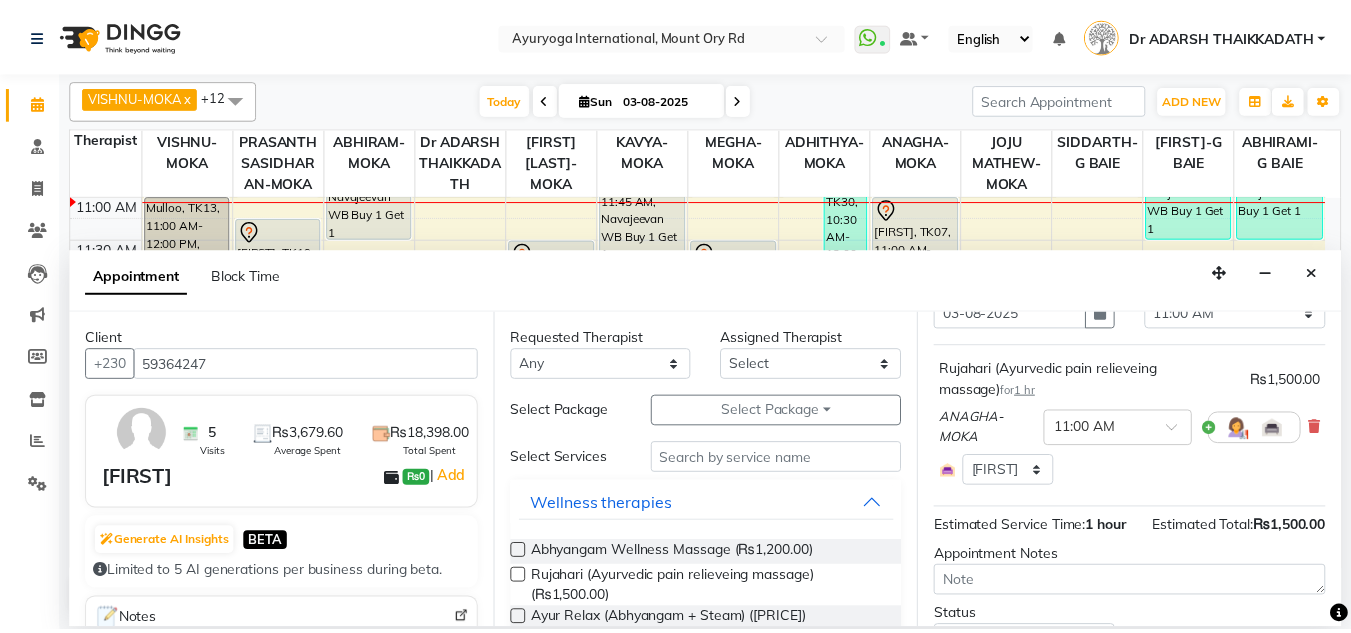 scroll, scrollTop: 241, scrollLeft: 0, axis: vertical 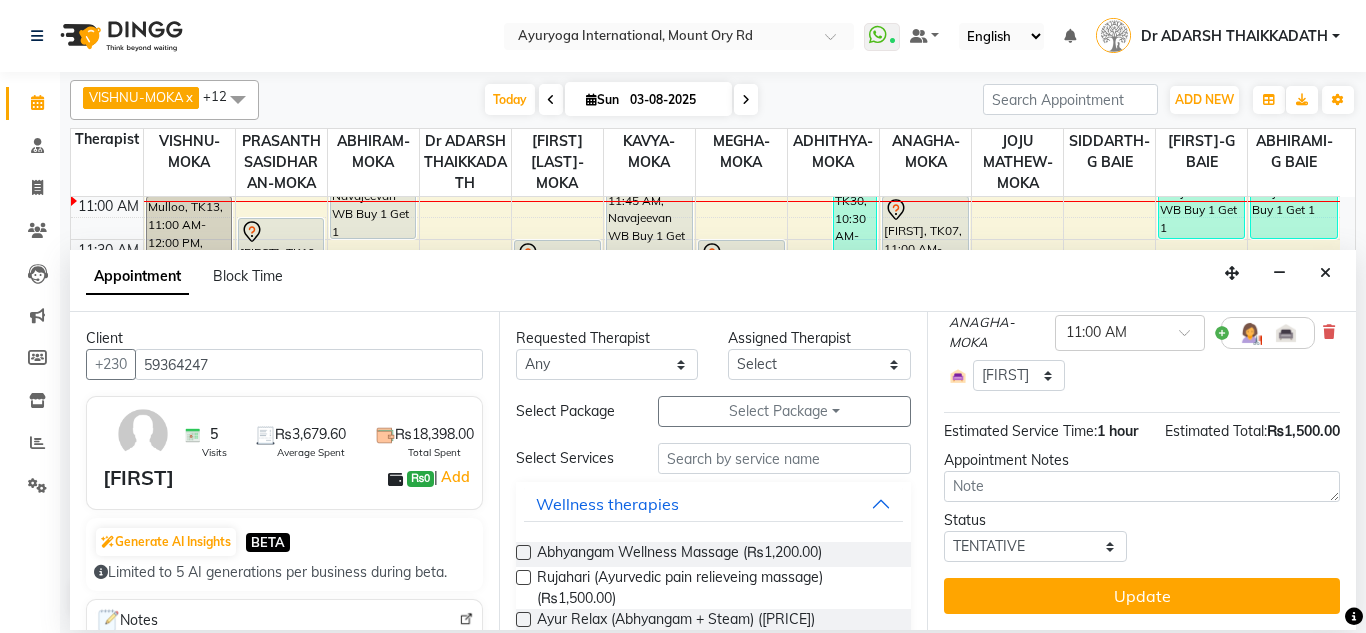 type on "59364247" 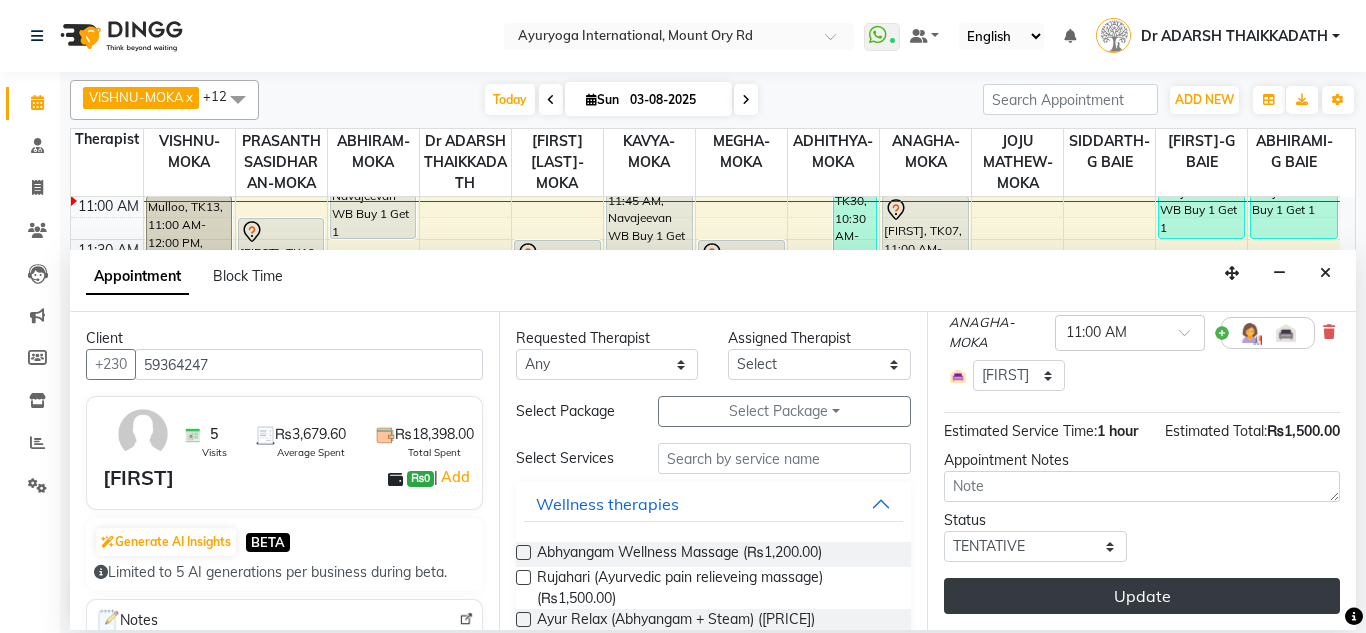 click on "Update" at bounding box center (1142, 596) 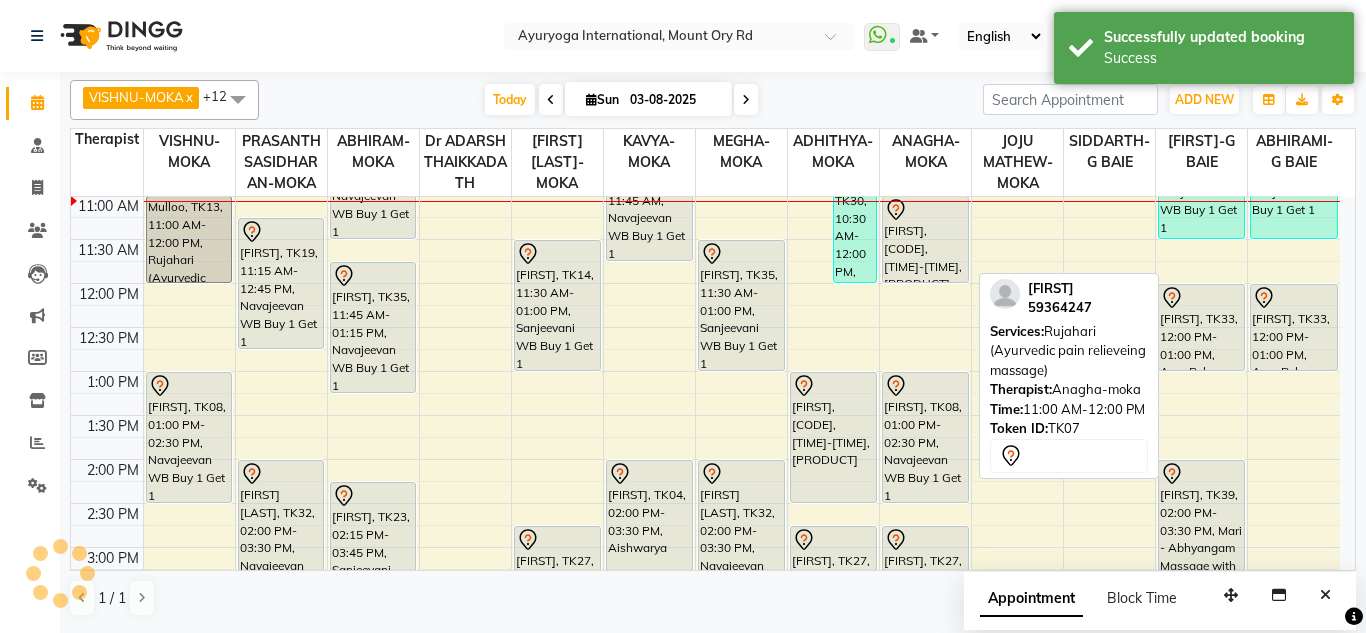click on "Beelal, TK07, 11:00 AM-12:00 PM, Rujahari (Ayurvedic pain relieveing massage)" at bounding box center (925, 239) 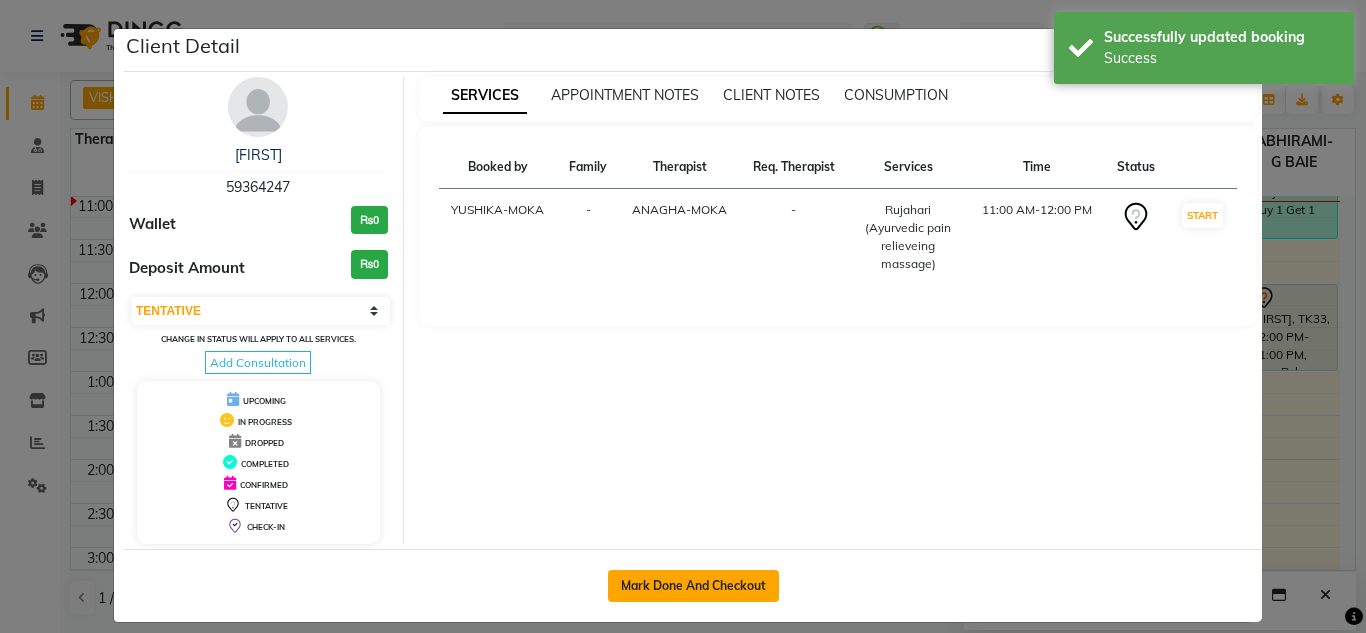 click on "Mark Done And Checkout" 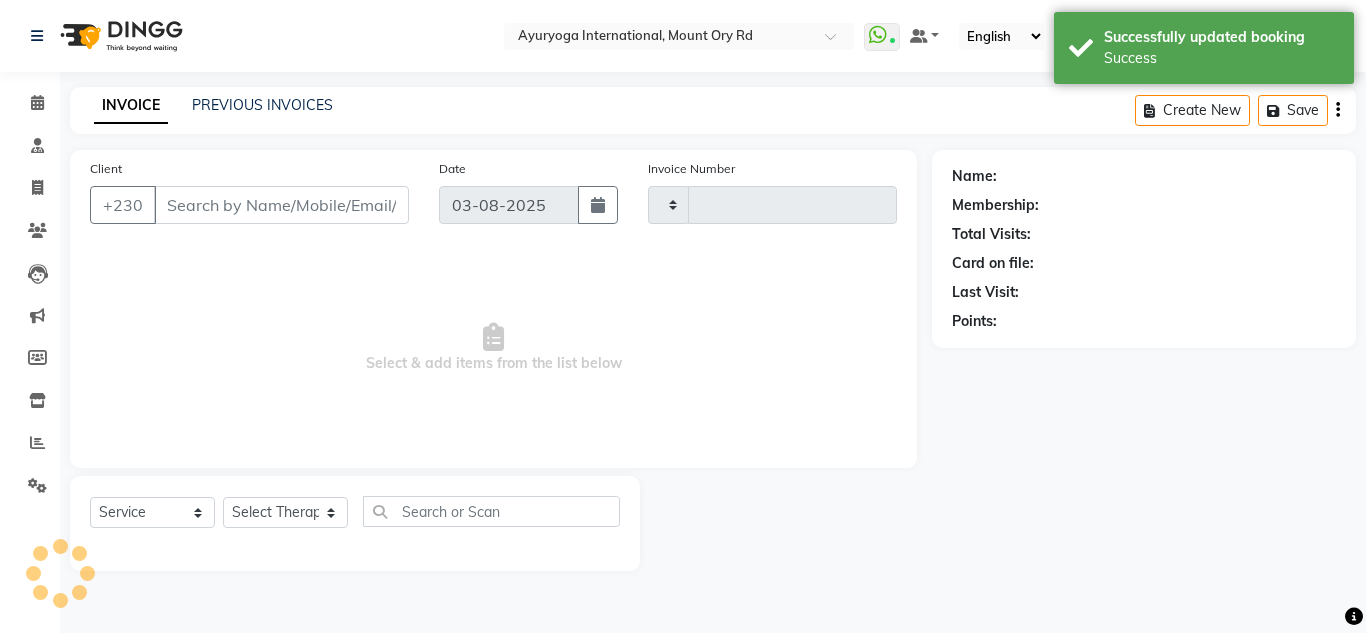 type on "4220" 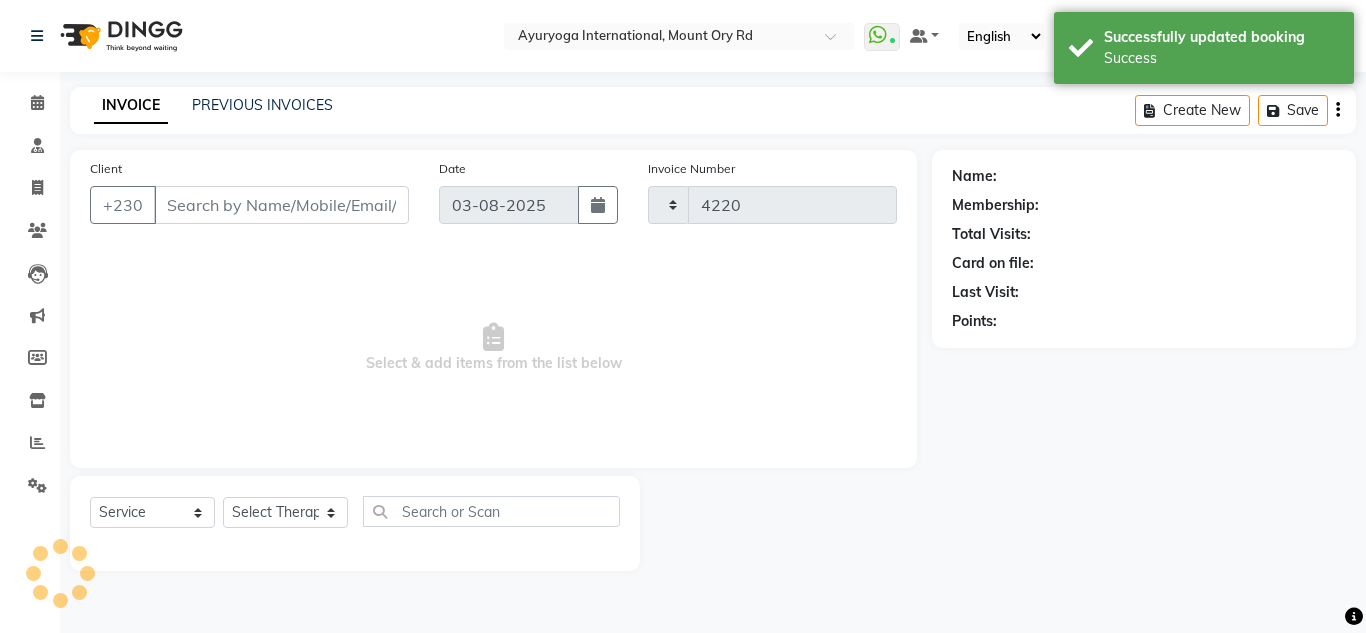 select on "730" 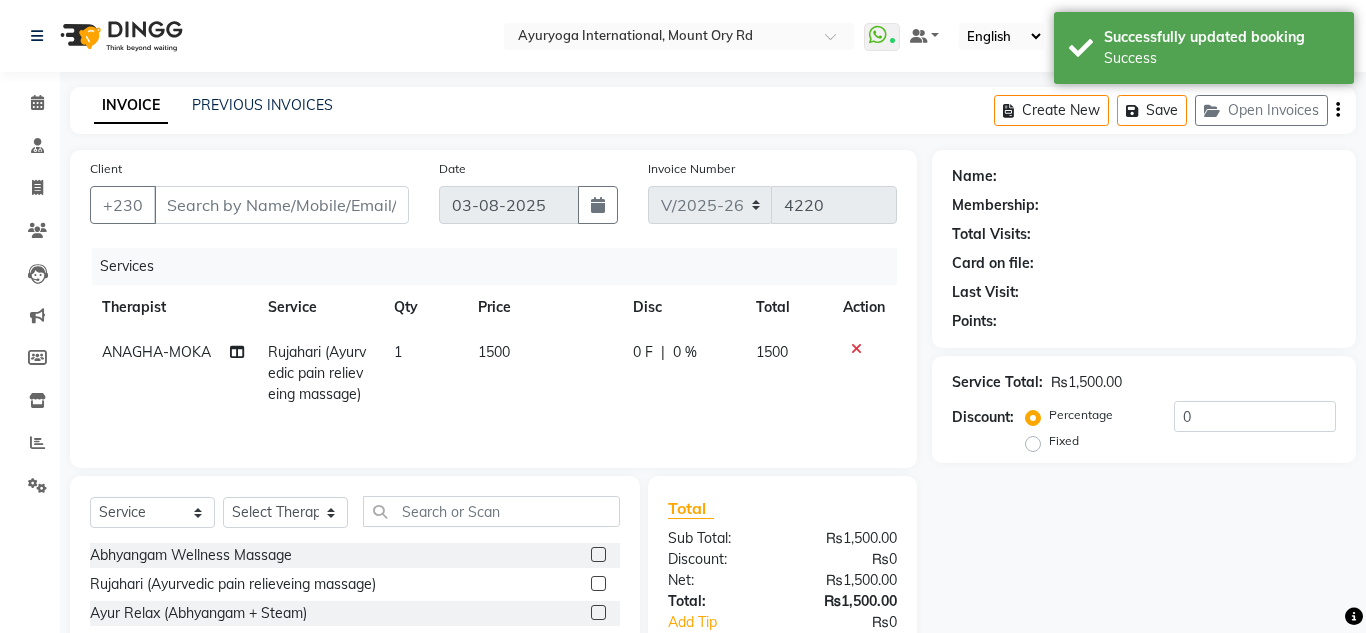 type on "59364247" 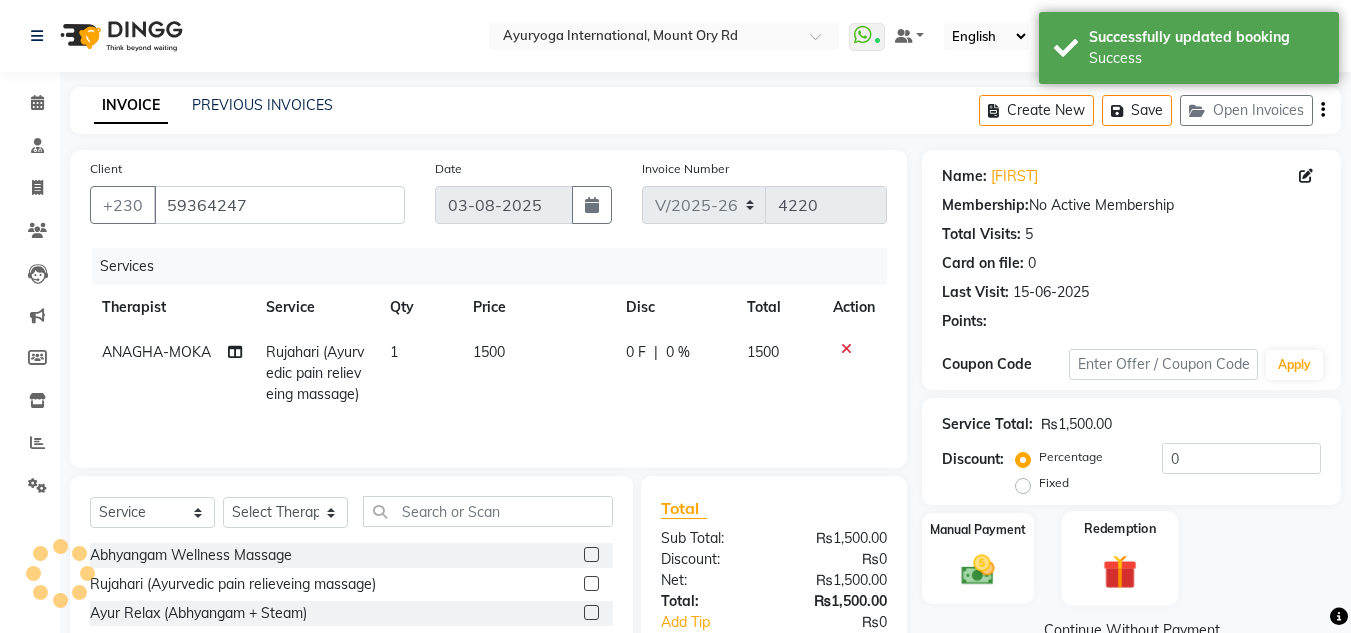 click 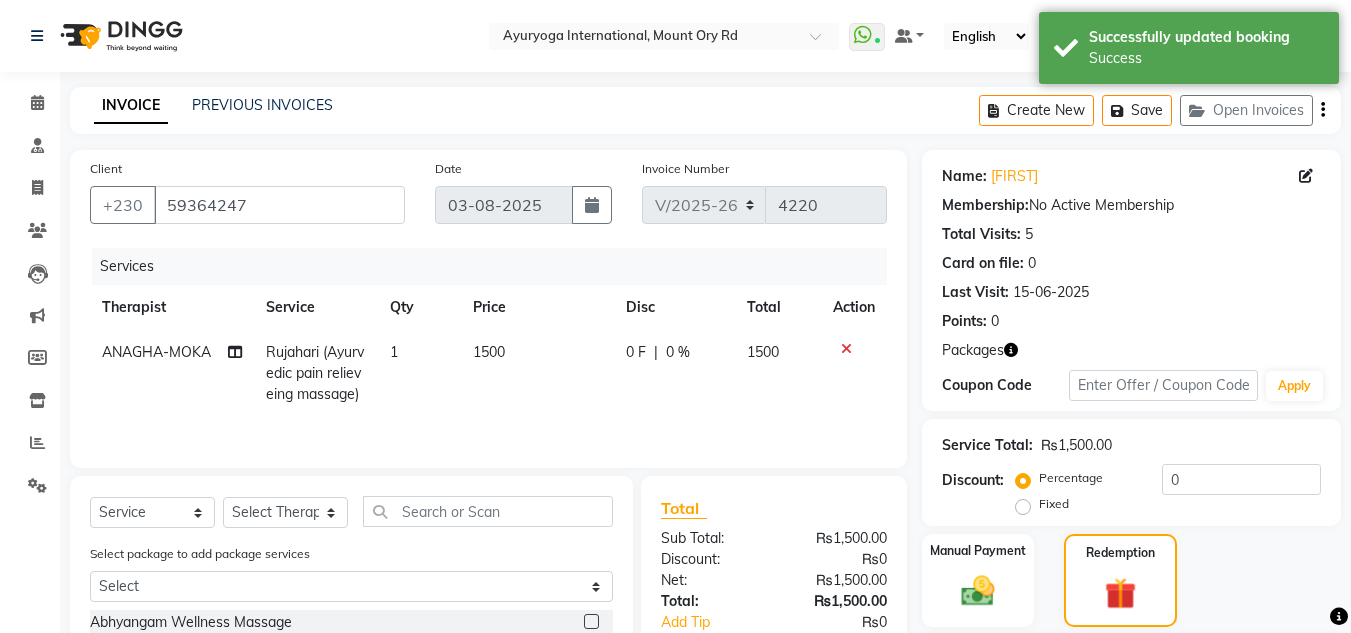 scroll, scrollTop: 256, scrollLeft: 0, axis: vertical 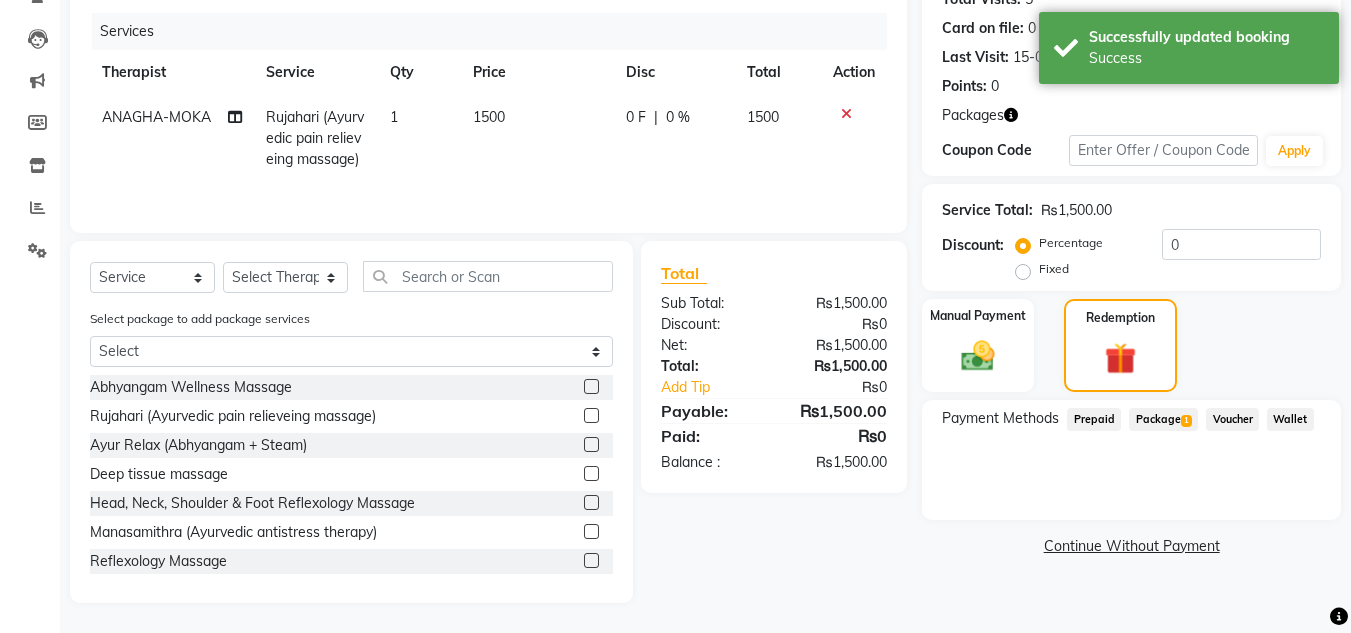 click on "Package  1" 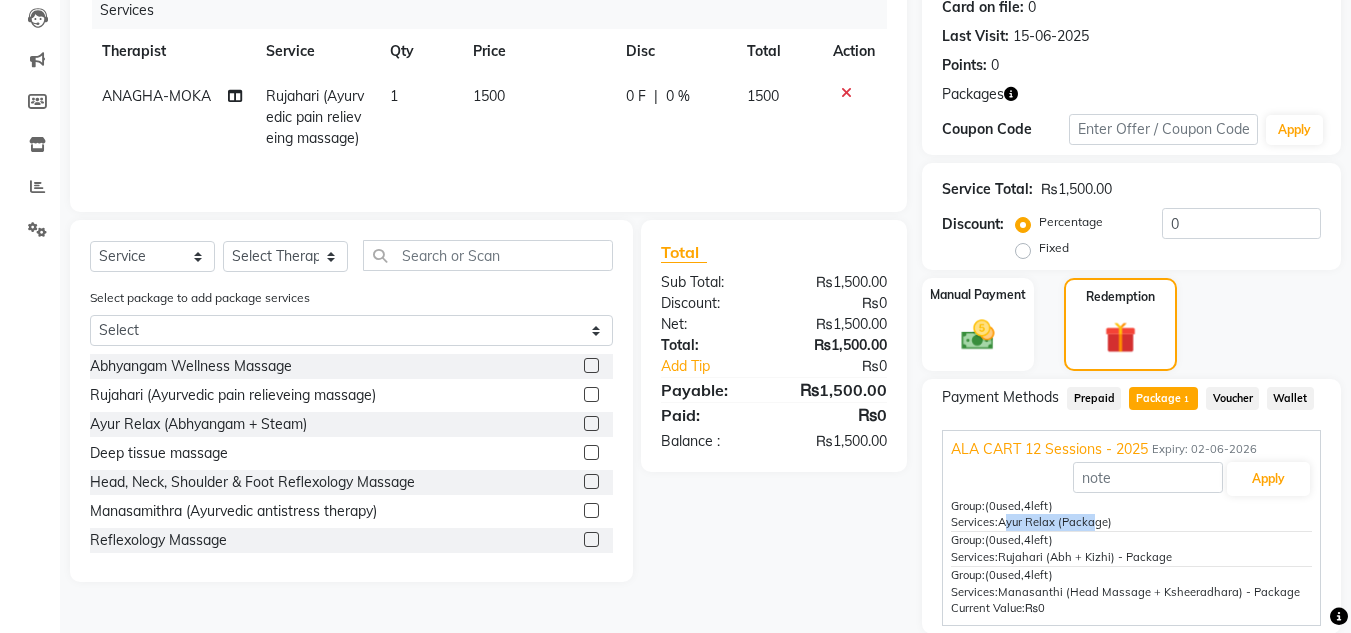 drag, startPoint x: 1003, startPoint y: 522, endPoint x: 1087, endPoint y: 515, distance: 84.29116 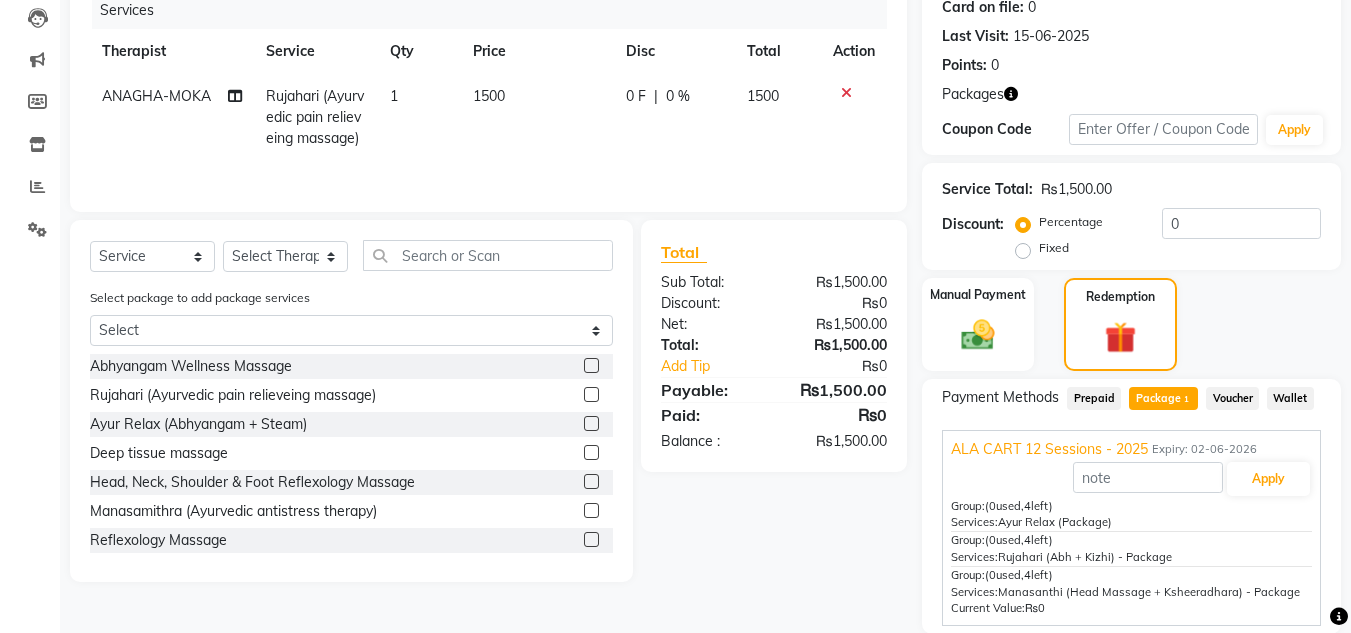 click on "Rujahari (Ayurvedic pain relieveing massage)" 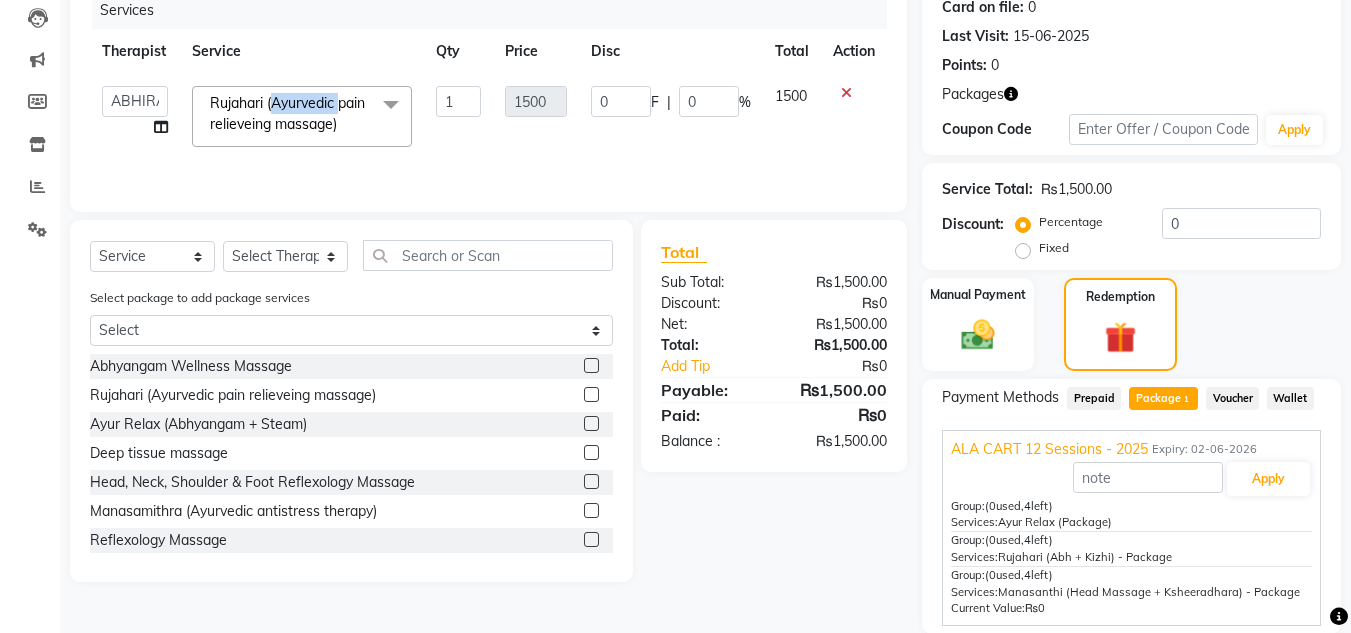 click on "Rujahari (Ayurvedic pain relieveing massage)" 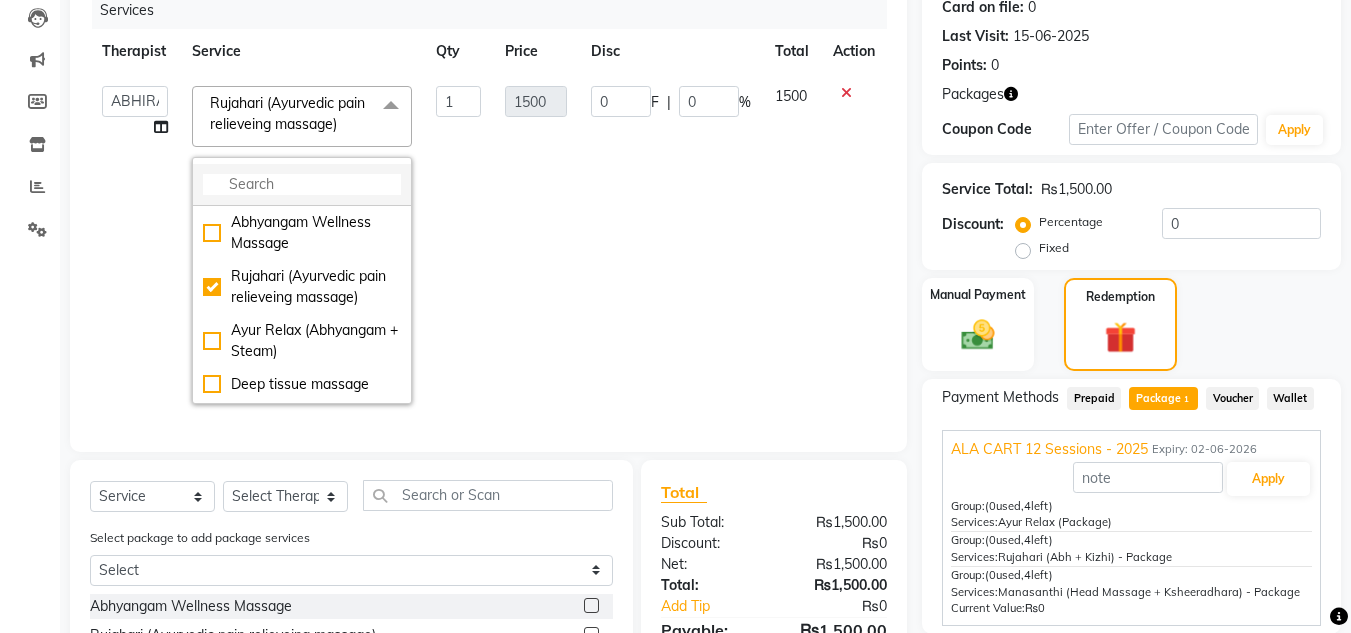 click 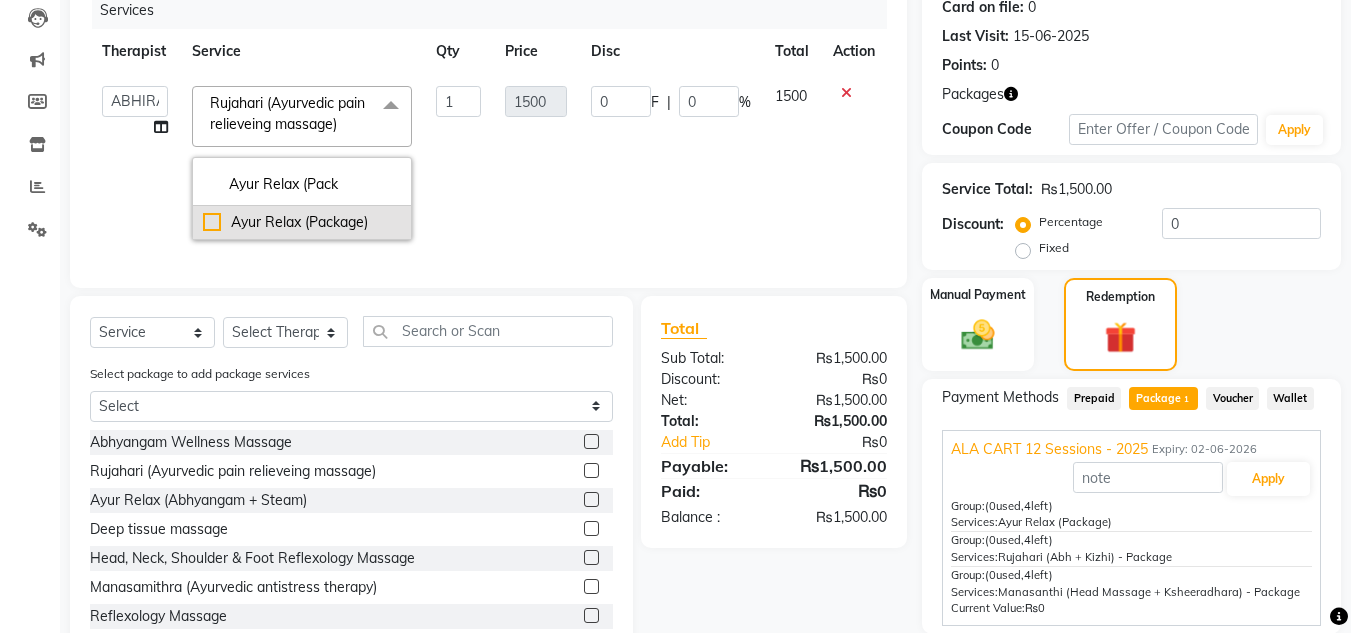type on "Ayur Relax (Pack" 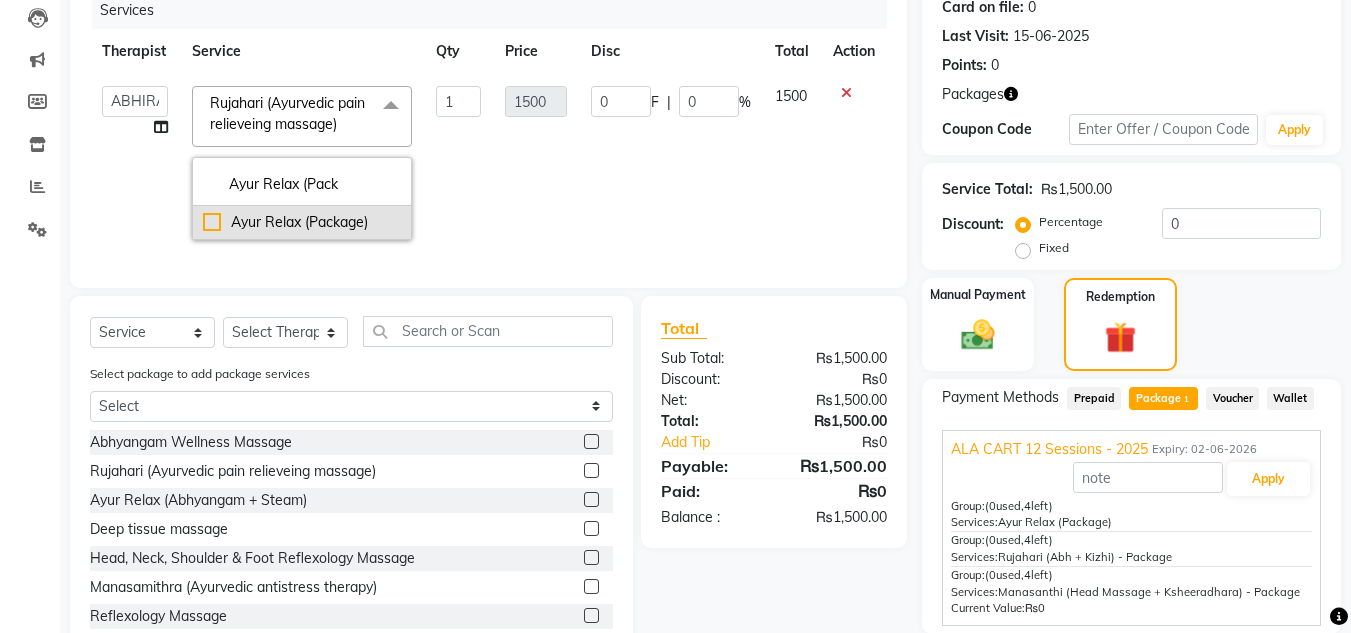 click on "Ayur Relax (Package)" 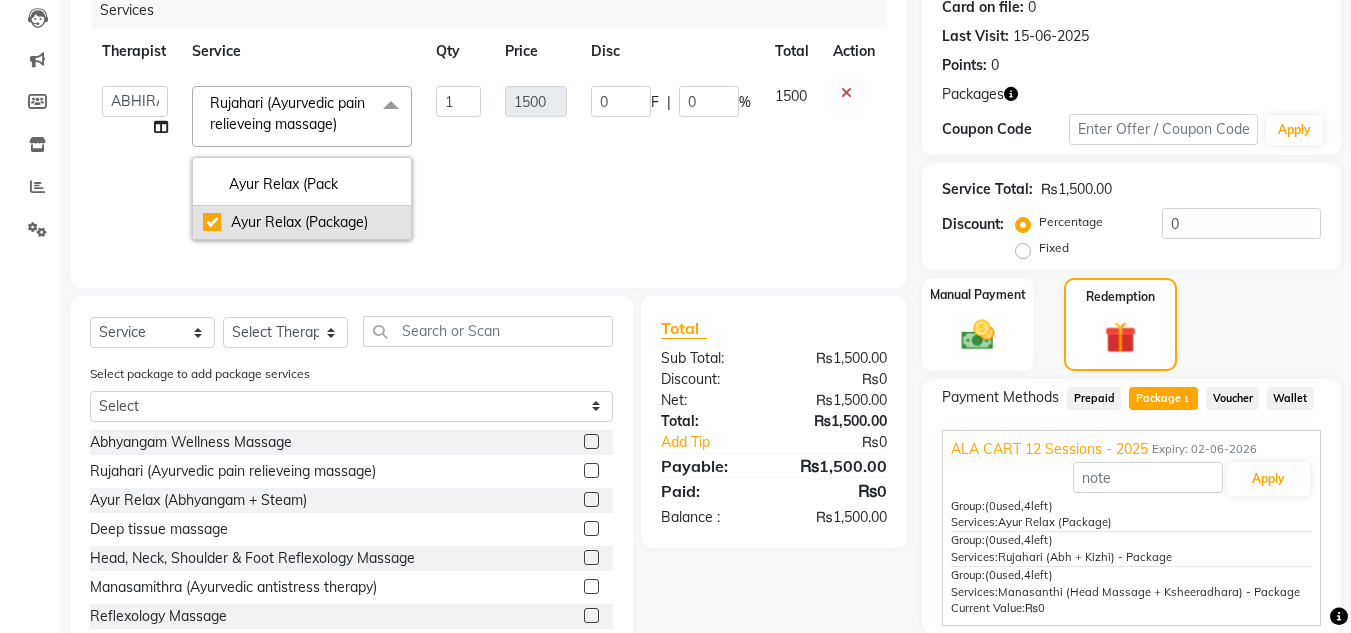 checkbox on "true" 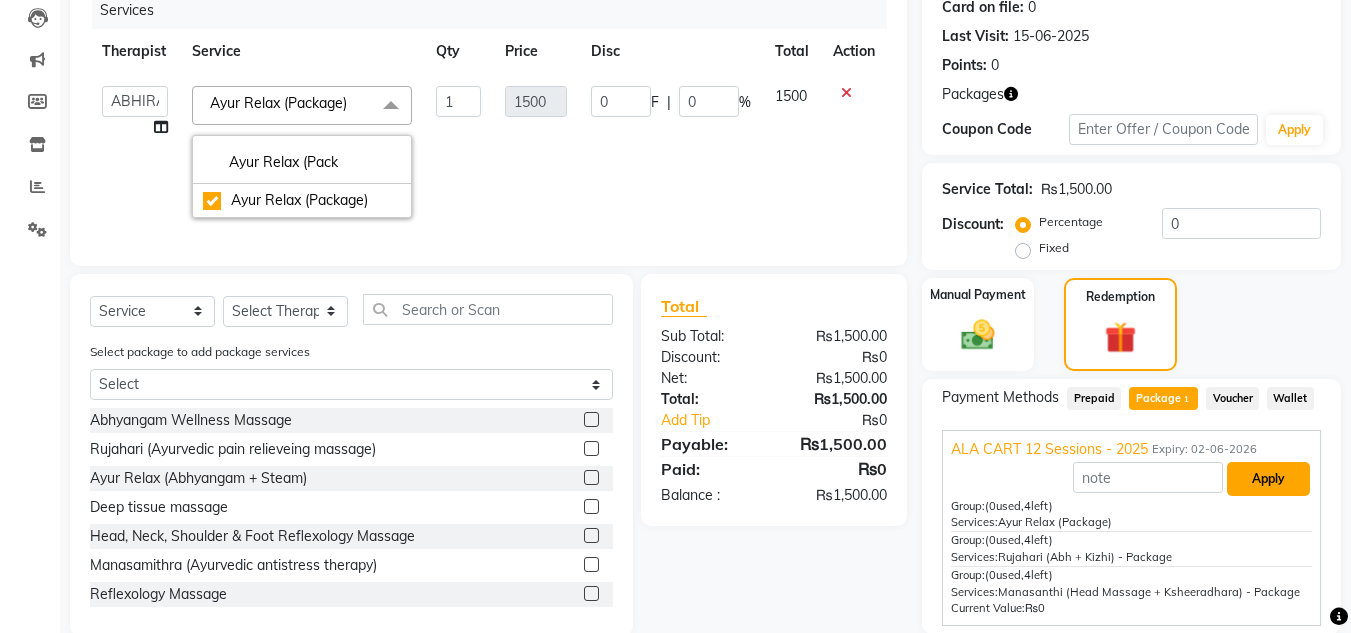 click on "Apply" at bounding box center [1268, 479] 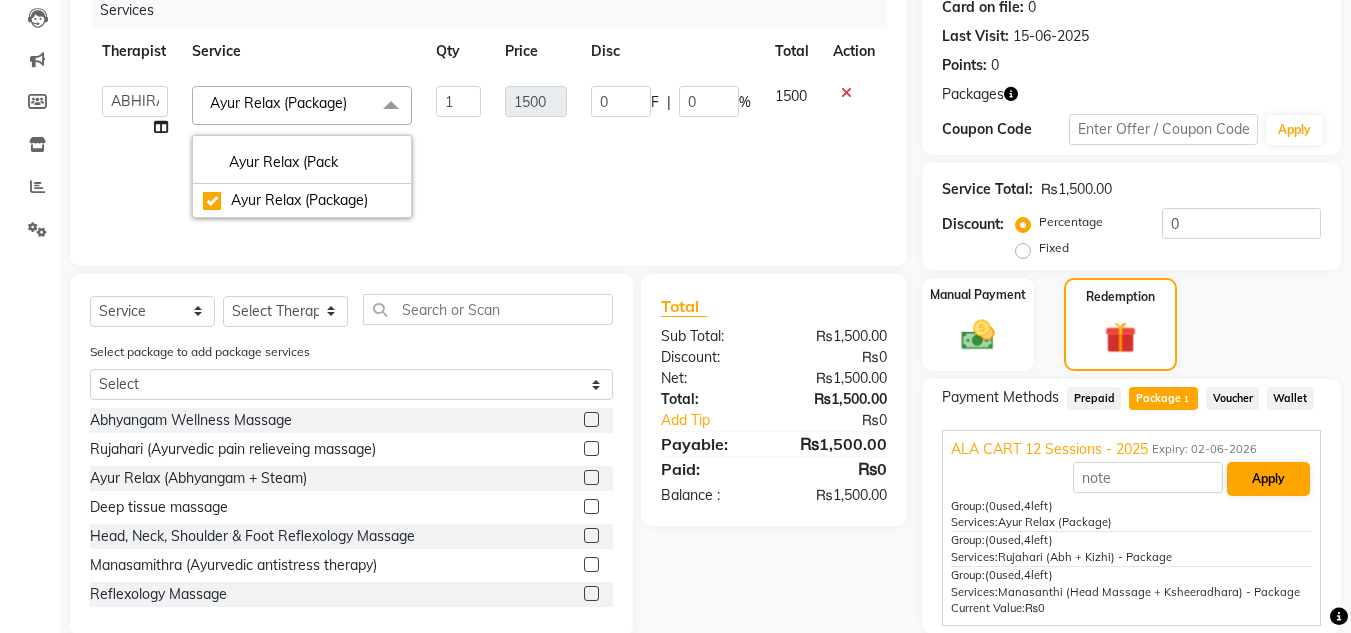 type on "333.3" 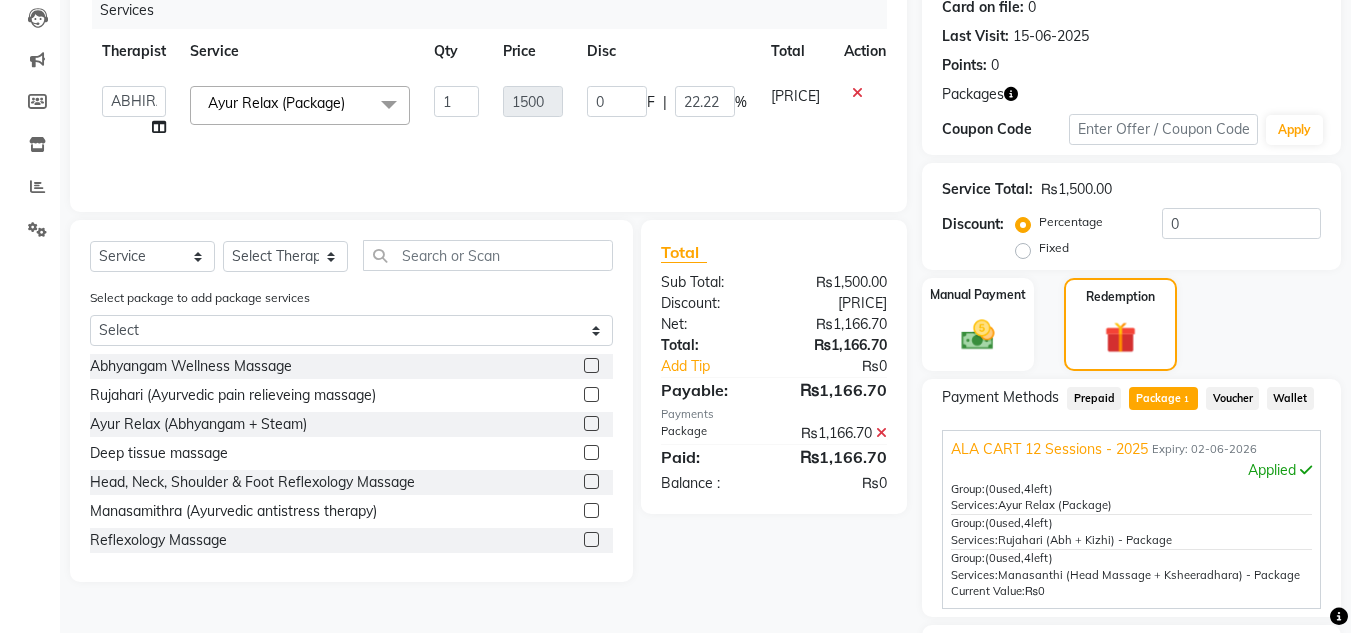 scroll, scrollTop: 424, scrollLeft: 0, axis: vertical 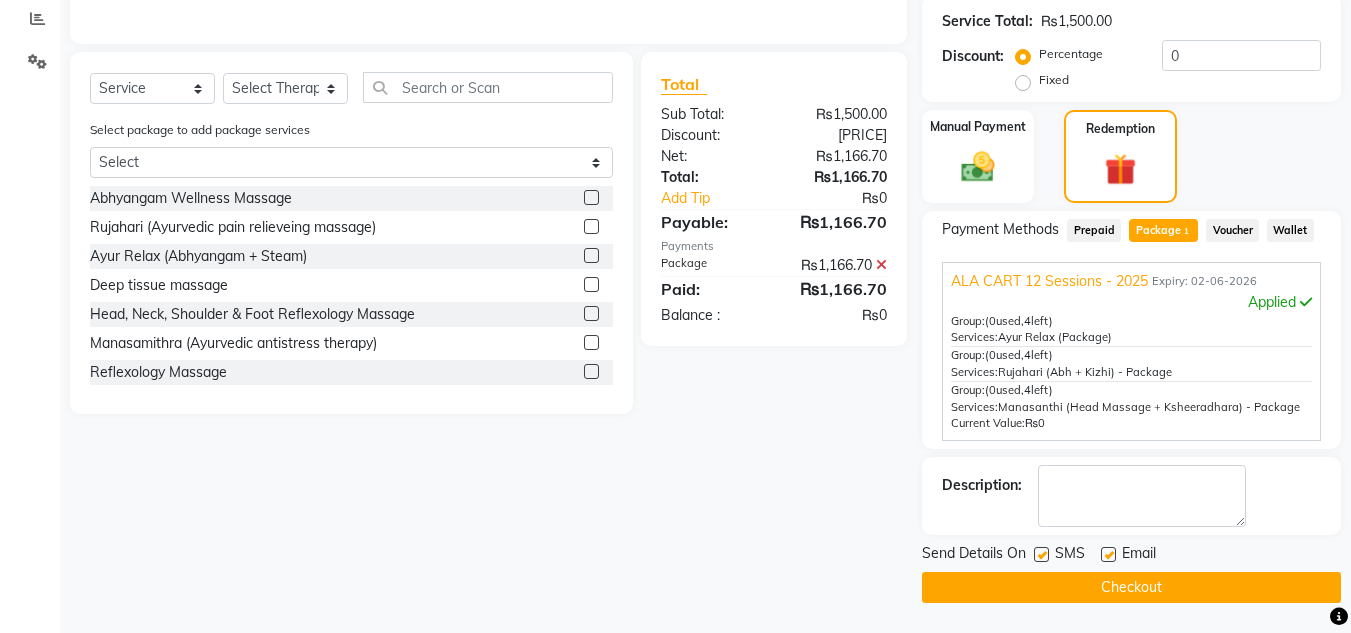 click 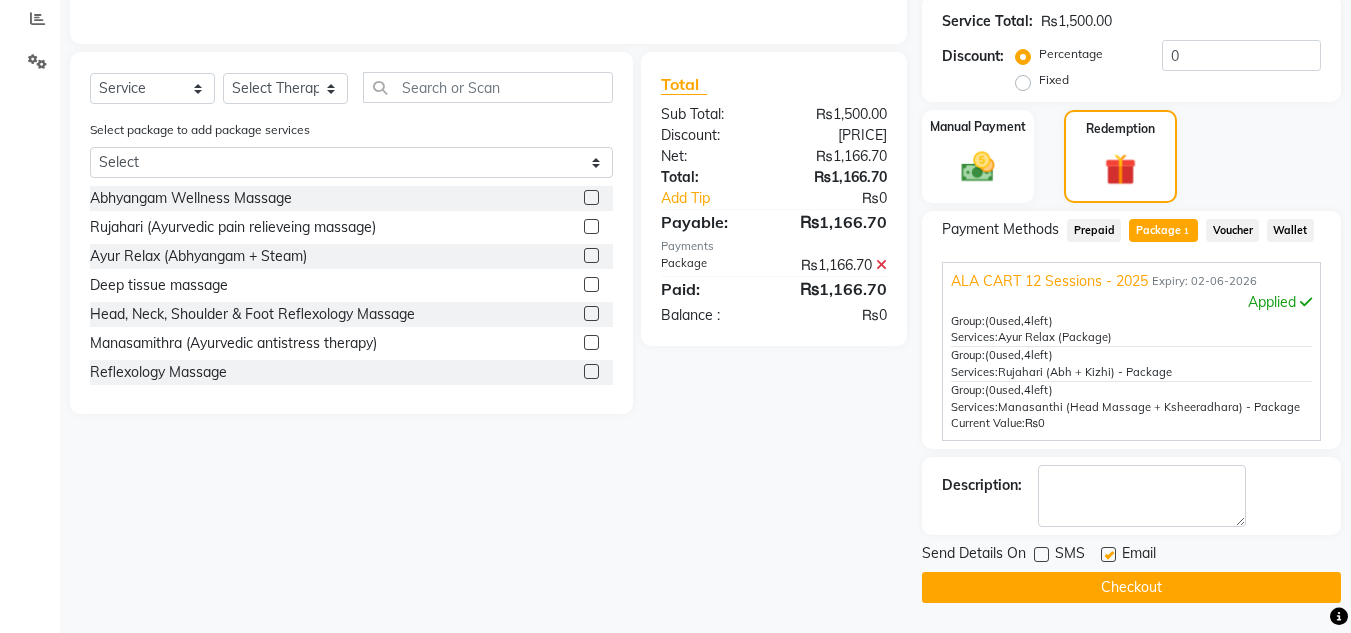 click 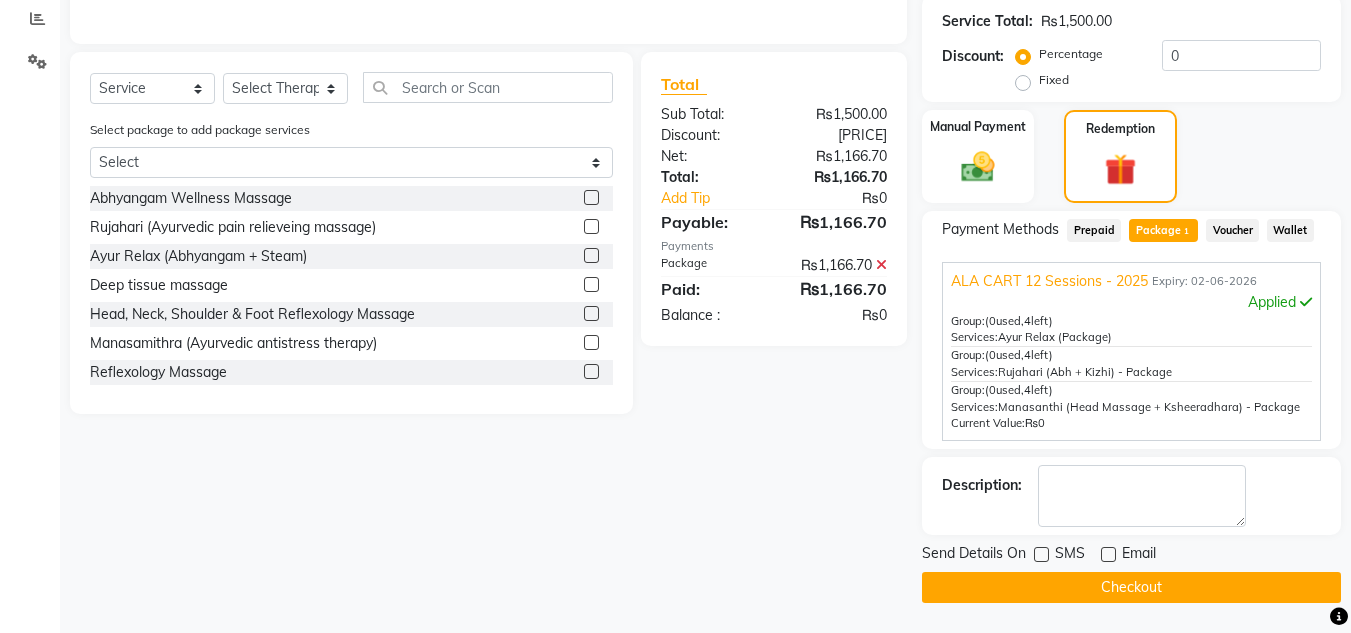 click on "Checkout" 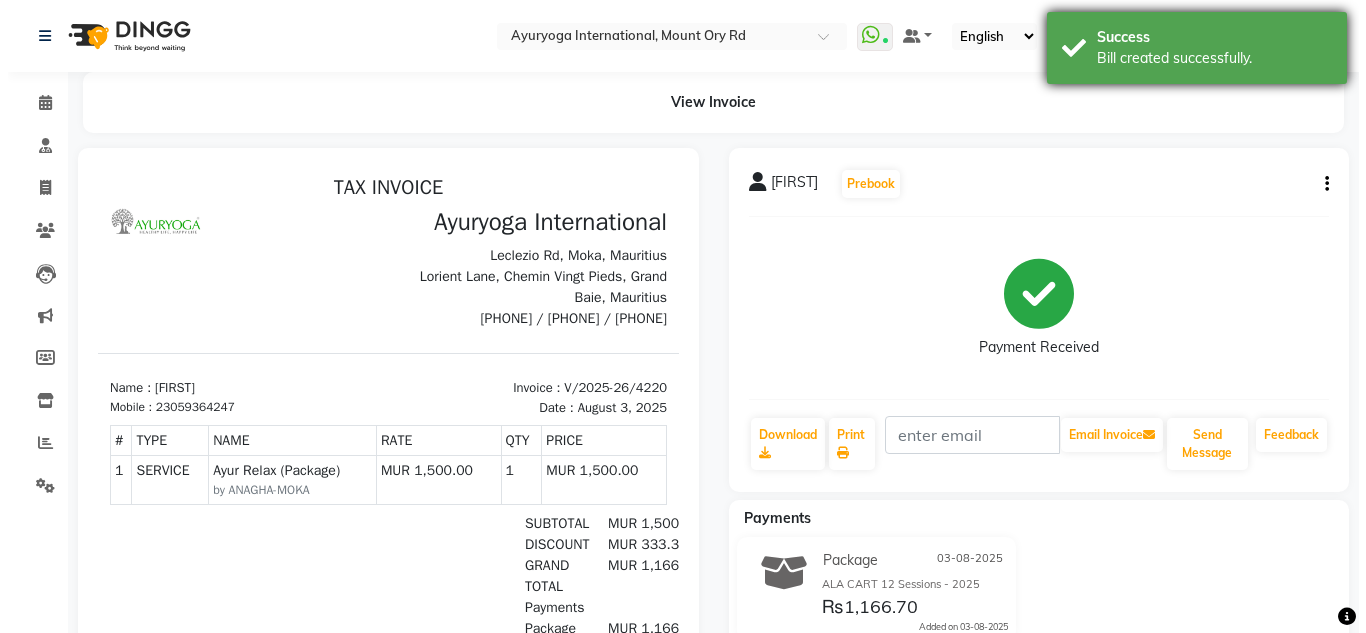 scroll, scrollTop: 0, scrollLeft: 0, axis: both 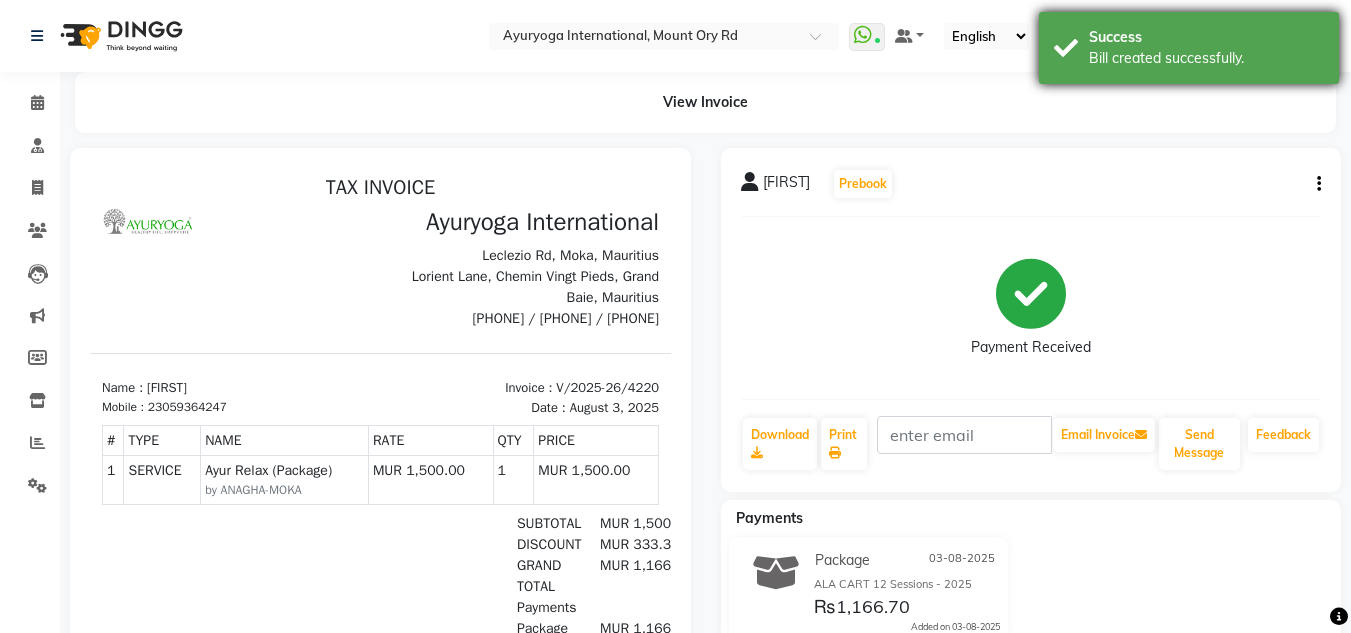 click on "Bill created successfully." at bounding box center [1206, 58] 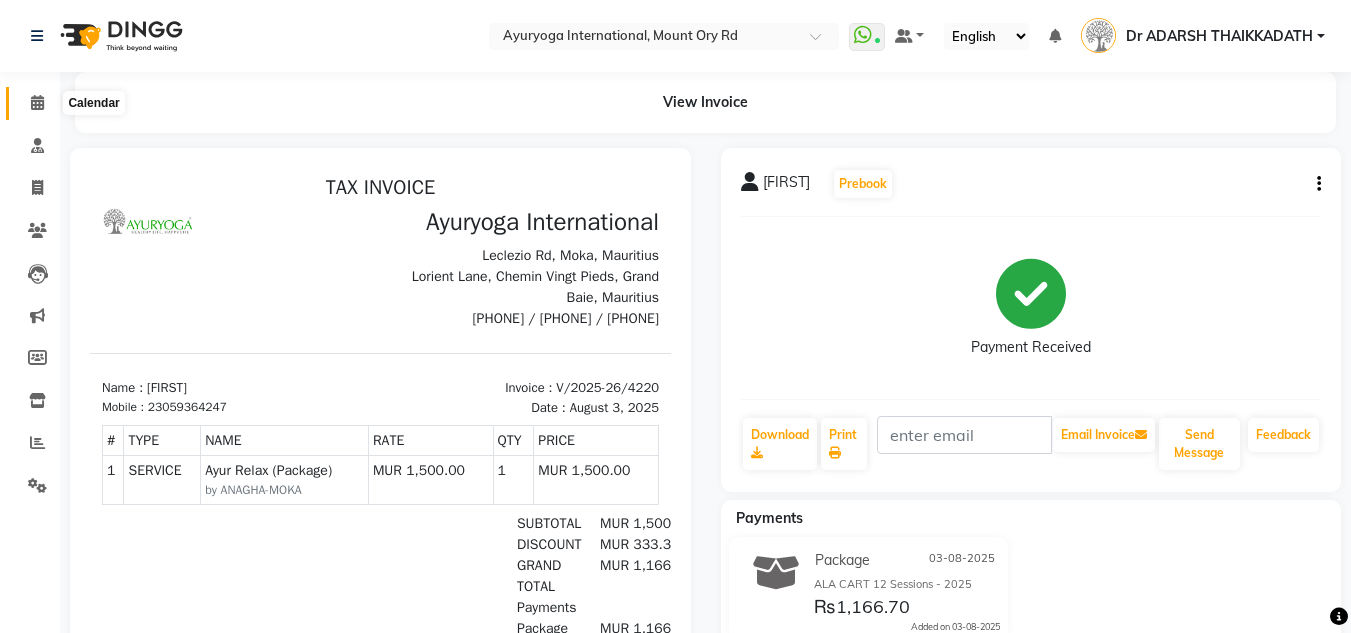 click 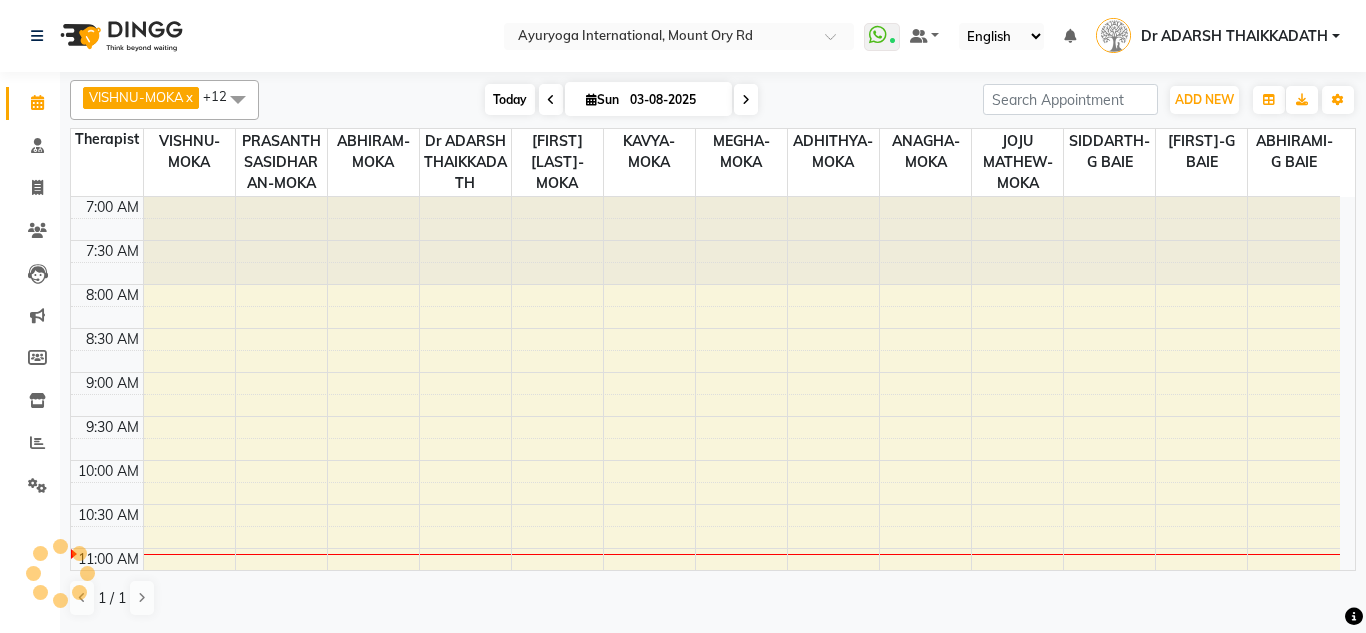 scroll, scrollTop: 0, scrollLeft: 0, axis: both 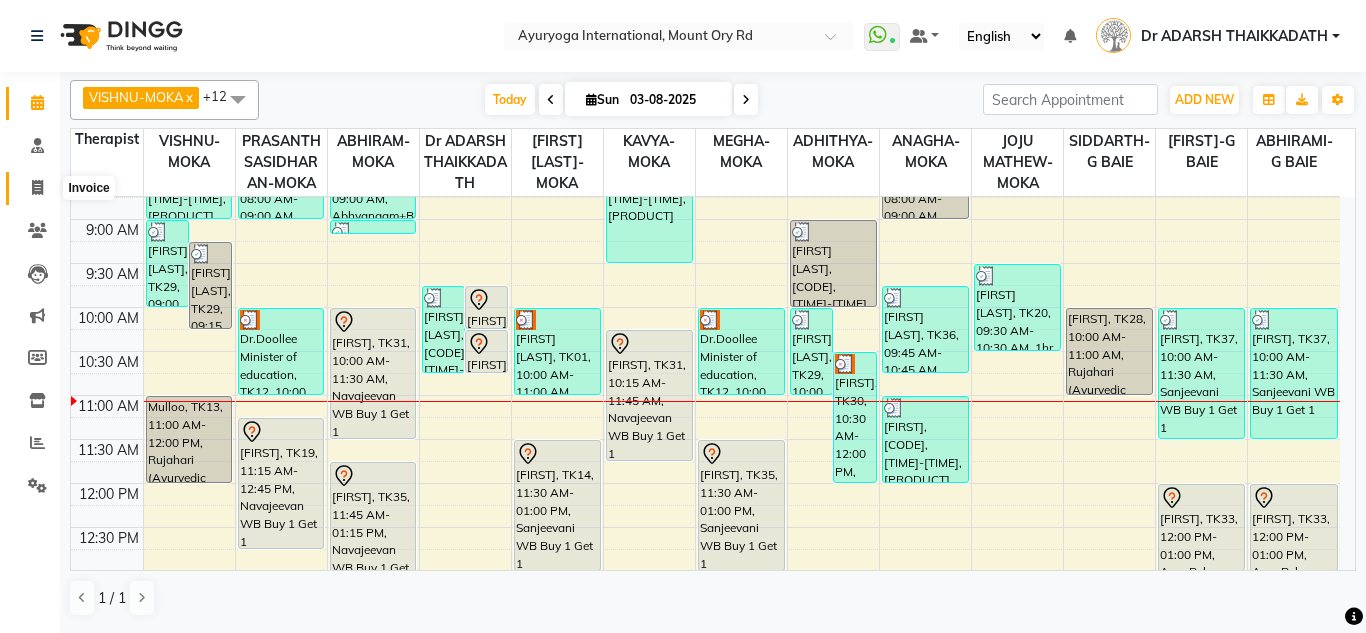 click 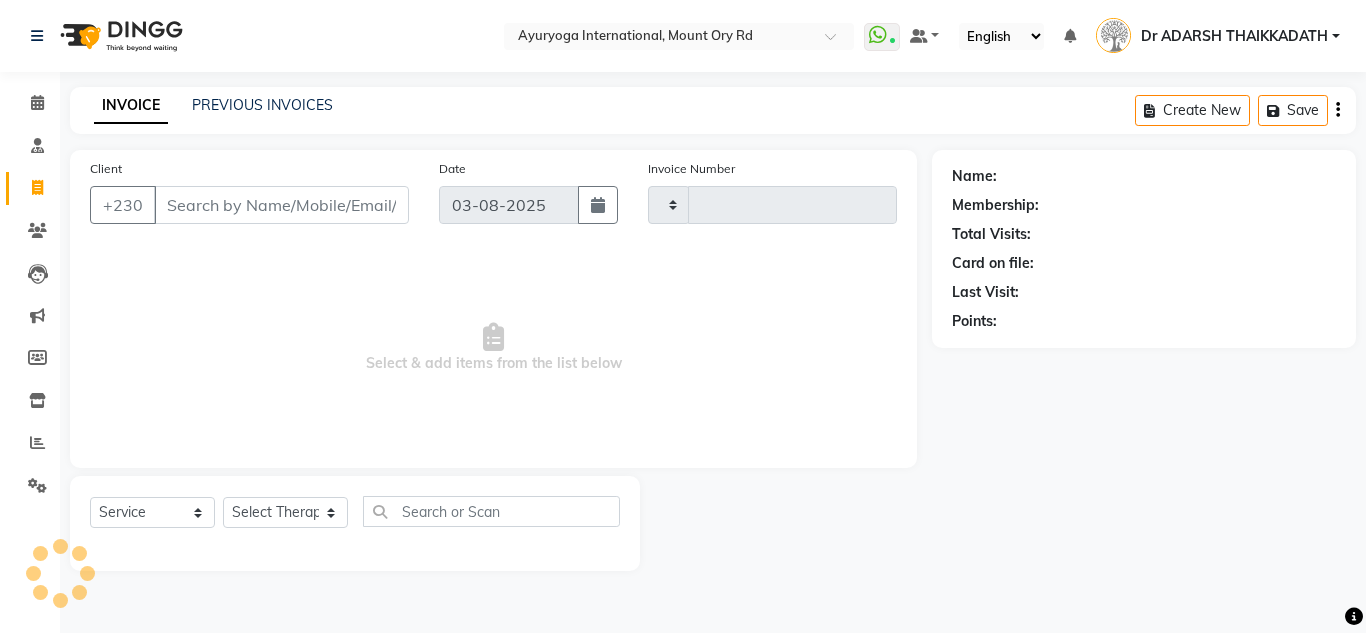 type on "4221" 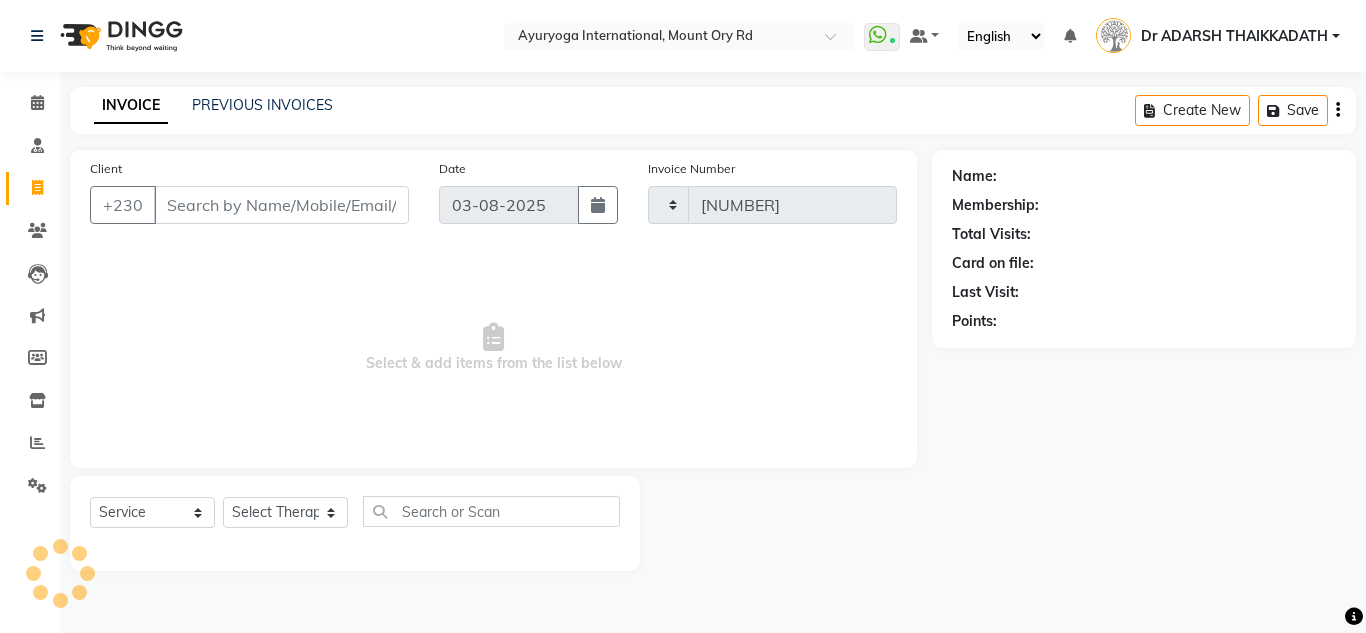 select on "730" 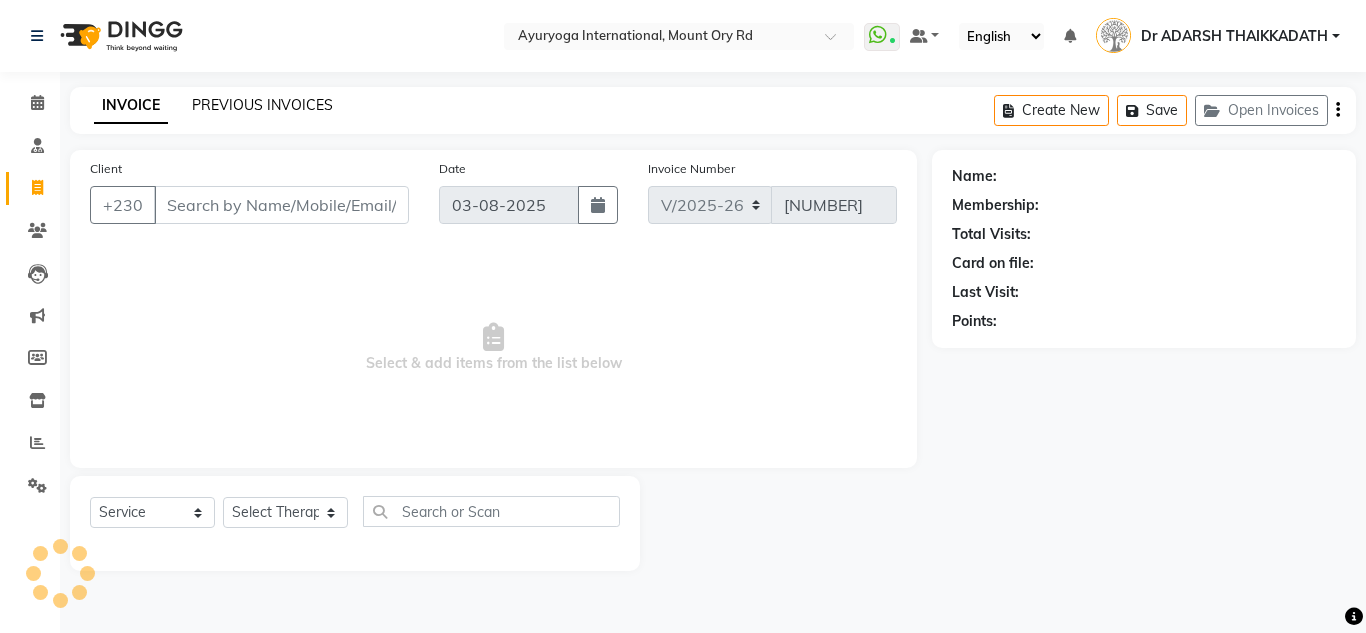 click on "PREVIOUS INVOICES" 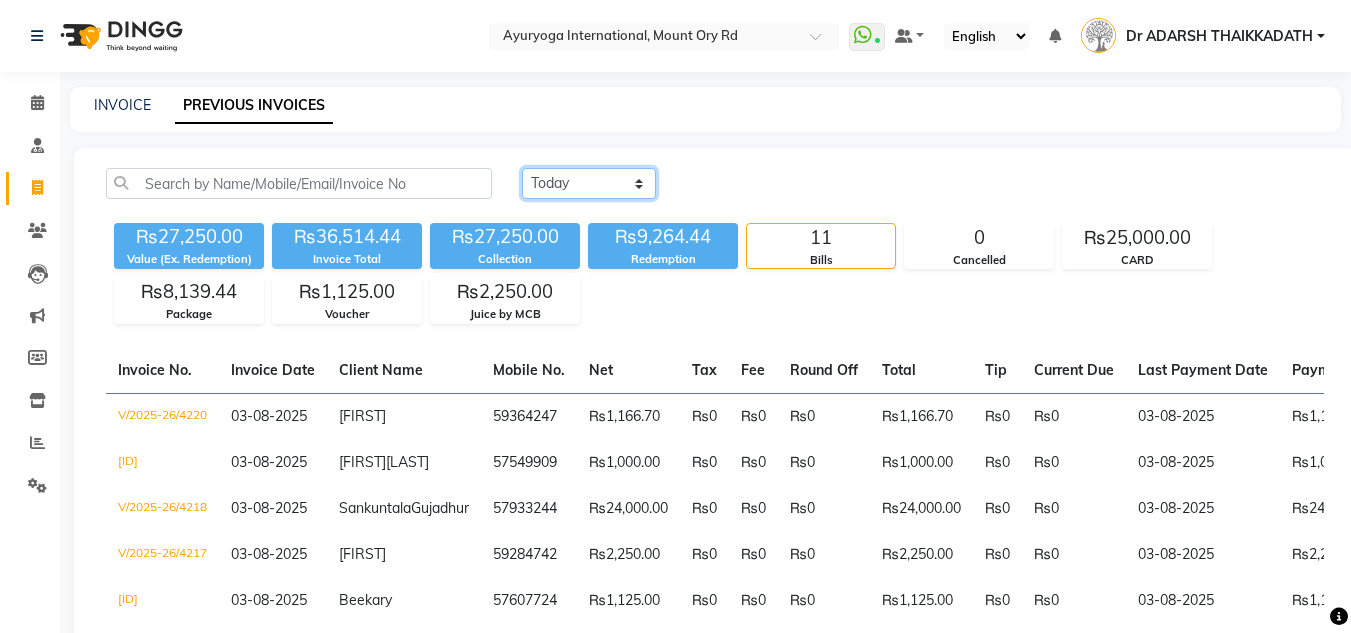 click on "Today Yesterday Custom Range" 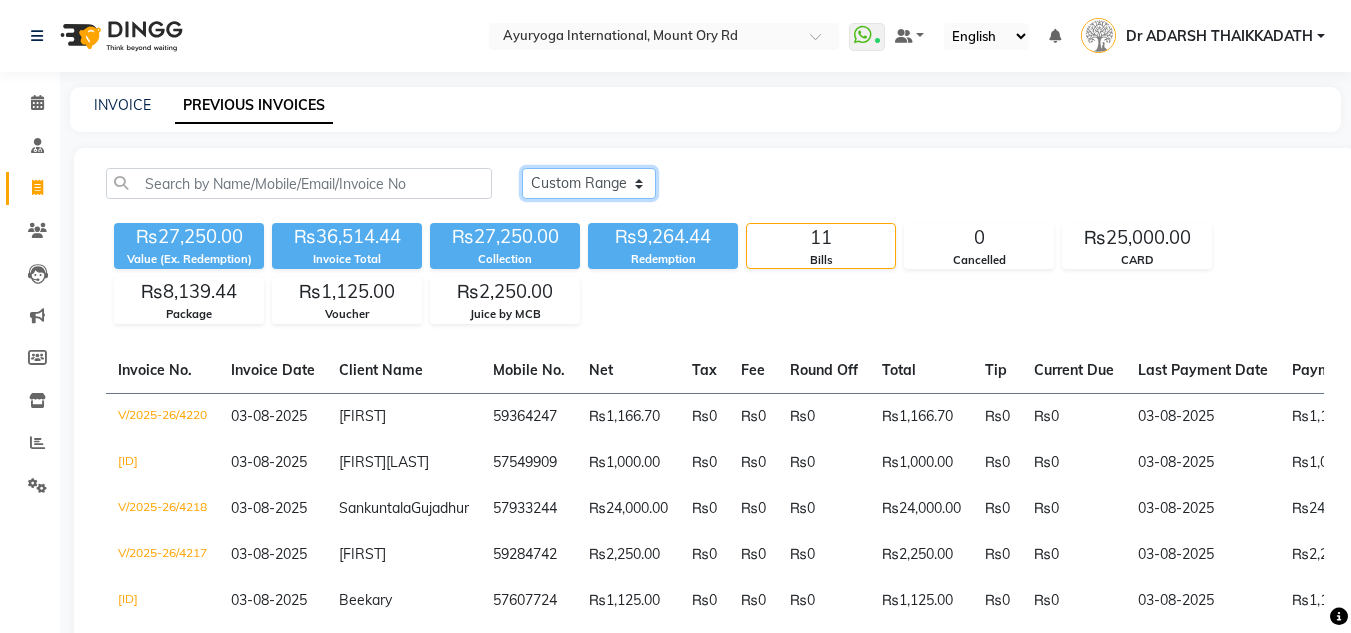 click on "Today Yesterday Custom Range" 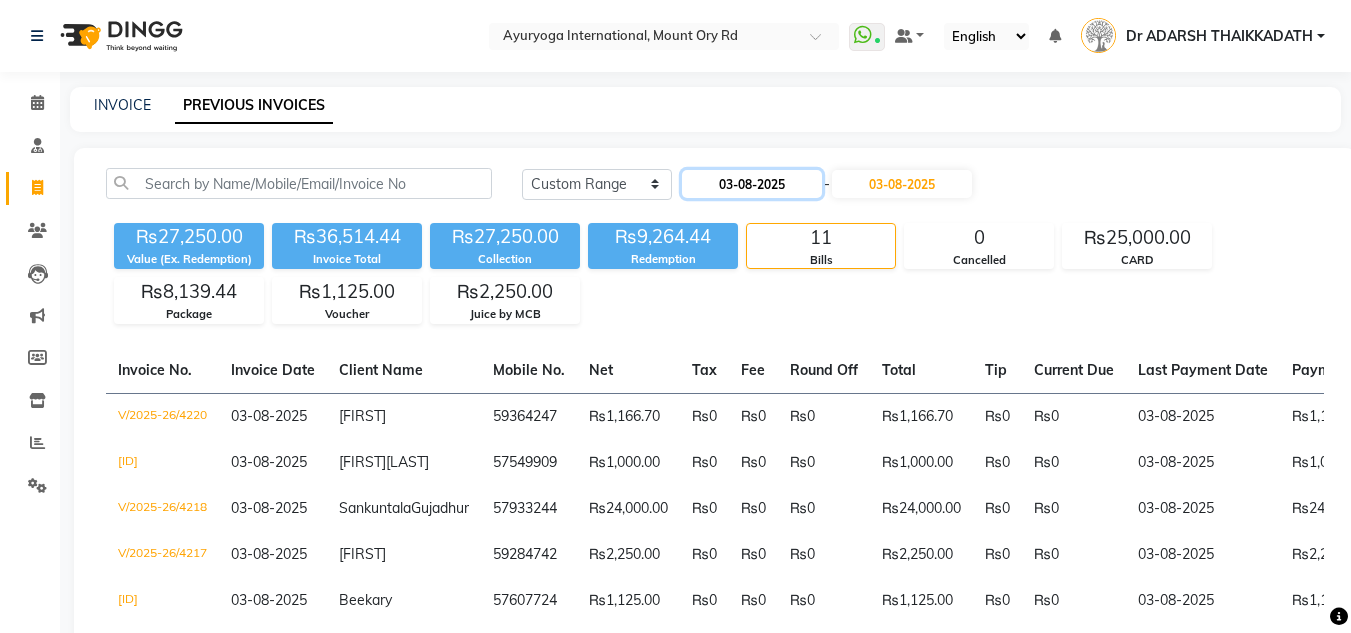 click on "03-08-2025" 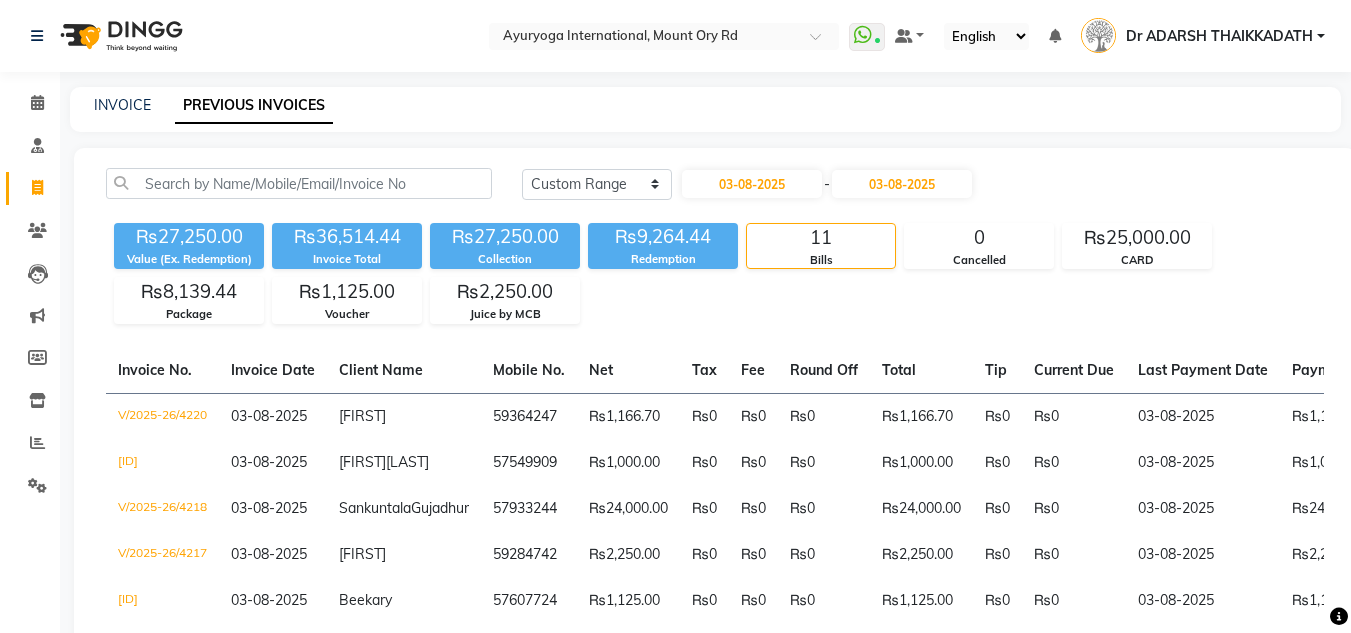 select on "8" 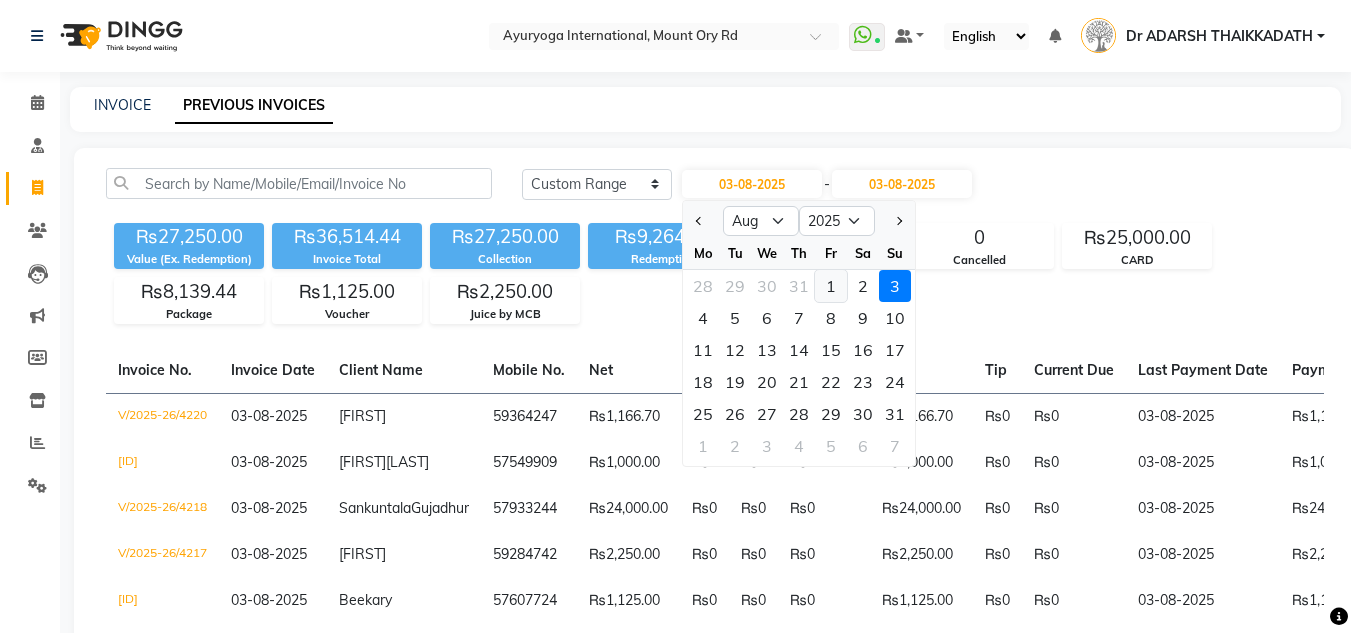 click on "1" 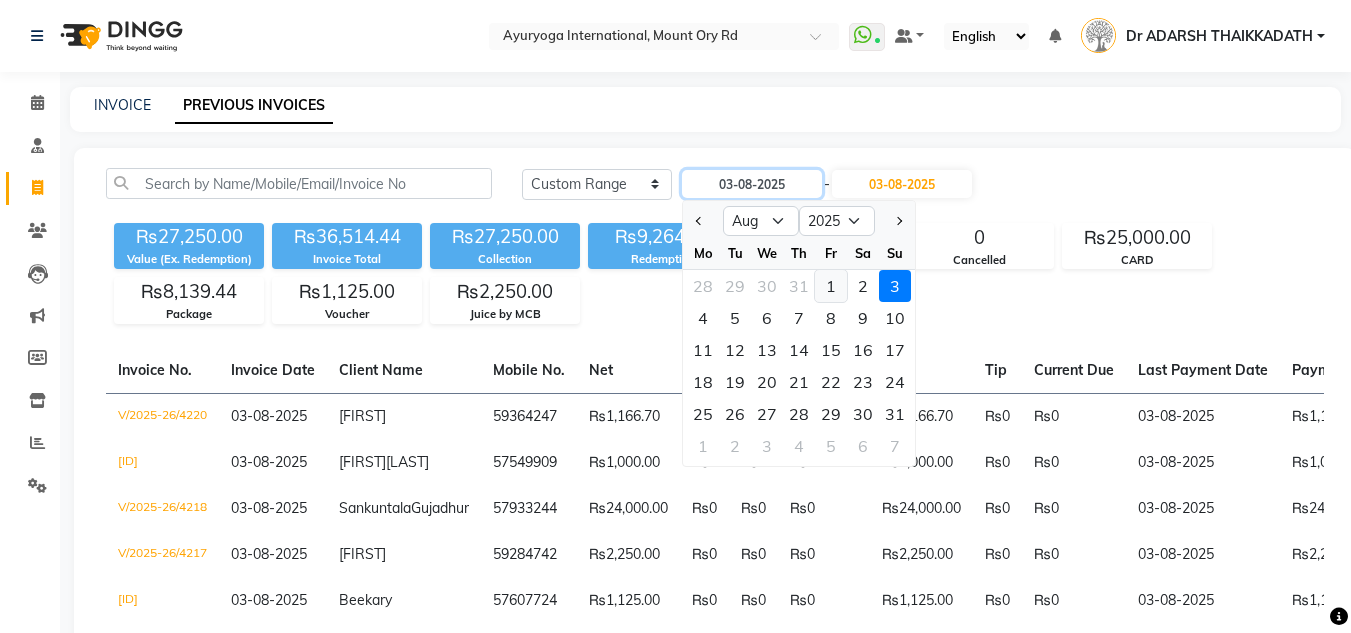 type on "01-08-2025" 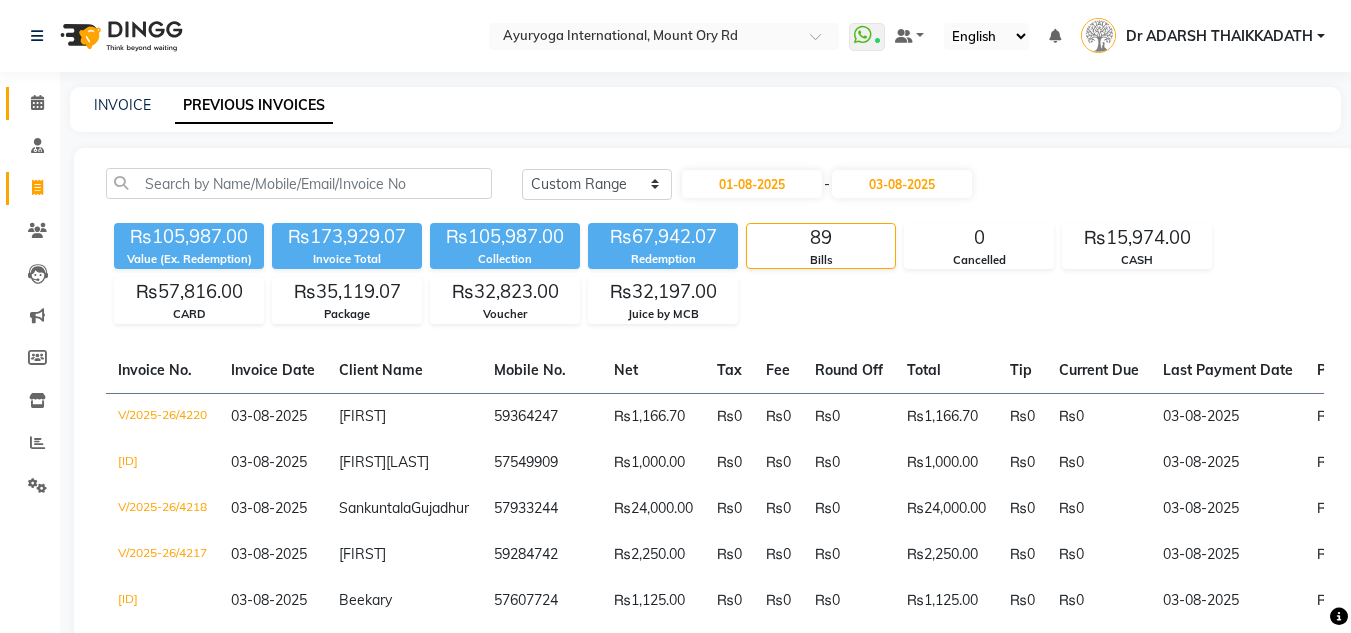click on "Calendar" 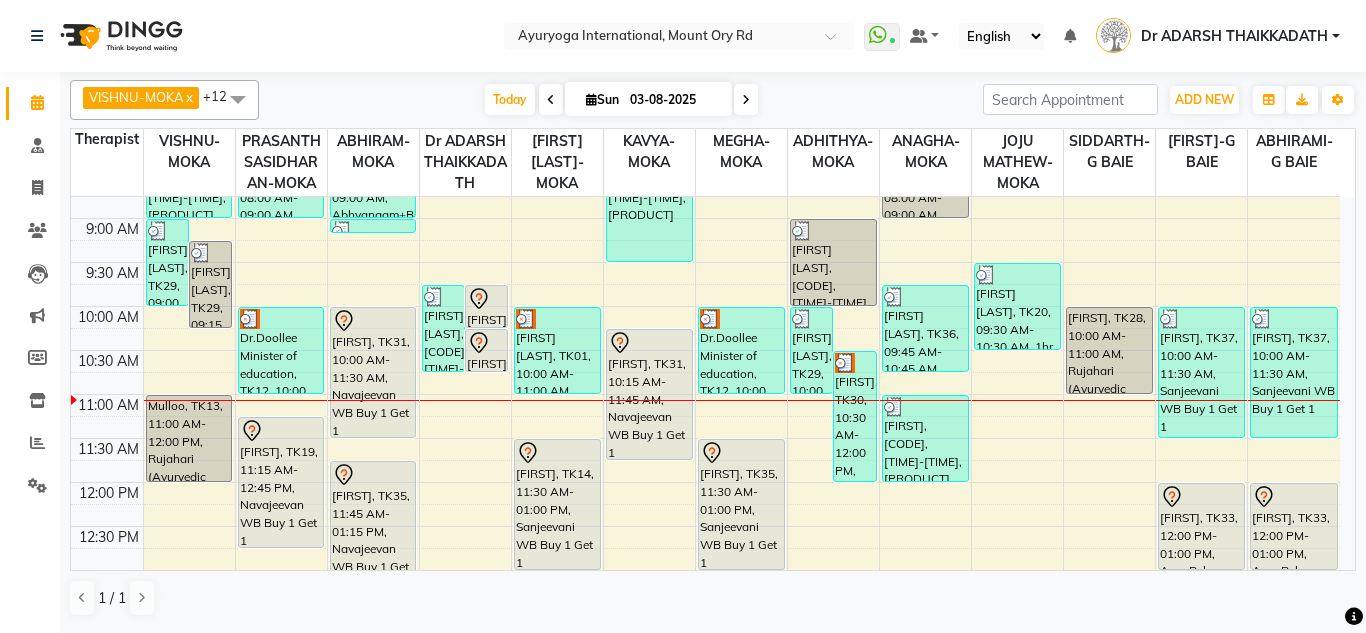 scroll, scrollTop: 100, scrollLeft: 0, axis: vertical 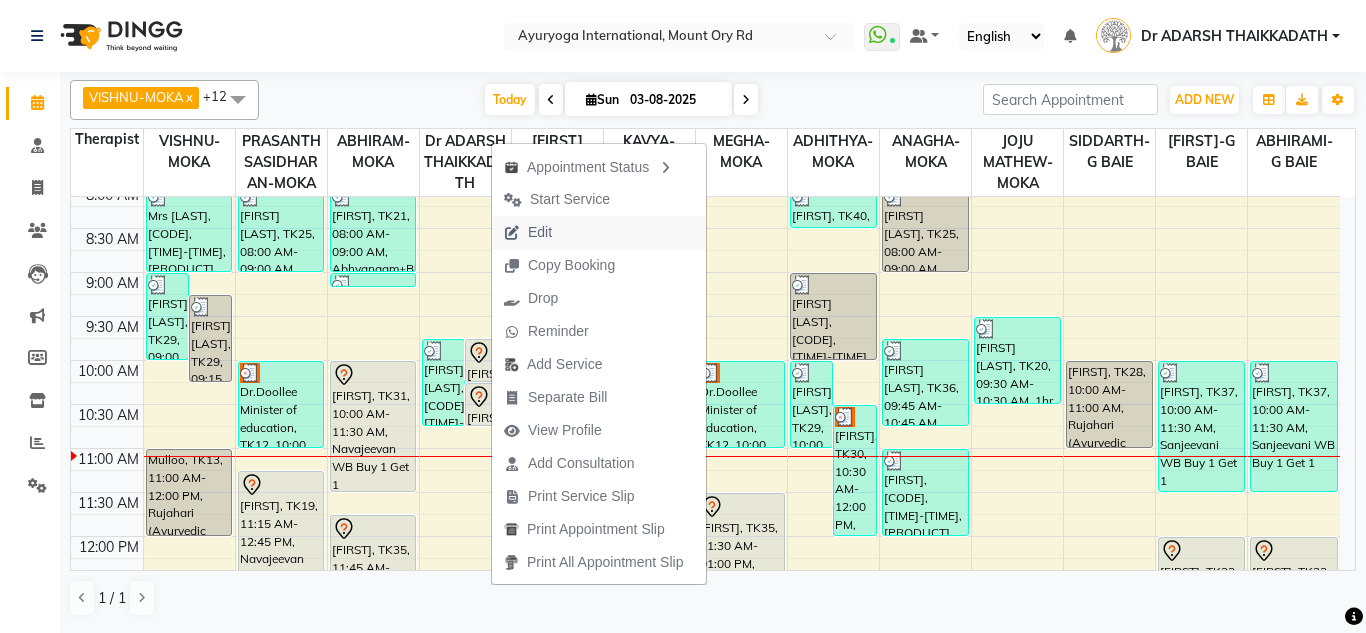 click on "Edit" at bounding box center [599, 232] 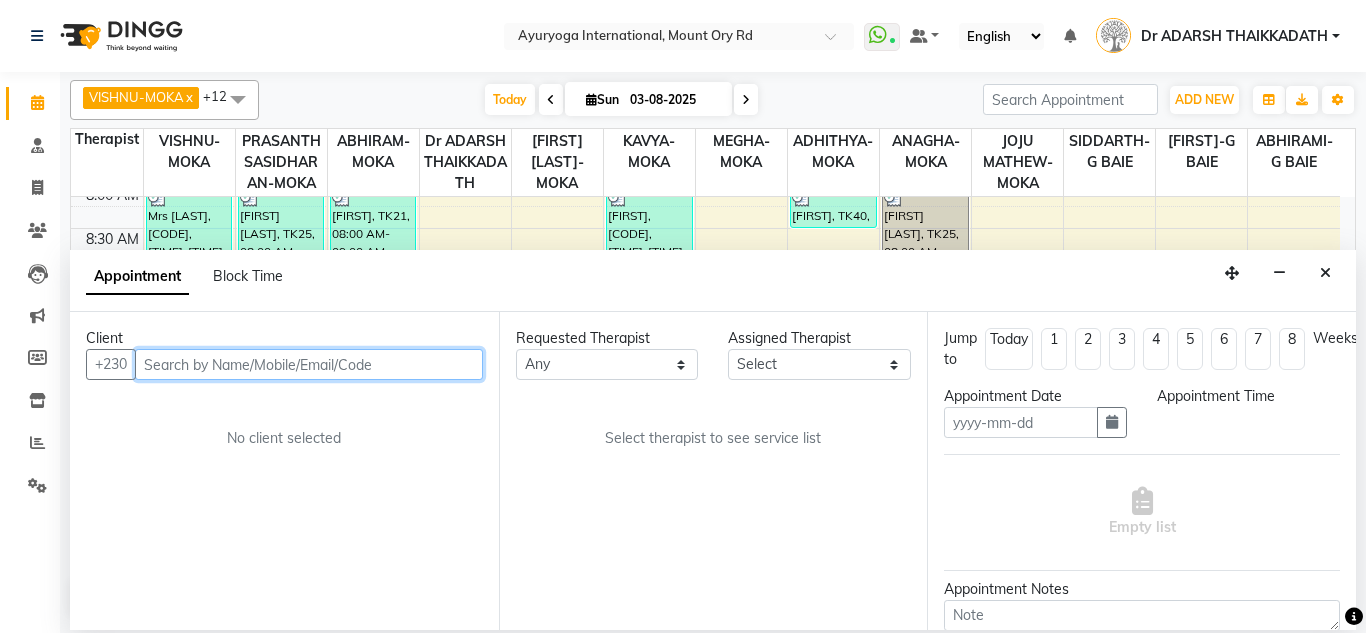 type on "03-08-2025" 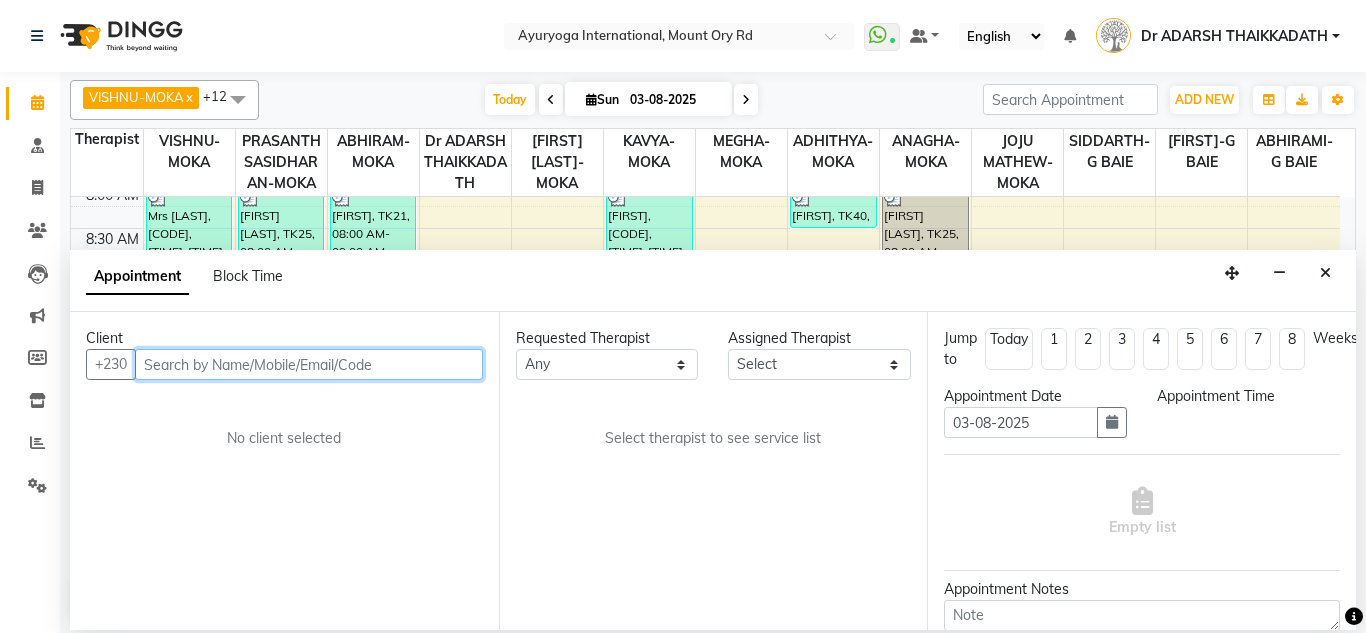 select on "585" 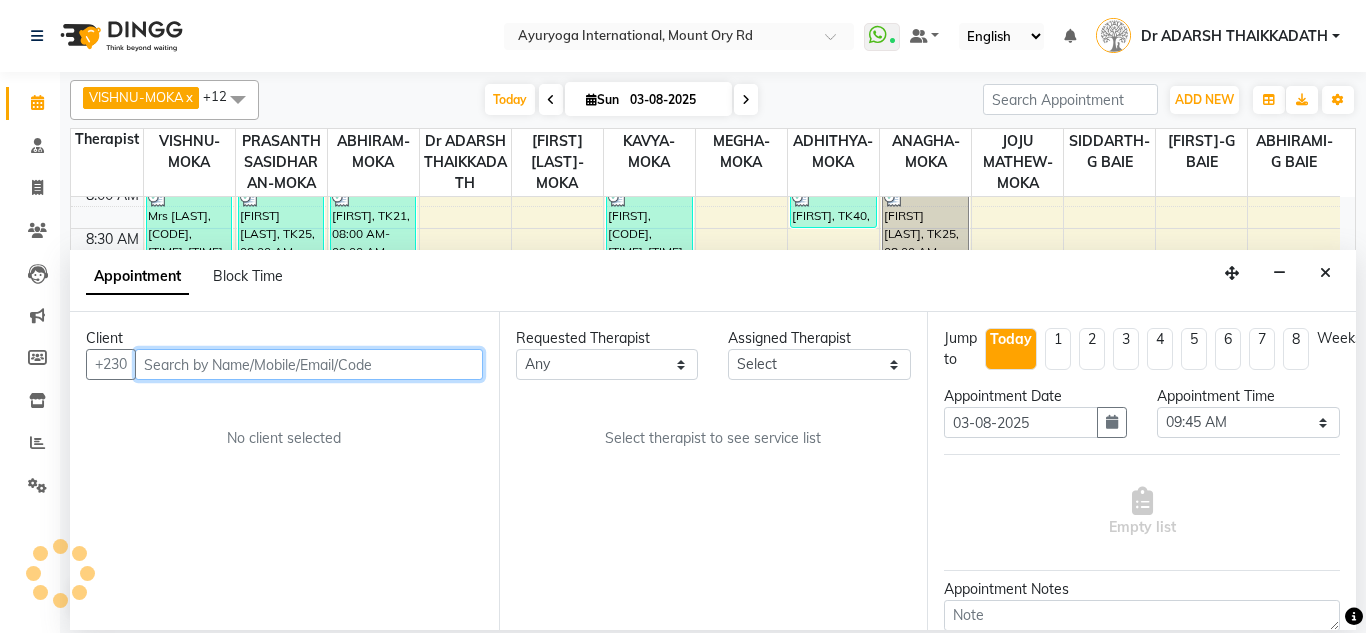 scroll, scrollTop: 0, scrollLeft: 0, axis: both 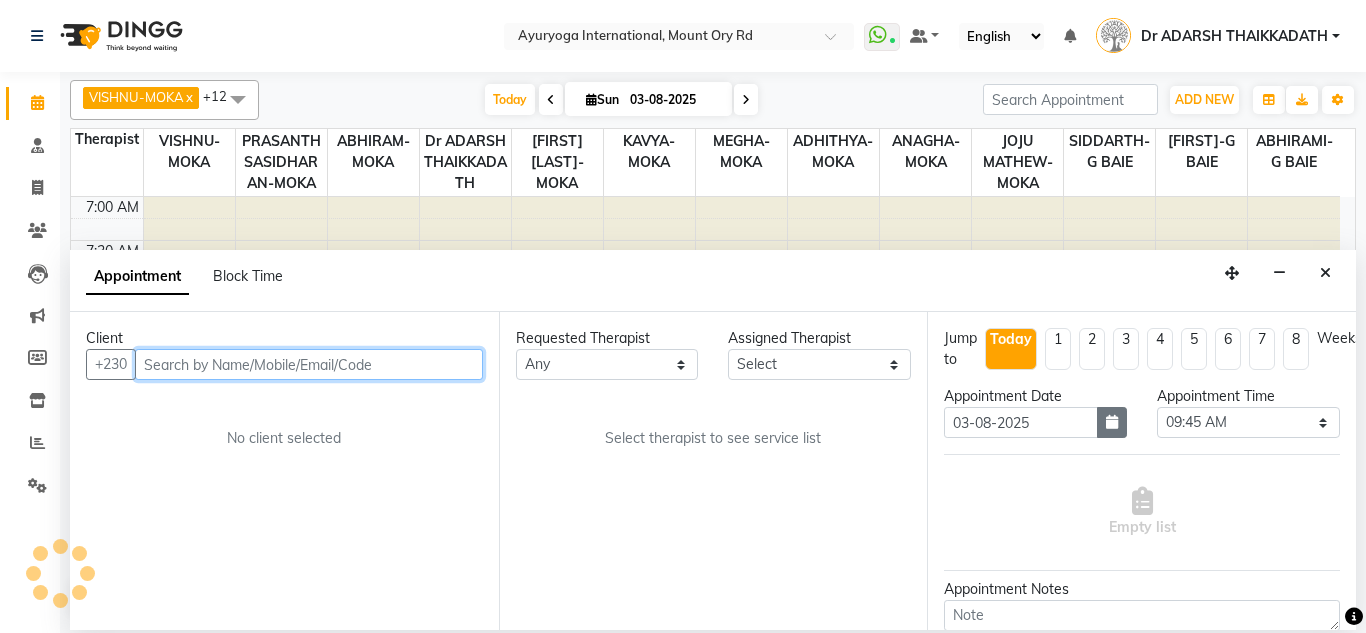 select on "19827" 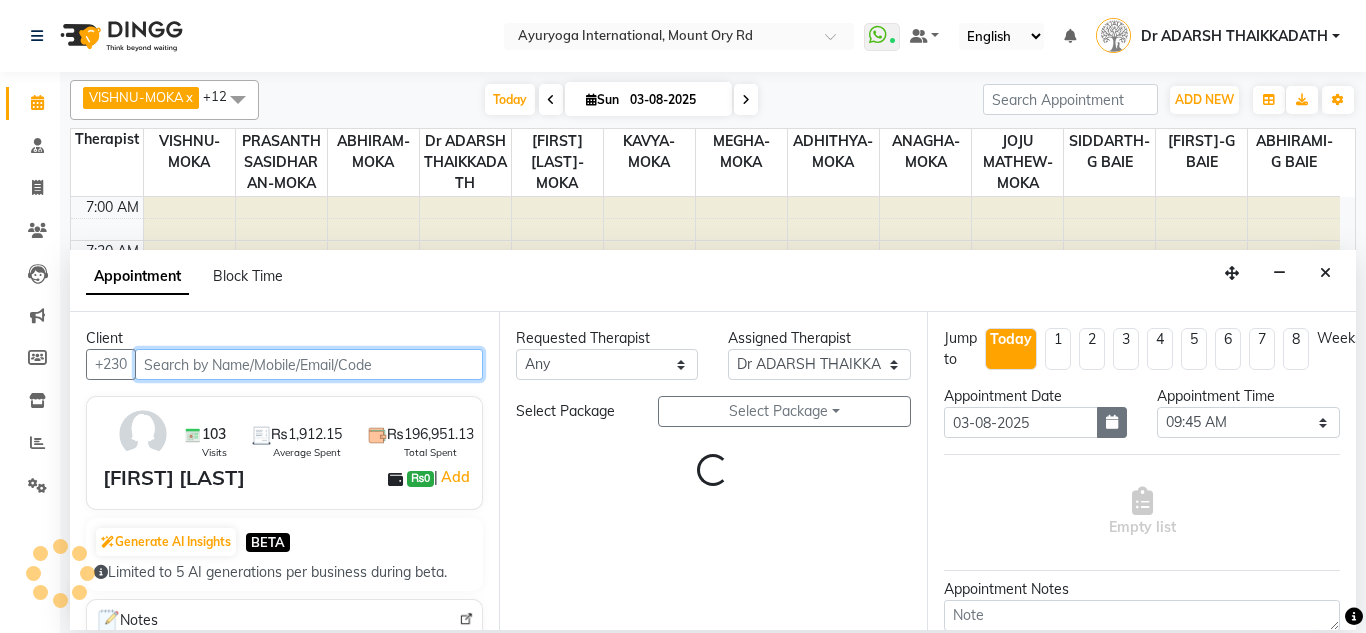 scroll, scrollTop: 353, scrollLeft: 0, axis: vertical 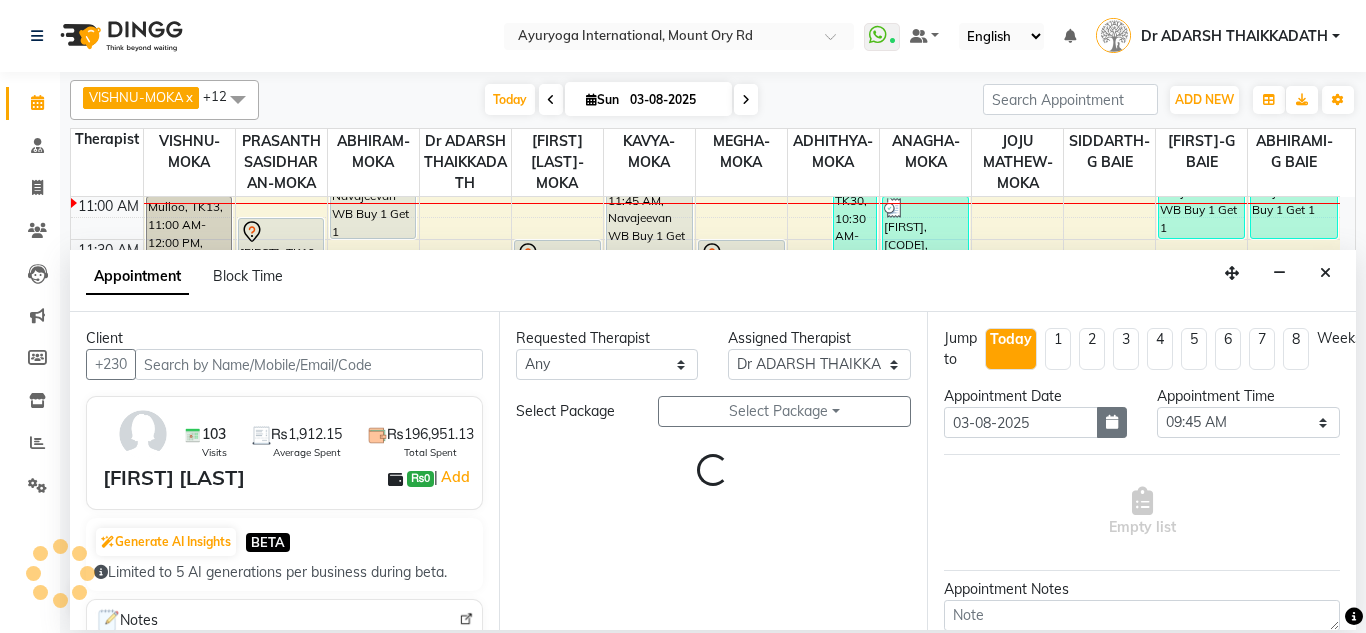 click at bounding box center [1112, 422] 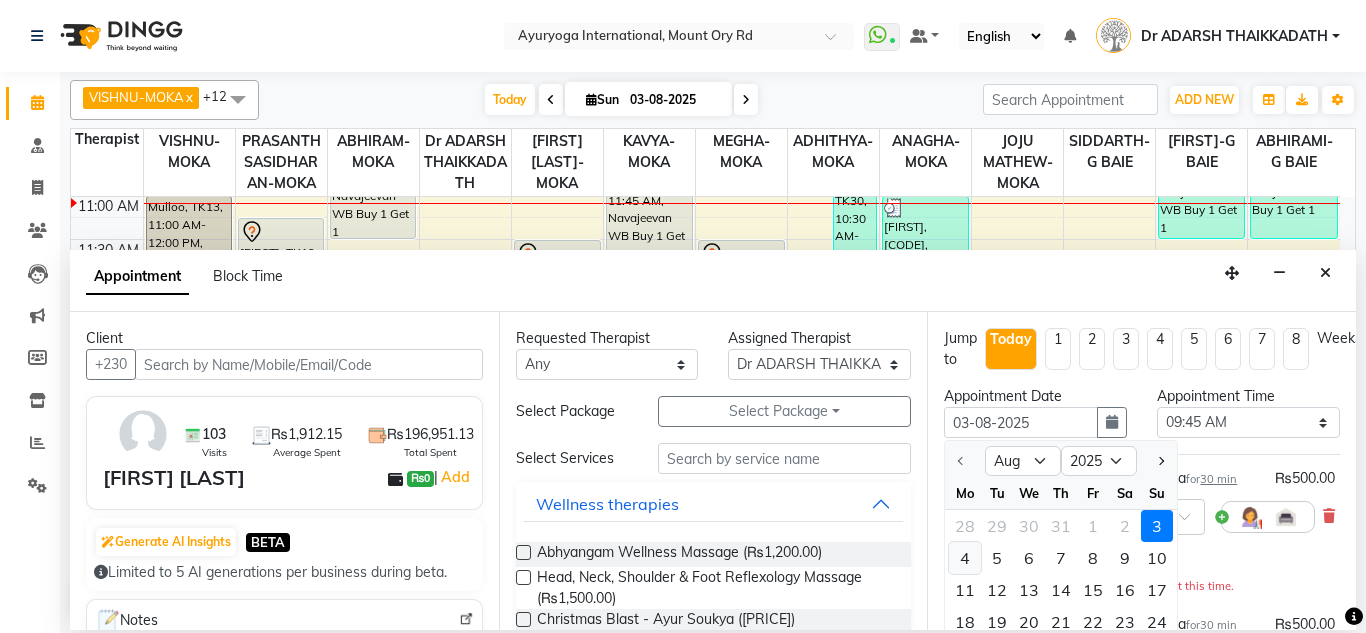 click on "4" at bounding box center (965, 558) 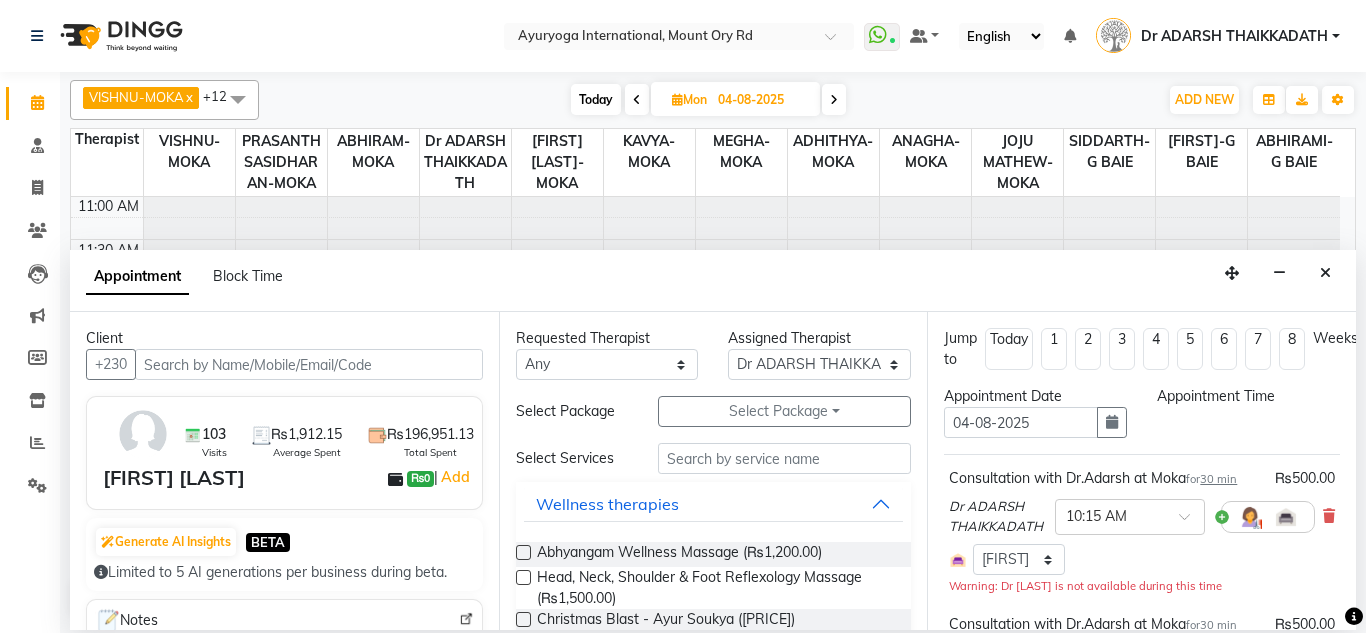 scroll, scrollTop: 0, scrollLeft: 0, axis: both 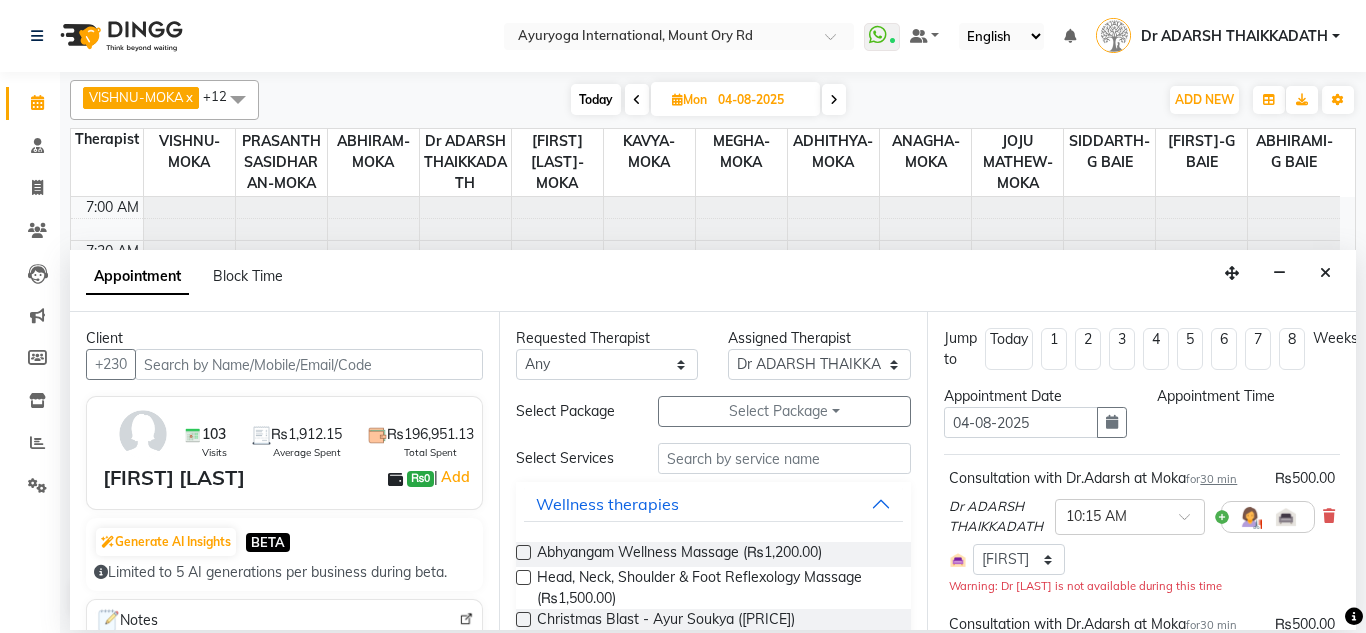 select on "585" 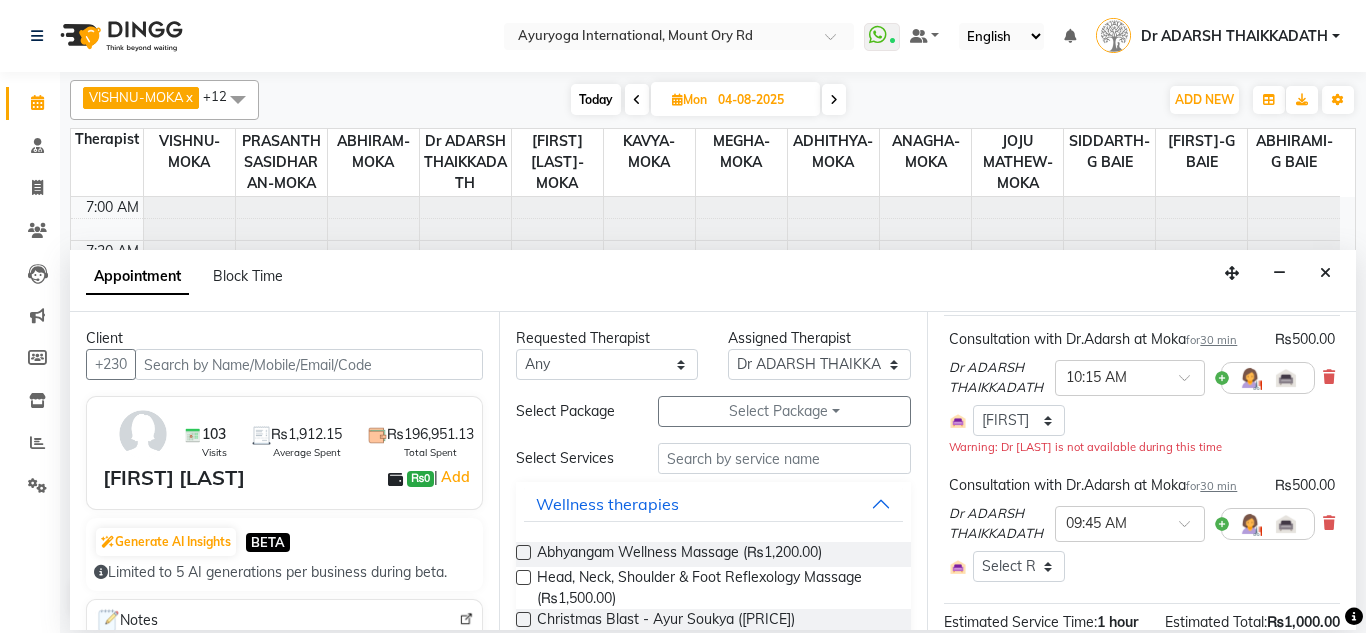 scroll, scrollTop: 366, scrollLeft: 0, axis: vertical 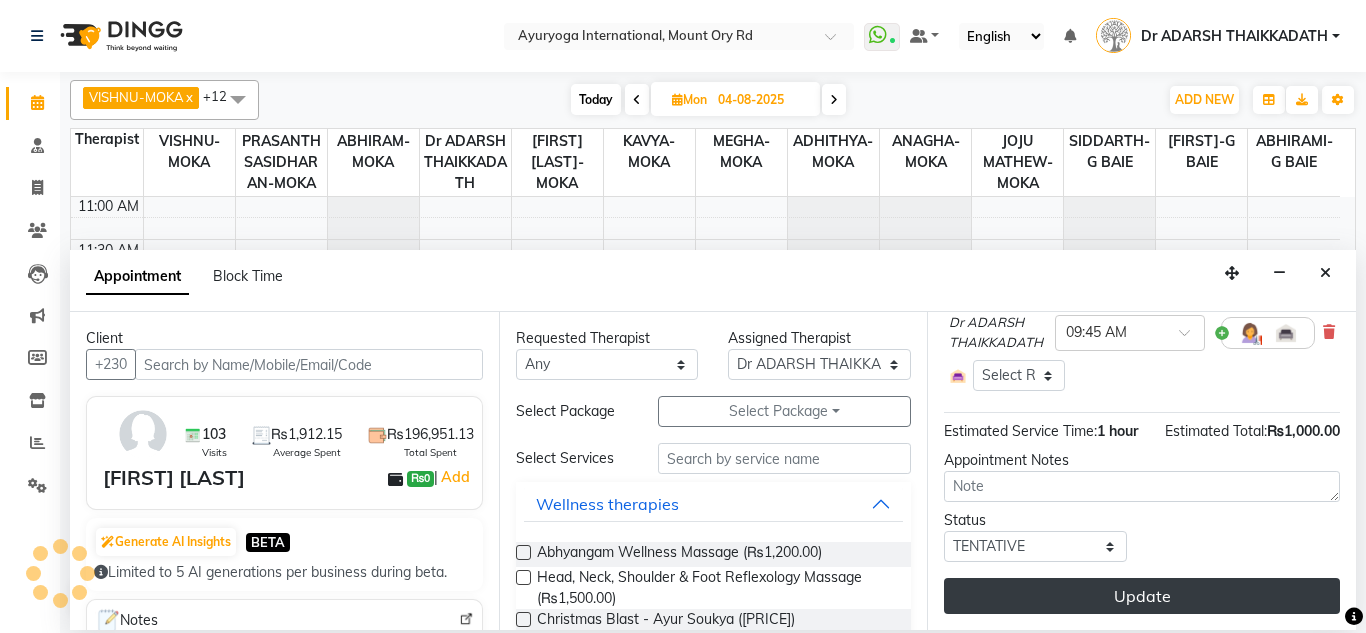 click on "Update" at bounding box center [1142, 596] 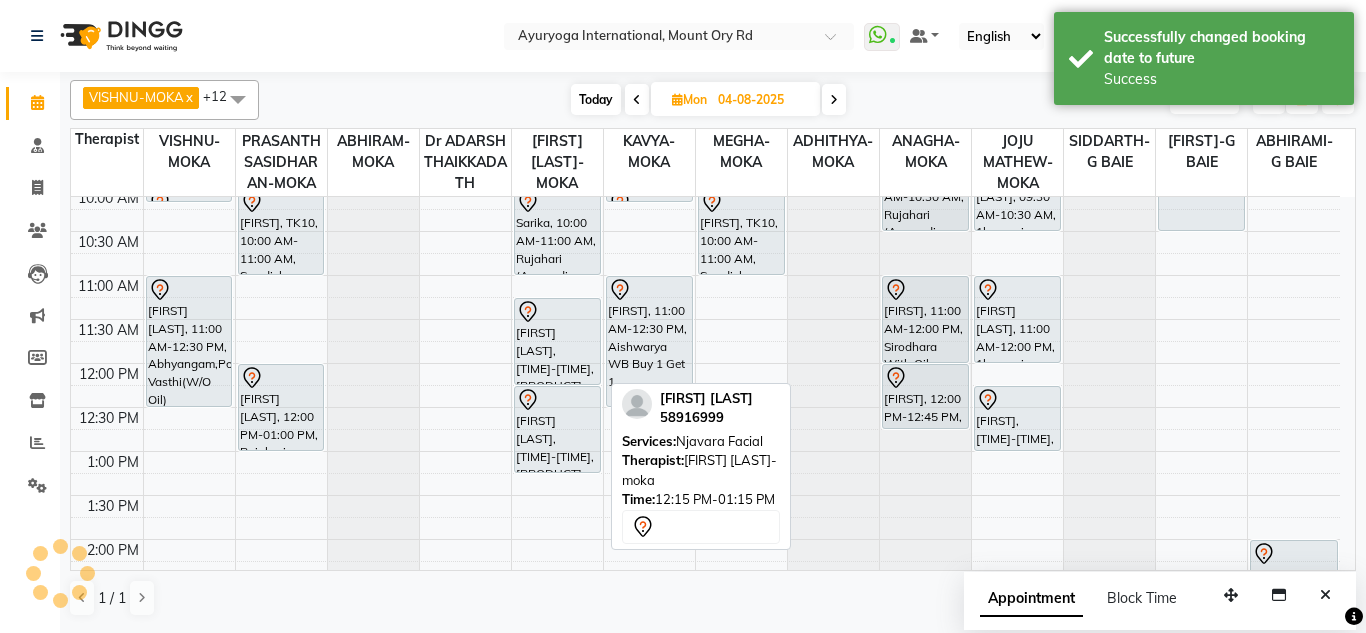 scroll, scrollTop: 153, scrollLeft: 0, axis: vertical 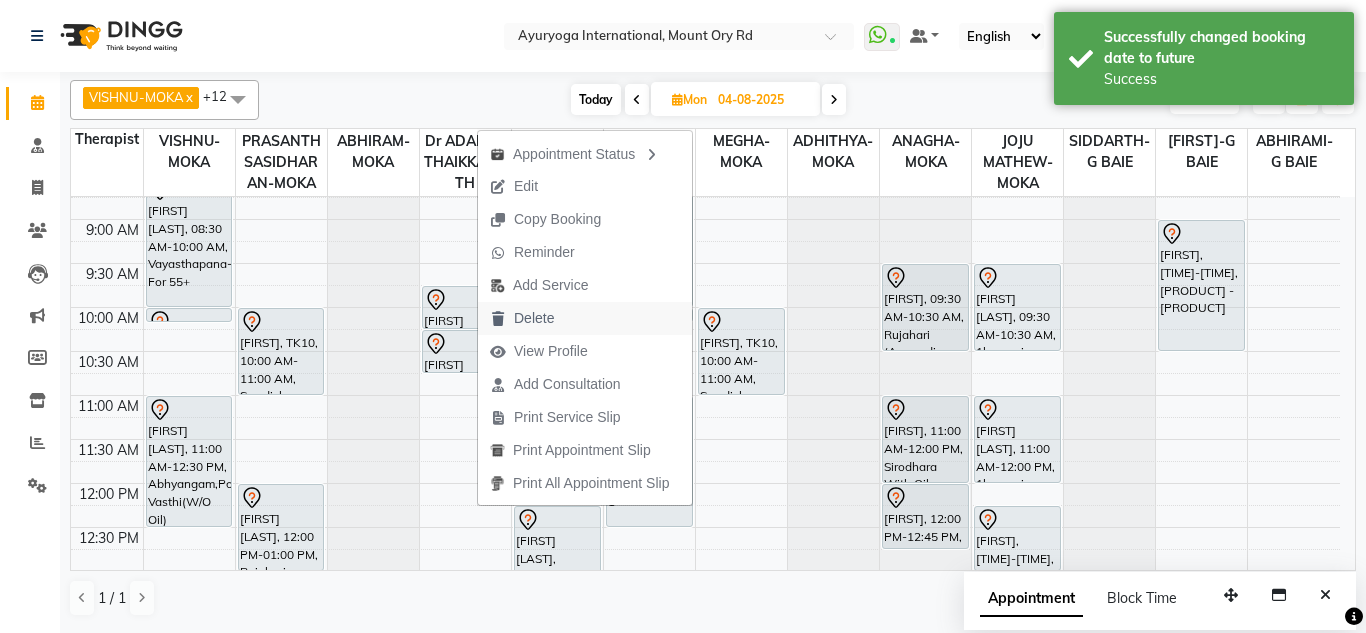 click on "Delete" at bounding box center (522, 318) 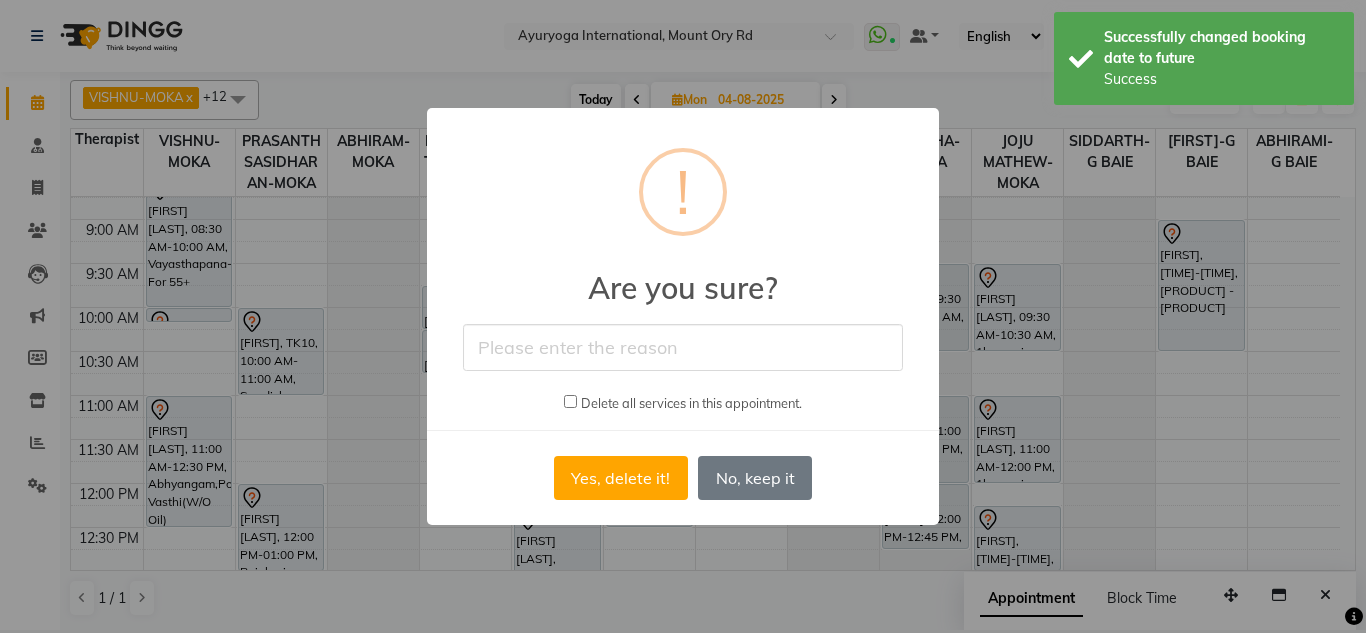 click at bounding box center (683, 347) 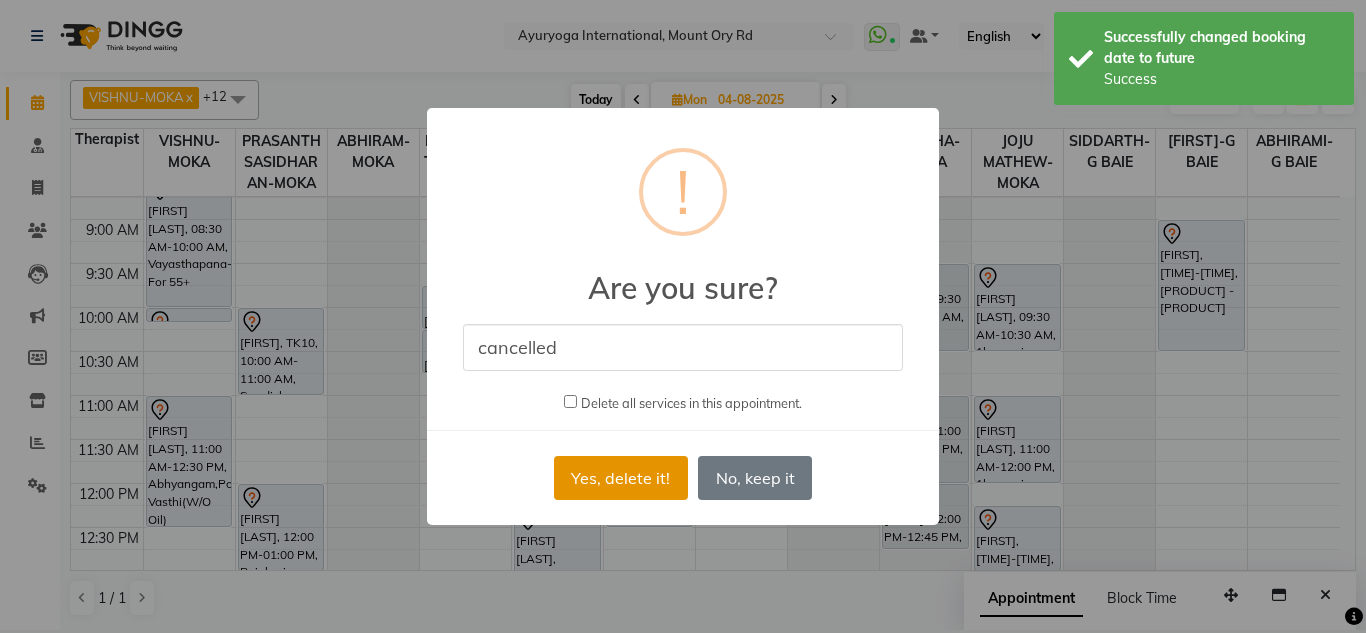 click on "Yes, delete it!" at bounding box center (621, 478) 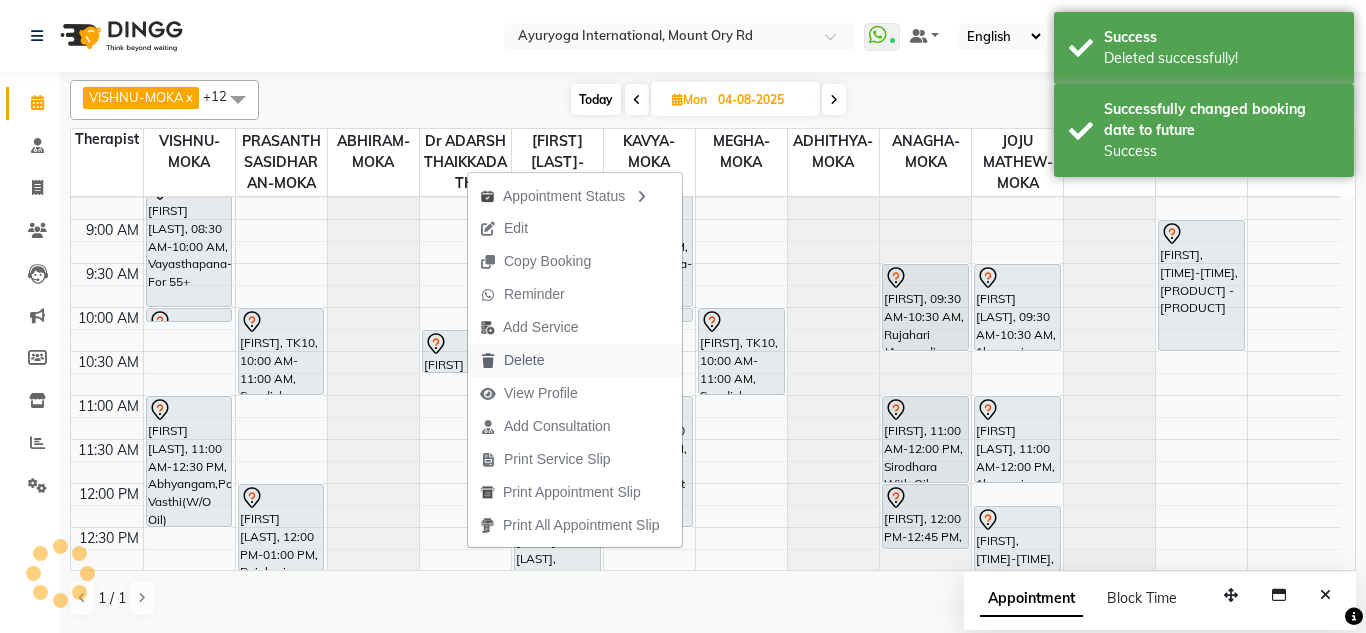 click on "Delete" at bounding box center [512, 360] 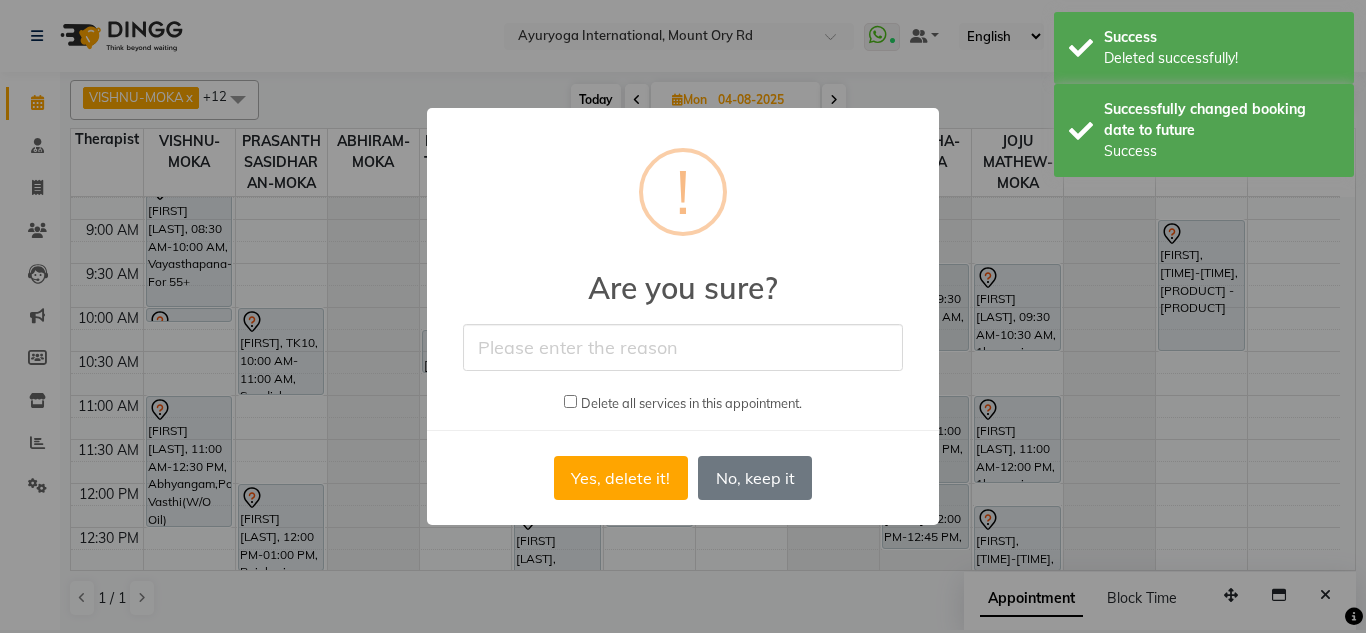 click at bounding box center (683, 347) 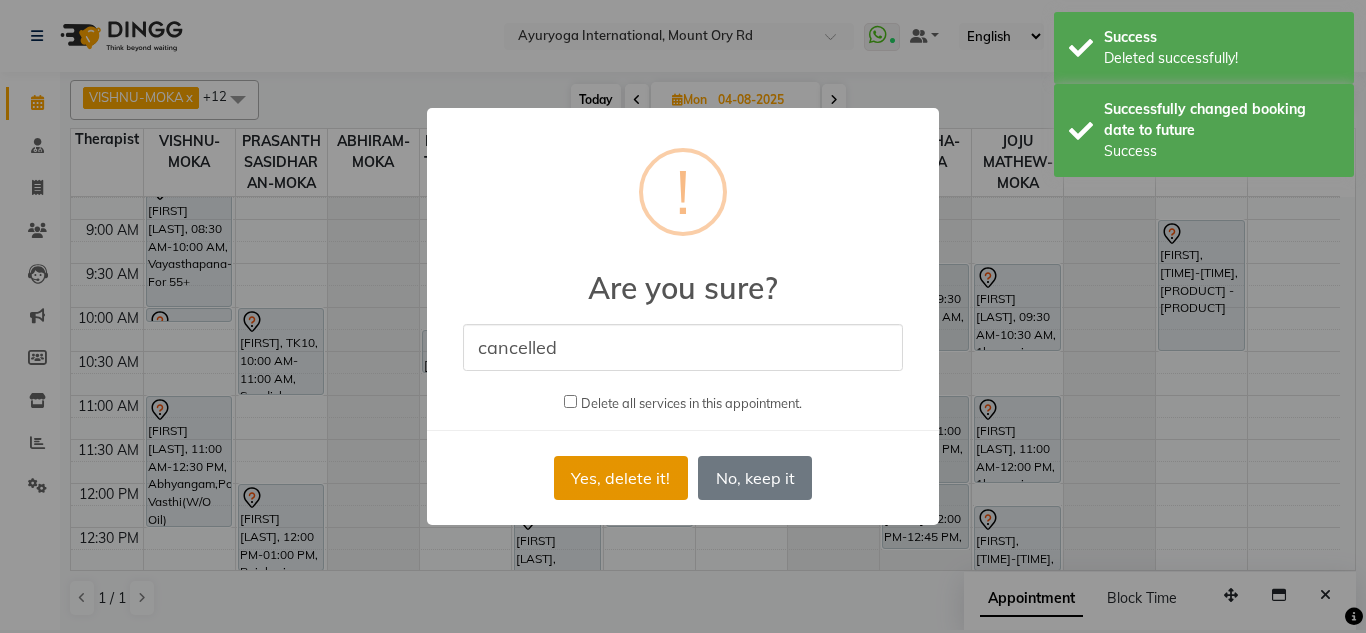 click on "Yes, delete it!" at bounding box center [621, 478] 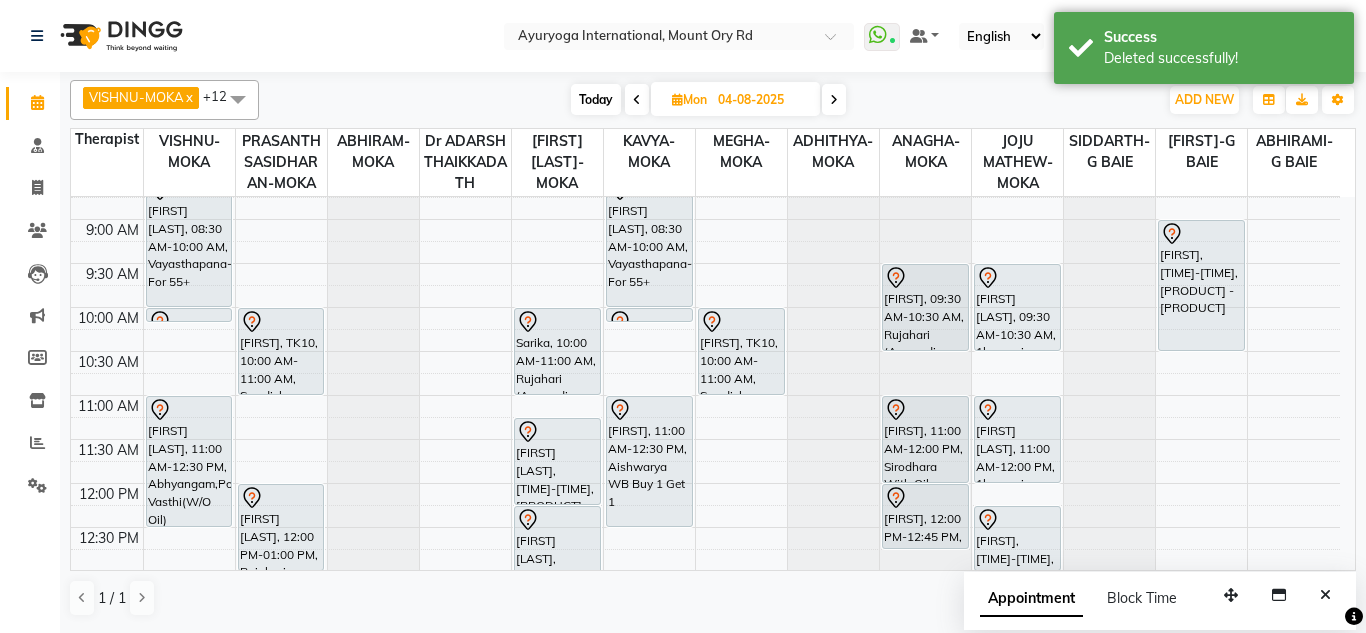 click on "Today" at bounding box center (596, 99) 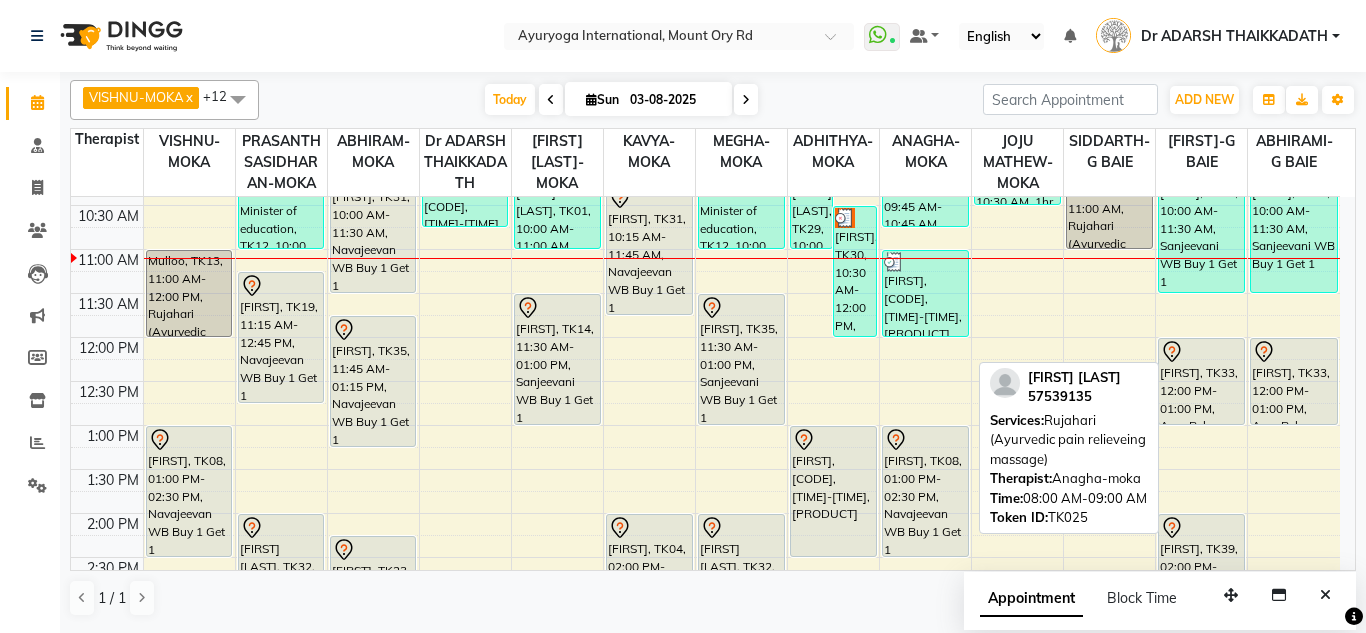 scroll, scrollTop: 300, scrollLeft: 0, axis: vertical 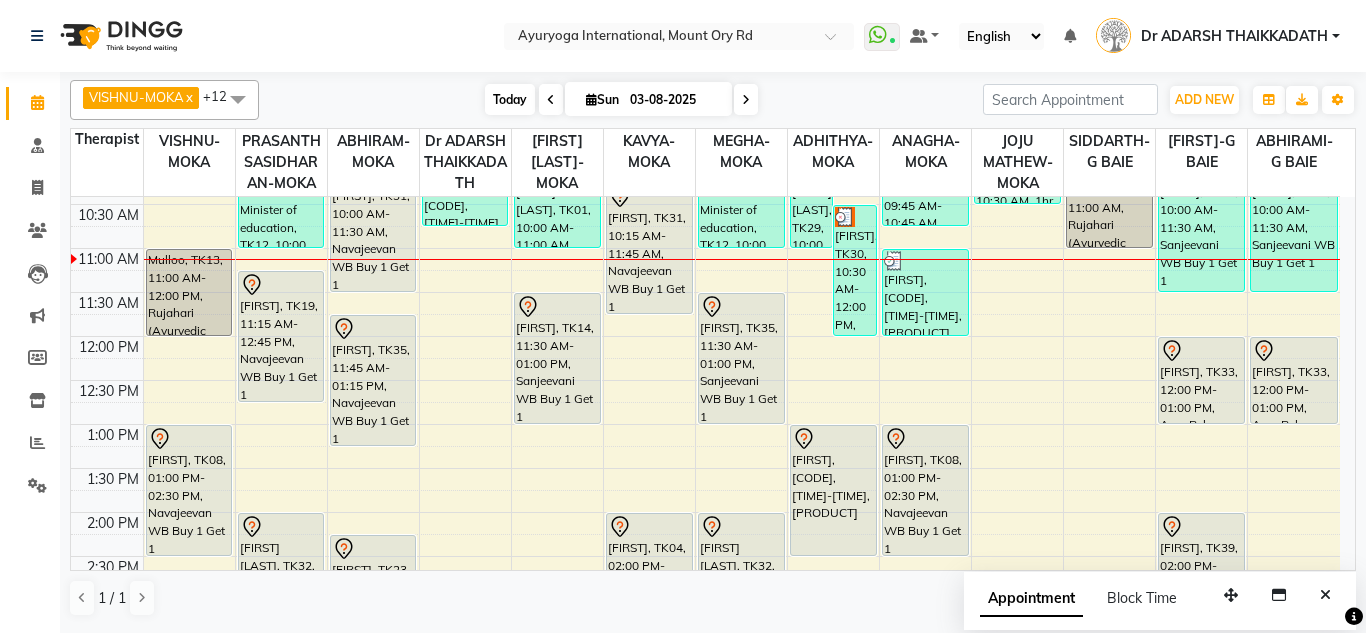 click on "Today" at bounding box center (510, 99) 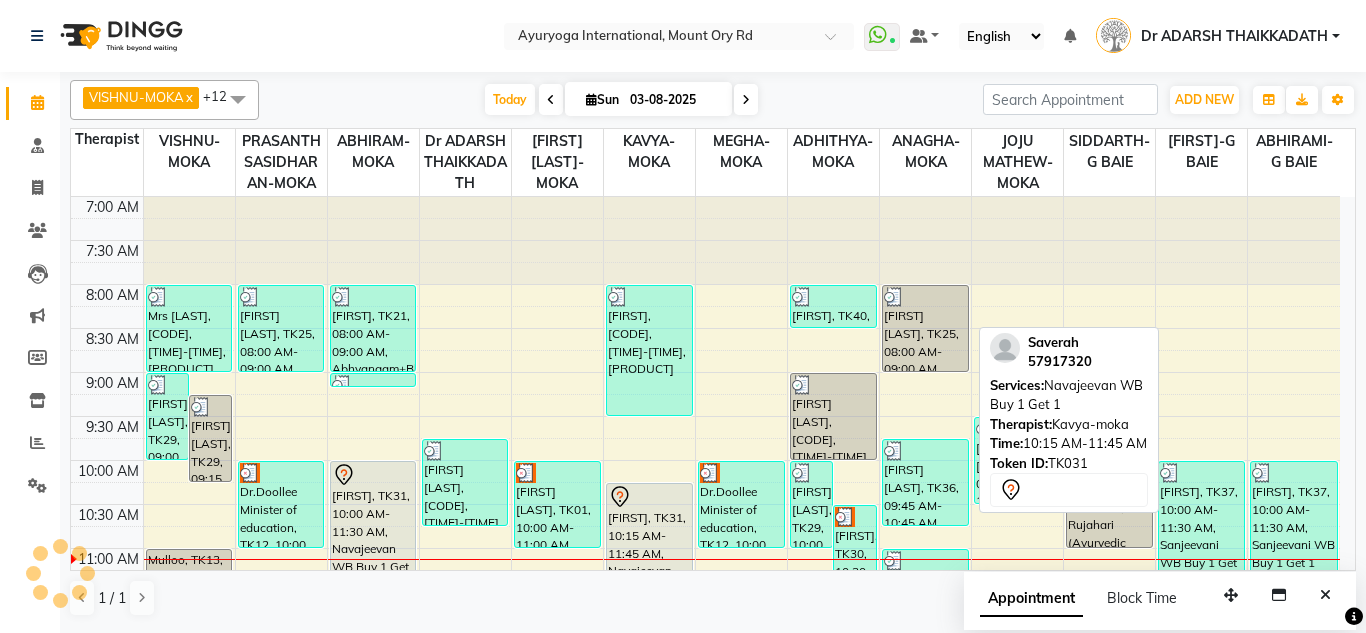 scroll, scrollTop: 353, scrollLeft: 0, axis: vertical 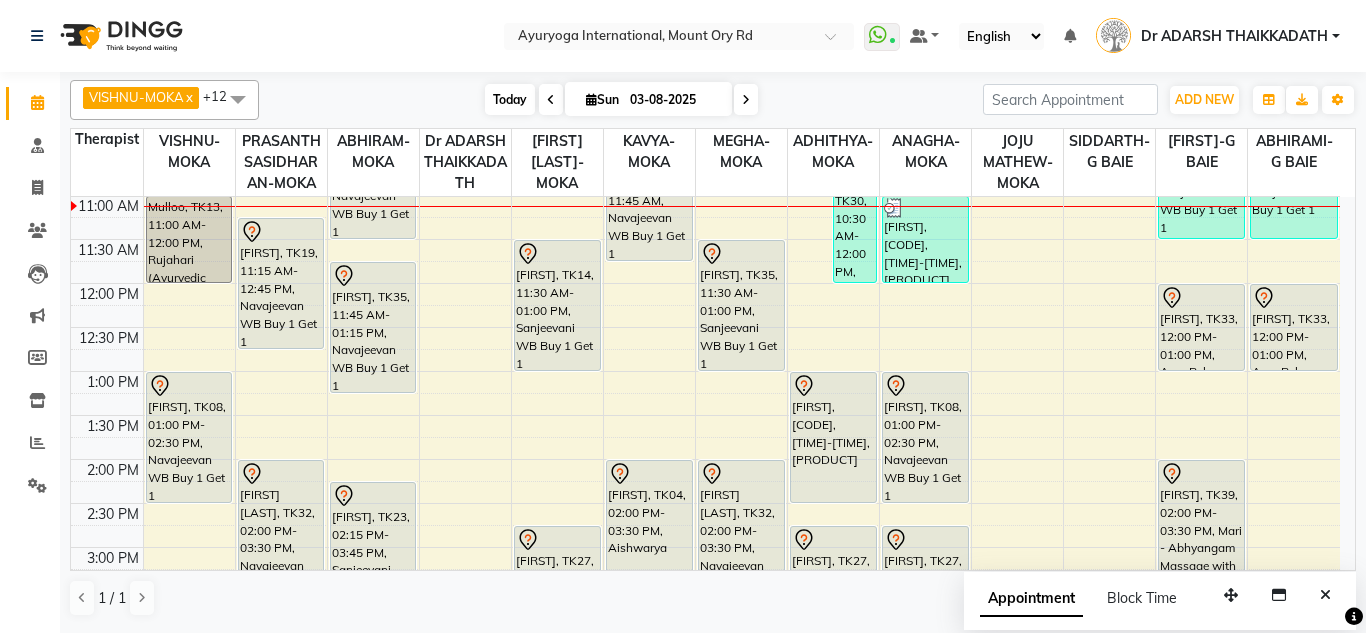 click on "Today" at bounding box center [510, 99] 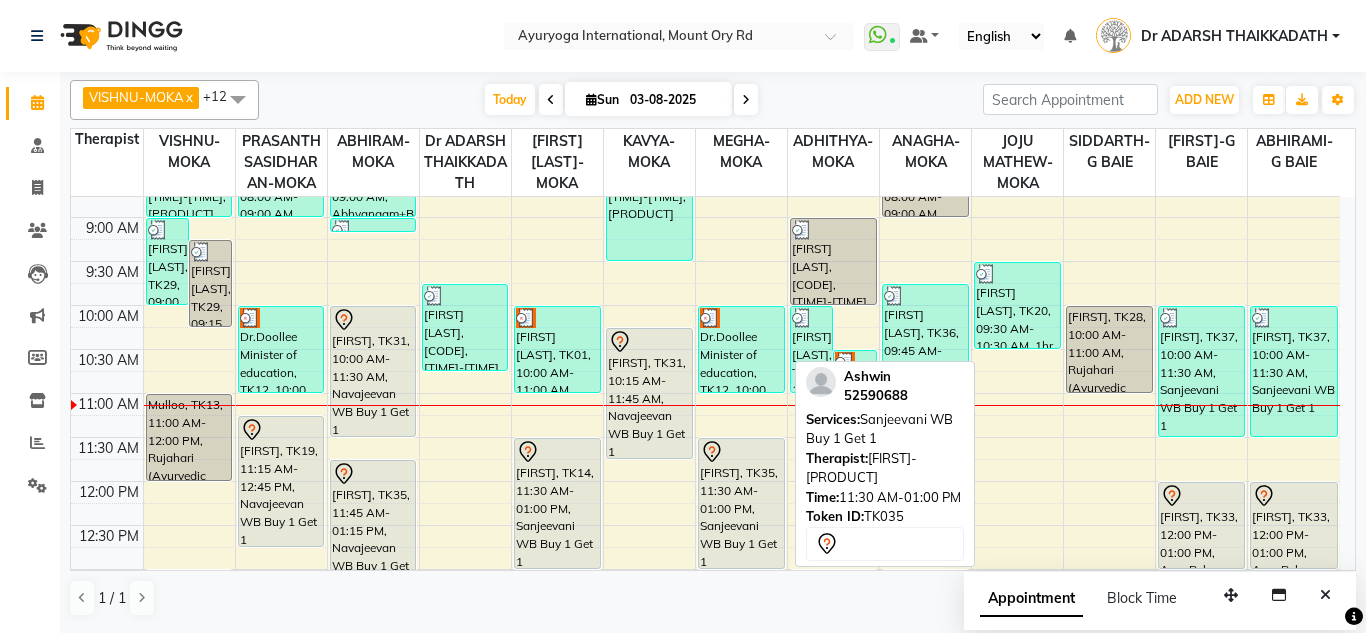 scroll, scrollTop: 153, scrollLeft: 0, axis: vertical 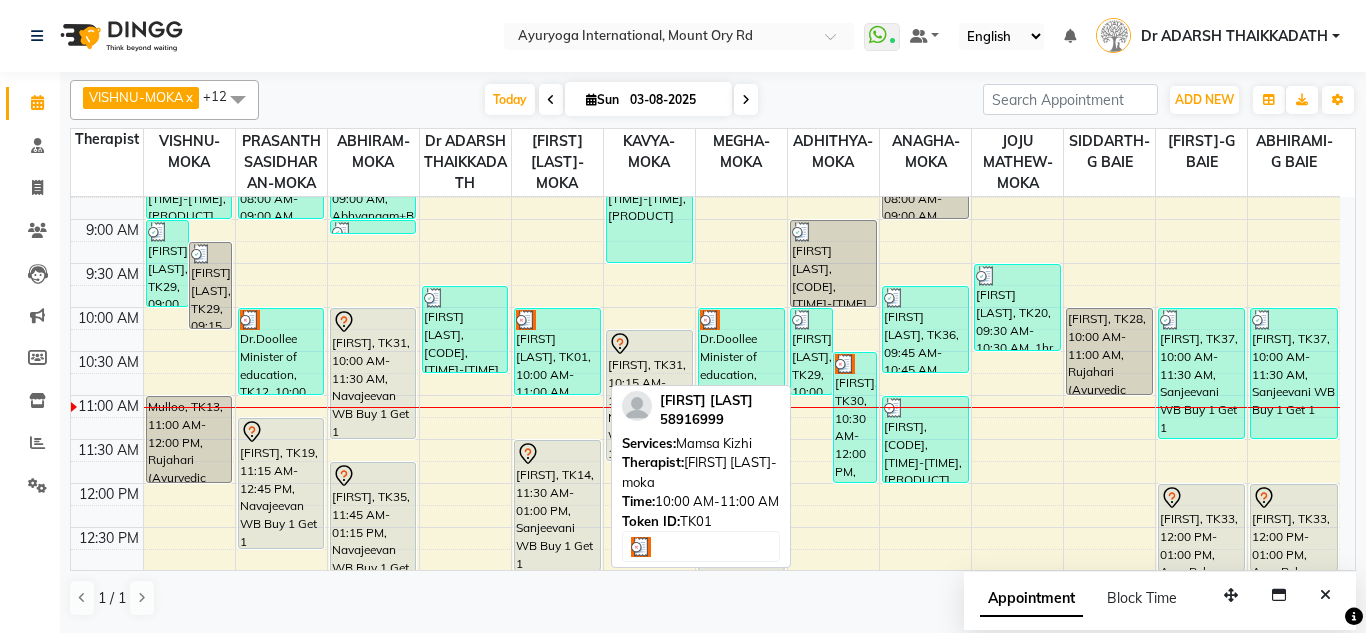 click on "[FIRST] [LAST], TK01, 10:00 AM-11:00 AM, Mamsa Kizhi" at bounding box center [557, 351] 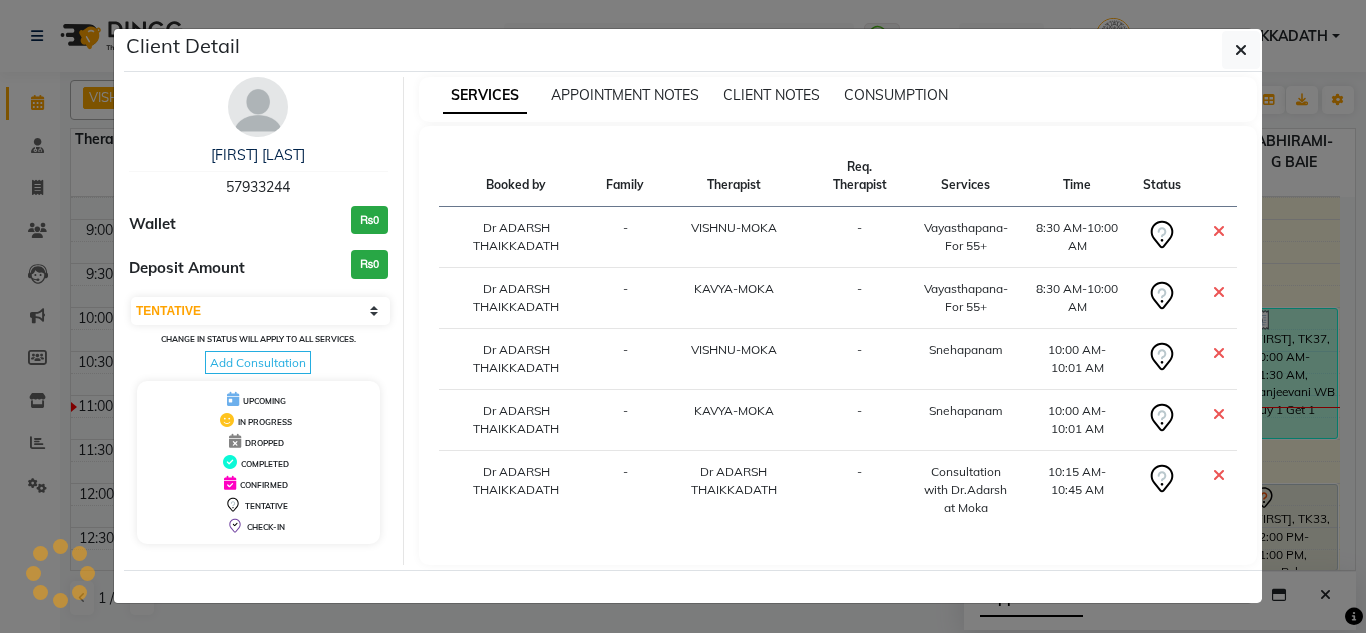 select on "3" 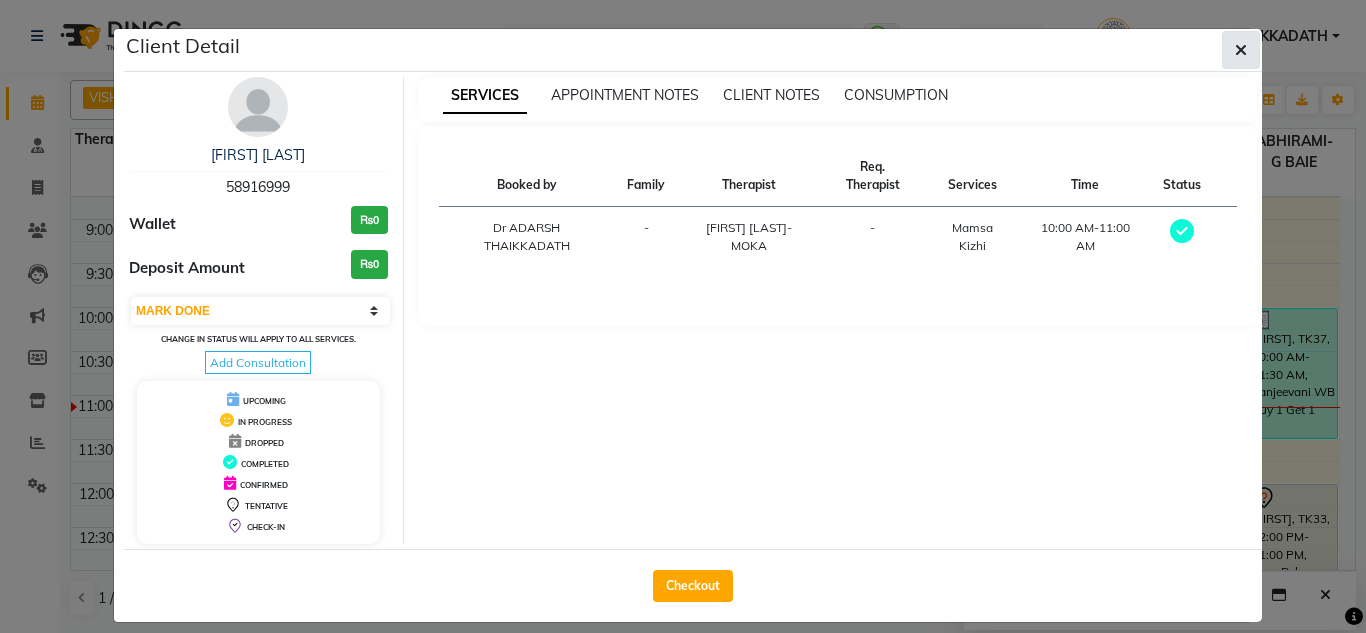 click 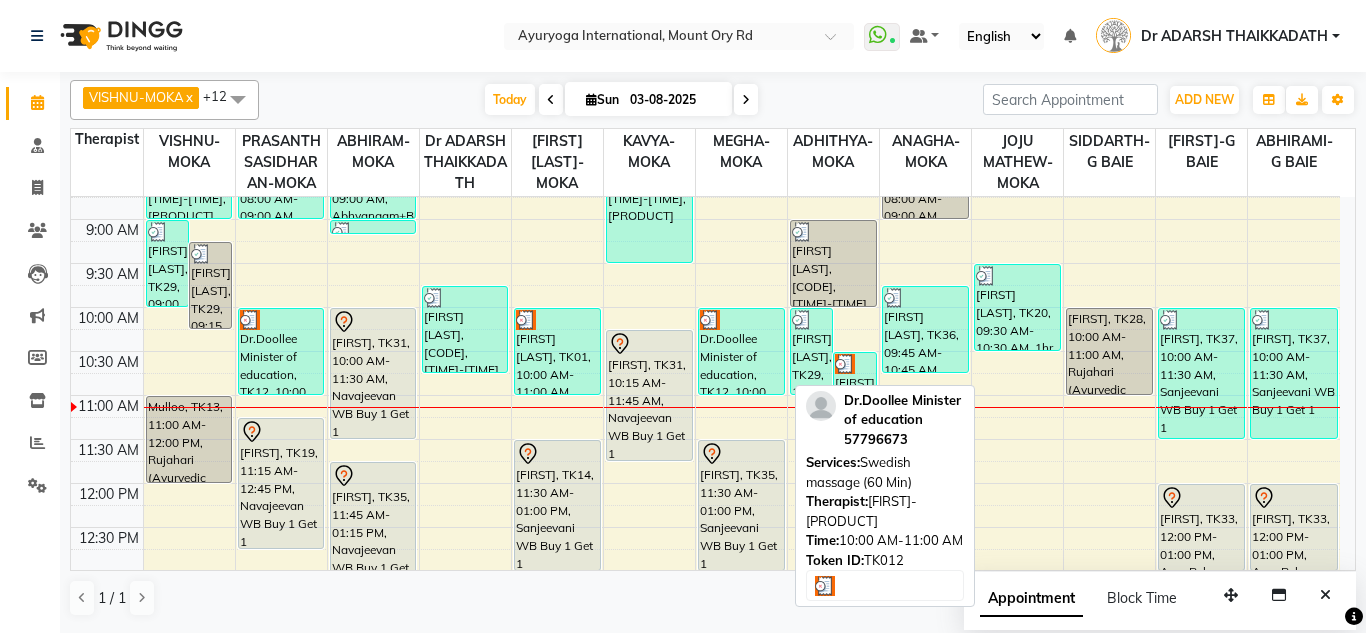 click on "Dr.Doollee Minister of education, TK12, 10:00 AM-11:00 AM, Swedish massage (60 Min)" at bounding box center (741, 351) 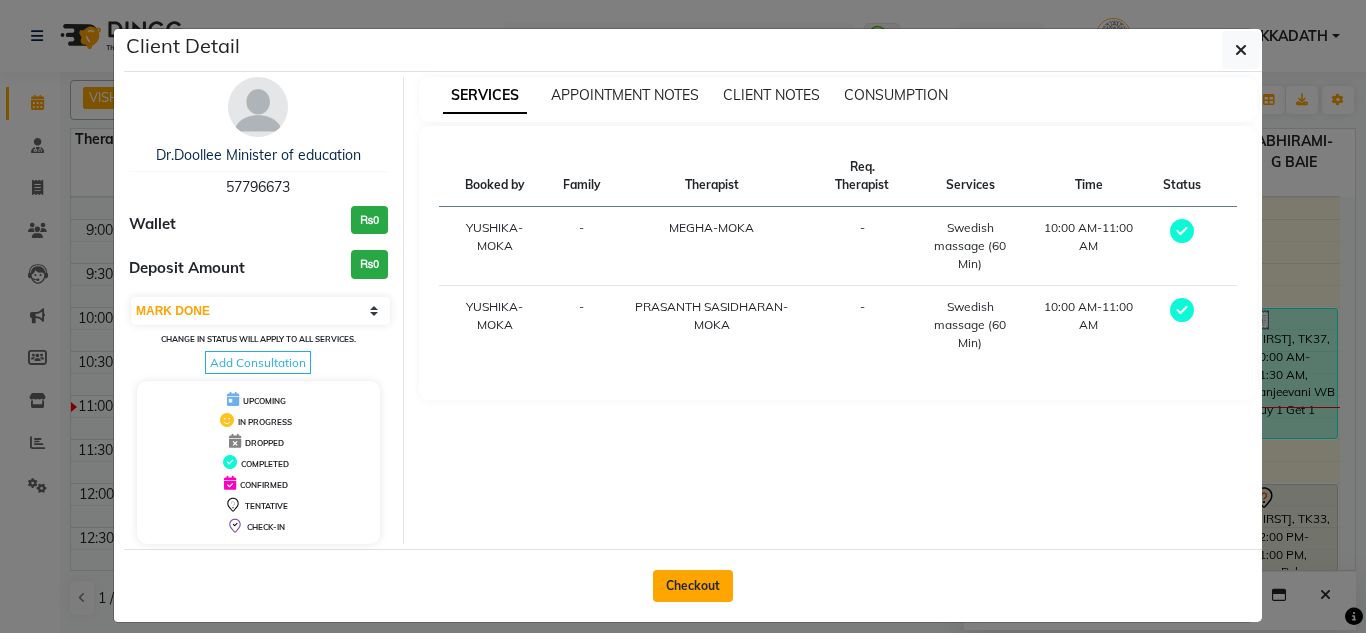 click on "Checkout" 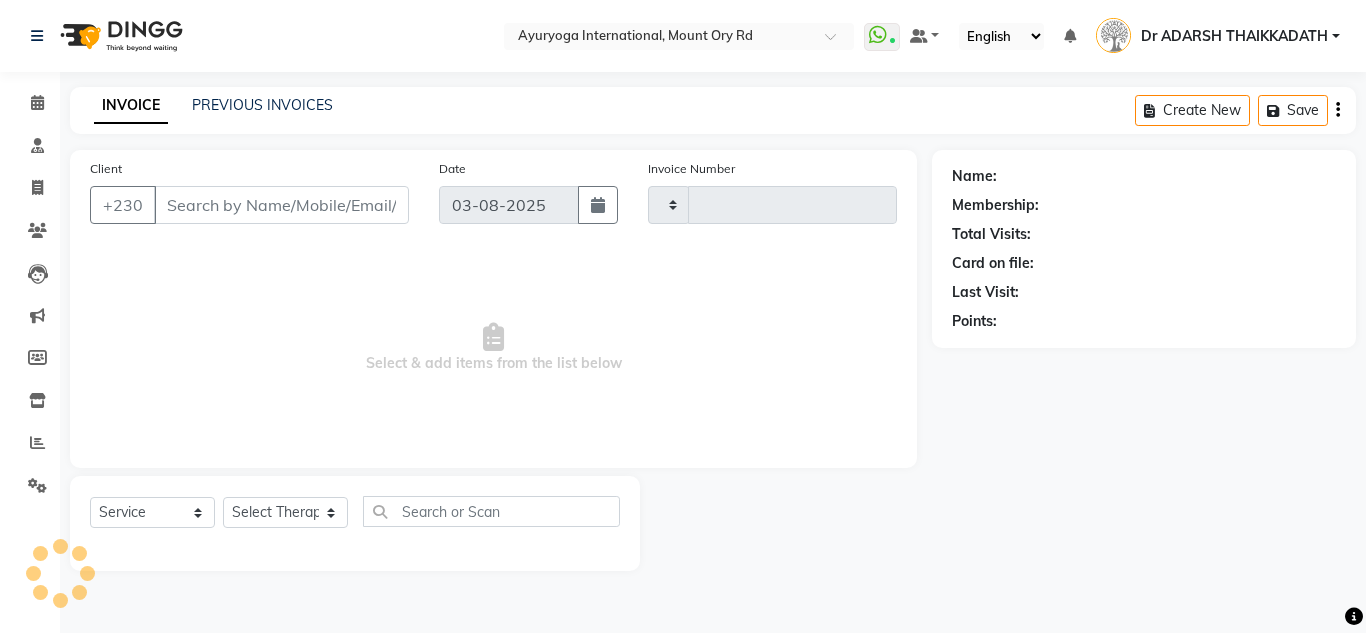 type on "4221" 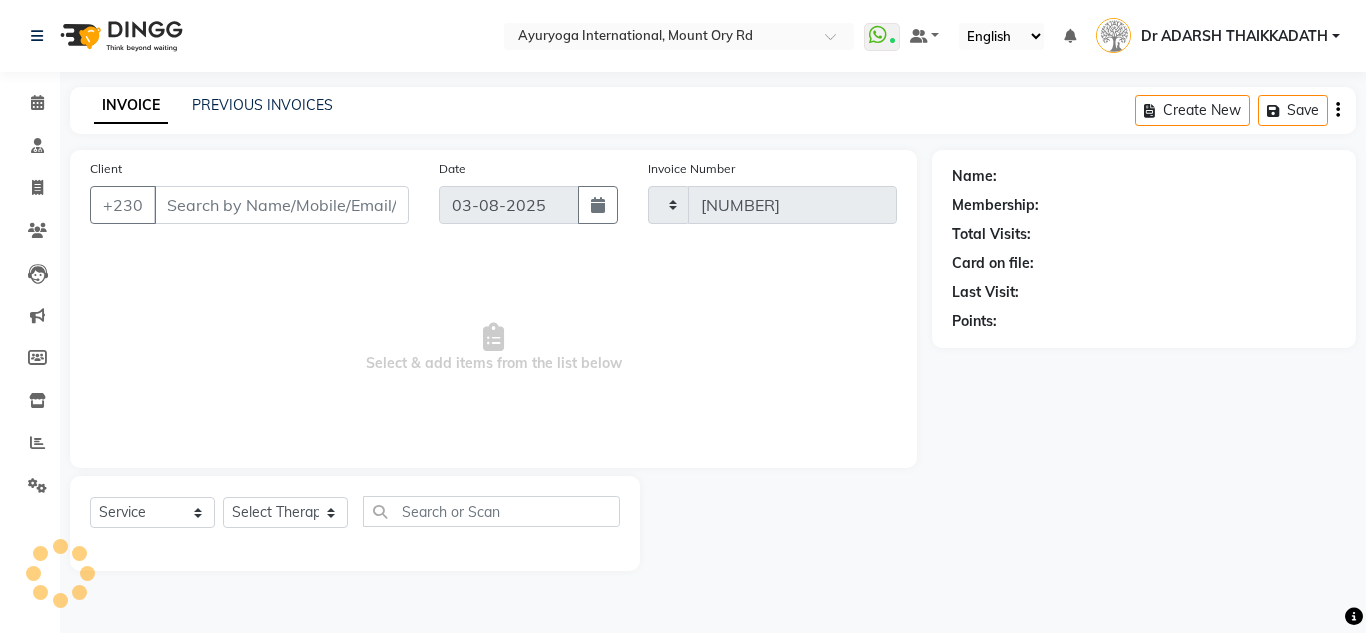 select on "730" 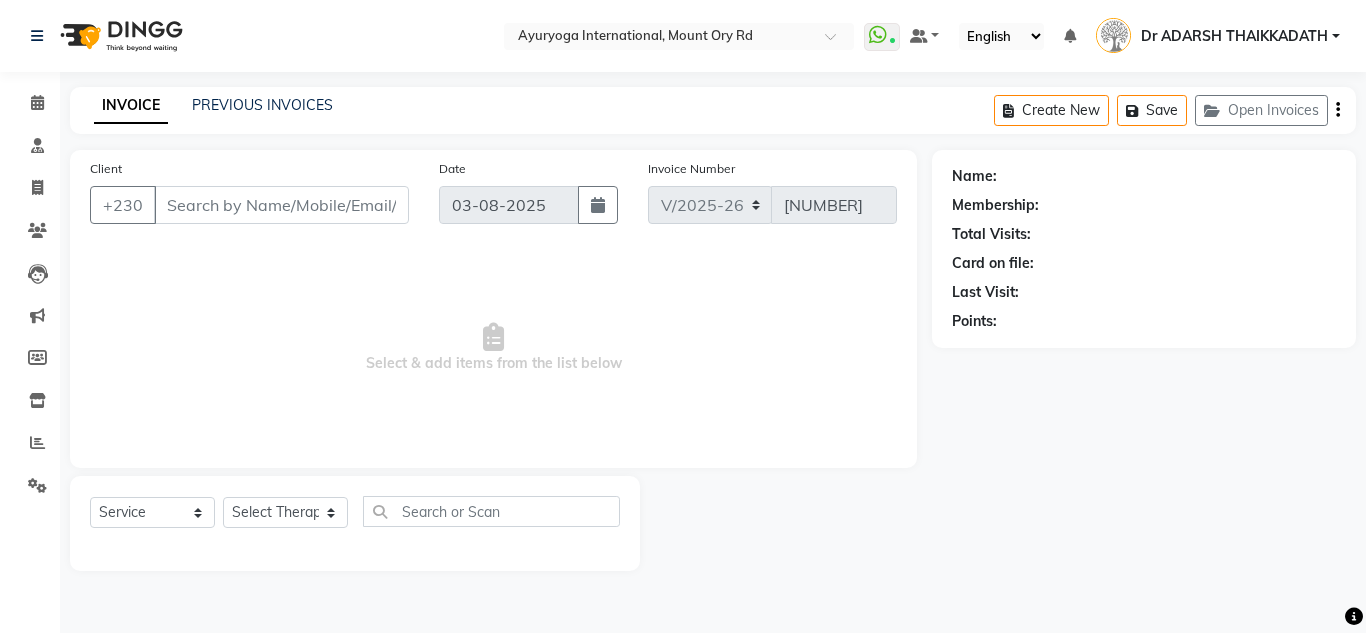 type on "57796673" 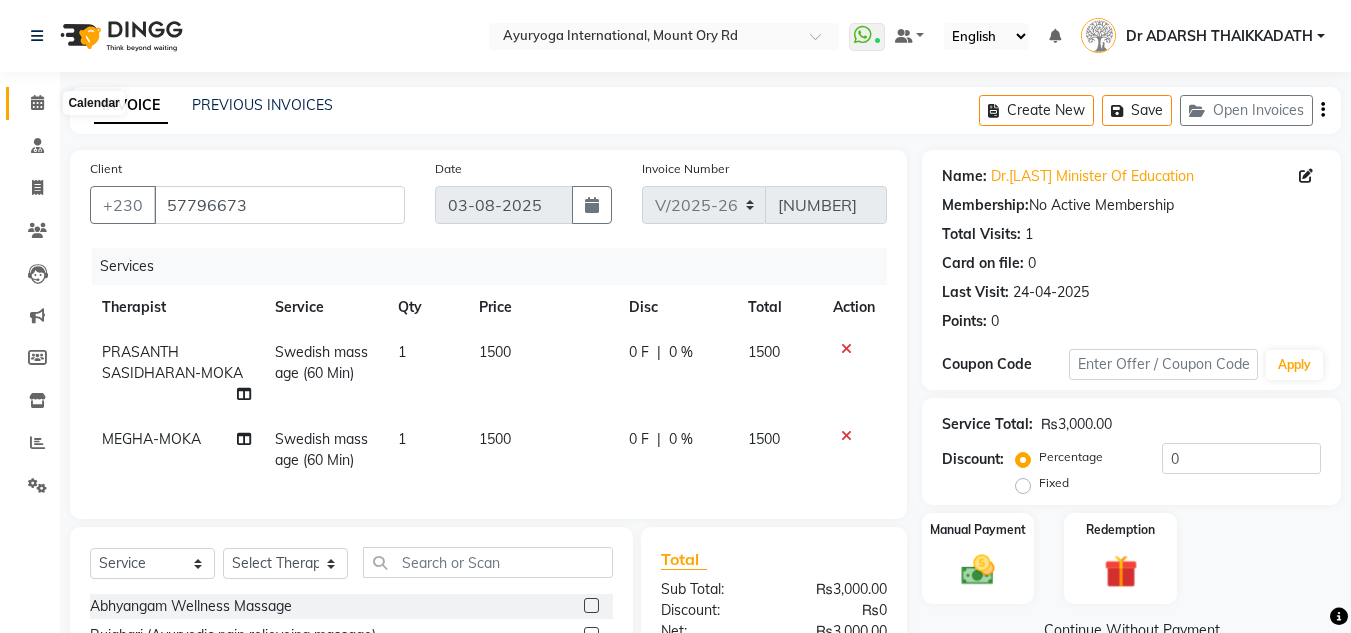 click 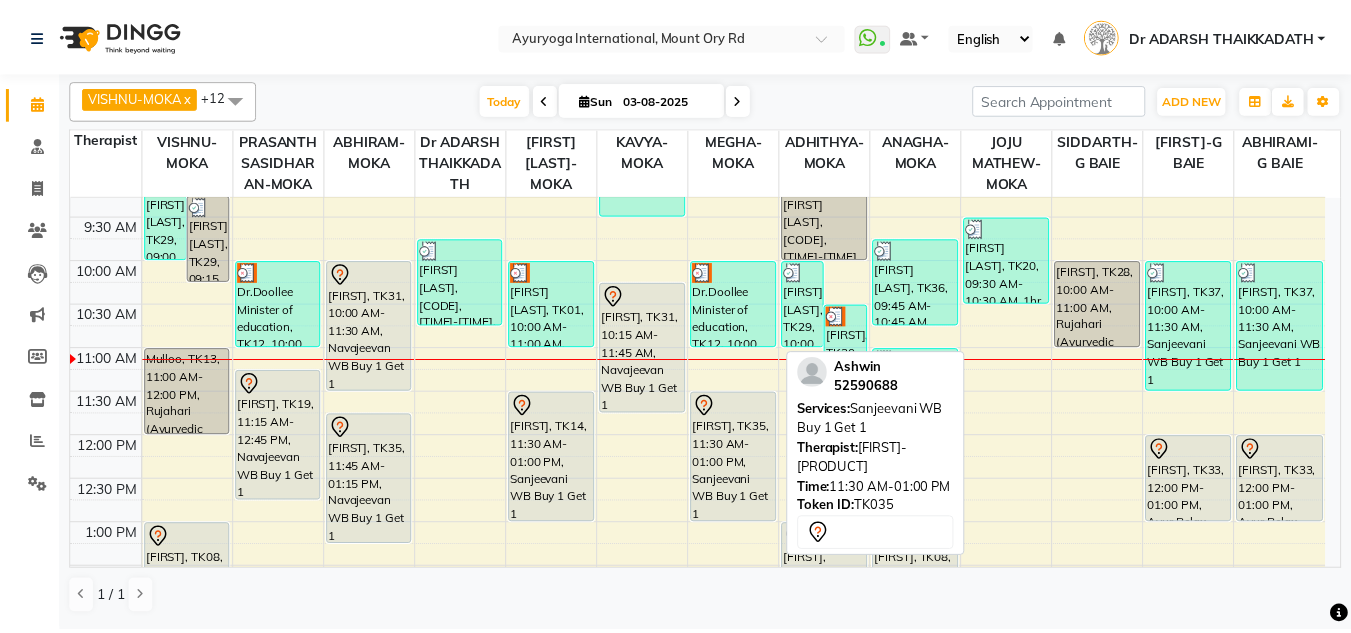 scroll, scrollTop: 100, scrollLeft: 0, axis: vertical 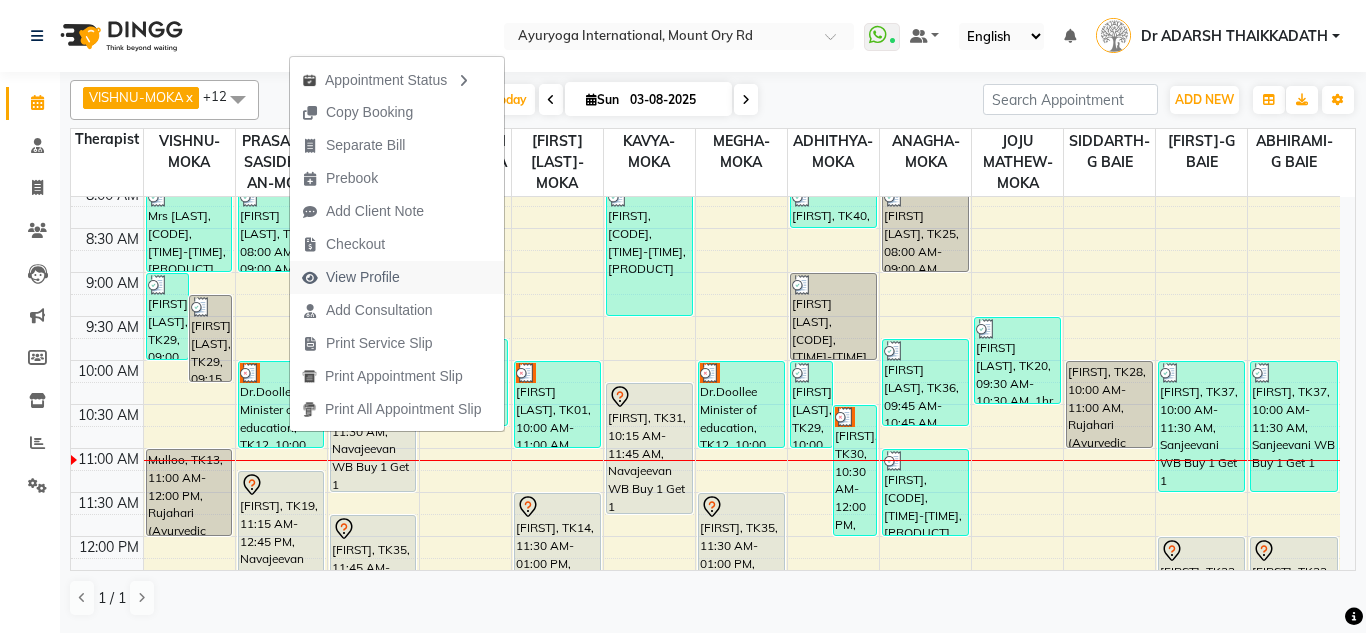 click on "View Profile" at bounding box center (351, 277) 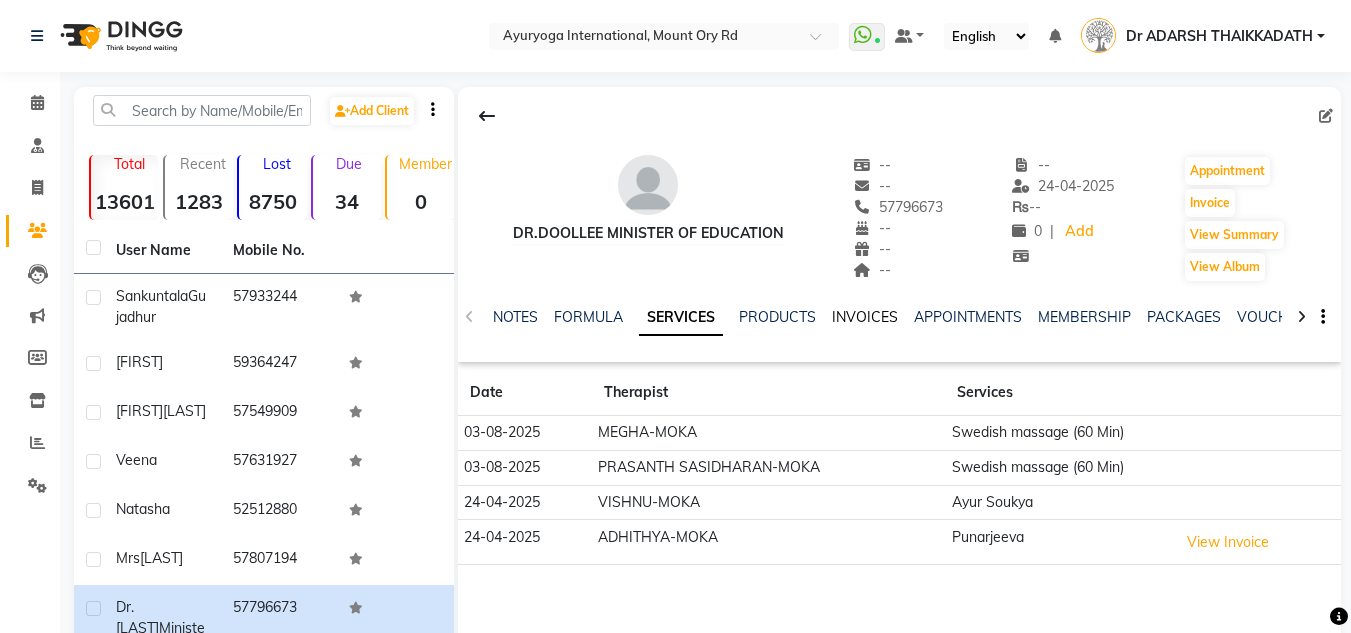 click on "INVOICES" 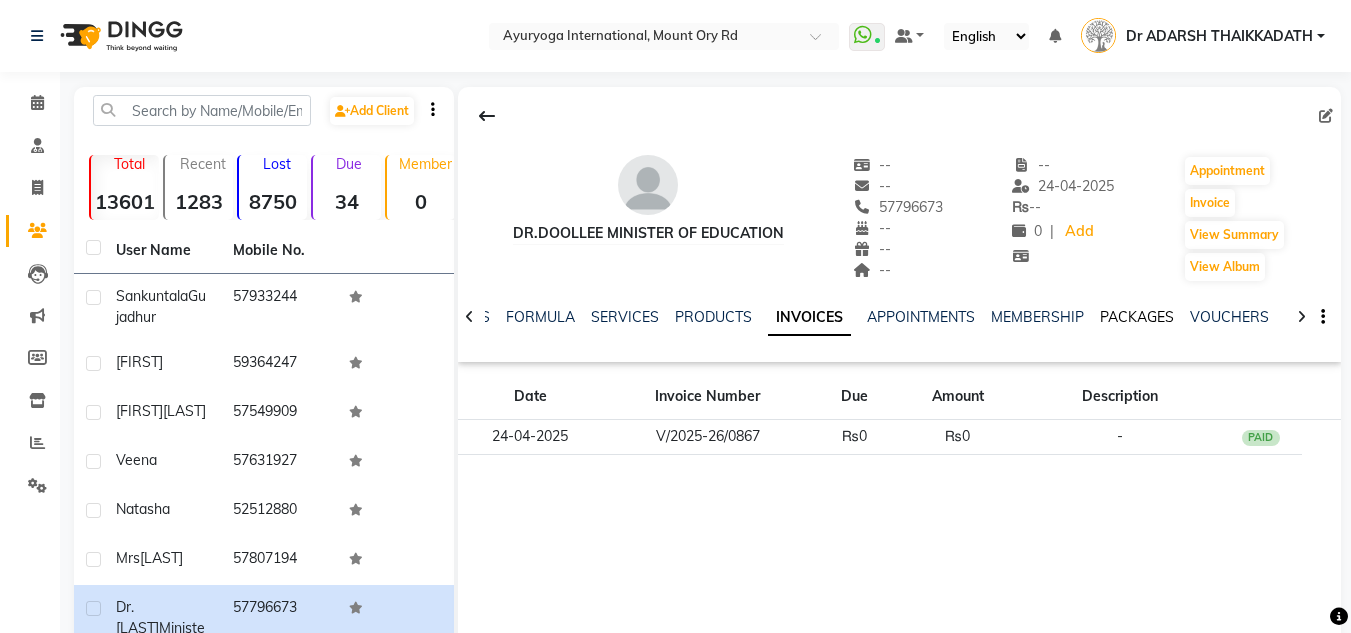 click on "PACKAGES" 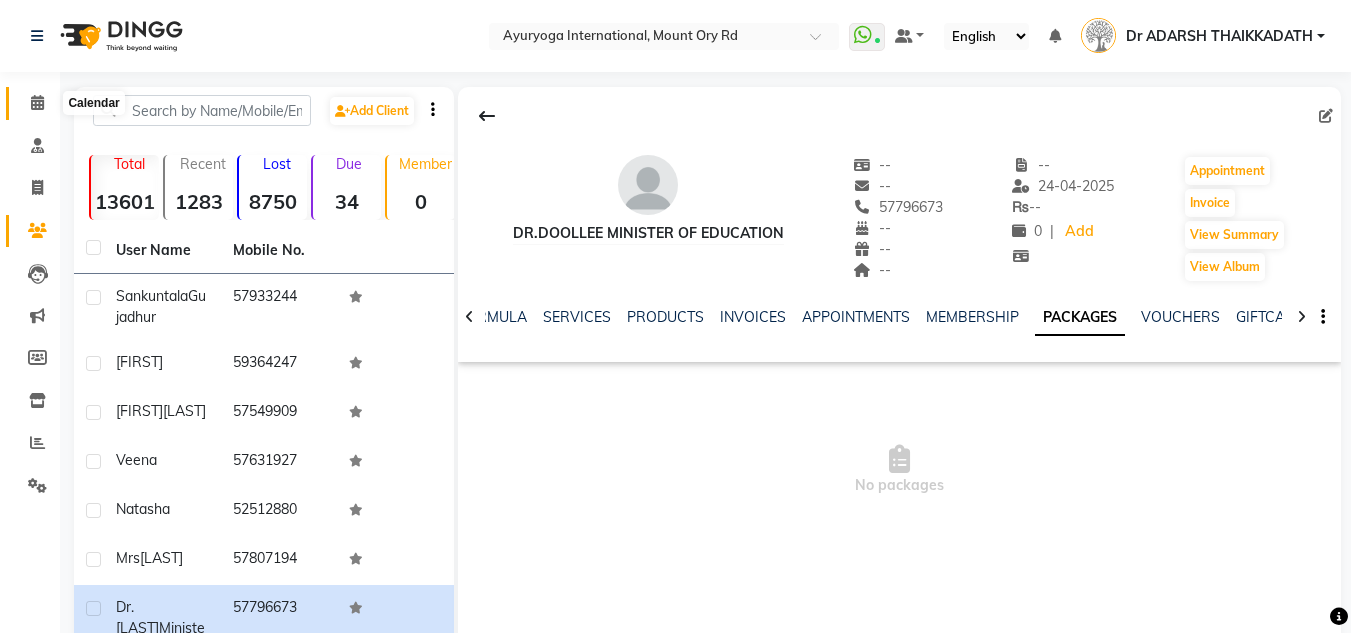 click 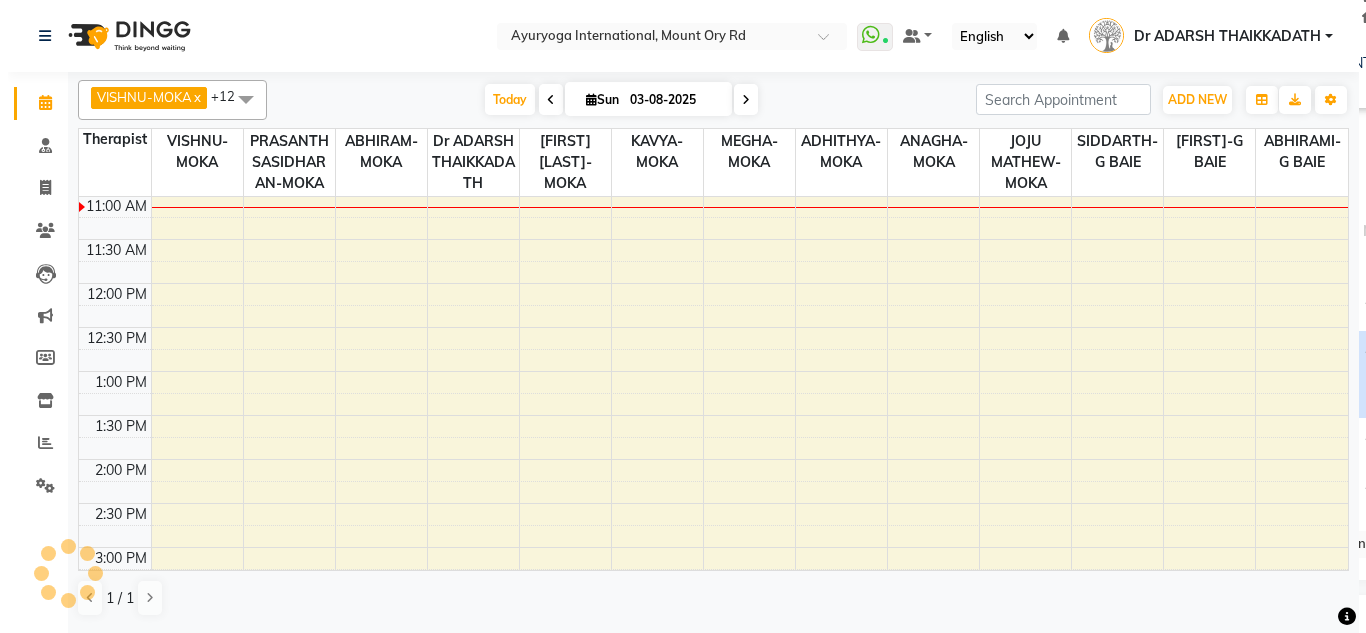 scroll, scrollTop: 0, scrollLeft: 0, axis: both 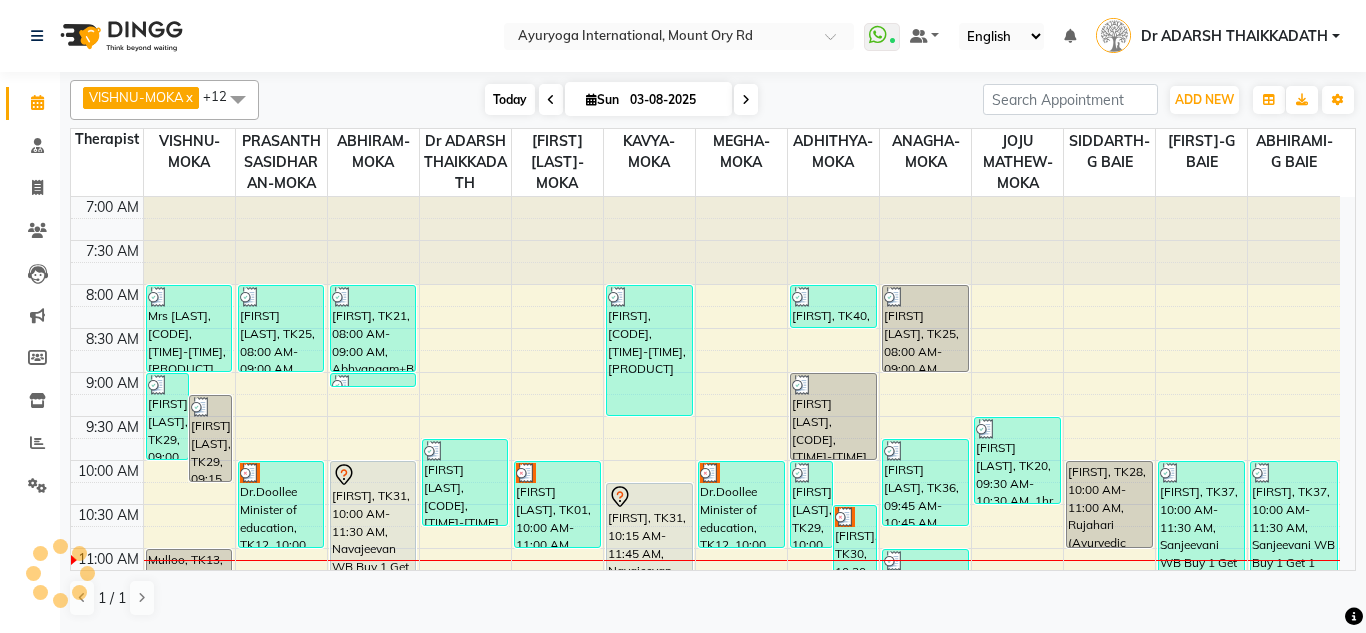 click on "Today" at bounding box center [510, 99] 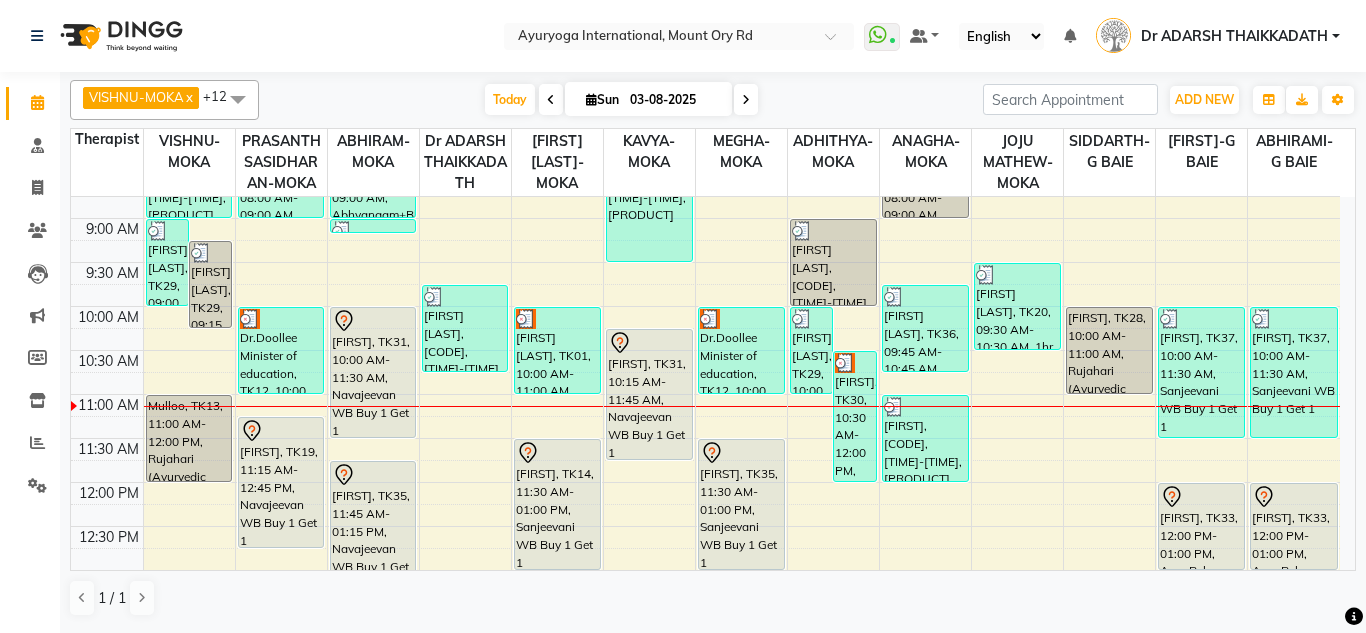 scroll, scrollTop: 153, scrollLeft: 0, axis: vertical 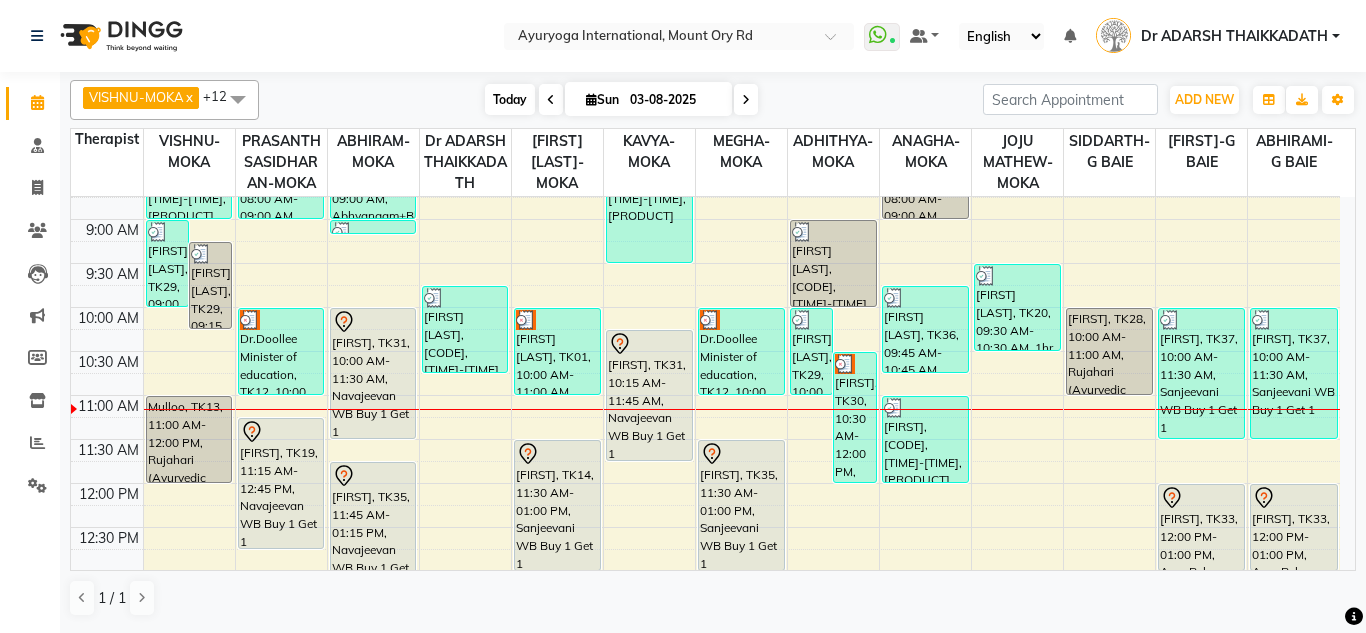click on "Today" at bounding box center [510, 99] 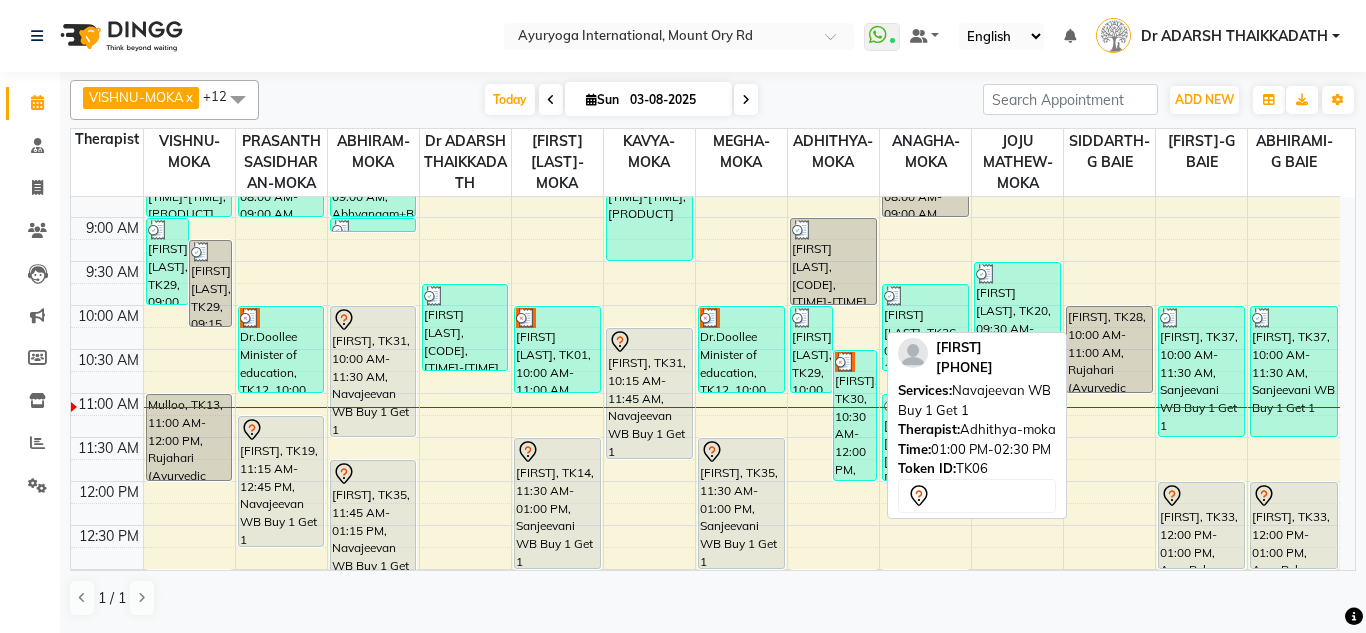 scroll, scrollTop: 153, scrollLeft: 0, axis: vertical 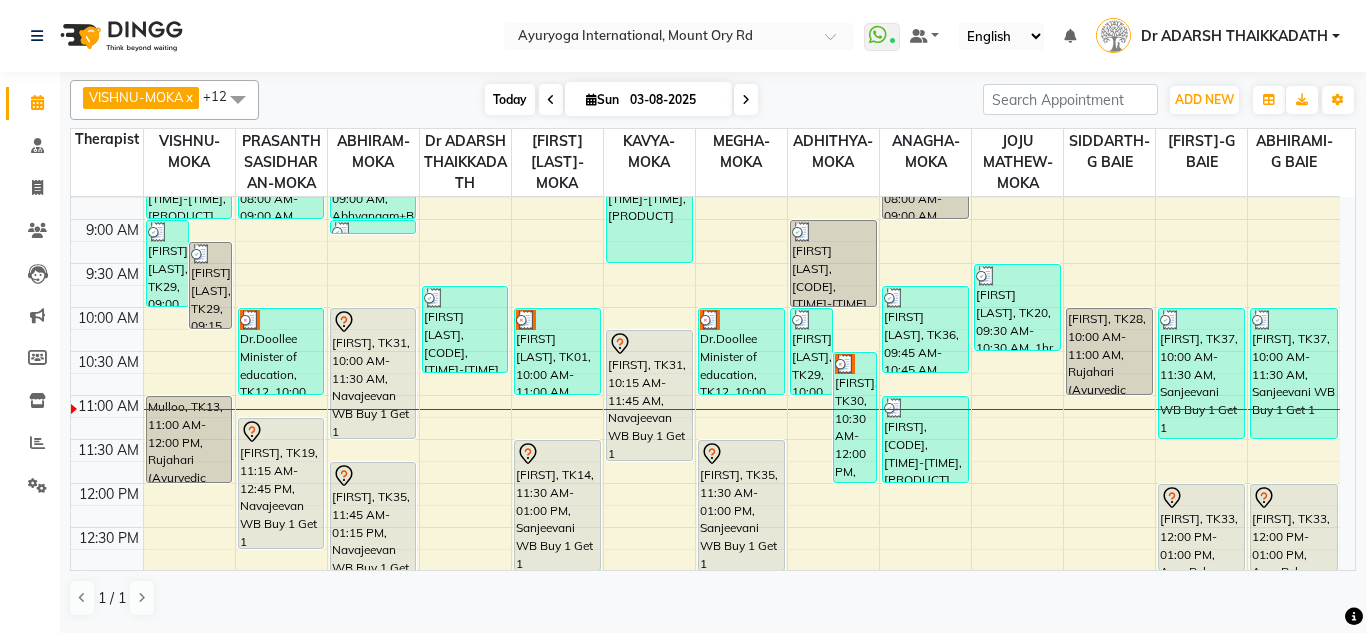 click on "Today" at bounding box center [510, 99] 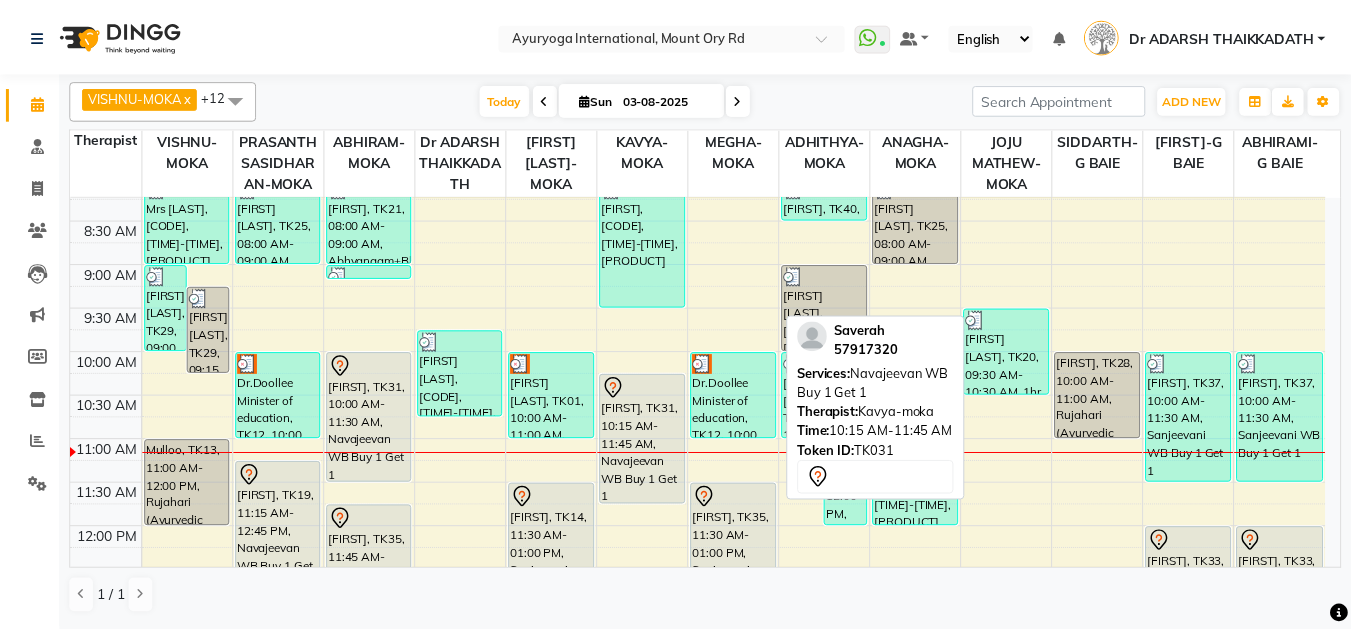 scroll, scrollTop: 153, scrollLeft: 0, axis: vertical 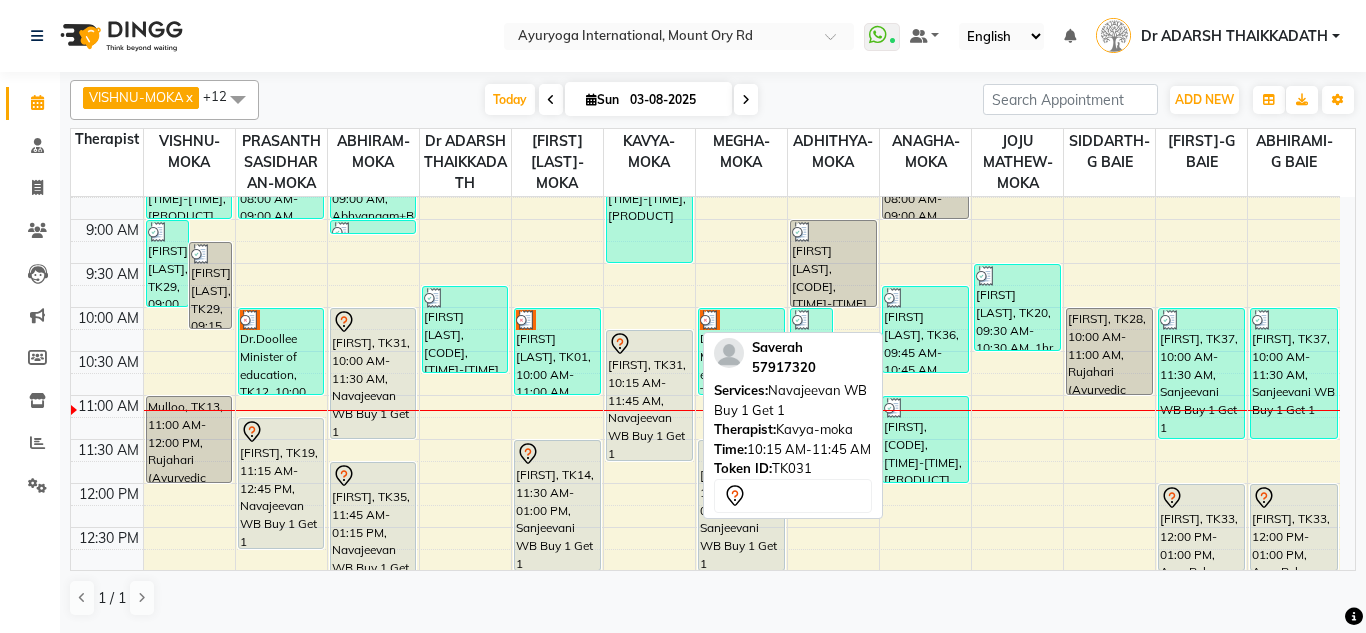 click on "Saverah, TK31, 10:15 AM-11:45 AM, Navajeevan WB Buy 1 Get 1" at bounding box center [649, 395] 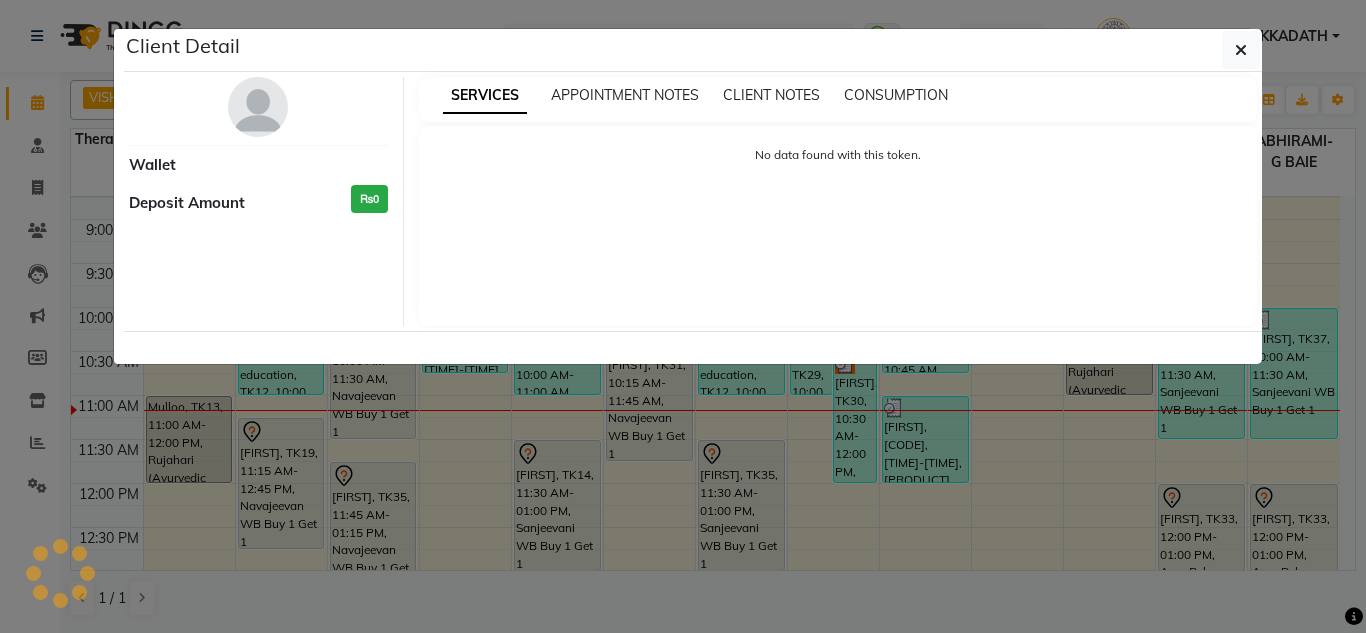 select on "7" 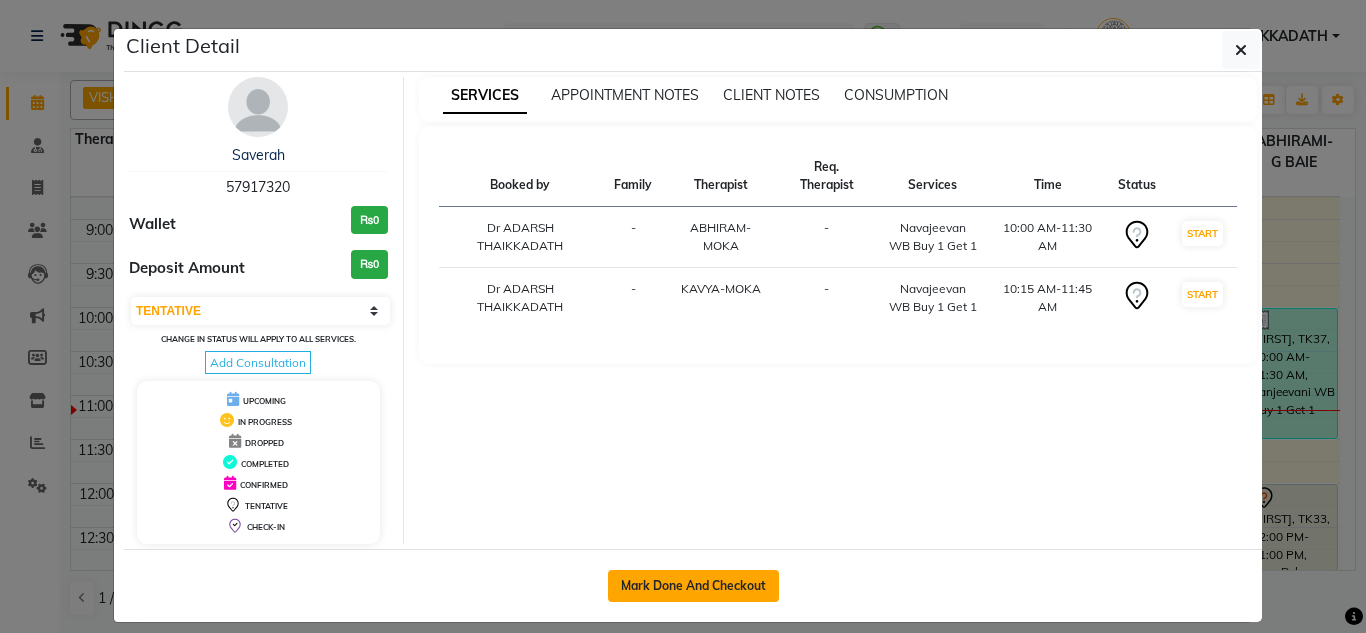 click on "Mark Done And Checkout" 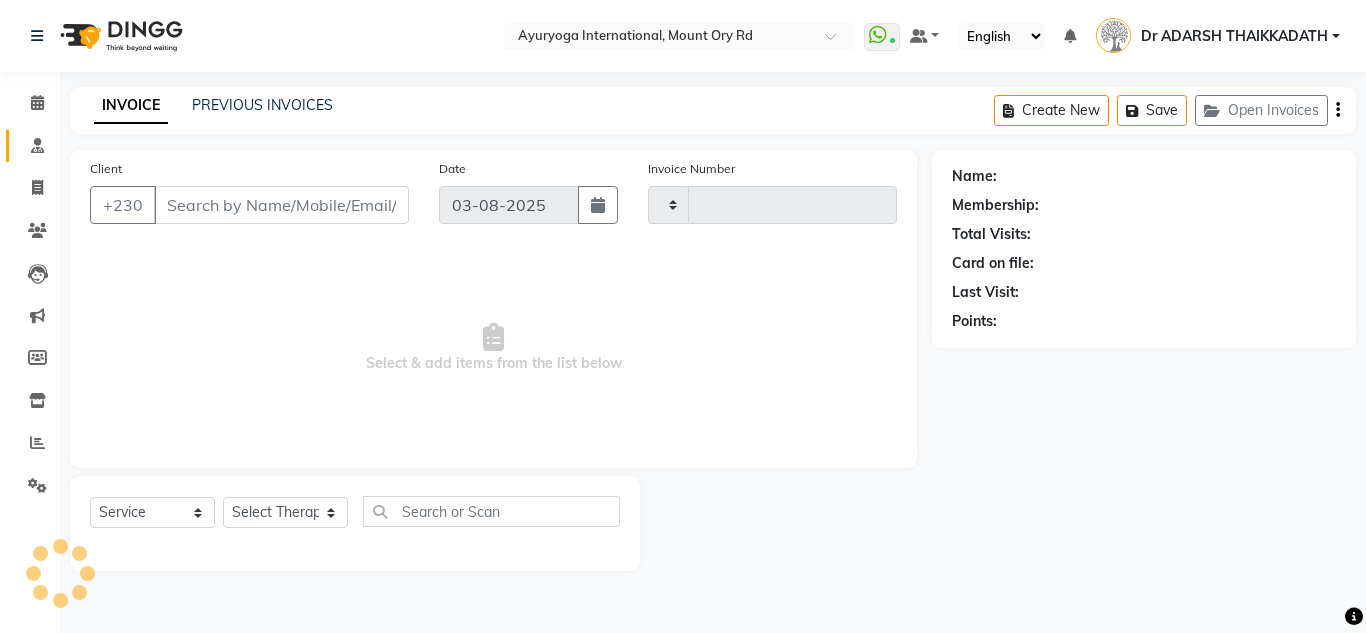 type on "4221" 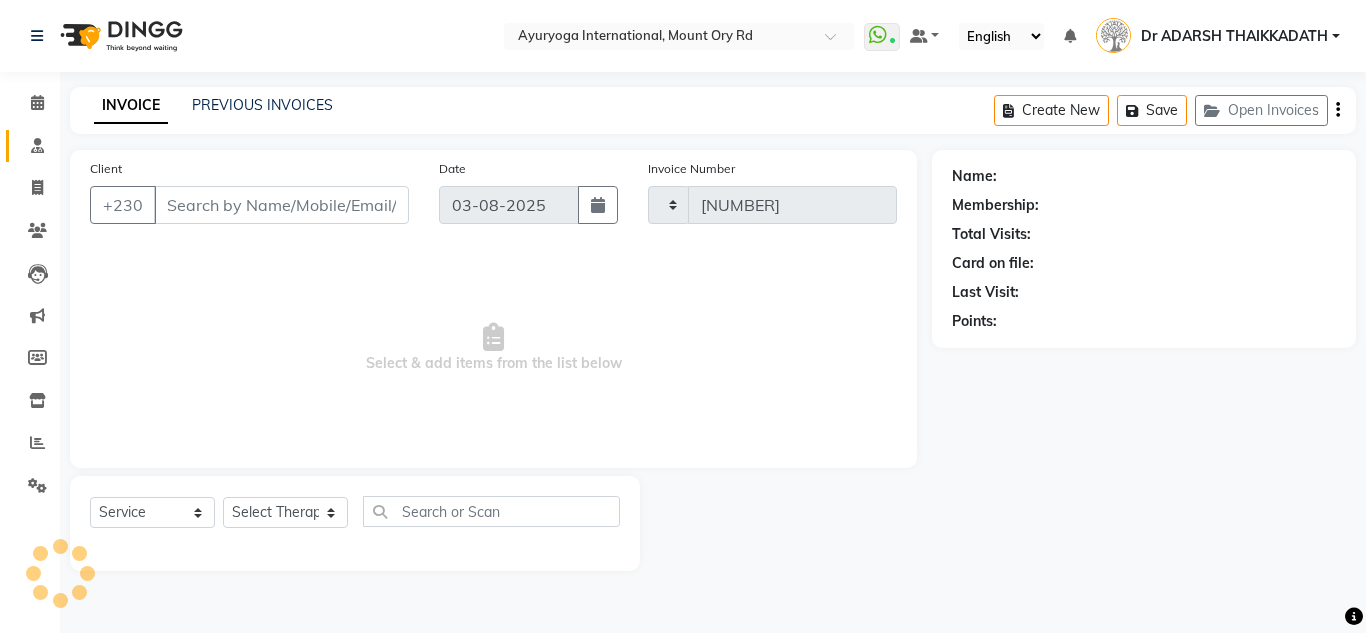 select on "730" 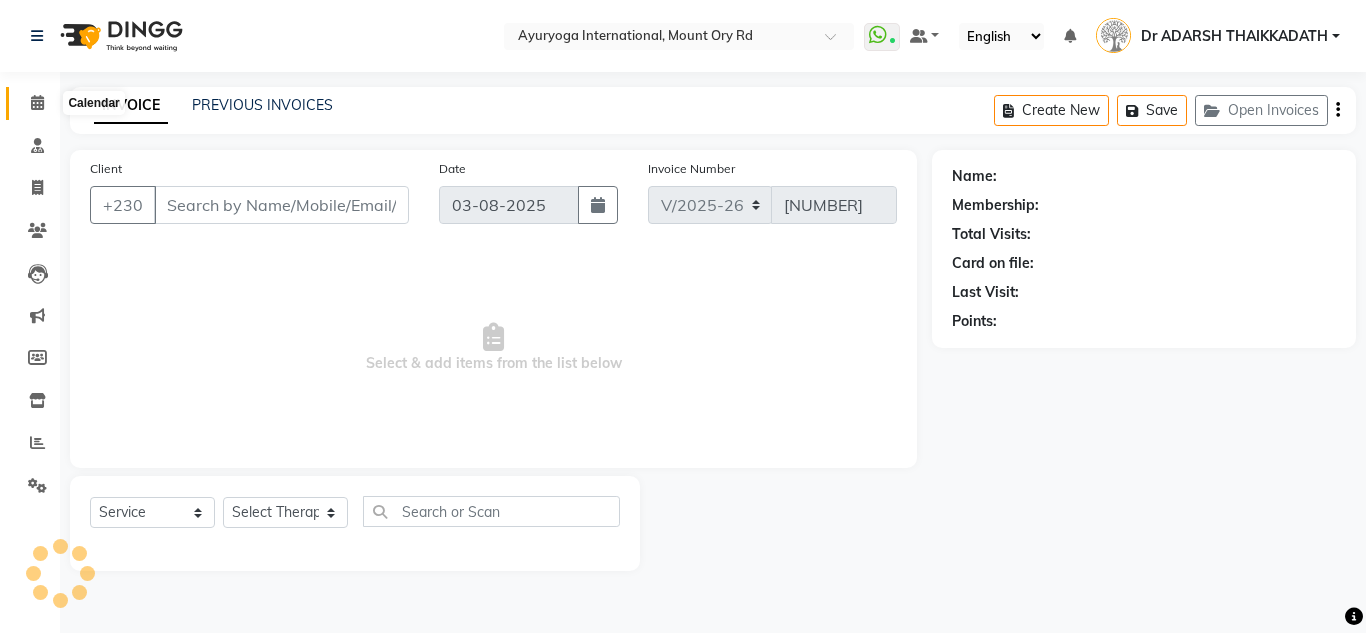 click 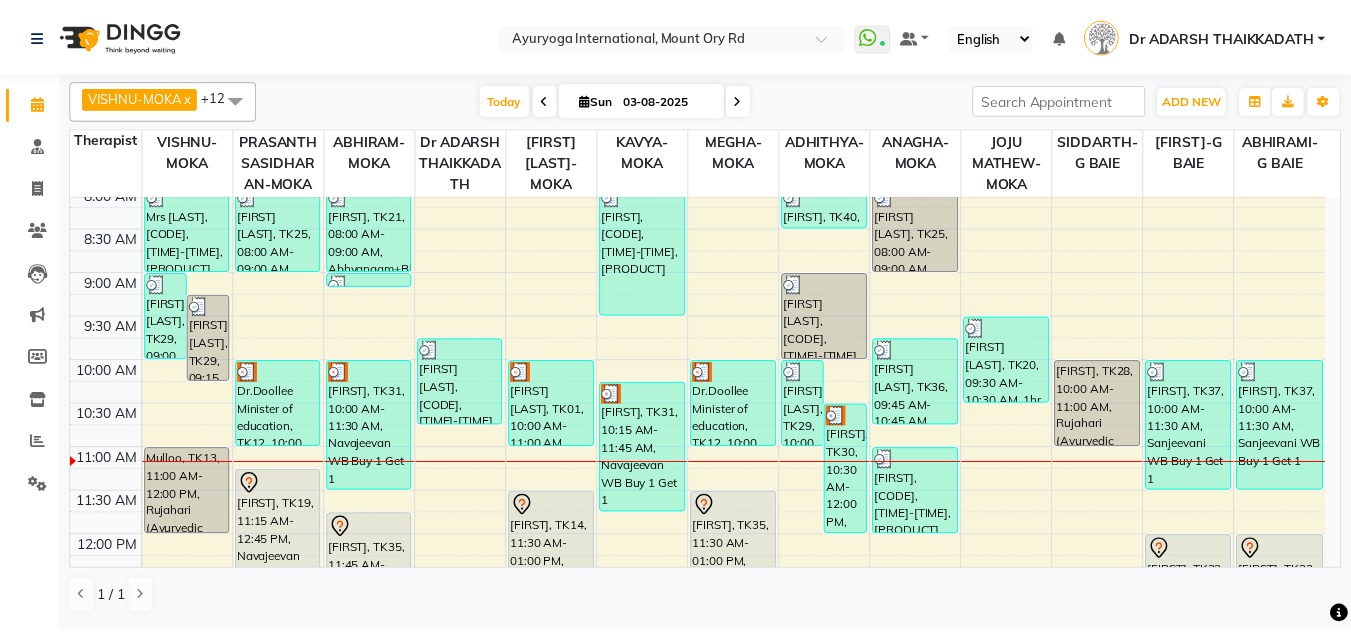 scroll, scrollTop: 200, scrollLeft: 0, axis: vertical 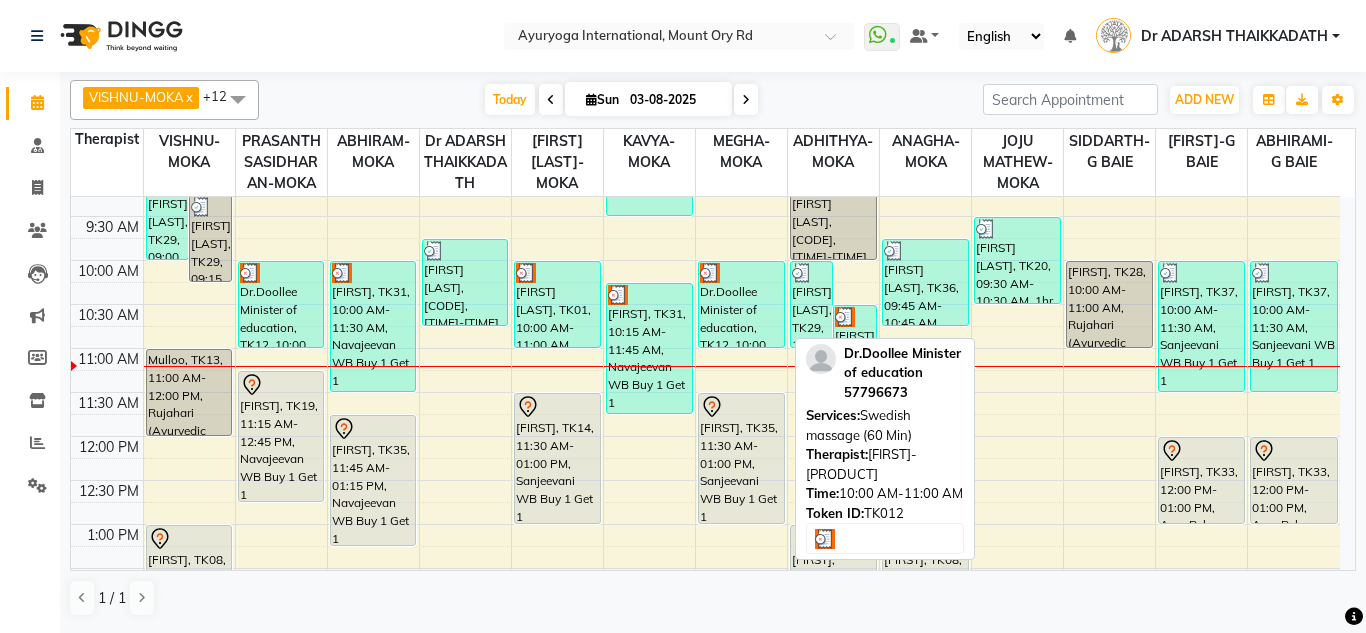 click on "Dr.Doollee Minister of education, TK12, 10:00 AM-11:00 AM, Swedish massage (60 Min)" at bounding box center (741, 304) 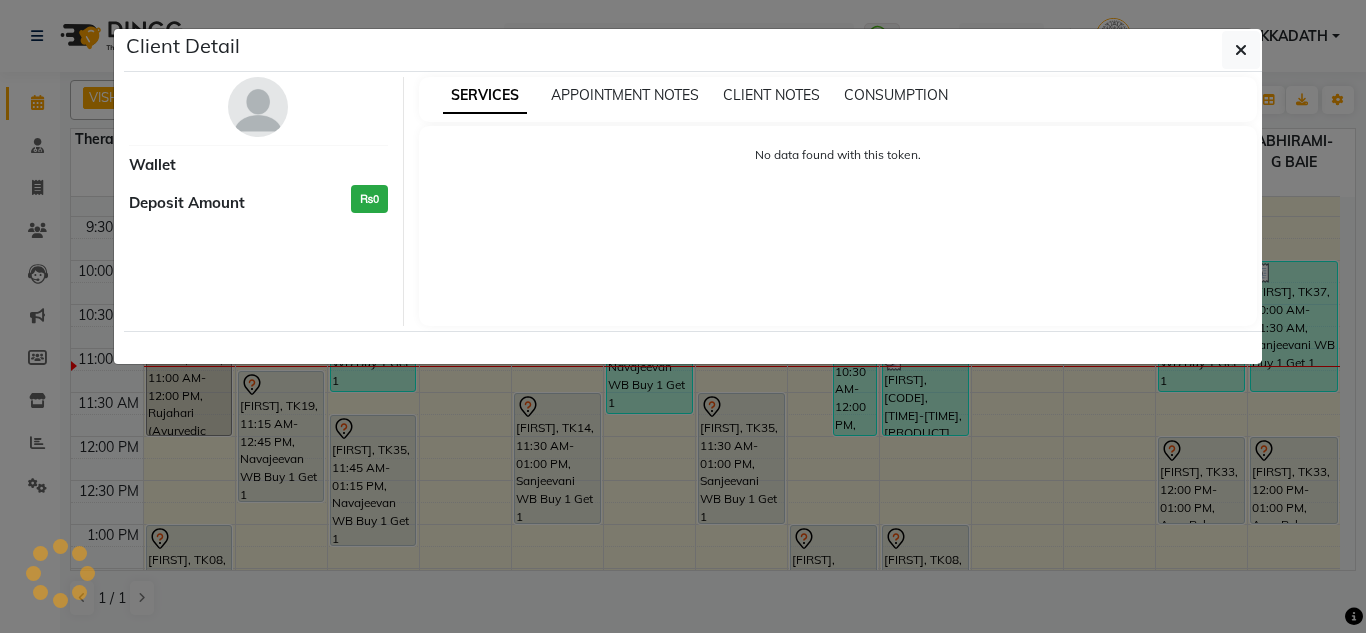select on "3" 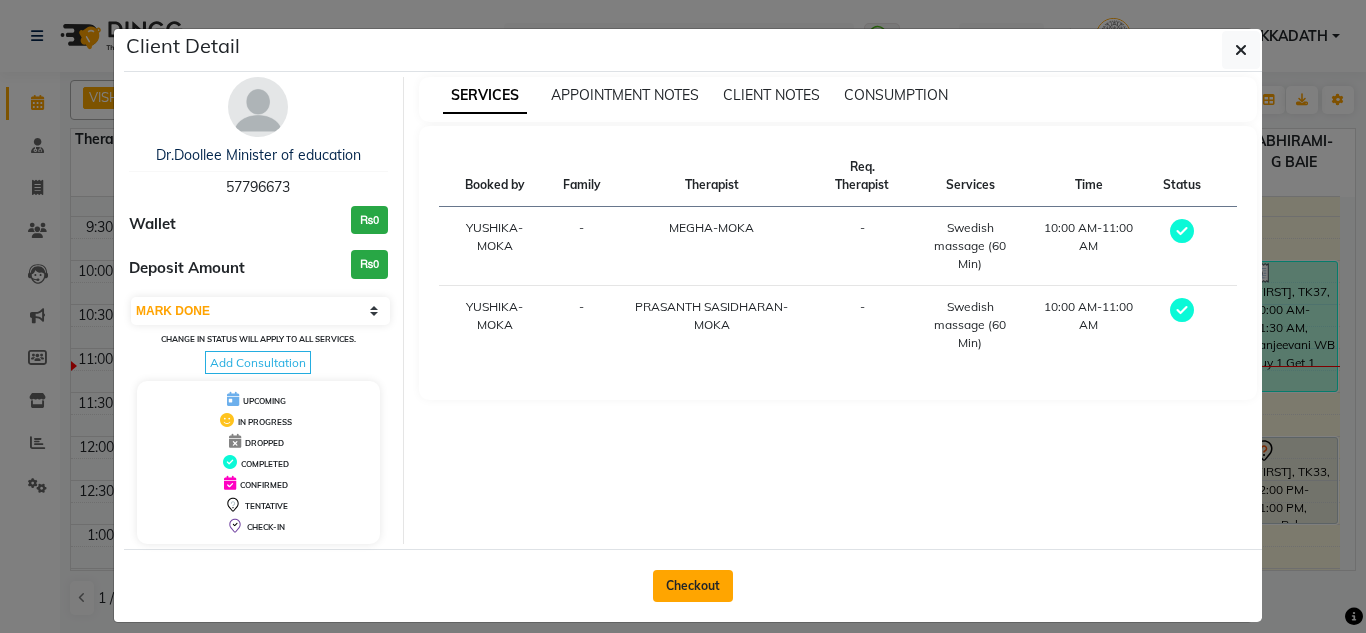click on "Checkout" 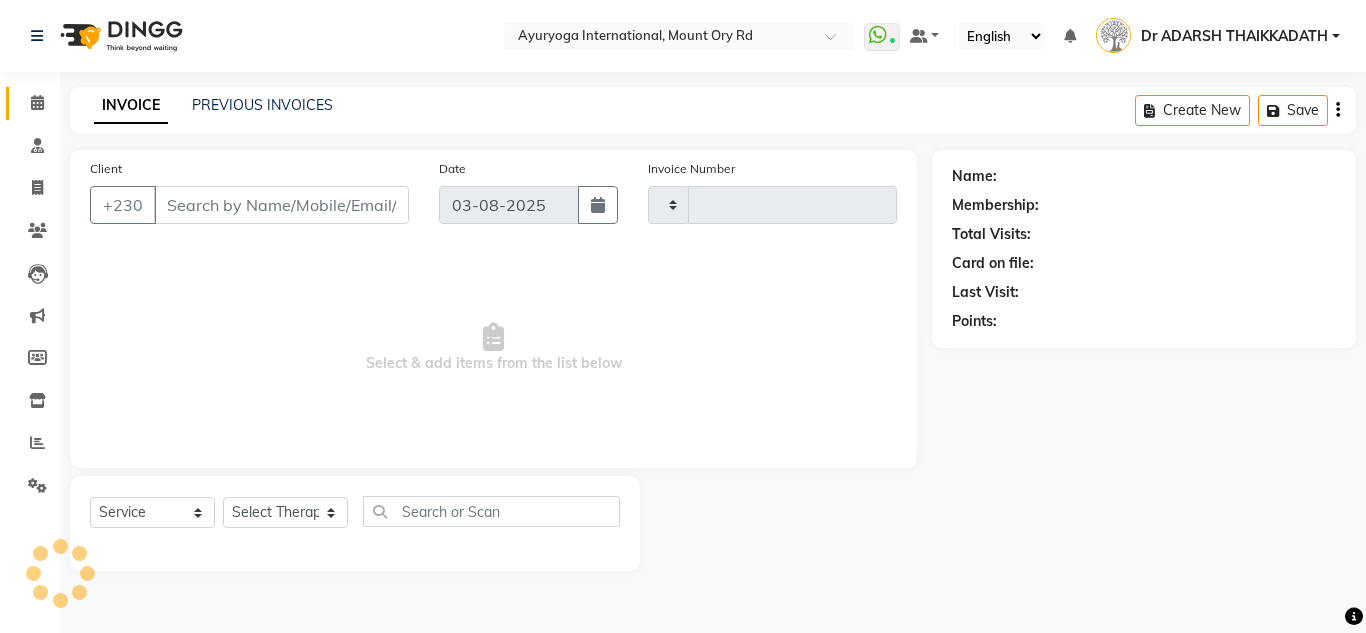 type on "4221" 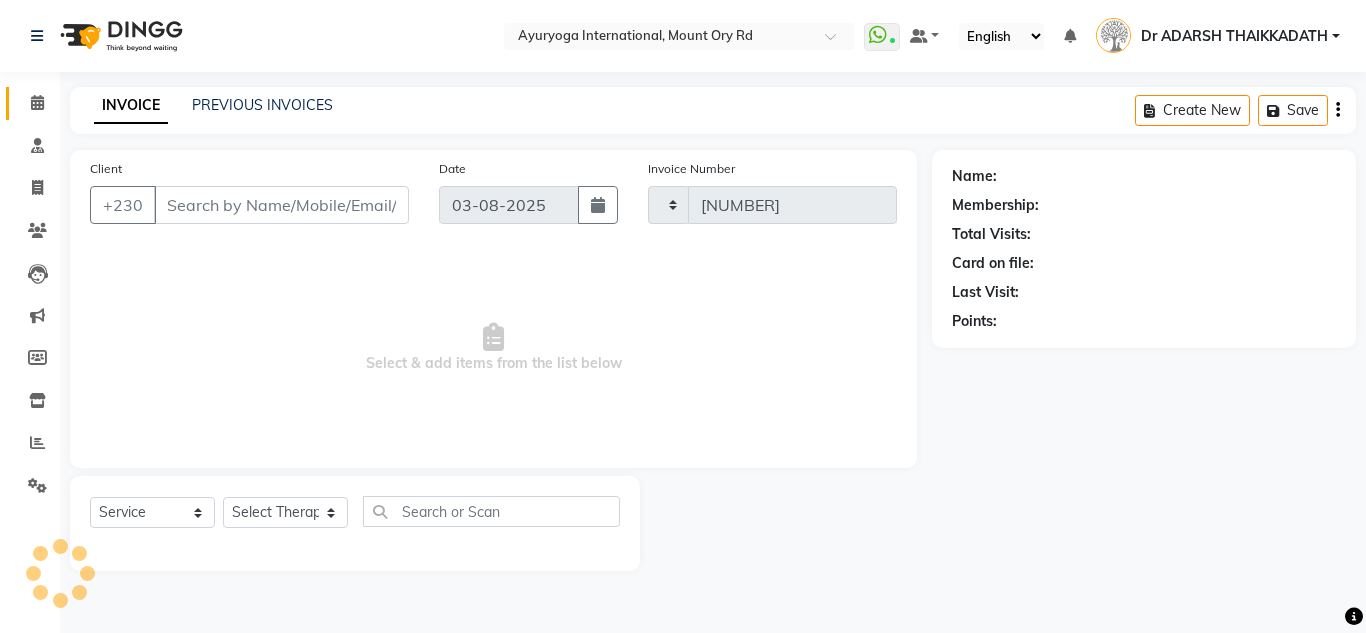 select on "730" 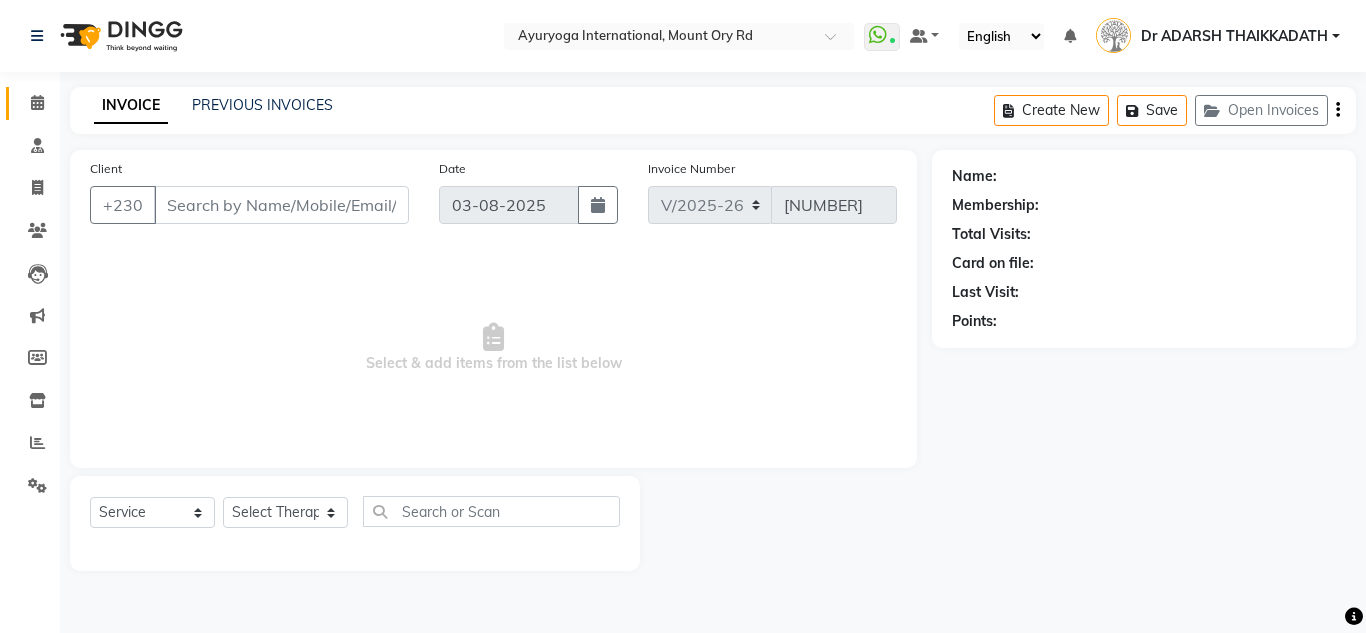 type on "57796673" 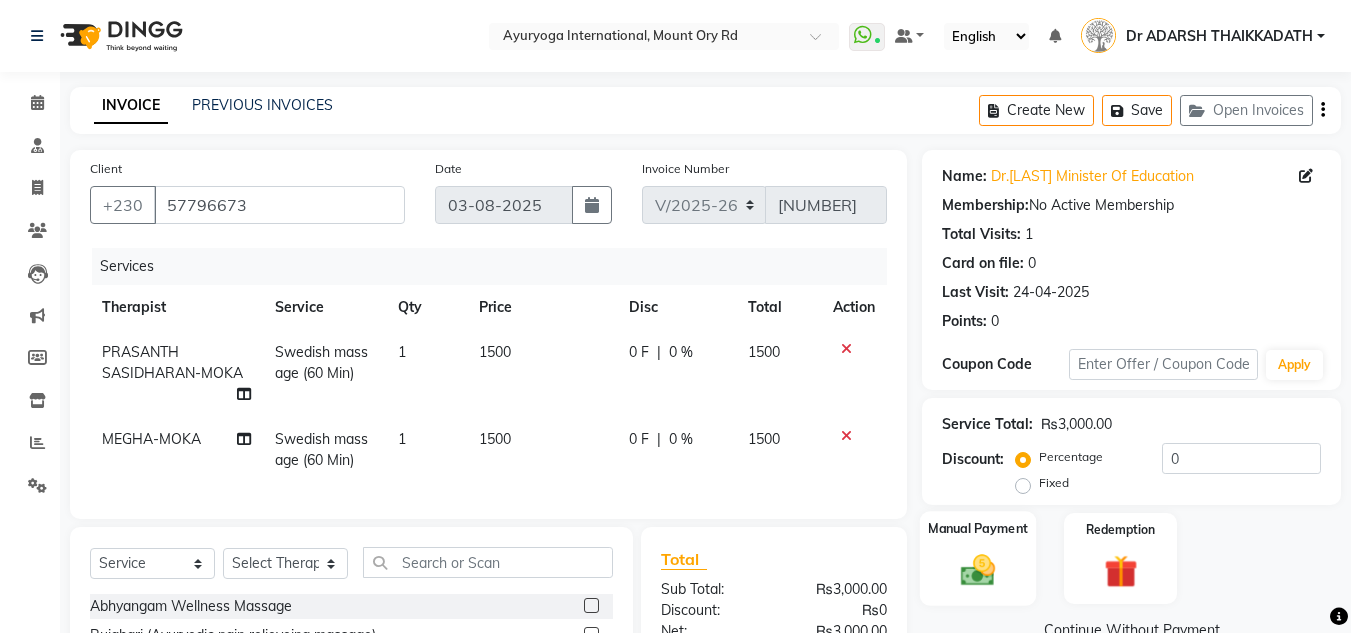 click 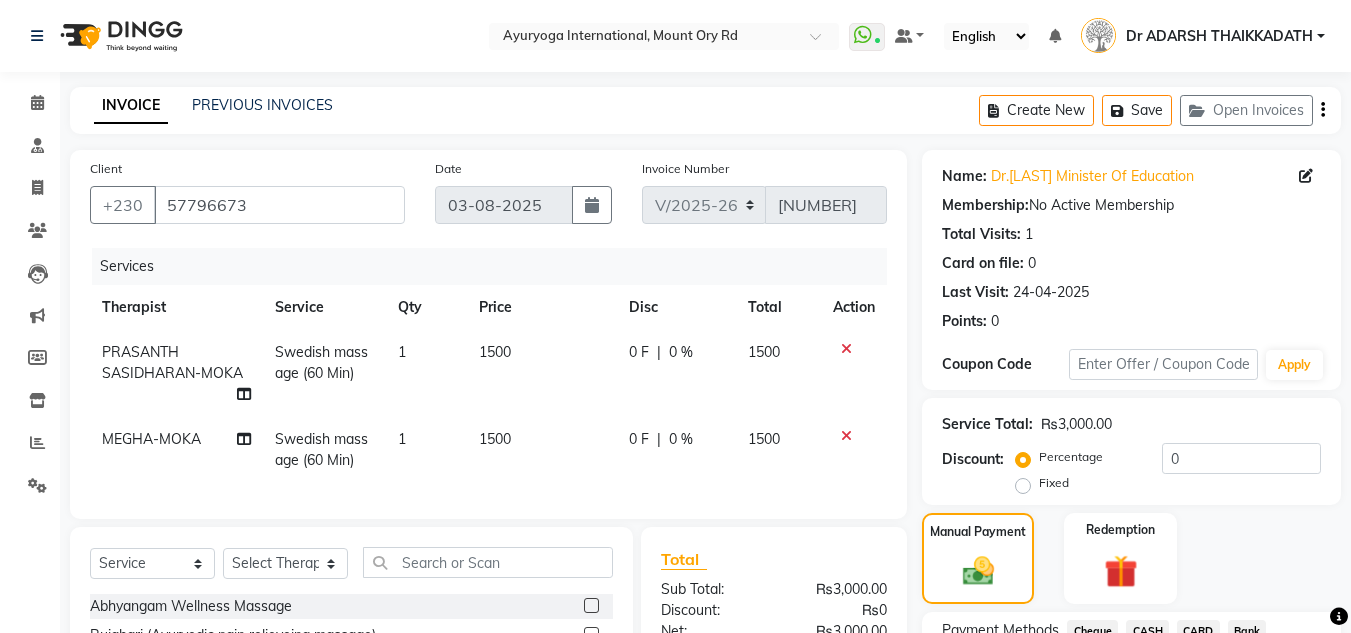 scroll, scrollTop: 200, scrollLeft: 0, axis: vertical 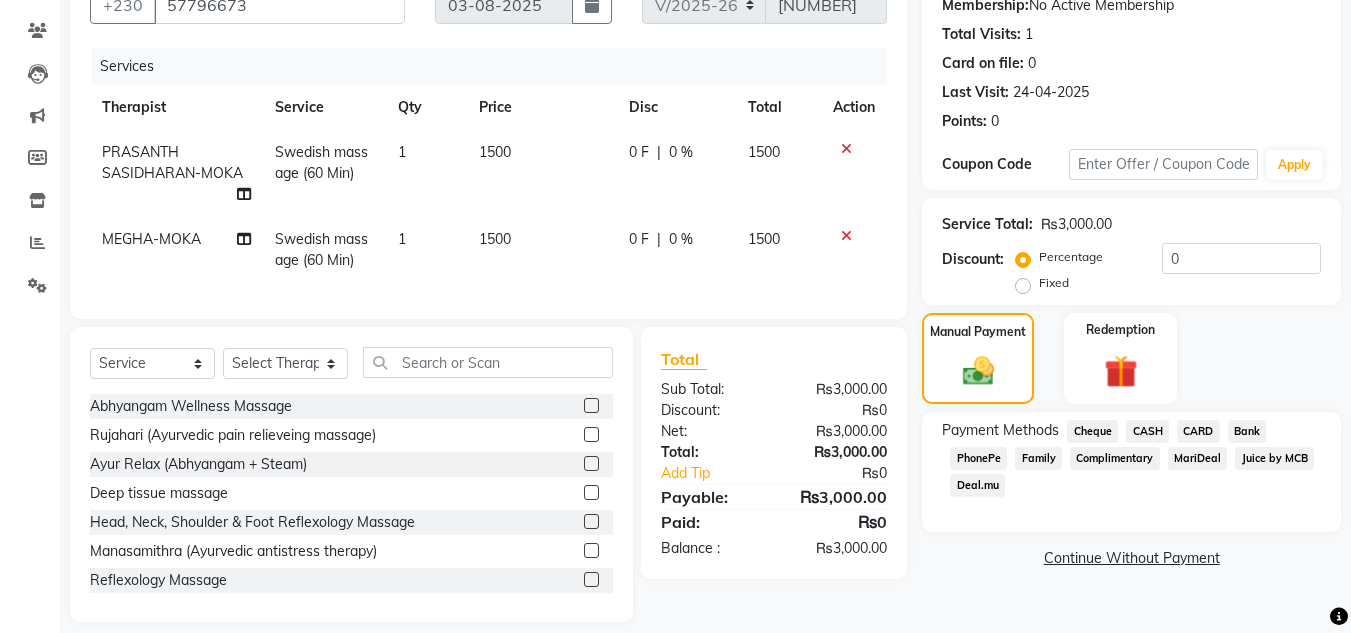 click on "CARD" 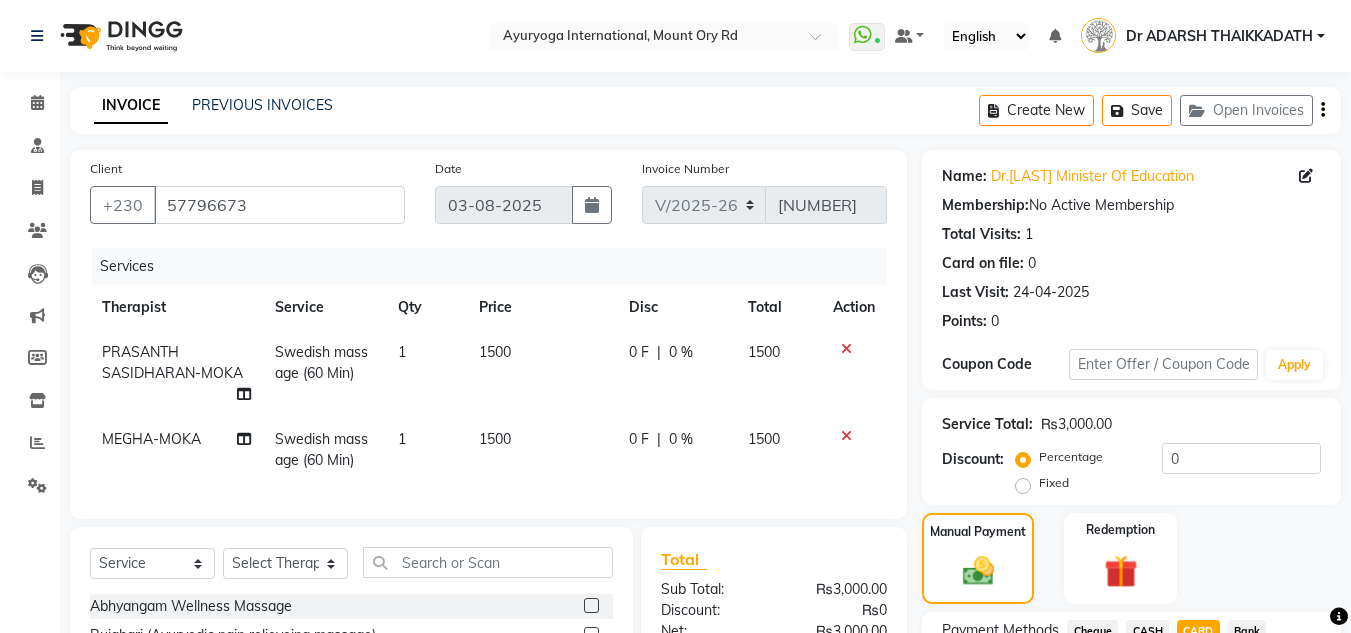 scroll, scrollTop: 200, scrollLeft: 0, axis: vertical 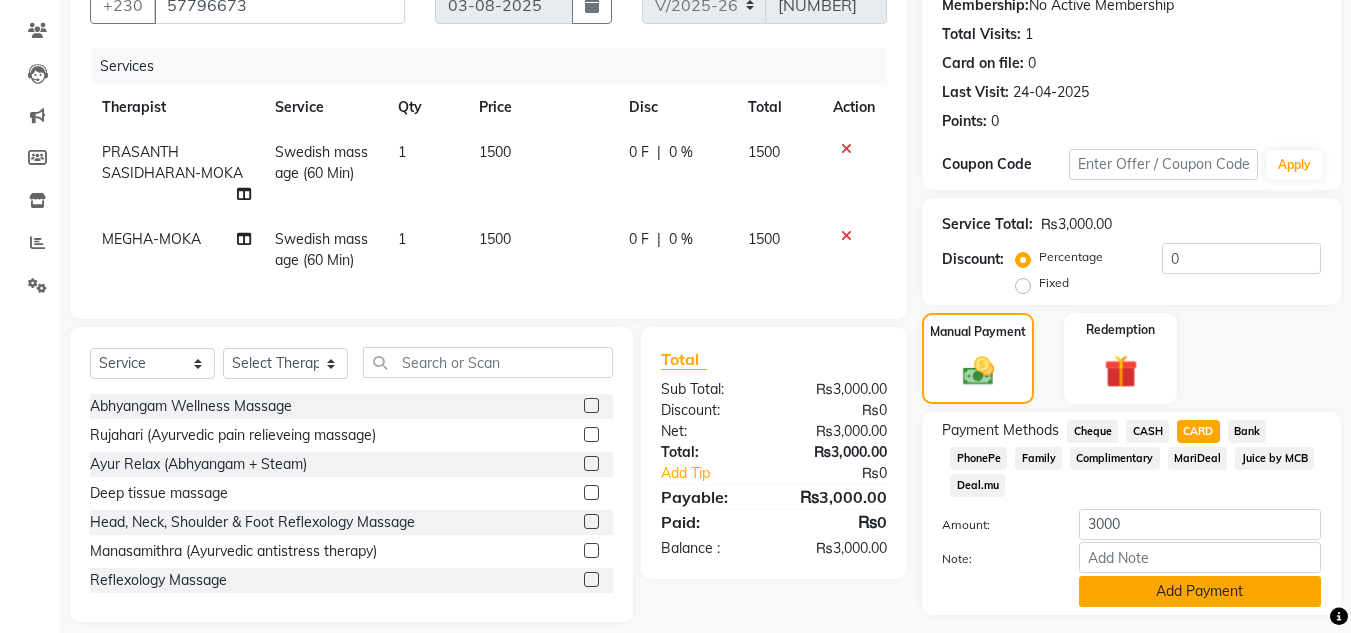 click on "Add Payment" 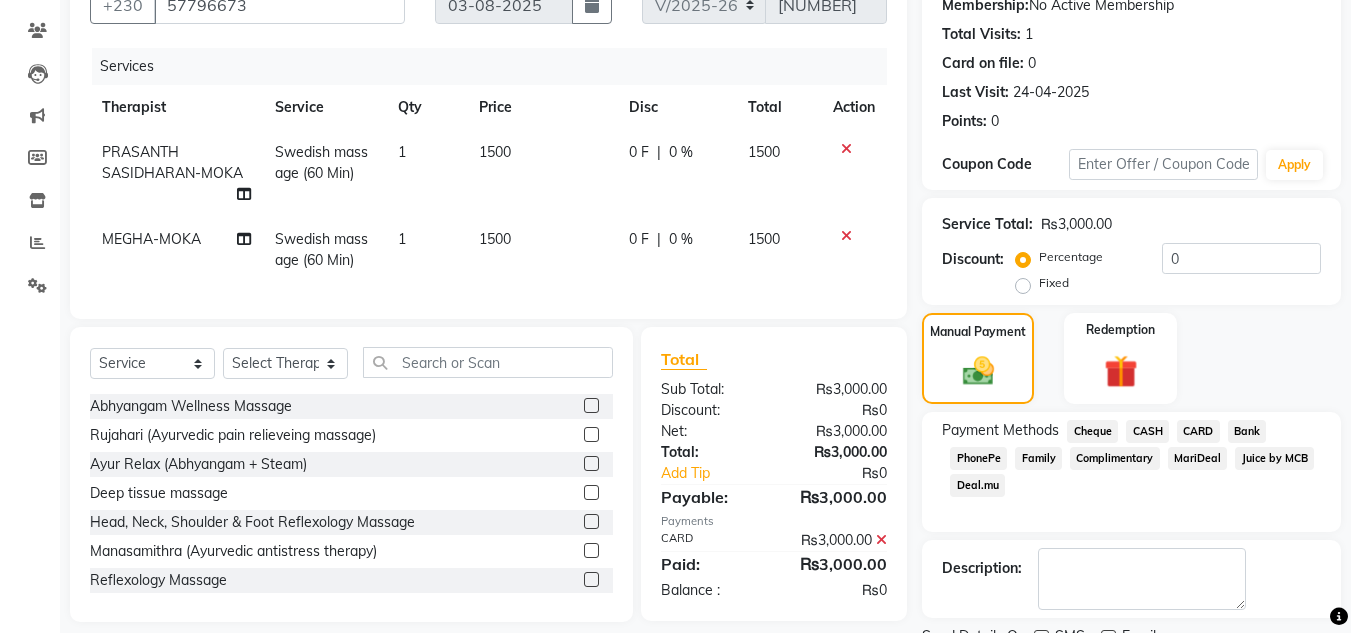 scroll, scrollTop: 283, scrollLeft: 0, axis: vertical 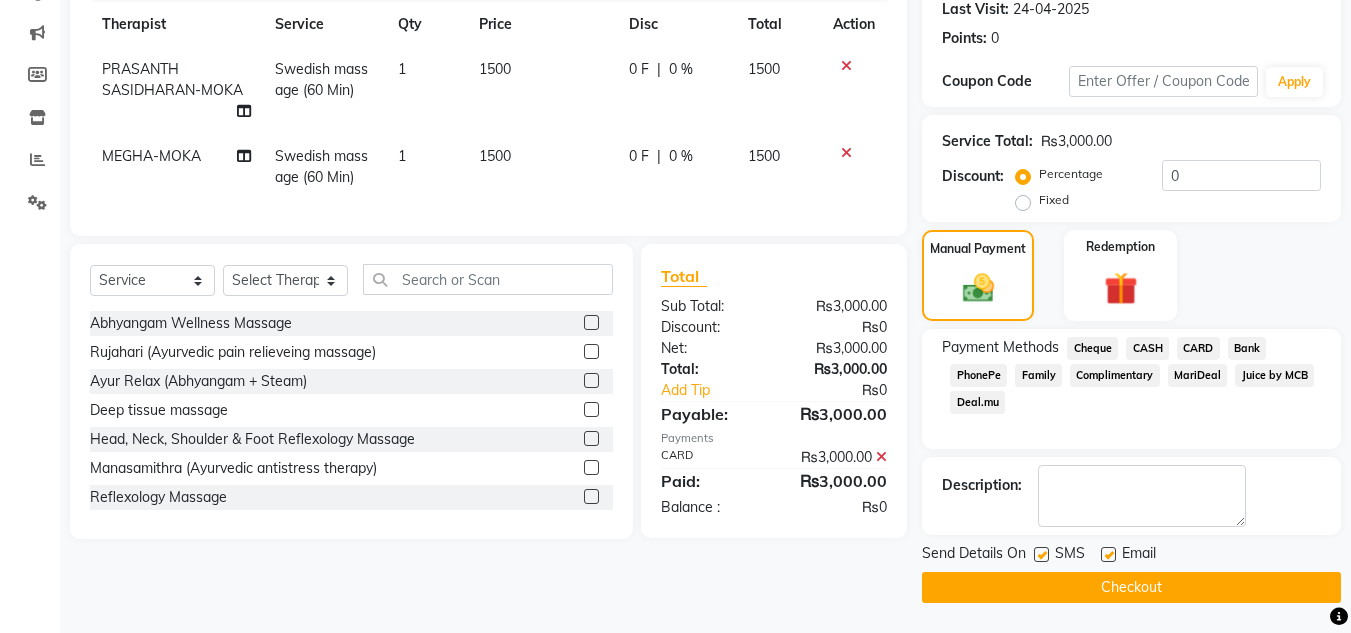 click on "Checkout" 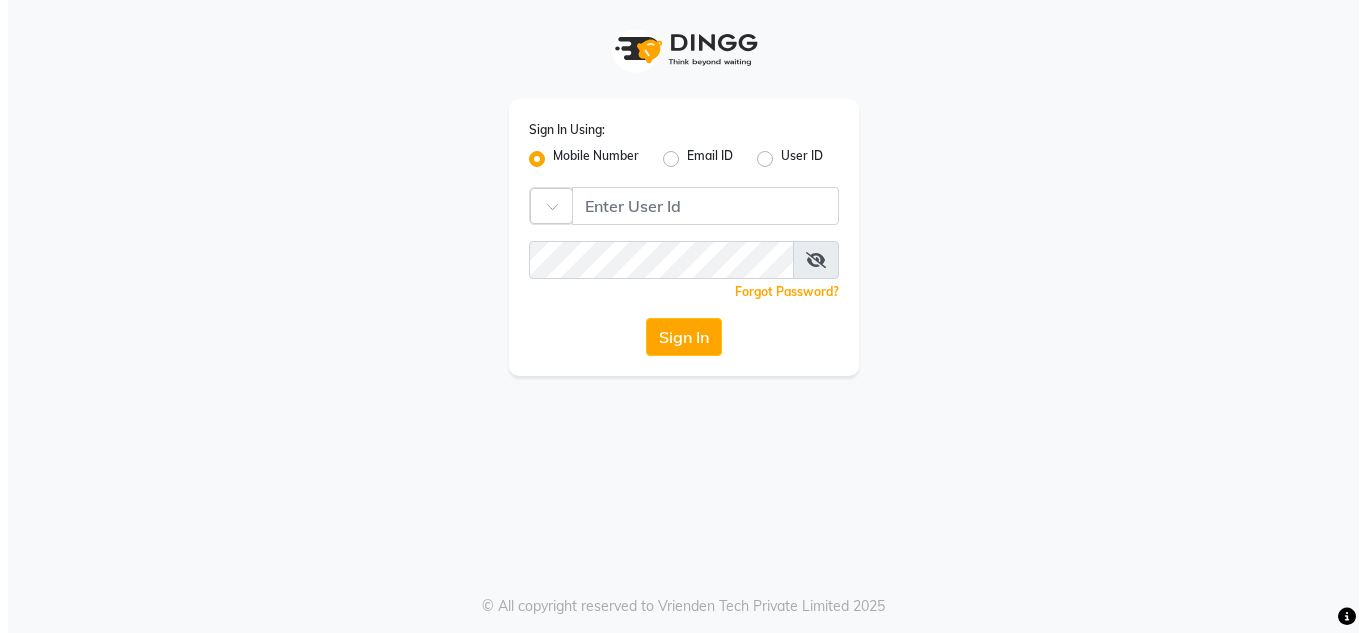 scroll, scrollTop: 0, scrollLeft: 0, axis: both 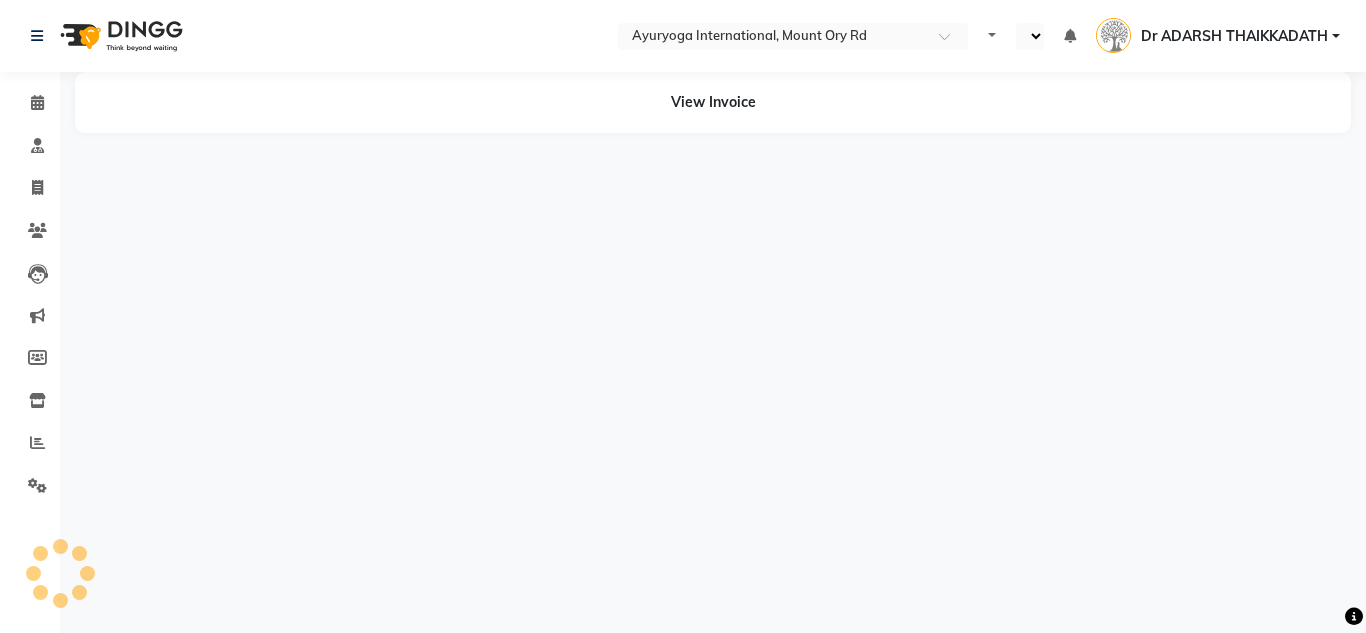 select on "en" 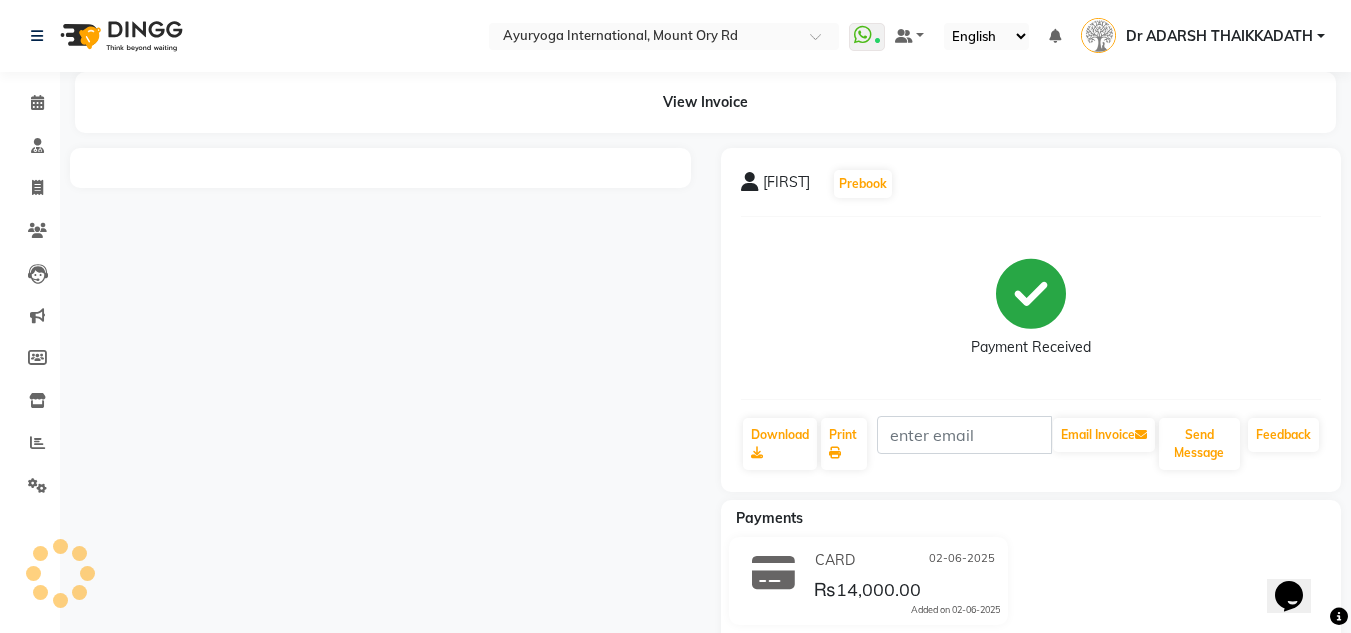 scroll, scrollTop: 0, scrollLeft: 0, axis: both 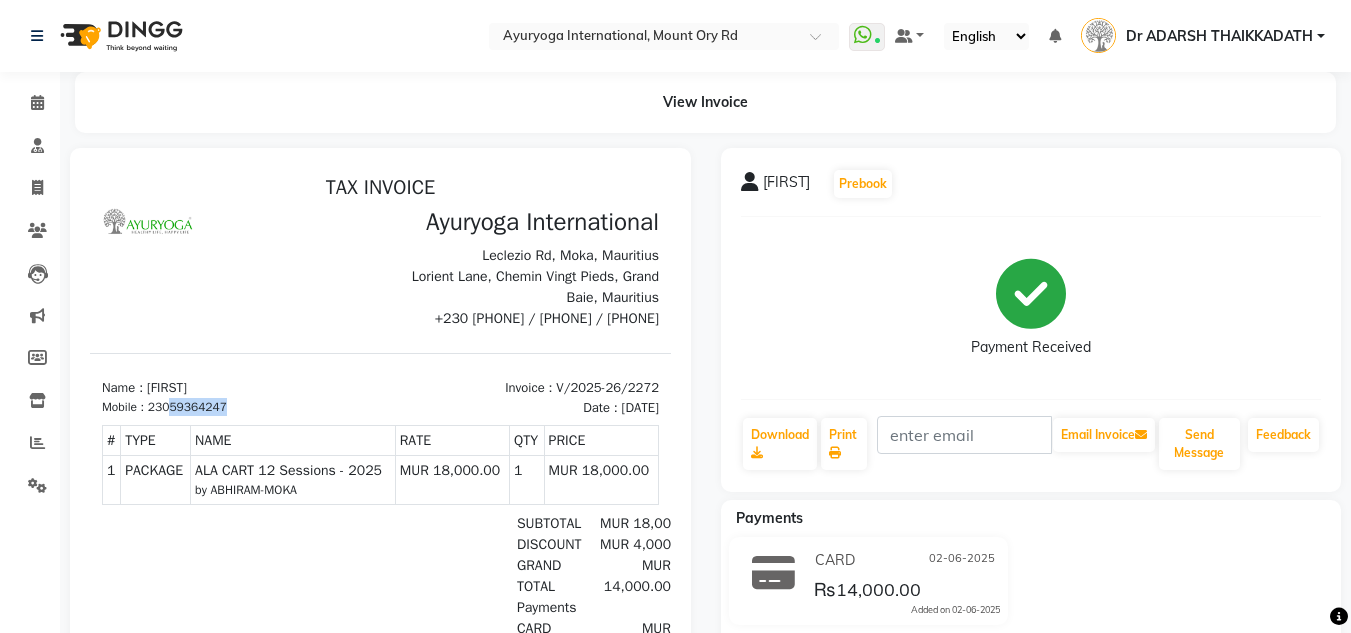 drag, startPoint x: 171, startPoint y: 436, endPoint x: 268, endPoint y: 436, distance: 97 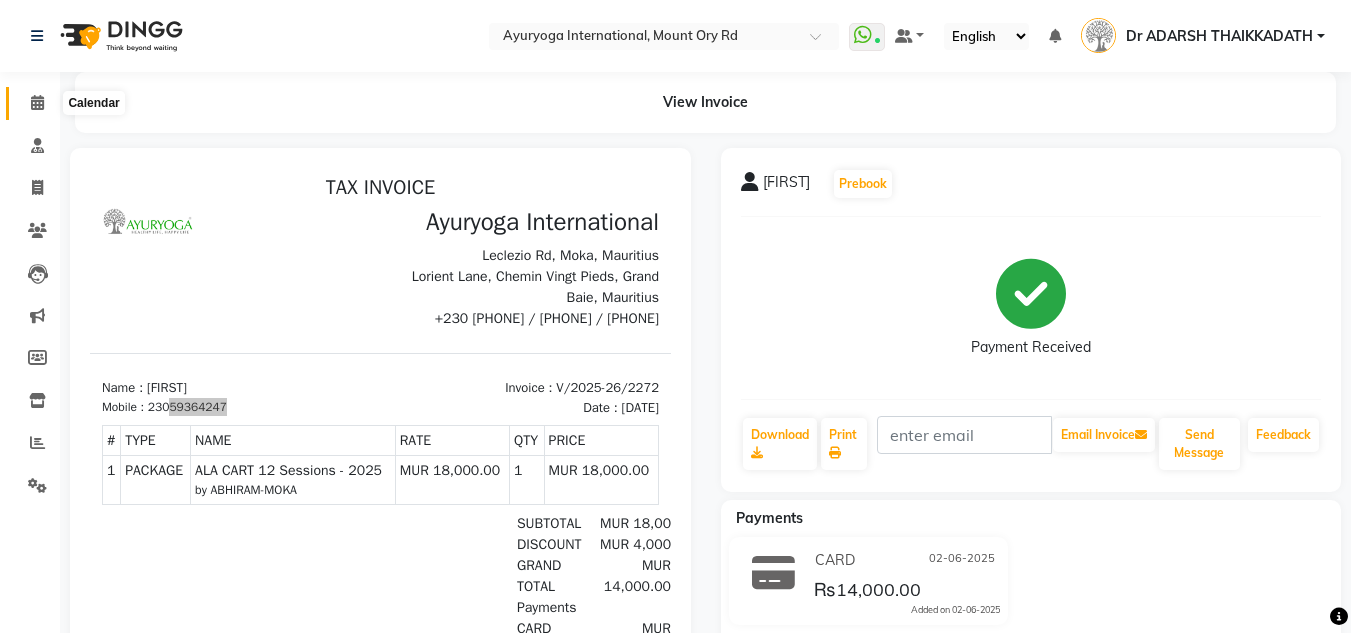 click 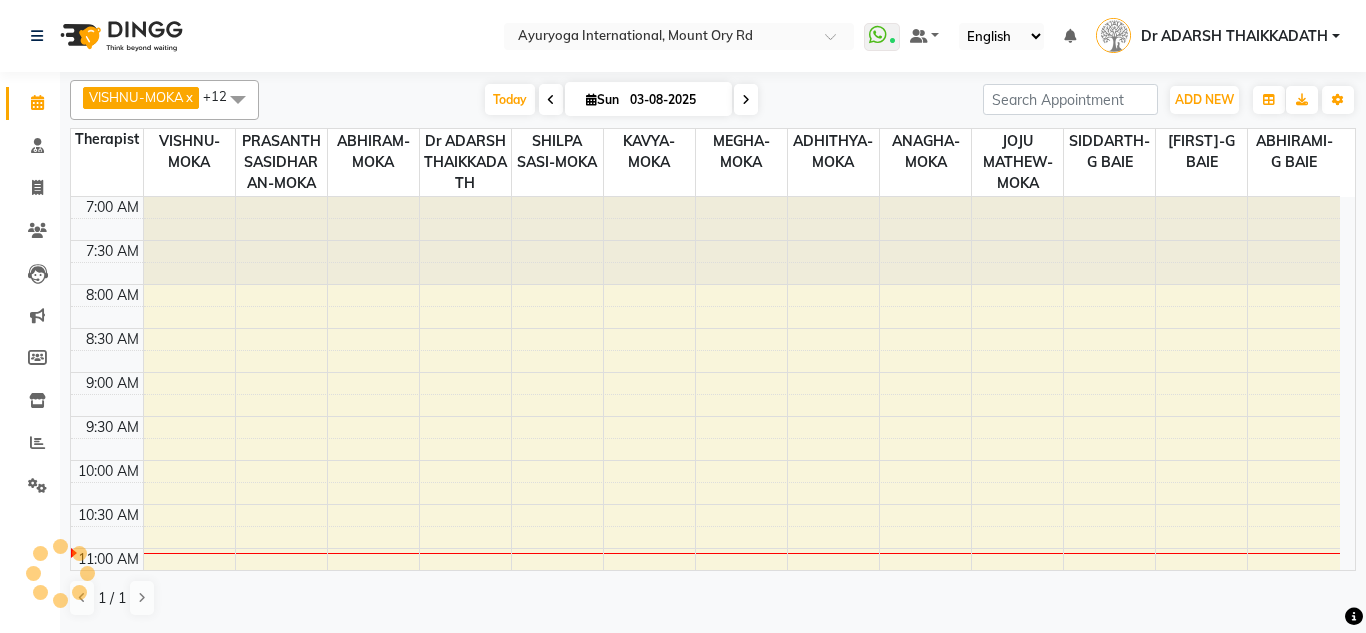 scroll, scrollTop: 0, scrollLeft: 0, axis: both 